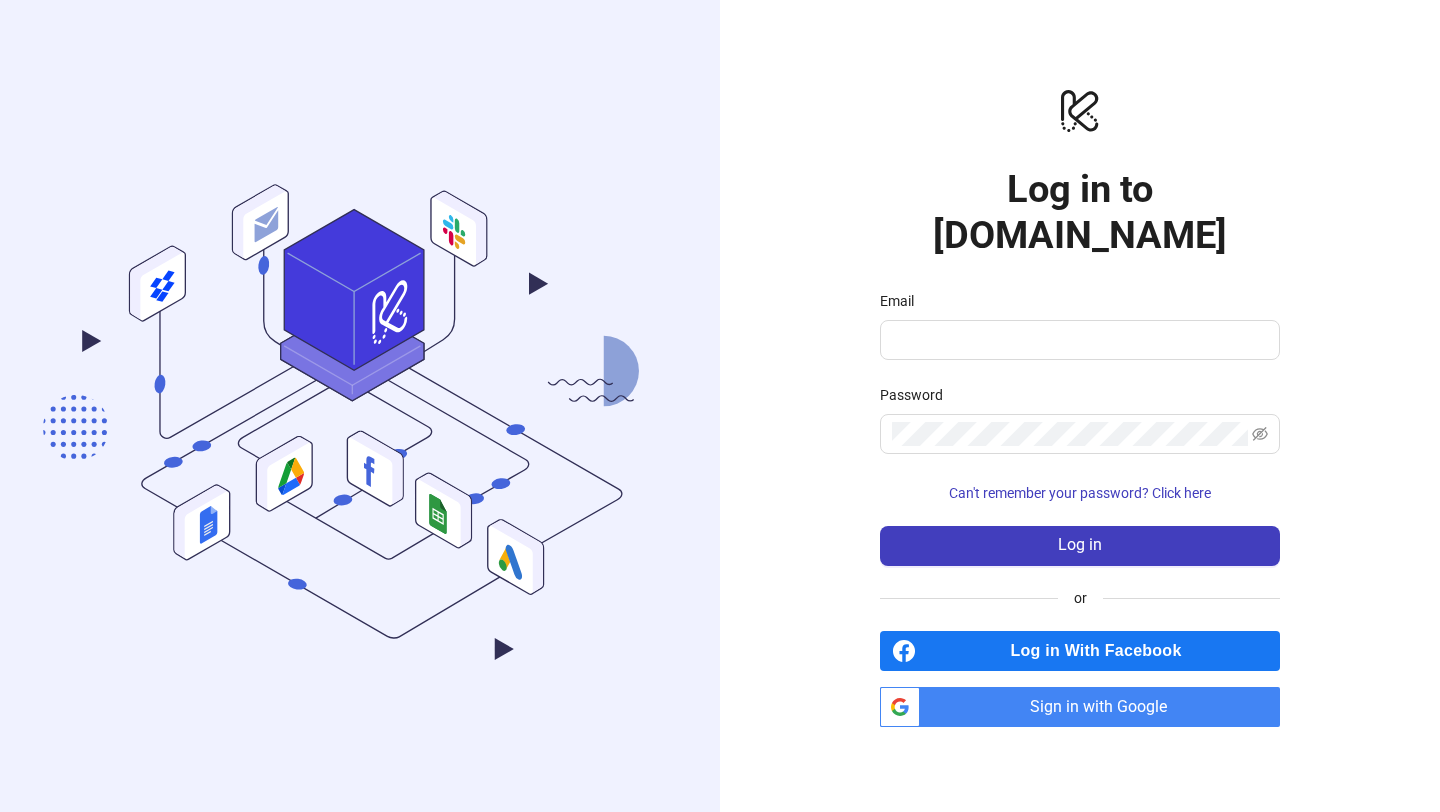 scroll, scrollTop: 0, scrollLeft: 0, axis: both 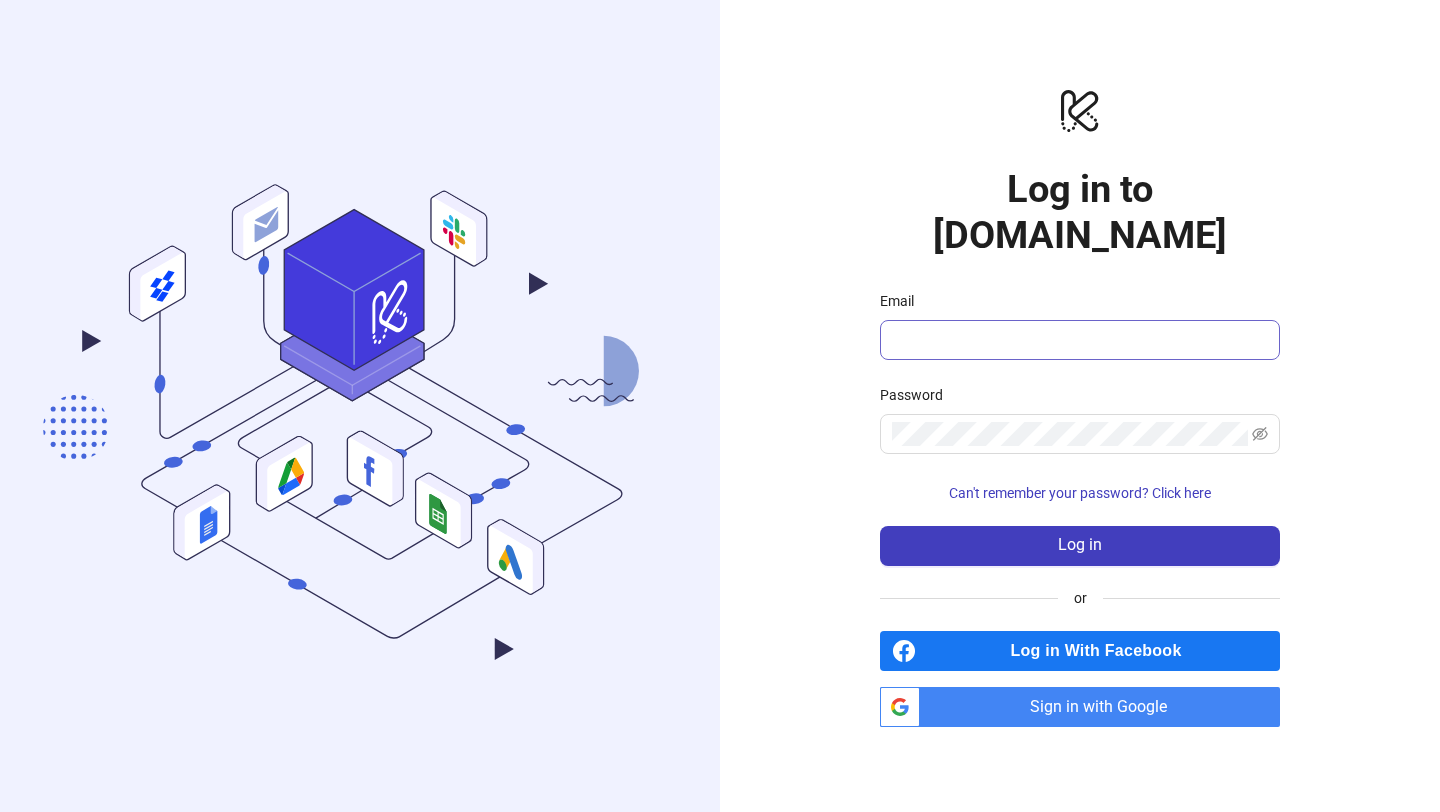 click at bounding box center [1080, 340] 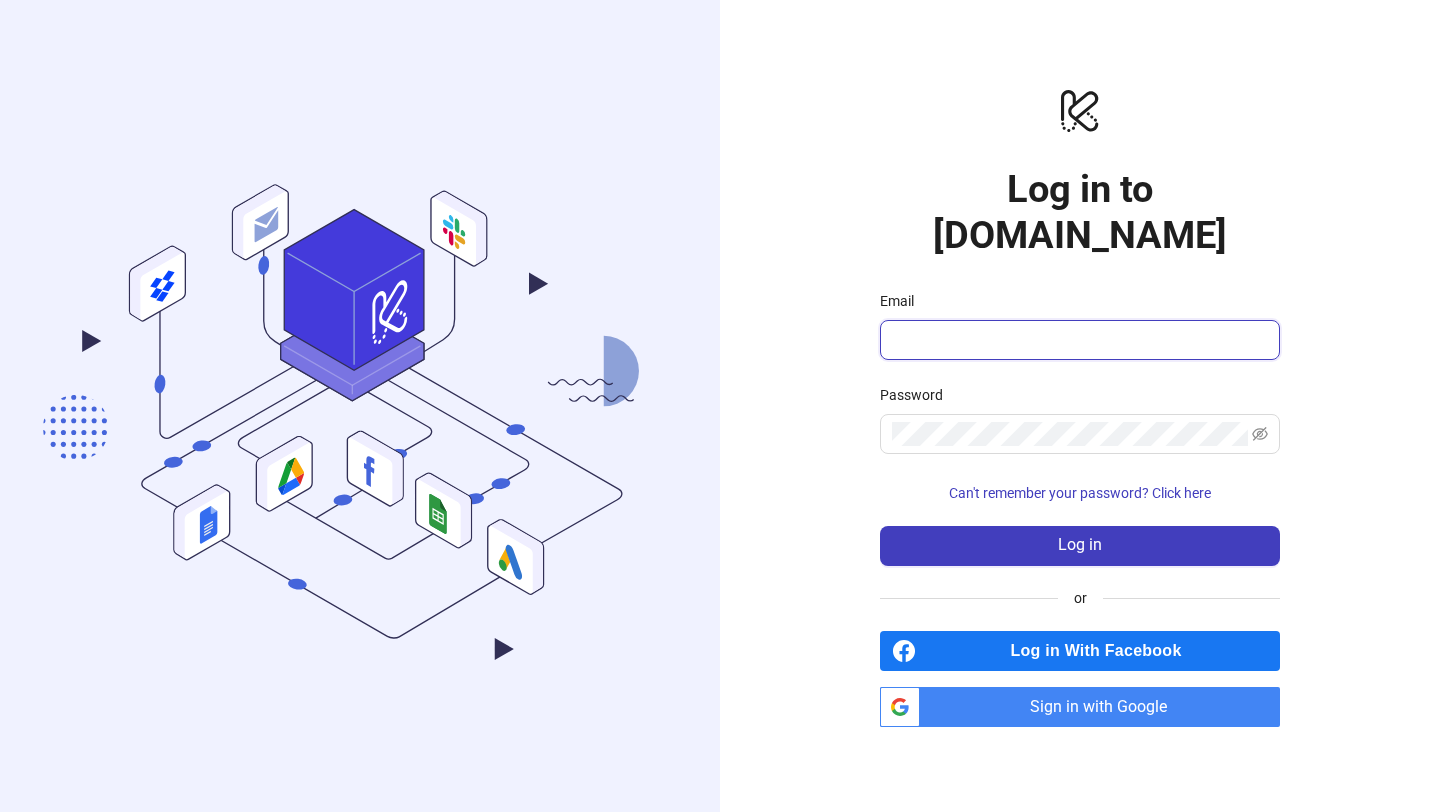 paste on "**********" 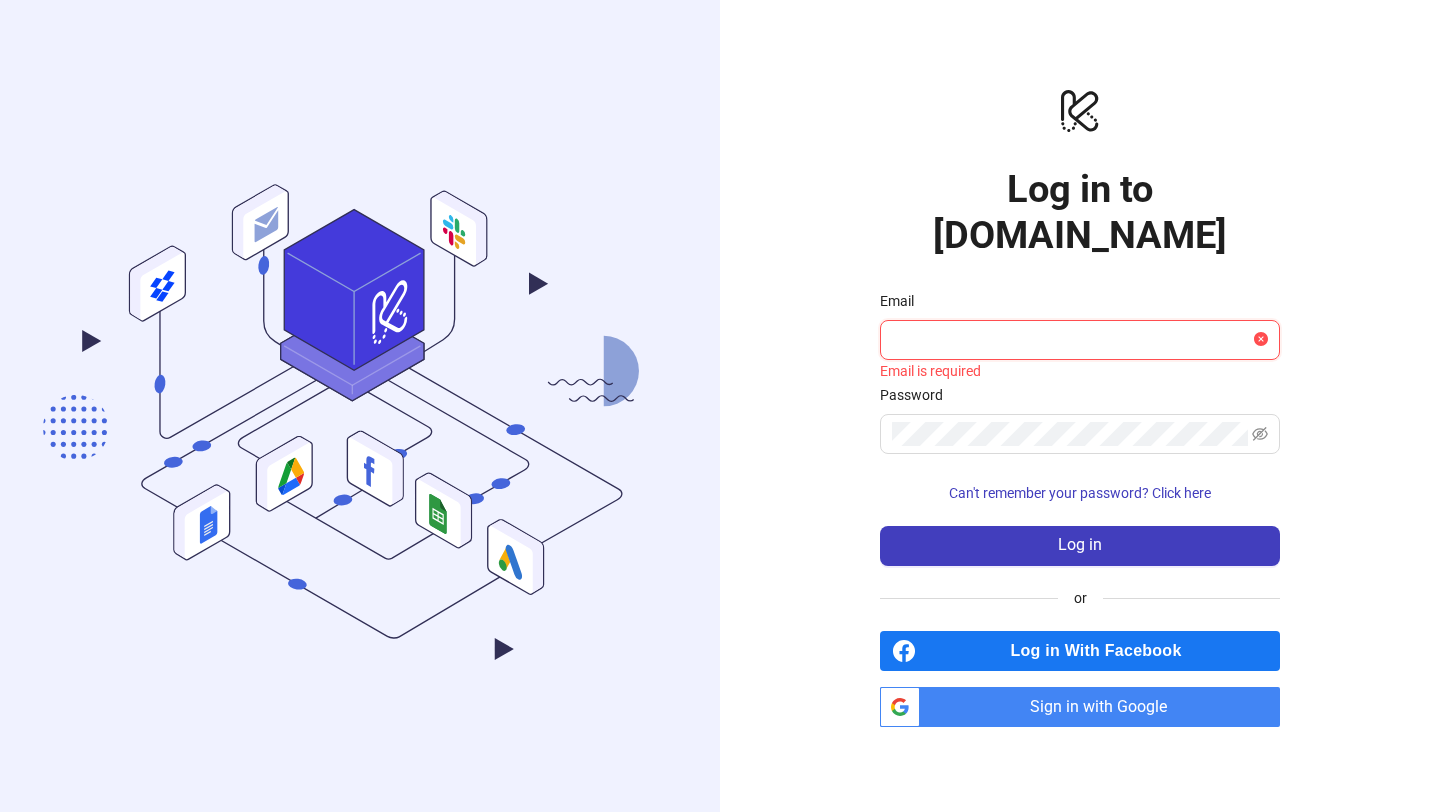 paste on "**********" 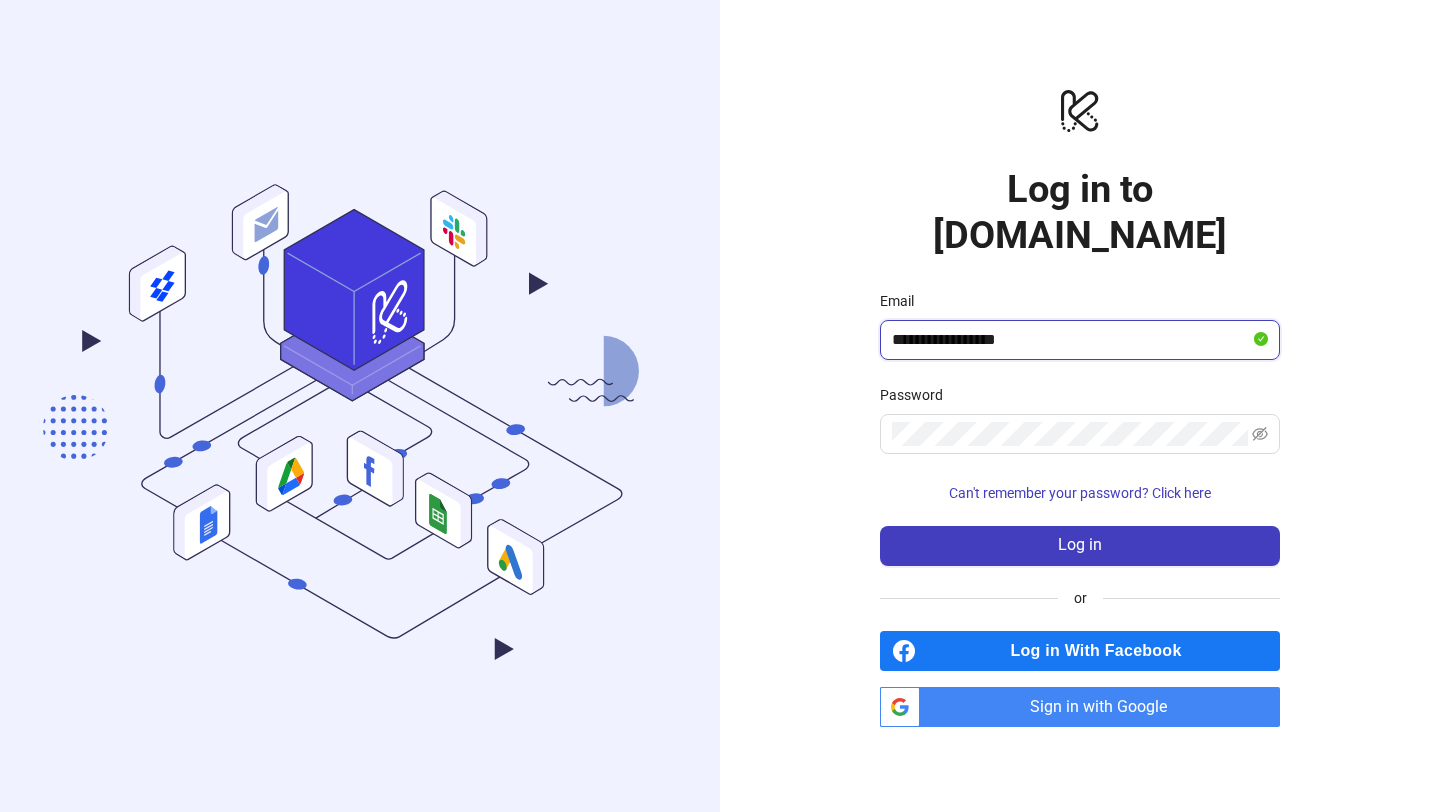 type on "**********" 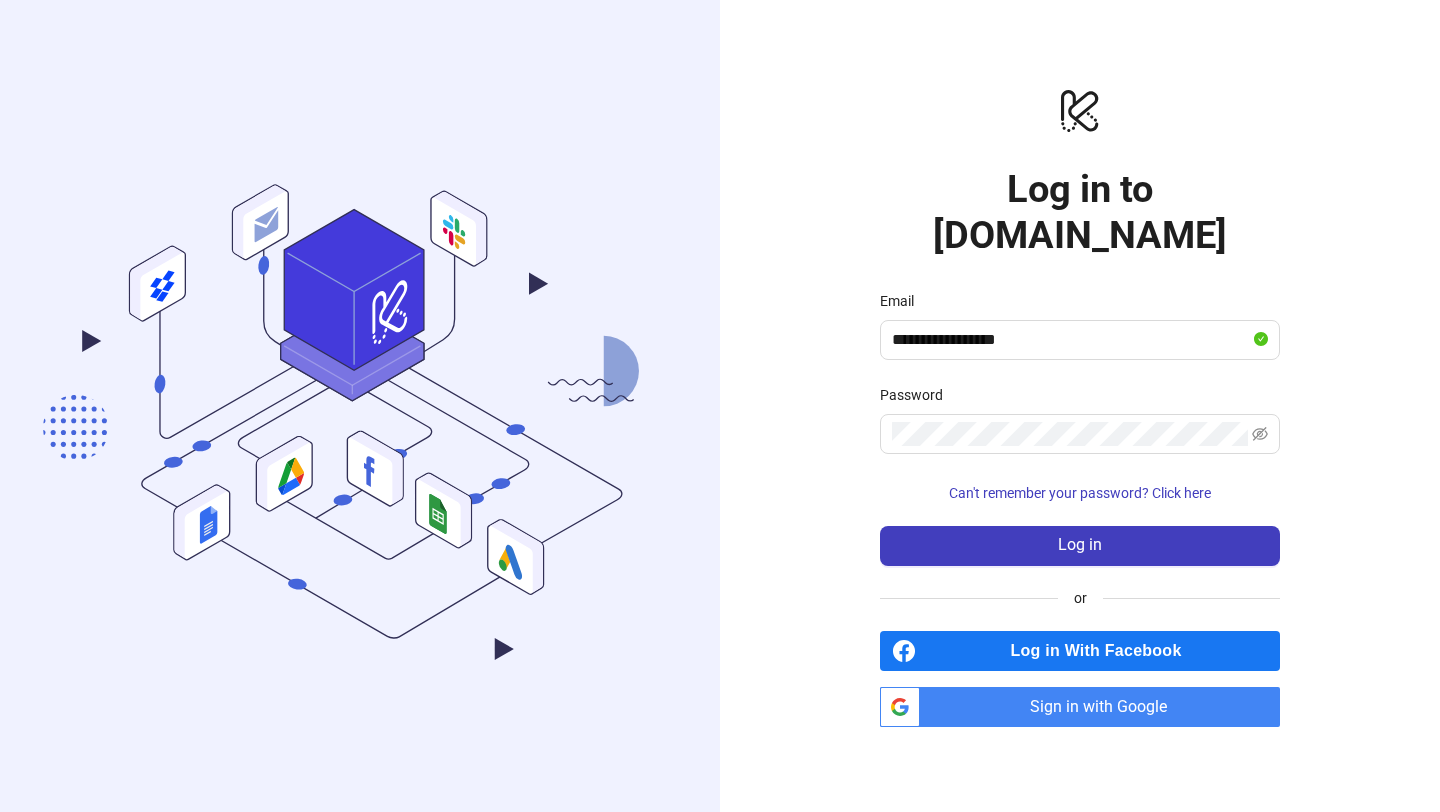 click on "**********" at bounding box center [1080, 406] 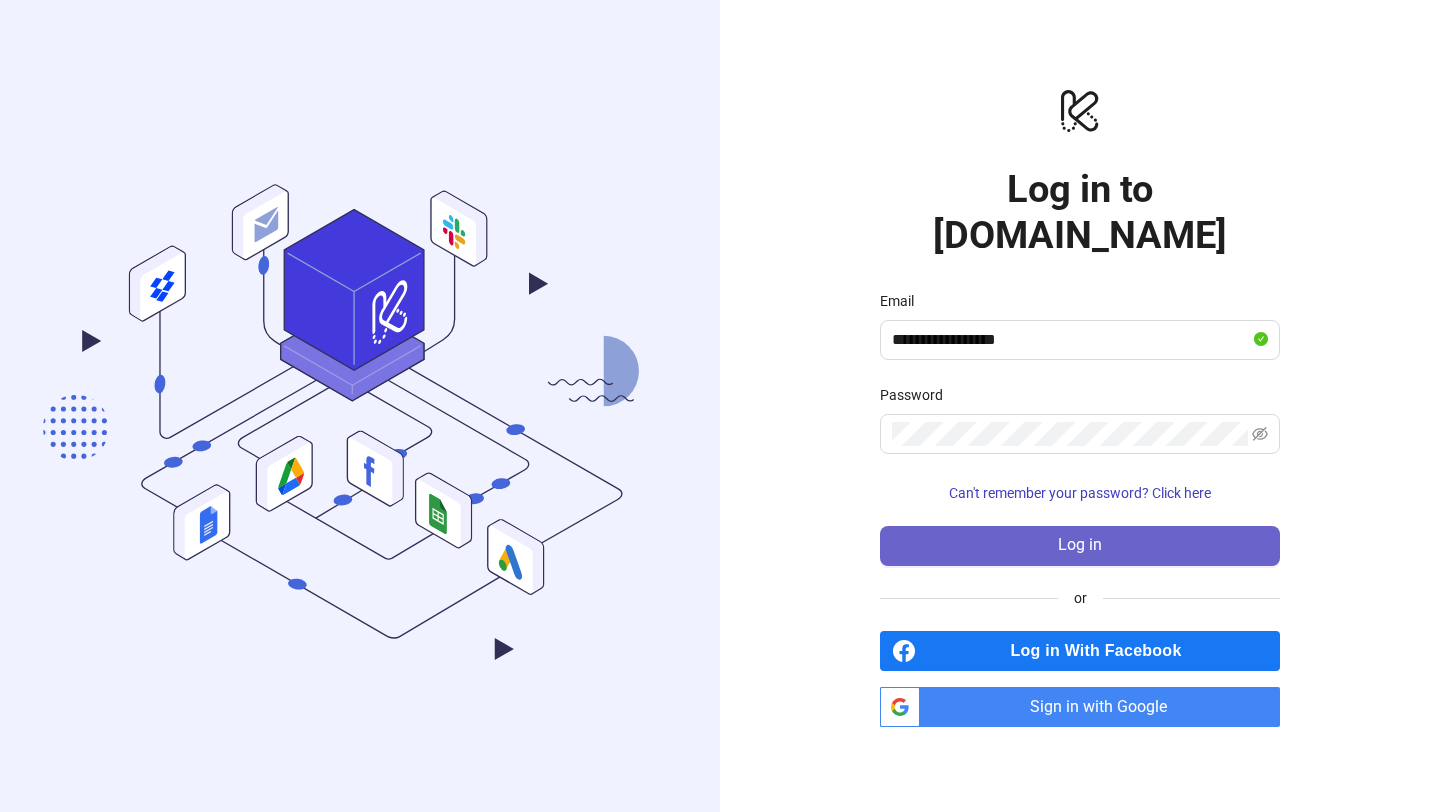 click on "Log in" at bounding box center [1080, 546] 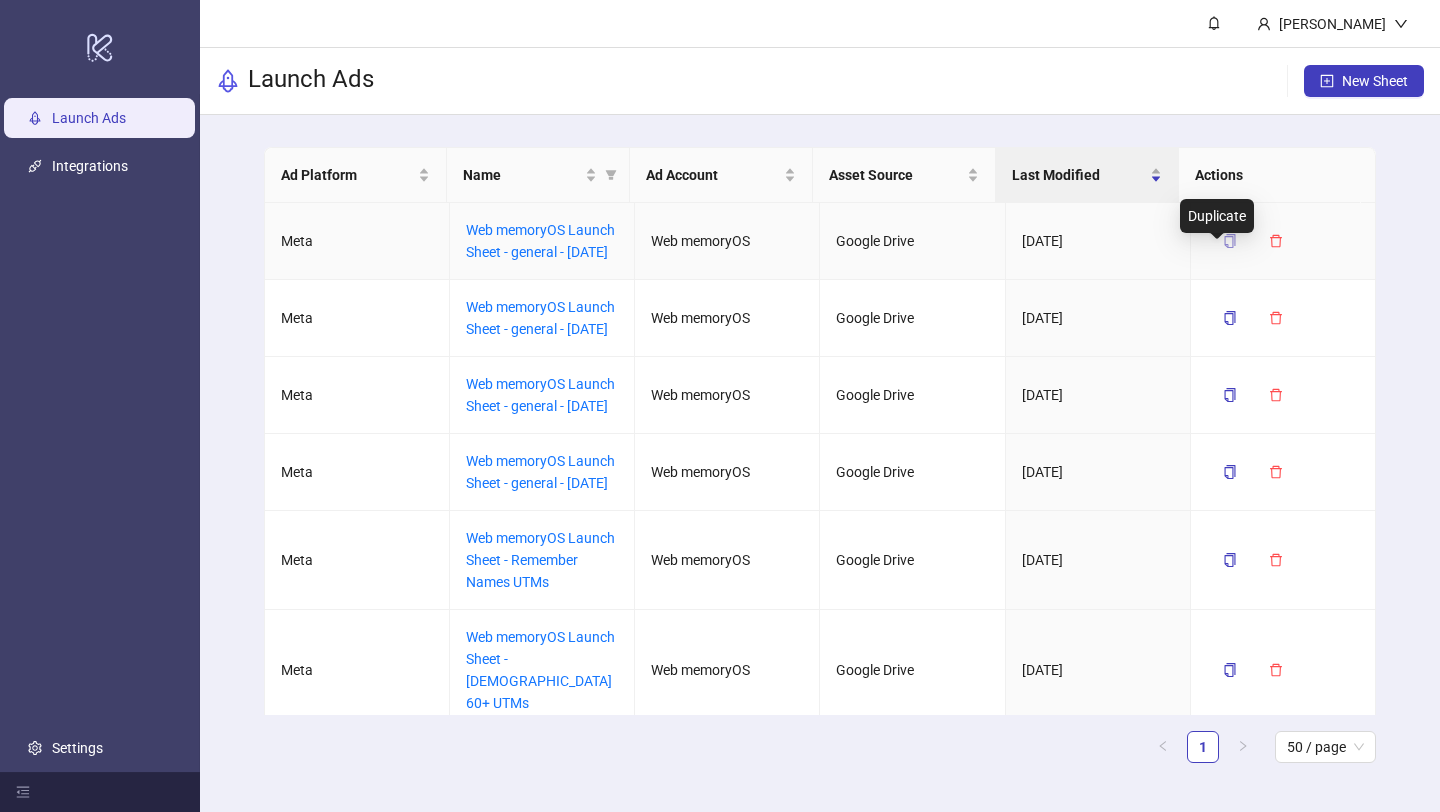 click 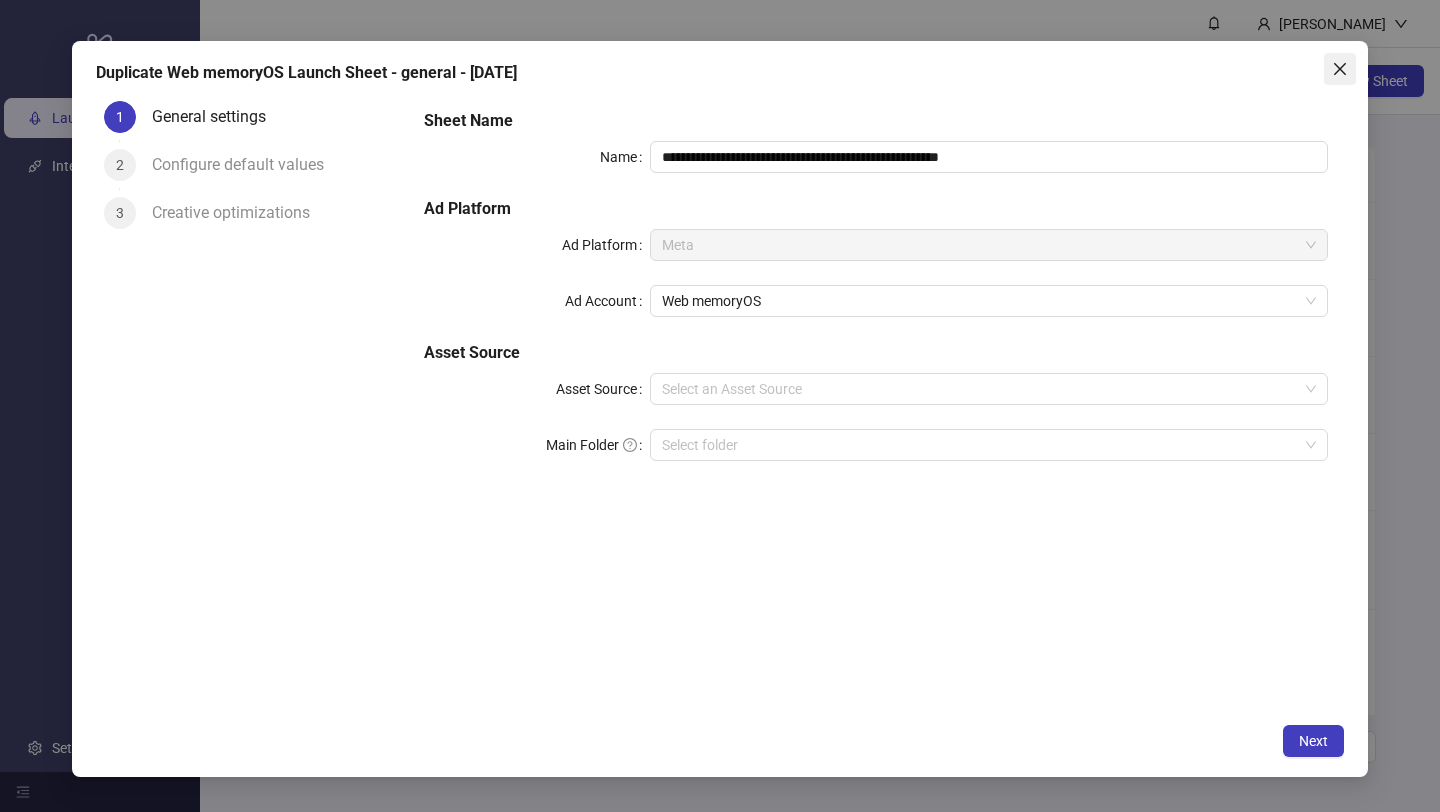 click 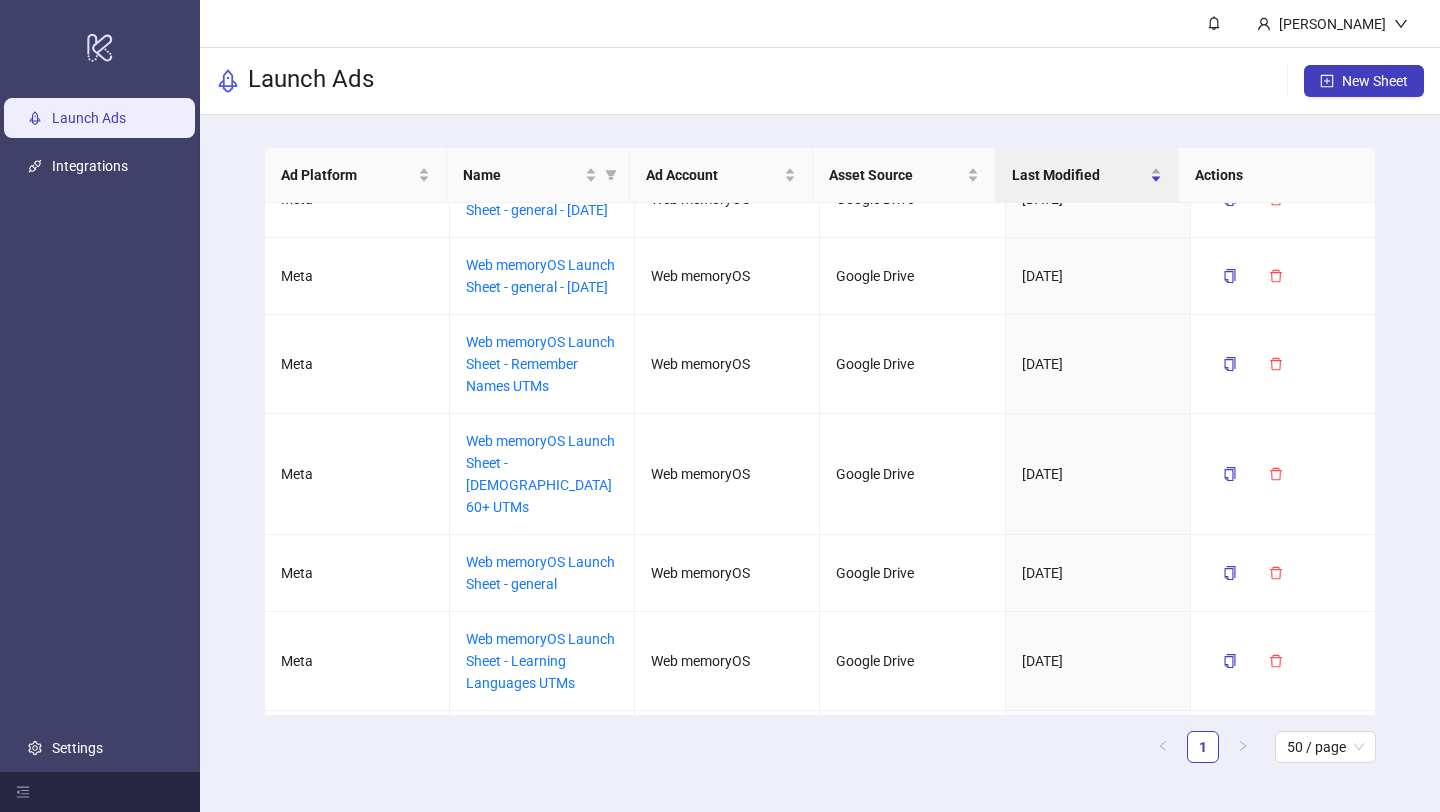 scroll, scrollTop: 0, scrollLeft: 0, axis: both 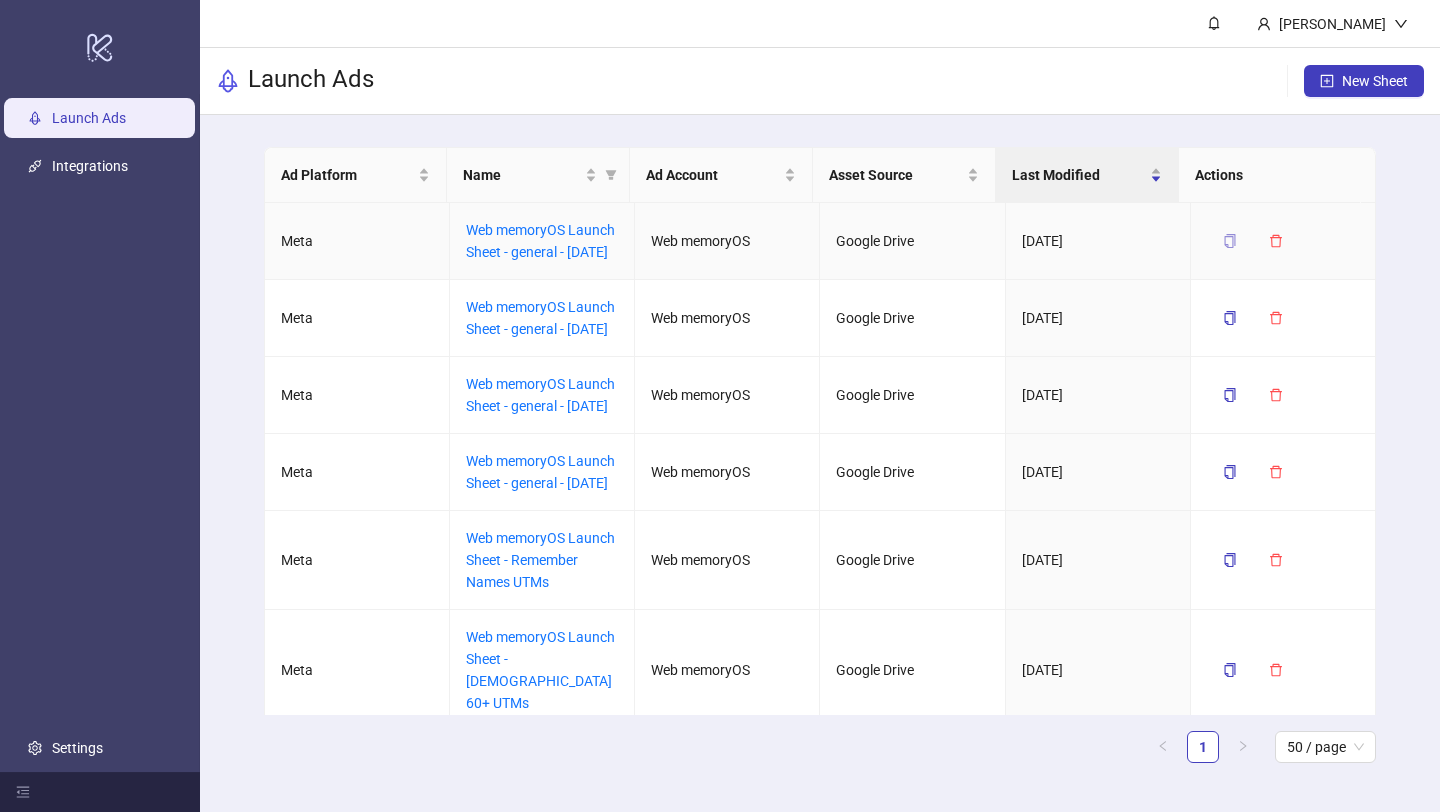click at bounding box center (1230, 241) 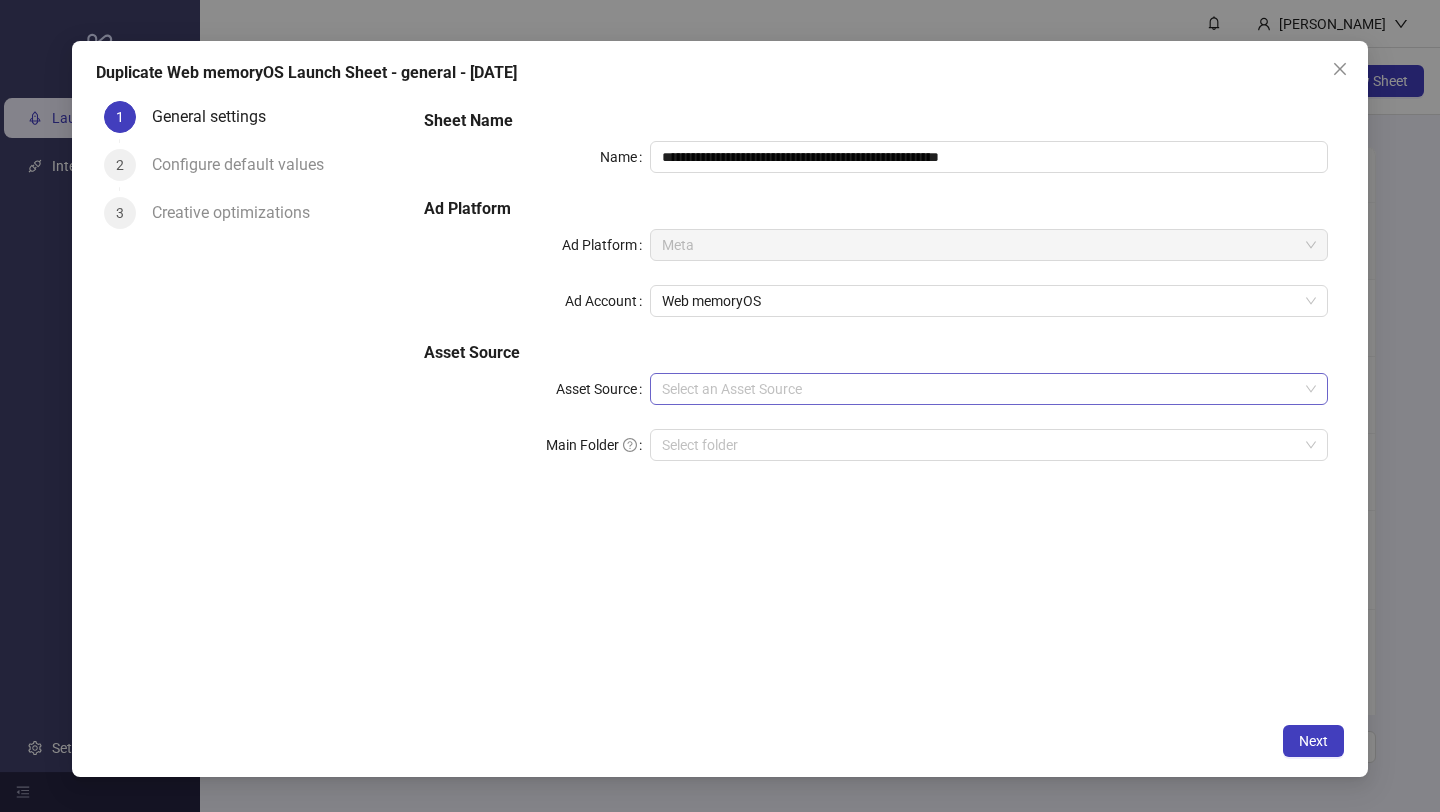 click on "Asset Source" at bounding box center (980, 389) 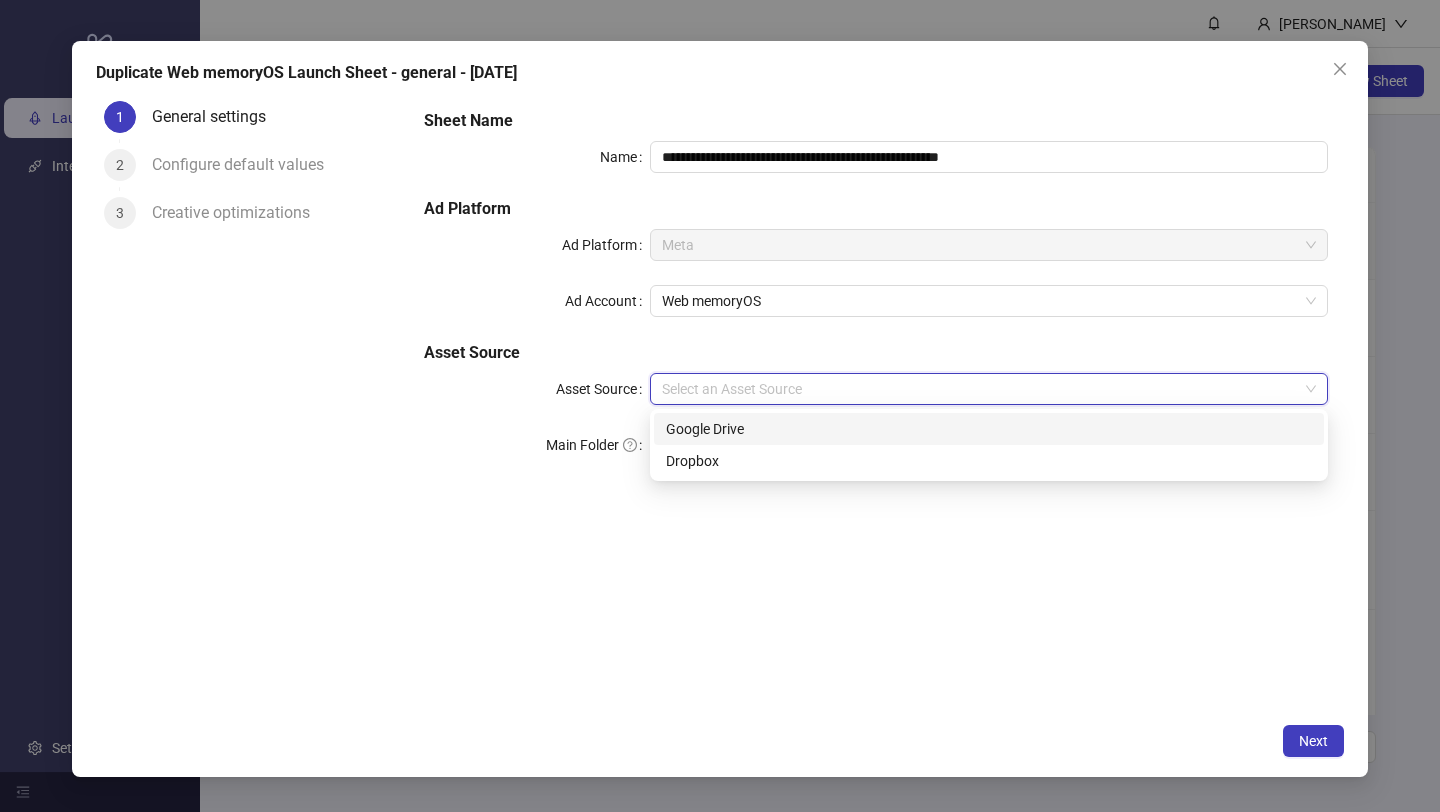 click on "Google Drive" at bounding box center (989, 429) 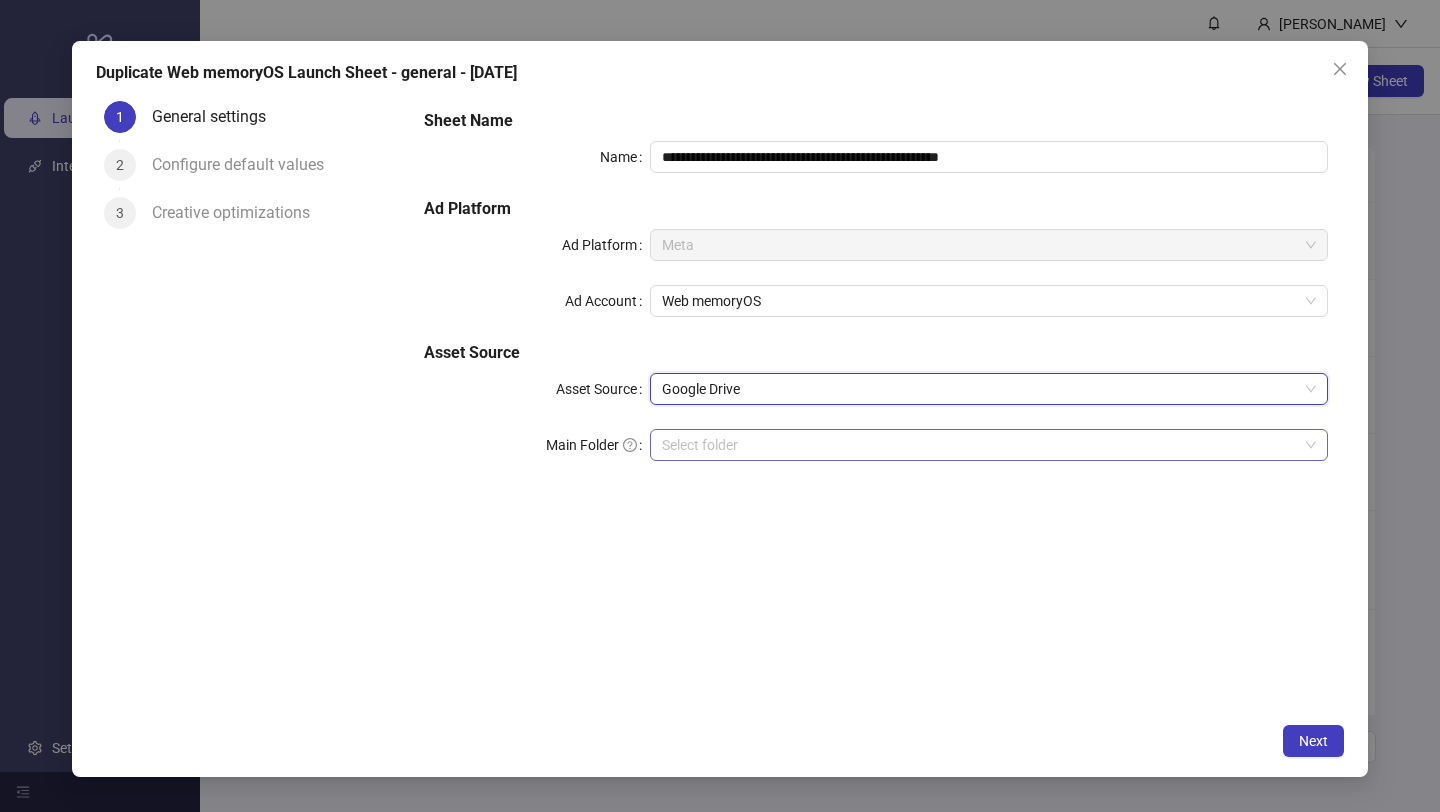 click on "Main Folder" at bounding box center (980, 445) 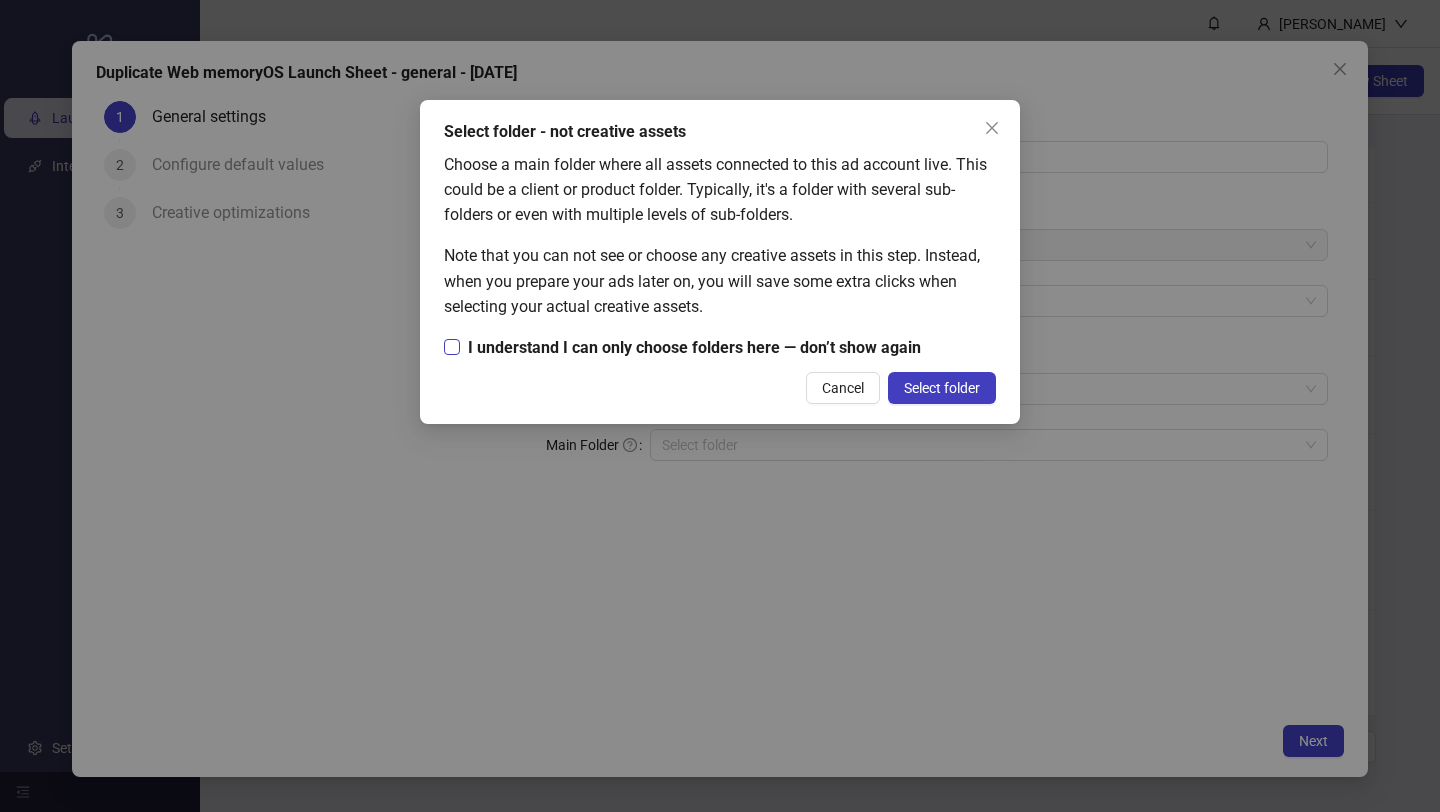 click on "I understand I can only choose folders here — don’t show again" at bounding box center (694, 347) 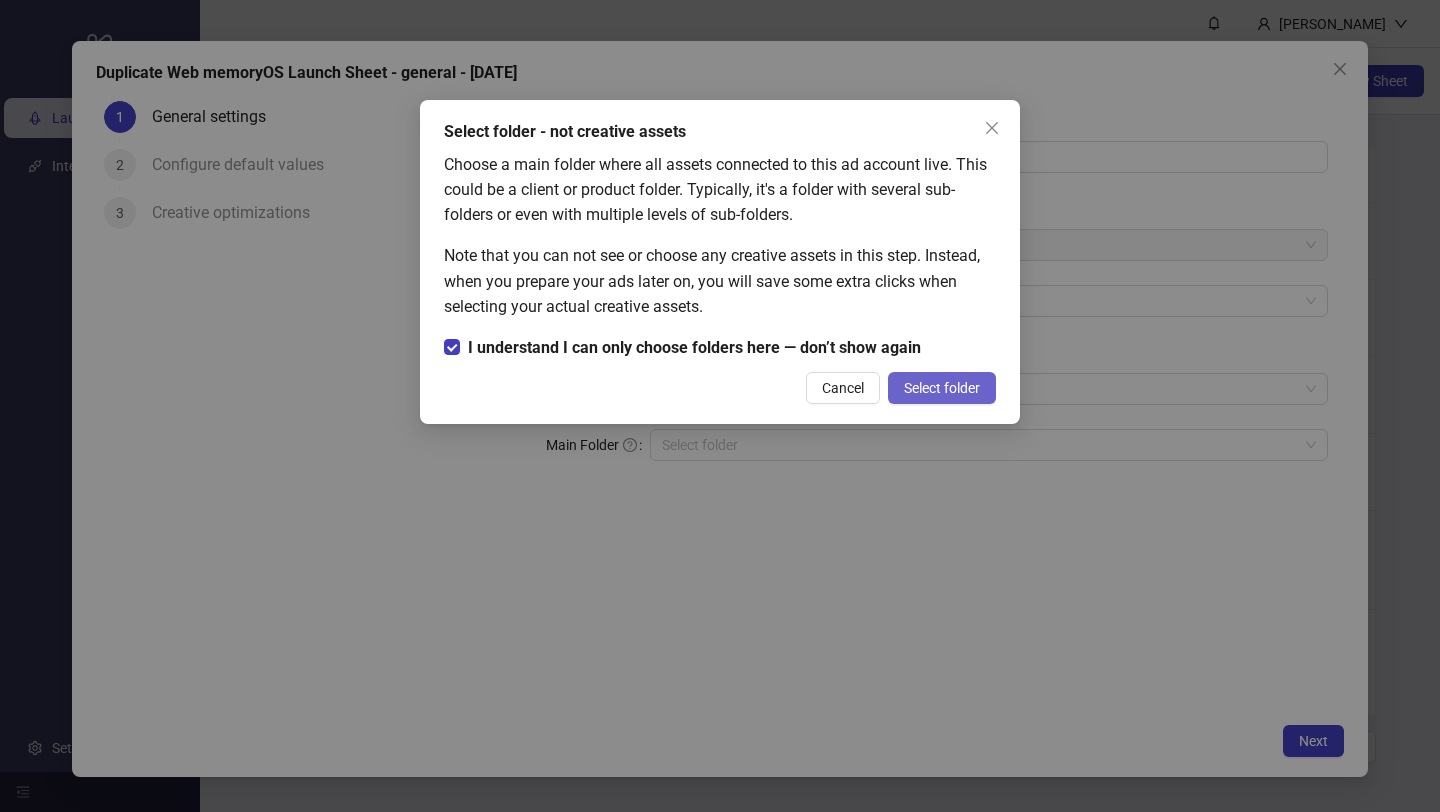 click on "Select folder" at bounding box center (942, 388) 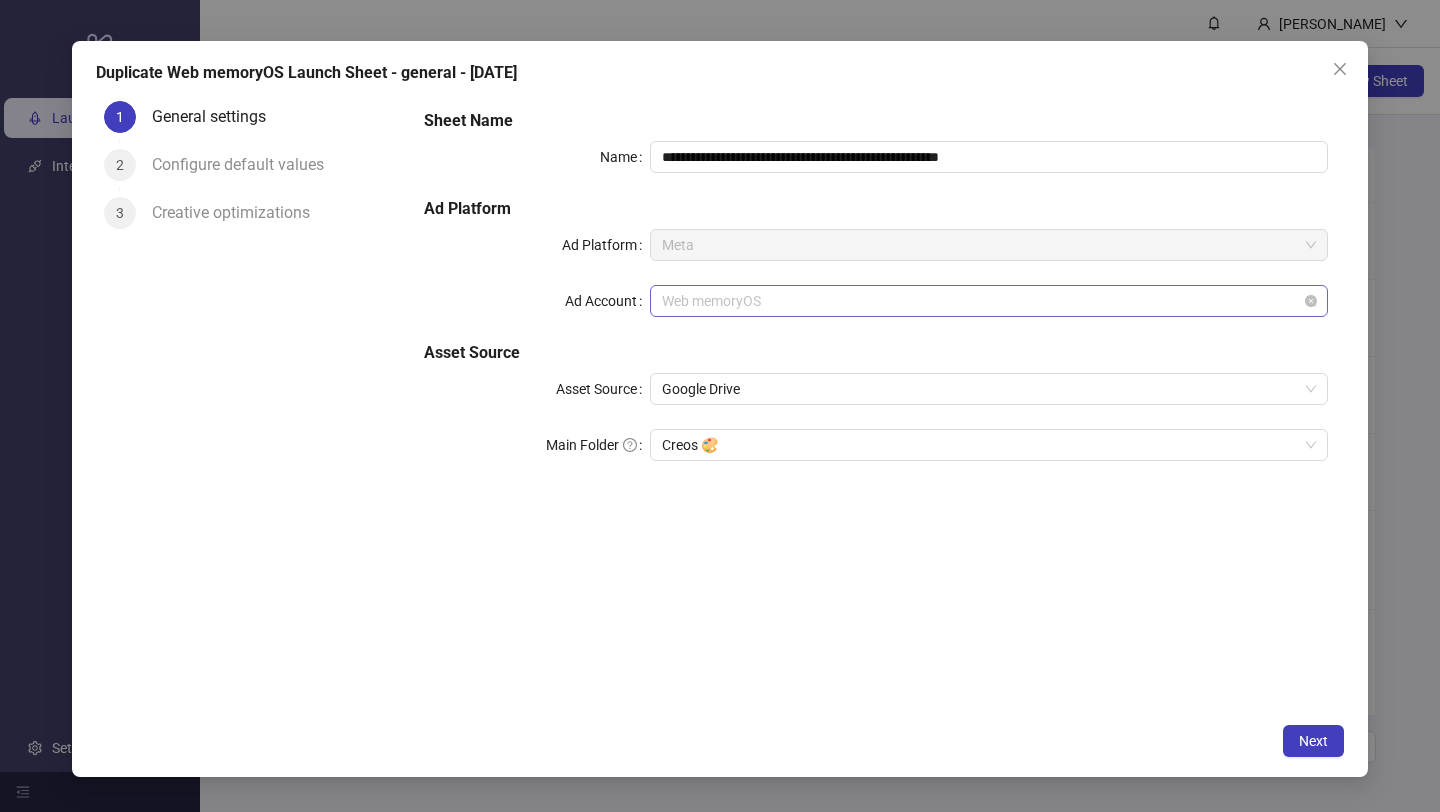 click on "Web memoryOS" at bounding box center (989, 301) 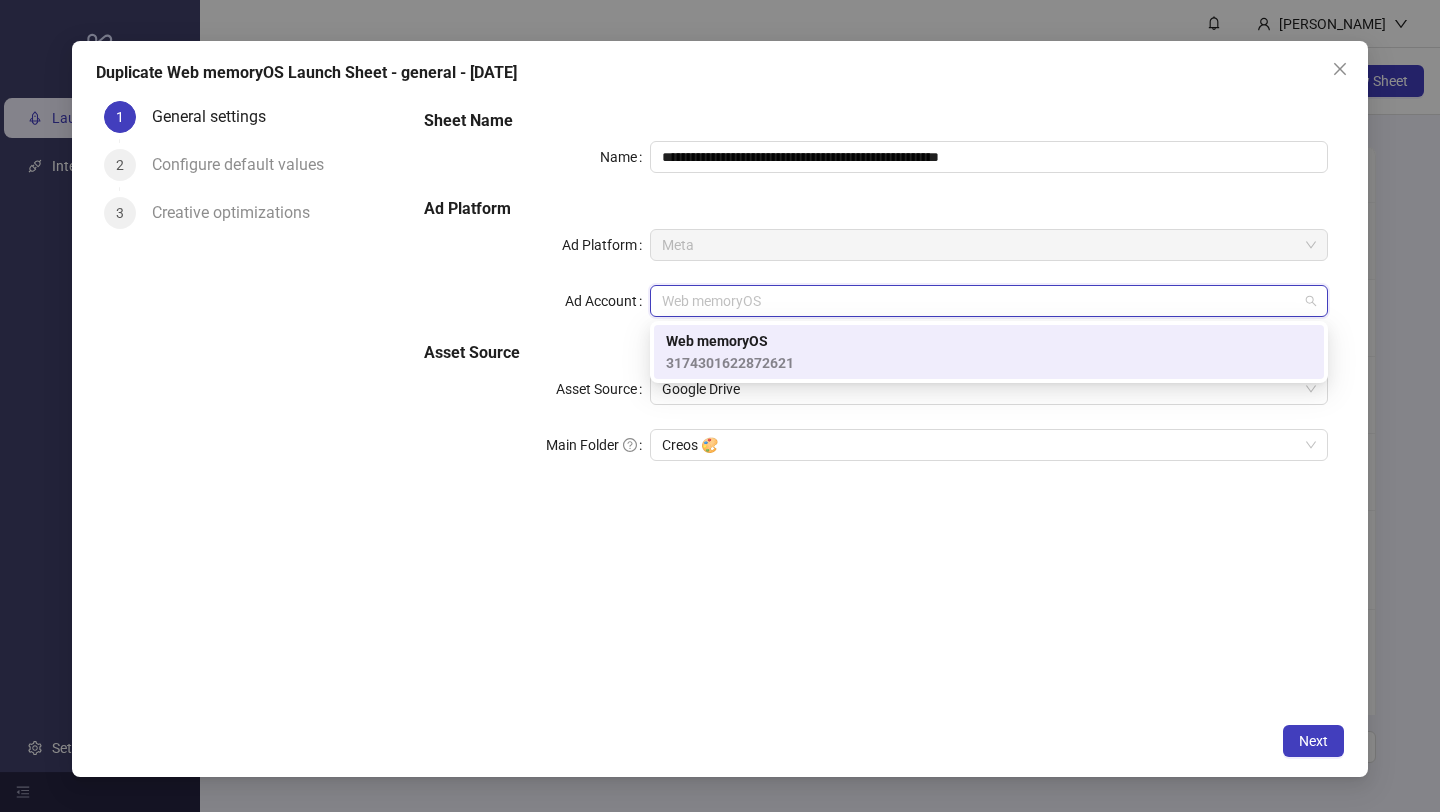 click on "**********" at bounding box center (876, 297) 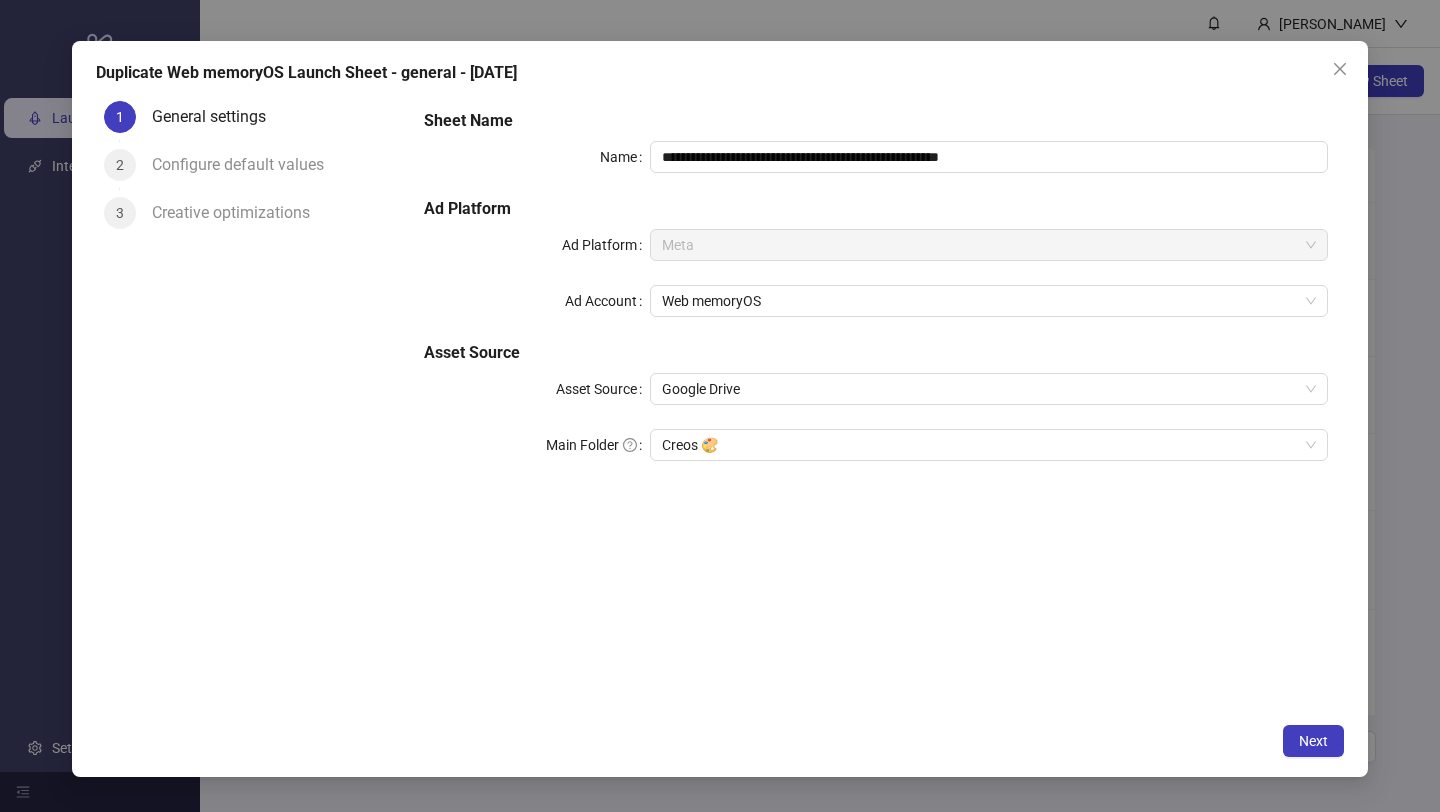 click on "Meta" at bounding box center (989, 245) 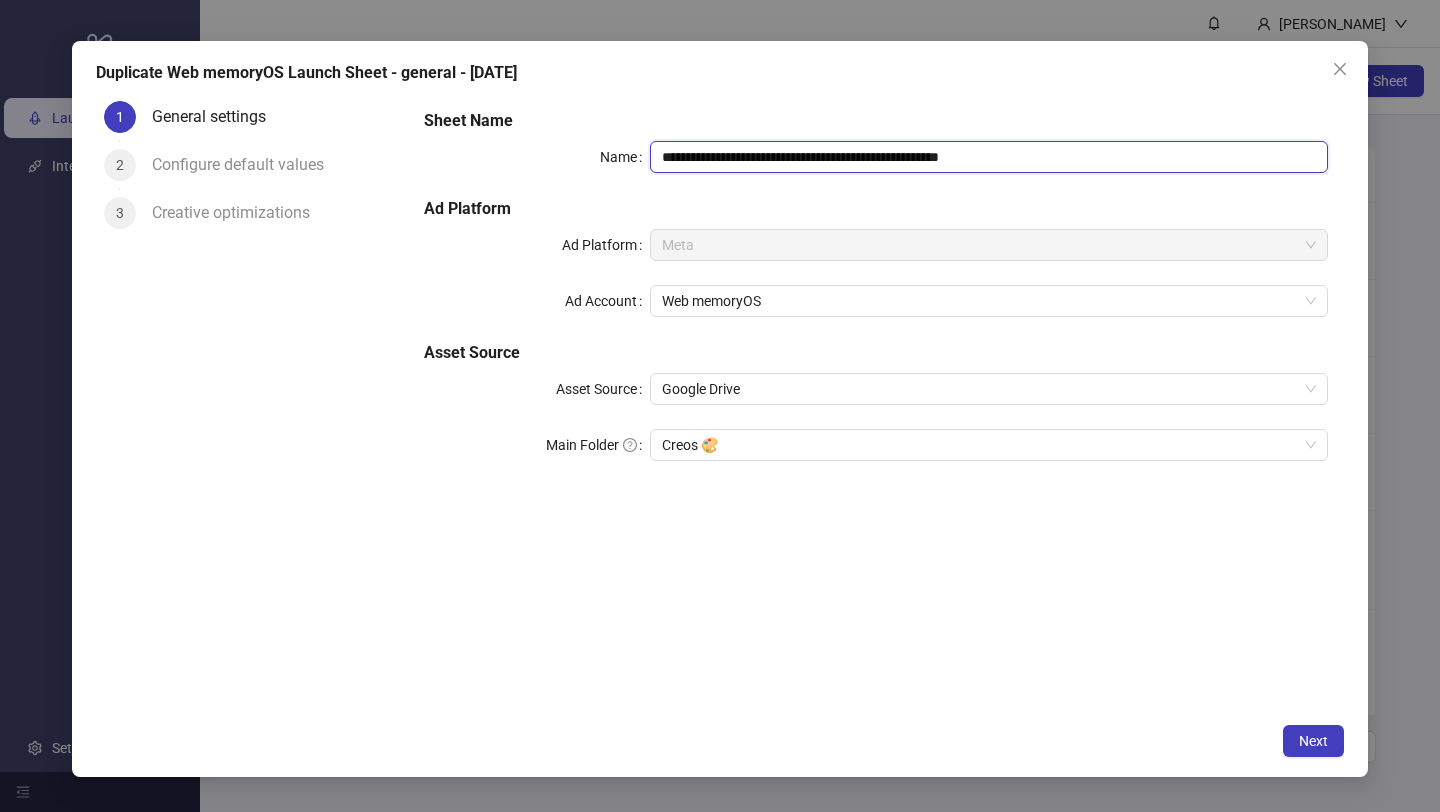 click on "**********" at bounding box center (989, 157) 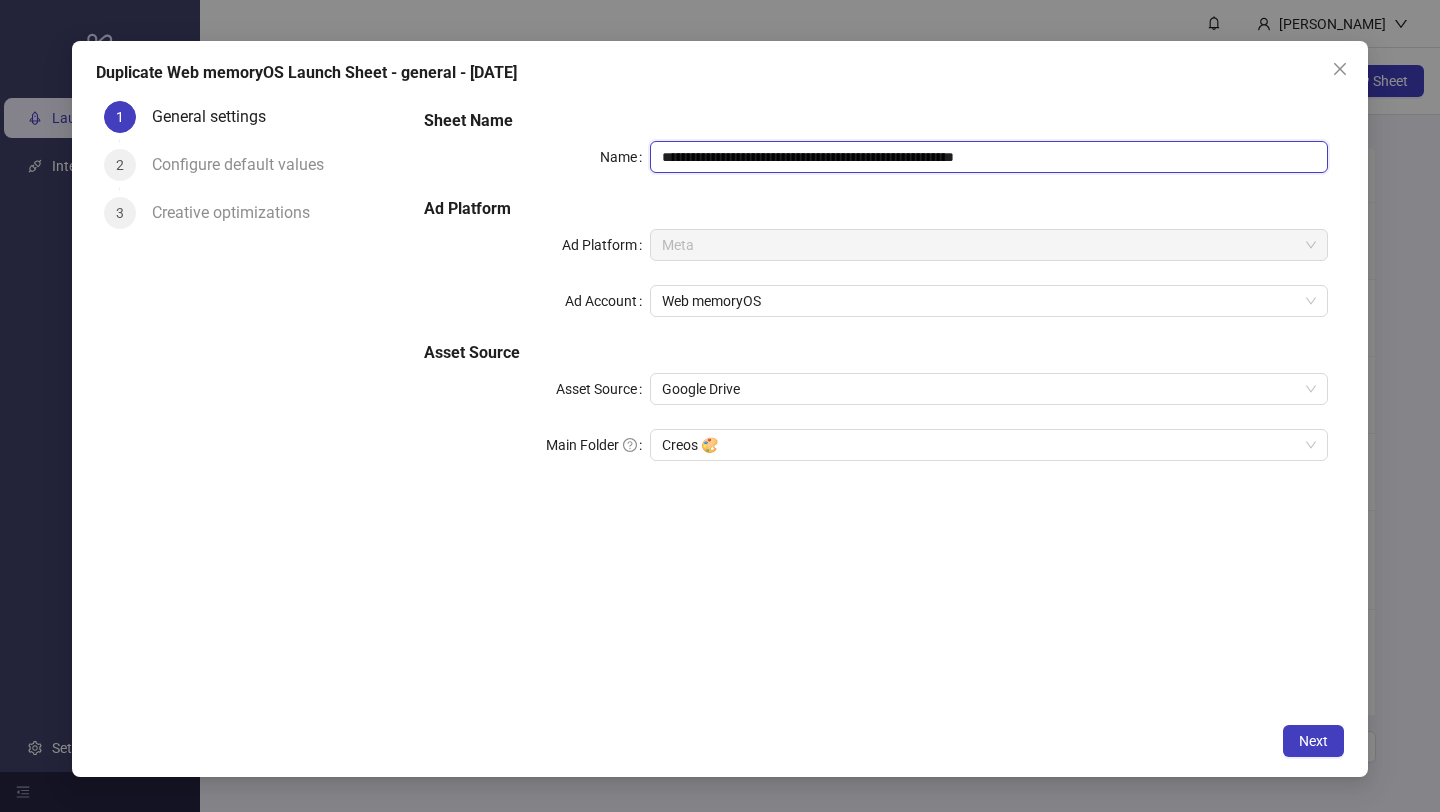drag, startPoint x: 995, startPoint y: 156, endPoint x: 1133, endPoint y: 224, distance: 153.84407 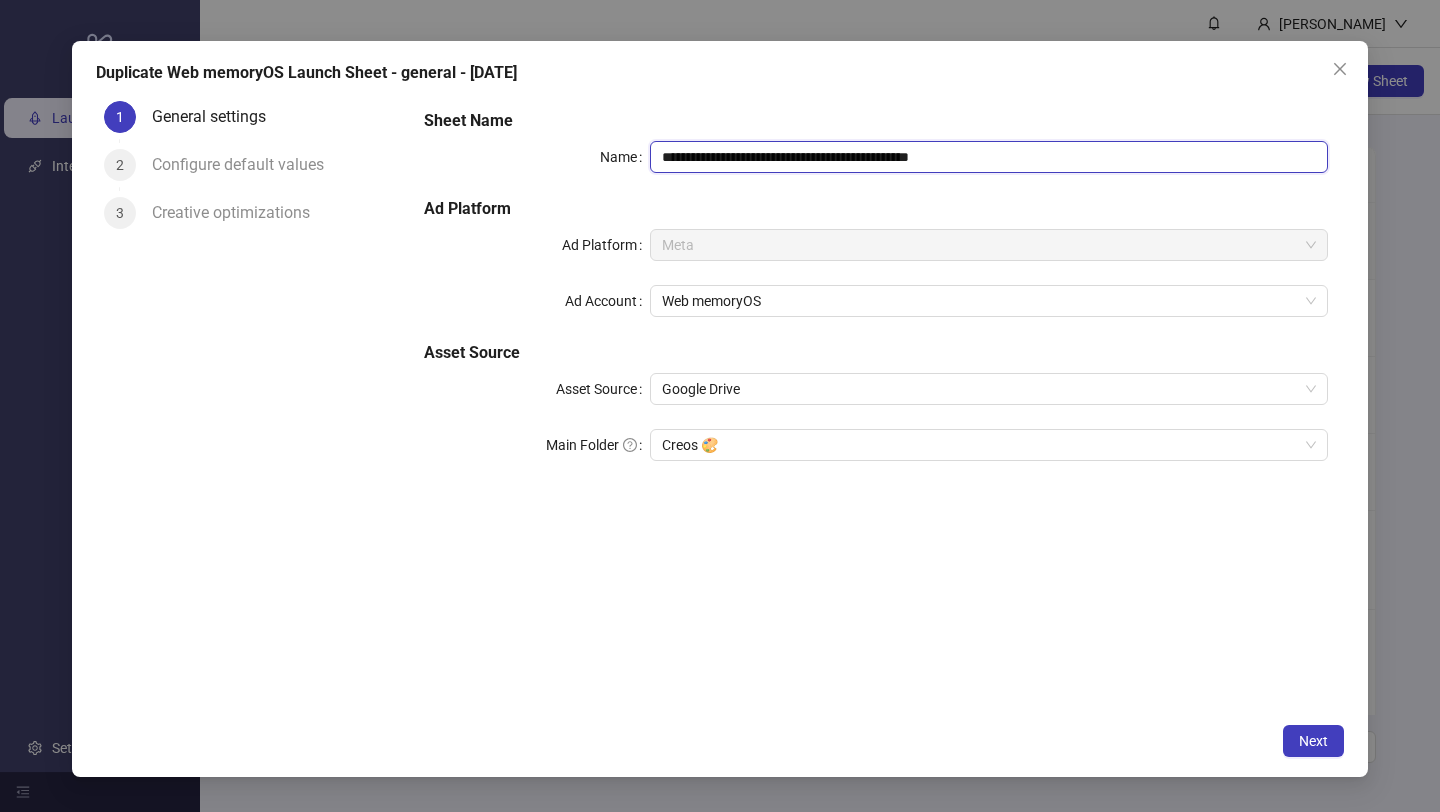 type on "**********" 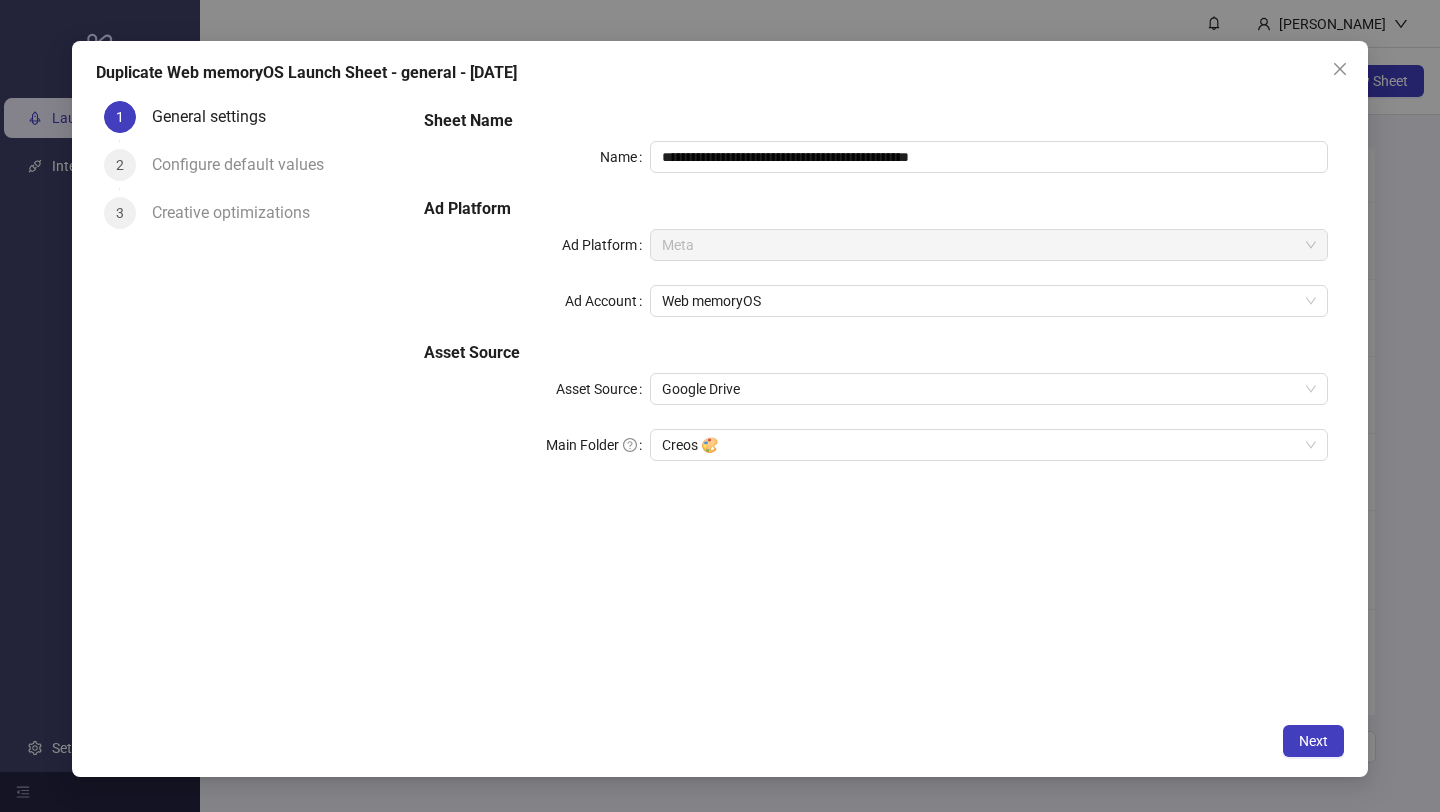 click on "Ad Platform" at bounding box center (876, 209) 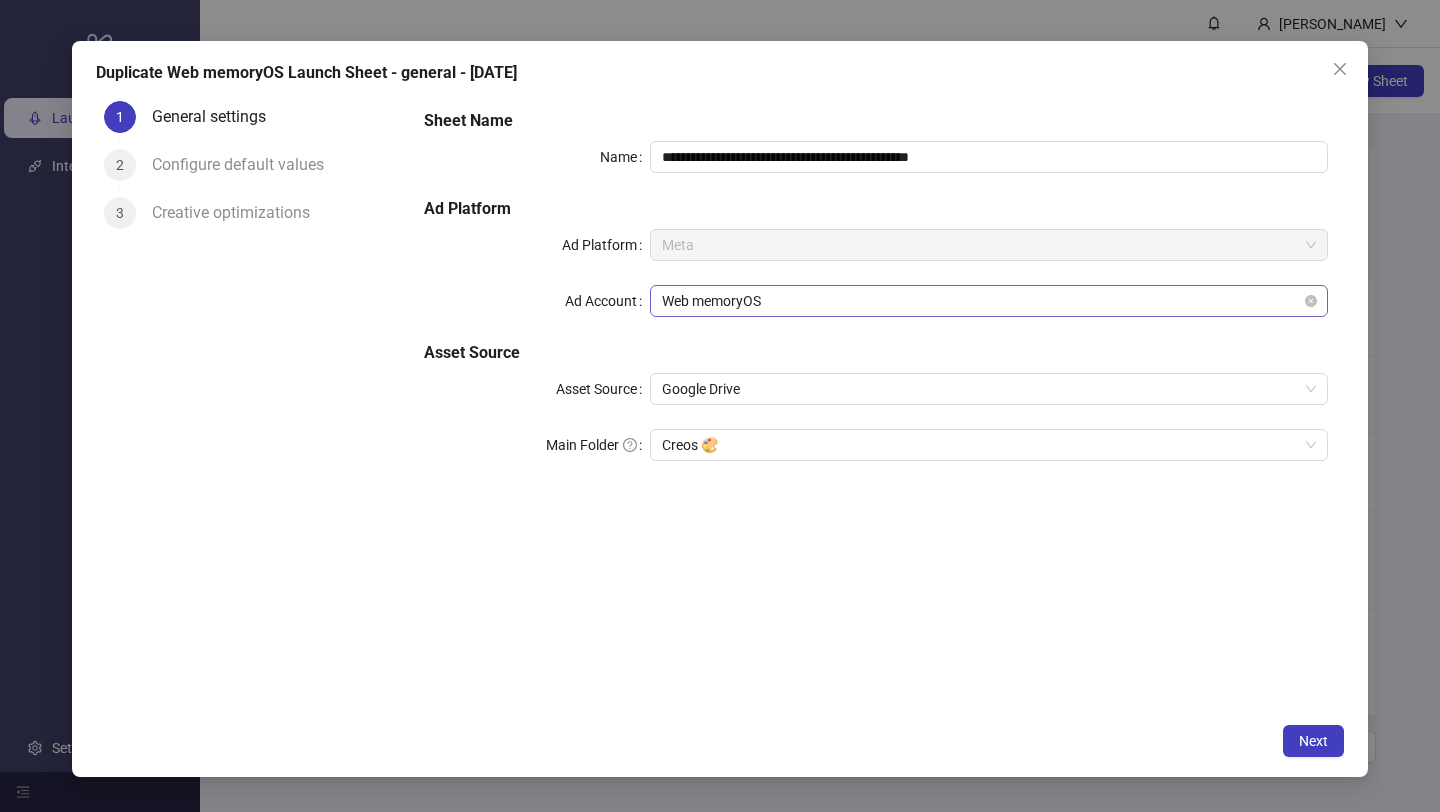 click on "Web memoryOS" at bounding box center [989, 301] 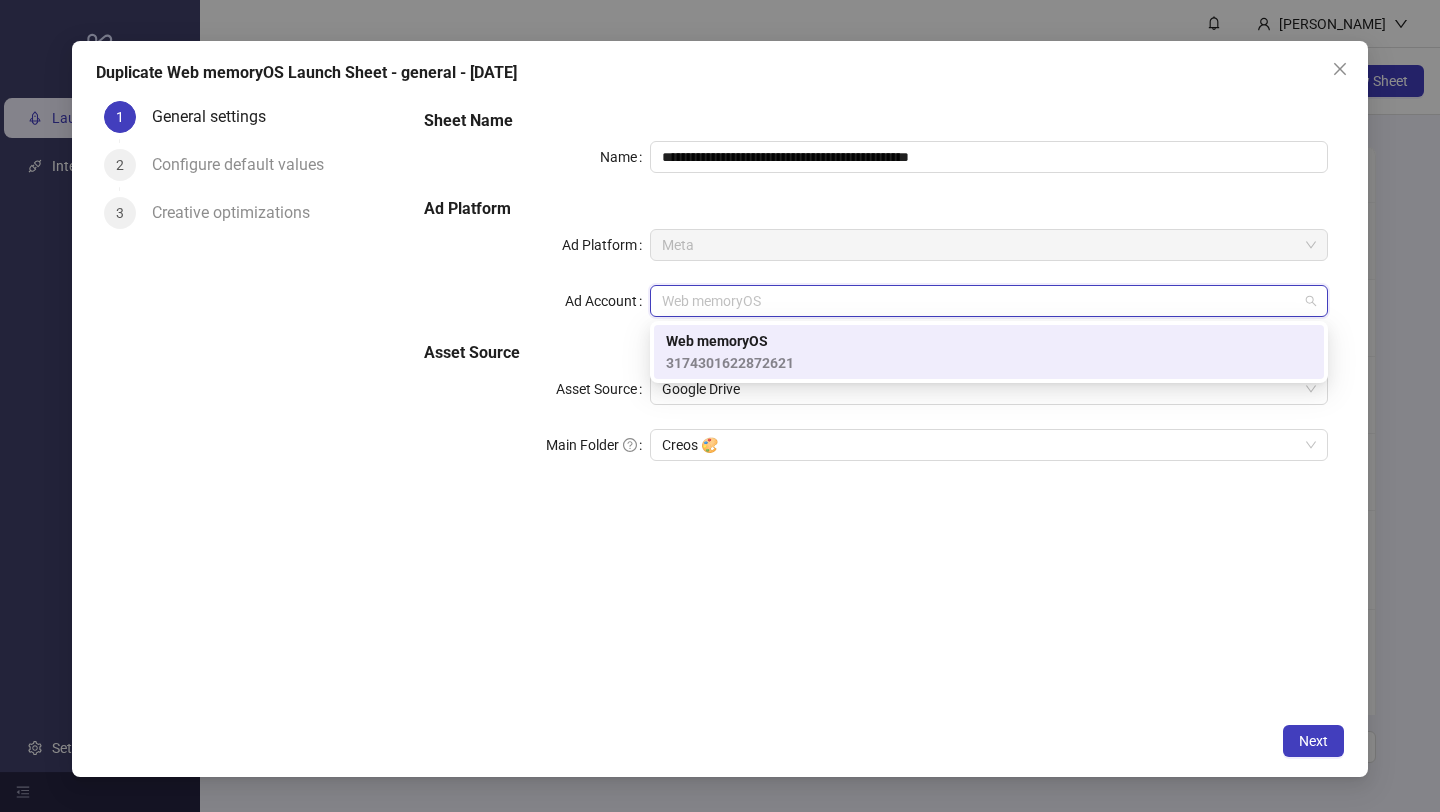 click on "Meta" at bounding box center (989, 245) 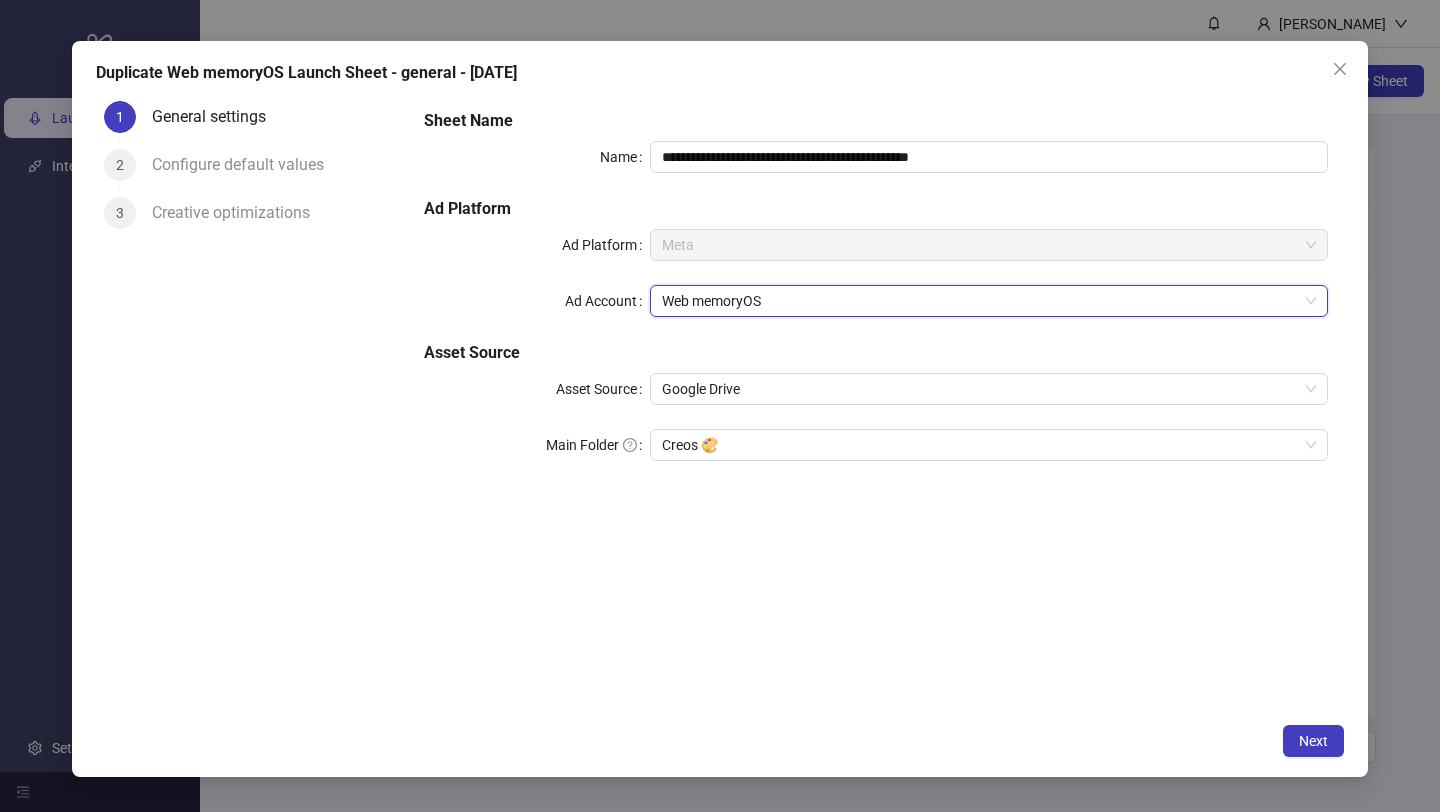 click on "Asset Source" at bounding box center [876, 353] 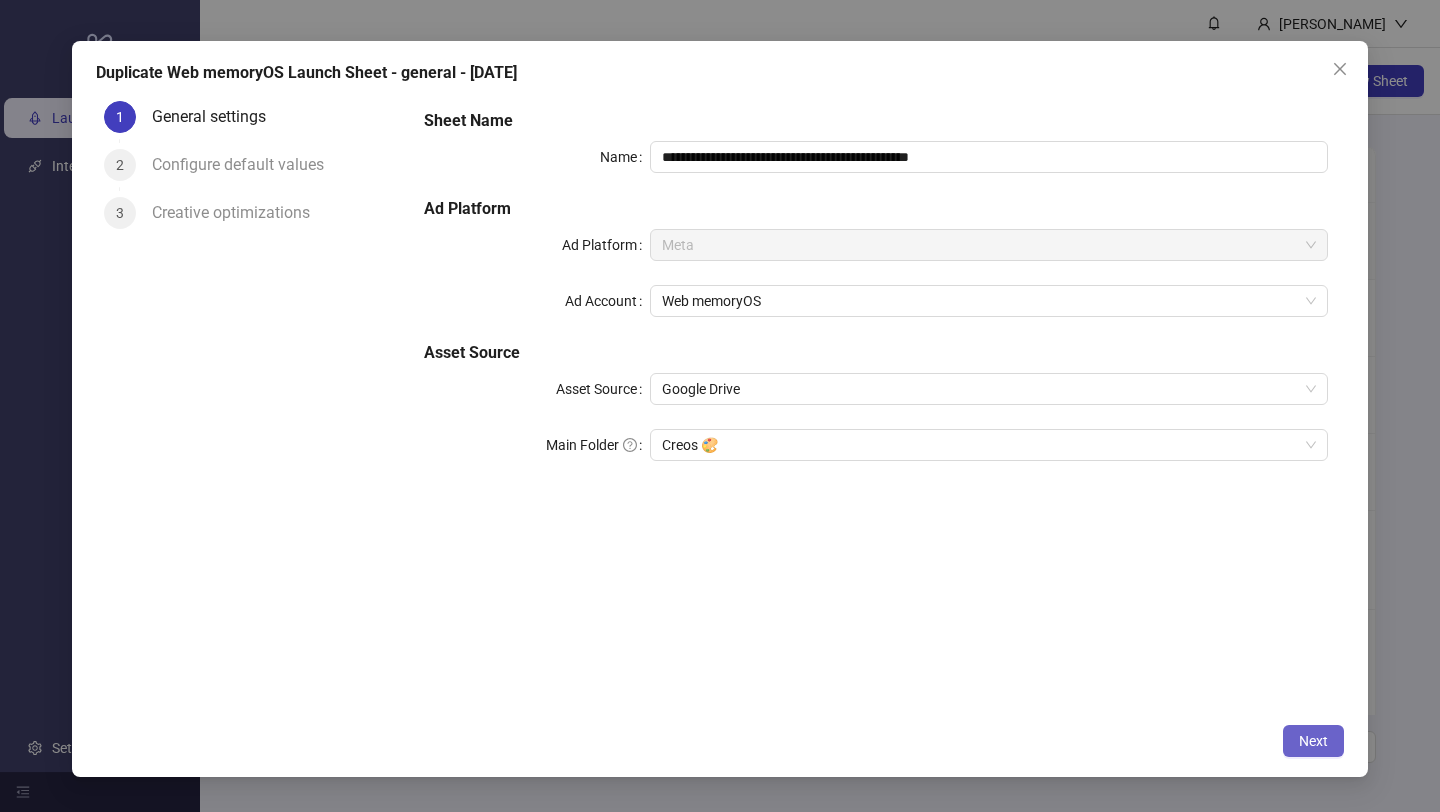 click on "Next" at bounding box center (1313, 741) 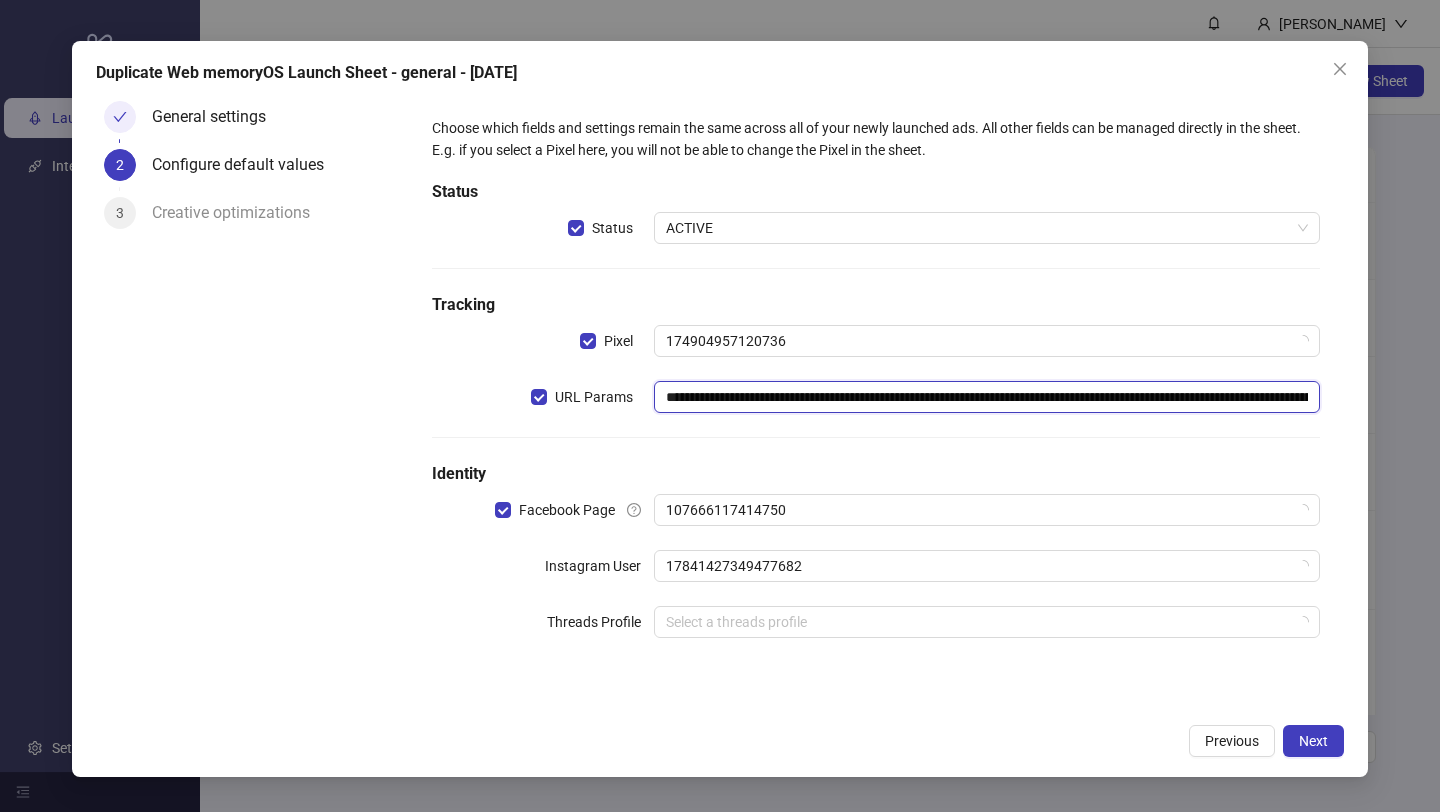 click on "**********" at bounding box center [987, 397] 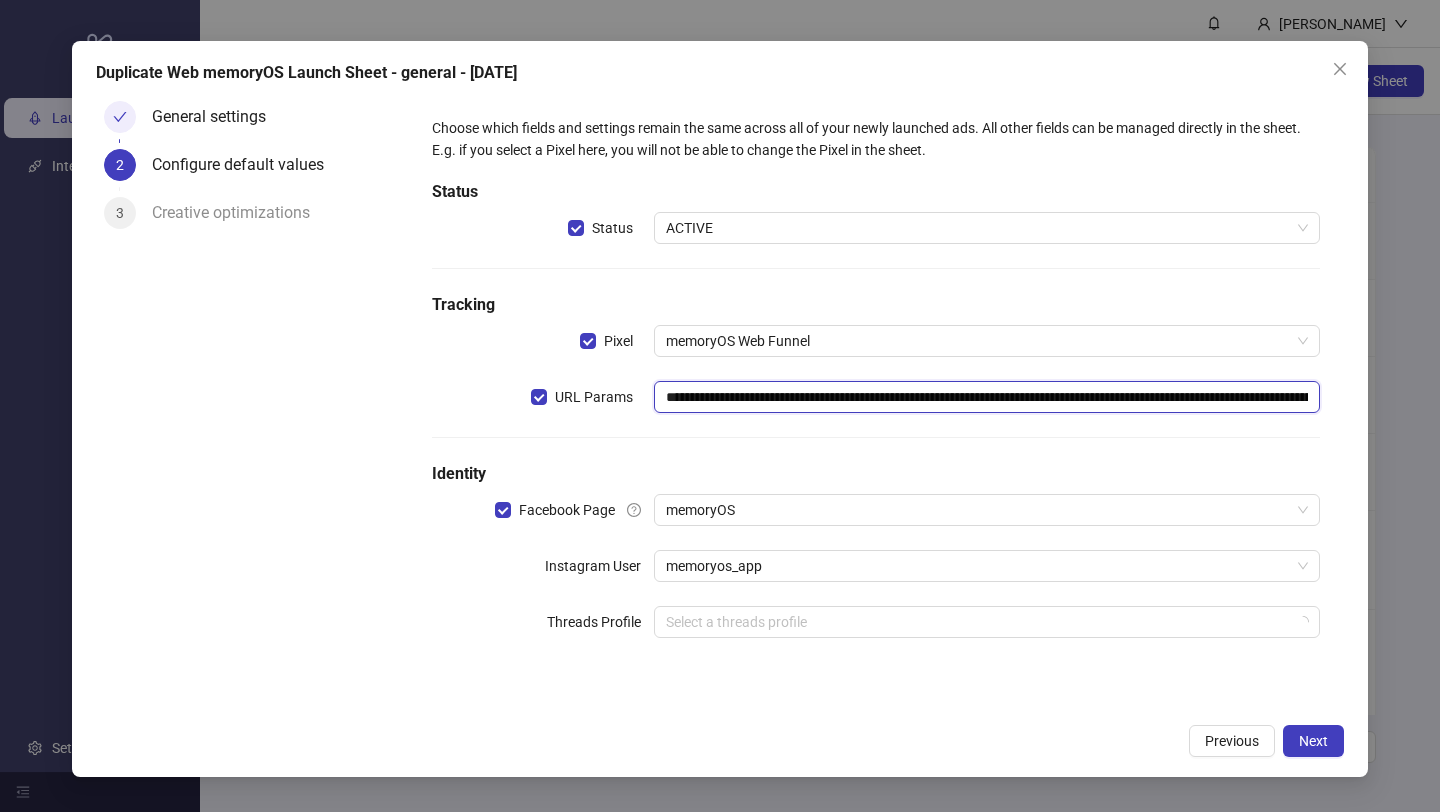 scroll, scrollTop: 0, scrollLeft: 945, axis: horizontal 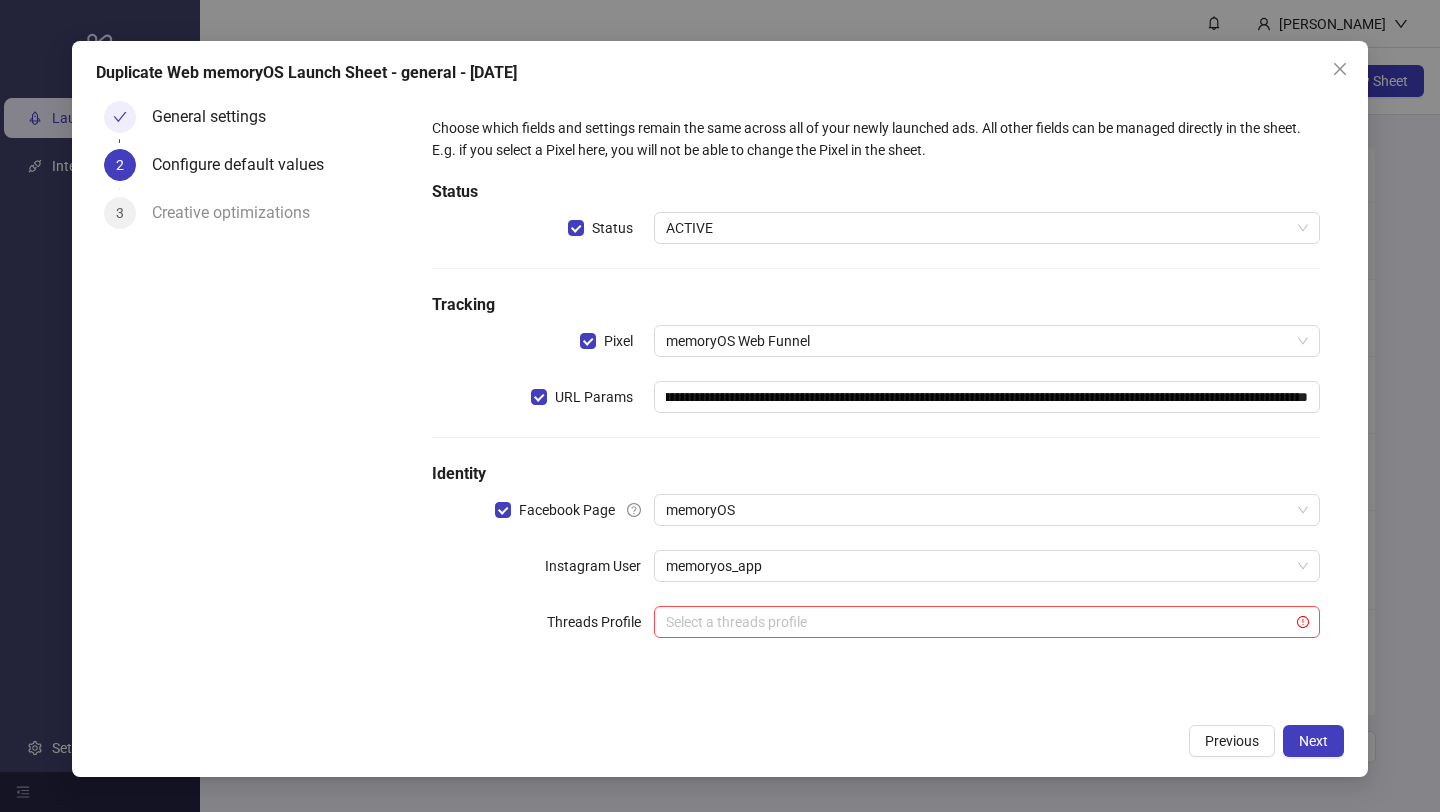 click on "**********" at bounding box center [876, 389] 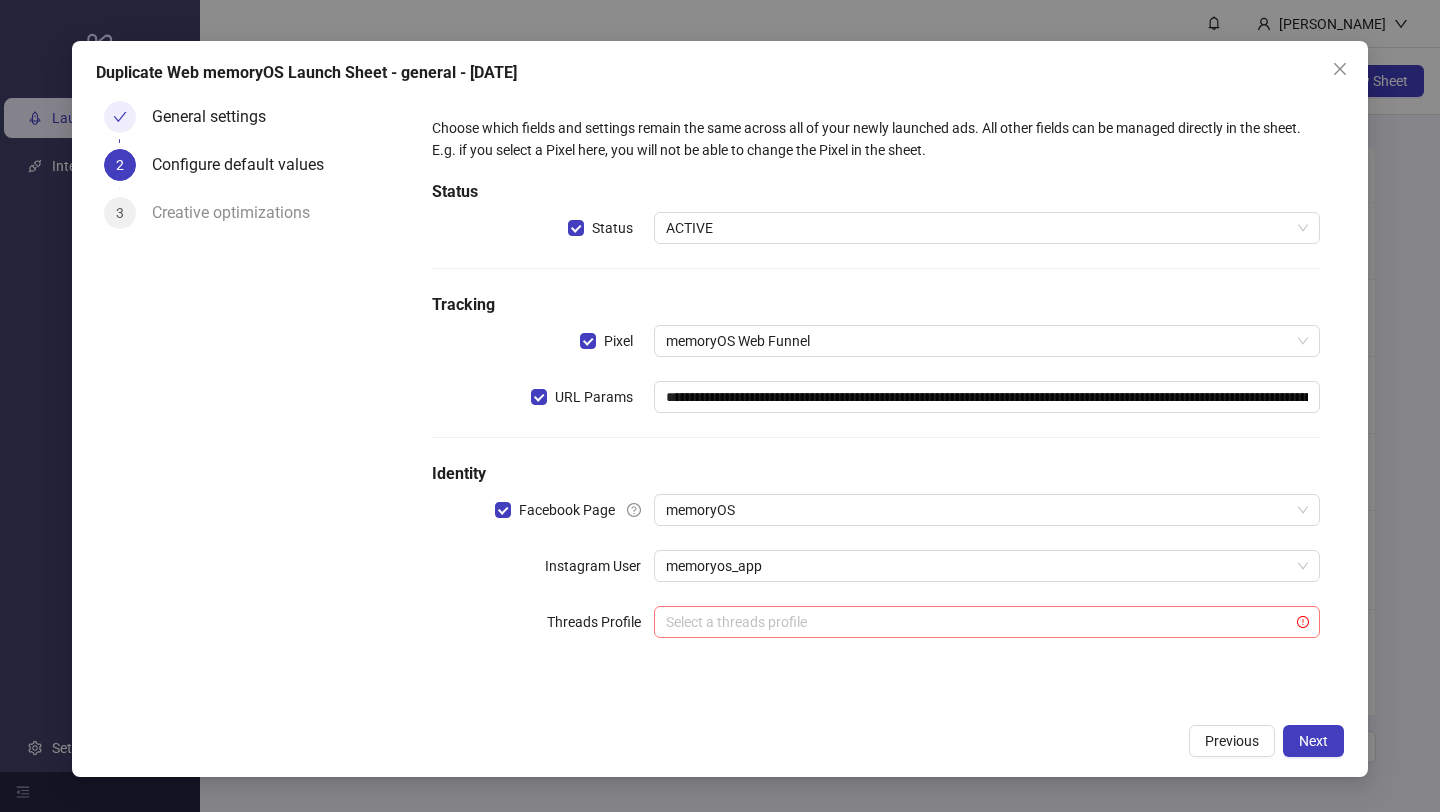 click at bounding box center [978, 622] 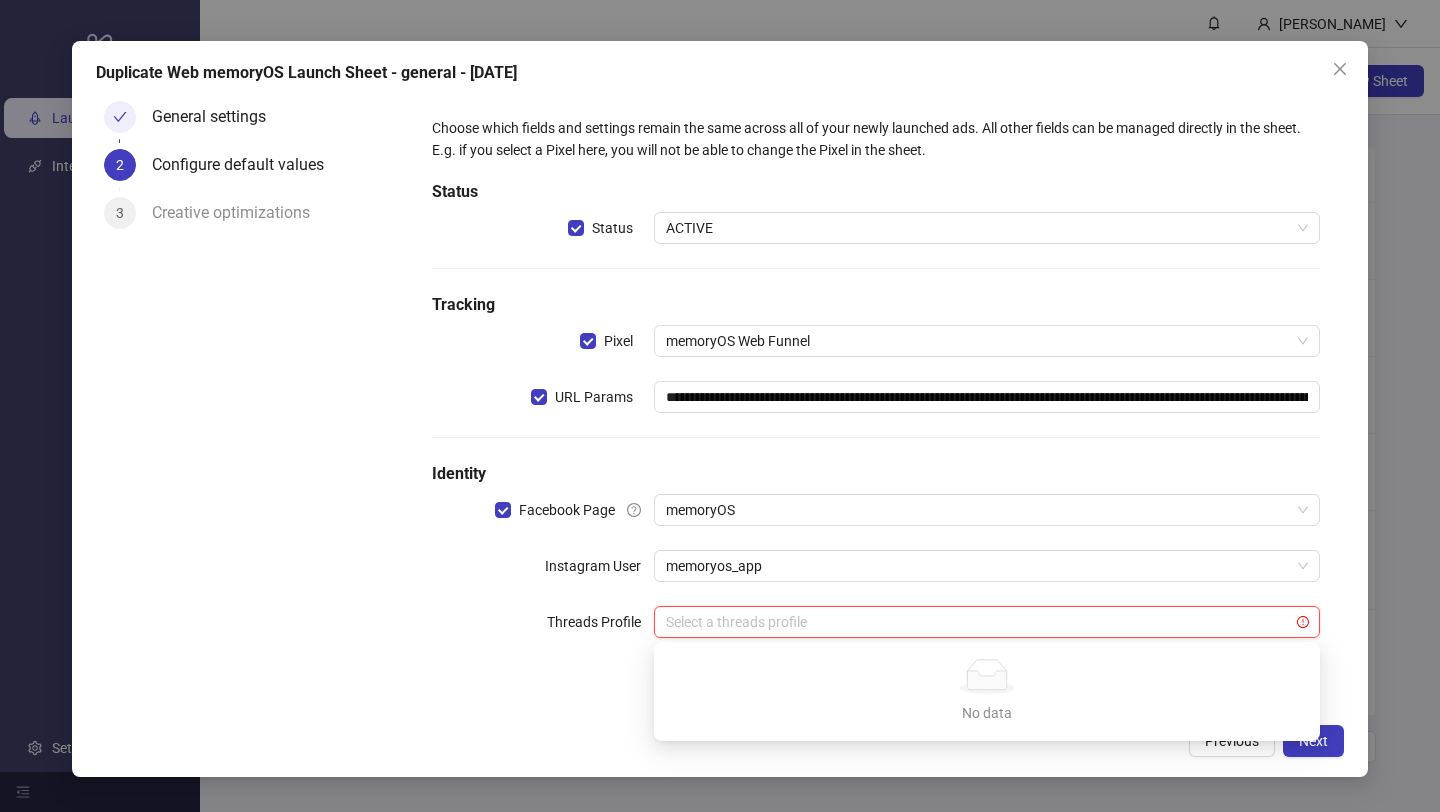 click on "**********" at bounding box center [876, 389] 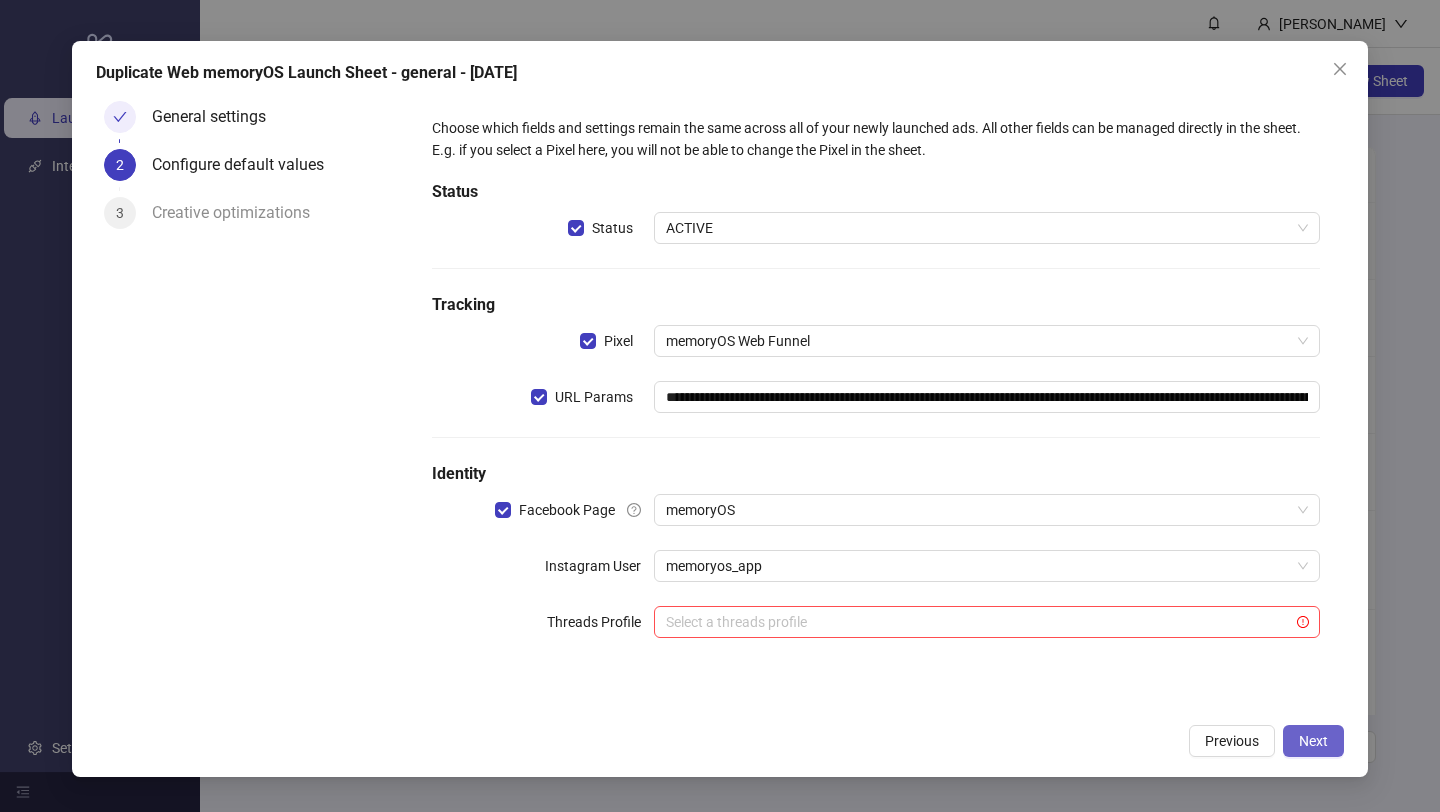 click on "Next" at bounding box center (1313, 741) 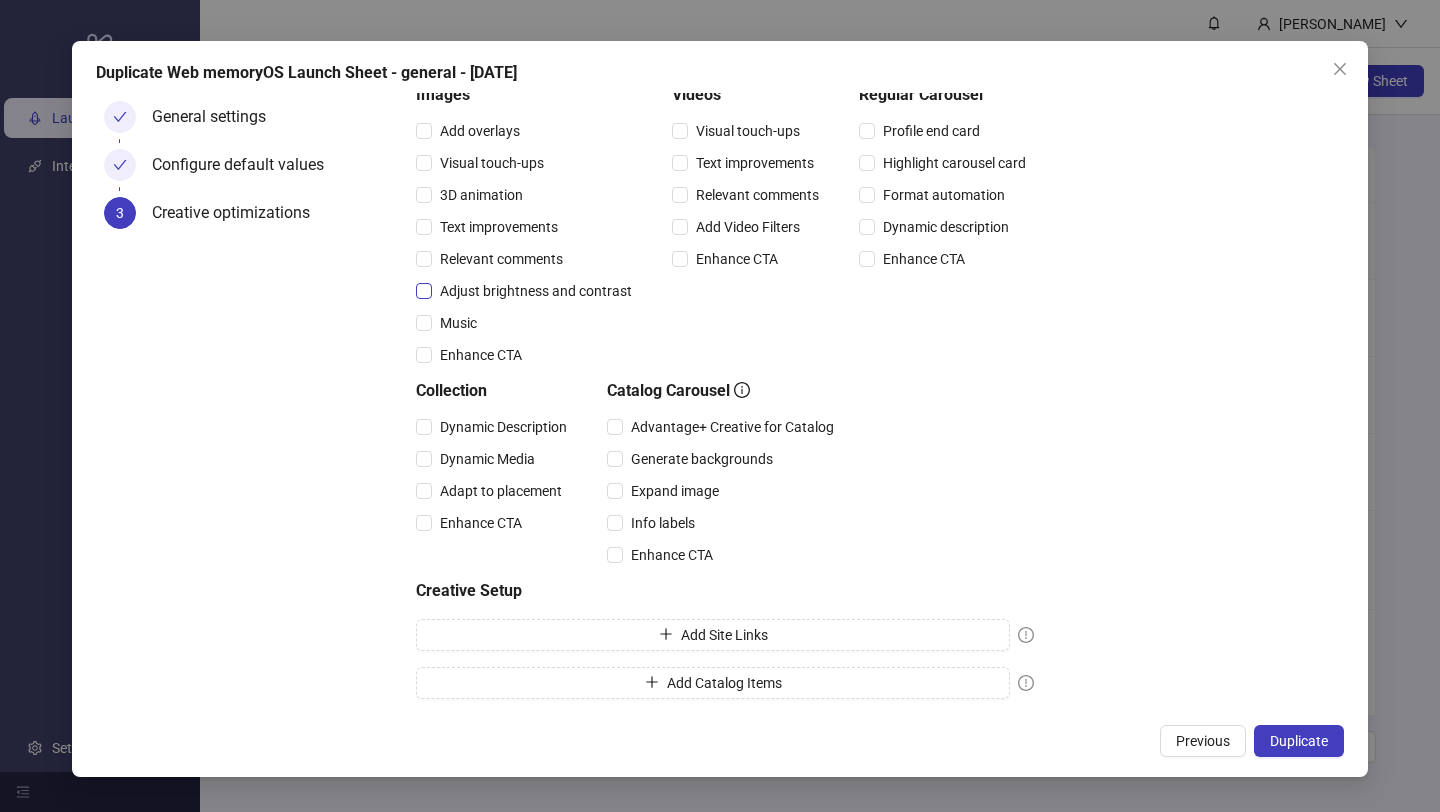 scroll, scrollTop: 207, scrollLeft: 0, axis: vertical 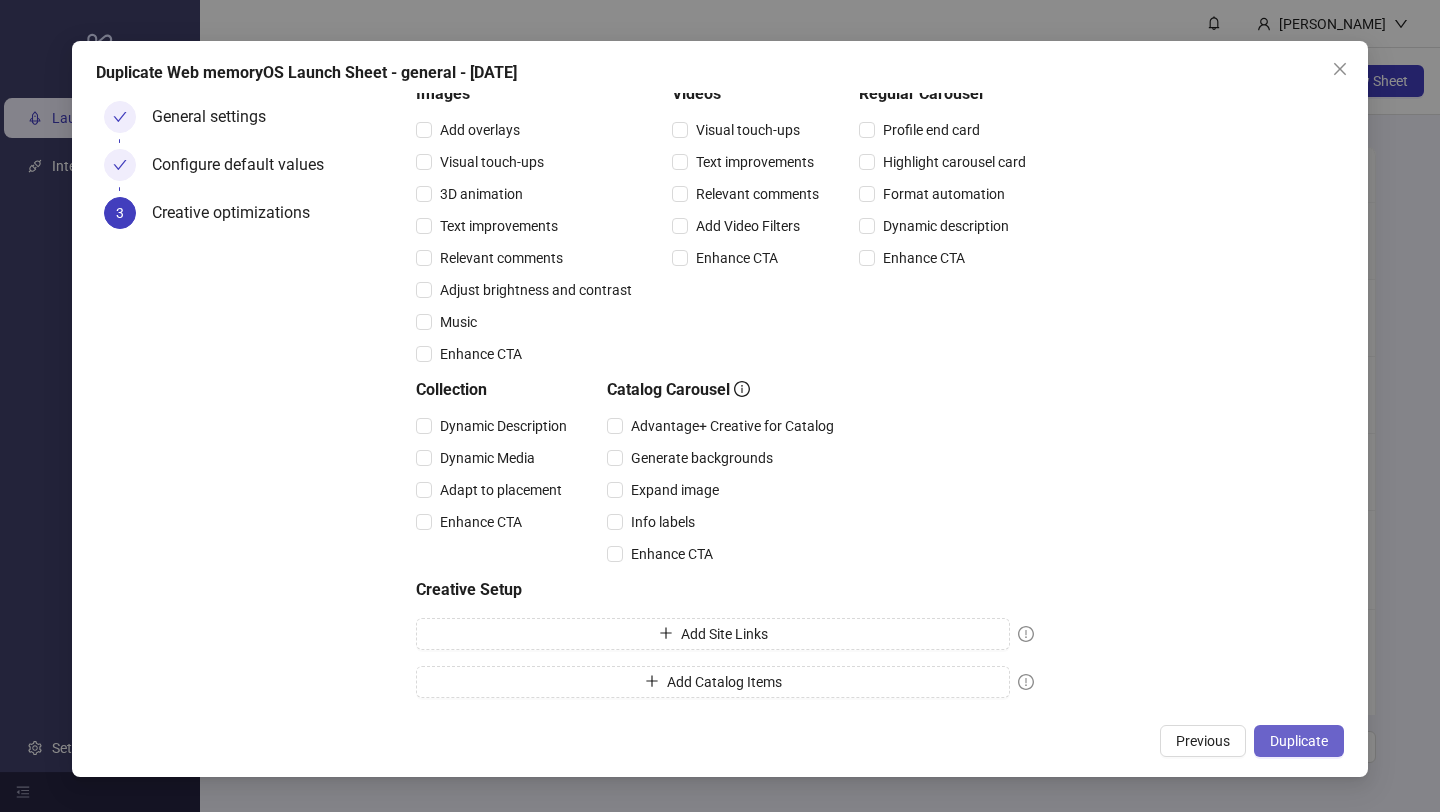 click on "Duplicate" at bounding box center [1299, 741] 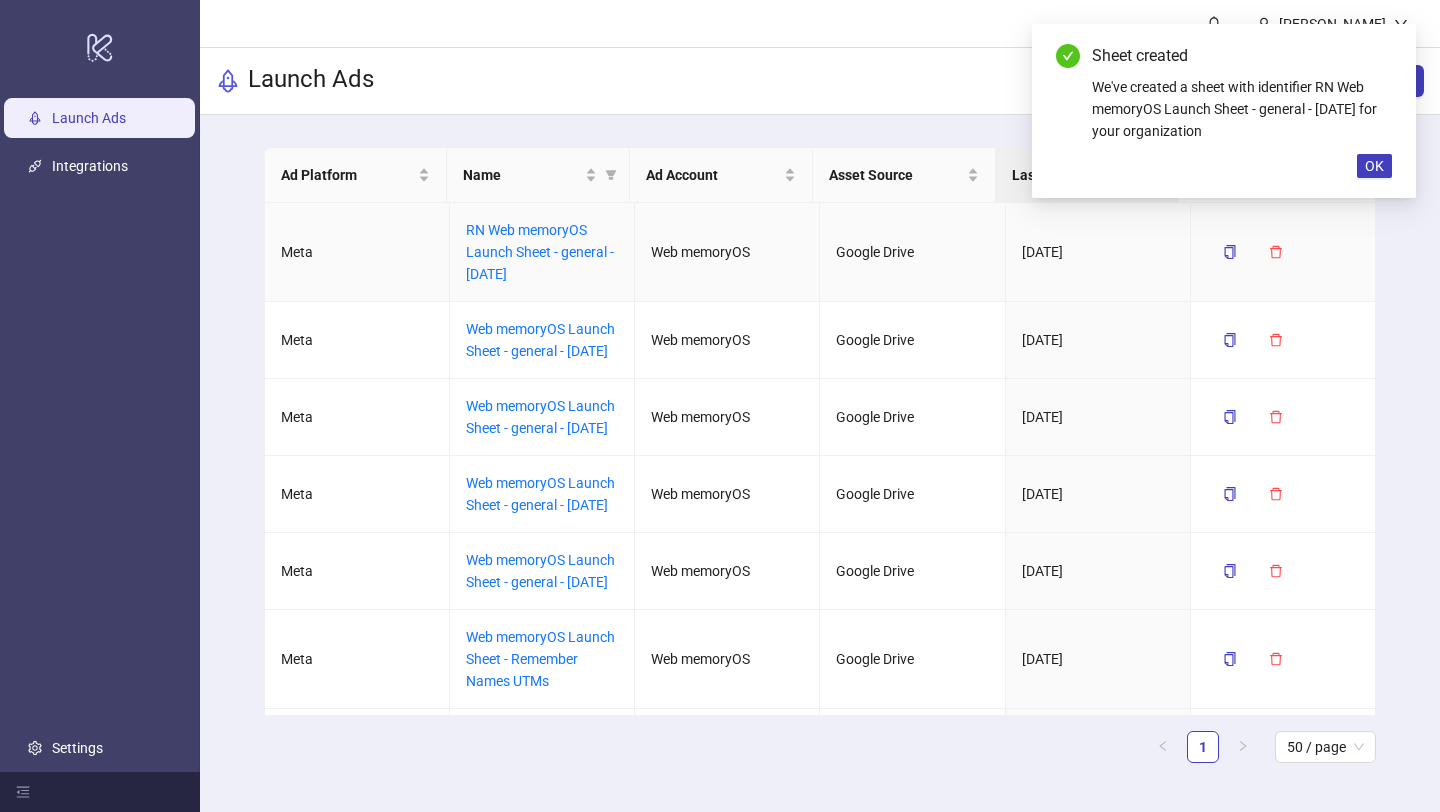 click on "RN Web memoryOS Launch Sheet - general - 01.07.25" at bounding box center (542, 252) 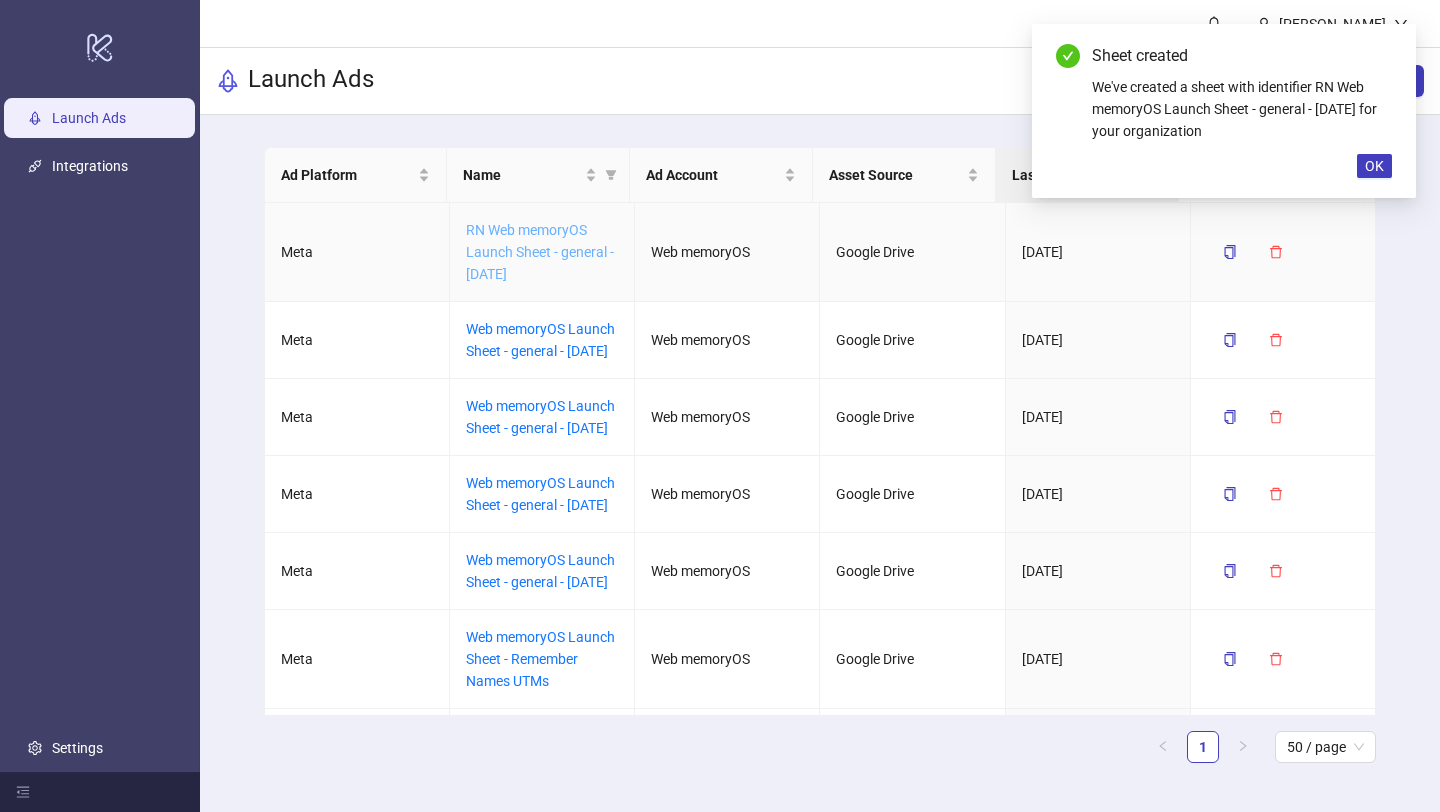 click on "RN Web memoryOS Launch Sheet - general - 01.07.25" at bounding box center (540, 252) 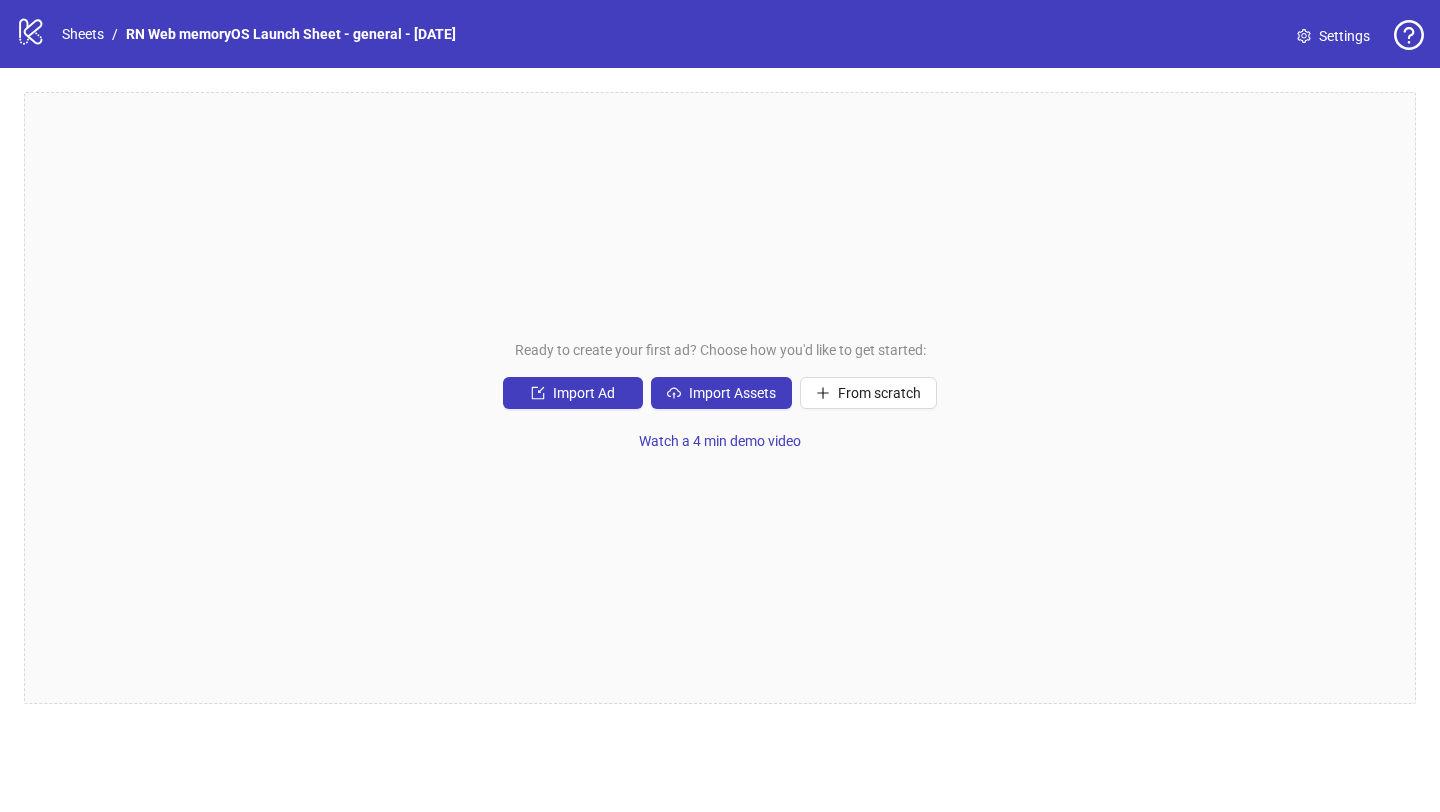 click on "Ready to create your first ad? Choose how you'd like to get started: Import Ad Import Assets From scratch Watch a 4 min demo video" at bounding box center (720, 398) 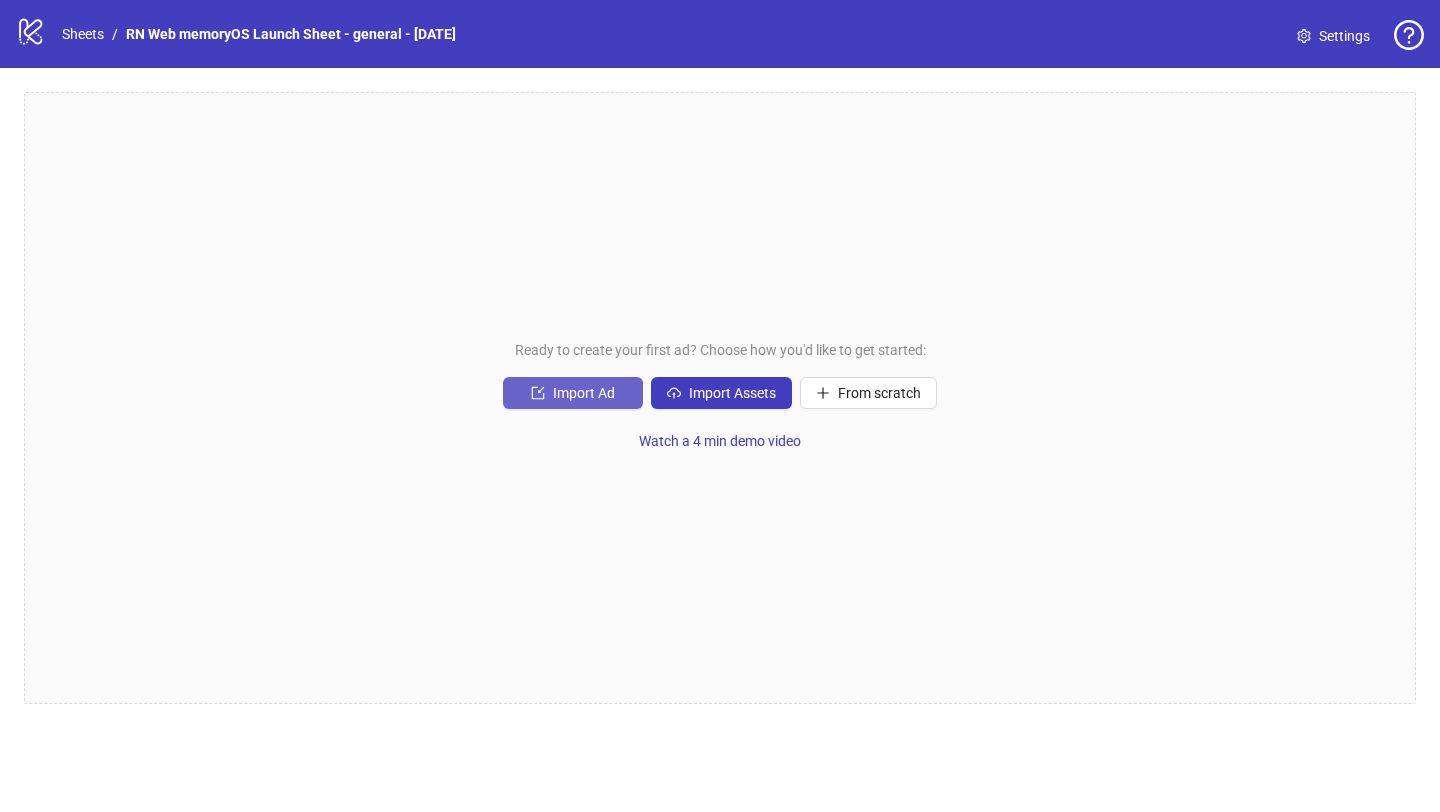 click on "Import Ad" at bounding box center [584, 393] 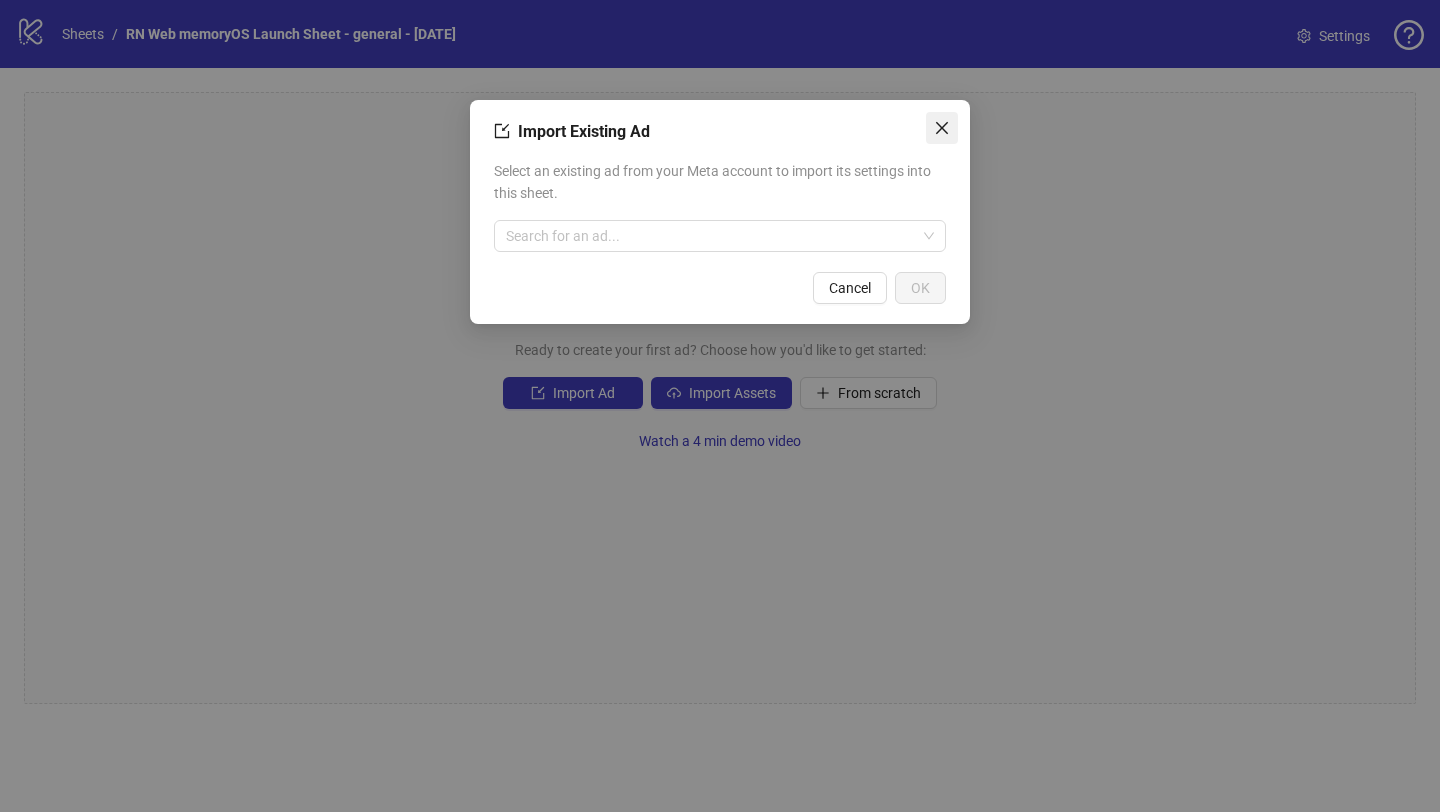 click 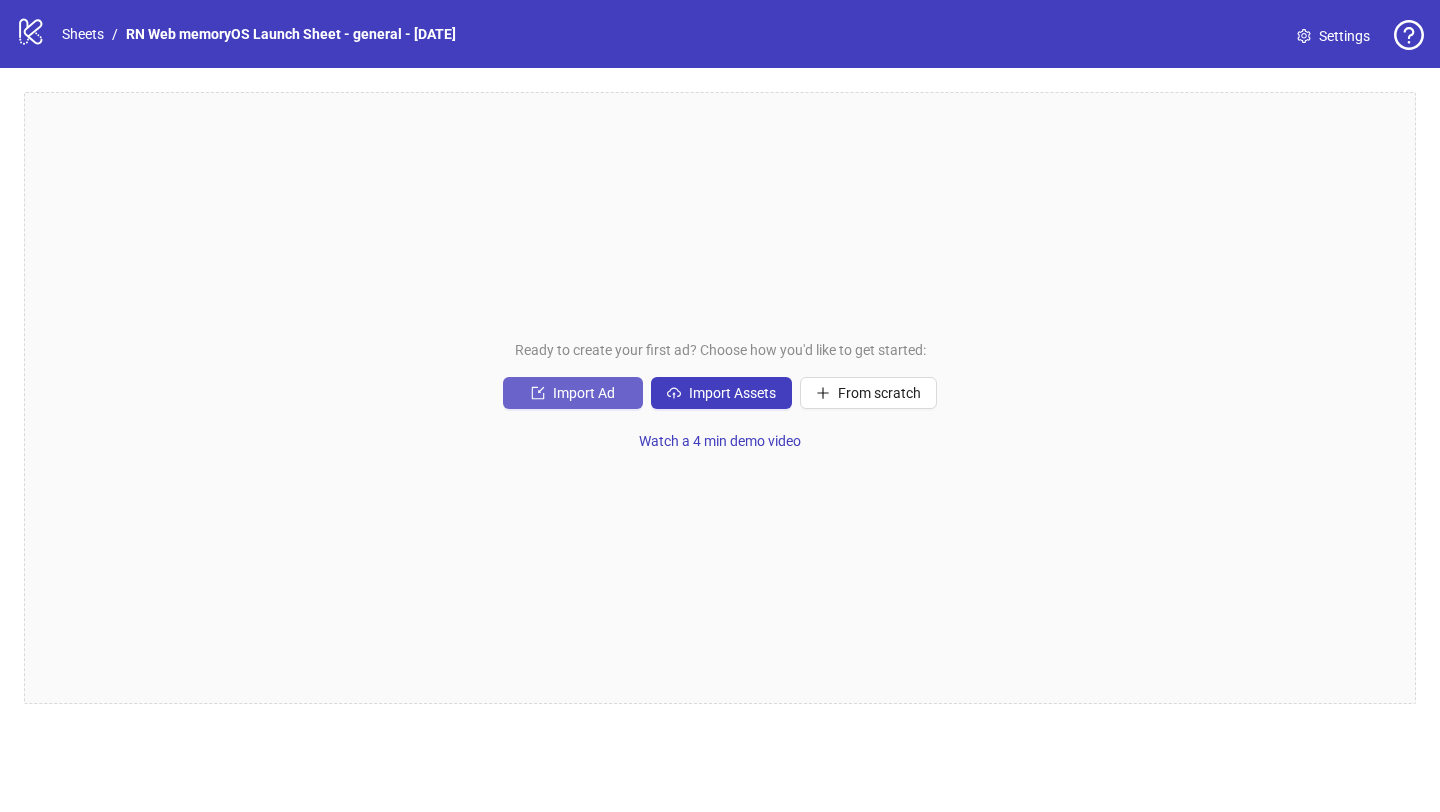 click on "Import Ad" at bounding box center [584, 393] 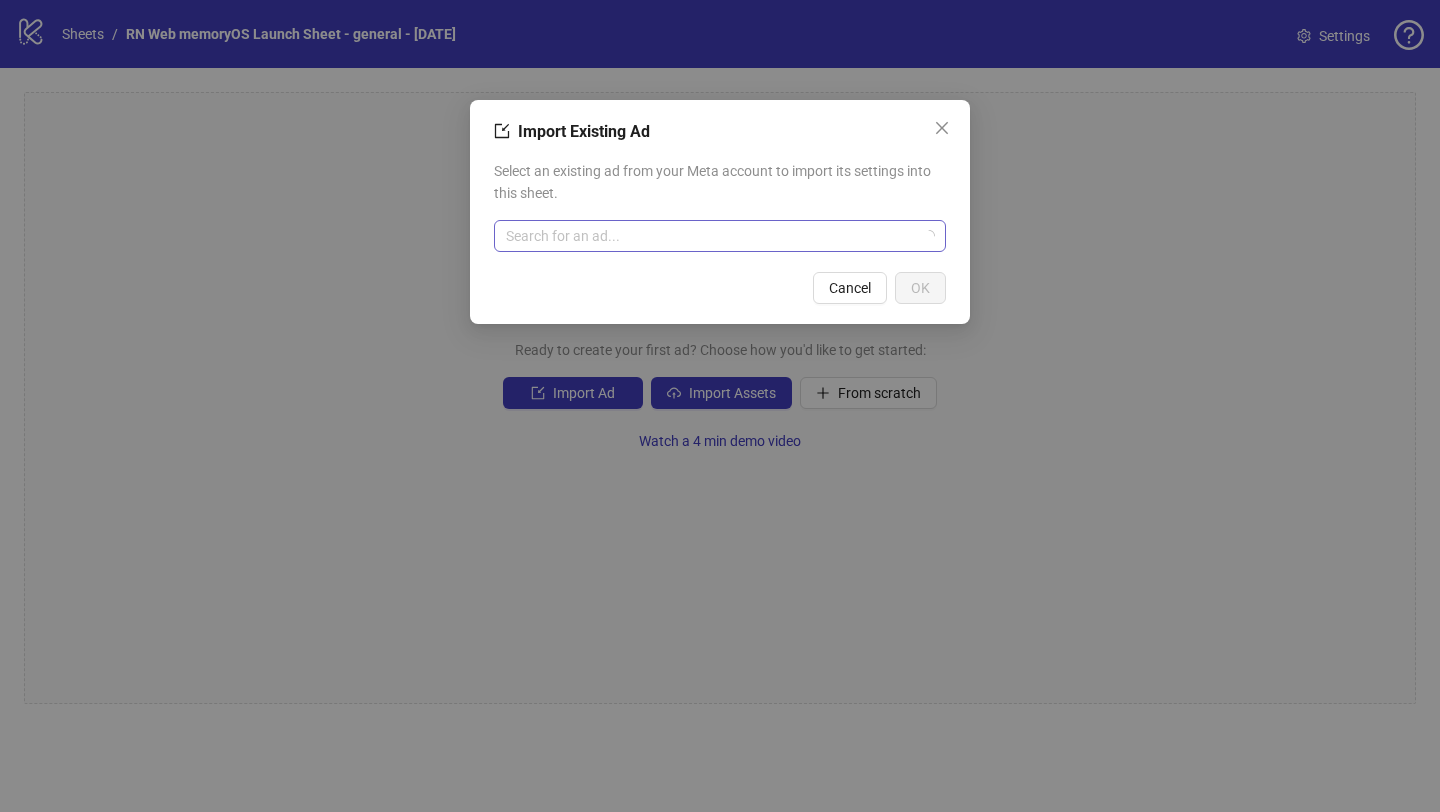 click at bounding box center (711, 236) 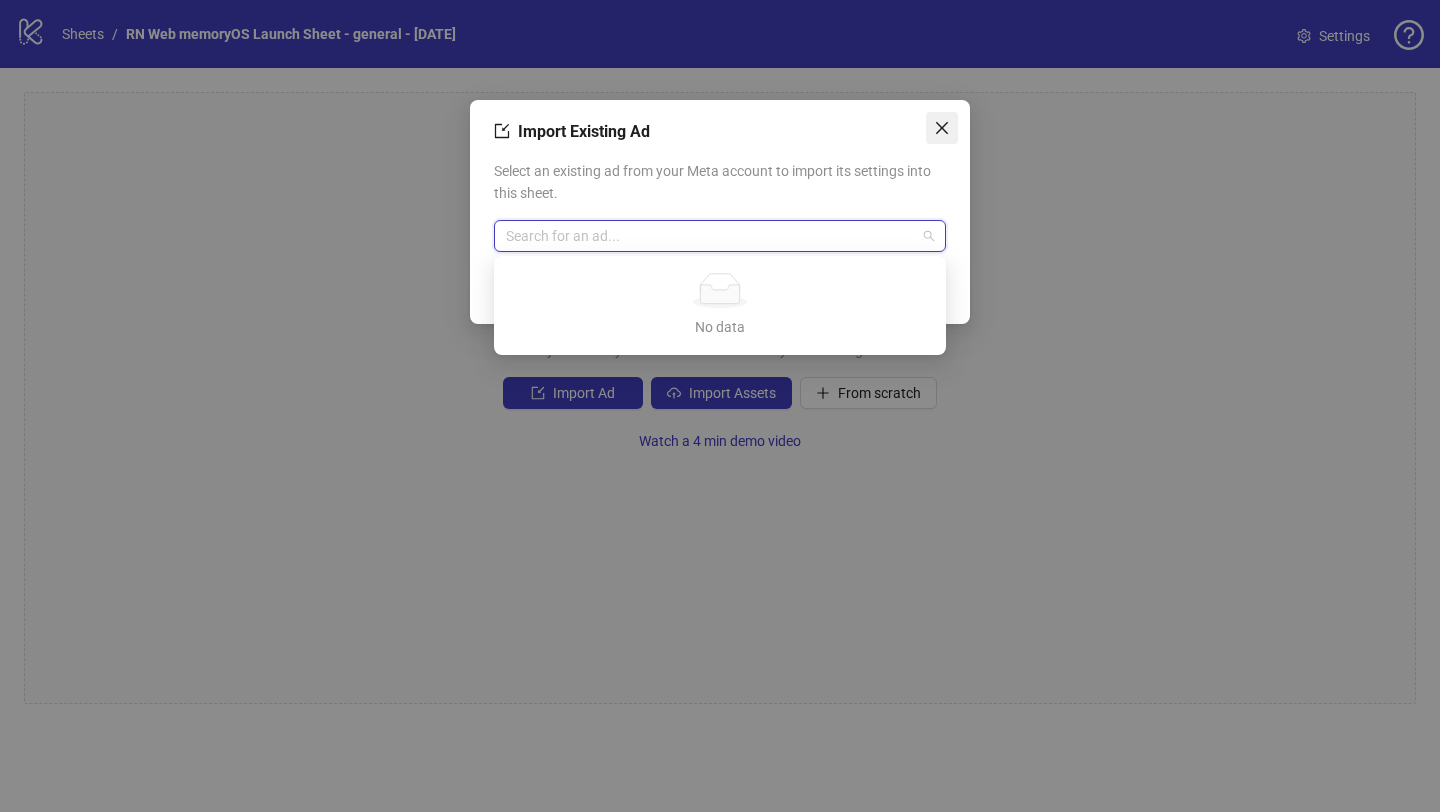 click 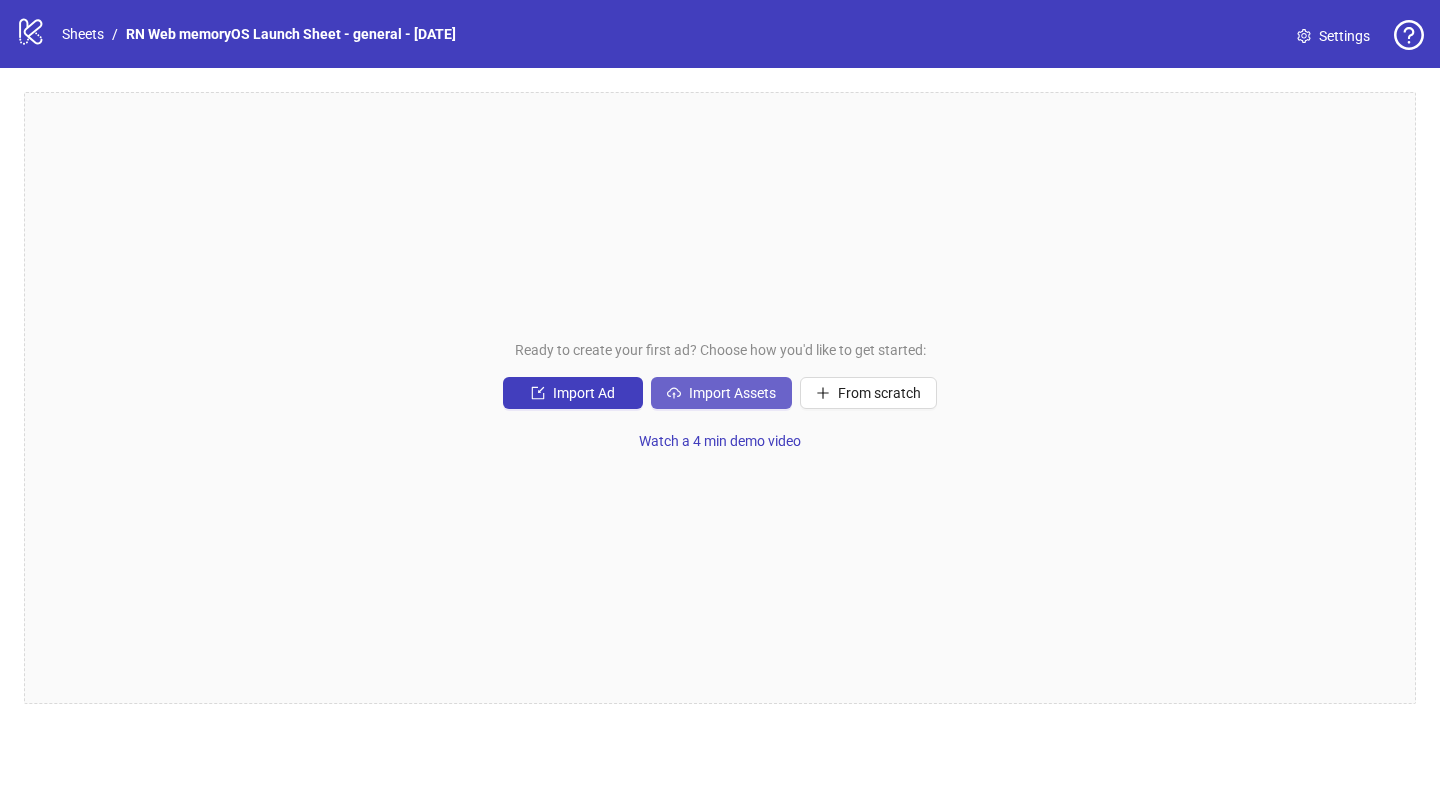 click on "Import Assets" at bounding box center (732, 393) 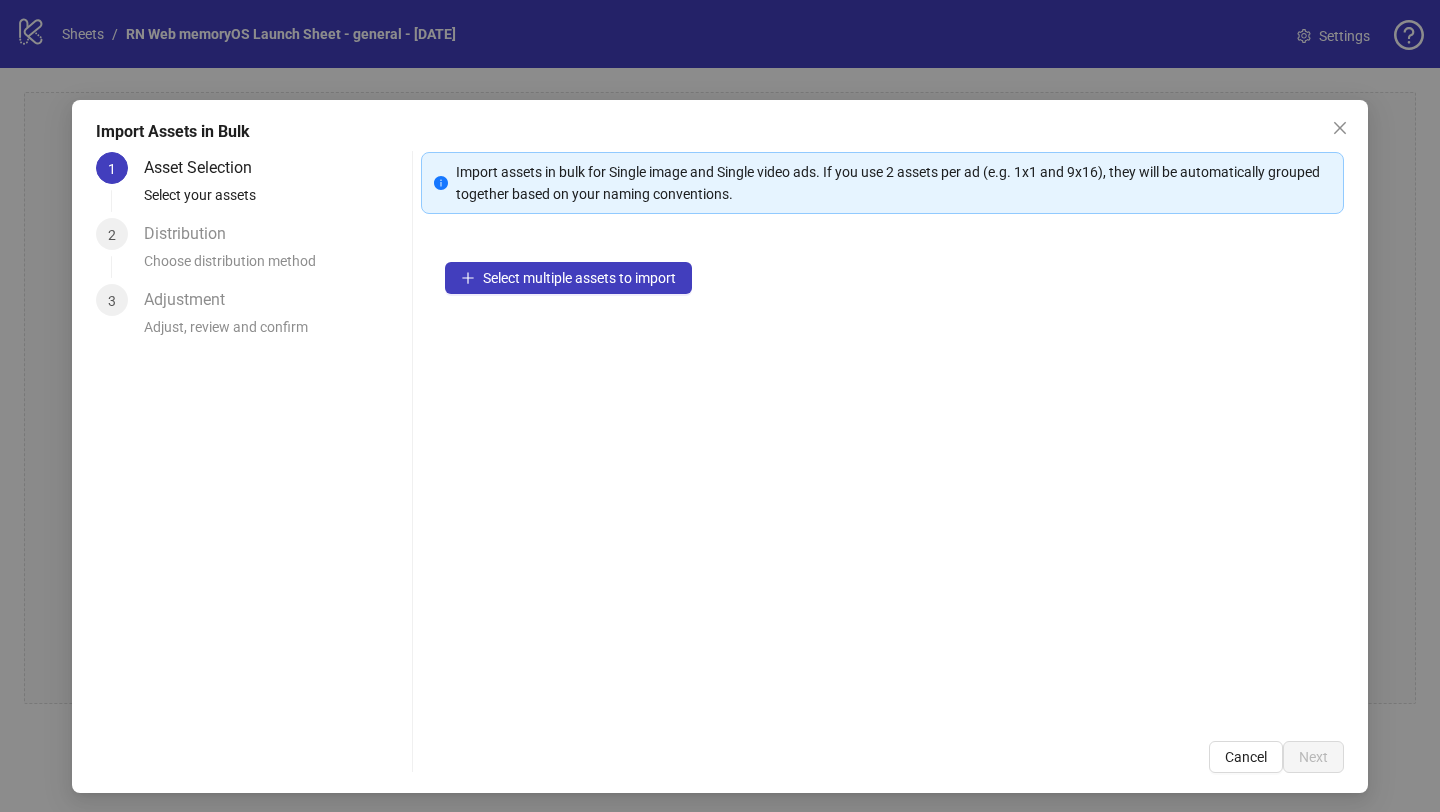 click on "Choose distribution method" at bounding box center (274, 267) 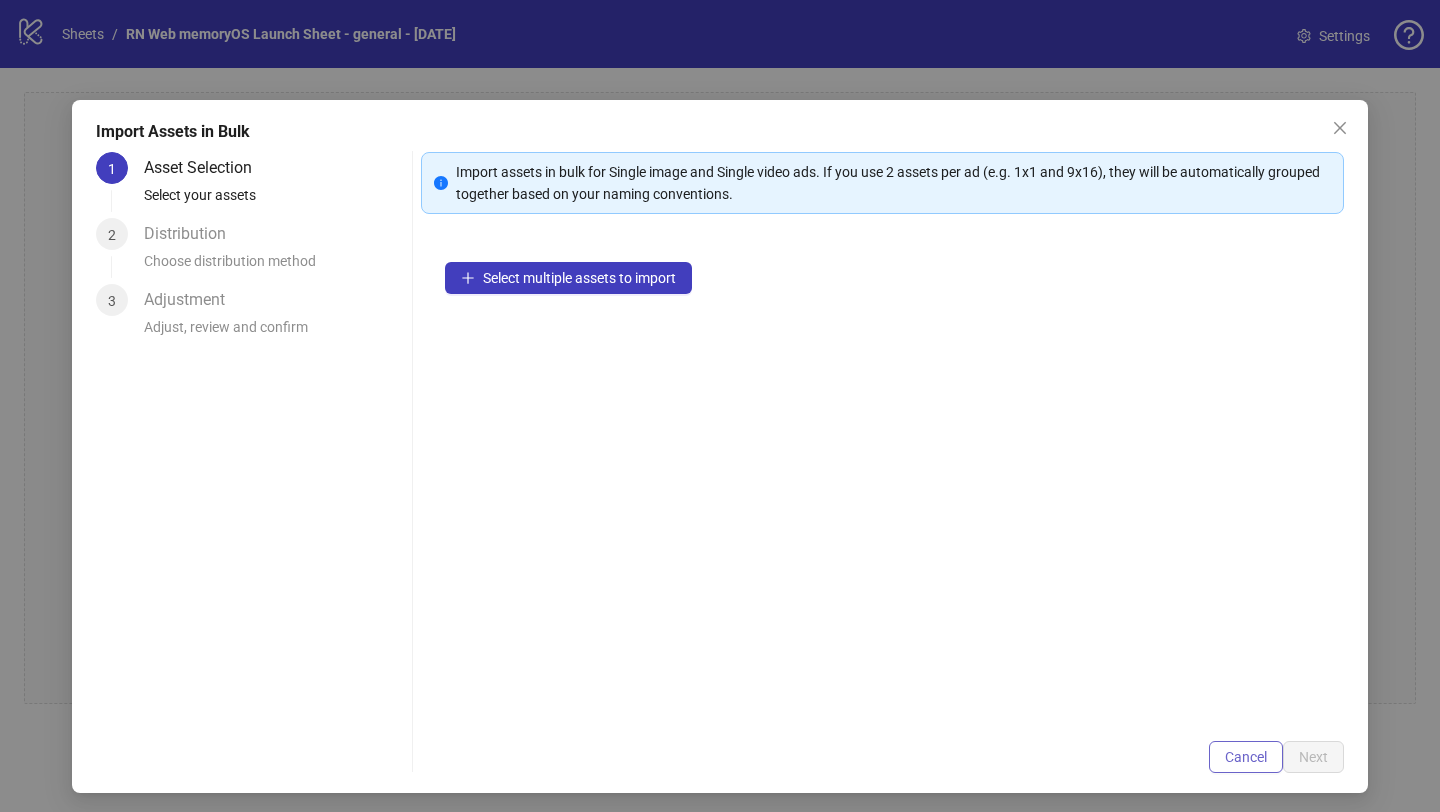 click on "Cancel" at bounding box center (1246, 757) 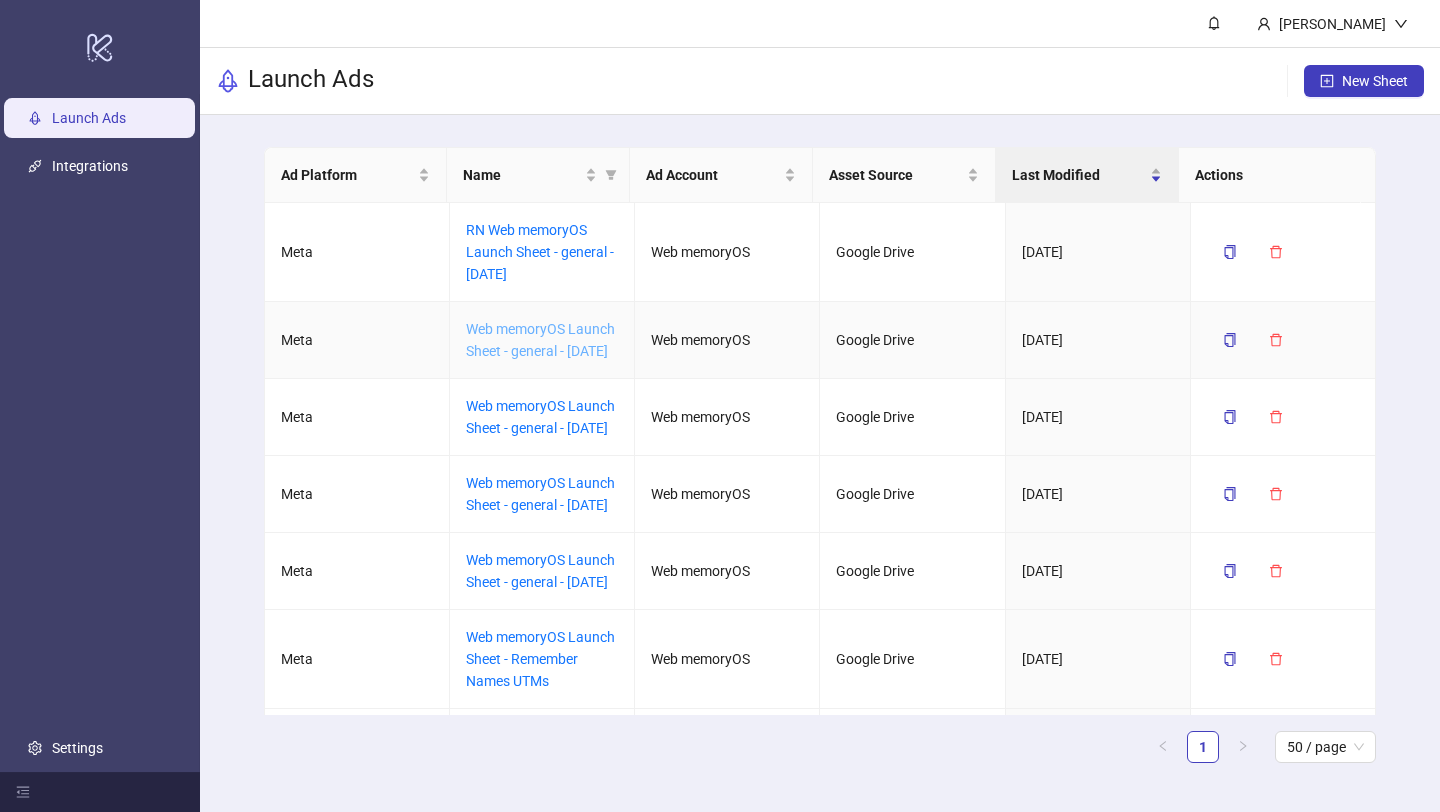 click on "Web memoryOS Launch Sheet - general - [DATE]" at bounding box center [540, 340] 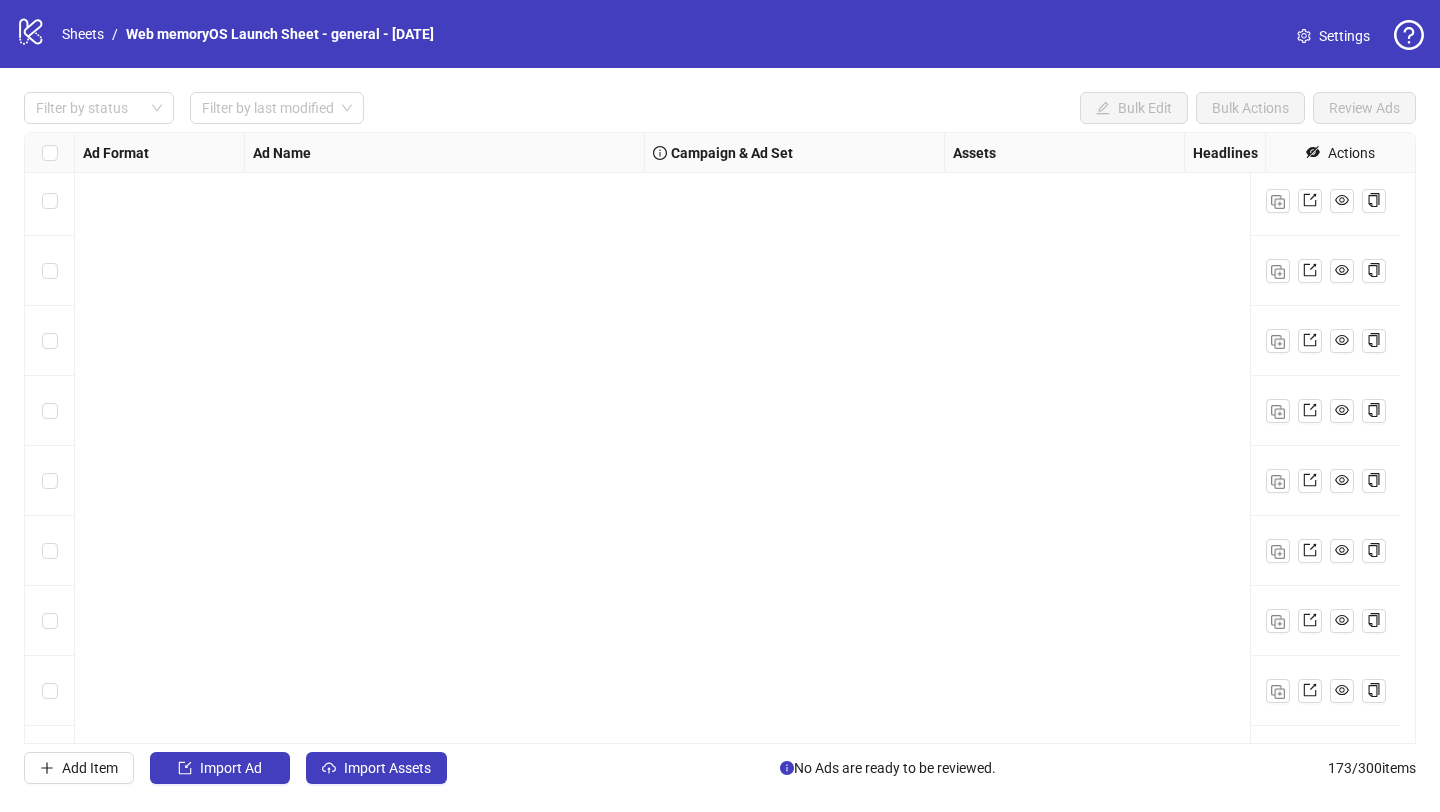 scroll, scrollTop: 11555, scrollLeft: 0, axis: vertical 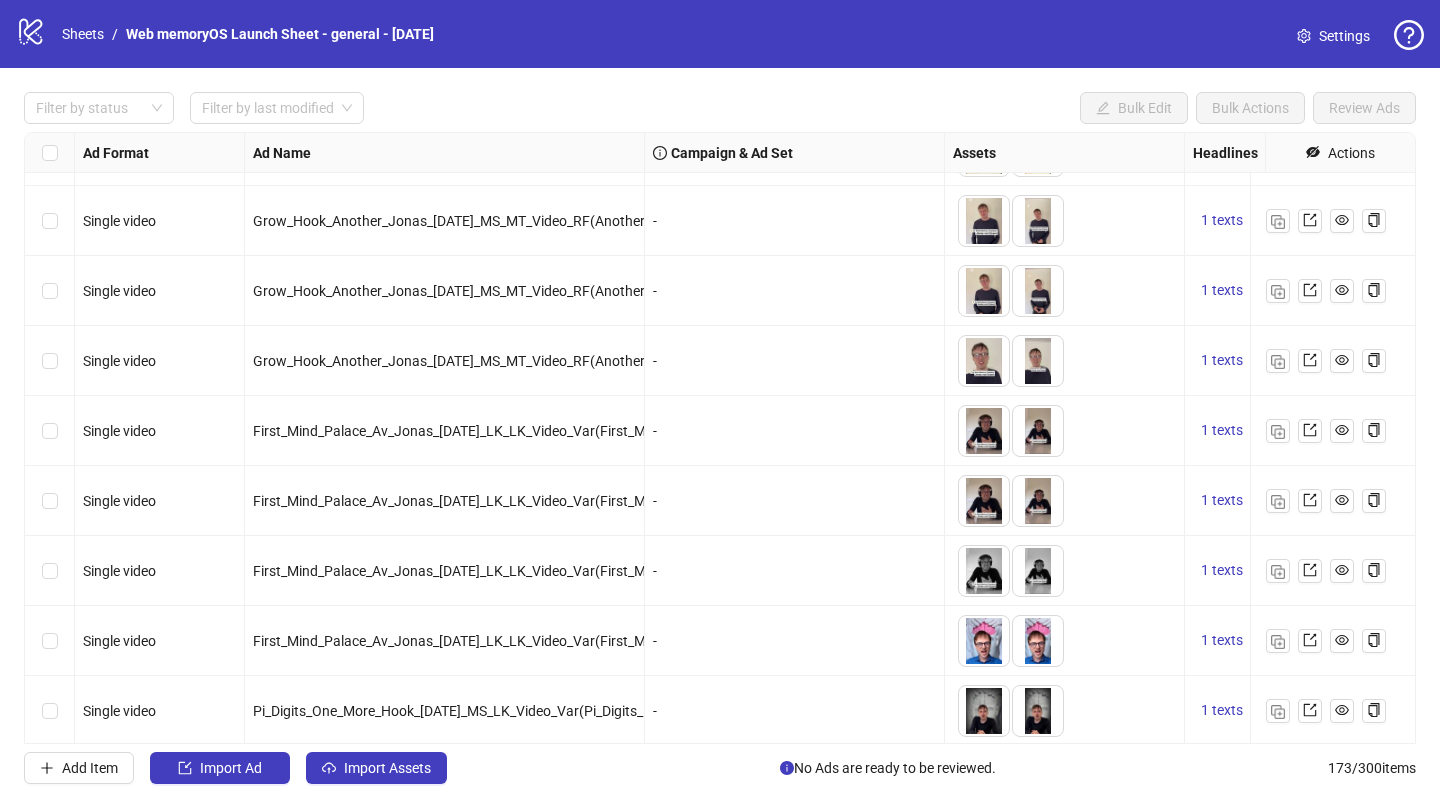 click on "First_Mind_Palace_Av_Jonas_24.06.2025_LK_LK_Video_Var(First_Mind_Palace_Jonas)_AI_2" at bounding box center (524, 501) 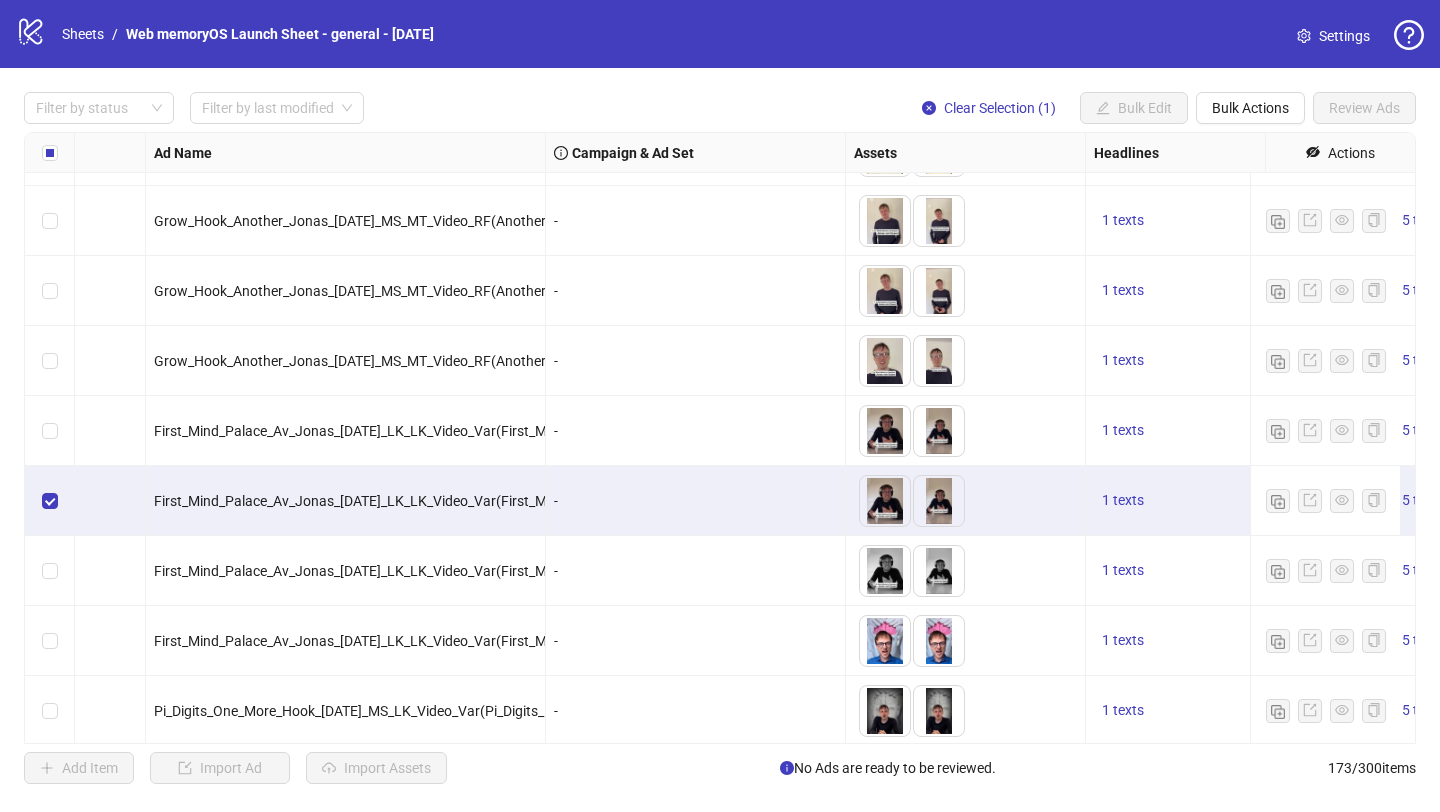 scroll, scrollTop: 10767, scrollLeft: 0, axis: vertical 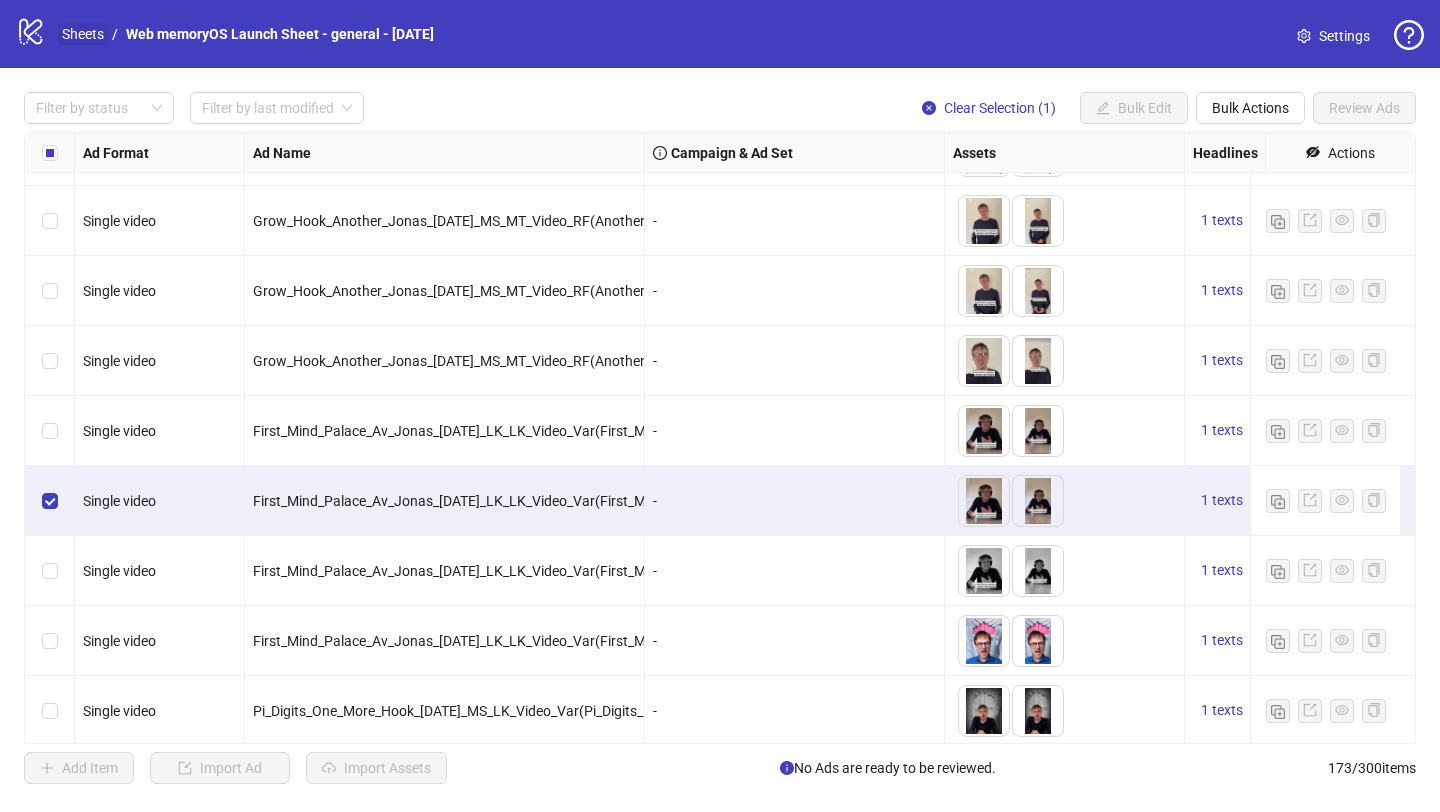 click on "Sheets" at bounding box center (83, 34) 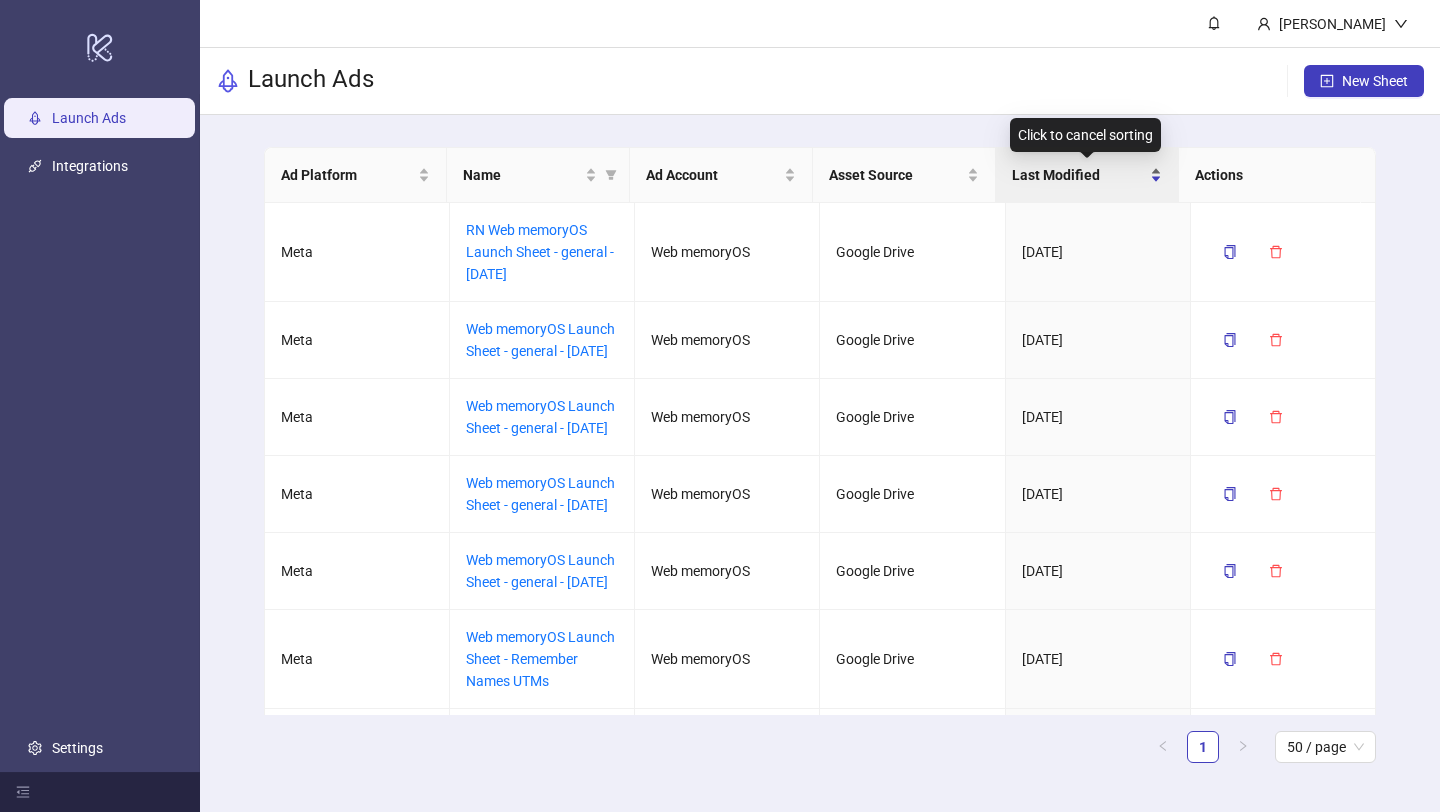 click on "Last Modified" at bounding box center (1087, 175) 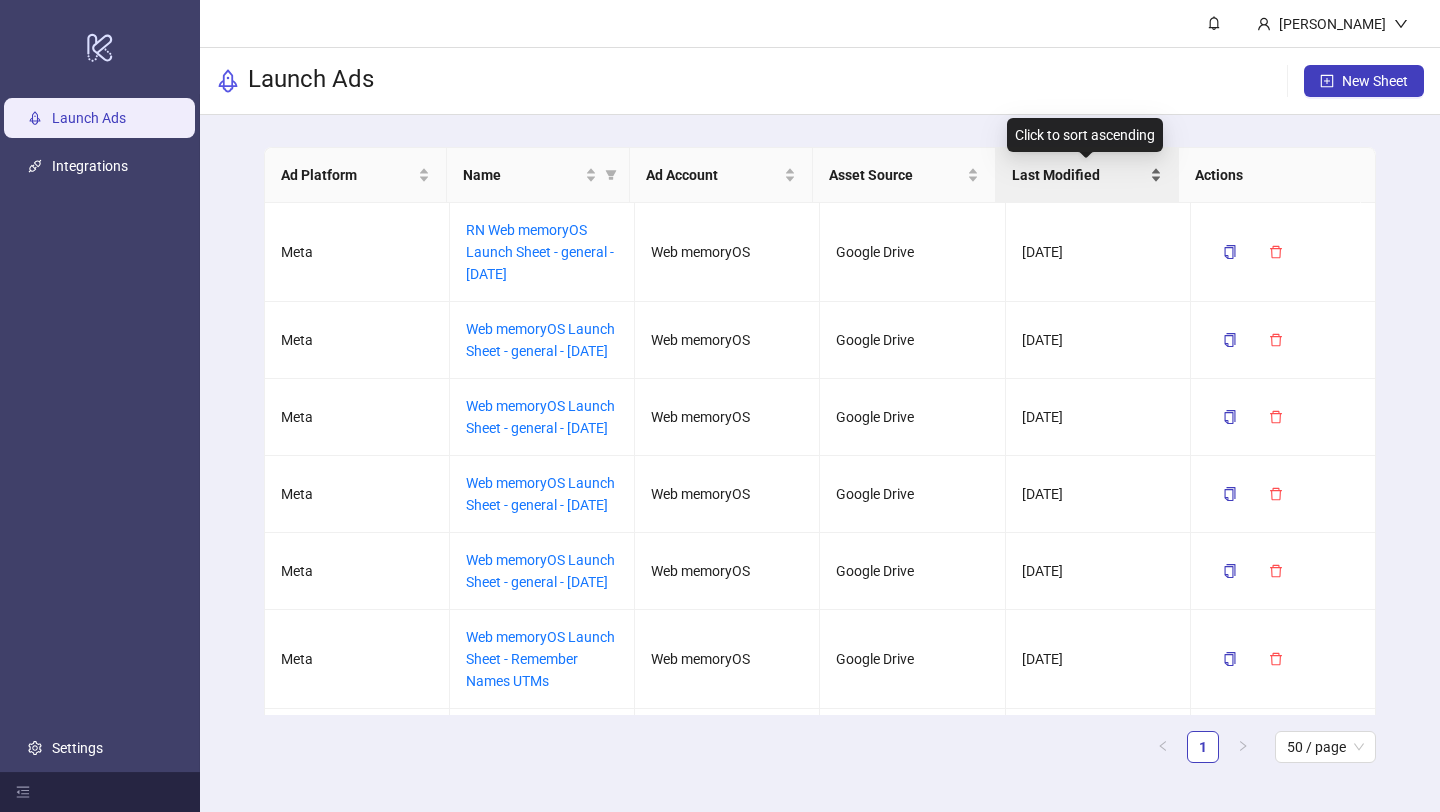 click on "Last Modified" at bounding box center (1087, 175) 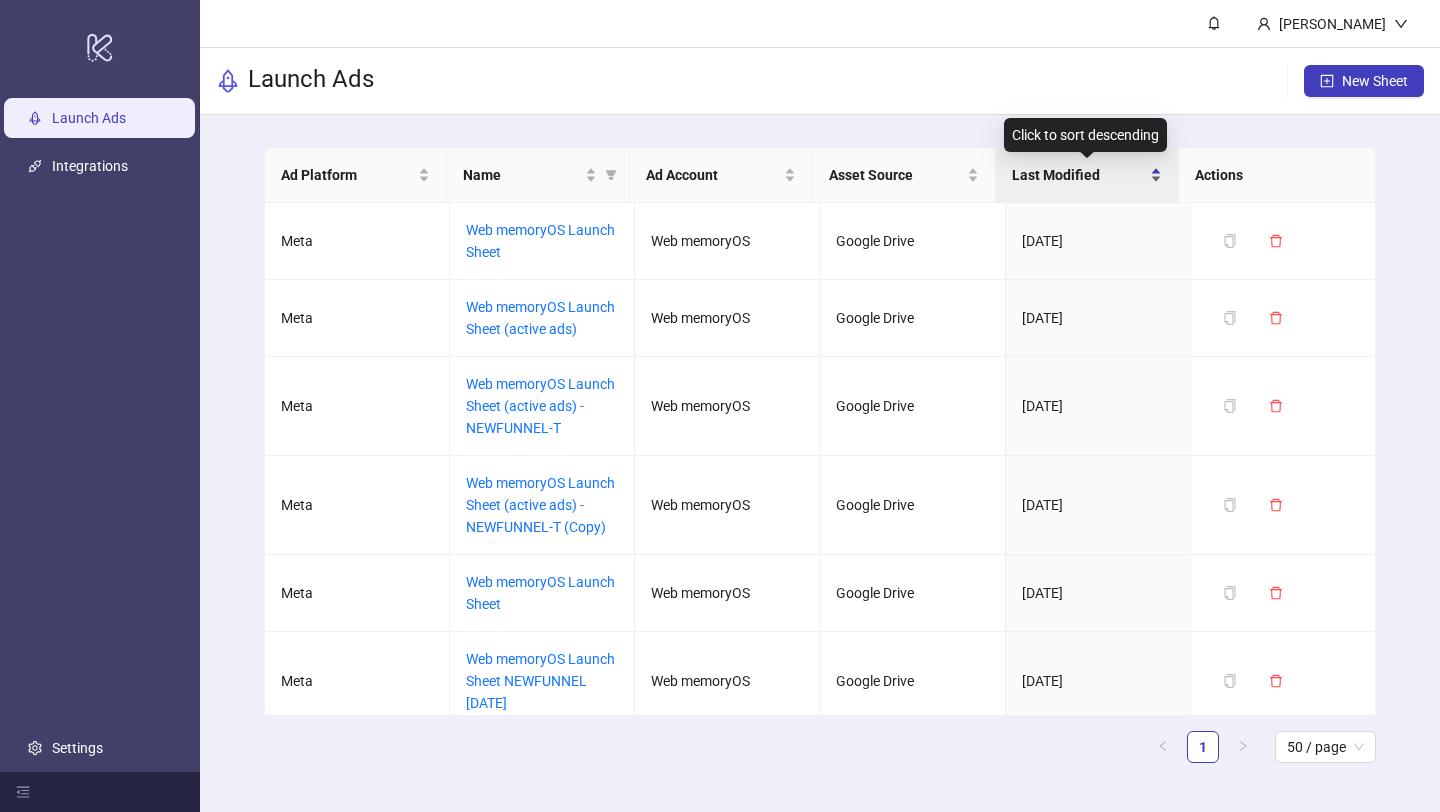 click on "Last Modified" at bounding box center (1087, 175) 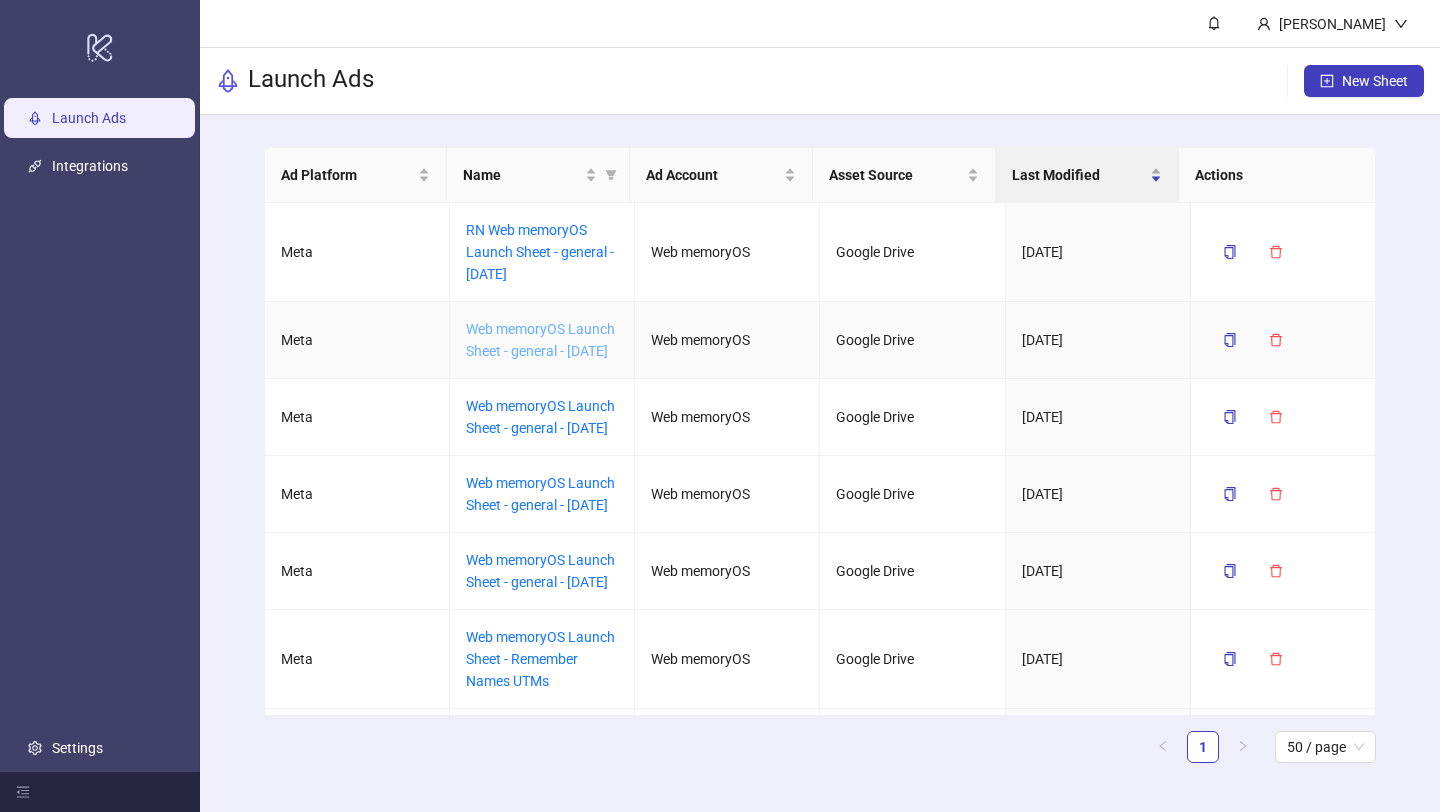 click on "Web memoryOS Launch Sheet - general - [DATE]" at bounding box center (540, 340) 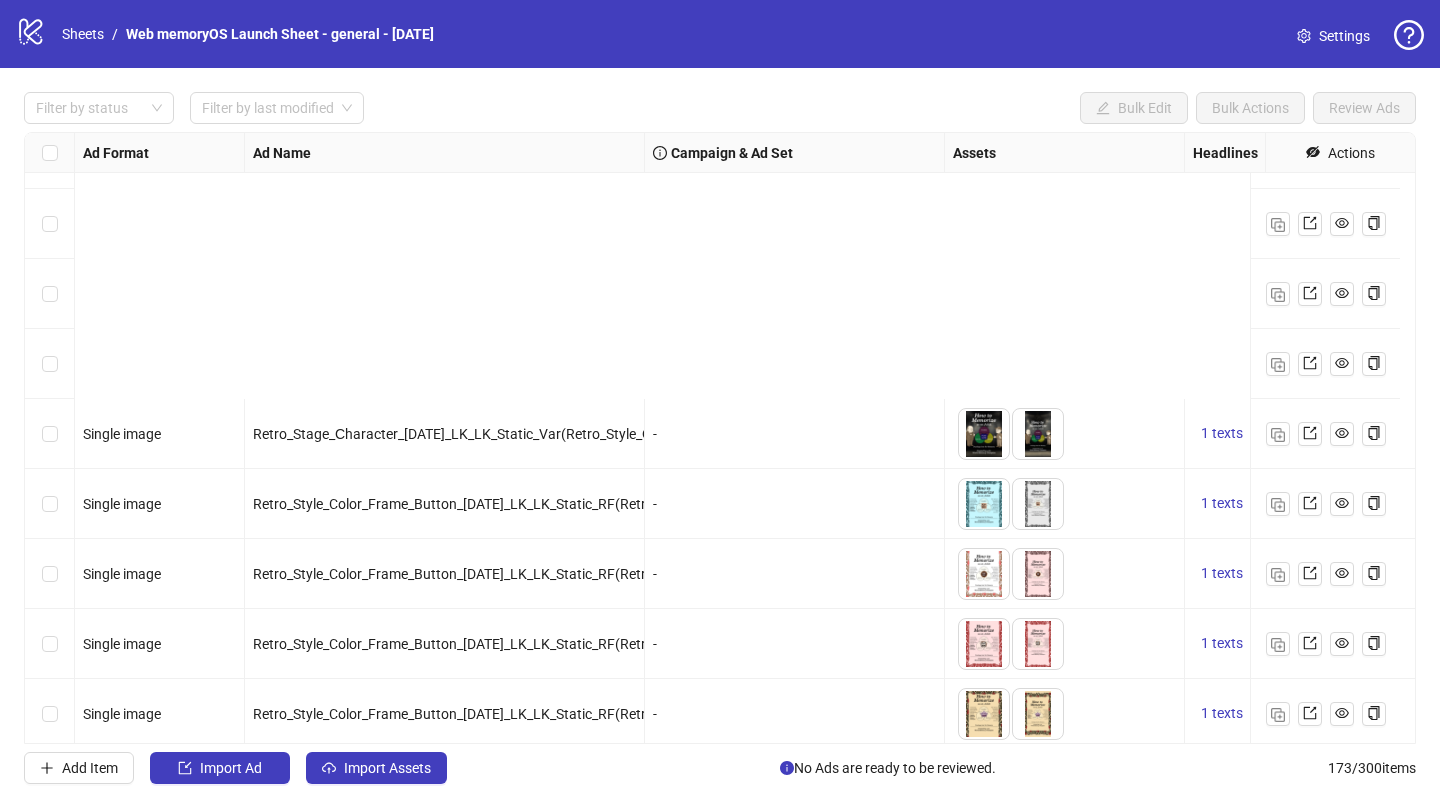 scroll, scrollTop: 1244, scrollLeft: 0, axis: vertical 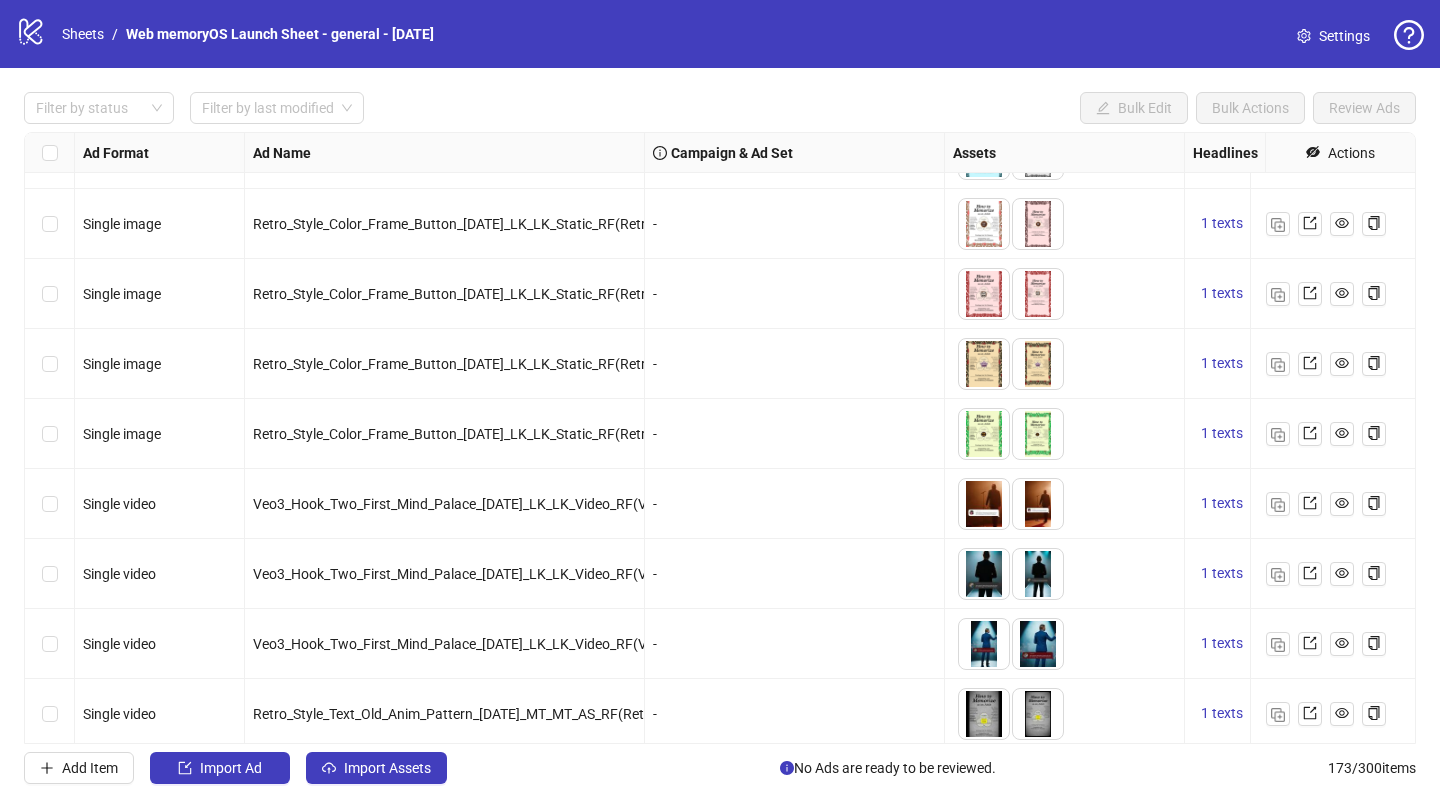 click on "-" at bounding box center [795, 434] 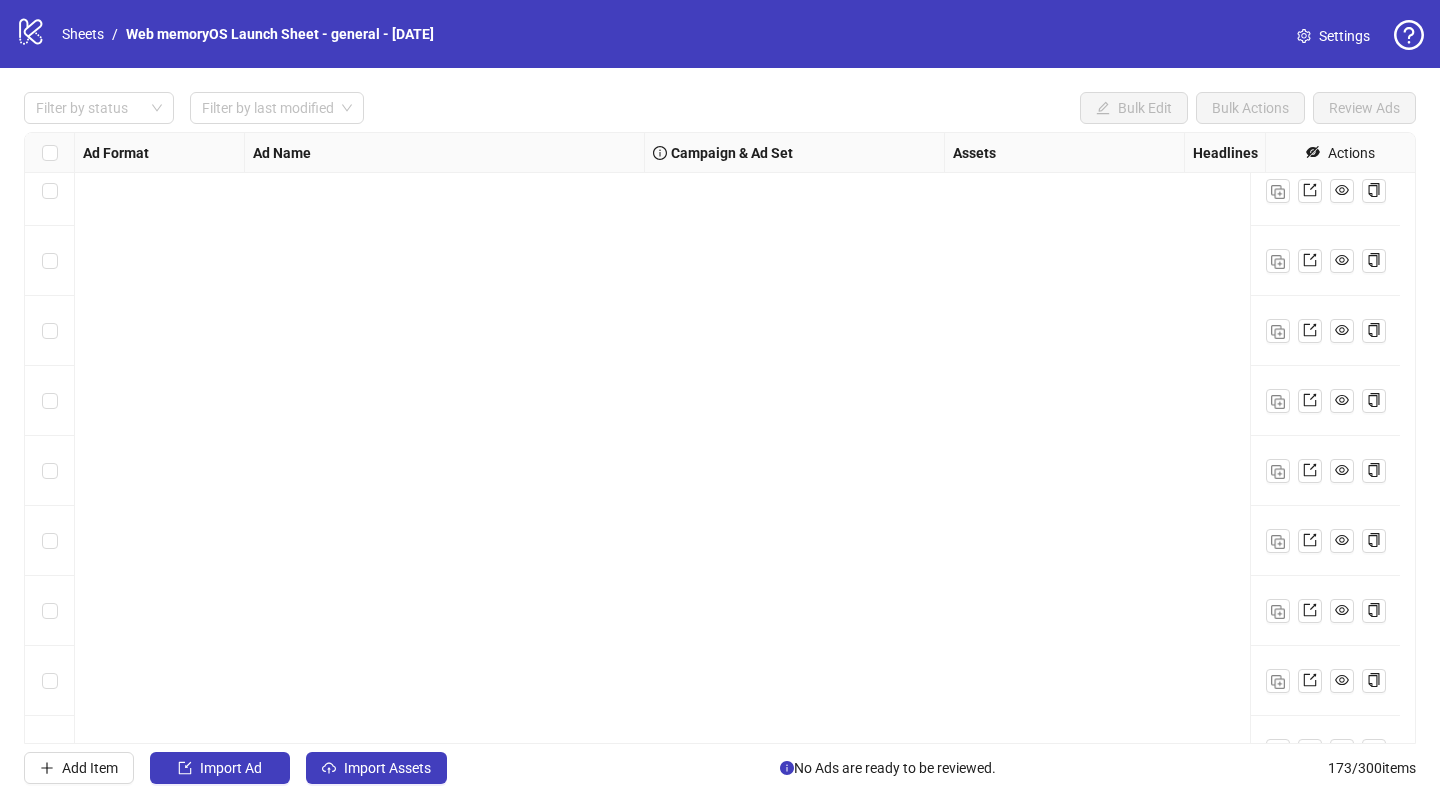 scroll, scrollTop: 11555, scrollLeft: 0, axis: vertical 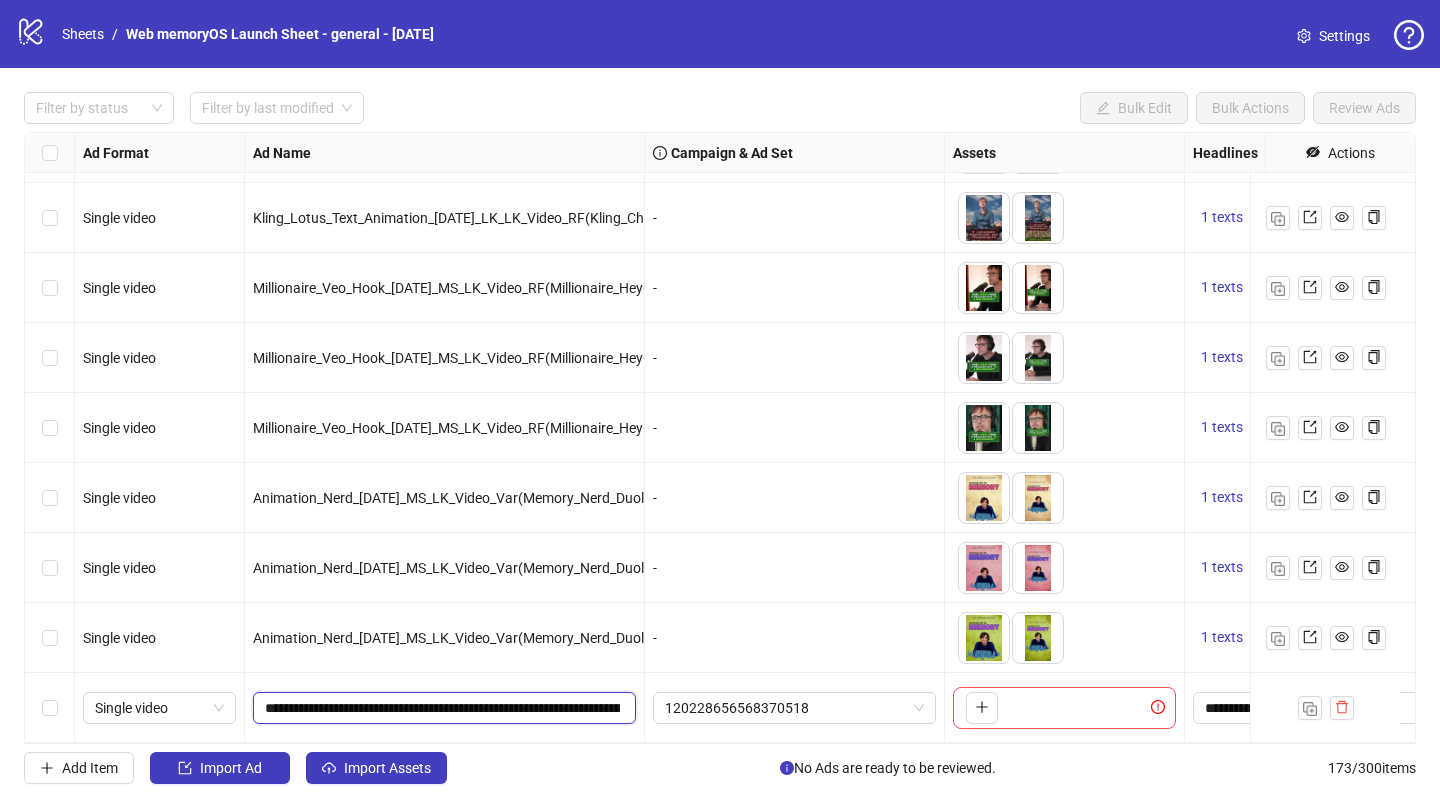 click on "**********" at bounding box center [442, 708] 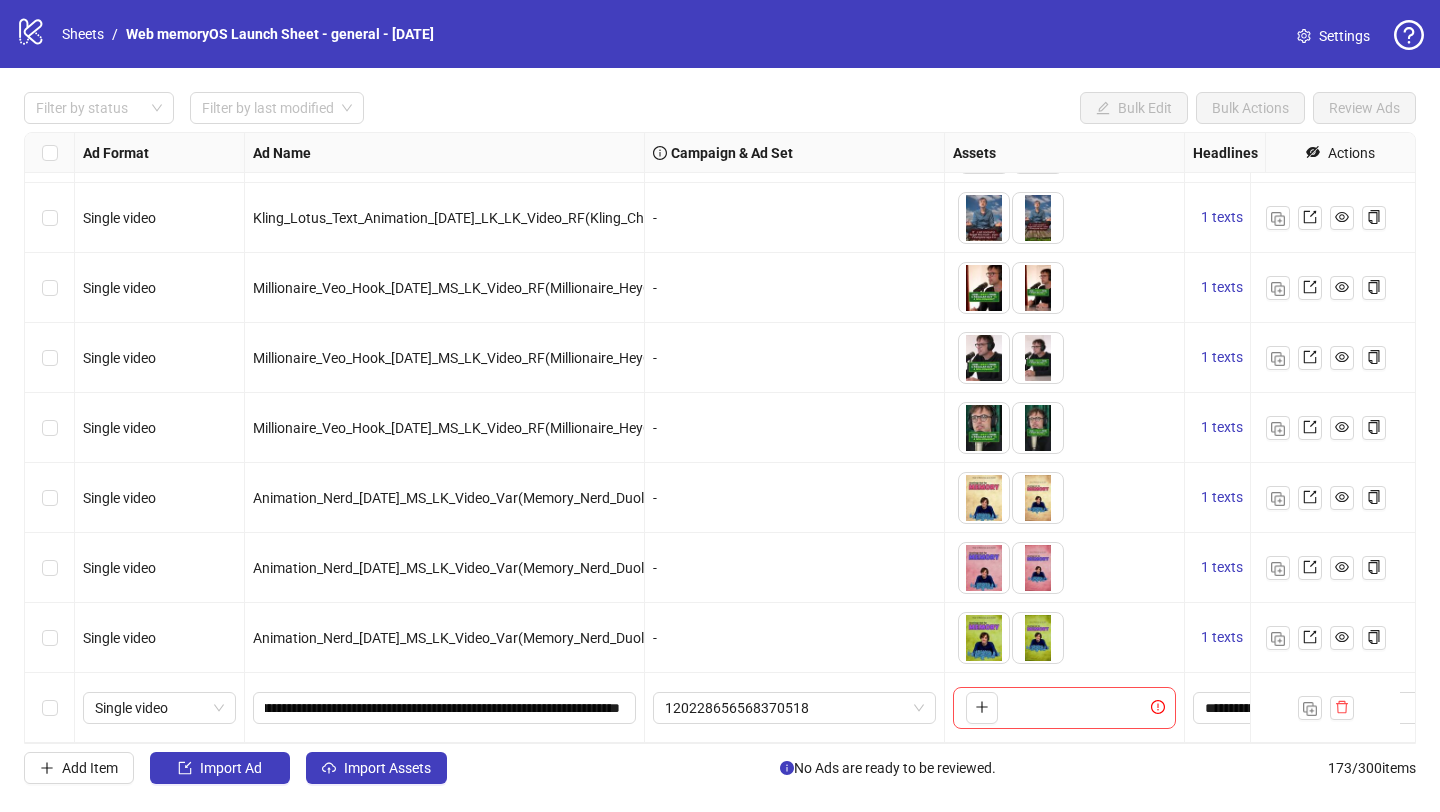 click on "-" at bounding box center [794, 638] 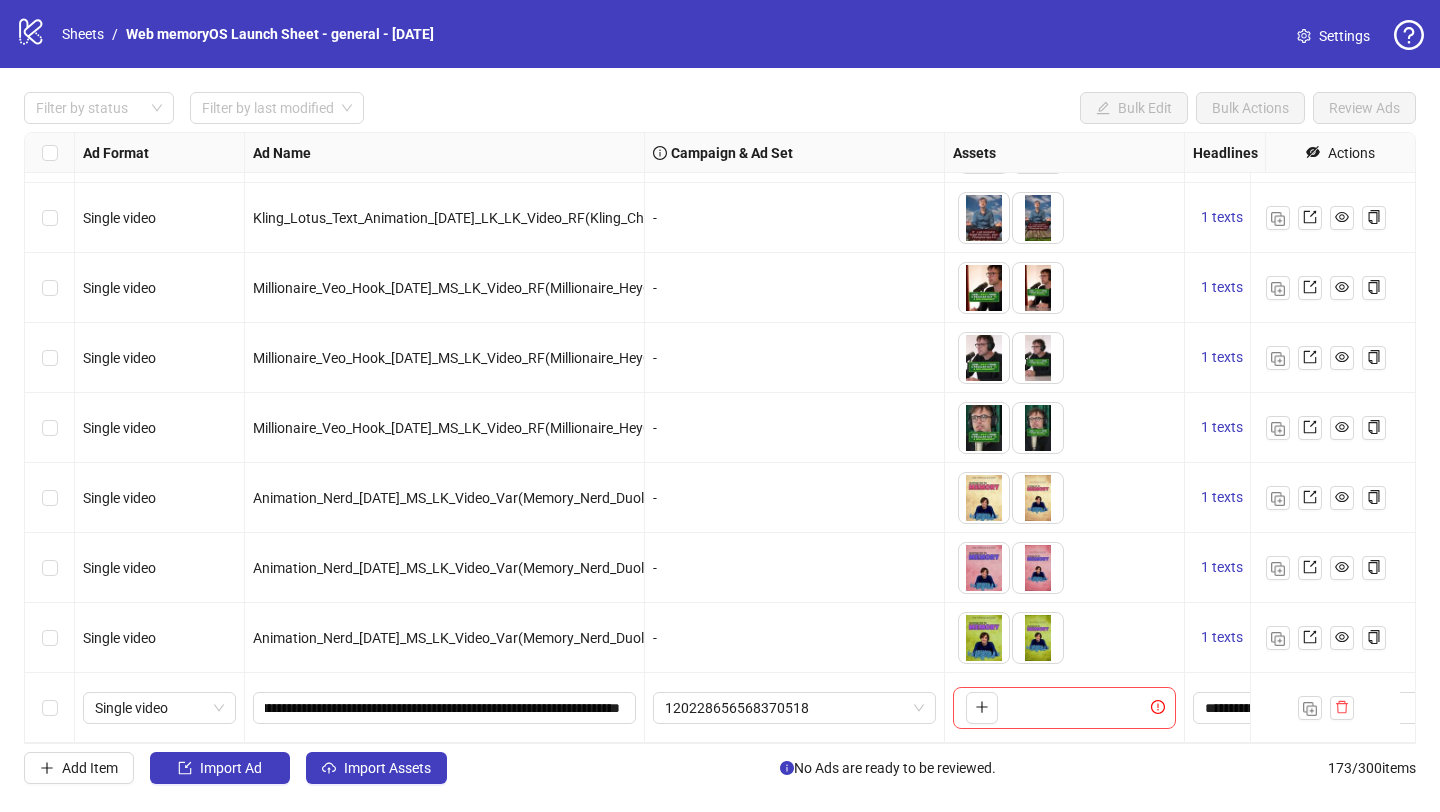 scroll, scrollTop: 0, scrollLeft: 0, axis: both 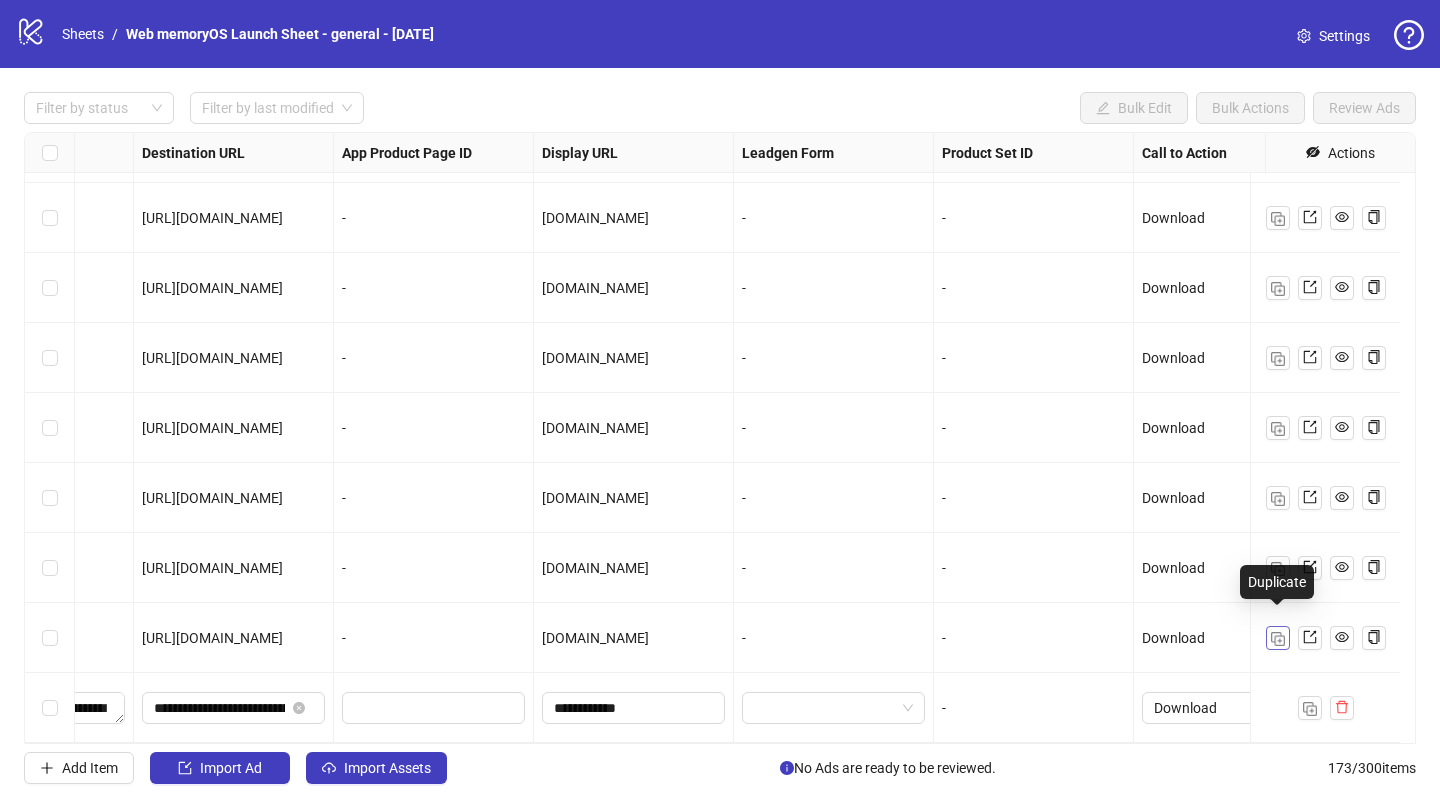 click at bounding box center [1278, 639] 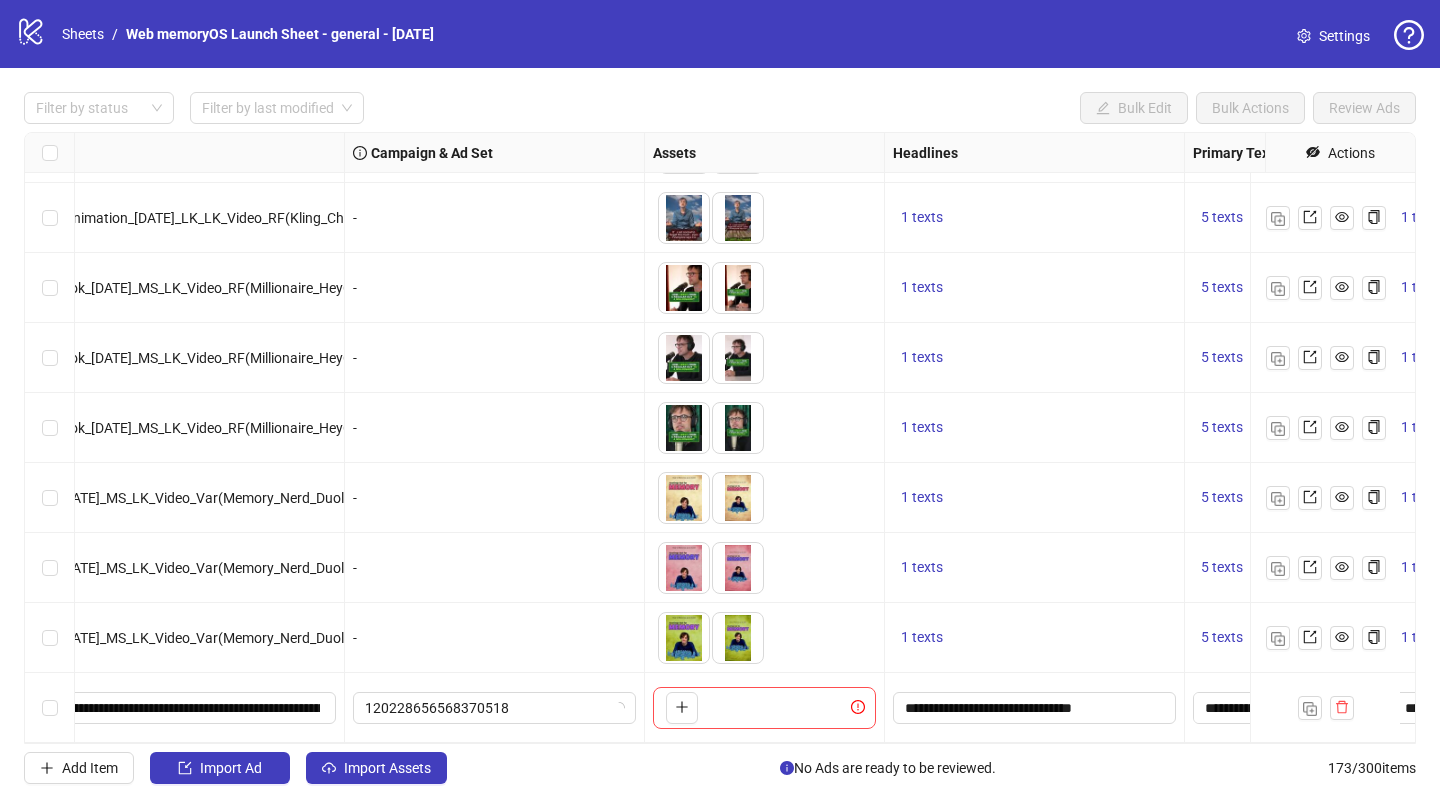 scroll, scrollTop: 11555, scrollLeft: 219, axis: both 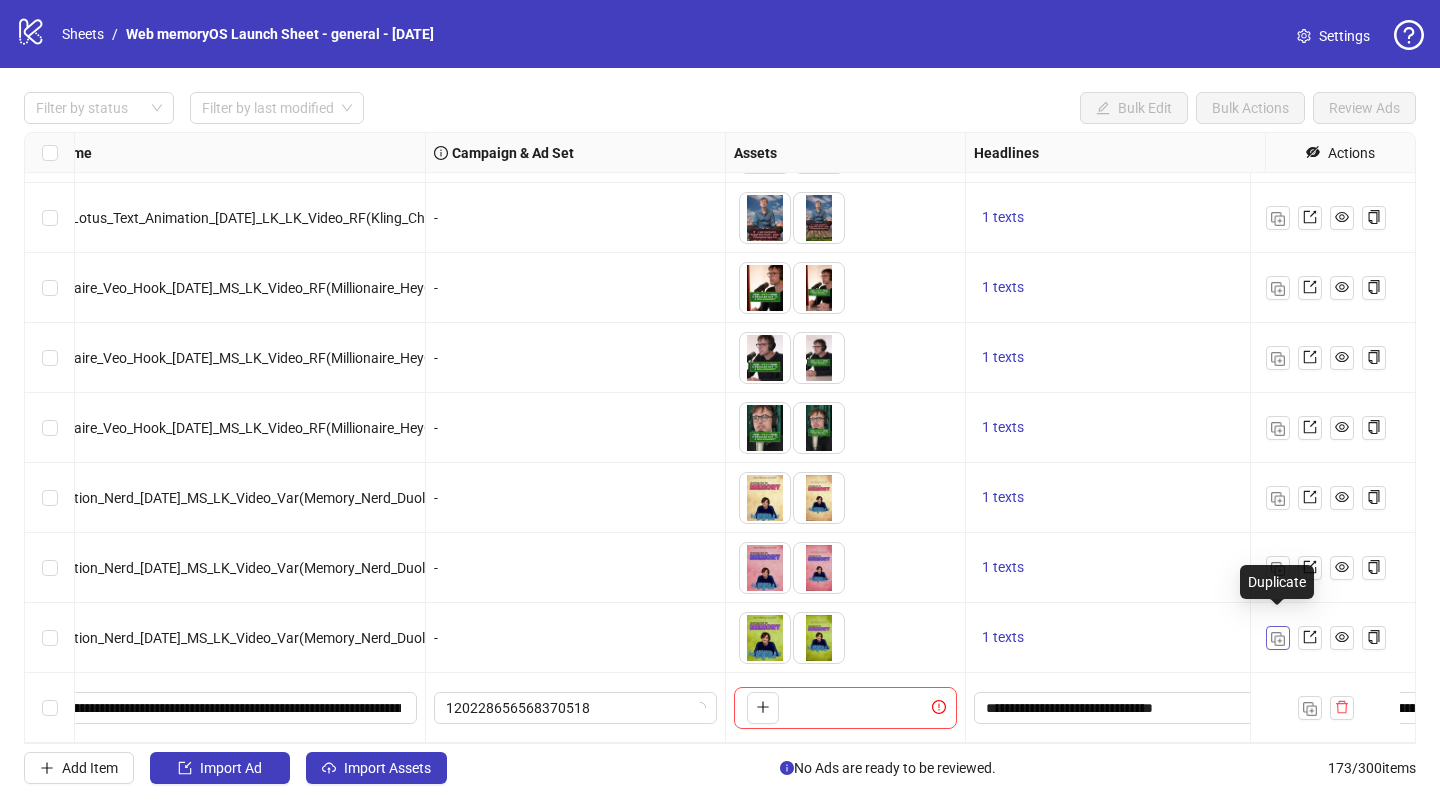click at bounding box center [1278, 639] 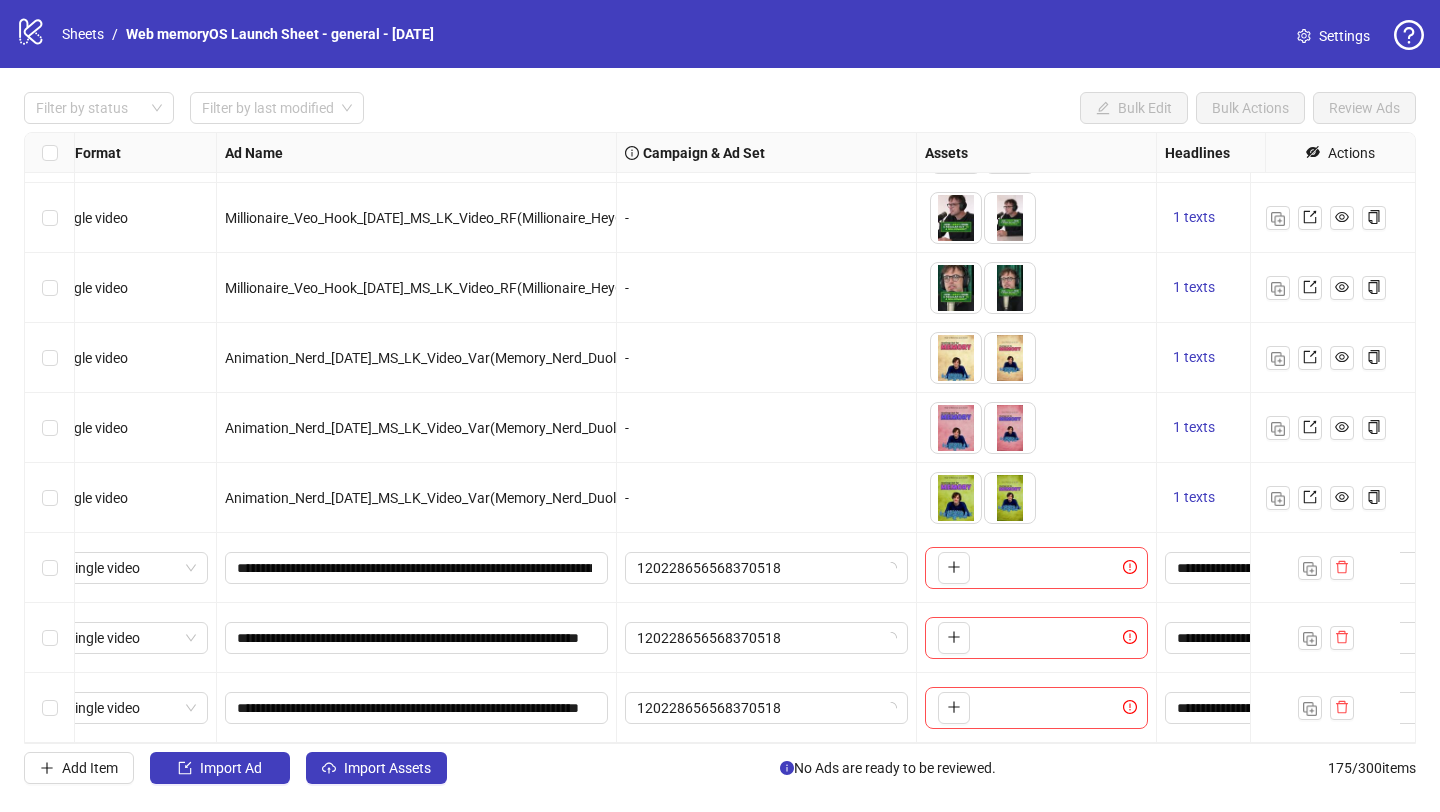 scroll, scrollTop: 11695, scrollLeft: 0, axis: vertical 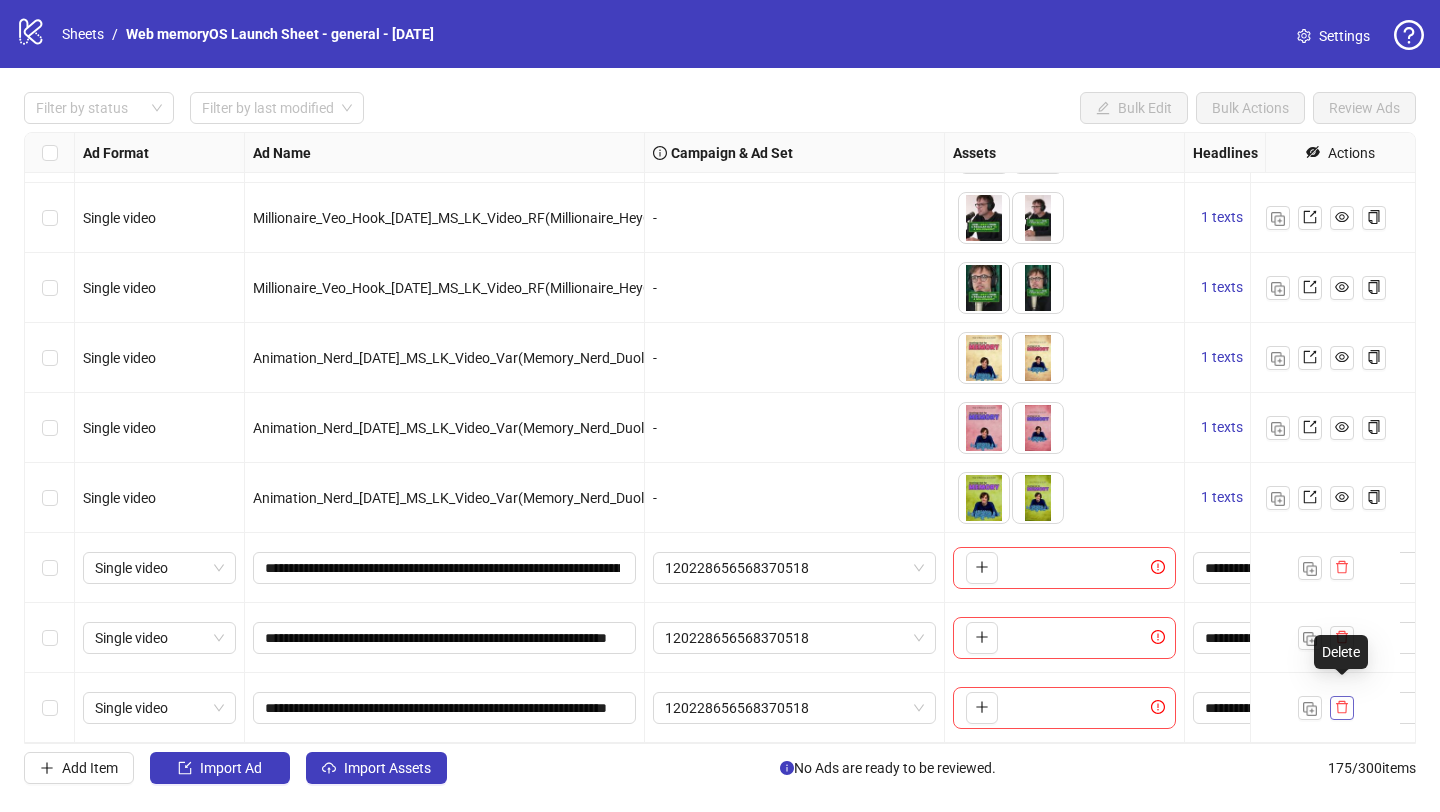 click 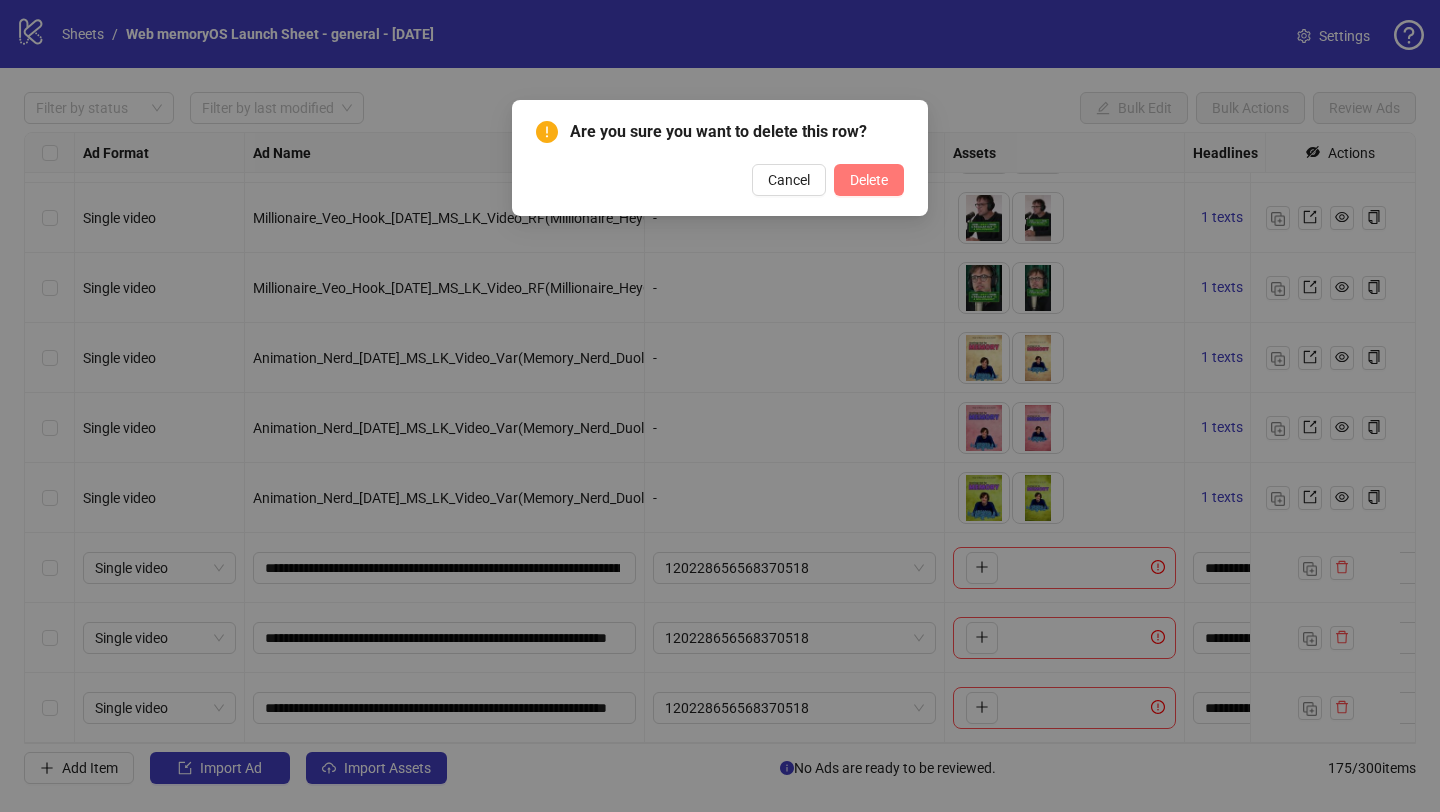 click on "Delete" at bounding box center [869, 180] 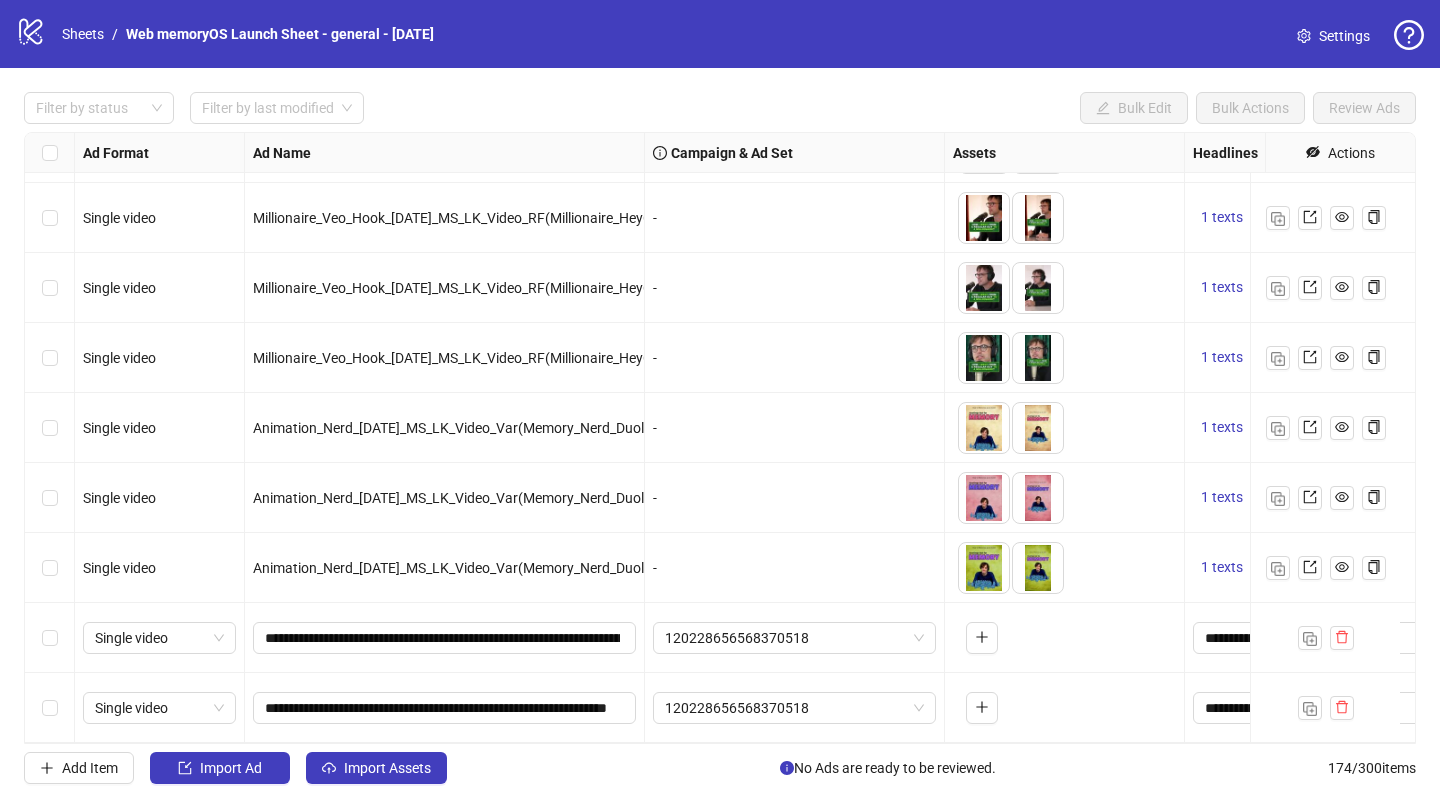 scroll, scrollTop: 11625, scrollLeft: 0, axis: vertical 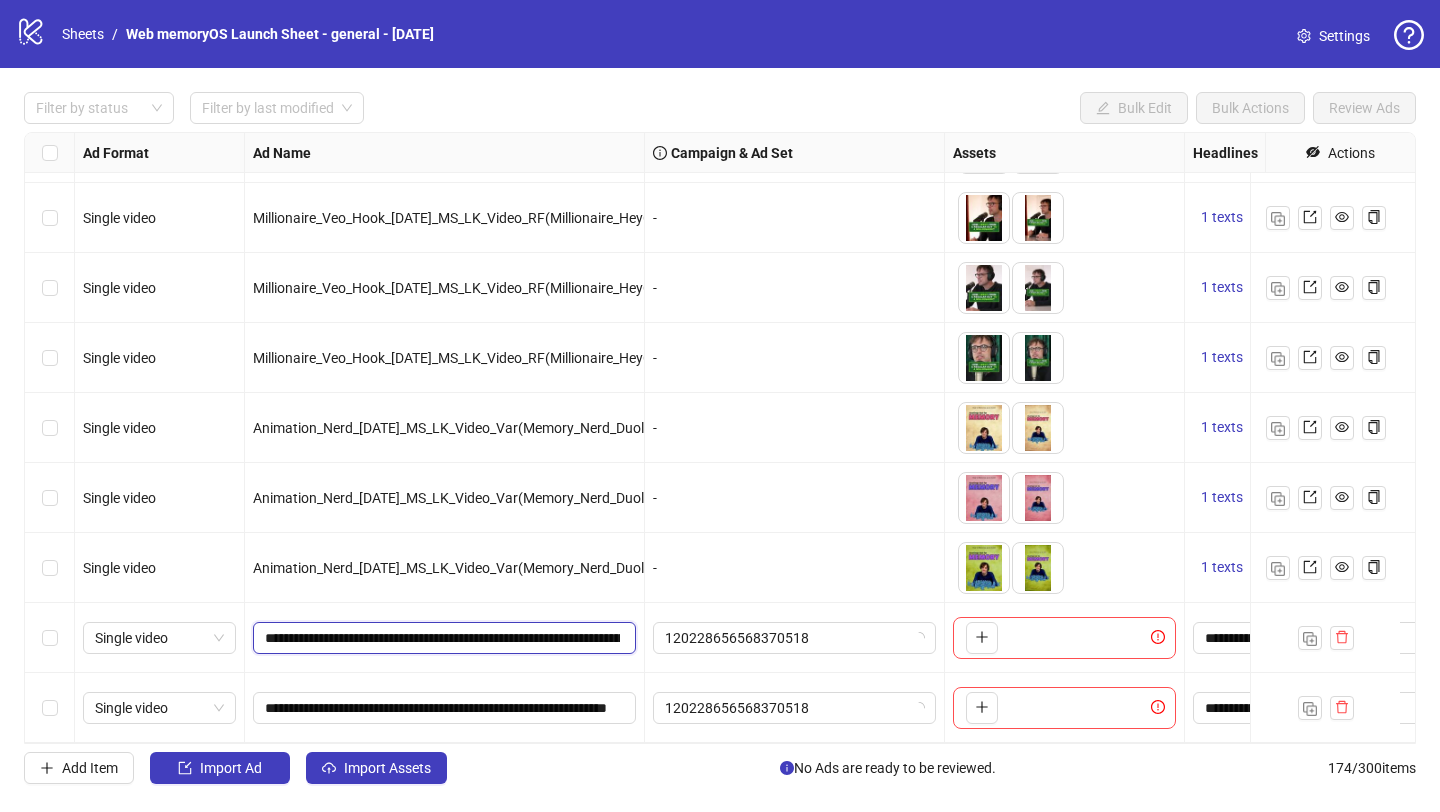 click on "**********" at bounding box center [442, 638] 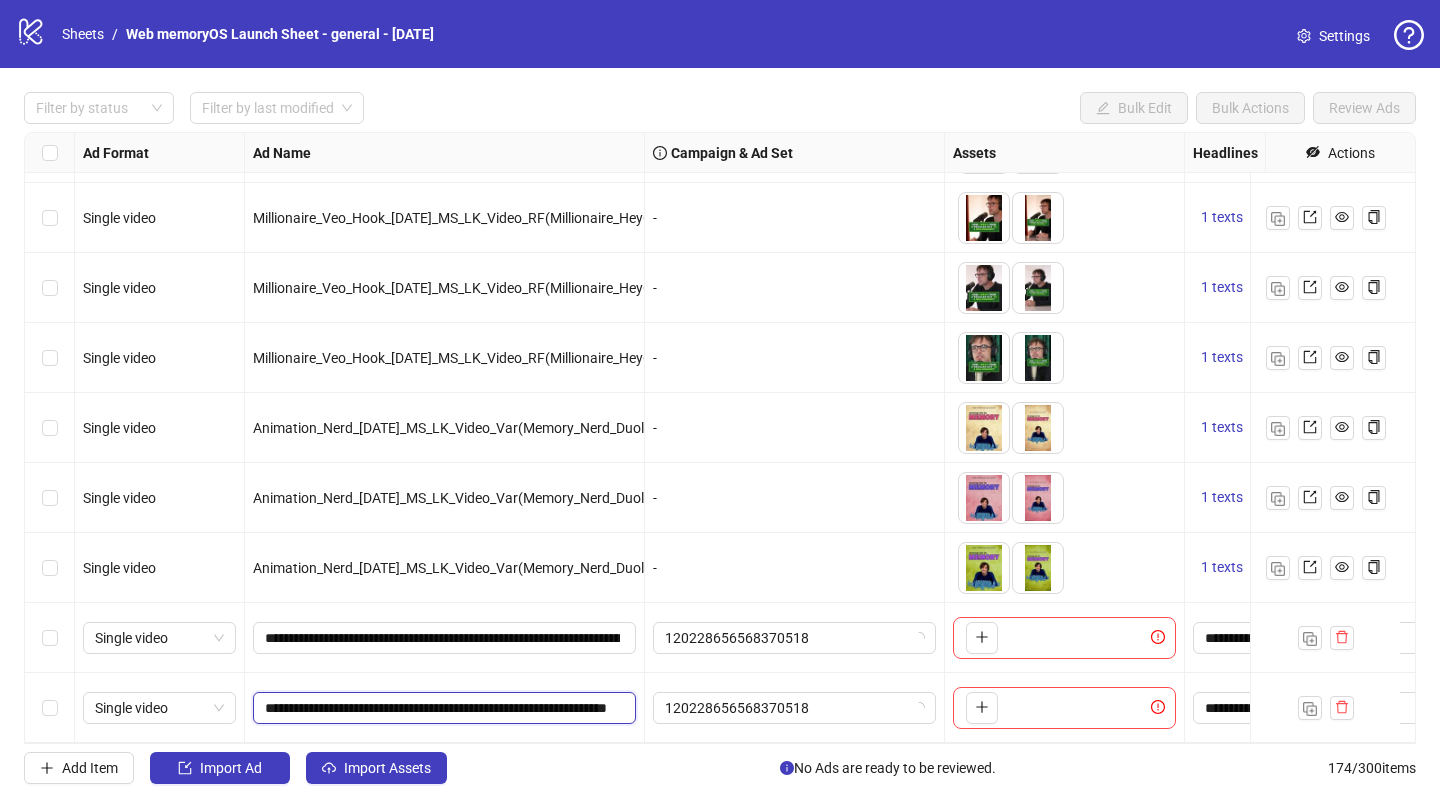 click on "**********" at bounding box center [442, 708] 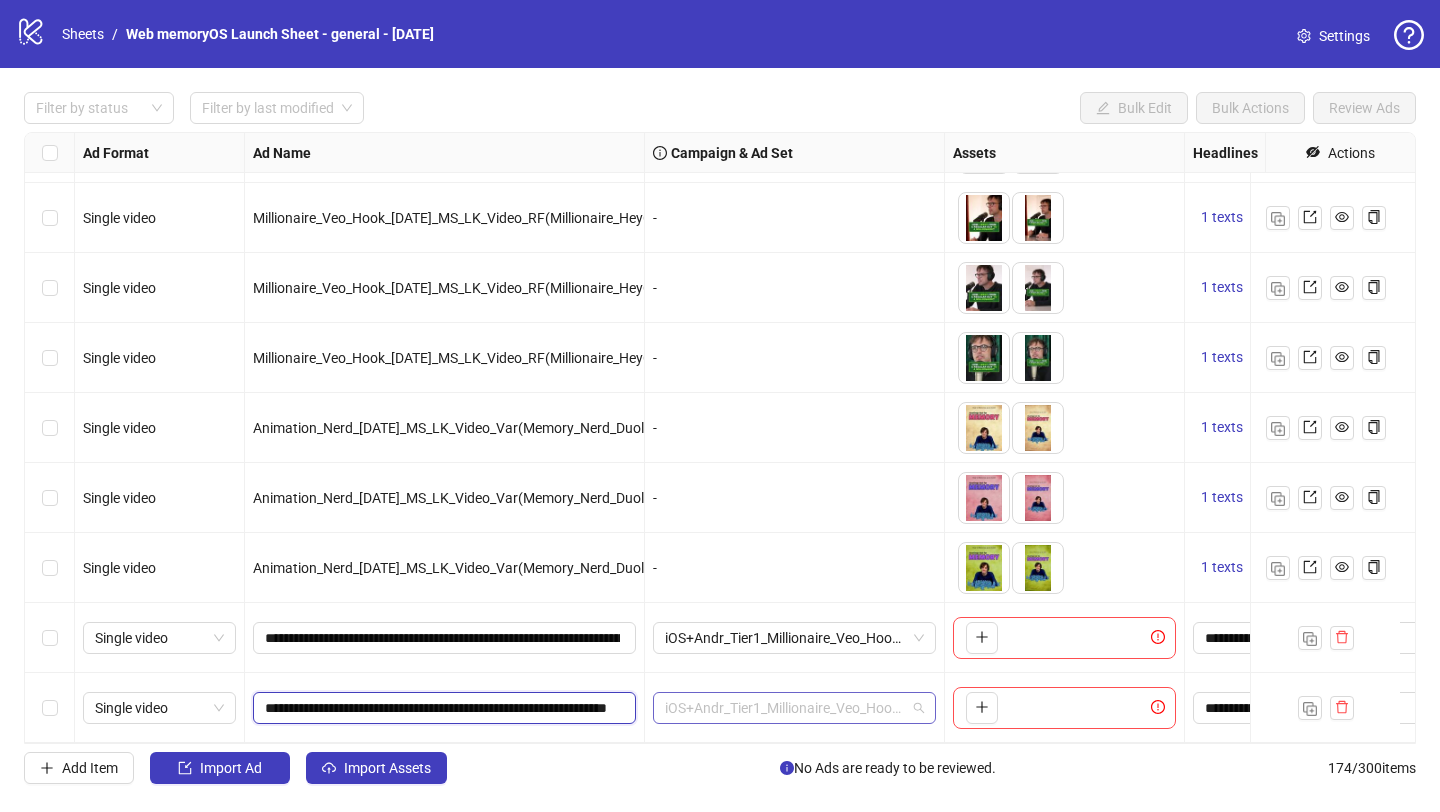 click on "iOS+Andr_Tier1_Millionaire_Veo_Hook_Animation_Nerd_30.06.25" at bounding box center [794, 708] 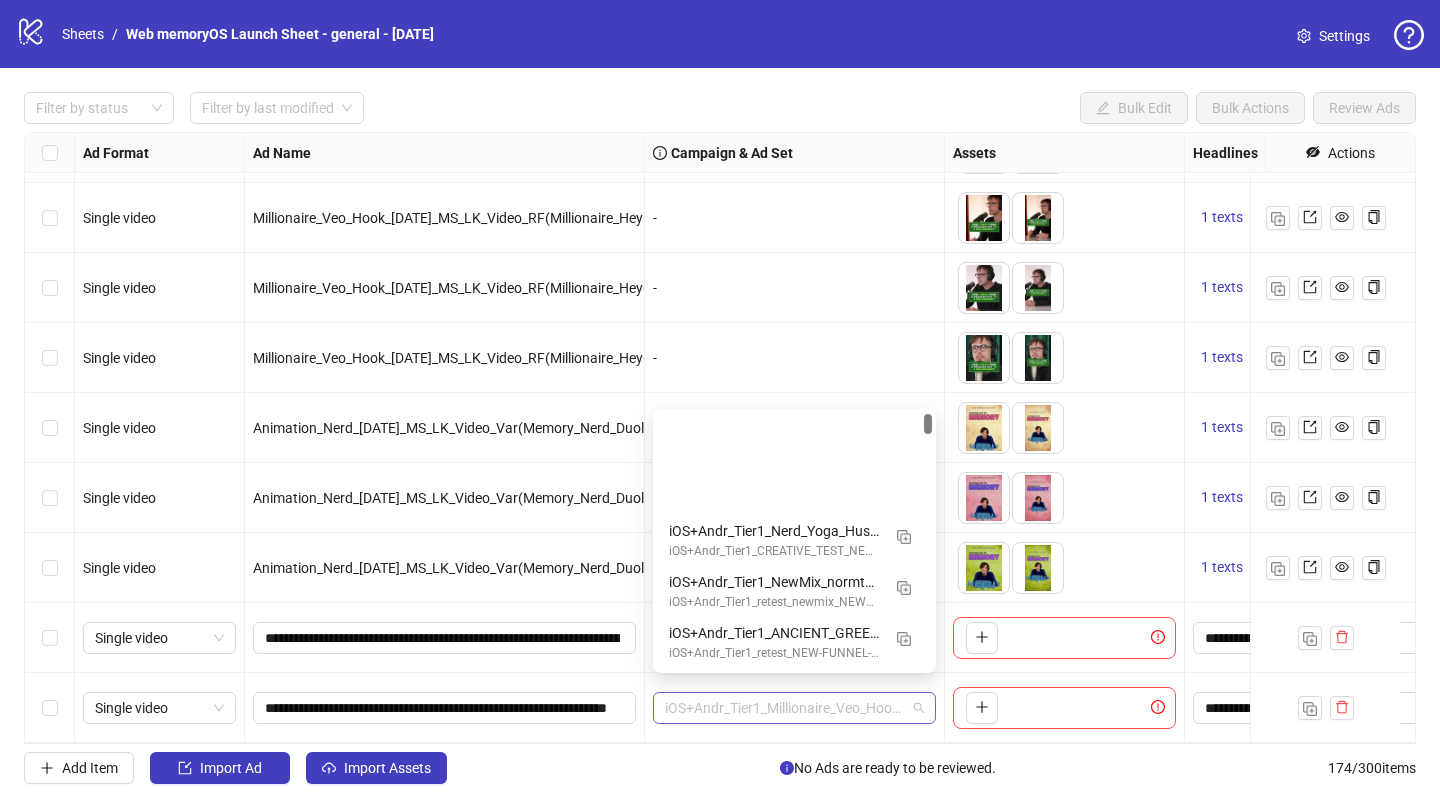 scroll, scrollTop: 152, scrollLeft: 0, axis: vertical 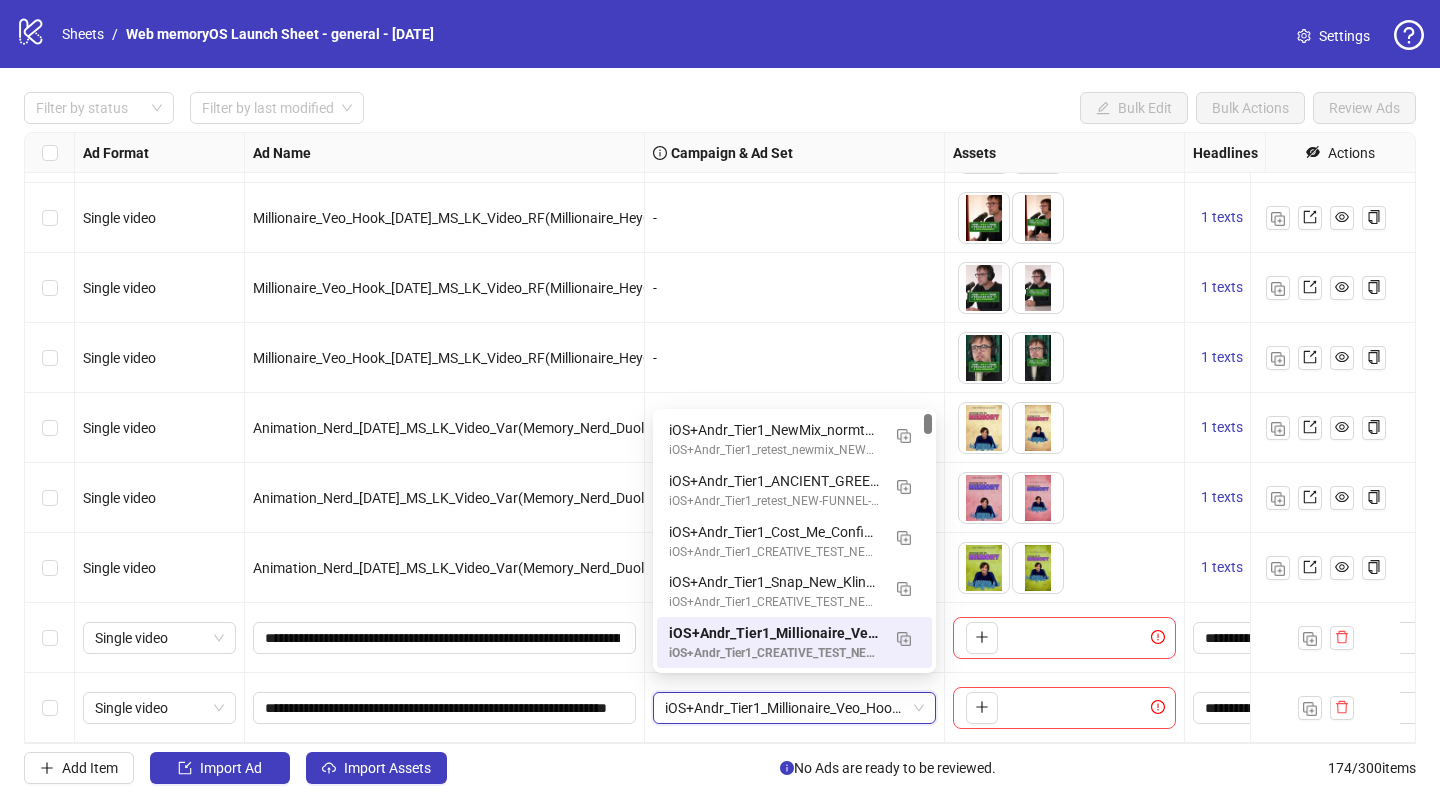 click on "iOS+Andr_Tier1_Millionaire_Veo_Hook_Animation_Nerd_30.06.25" at bounding box center [794, 708] 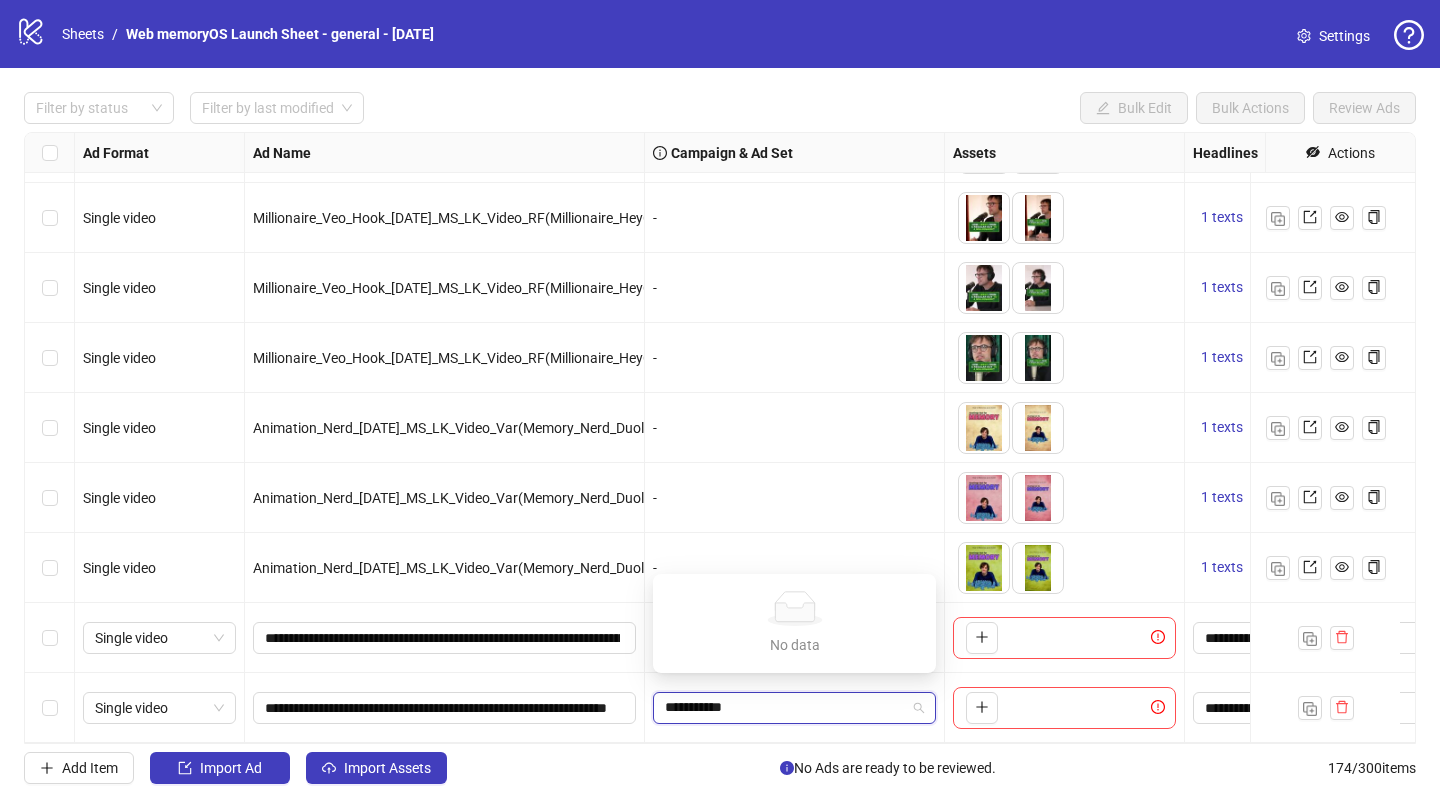 type on "**********" 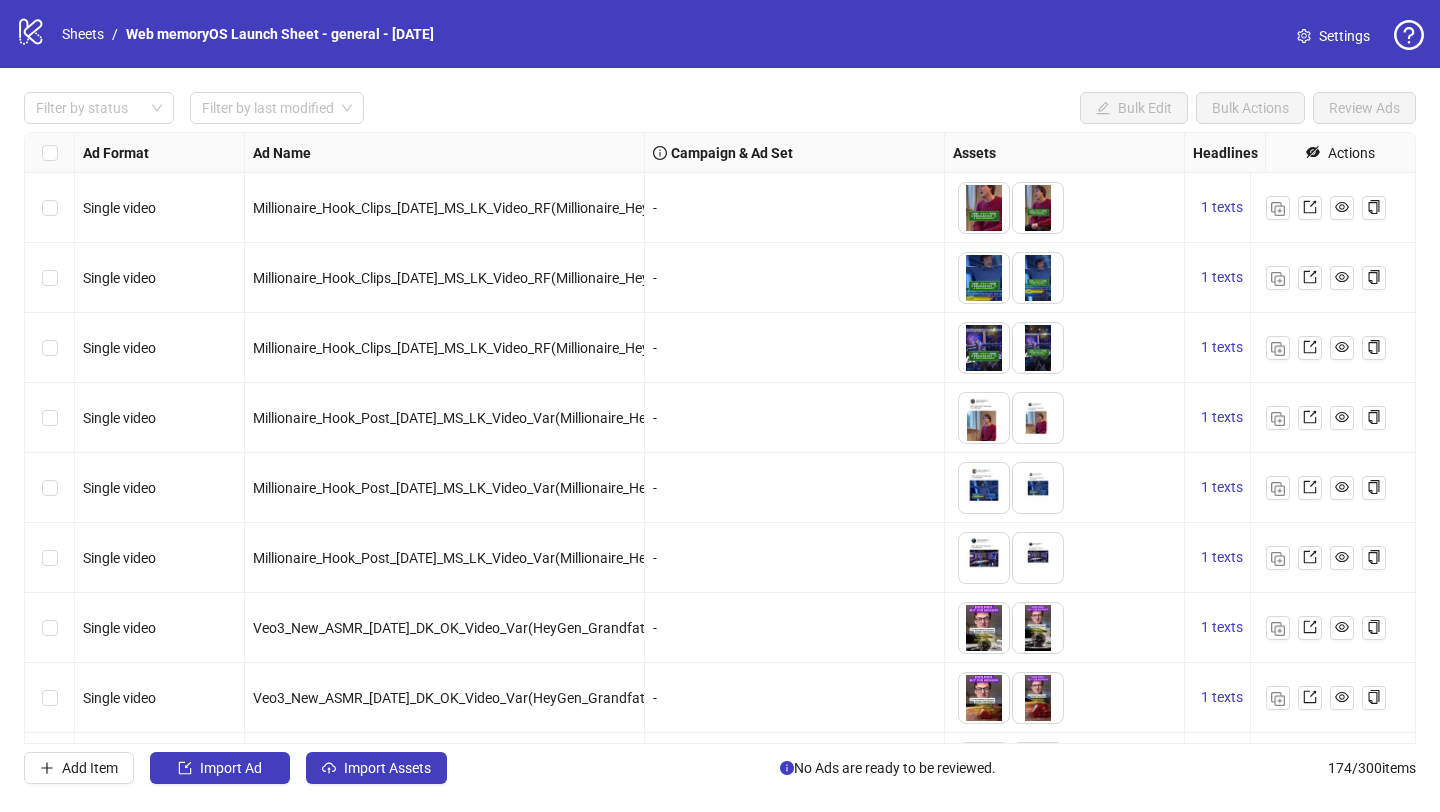 scroll, scrollTop: 0, scrollLeft: 0, axis: both 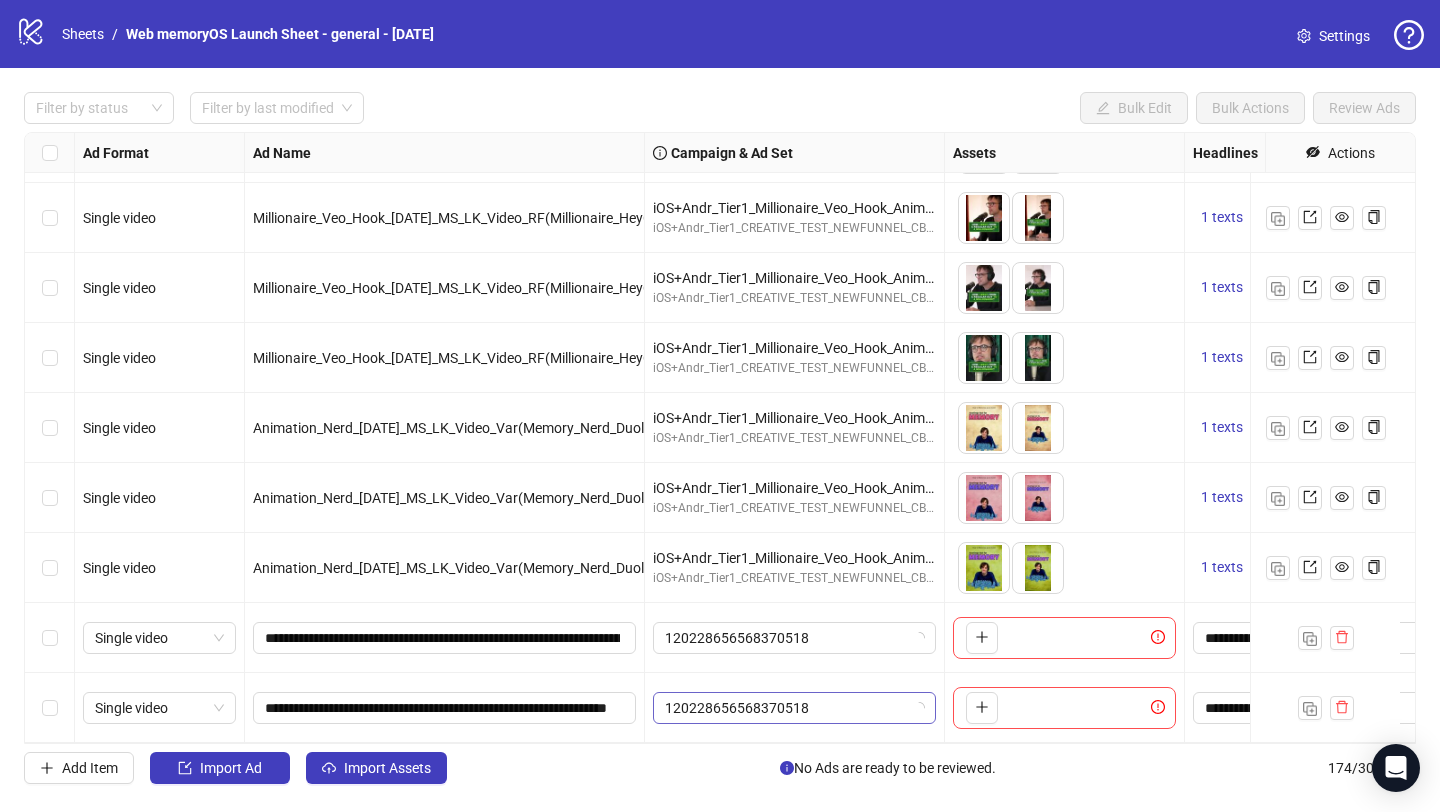 click on "120228656568370518" at bounding box center [794, 708] 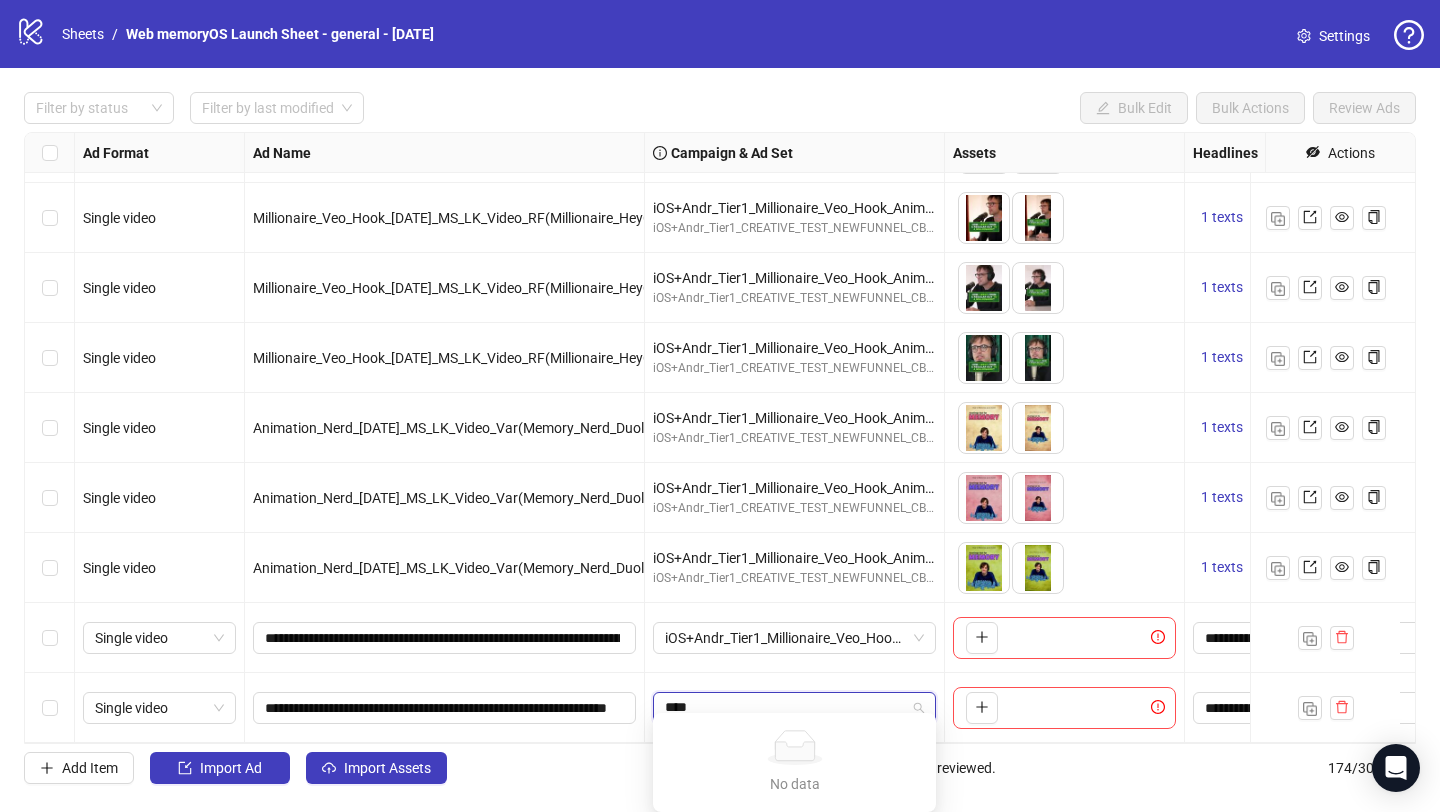 type on "*****" 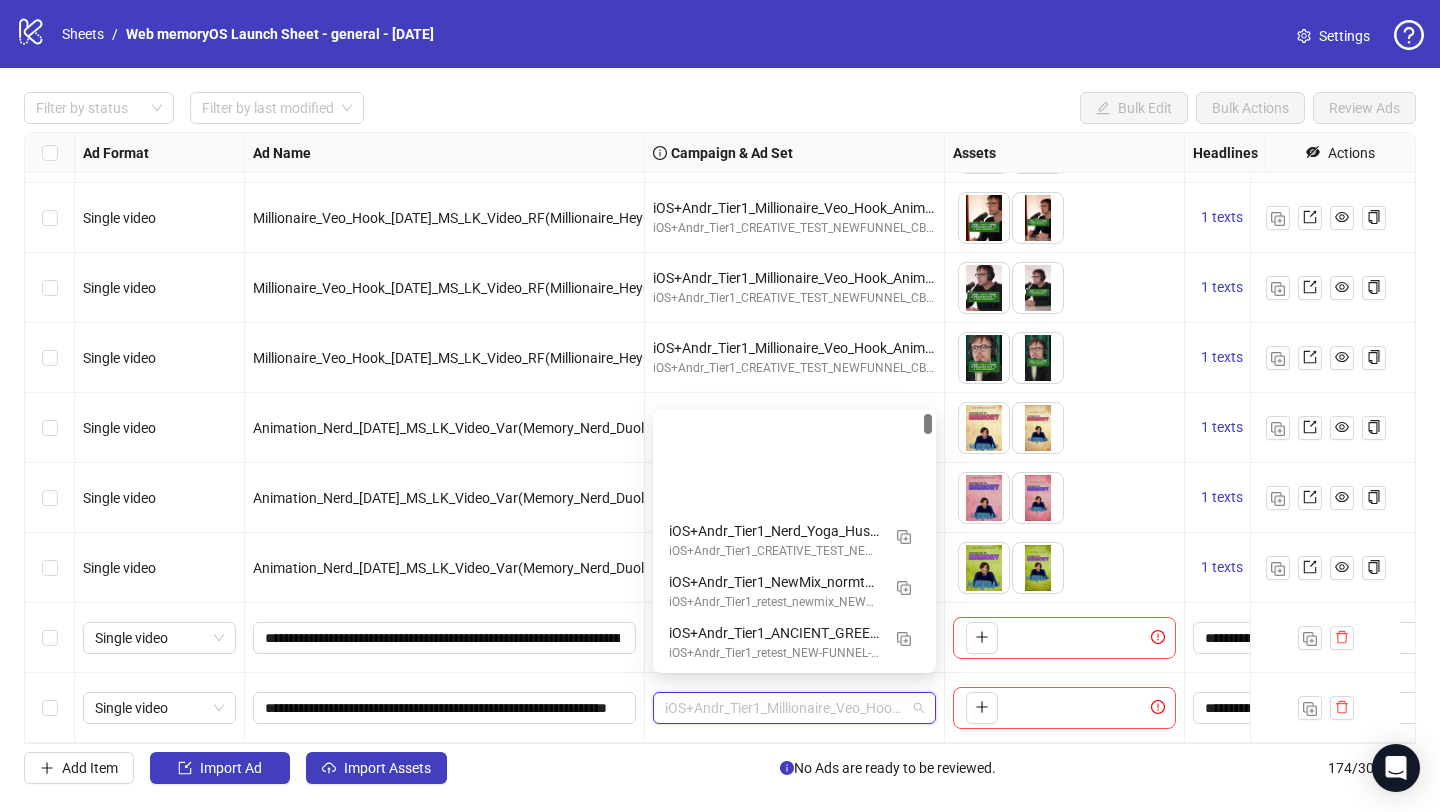 scroll, scrollTop: 152, scrollLeft: 0, axis: vertical 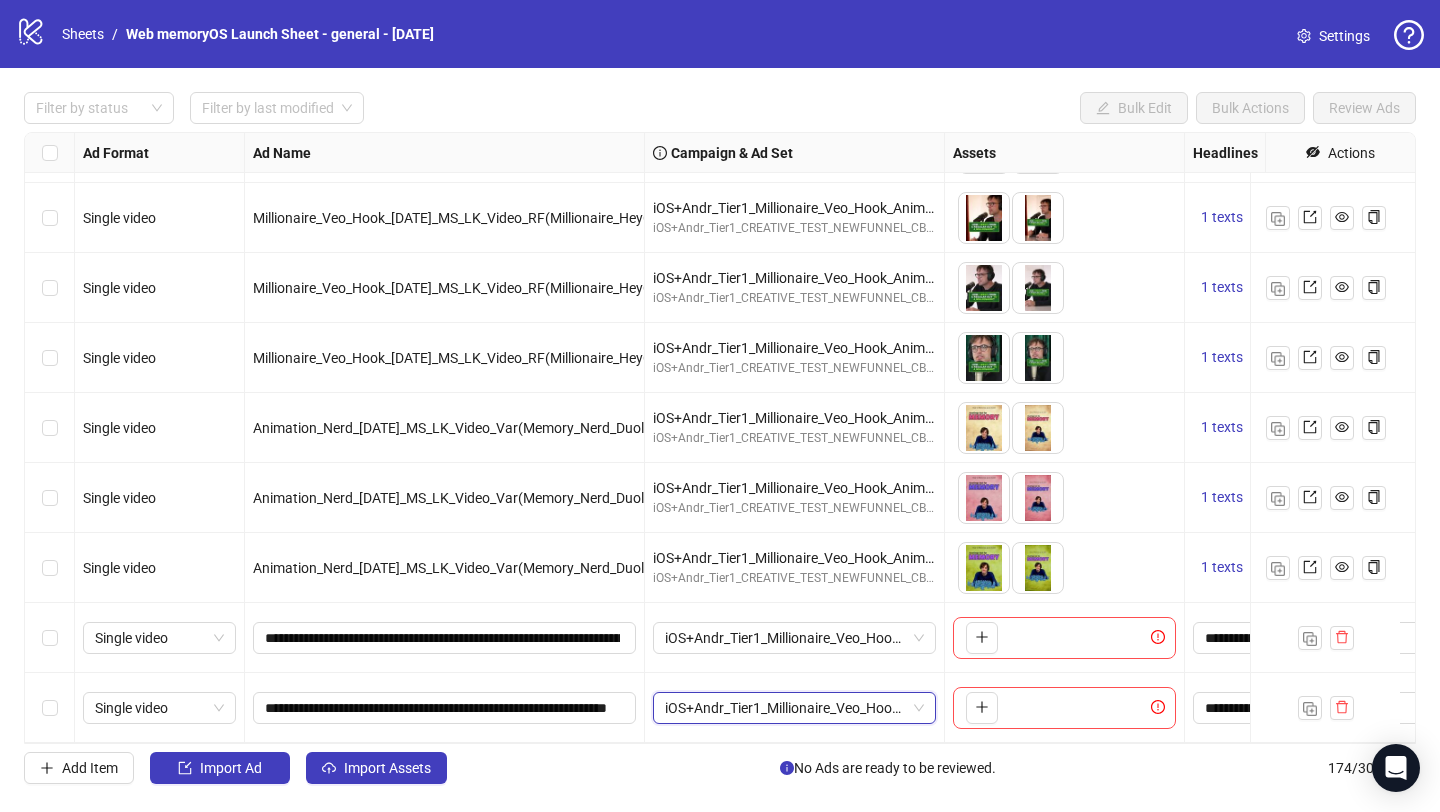 click on "iOS+Andr_Tier1_Millionaire_Veo_Hook_Animation_Nerd_[DATE]" at bounding box center (794, 708) 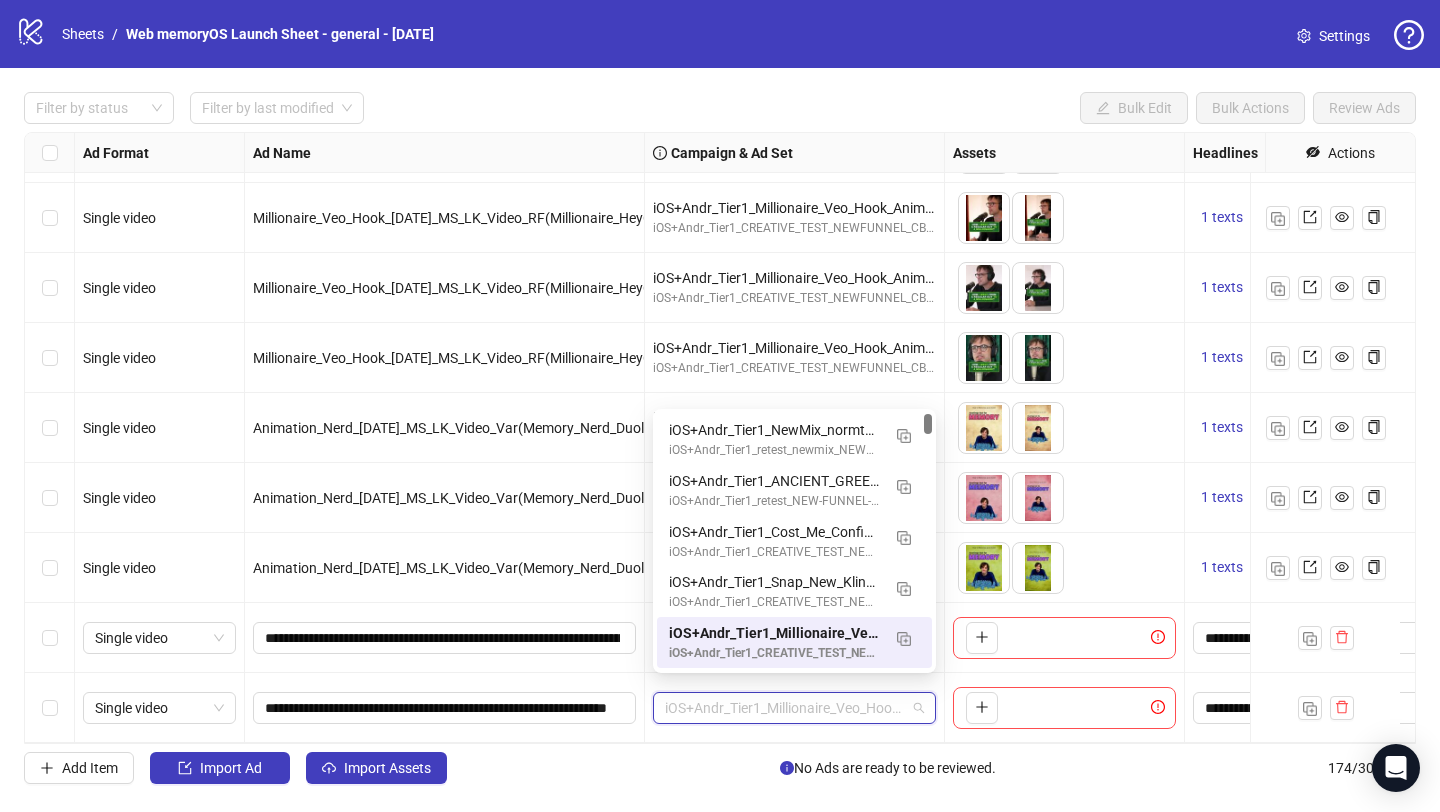 paste on "**********" 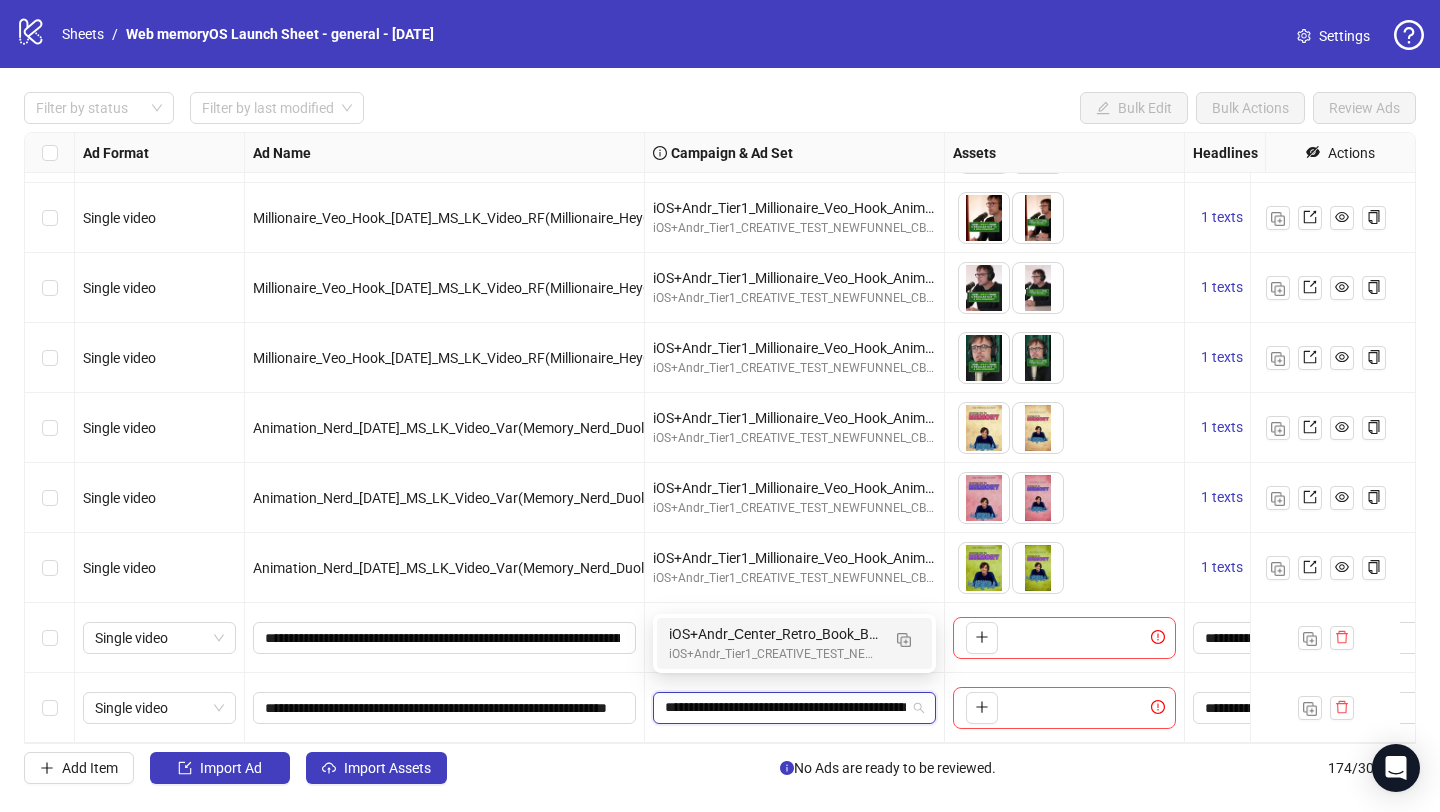 scroll, scrollTop: 0, scrollLeft: 103, axis: horizontal 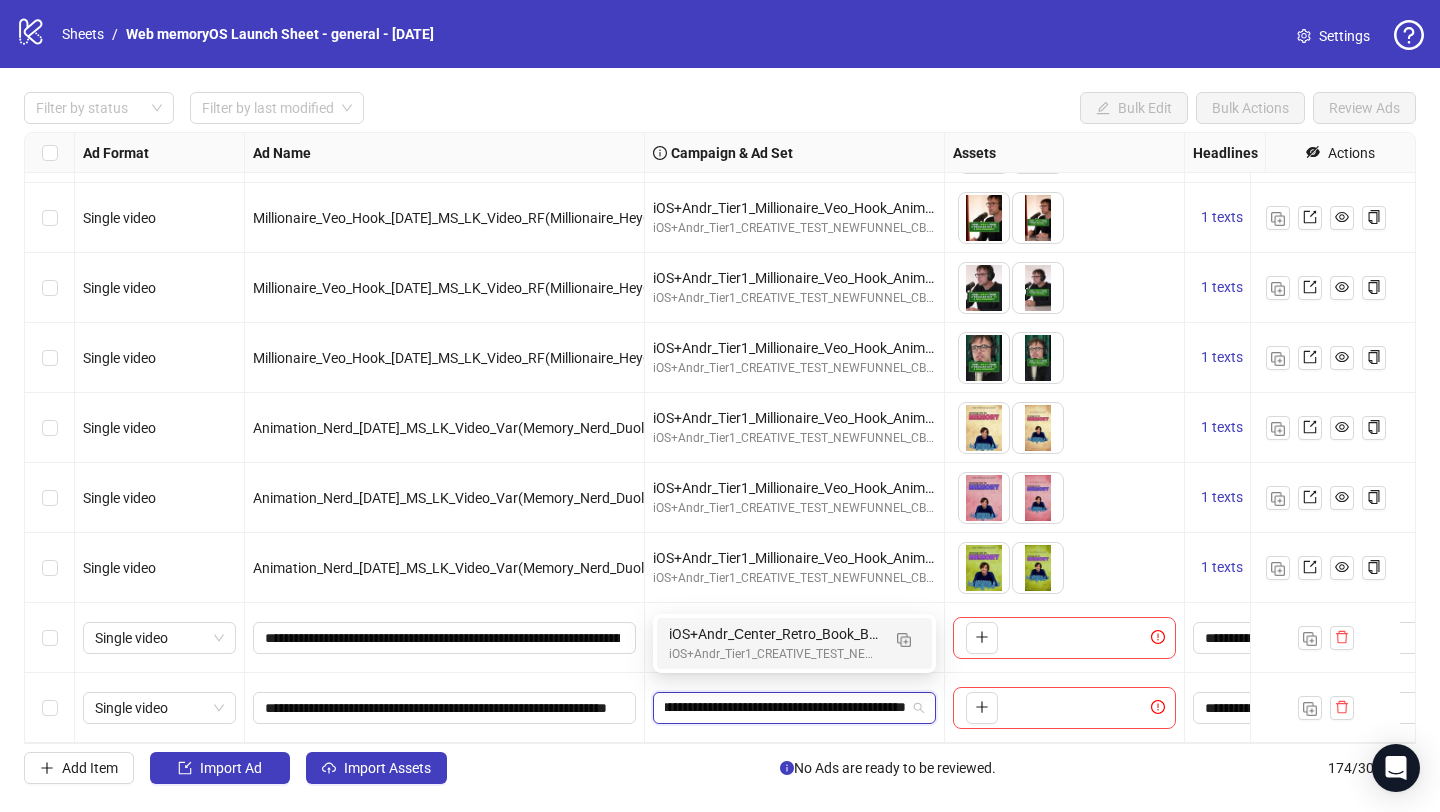 click on "iOS+Andr_Сenter_Retro_Book_Button_Nerd_[DATE]" at bounding box center (774, 634) 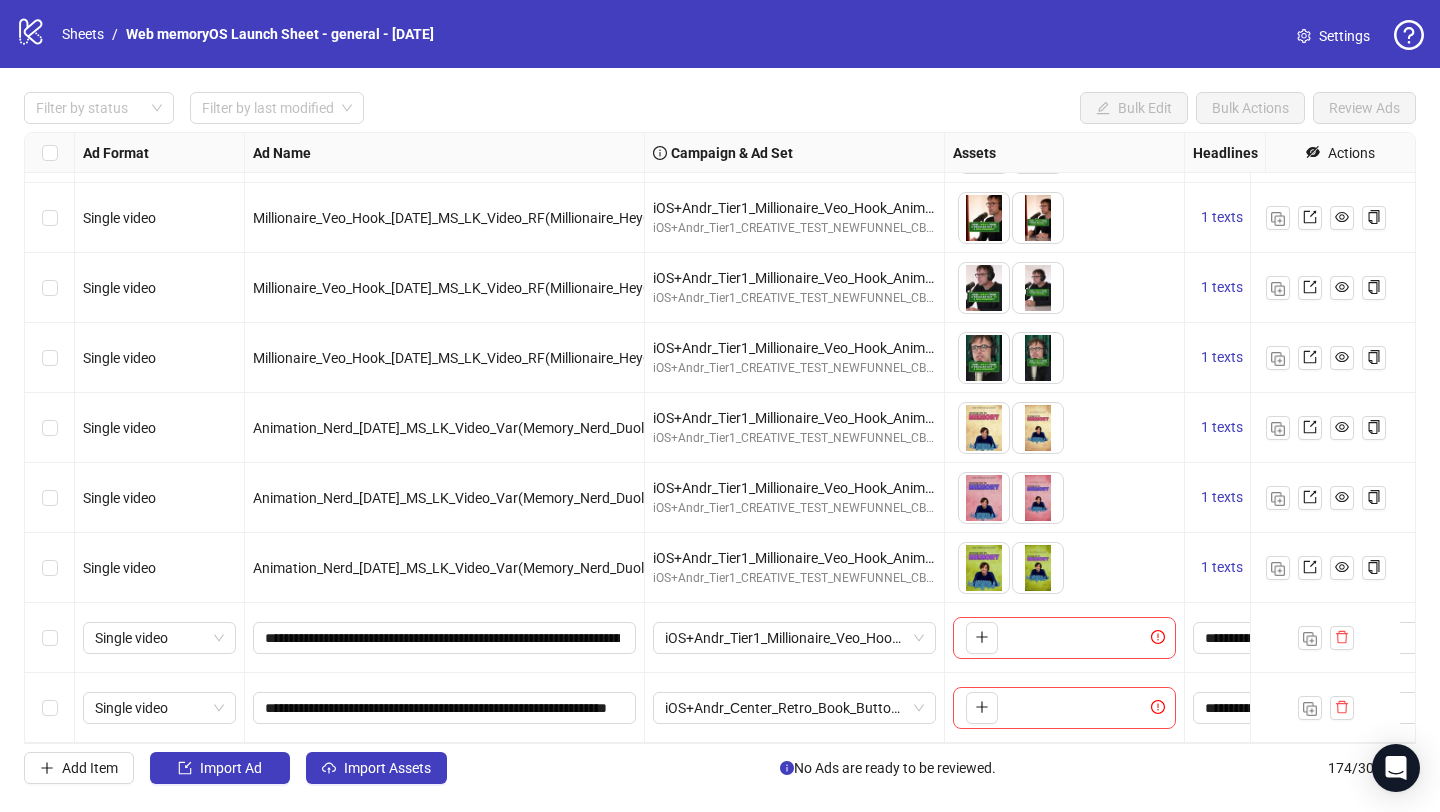 click on "To pick up a draggable item, press the space bar.
While dragging, use the arrow keys to move the item.
Press space again to drop the item in its new position, or press escape to cancel." at bounding box center [1064, 708] 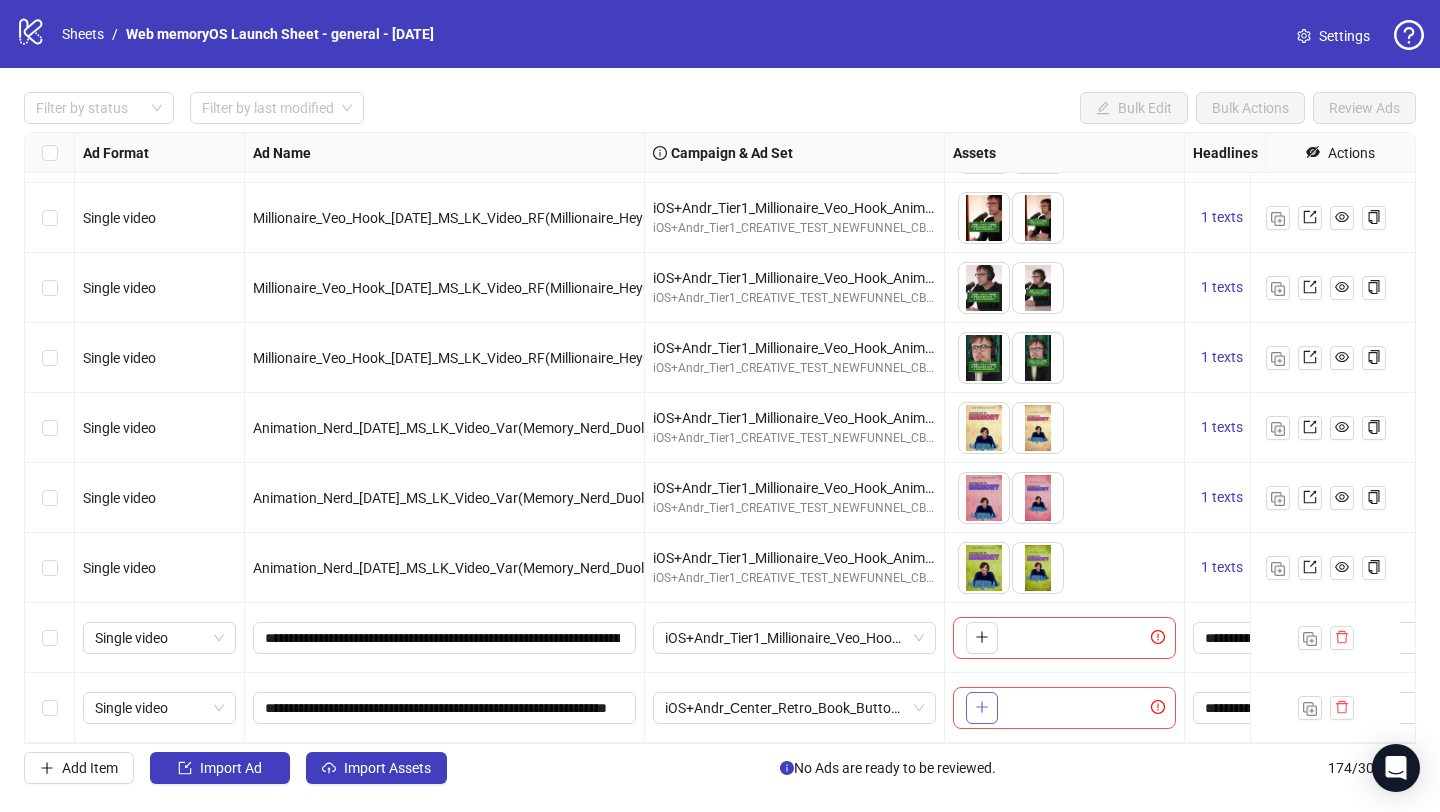 click at bounding box center [982, 707] 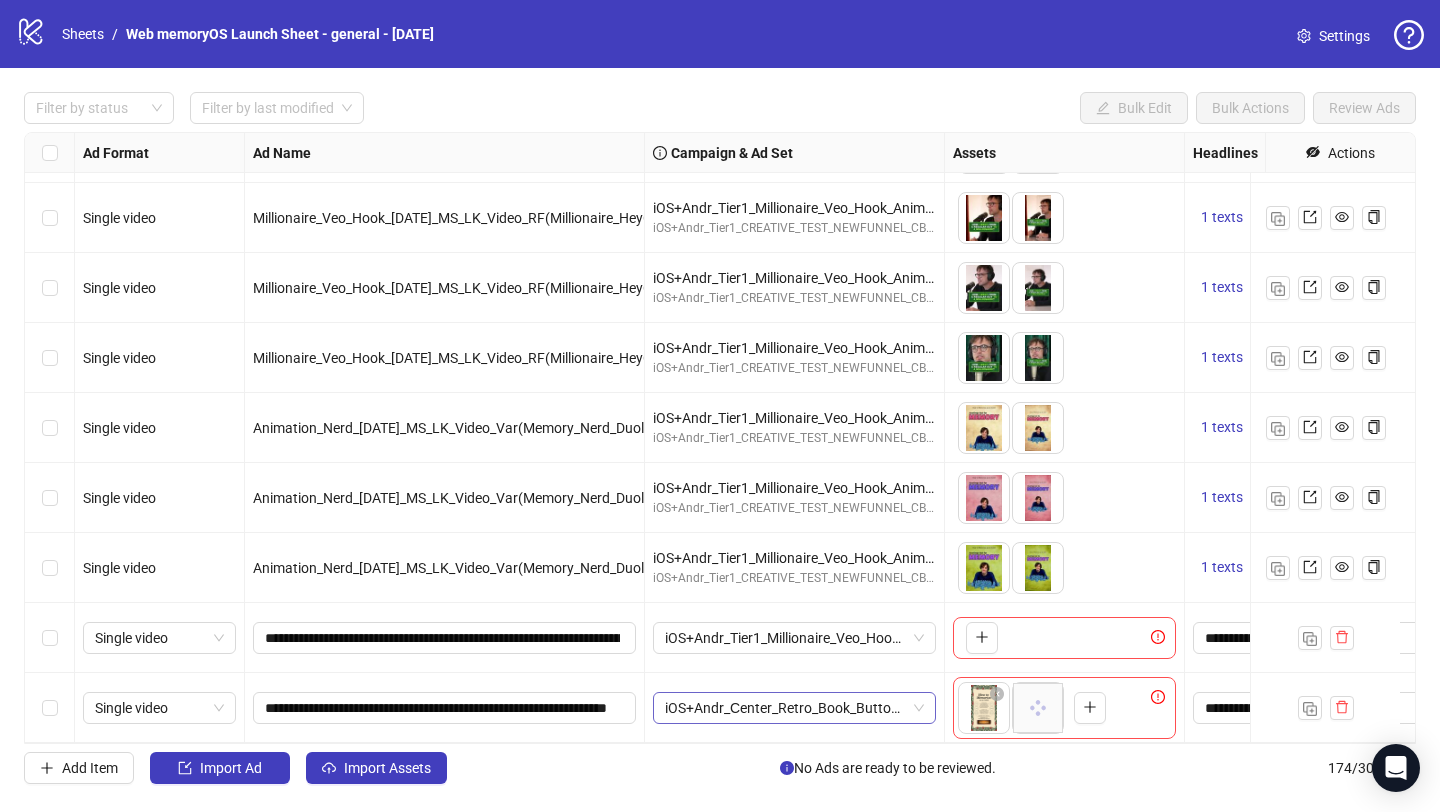 click on "iOS+Andr_Сenter_Retro_Book_Button_Nerd_01.07.2025" at bounding box center (794, 708) 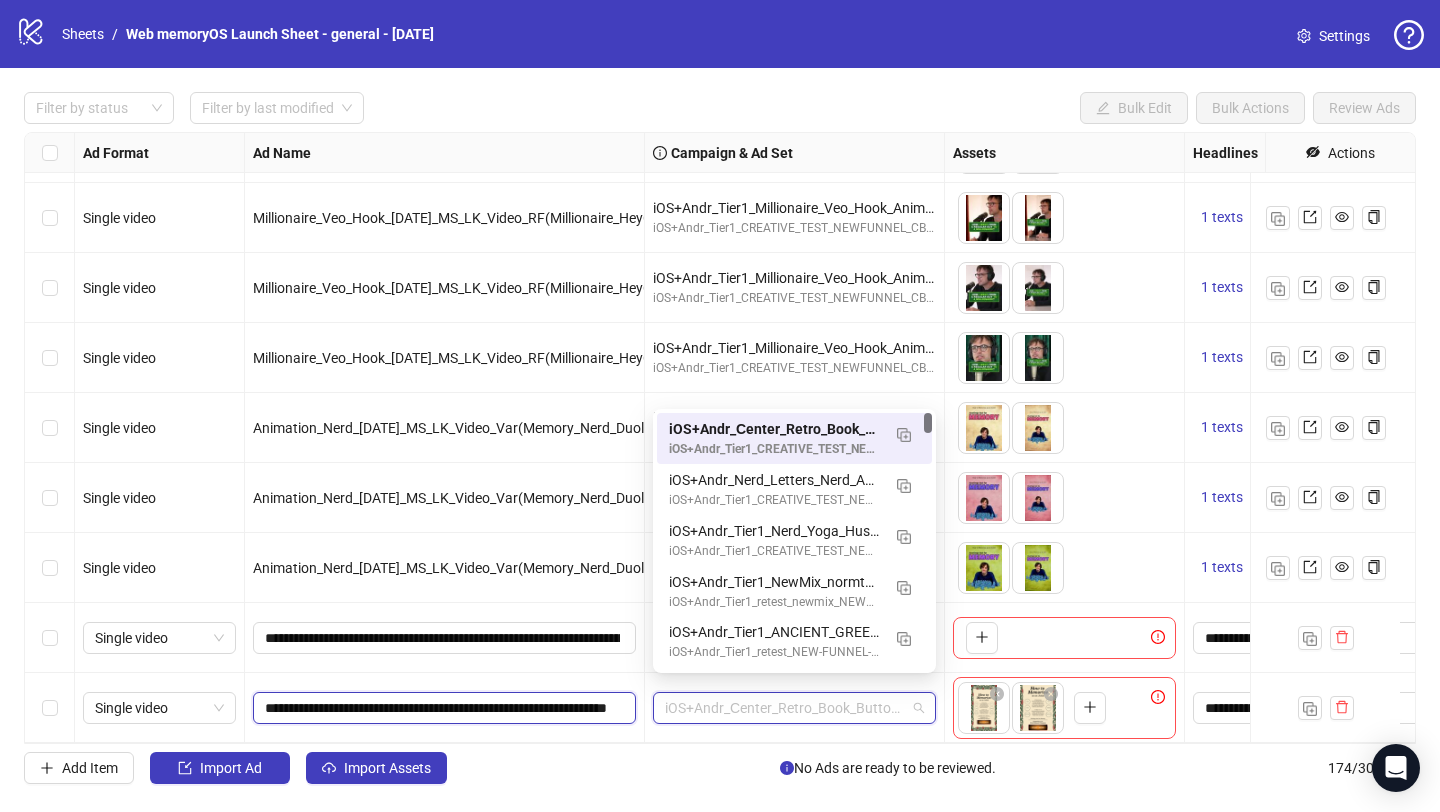 click on "**********" at bounding box center [442, 708] 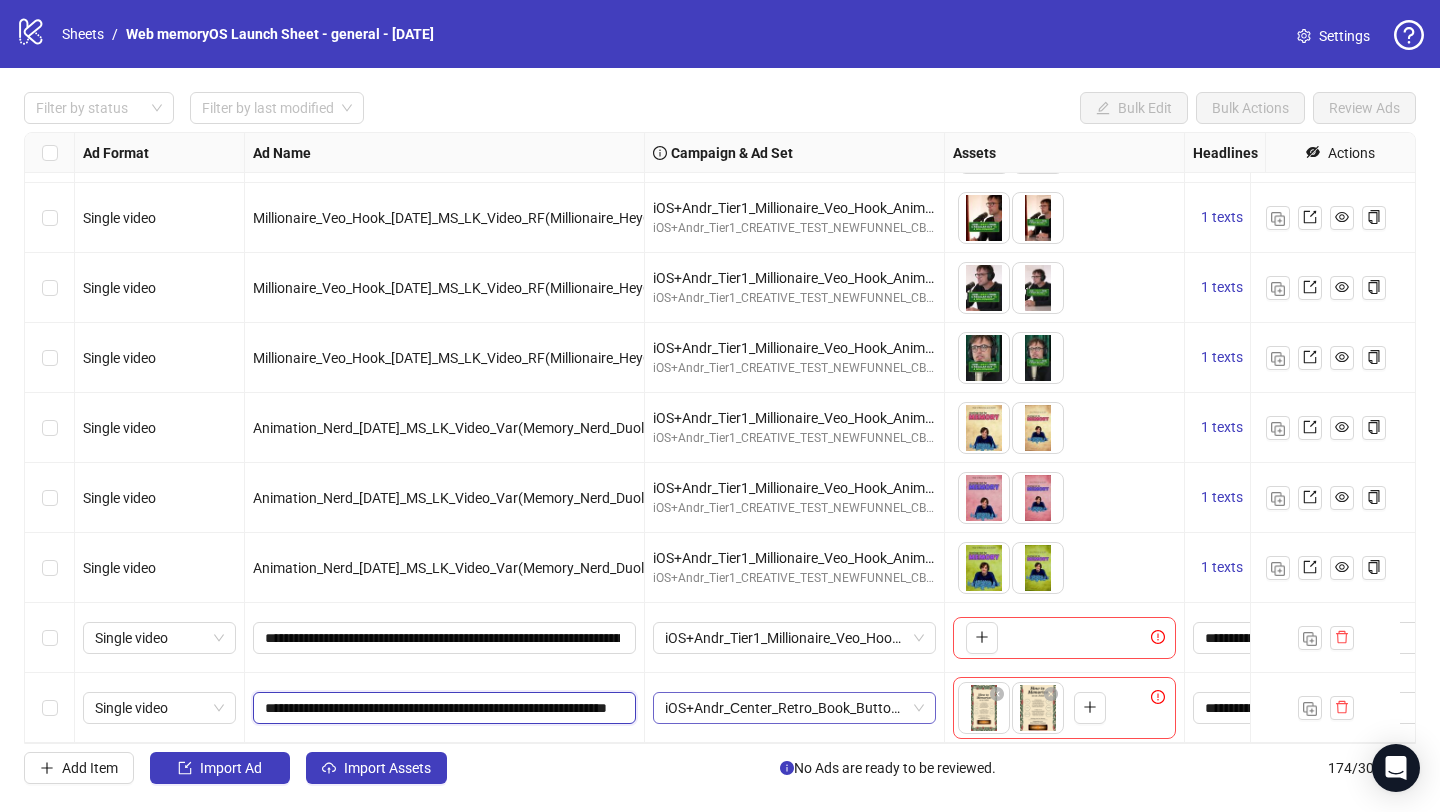 scroll, scrollTop: 0, scrollLeft: 137, axis: horizontal 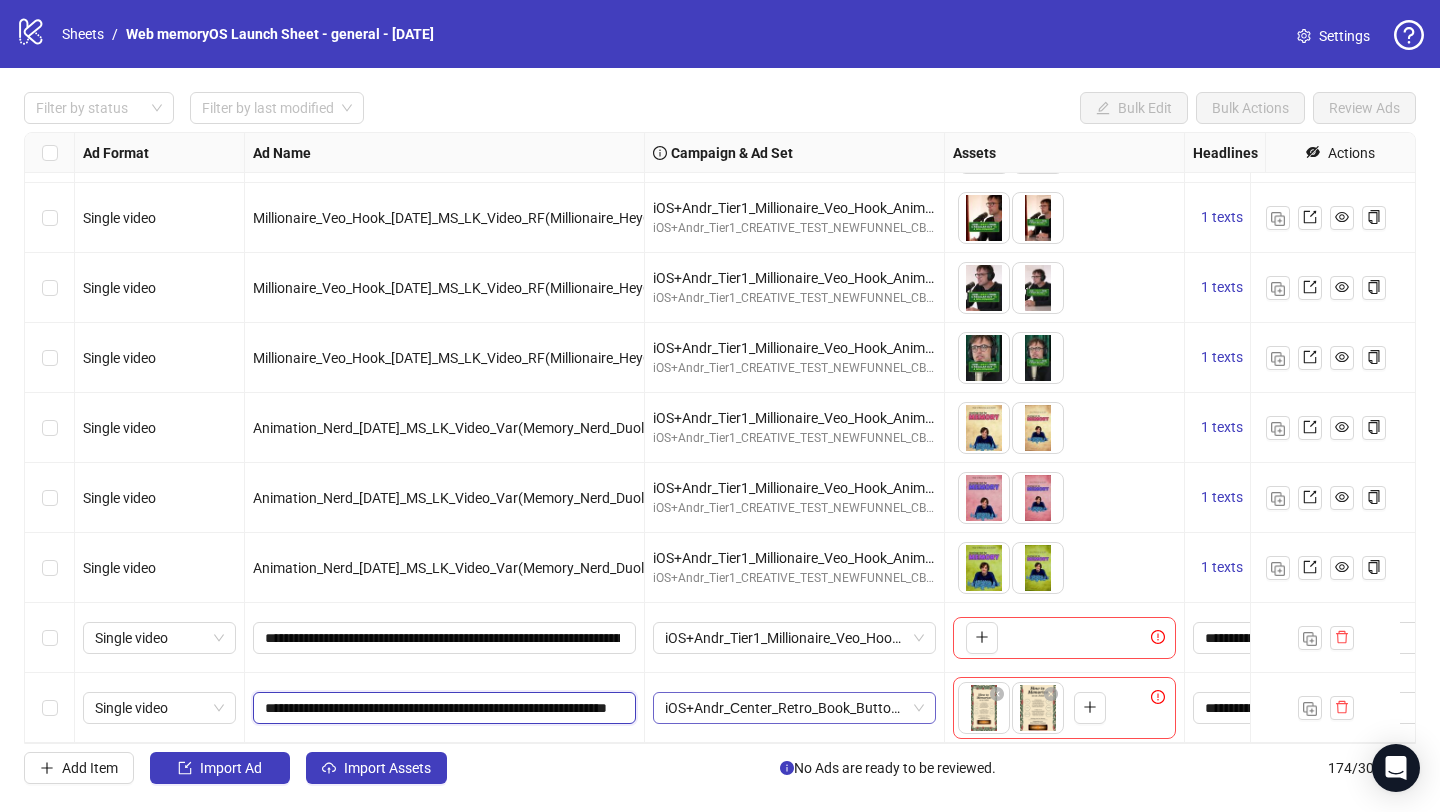paste on "**********" 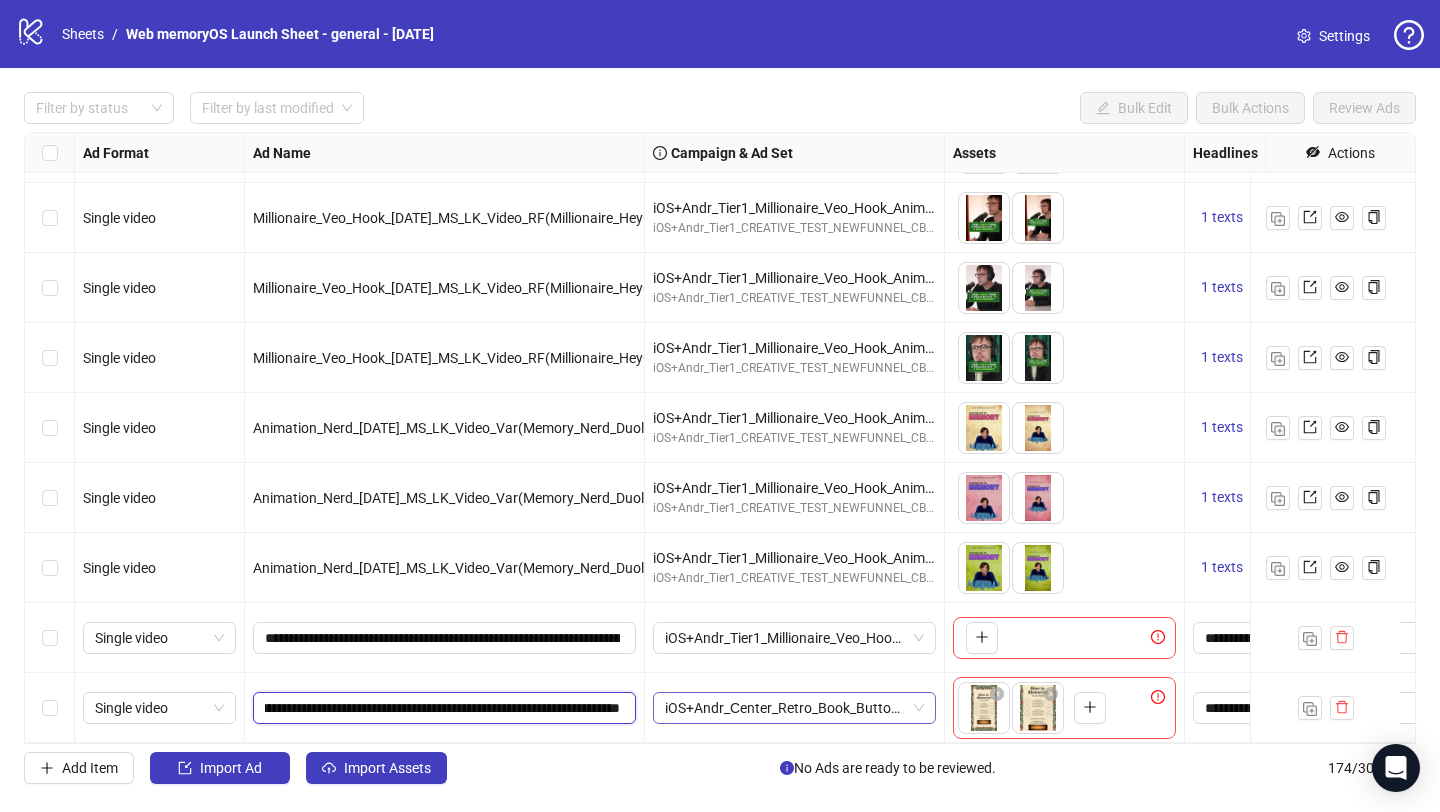 type on "**********" 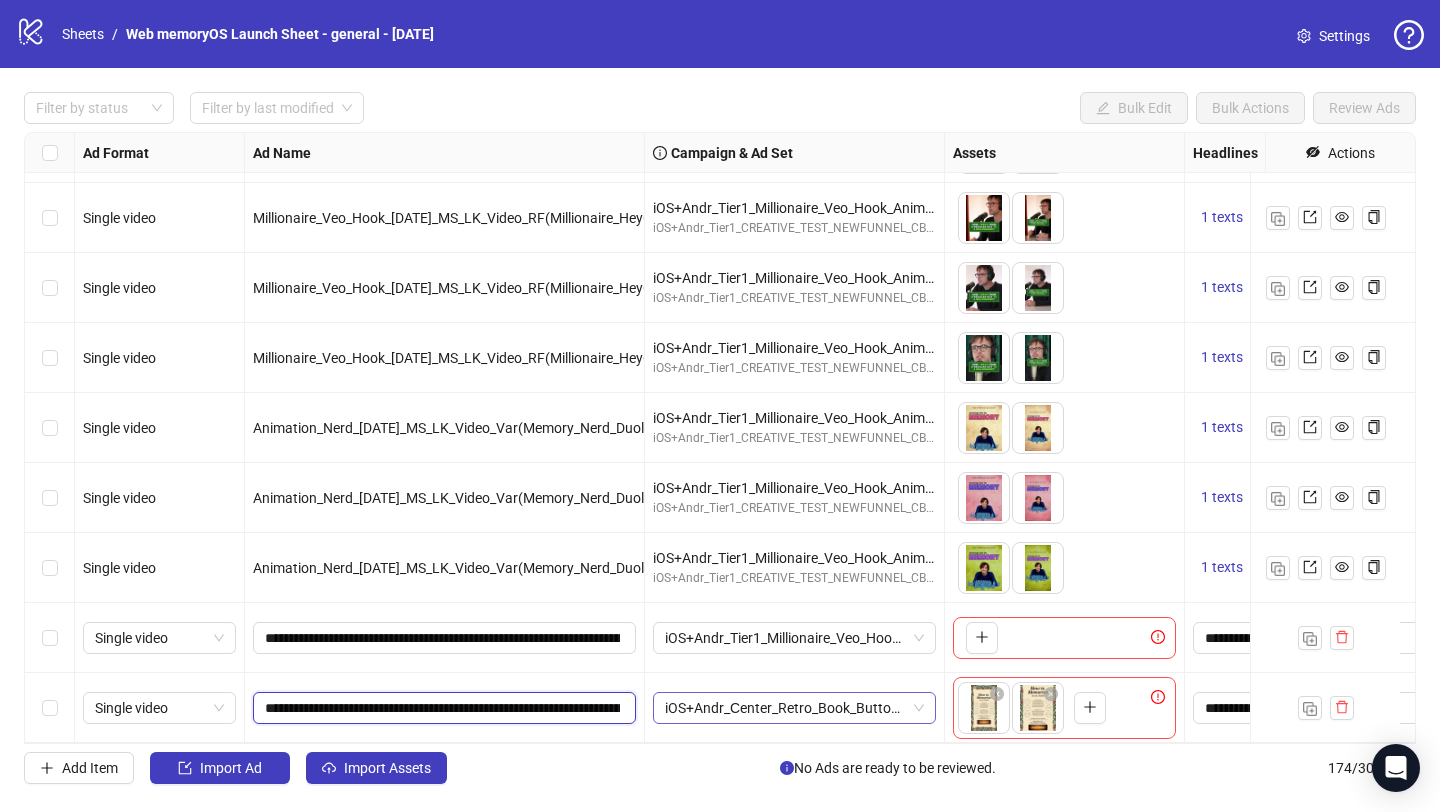 scroll, scrollTop: 0, scrollLeft: 203, axis: horizontal 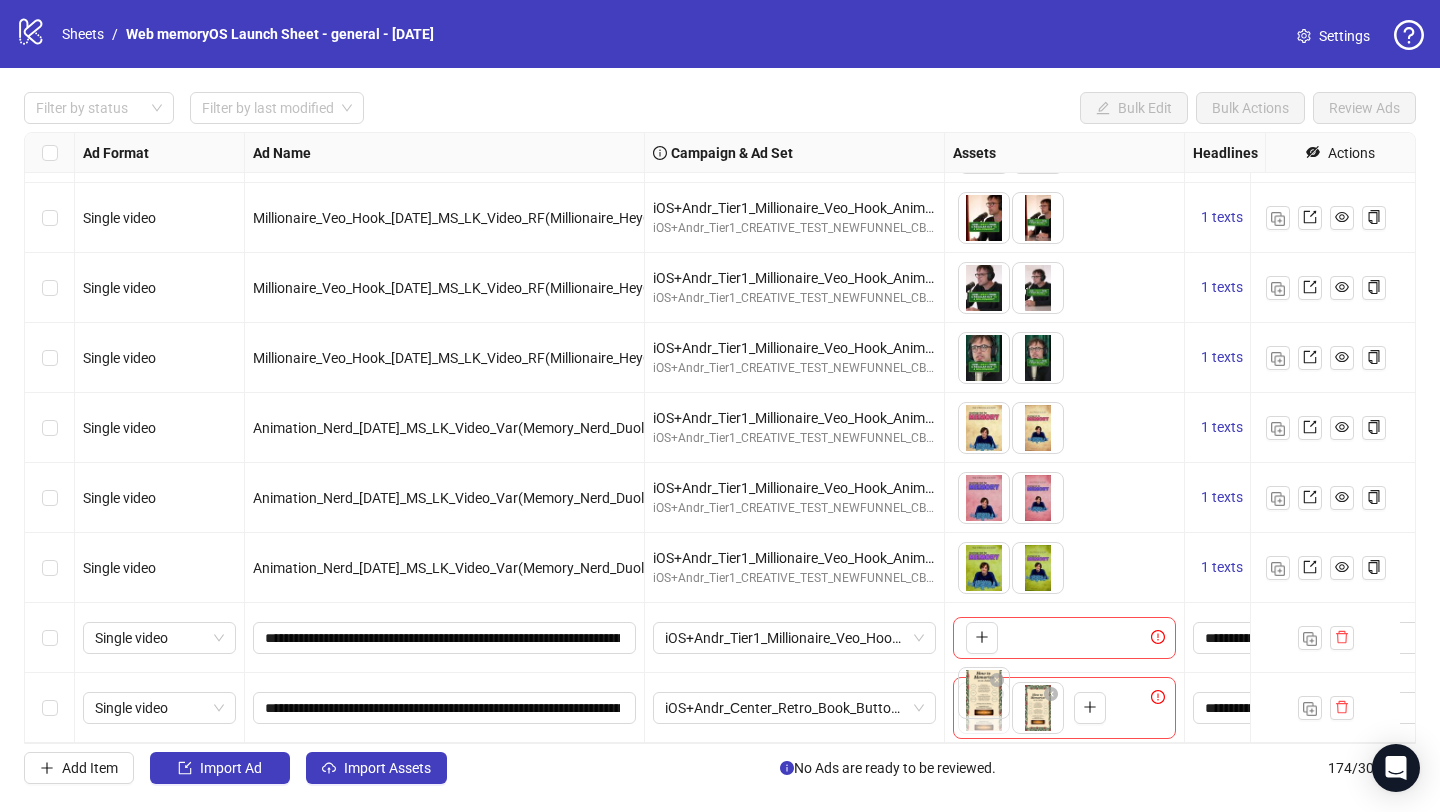 drag, startPoint x: 1034, startPoint y: 692, endPoint x: 961, endPoint y: 697, distance: 73.171036 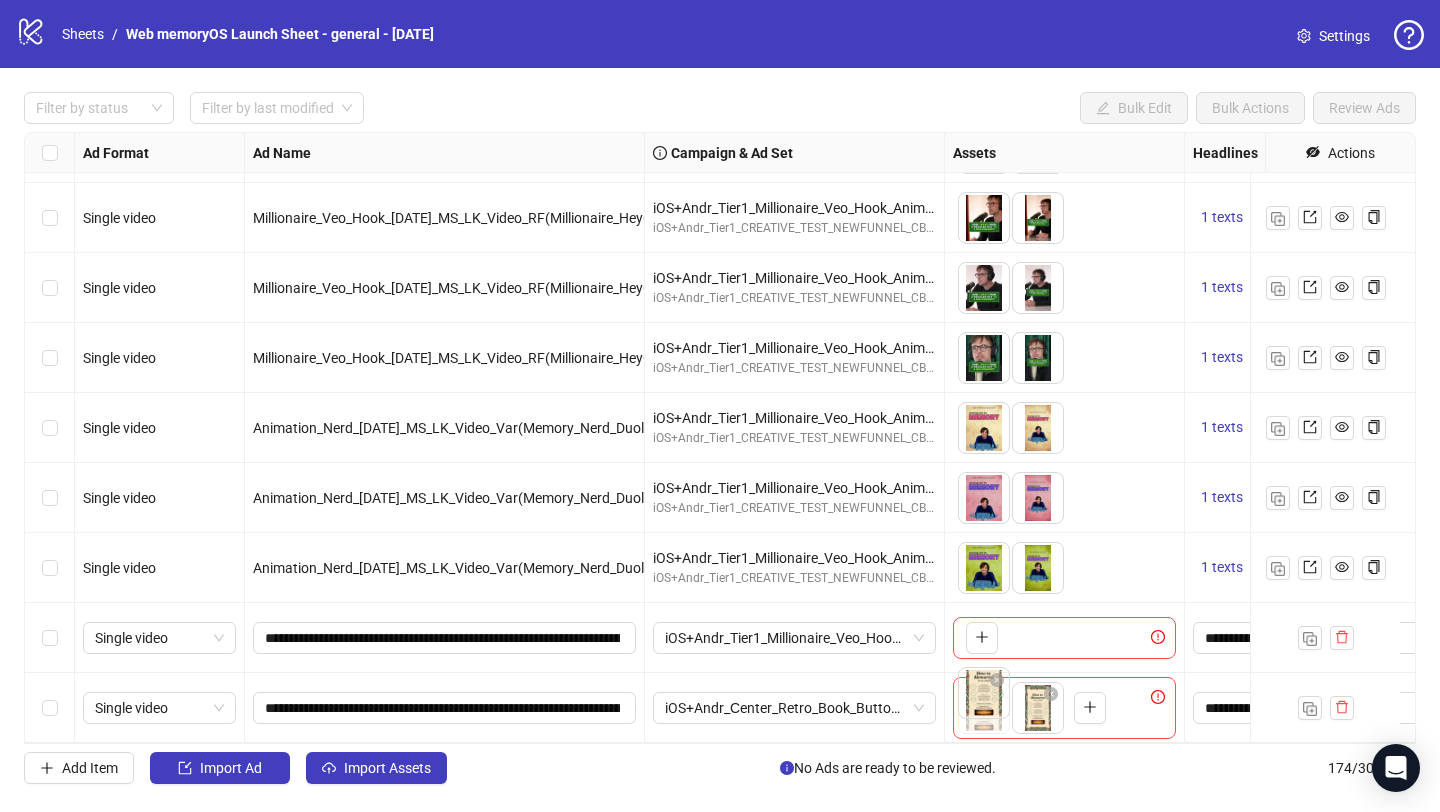 click on "logo/logo-mobile Sheets / Web memoryOS Launch Sheet - general - 25.06.25 Settings   Filter by status Filter by last modified Bulk Edit Bulk Actions Review Ads Ad Format Ad Name Campaign & Ad Set Assets Headlines Primary Texts Descriptions Destination URL App Product Page ID Display URL Leadgen Form Product Set ID Call to Action Actions Single video Kling_Lotus_Text_Animation_25.06.2025_LK_LK_Video_RF(Kling_Character_Text_Animation)_2 iOS+Andr_Tier1_Pi_Digits_One_More_Hook_Kling_Lotus_Text_Animation_30.06.25 iOS+Andr_Tier1_CREATIVE_TEST_NEWFUNNEL_CBO561_LC_30.06.2025
To pick up a draggable item, press the space bar.
While dragging, use the arrow keys to move the item.
Press space again to drop the item in its new position, or press escape to cancel.
1 texts 5 texts Single video Kling_Lotus_Text_Animation_25.06.2025_LK_LK_Video_RF(Kling_Character_Text_Animation)_3 iOS+Andr_Tier1_Pi_Digits_One_More_Hook_Kling_Lotus_Text_Animation_30.06.25 1 texts 5 texts Single video 1 texts 5 texts Single video" at bounding box center [720, 406] 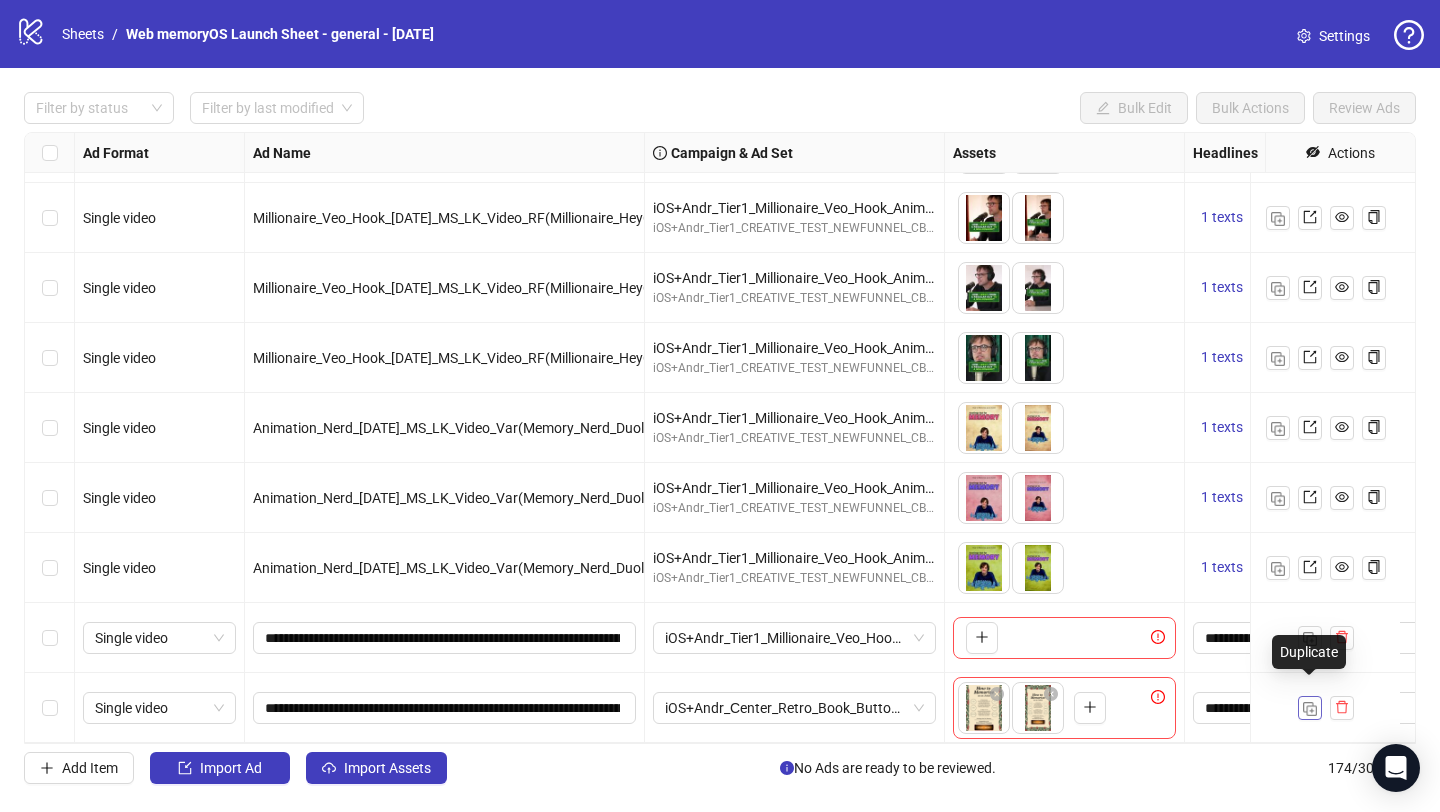 click at bounding box center [1310, 709] 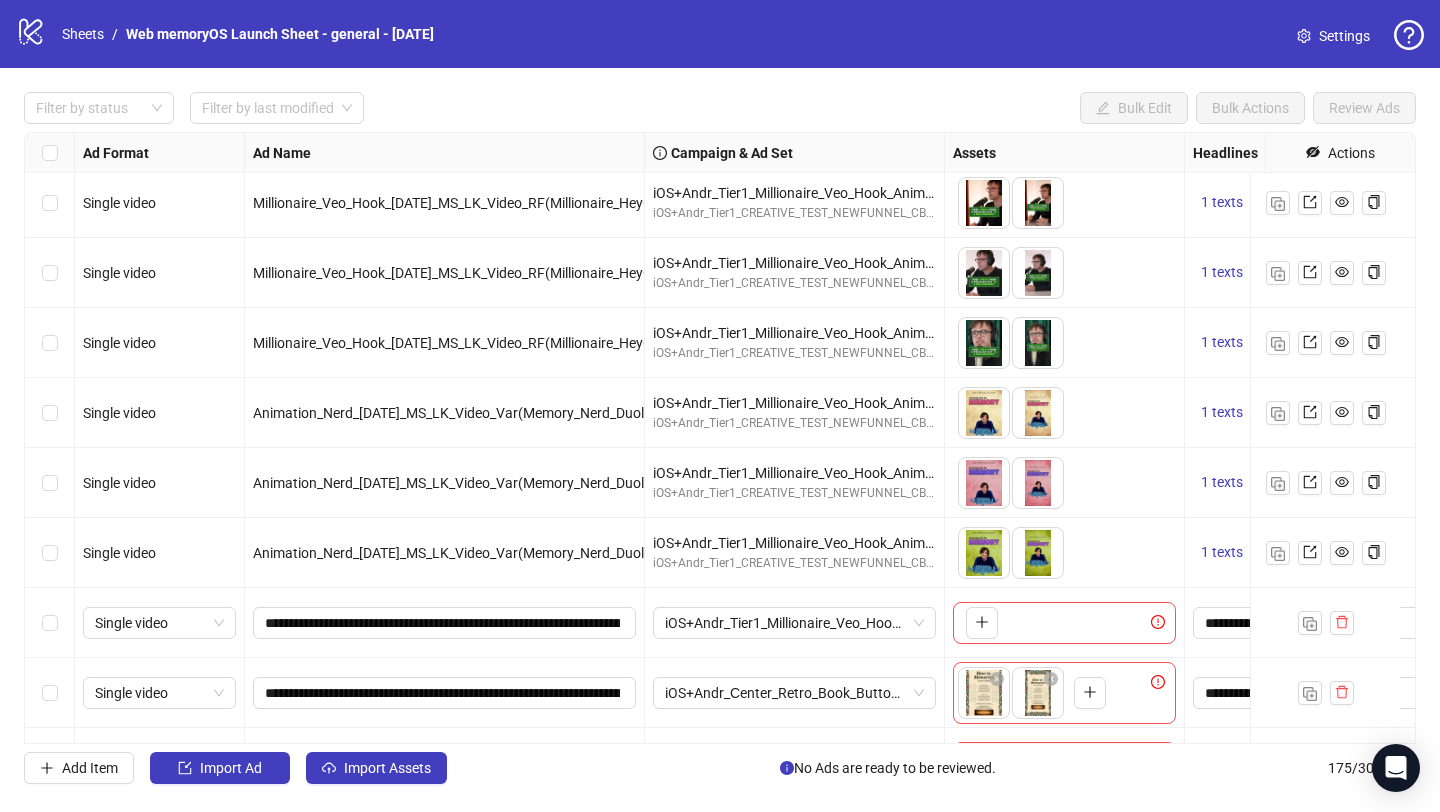 scroll, scrollTop: 11695, scrollLeft: 0, axis: vertical 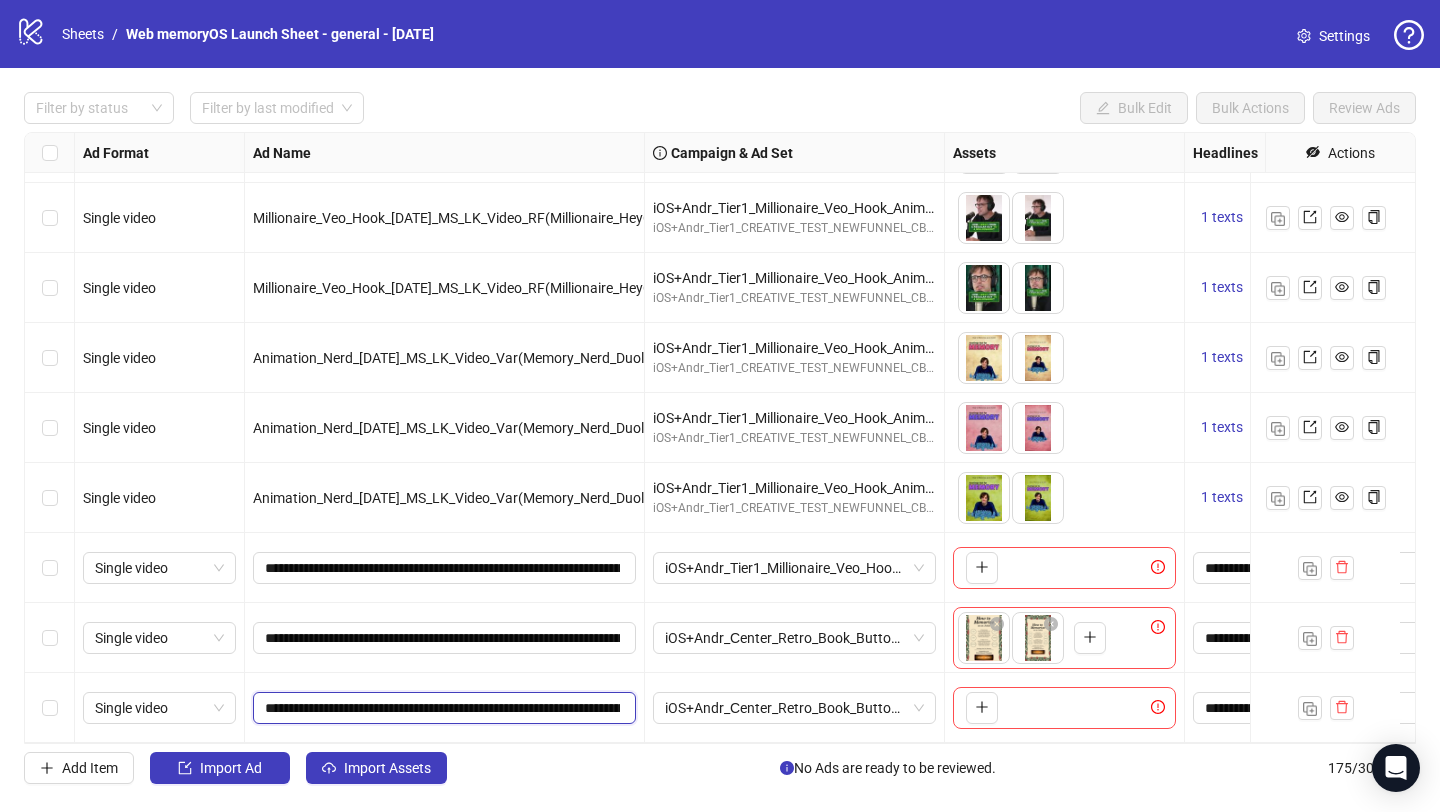 click on "**********" at bounding box center (442, 708) 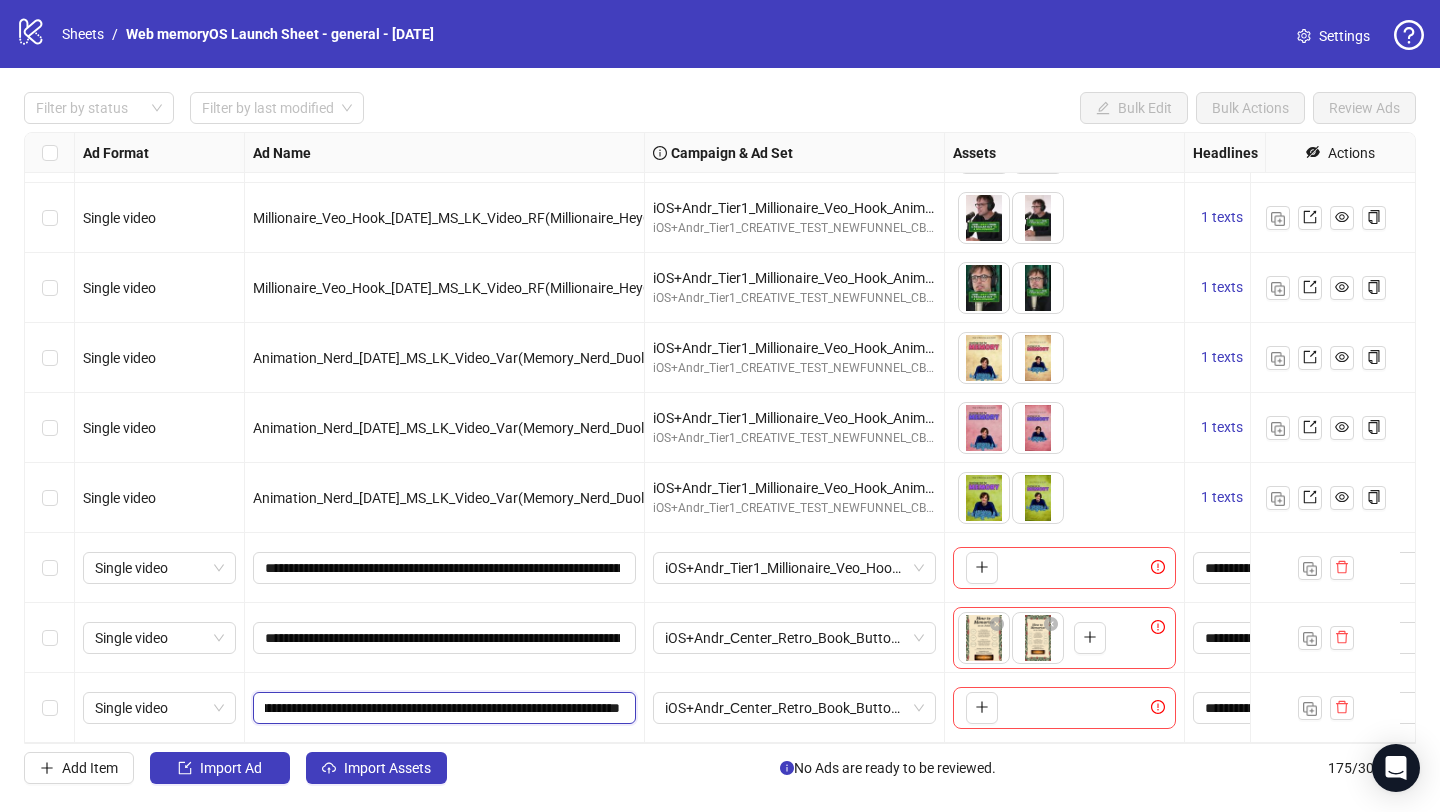 type on "**********" 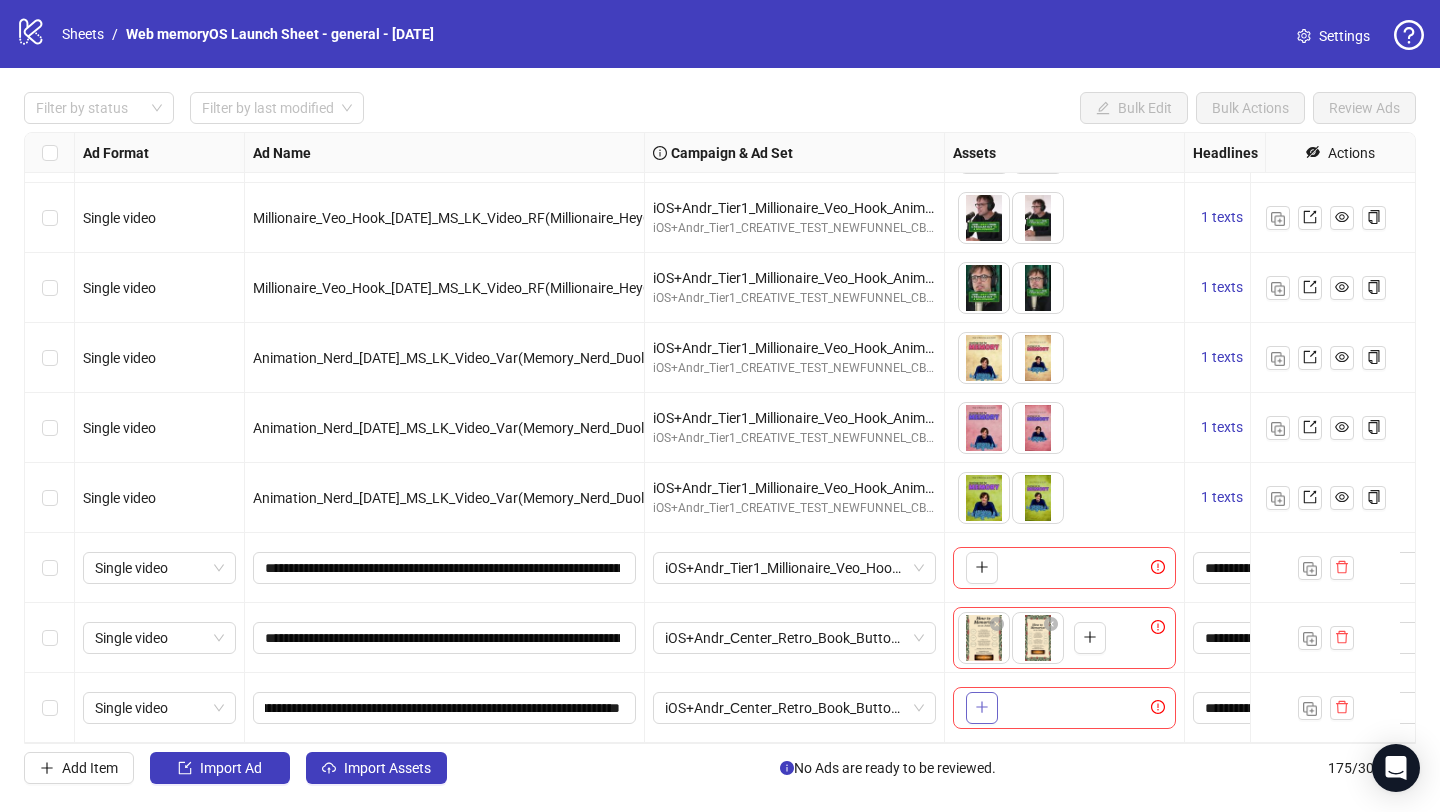 click 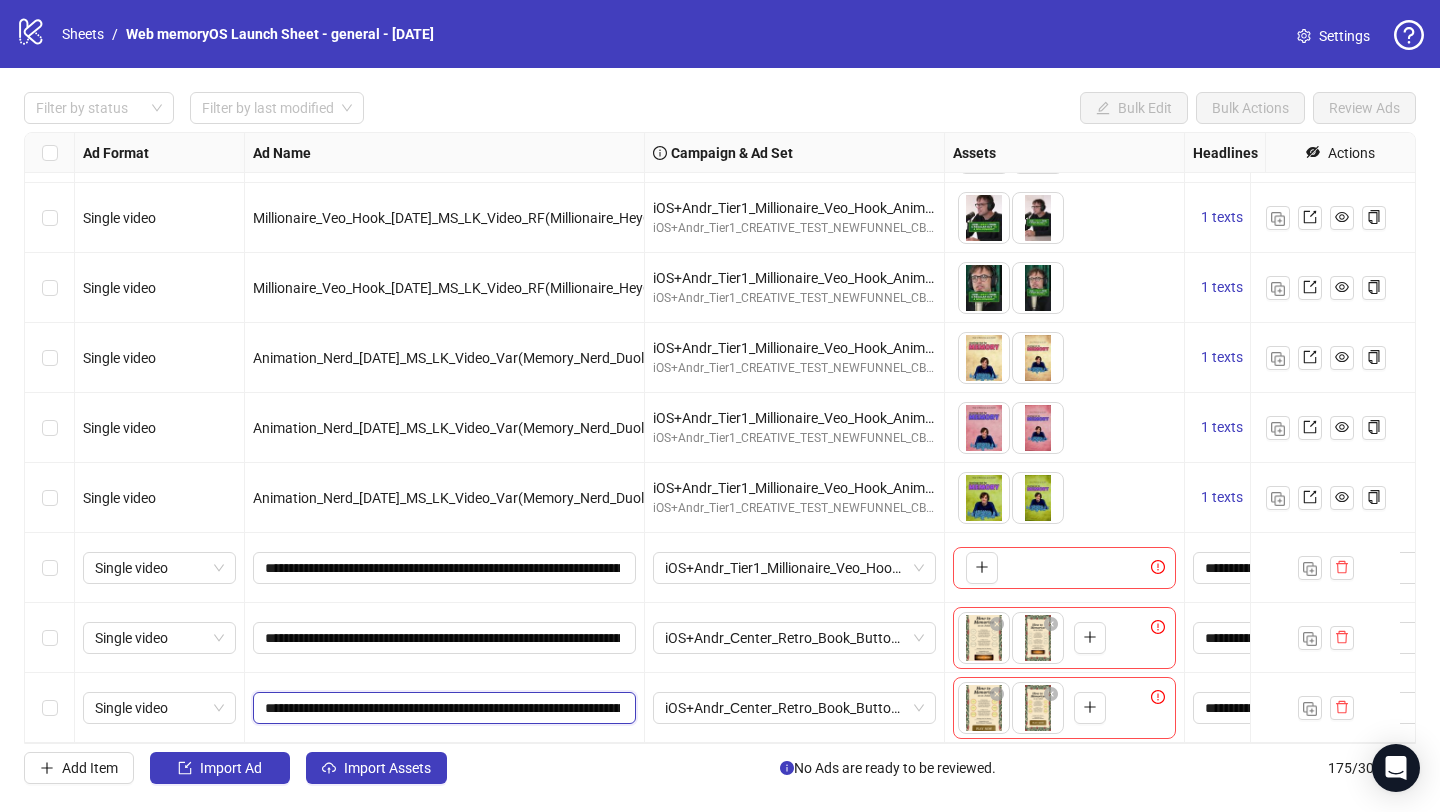 click on "**********" at bounding box center (442, 708) 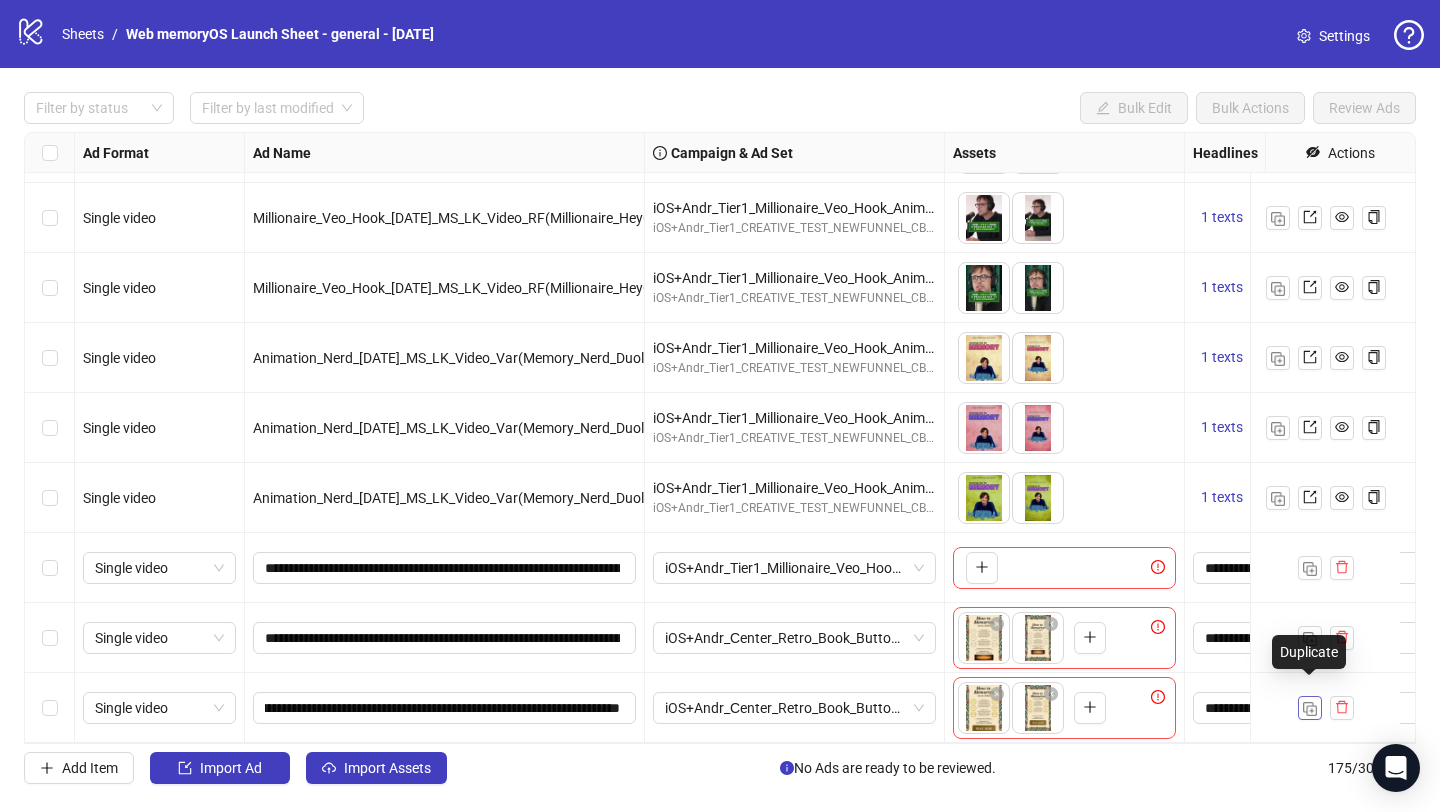 click at bounding box center [1310, 709] 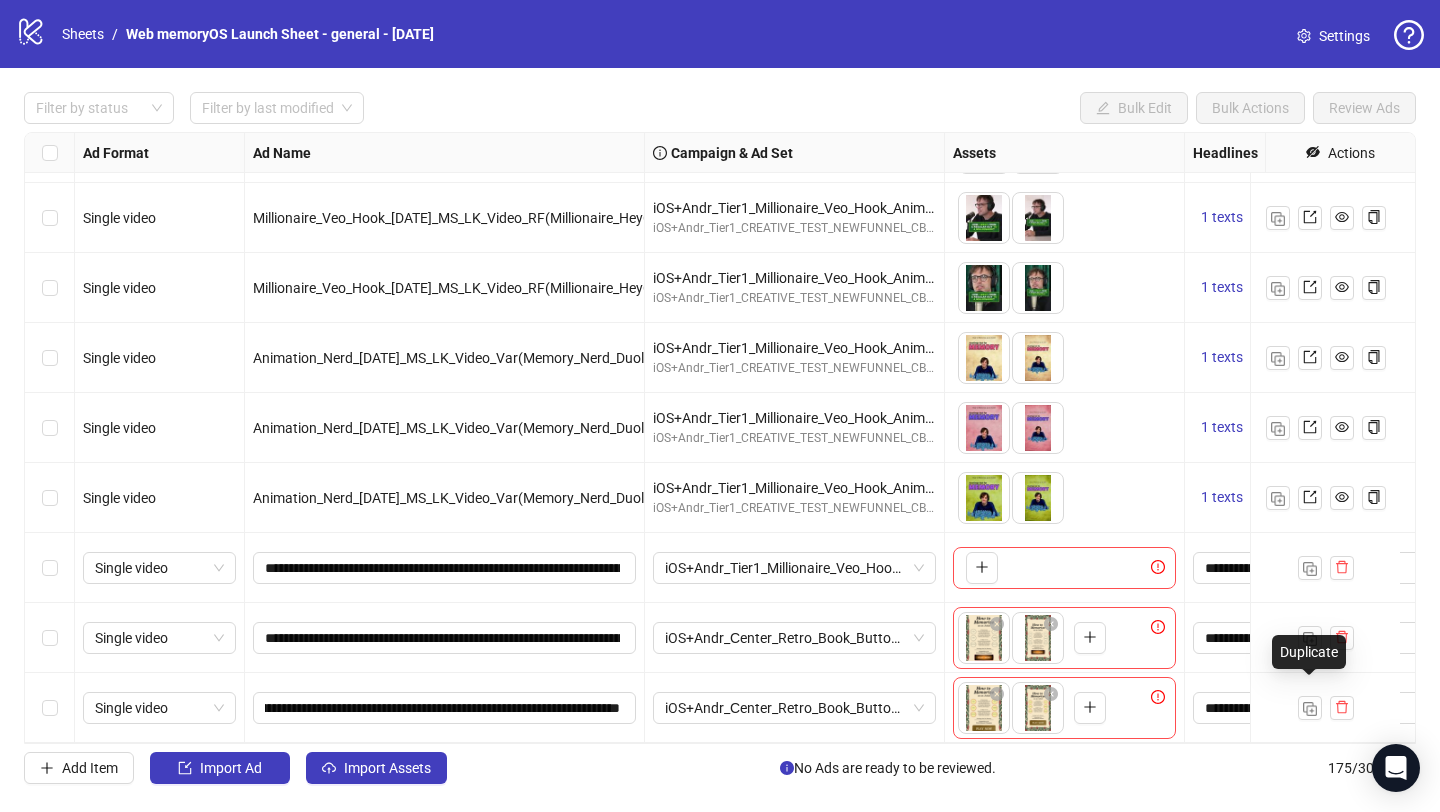 scroll, scrollTop: 0, scrollLeft: 0, axis: both 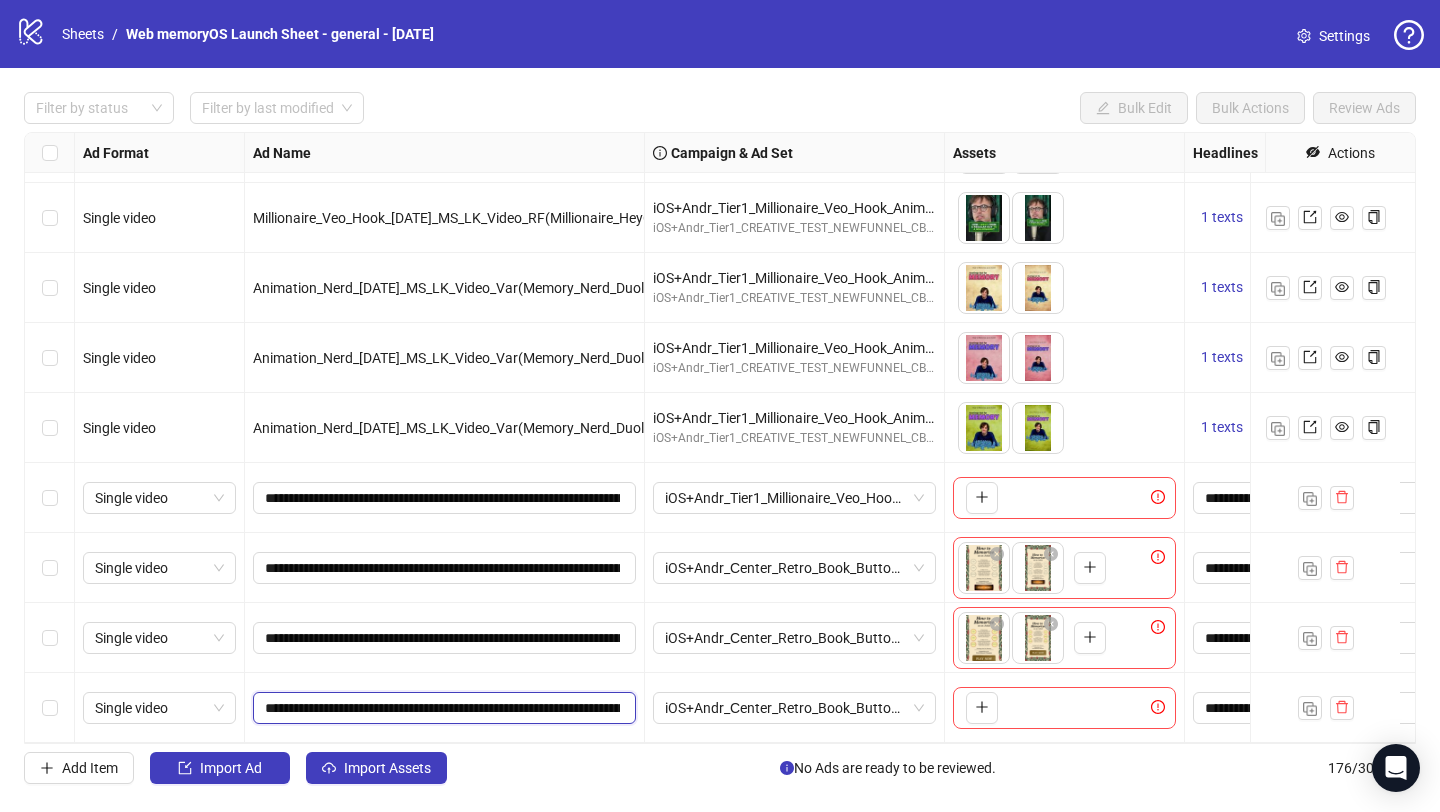 click on "**********" at bounding box center (442, 708) 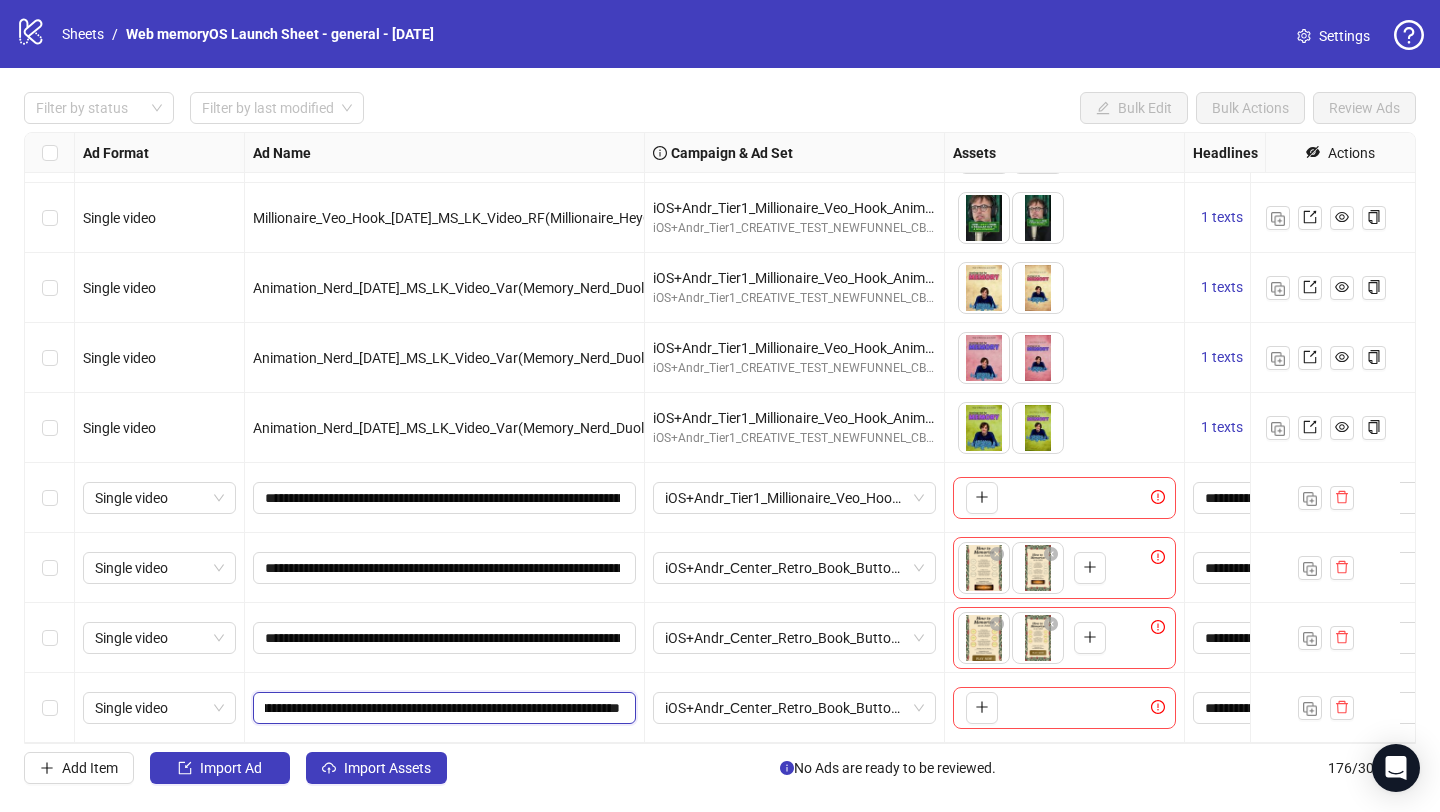type on "**********" 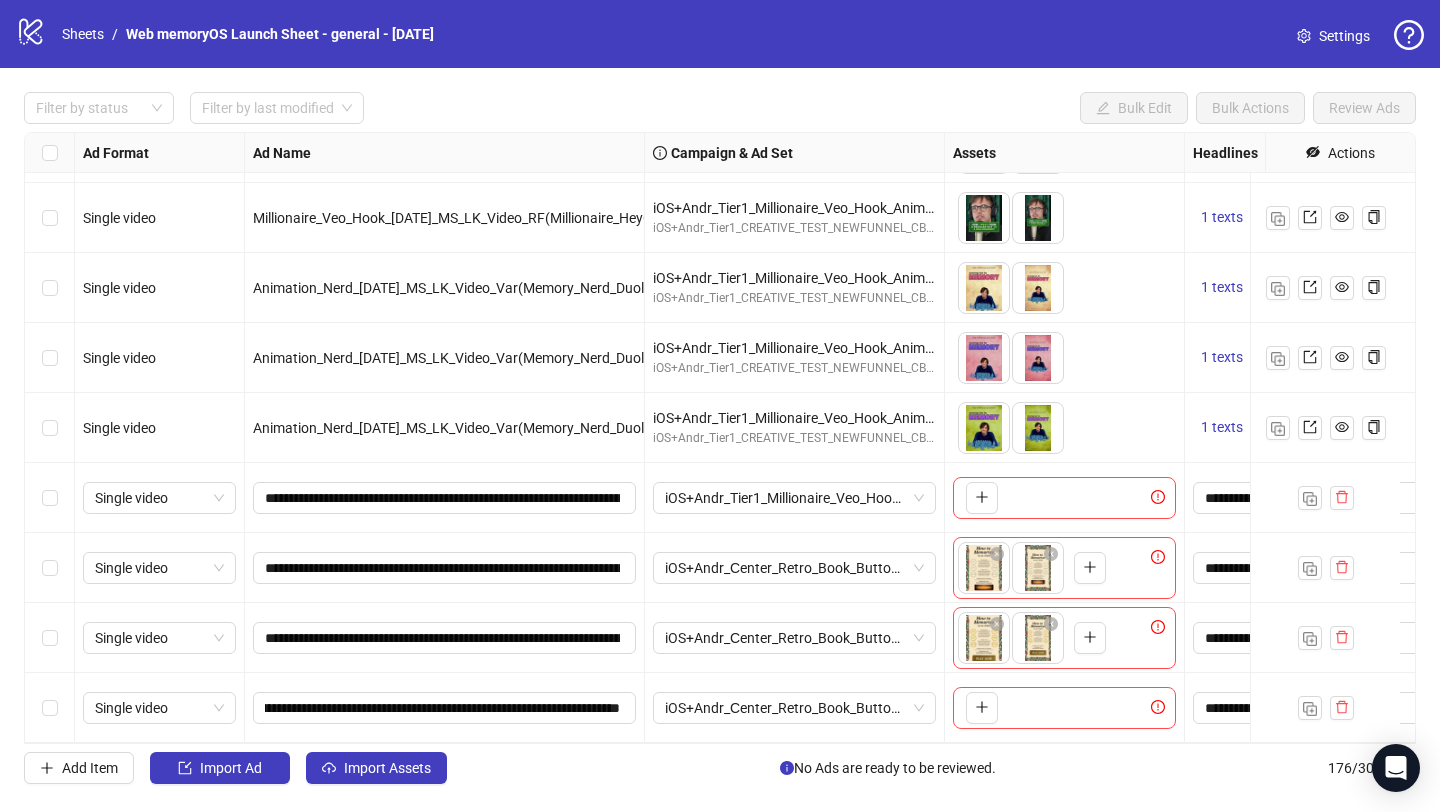 click on "To pick up a draggable item, press the space bar.
While dragging, use the arrow keys to move the item.
Press space again to drop the item in its new position, or press escape to cancel." at bounding box center [1064, 708] 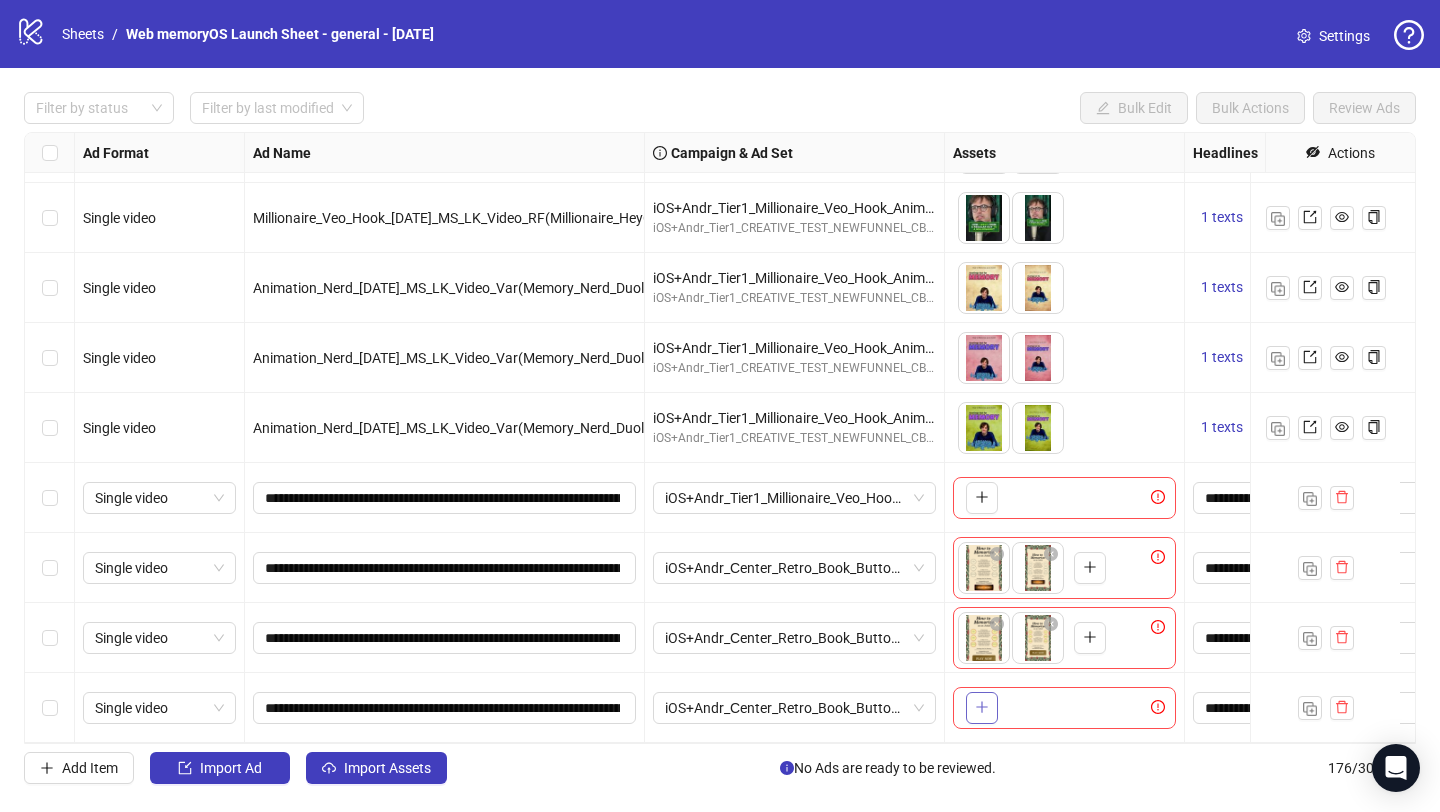 click at bounding box center [982, 707] 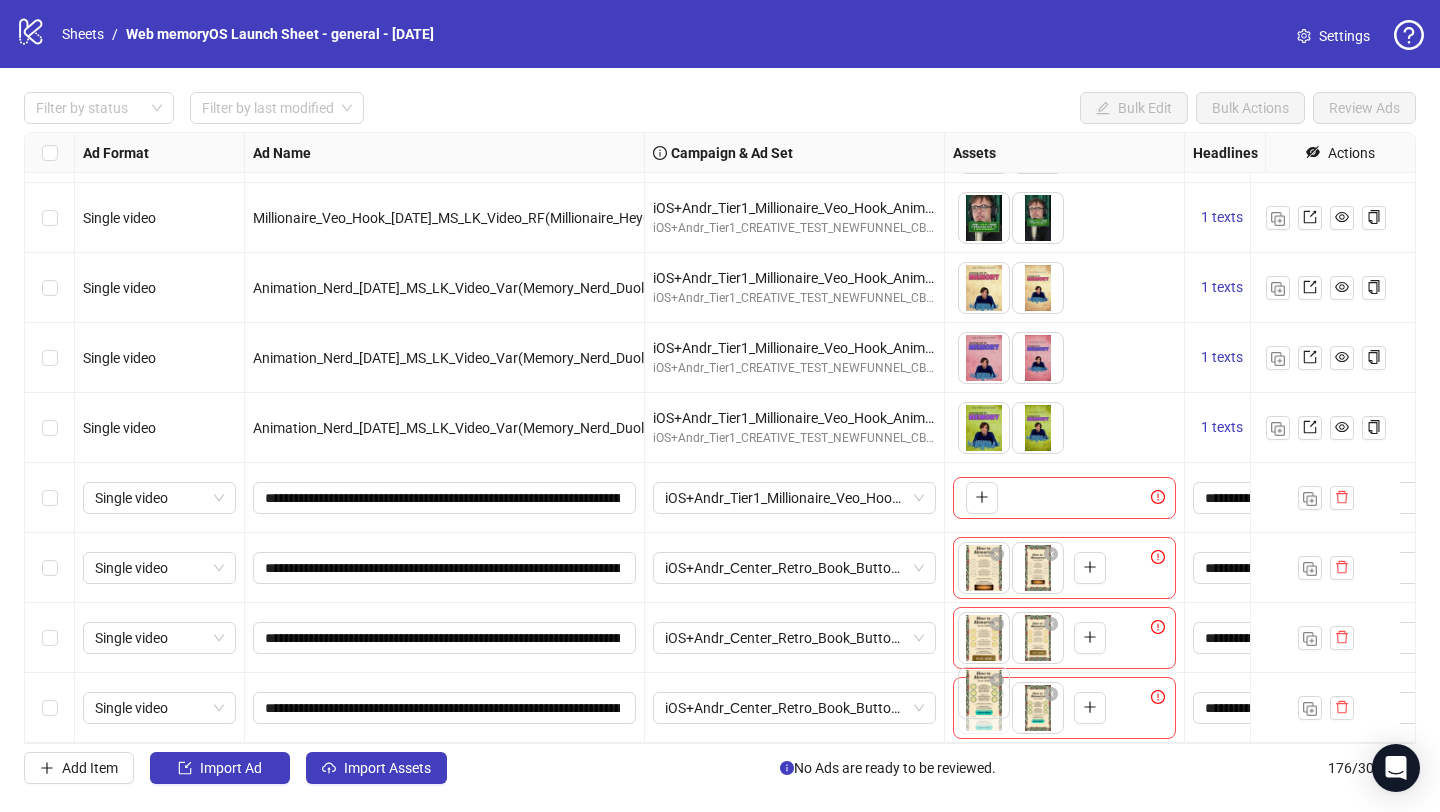 click on "logo/logo-mobile Sheets / Web memoryOS Launch Sheet - general - 25.06.25 Settings   Filter by status Filter by last modified Bulk Edit Bulk Actions Review Ads Ad Format Ad Name Campaign & Ad Set Assets Headlines Primary Texts Descriptions Destination URL App Product Page ID Display URL Leadgen Form Product Set ID Call to Action Actions Single video Millionaire_Veo_Hook_19.06.2025_MS_LK_Video_RF(Millionaire_HeyGen_Two)_AI_1 iOS+Andr_Tier1_Millionaire_Veo_Hook_Animation_Nerd_30.06.25 iOS+Andr_Tier1_CREATIVE_TEST_NEWFUNNEL_CBO561_LC_30.06.2025
To pick up a draggable item, press the space bar.
While dragging, use the arrow keys to move the item.
Press space again to drop the item in its new position, or press escape to cancel.
1 texts 5 texts Single video Millionaire_Veo_Hook_19.06.2025_MS_LK_Video_RF(Millionaire_HeyGen_Two)_AI_2 iOS+Andr_Tier1_Millionaire_Veo_Hook_Animation_Nerd_30.06.25 iOS+Andr_Tier1_CREATIVE_TEST_NEWFUNNEL_CBO561_LC_30.06.2025 1 texts 5 texts Single video 1 texts 5 texts + 4" at bounding box center (720, 406) 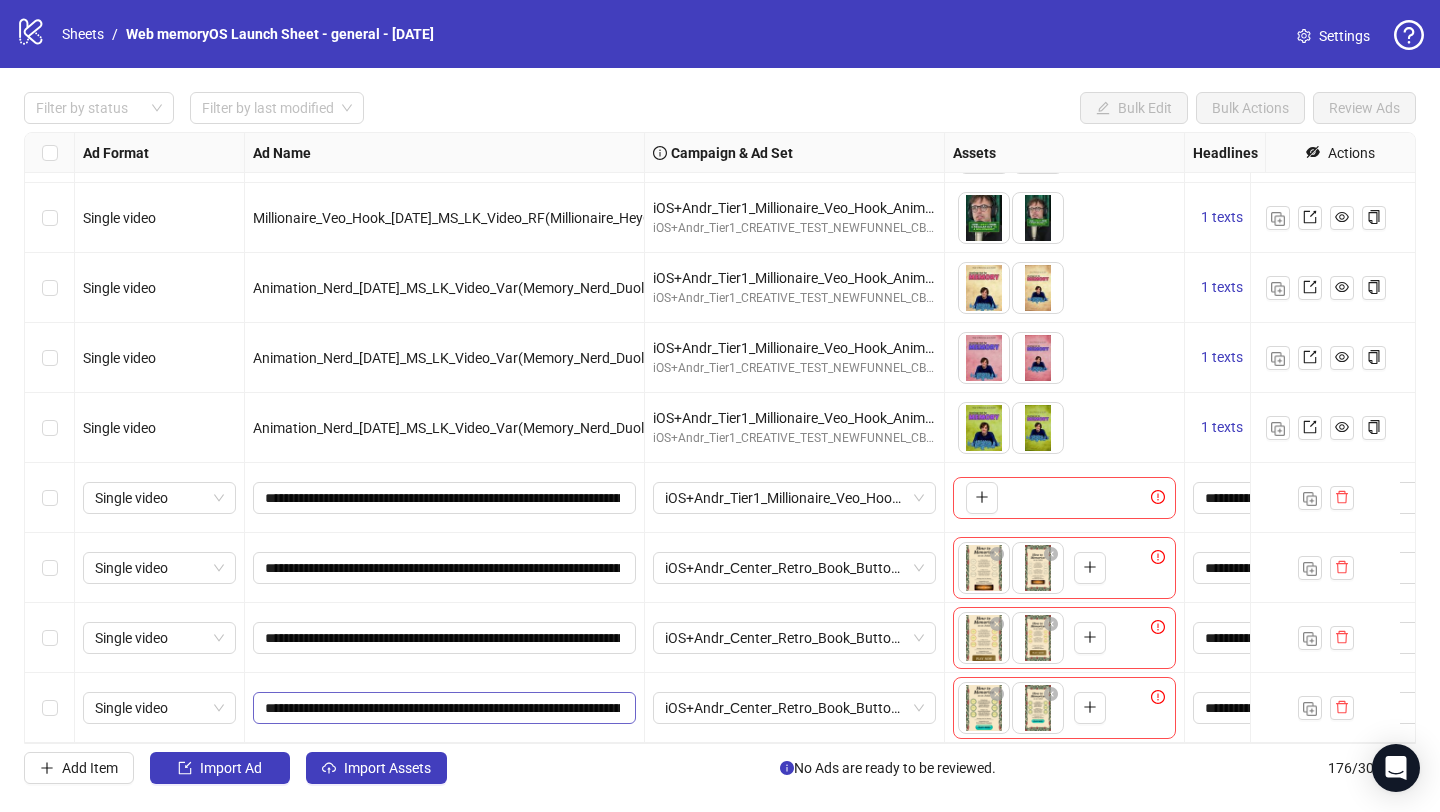 click on "**********" at bounding box center (444, 708) 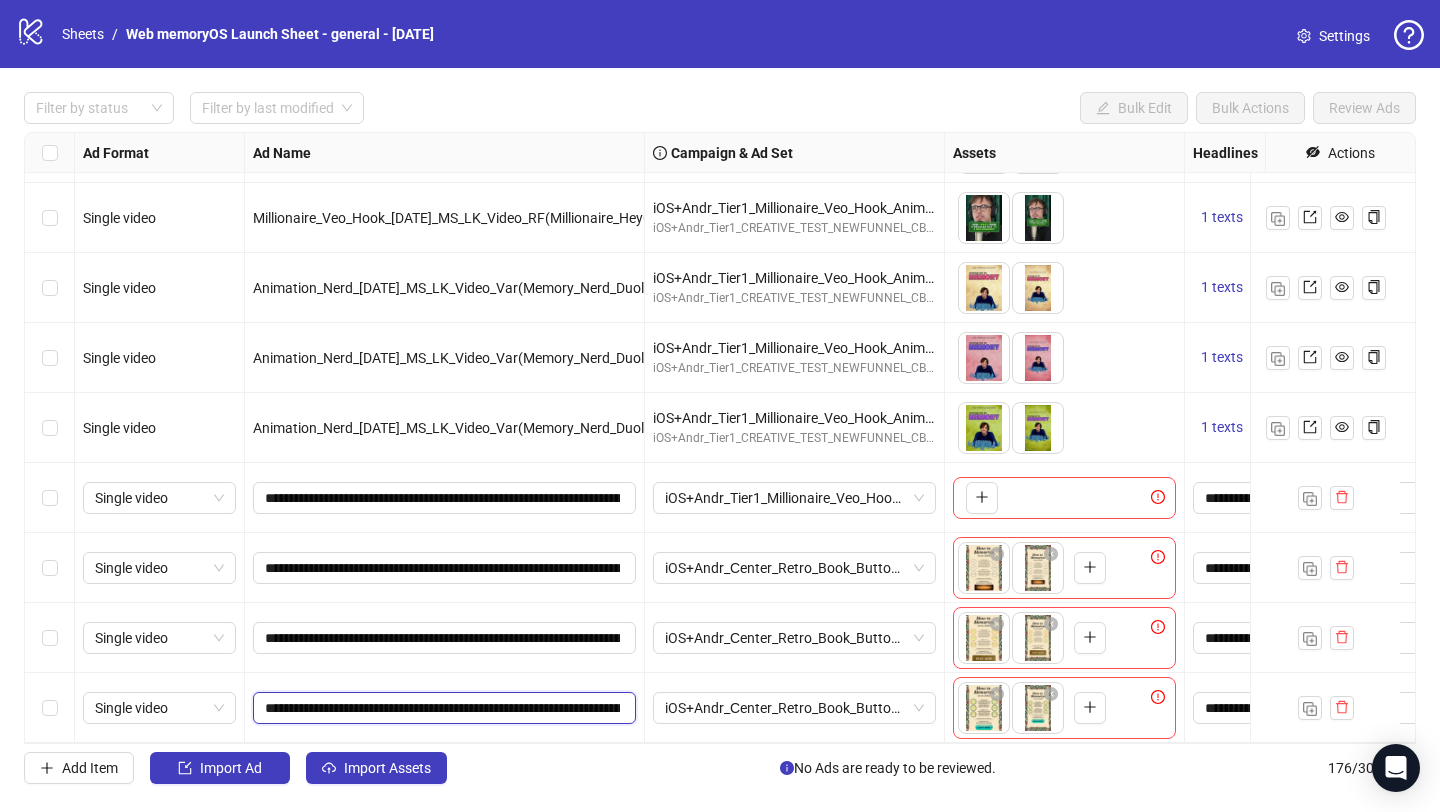 scroll, scrollTop: 0, scrollLeft: 203, axis: horizontal 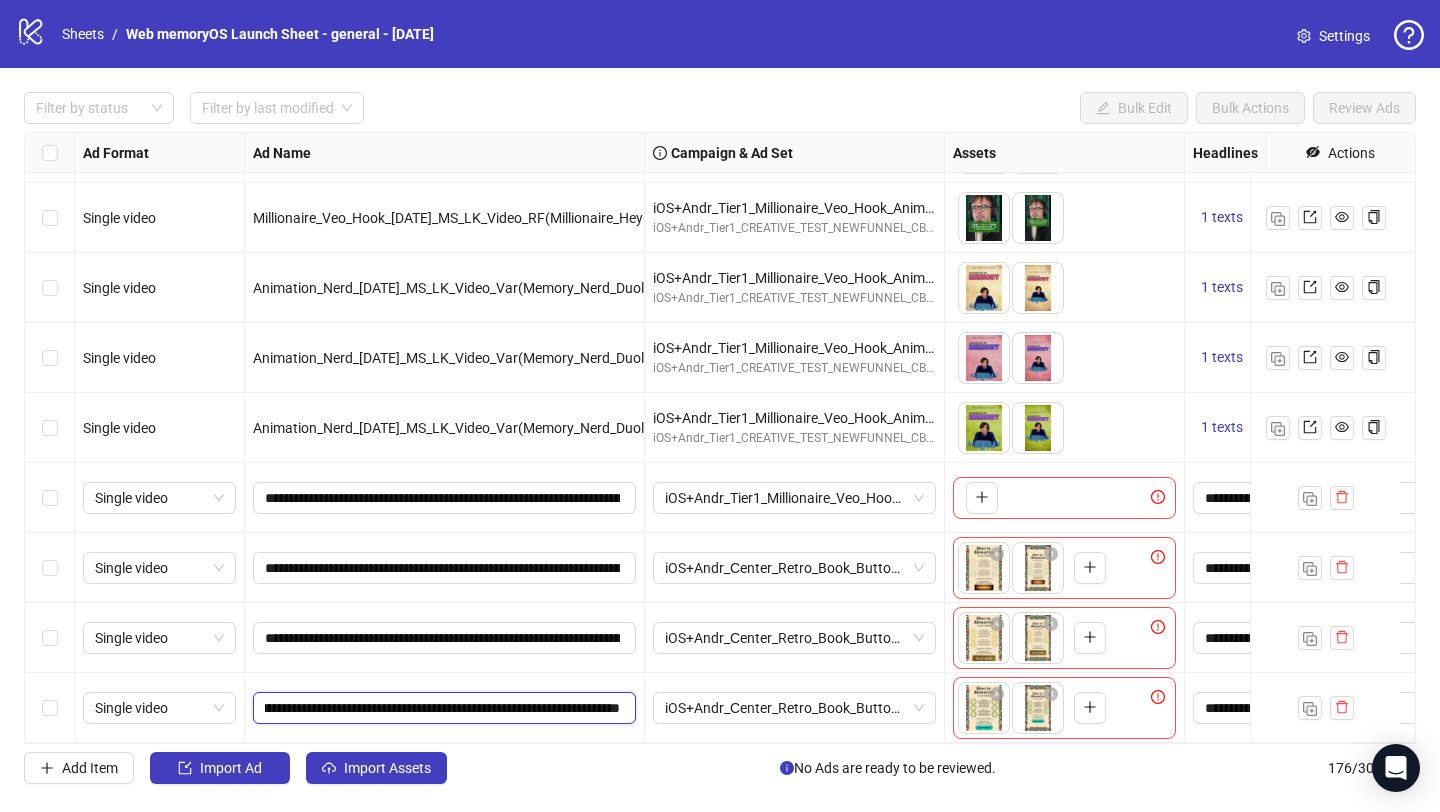 click on "**********" at bounding box center [442, 708] 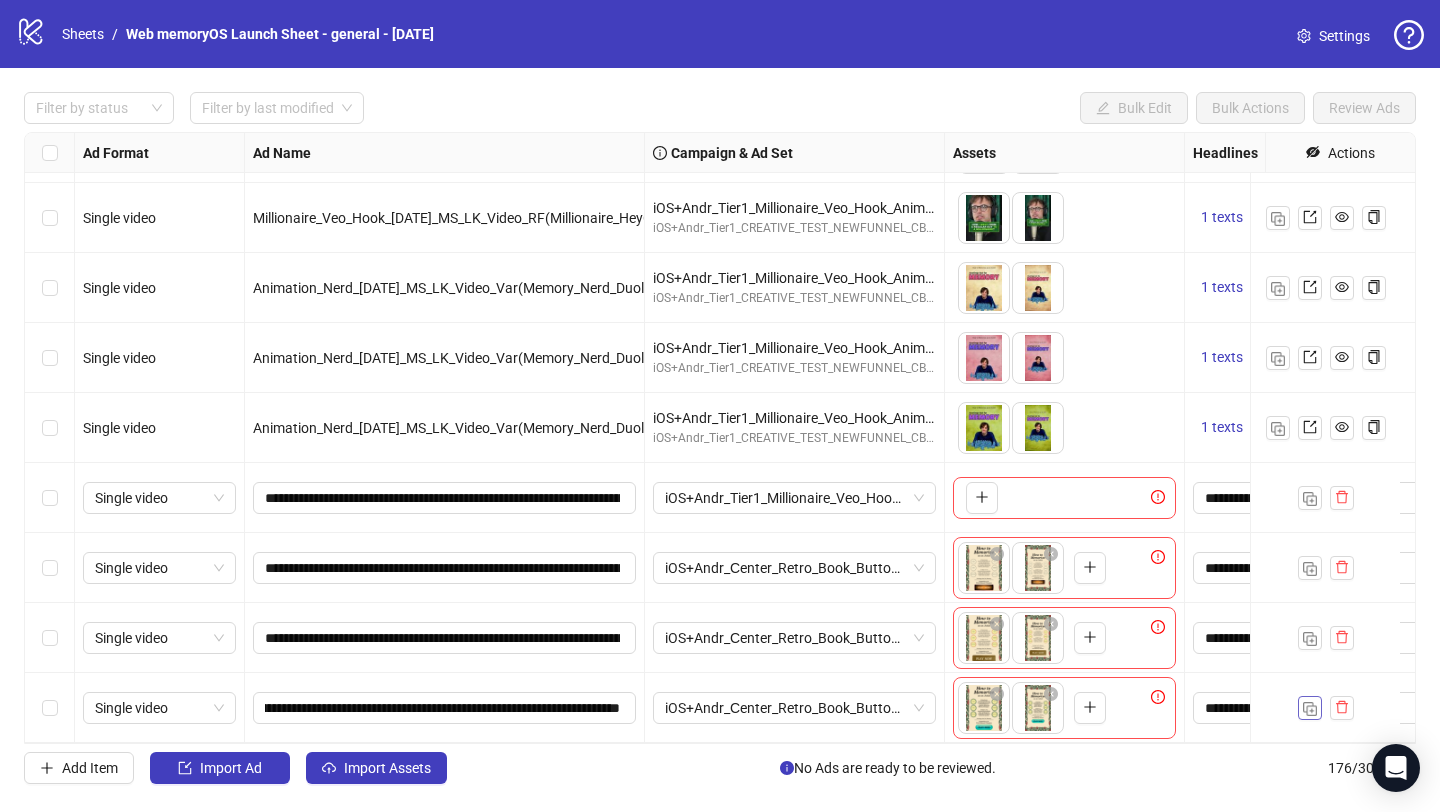 click at bounding box center (1310, 708) 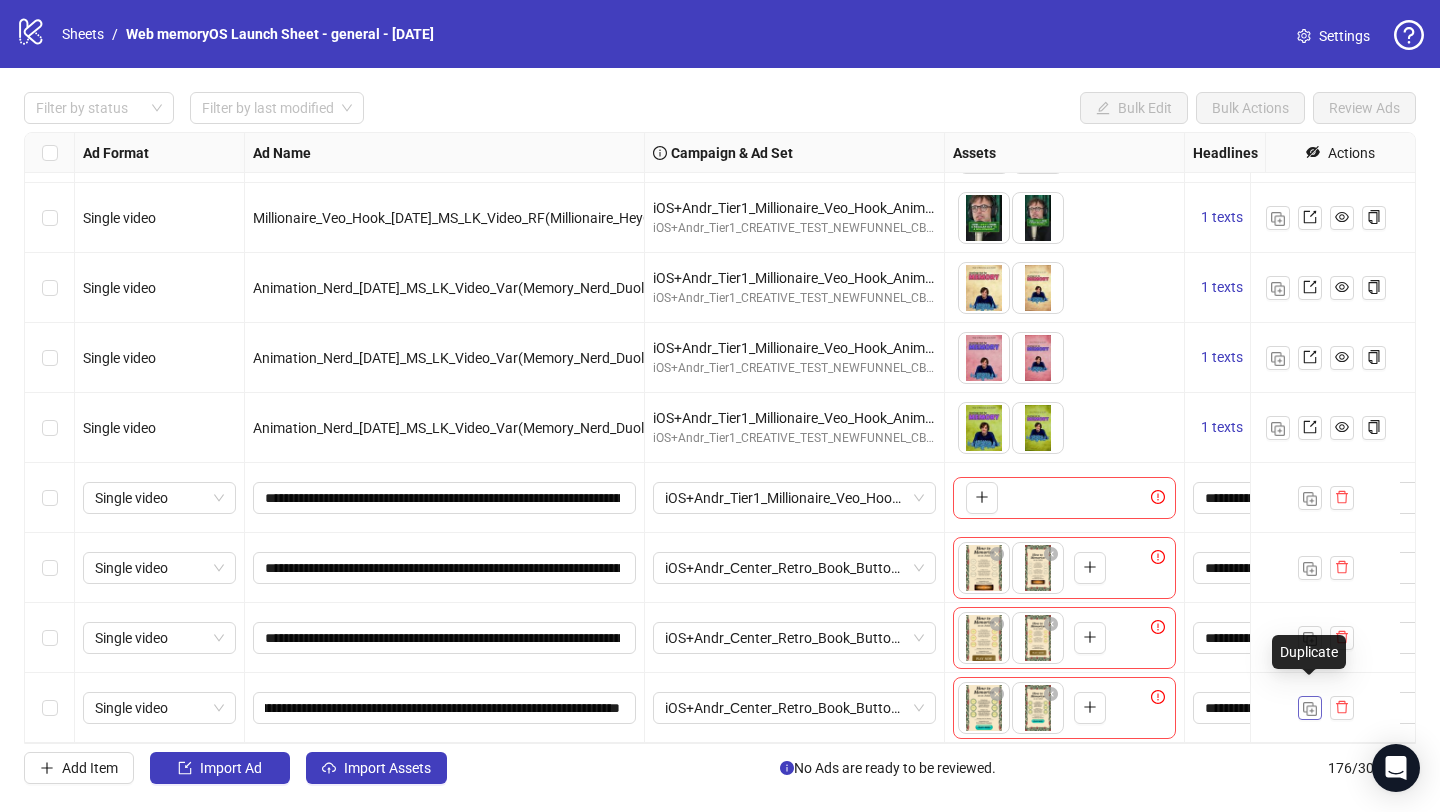 scroll, scrollTop: 0, scrollLeft: 0, axis: both 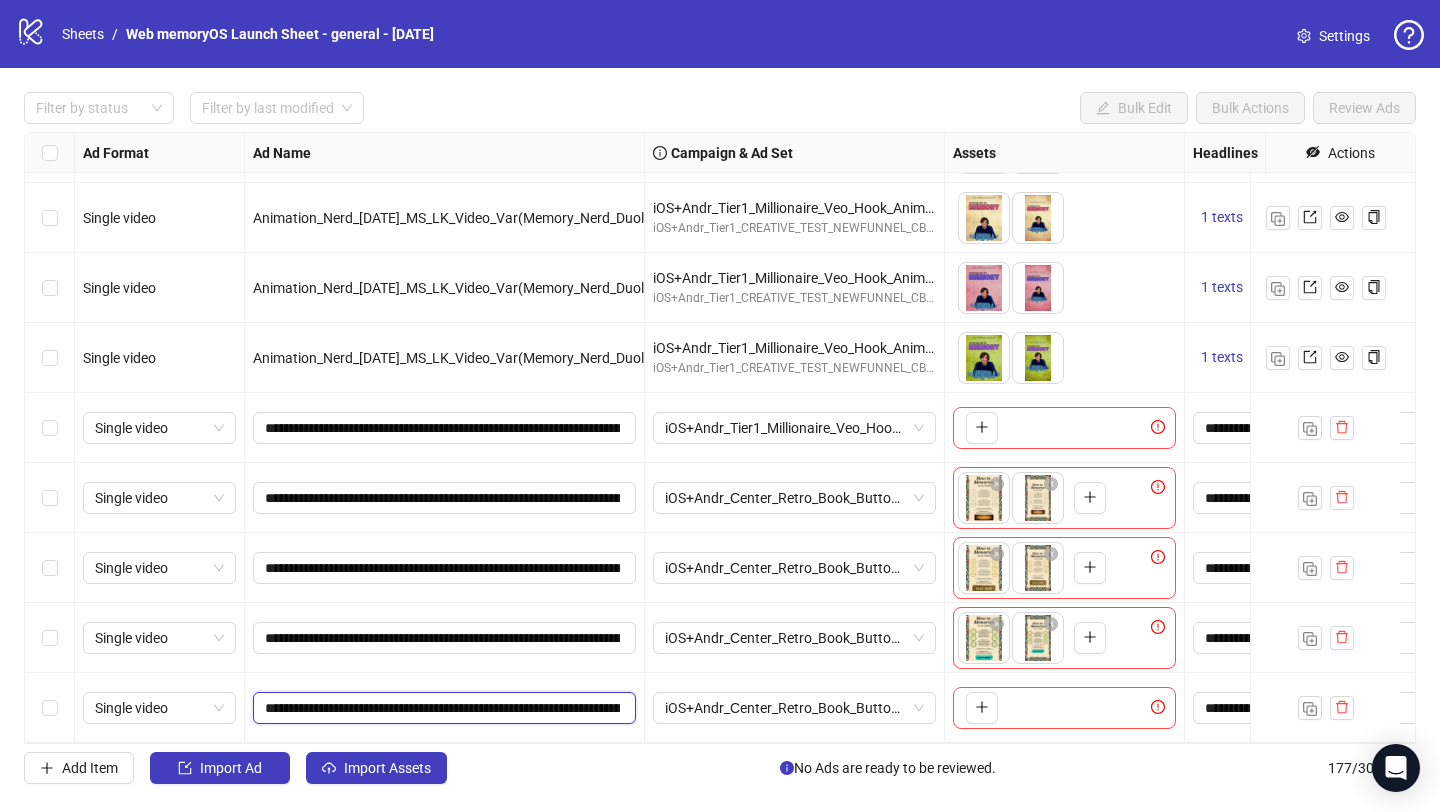 click on "**********" at bounding box center (442, 708) 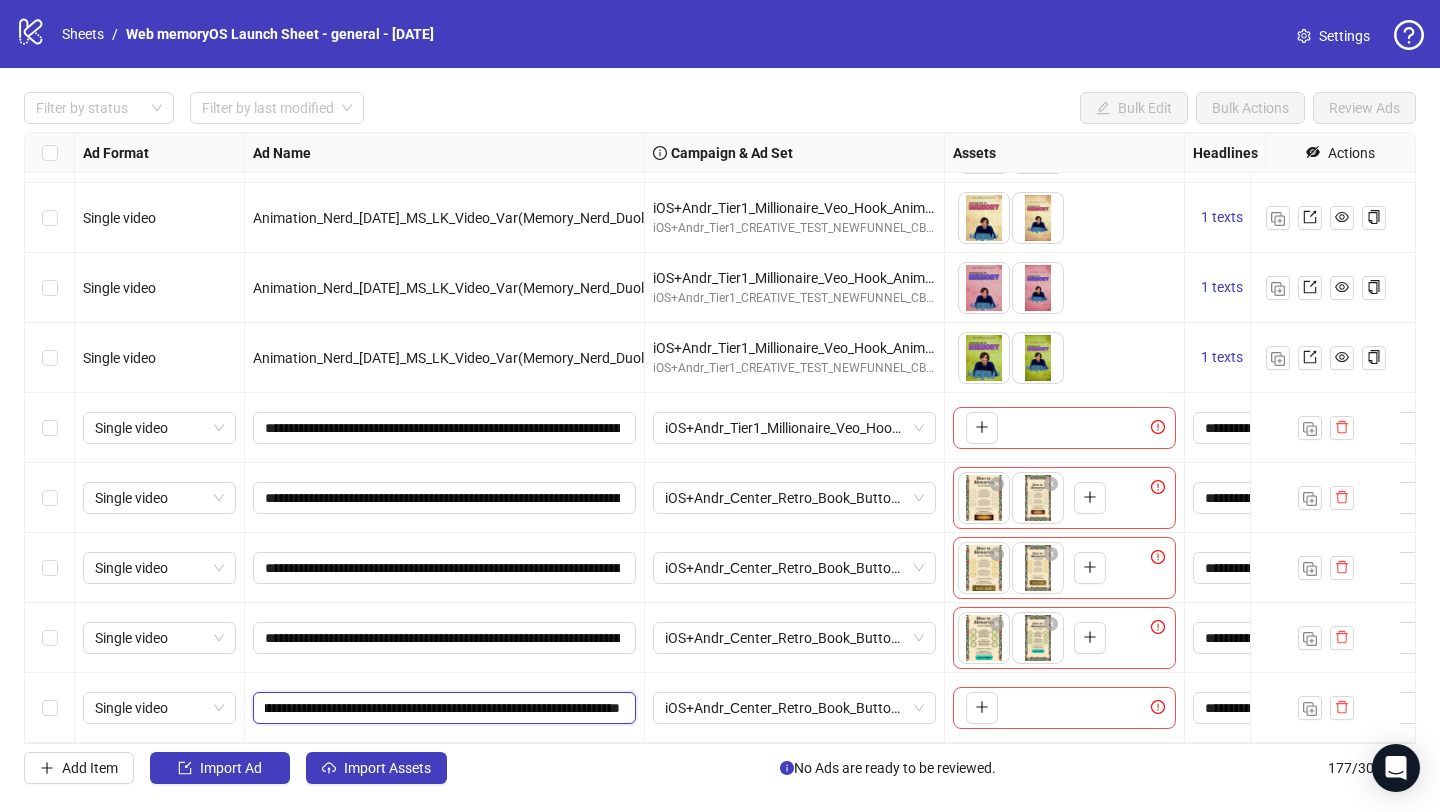 type on "**********" 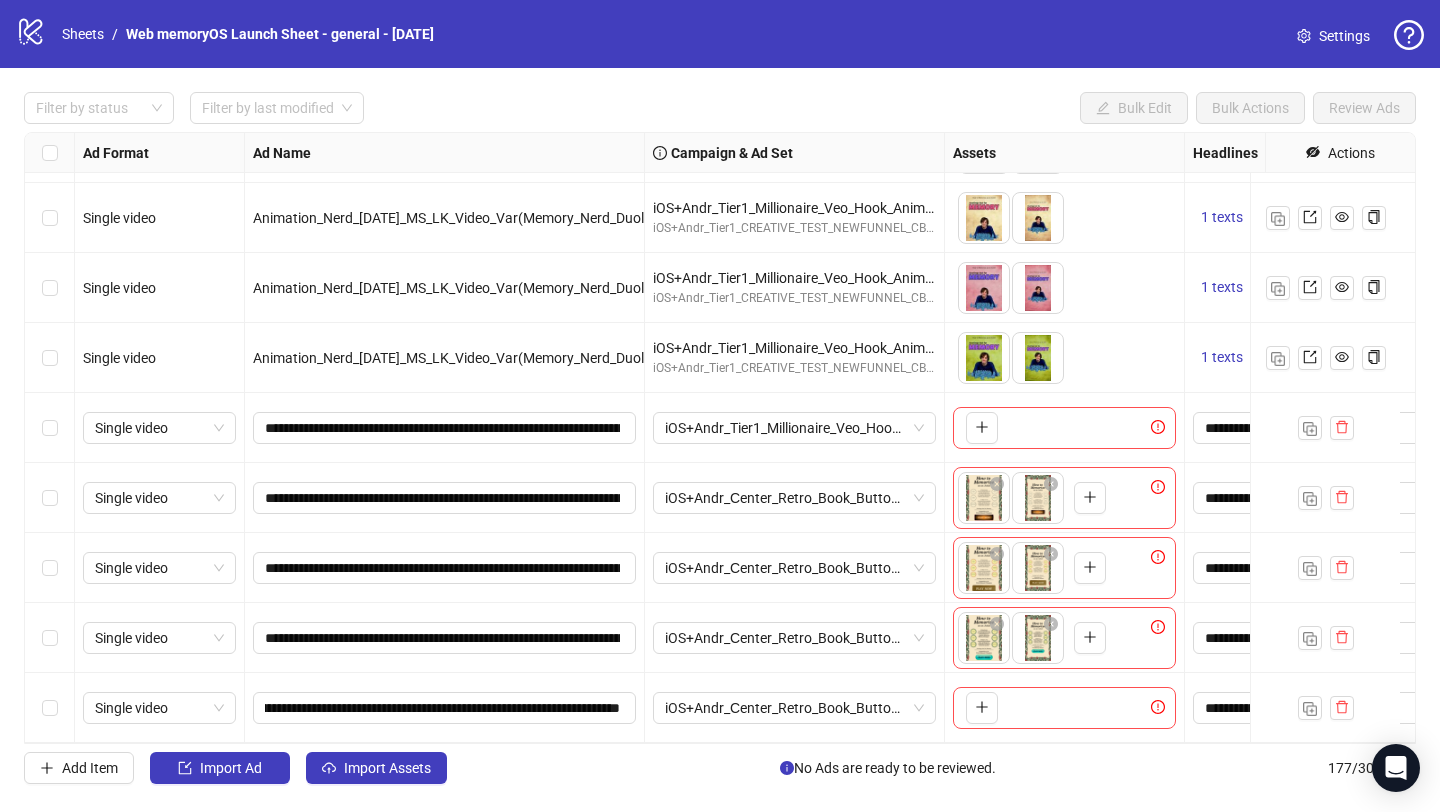 click on "To pick up a draggable item, press the space bar.
While dragging, use the arrow keys to move the item.
Press space again to drop the item in its new position, or press escape to cancel." at bounding box center [1064, 708] 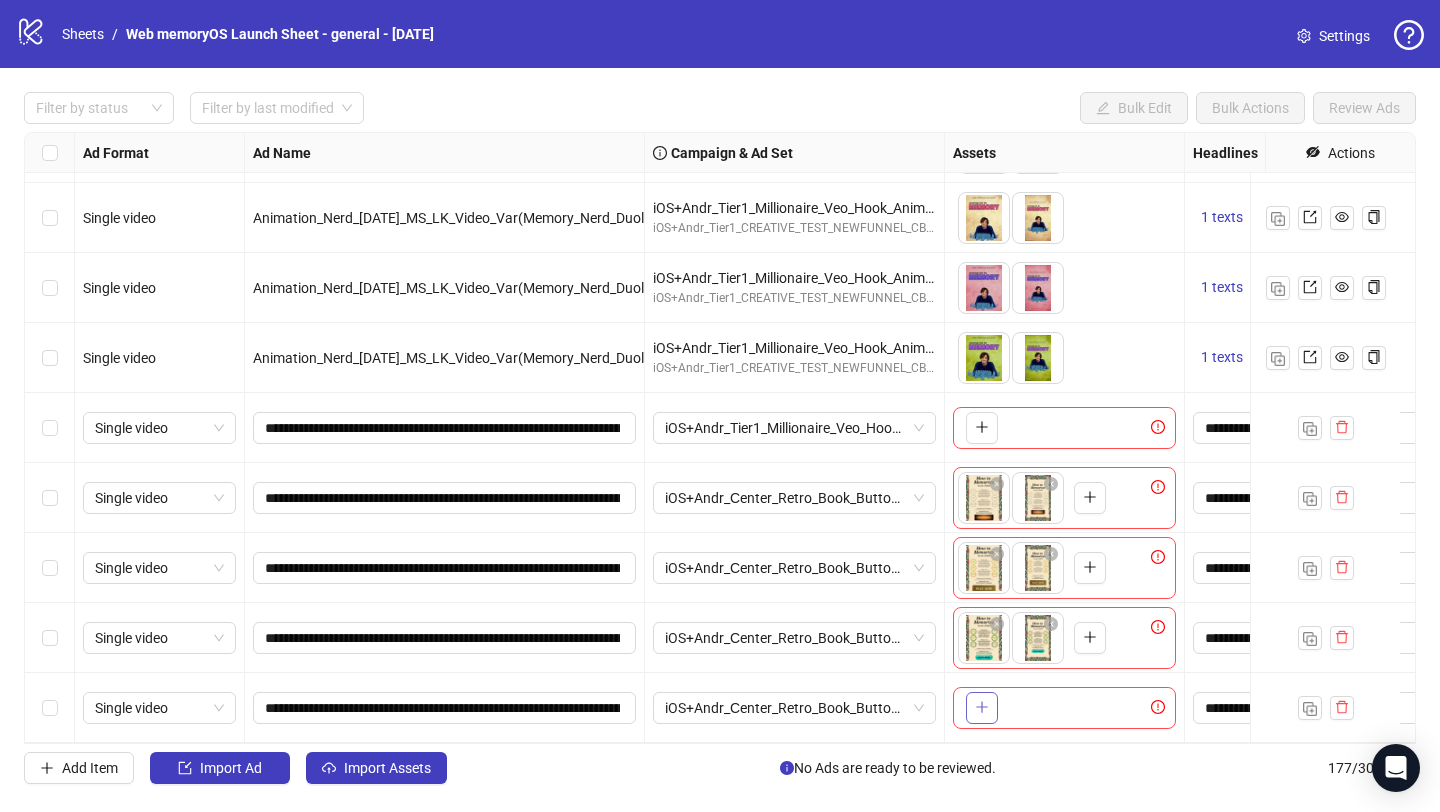click 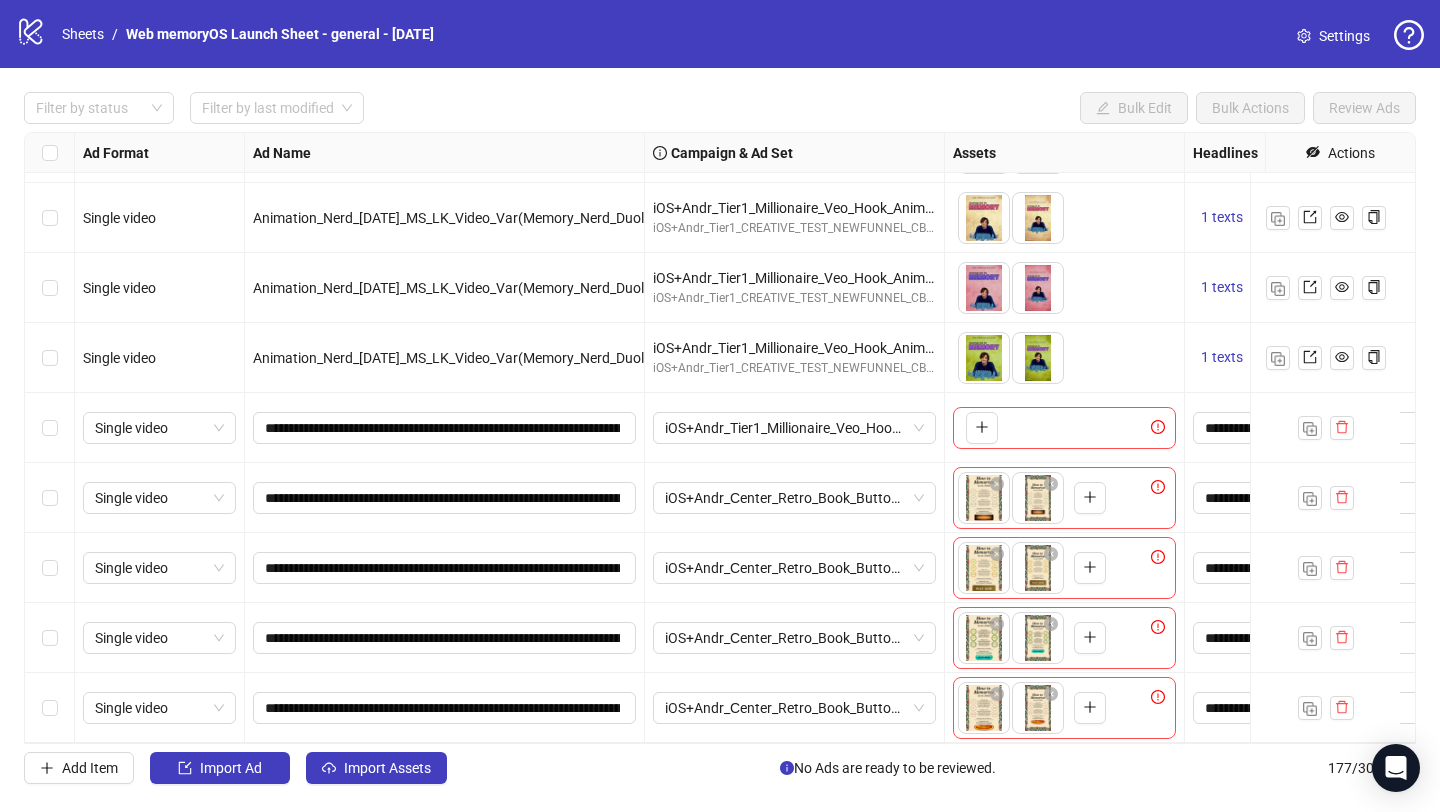 click on "**********" at bounding box center [445, 498] 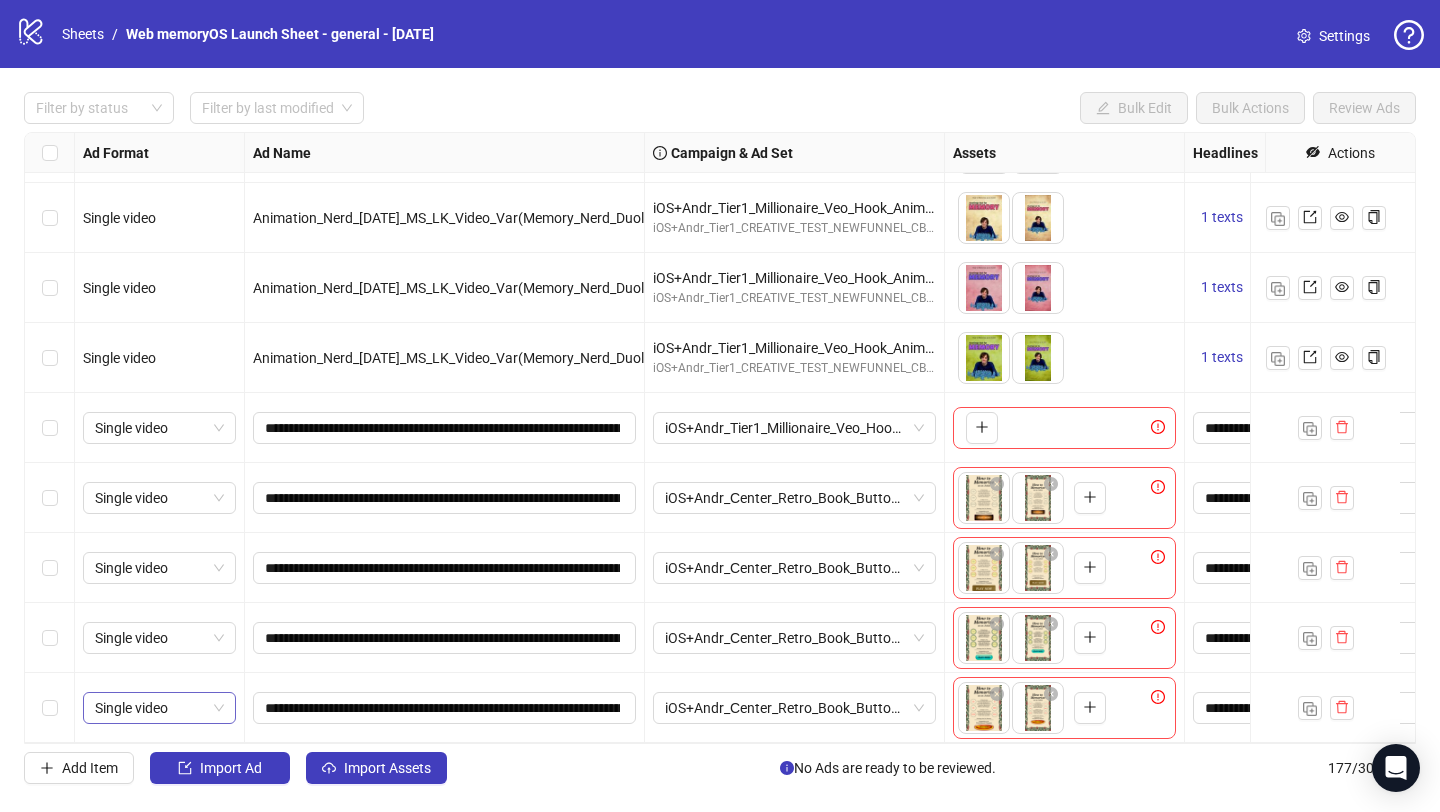click on "Single video" at bounding box center [159, 708] 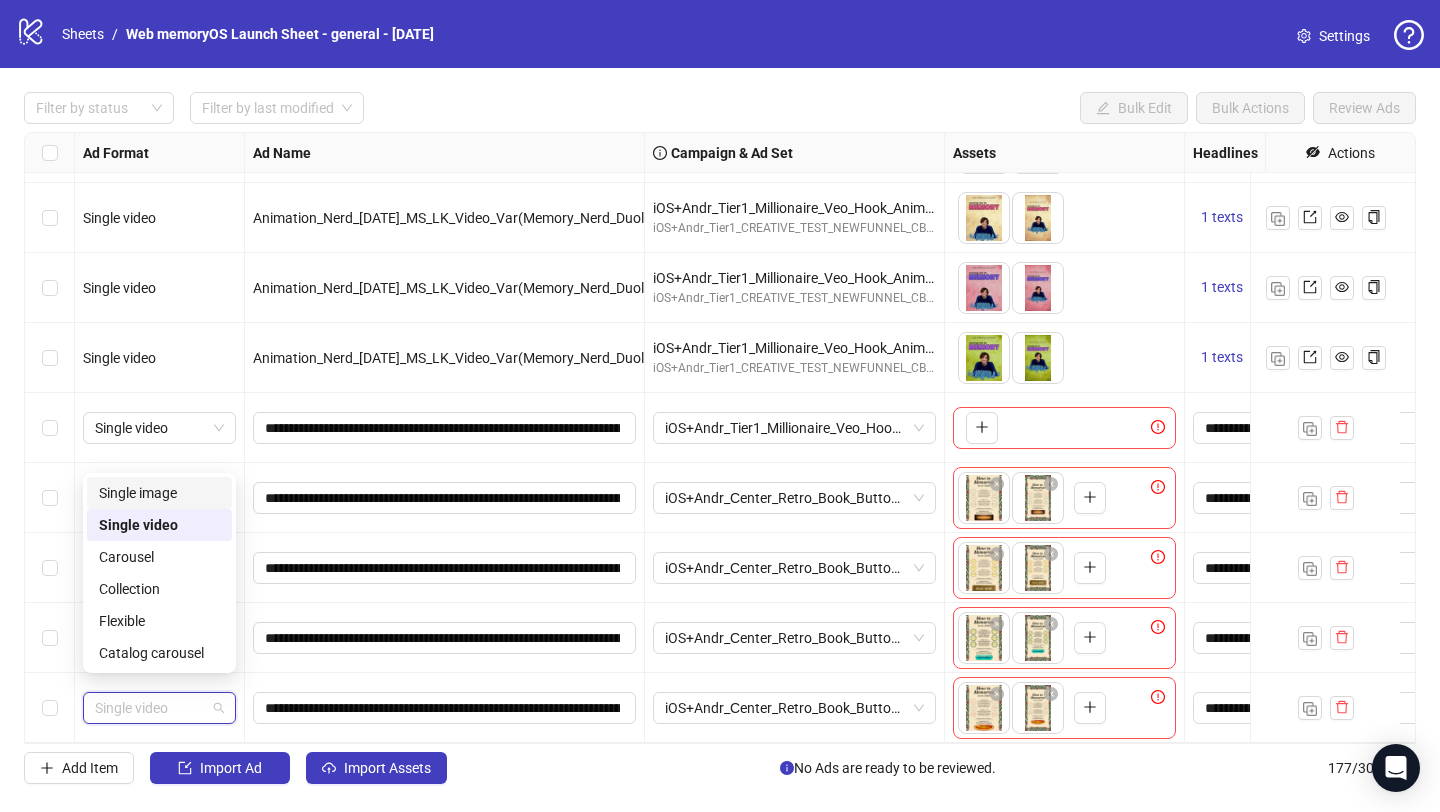click on "Single image" at bounding box center (159, 493) 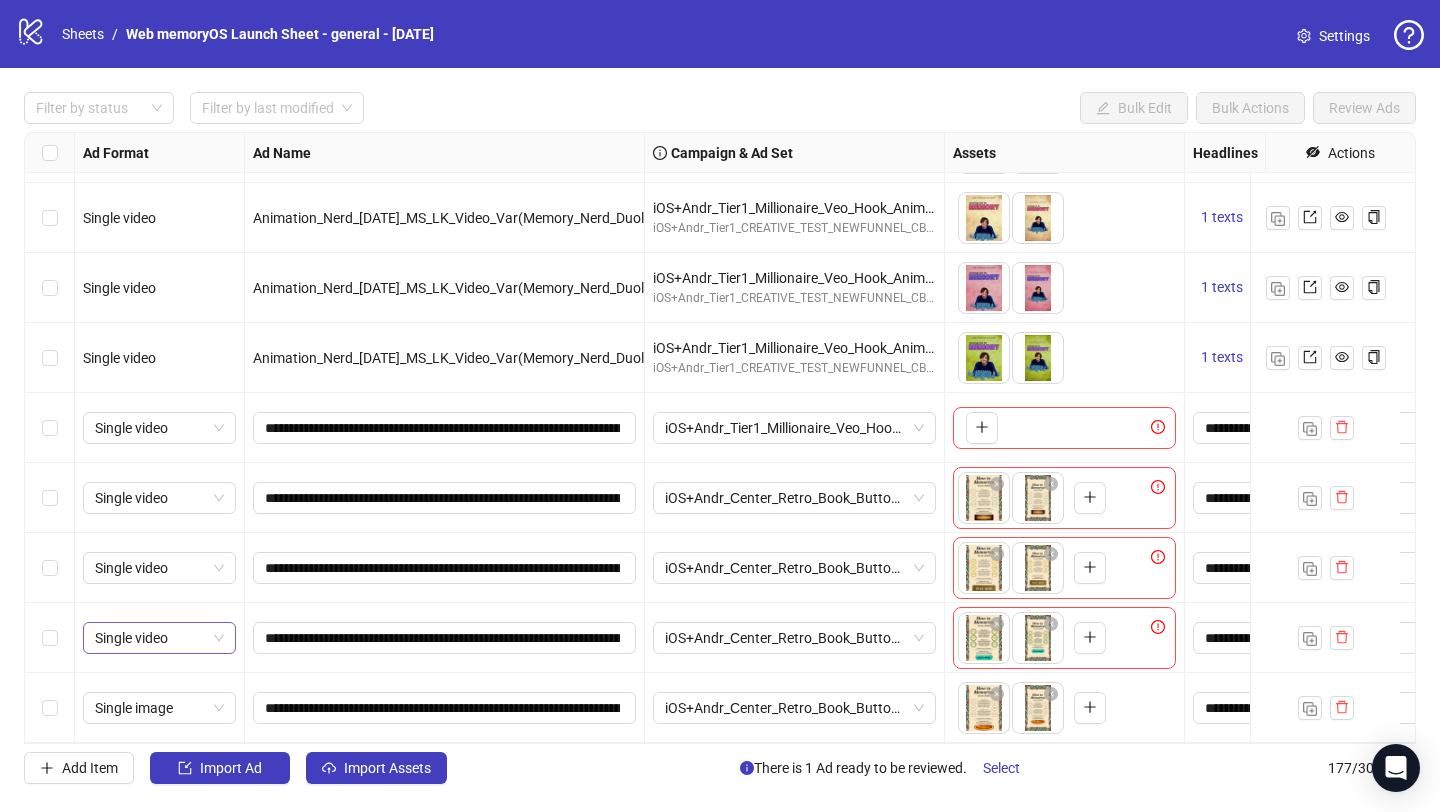 click on "Single video" at bounding box center (159, 638) 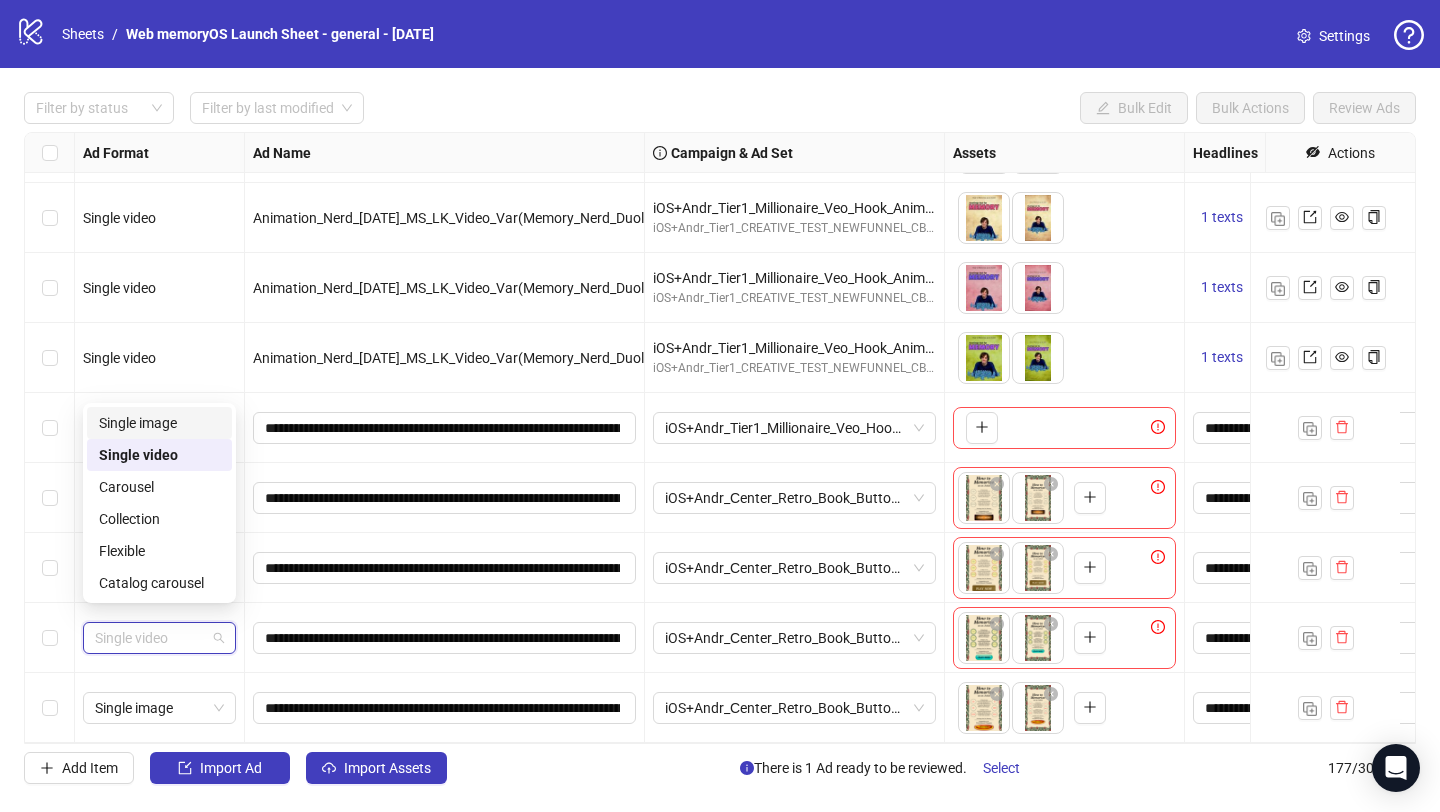 click on "Single image" at bounding box center [159, 423] 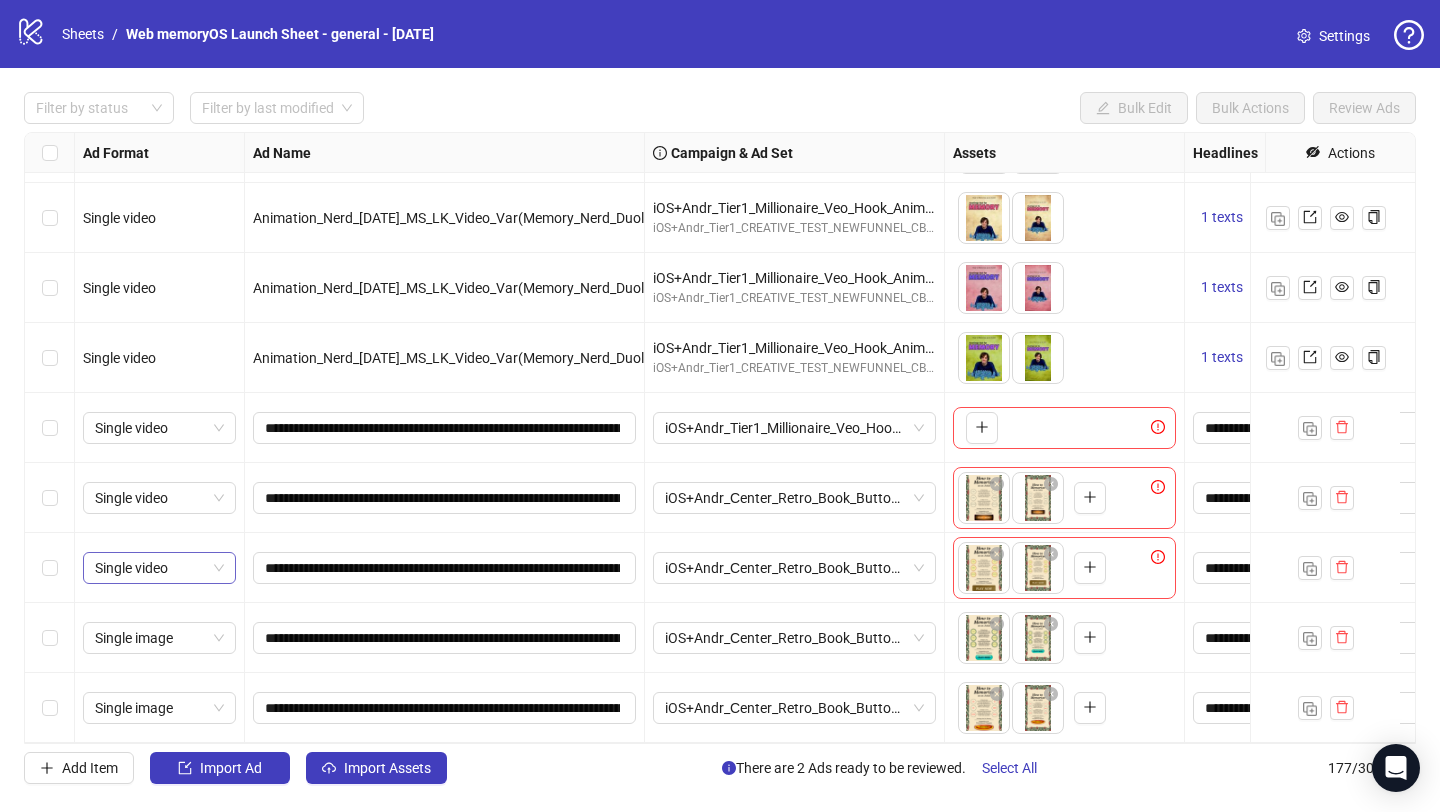 click on "Single video" at bounding box center (159, 568) 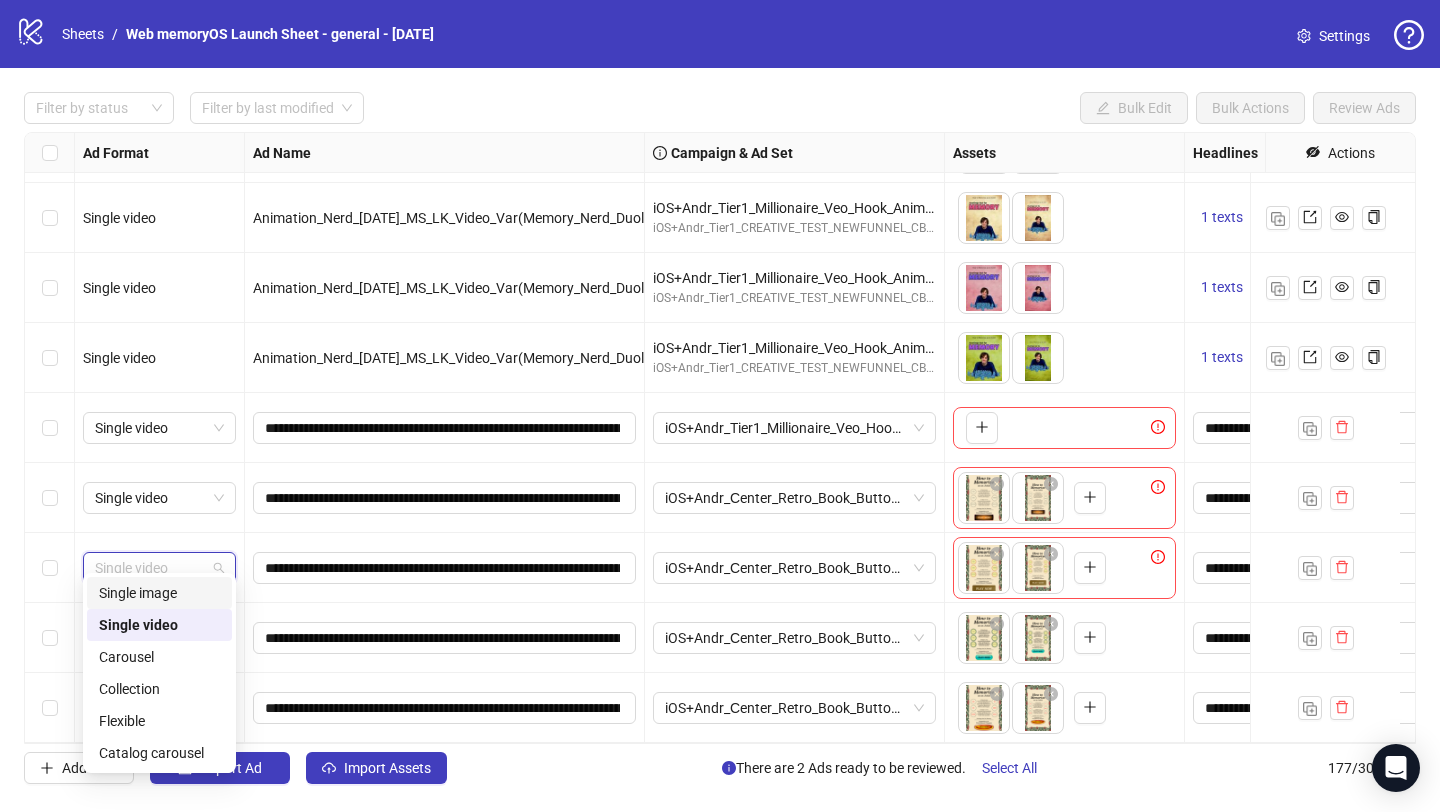 click on "Single image" at bounding box center (159, 593) 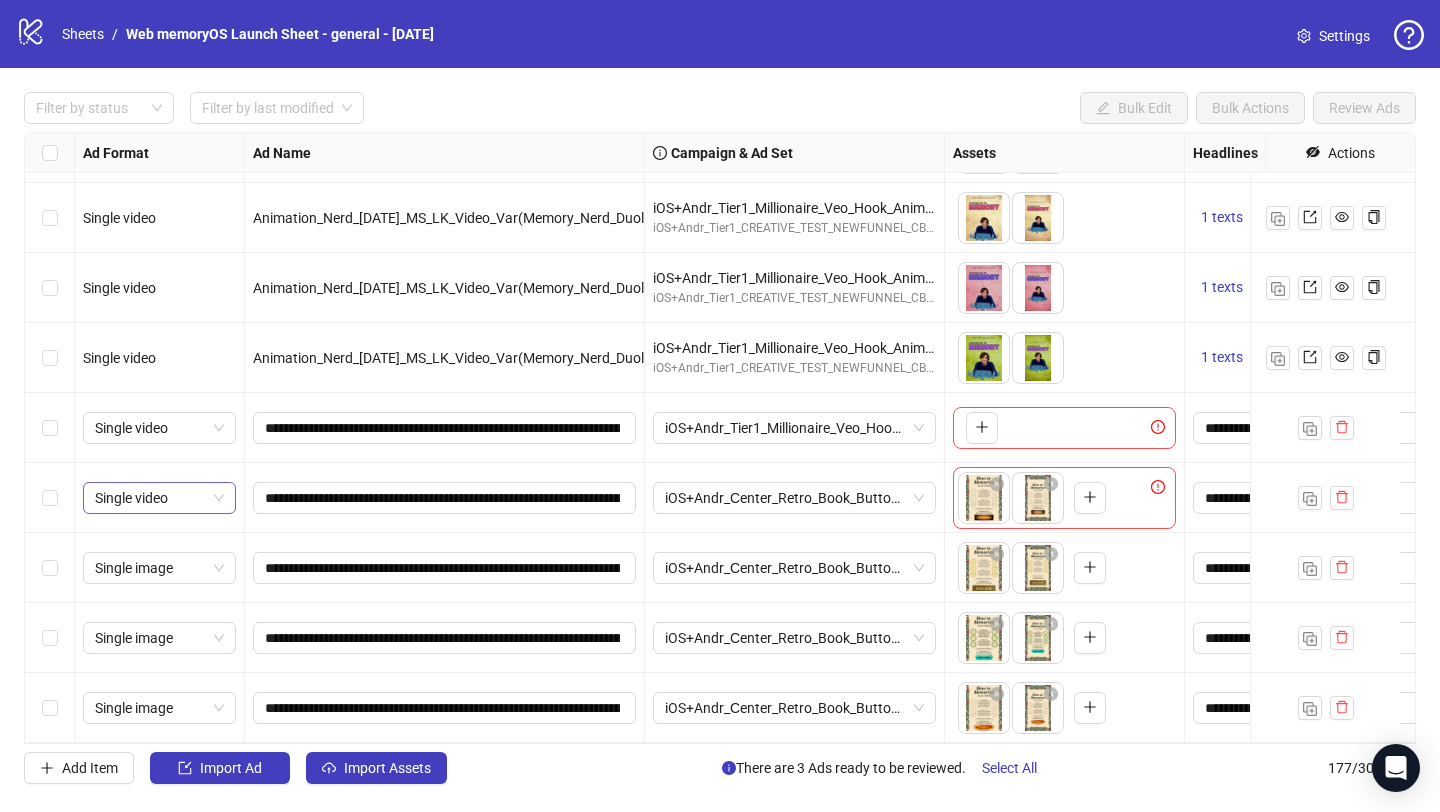 click on "Single video" at bounding box center [159, 498] 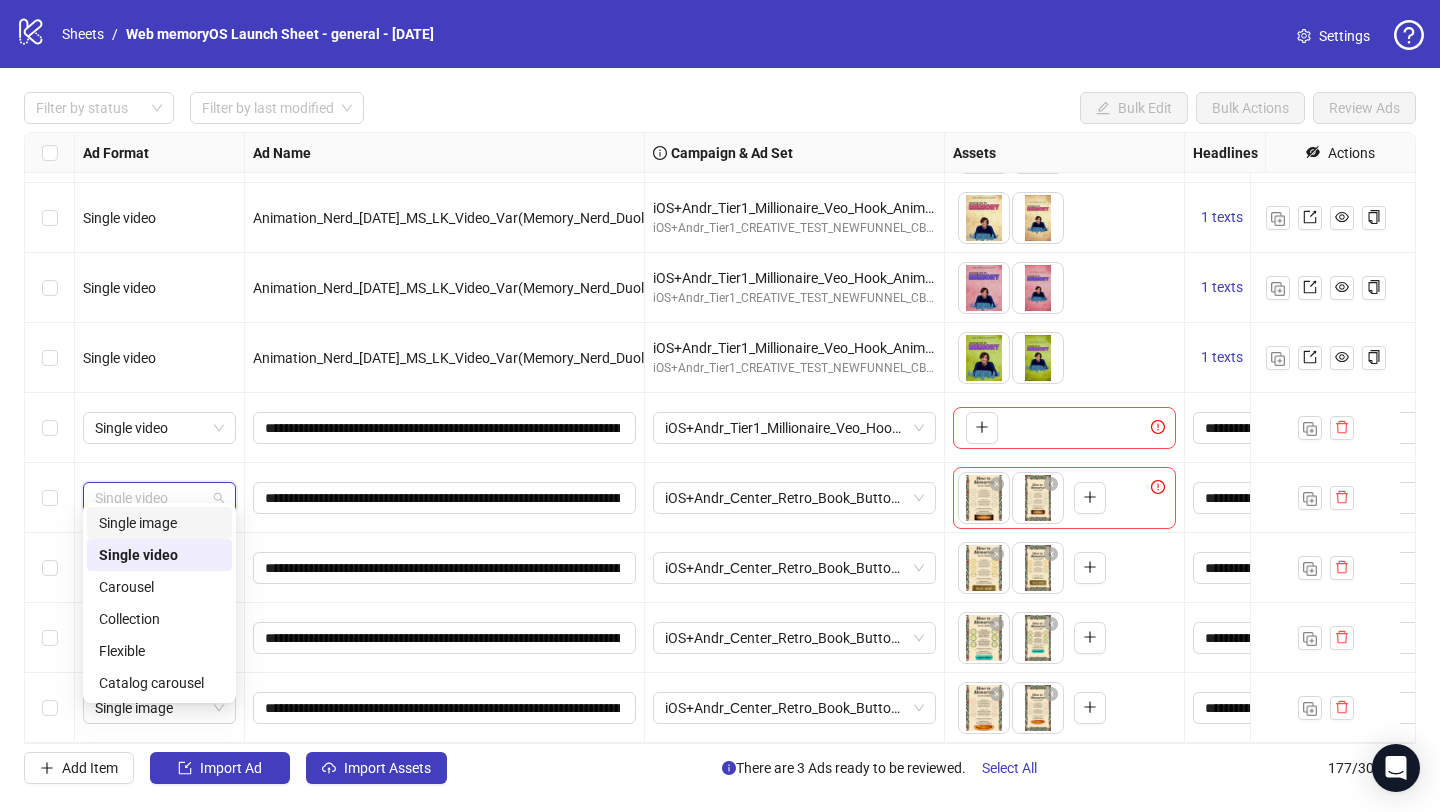 click on "Single image" at bounding box center (159, 523) 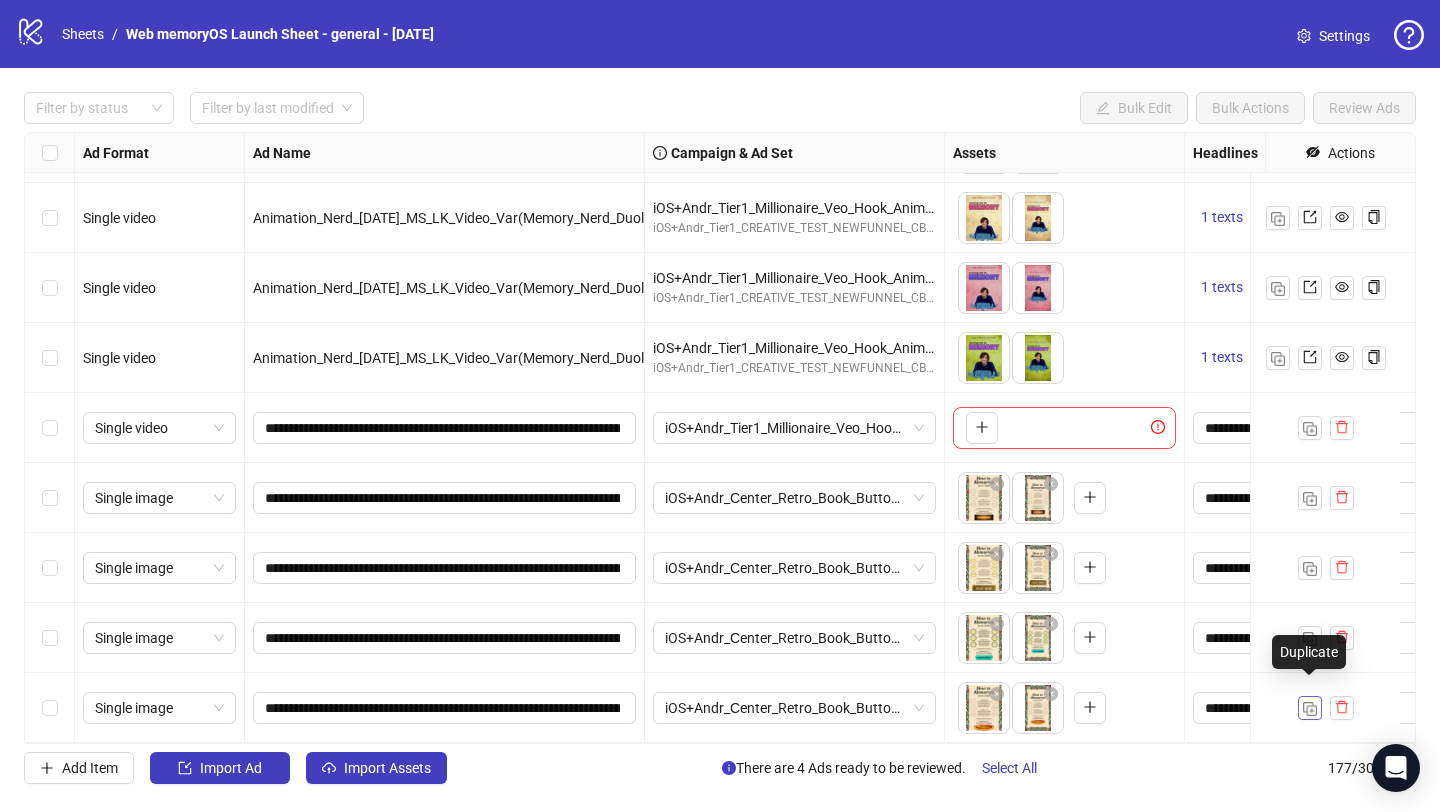 click at bounding box center (1310, 708) 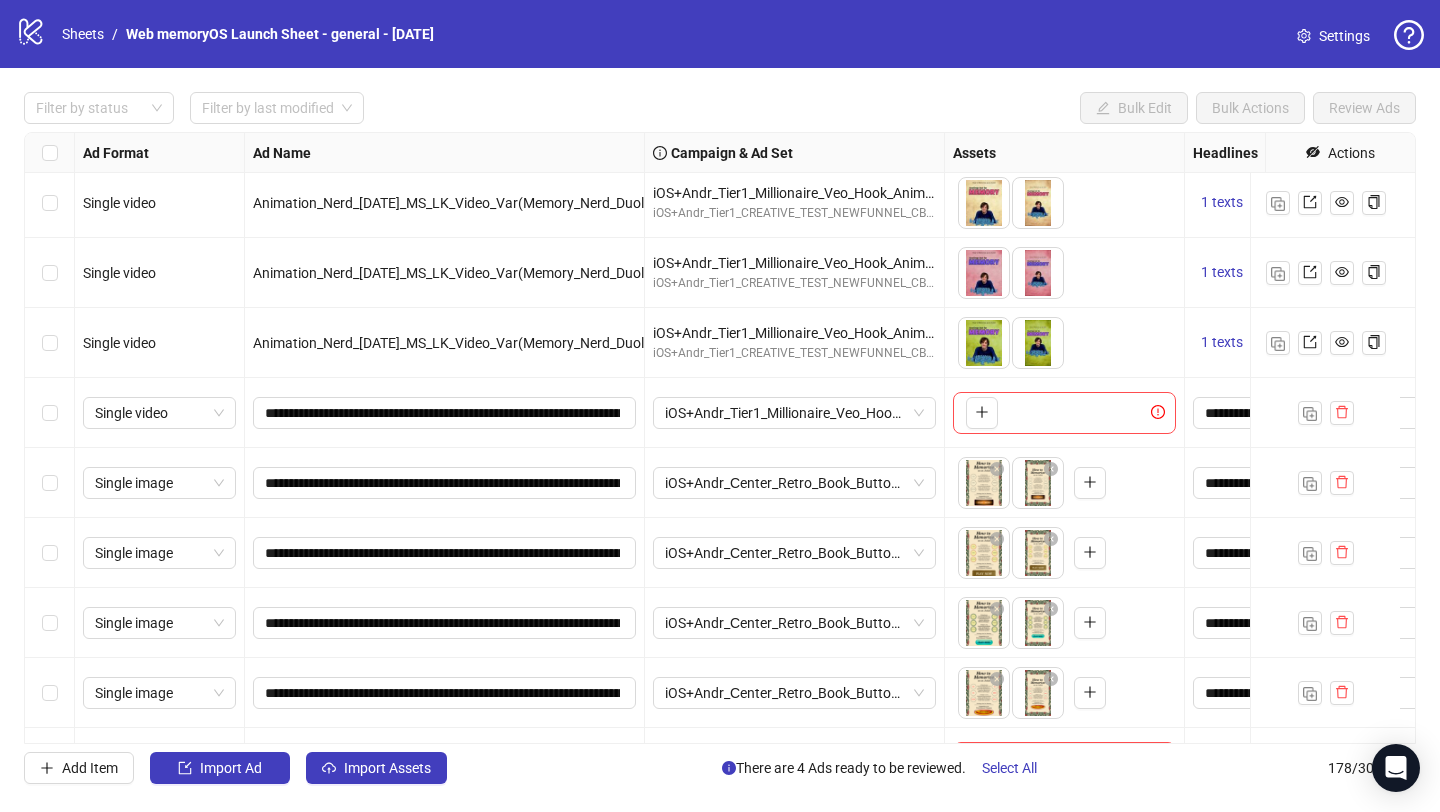 scroll, scrollTop: 11905, scrollLeft: 0, axis: vertical 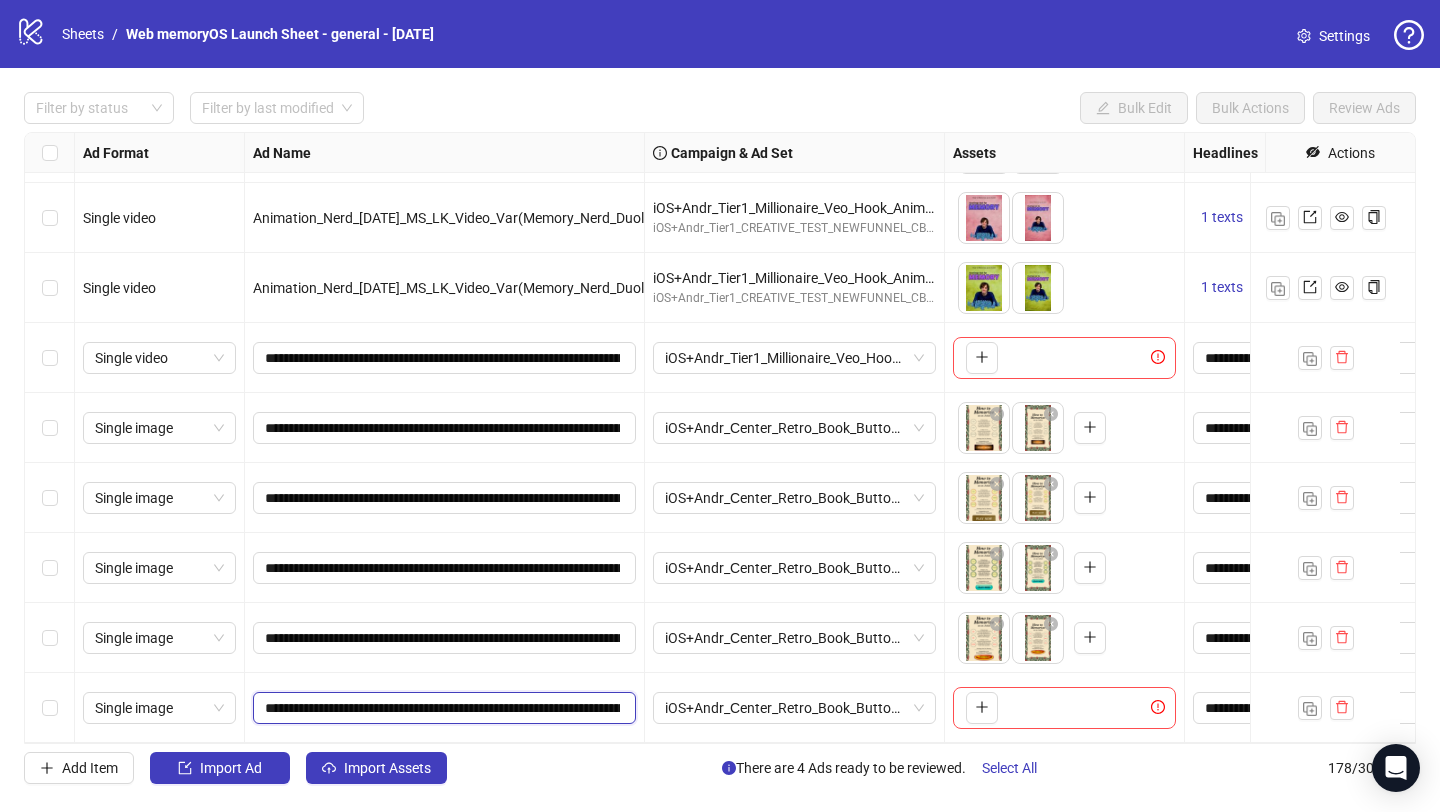 click on "**********" at bounding box center (442, 708) 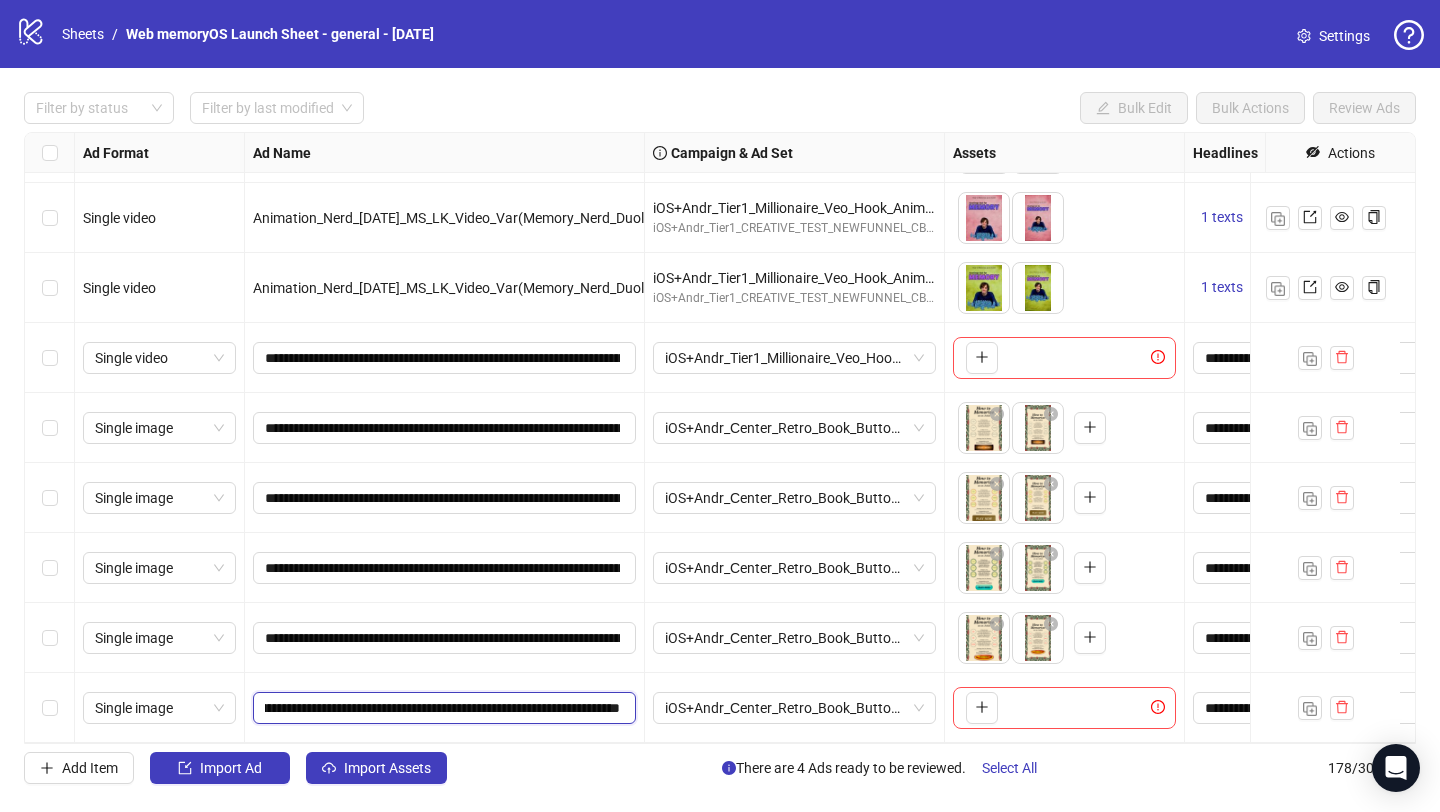 type on "**********" 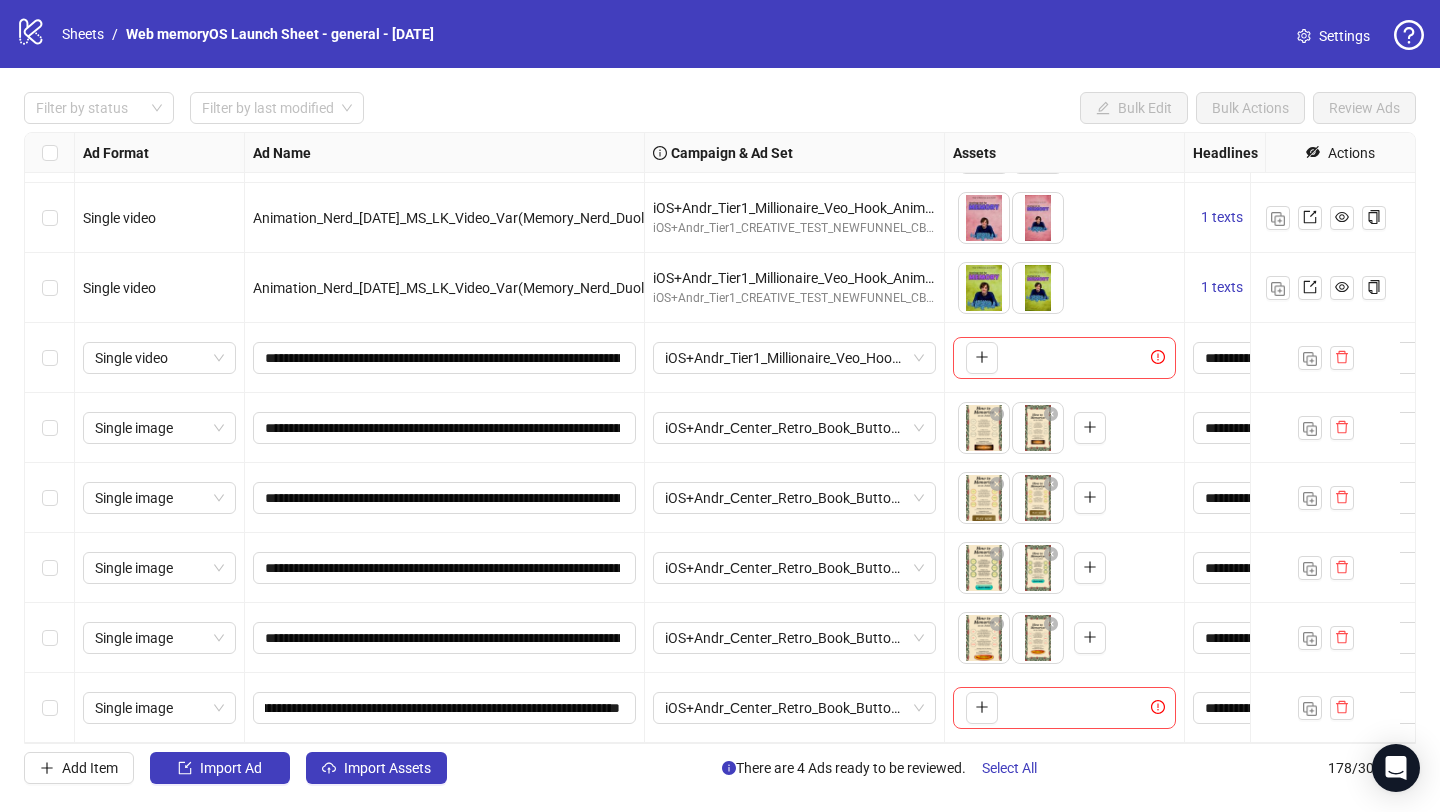 click on "iOS+Andr_Сenter_Retro_Book_Button_Nerd_01.07.2025" at bounding box center (795, 638) 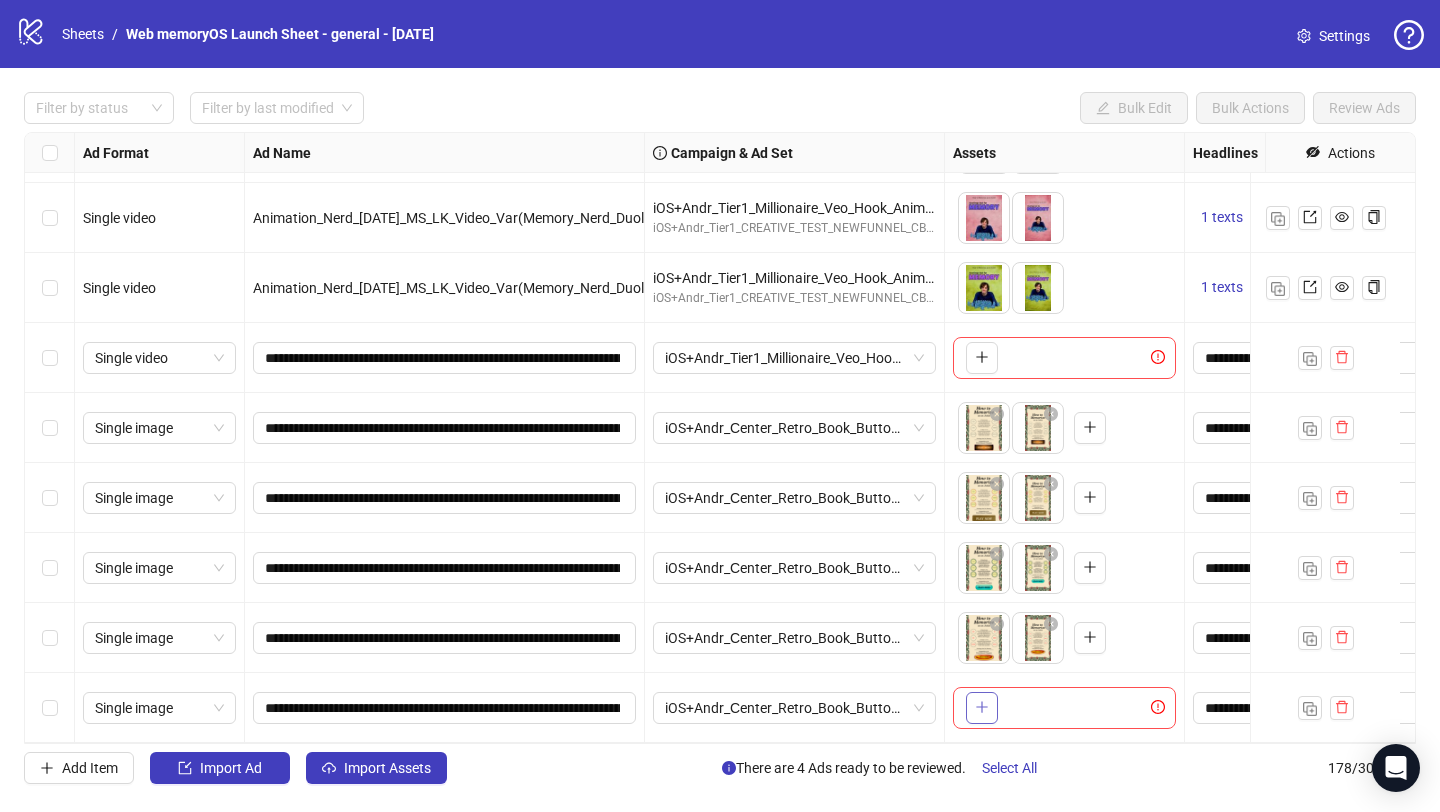 click 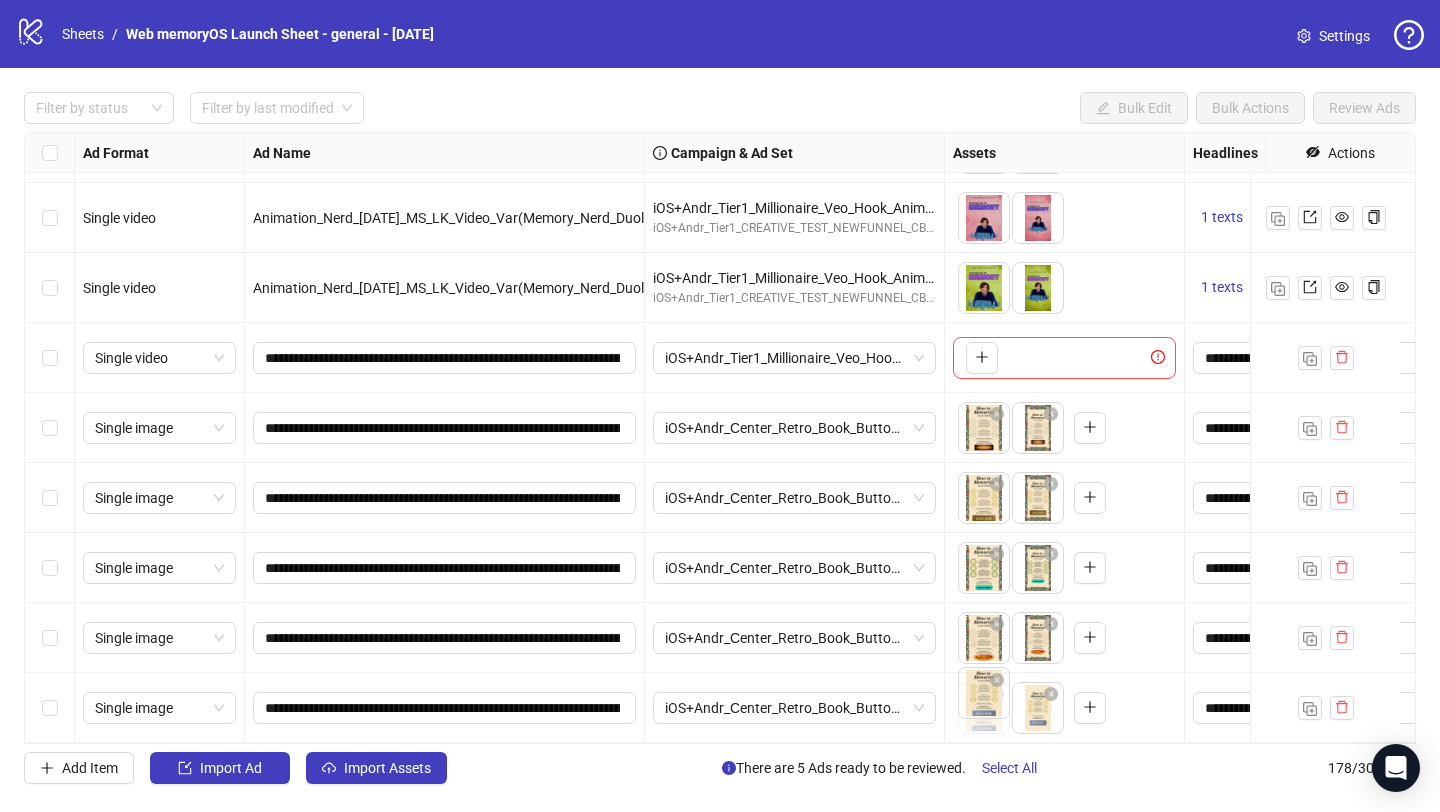 drag, startPoint x: 1026, startPoint y: 695, endPoint x: 984, endPoint y: 695, distance: 42 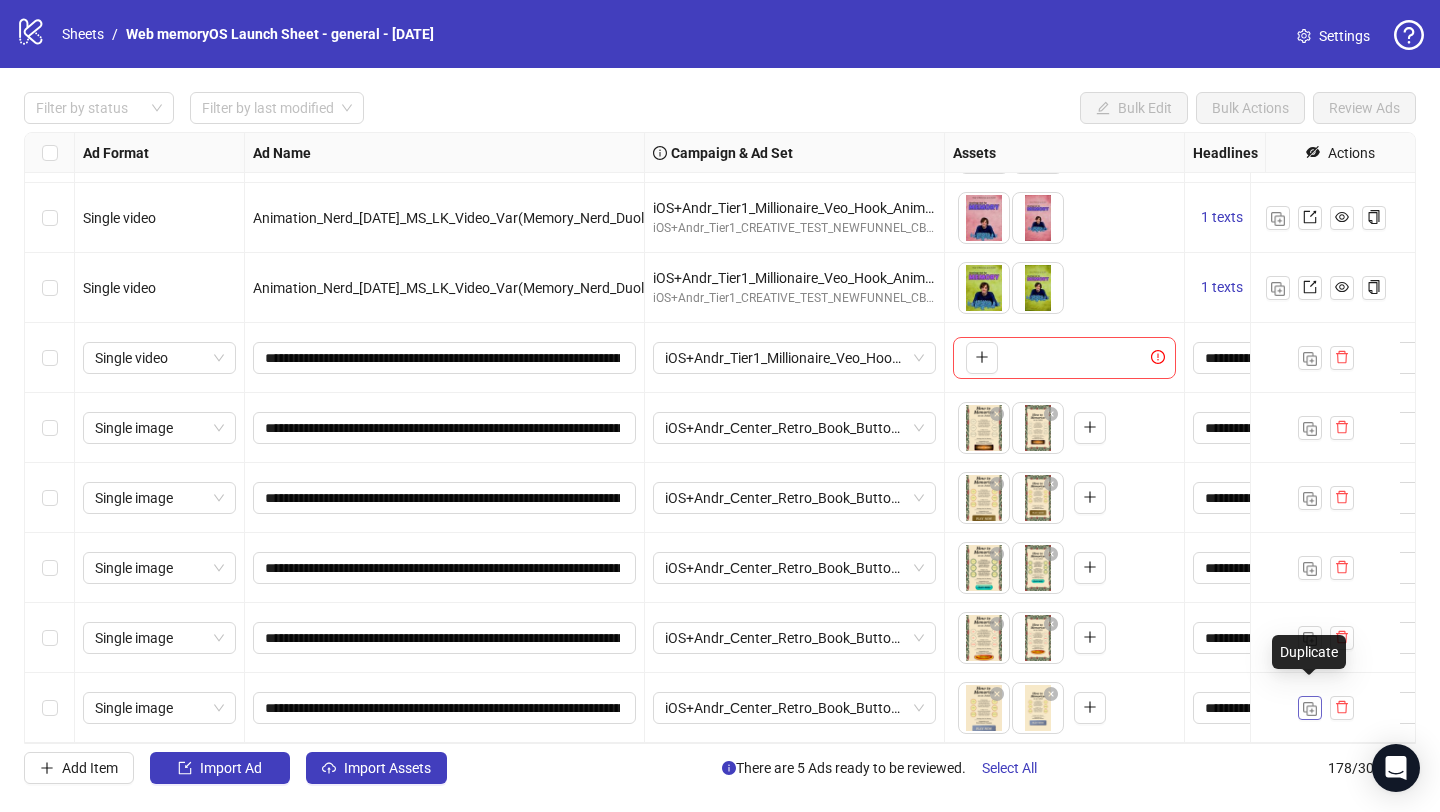 click at bounding box center [1310, 709] 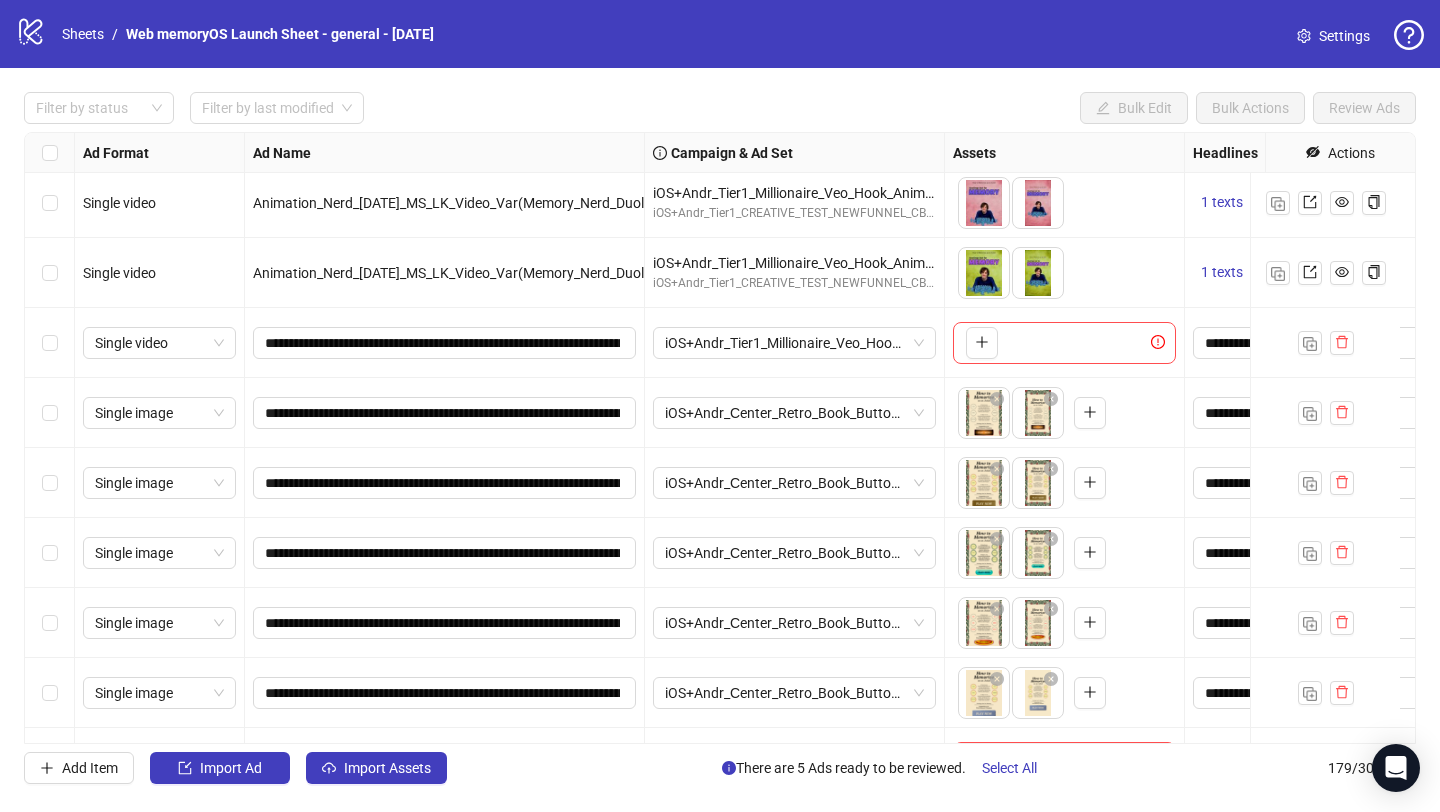 scroll, scrollTop: 11975, scrollLeft: 0, axis: vertical 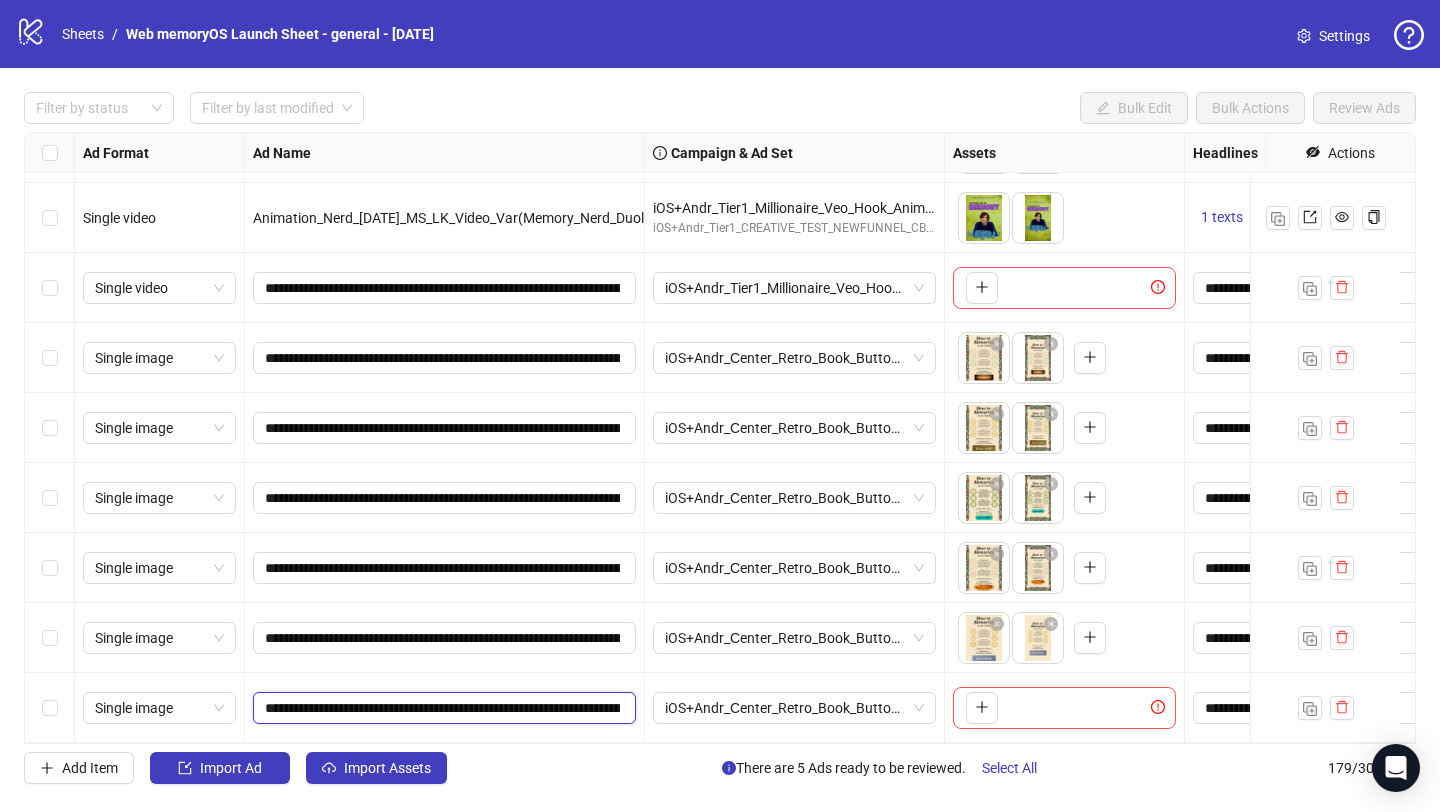click on "**********" at bounding box center [442, 708] 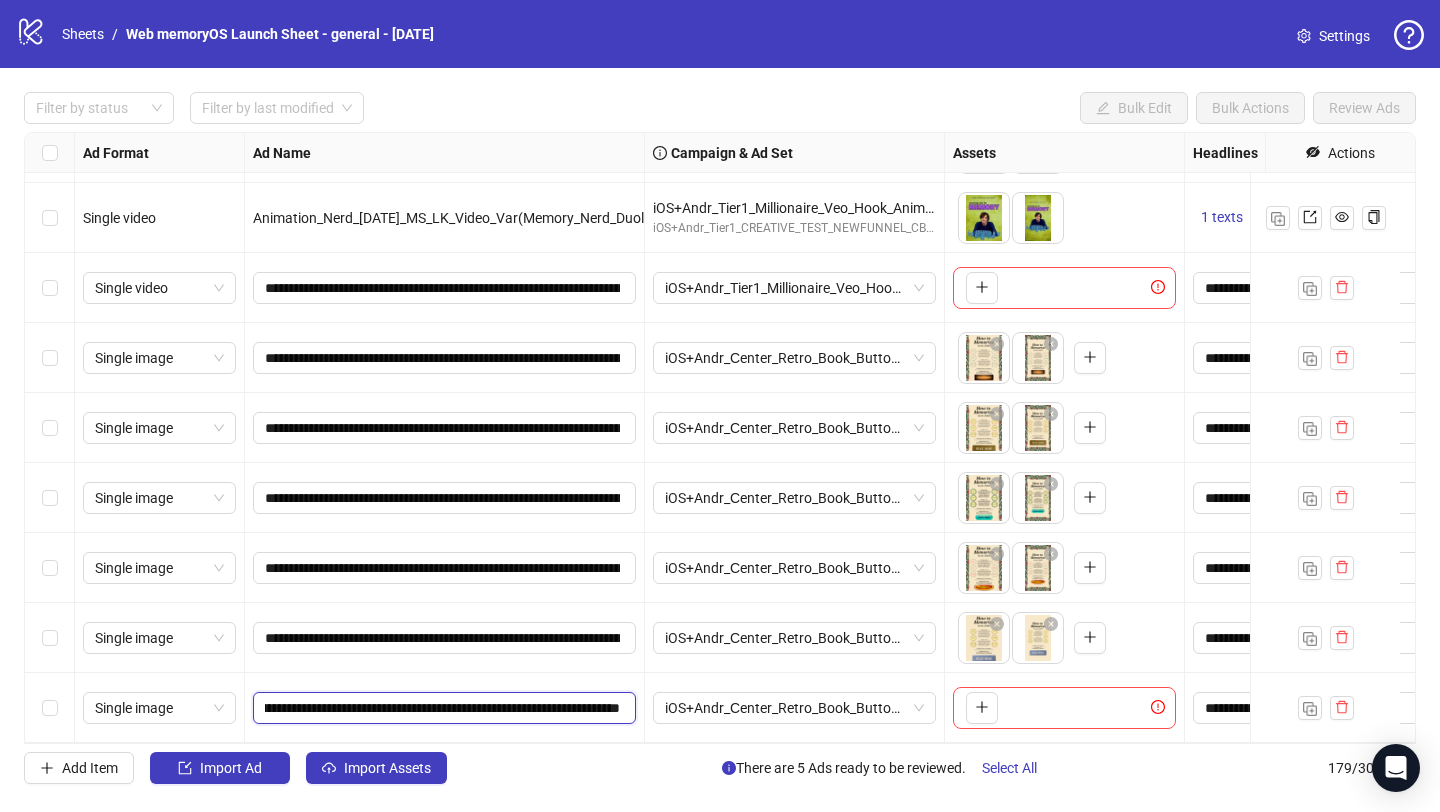 paste 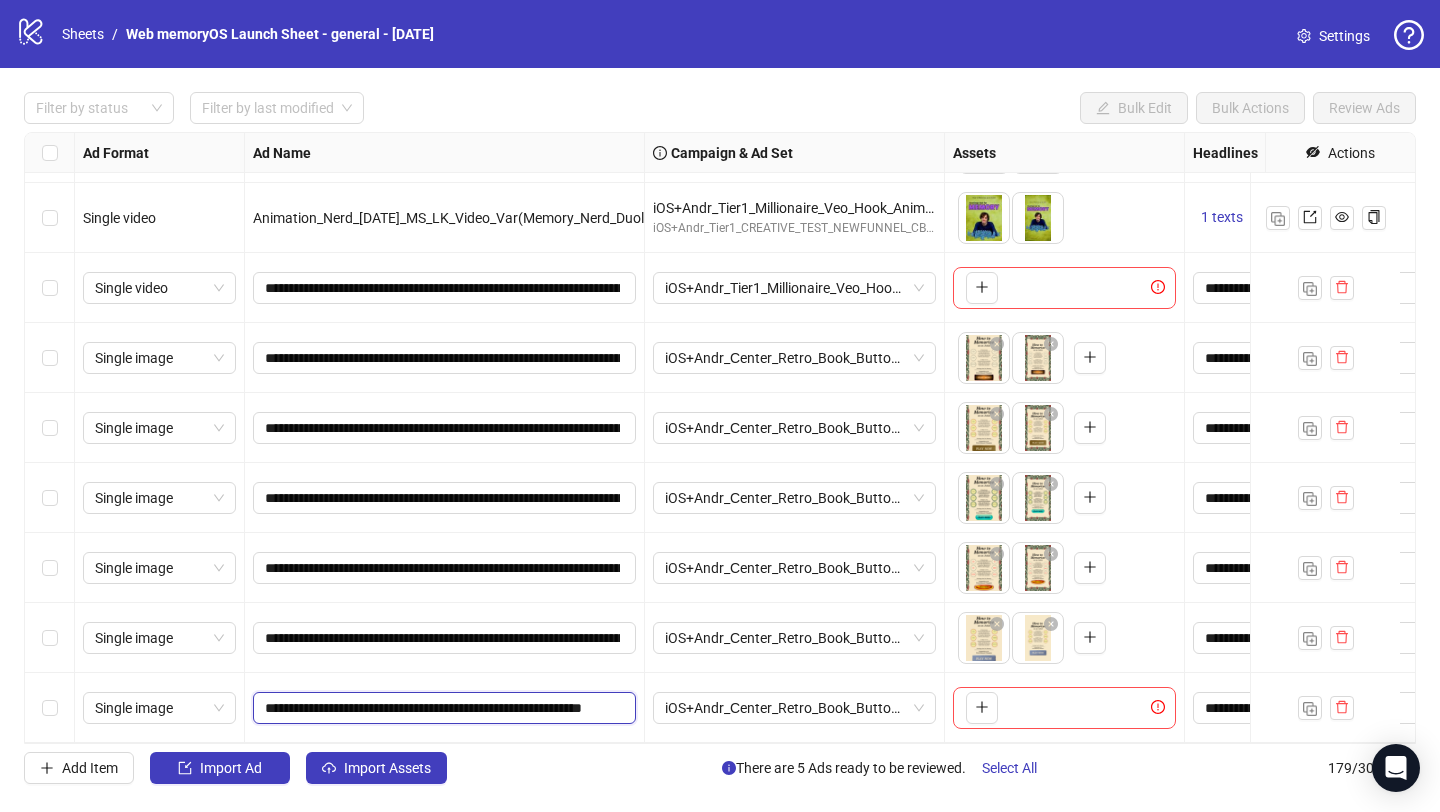 type on "**********" 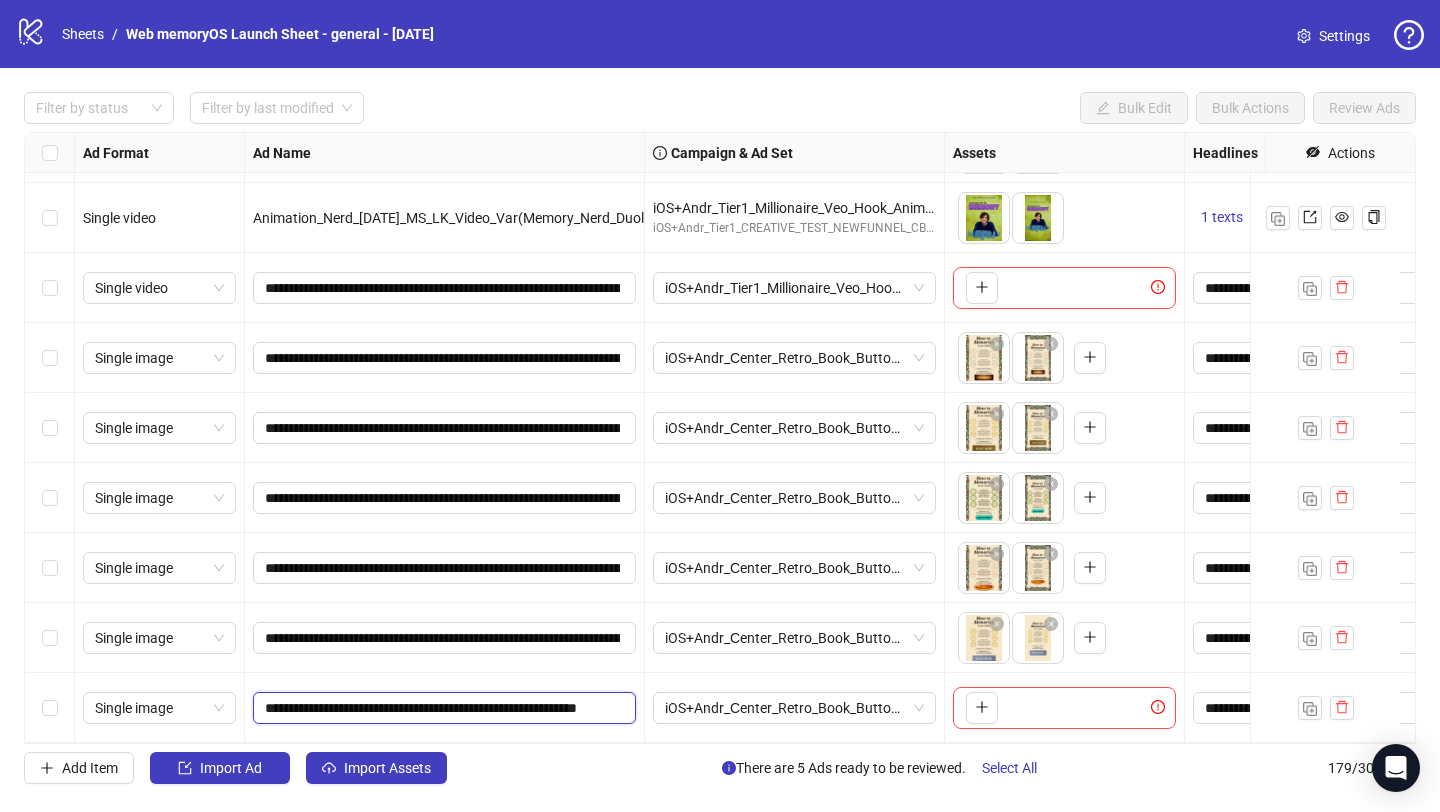 scroll, scrollTop: 0, scrollLeft: 86, axis: horizontal 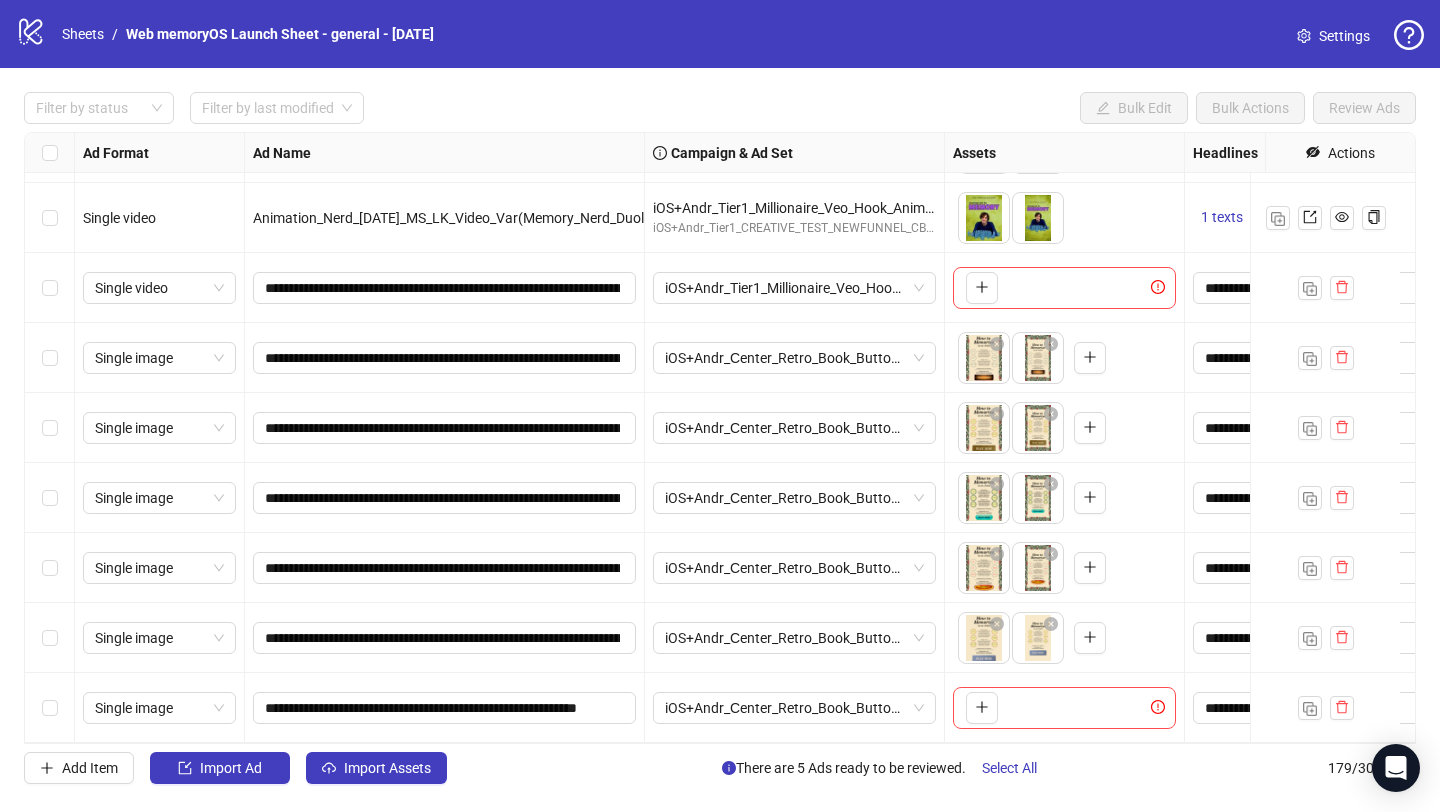 click on "iOS+Andr_Сenter_Retro_Book_Button_Nerd_01.07.2025" at bounding box center (795, 708) 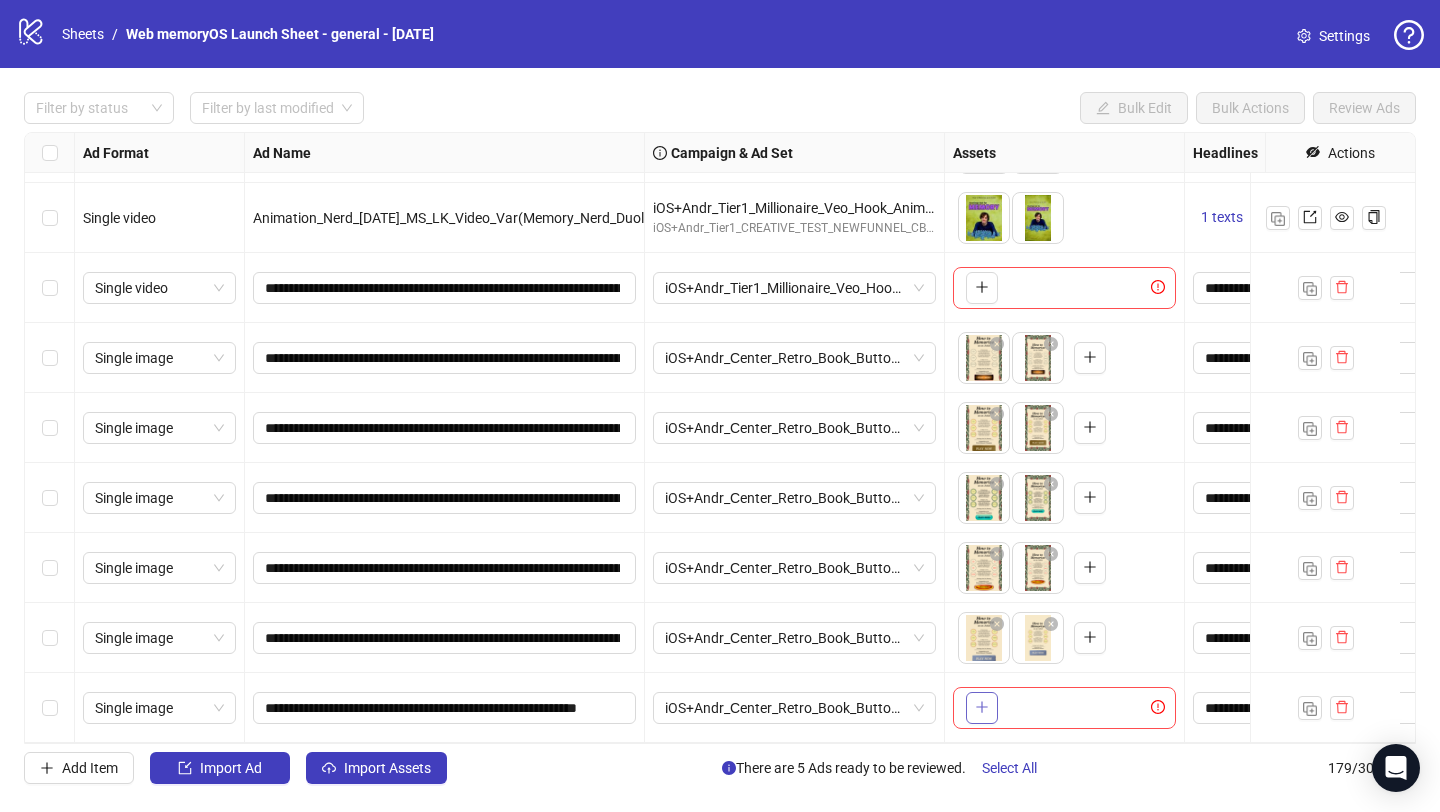 click 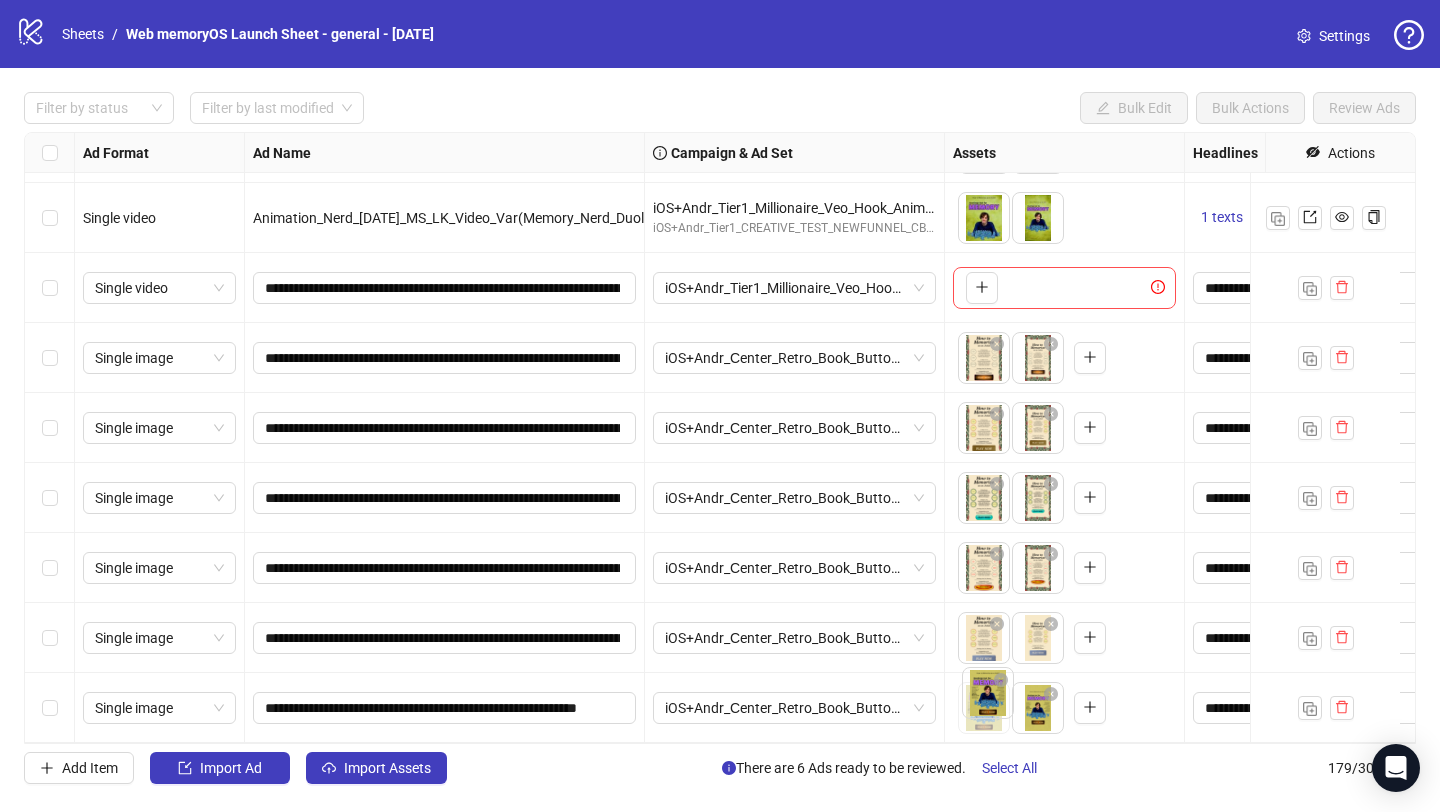 drag, startPoint x: 1037, startPoint y: 694, endPoint x: 985, endPoint y: 694, distance: 52 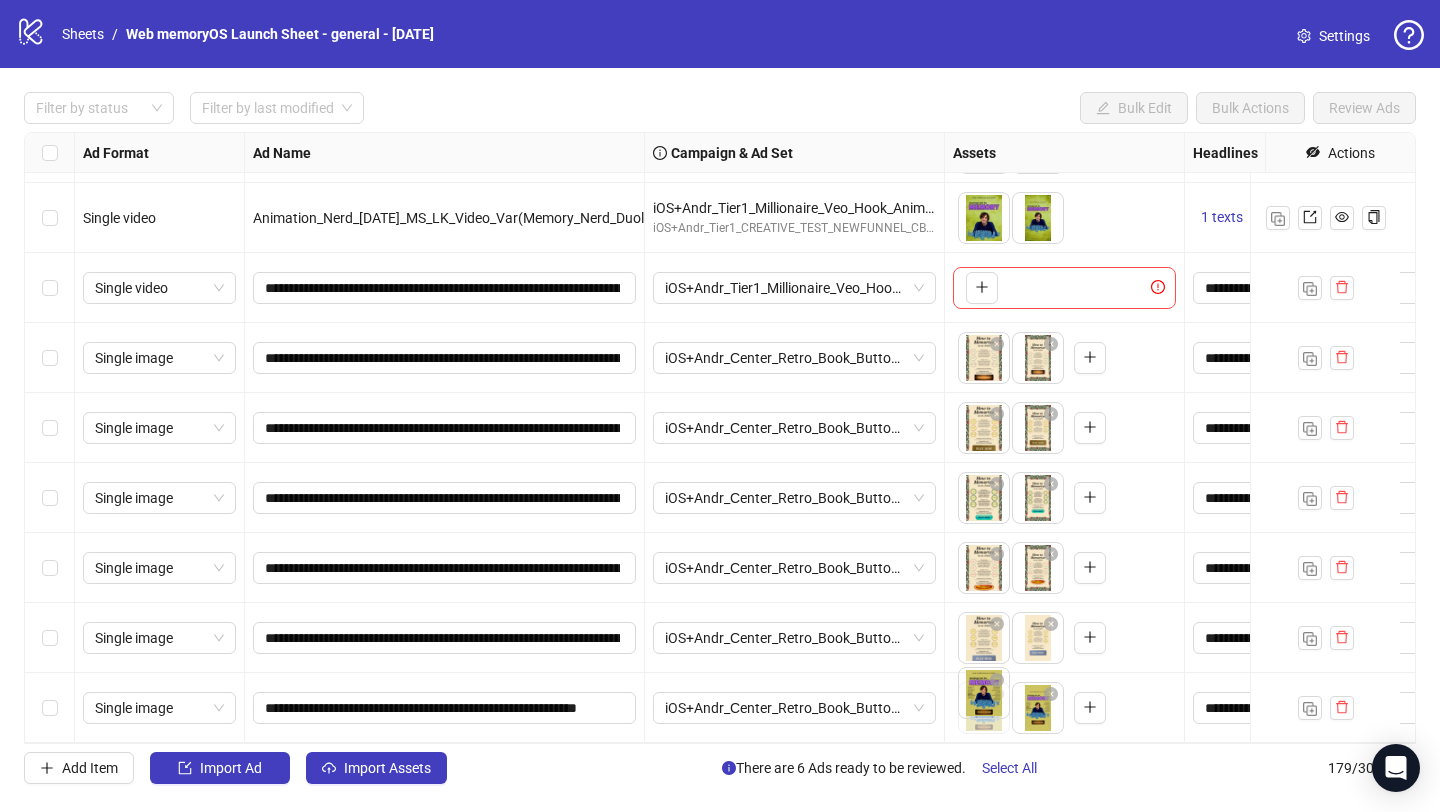 click on "logo/logo-mobile Sheets / Web memoryOS Launch Sheet - general - 25.06.25 Settings   Filter by status Filter by last modified Bulk Edit Bulk Actions Review Ads Ad Format Ad Name Campaign & Ad Set Assets Headlines Primary Texts Descriptions Destination URL App Product Page ID Display URL Leadgen Form Product Set ID Call to Action Actions Single video Animation_Nerd_18.06.2025_MS_LK_Video_Var(Memory_Nerd_Duolingo)_AS_1 iOS+Andr_Tier1_Millionaire_Veo_Hook_Animation_Nerd_30.06.25 iOS+Andr_Tier1_CREATIVE_TEST_NEWFUNNEL_CBO561_LC_30.06.2025
To pick up a draggable item, press the space bar.
While dragging, use the arrow keys to move the item.
Press space again to drop the item in its new position, or press escape to cancel.
1 texts 5 texts Single video Animation_Nerd_18.06.2025_MS_LK_Video_Var(Memory_Nerd_Duolingo)_AS_2 iOS+Andr_Tier1_Millionaire_Veo_Hook_Animation_Nerd_30.06.25 iOS+Andr_Tier1_CREATIVE_TEST_NEWFUNNEL_CBO561_LC_30.06.2025 1 texts 5 texts Single video 1 texts 5 texts Single video + 4 +" at bounding box center [720, 406] 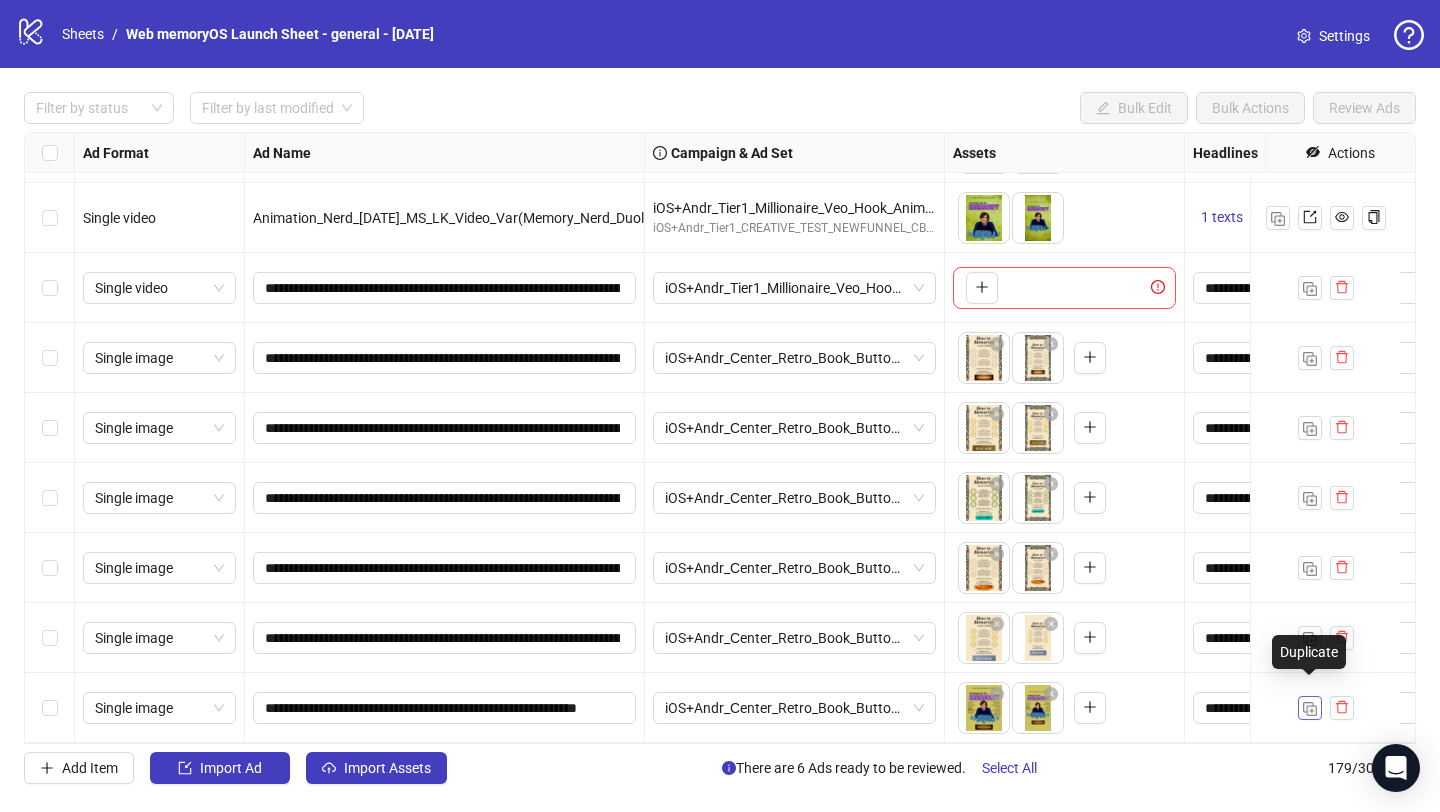 click at bounding box center (1310, 708) 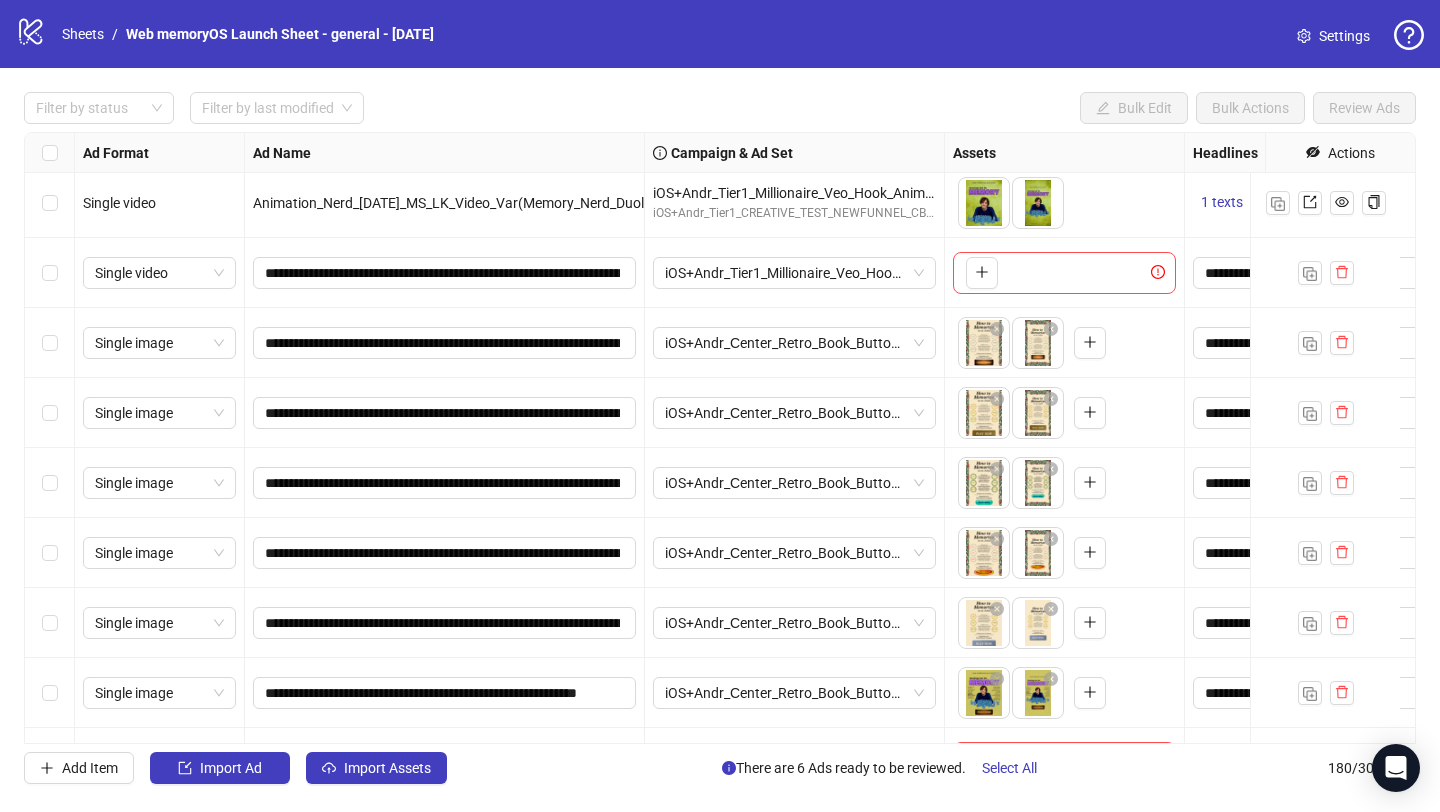 scroll, scrollTop: 12045, scrollLeft: 0, axis: vertical 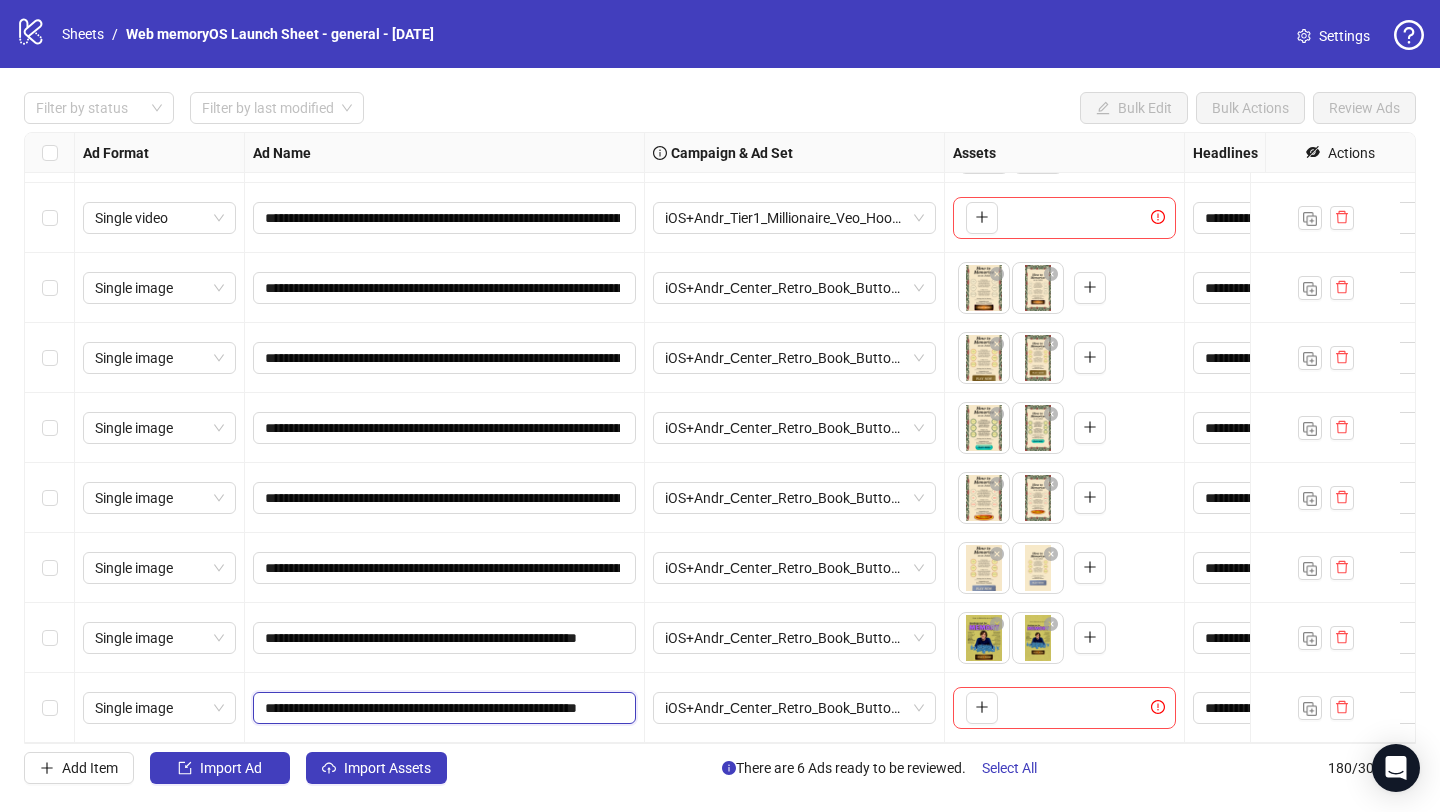 click on "**********" at bounding box center [442, 708] 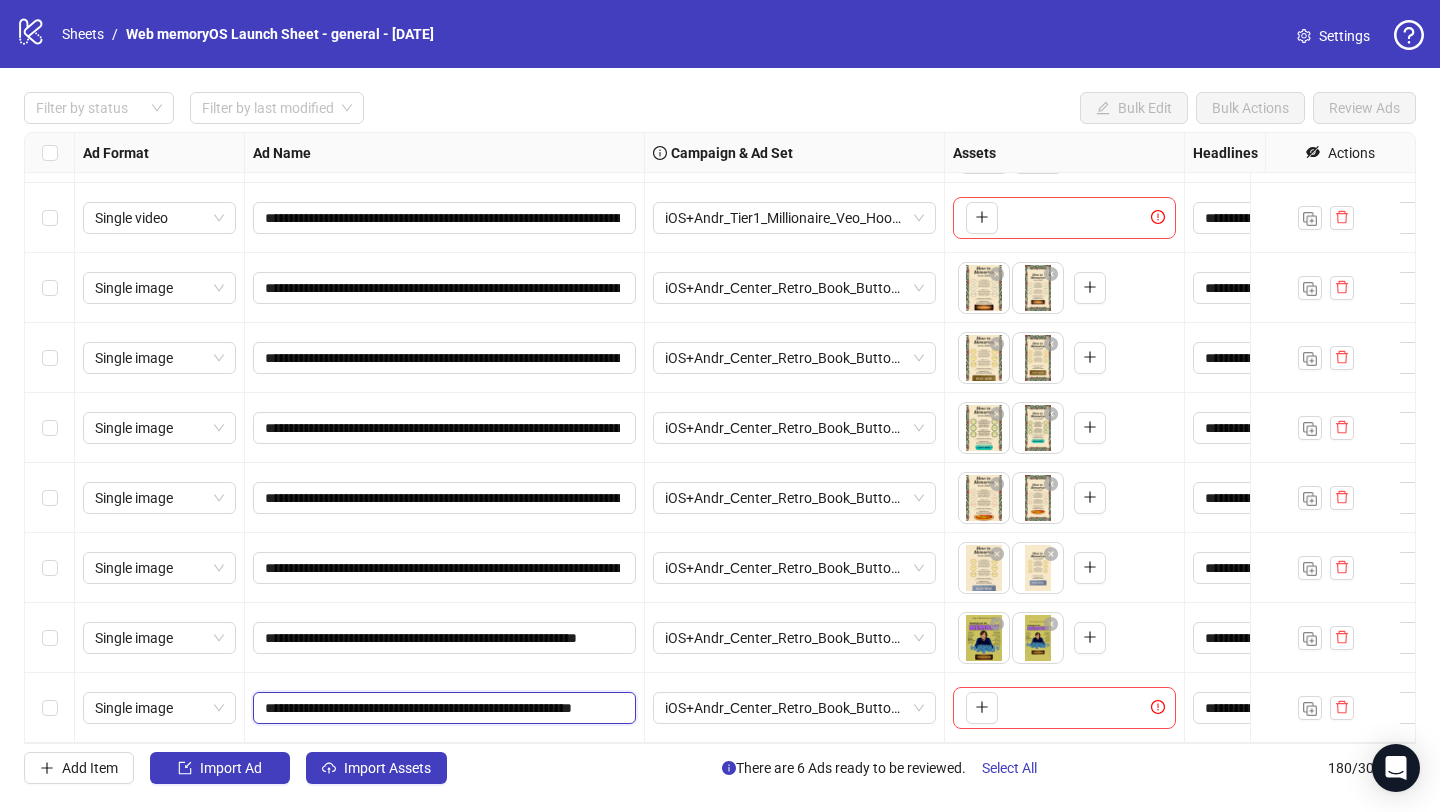 type on "**********" 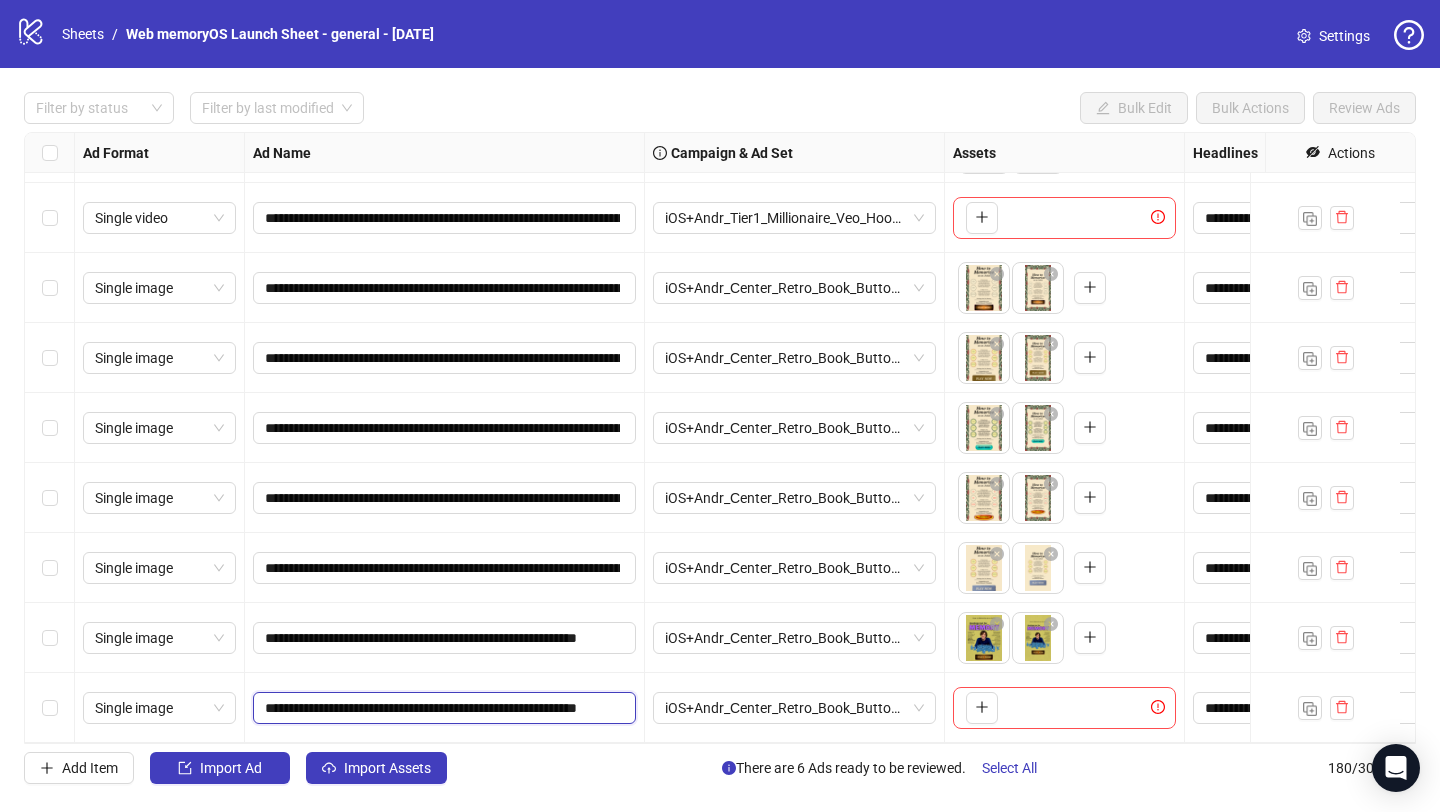 scroll, scrollTop: 0, scrollLeft: 86, axis: horizontal 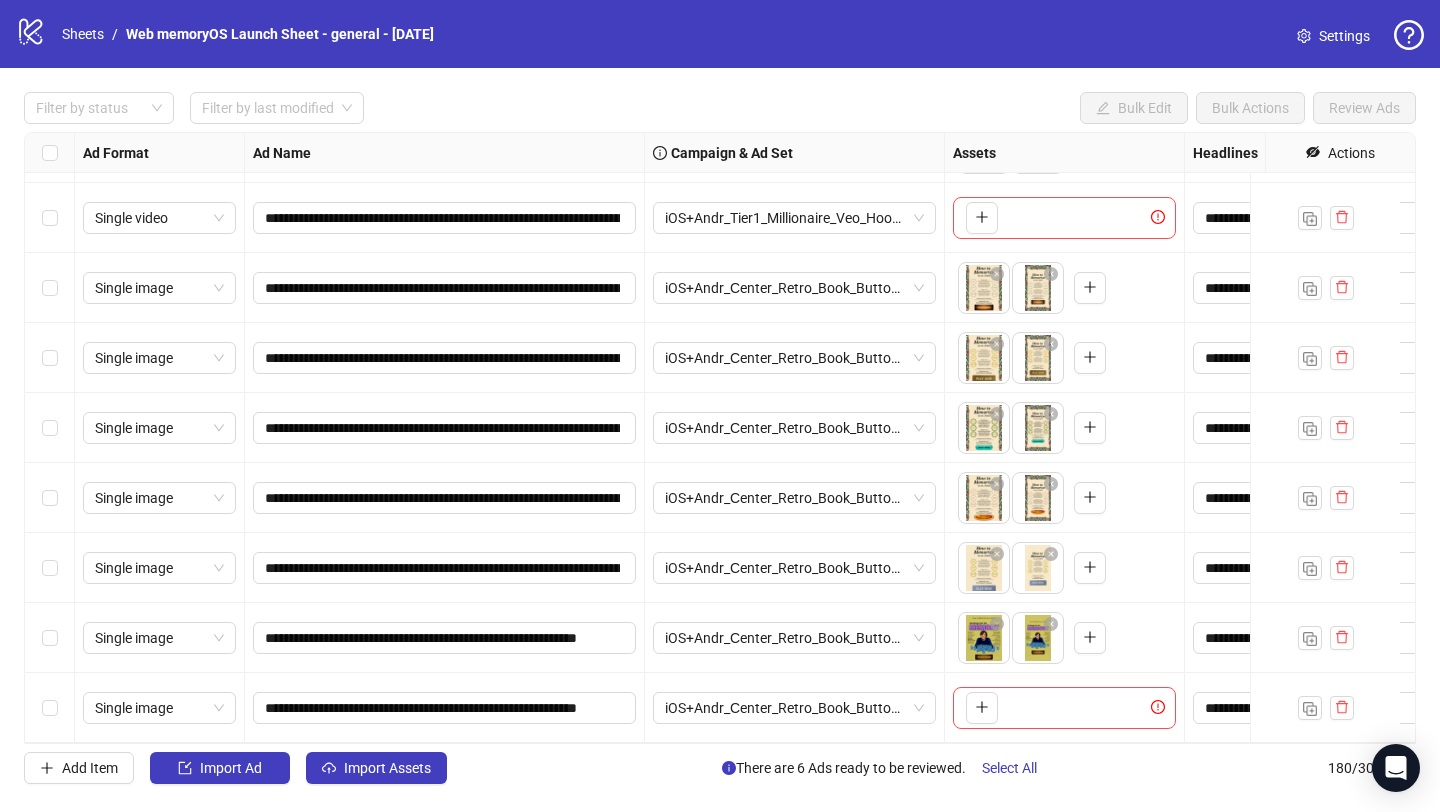 click on "iOS+Andr_Сenter_Retro_Book_Button_Nerd_01.07.2025" at bounding box center (795, 708) 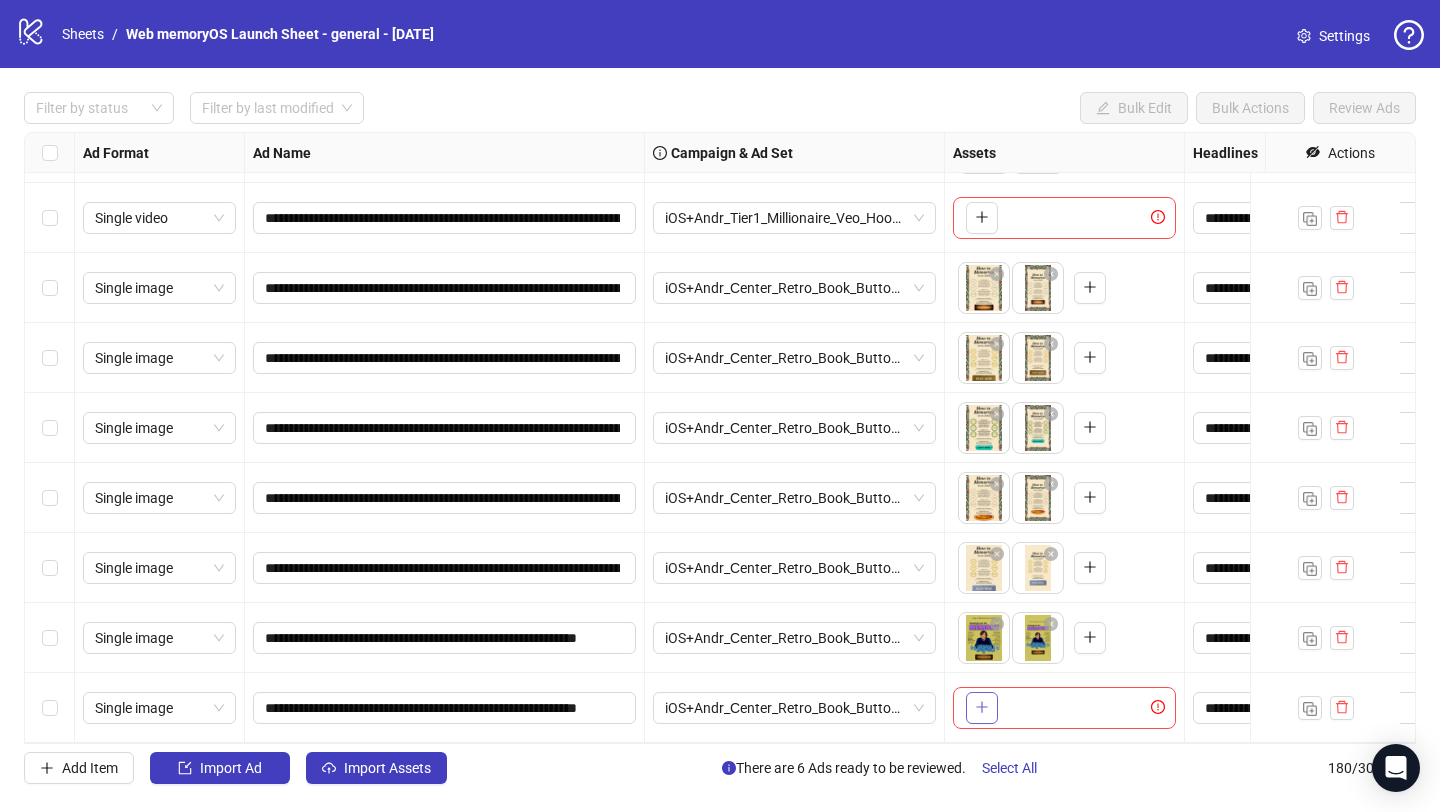 click 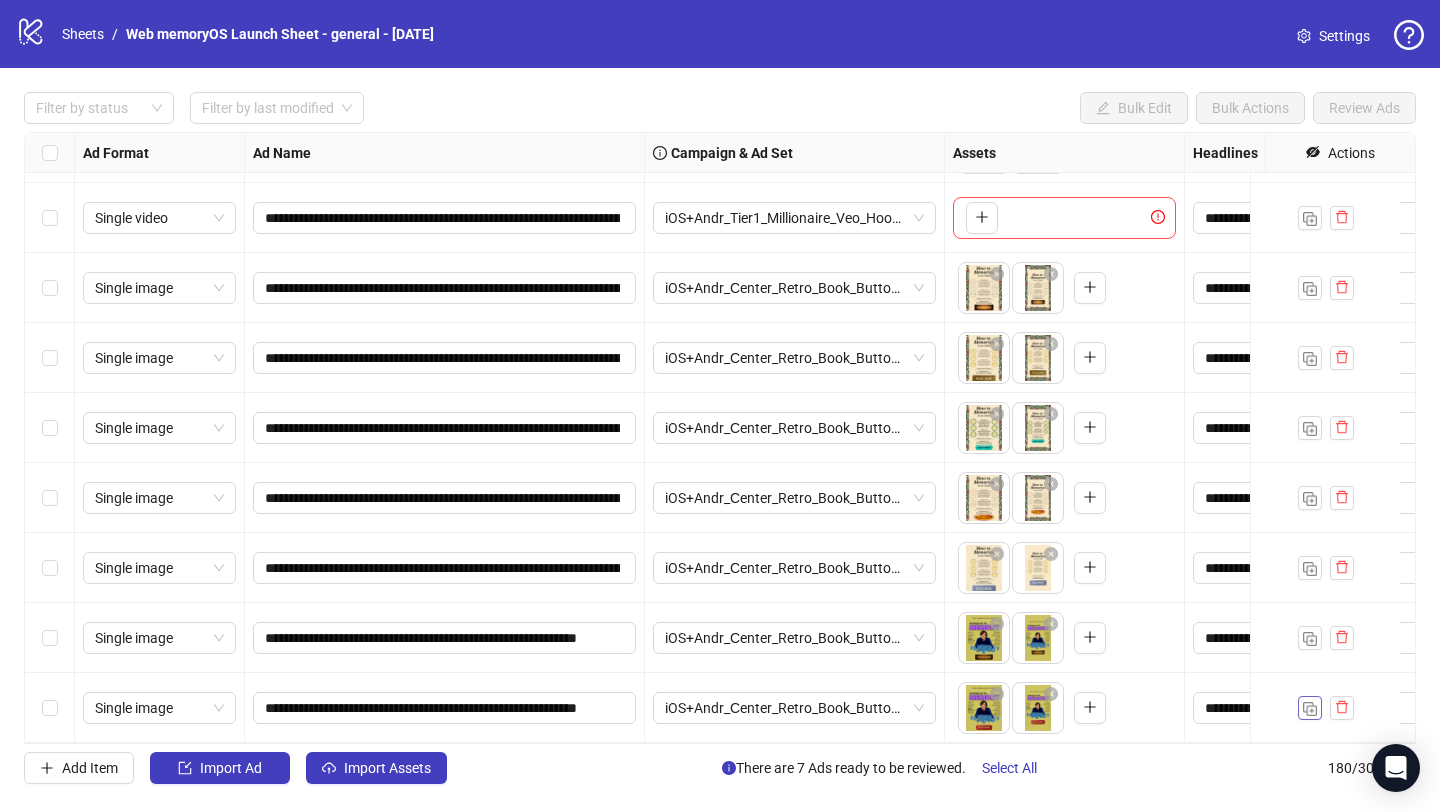 click at bounding box center [1310, 709] 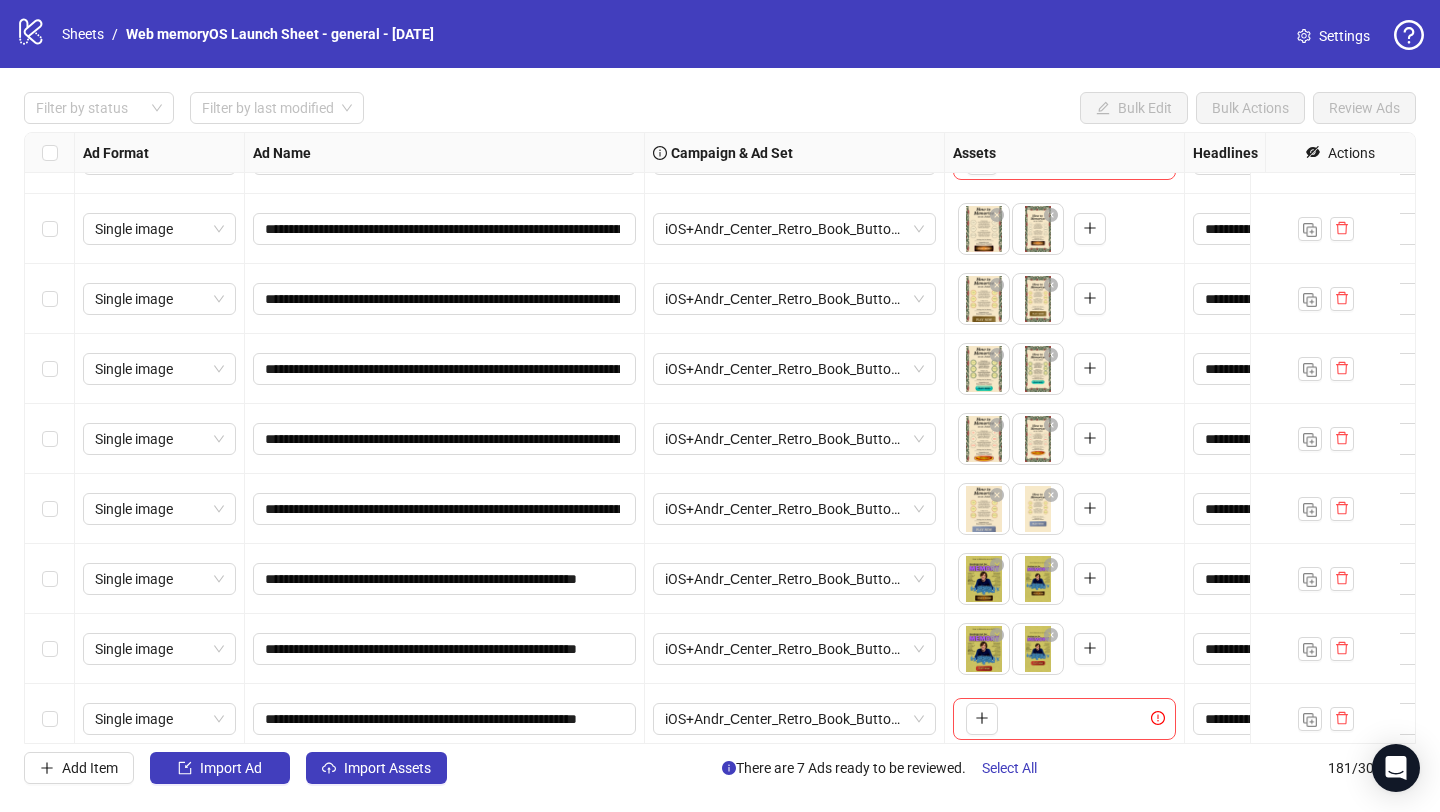 scroll, scrollTop: 12115, scrollLeft: 0, axis: vertical 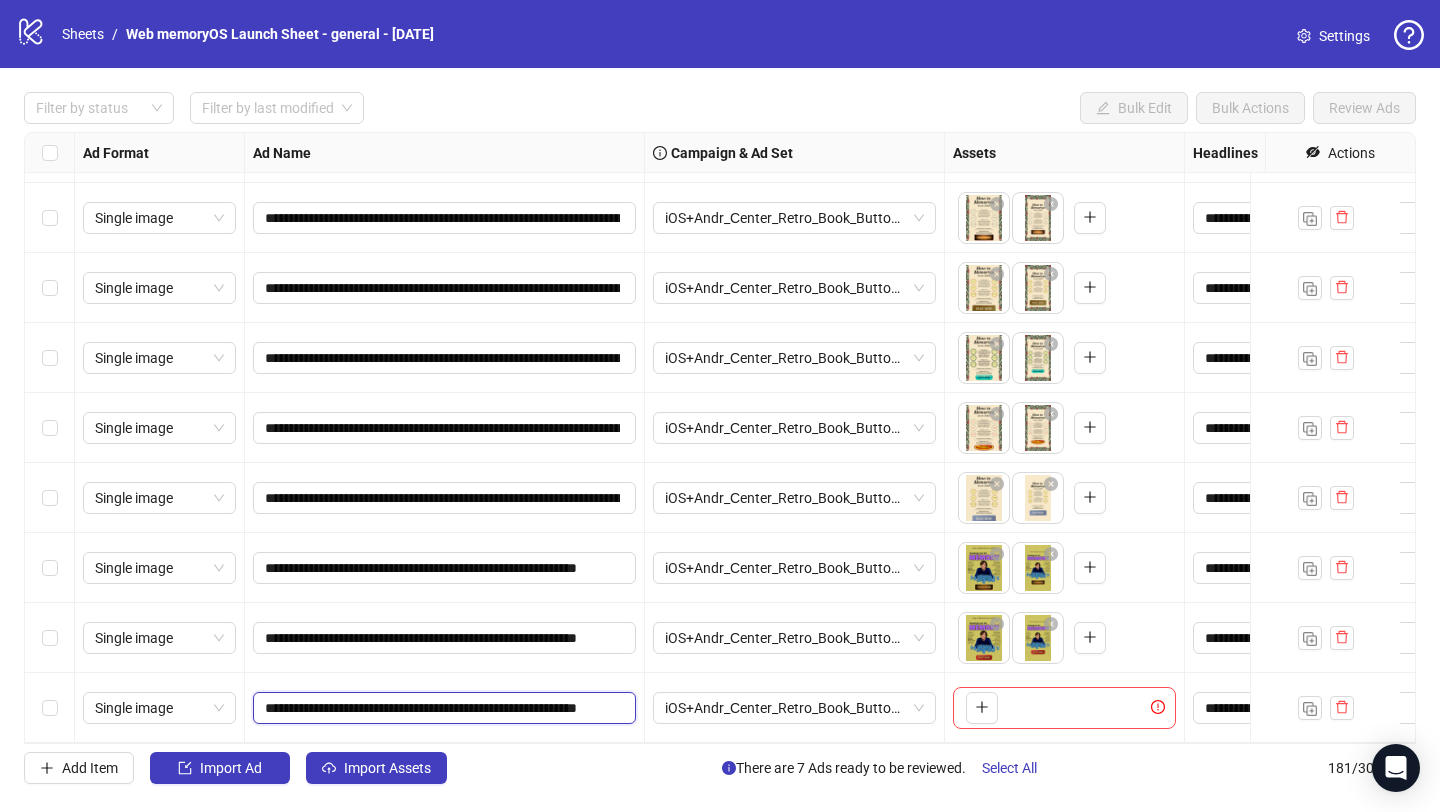 click on "**********" at bounding box center [442, 708] 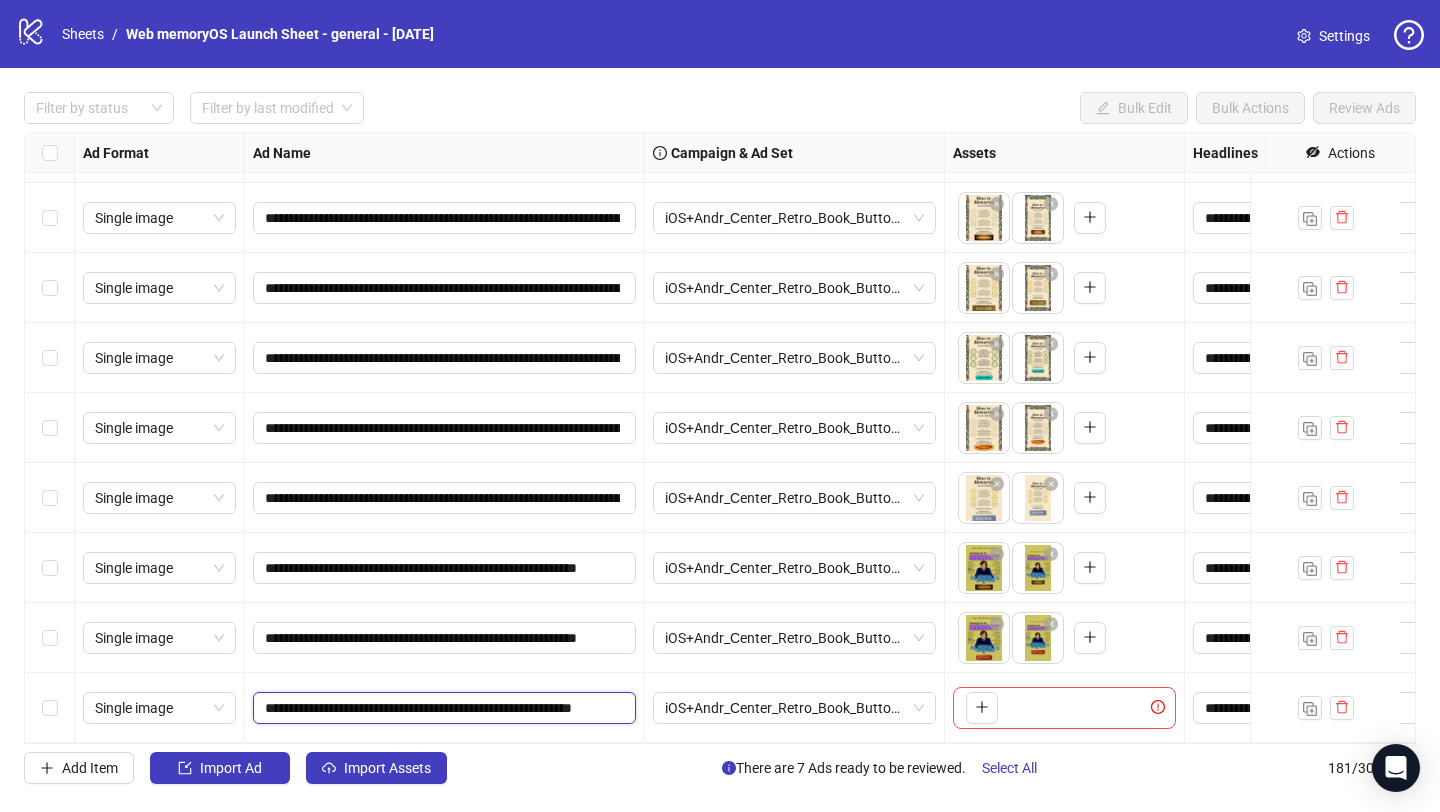 type on "**********" 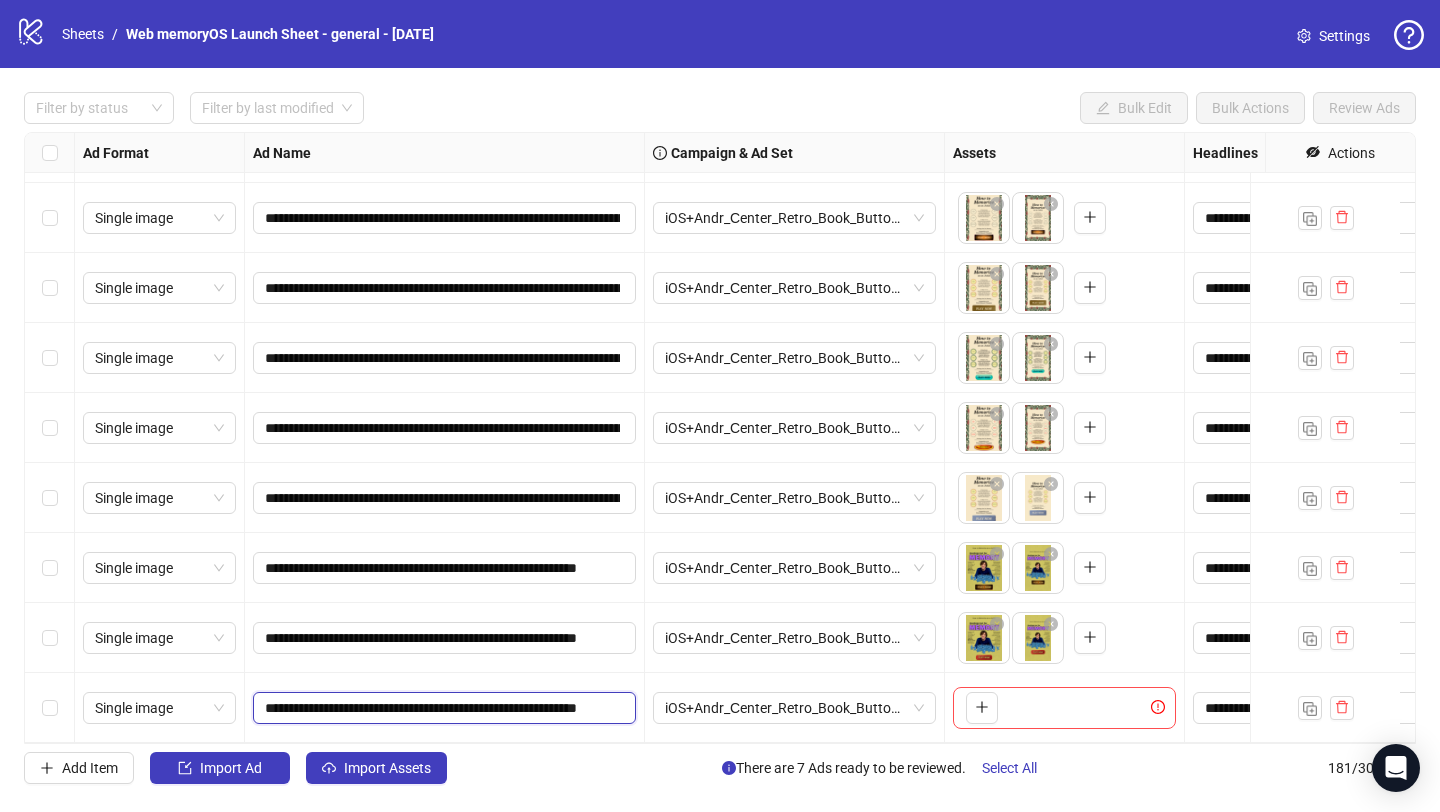 scroll, scrollTop: 0, scrollLeft: 86, axis: horizontal 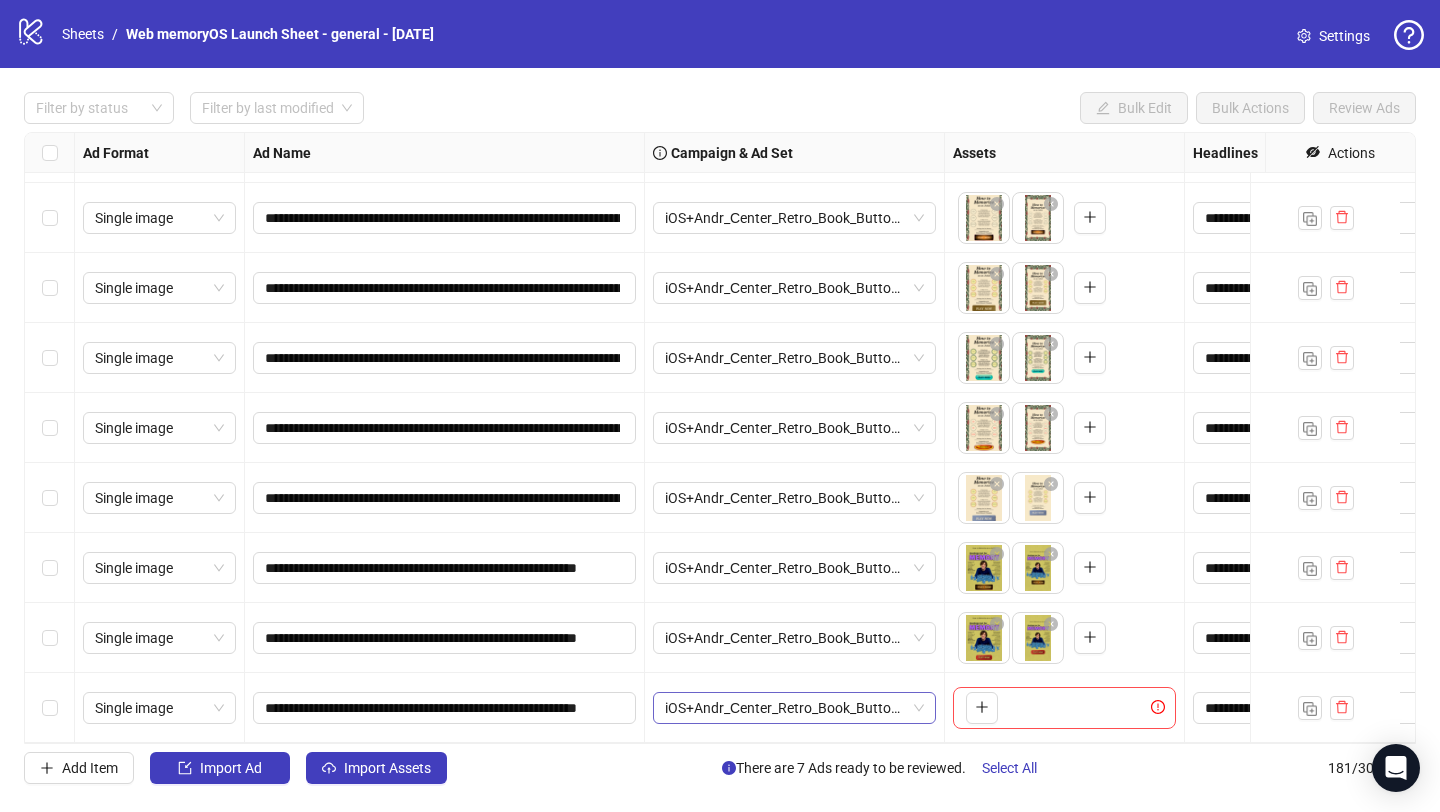 click on "iOS+Andr_Сenter_Retro_Book_Button_Nerd_01.07.2025" at bounding box center (795, 708) 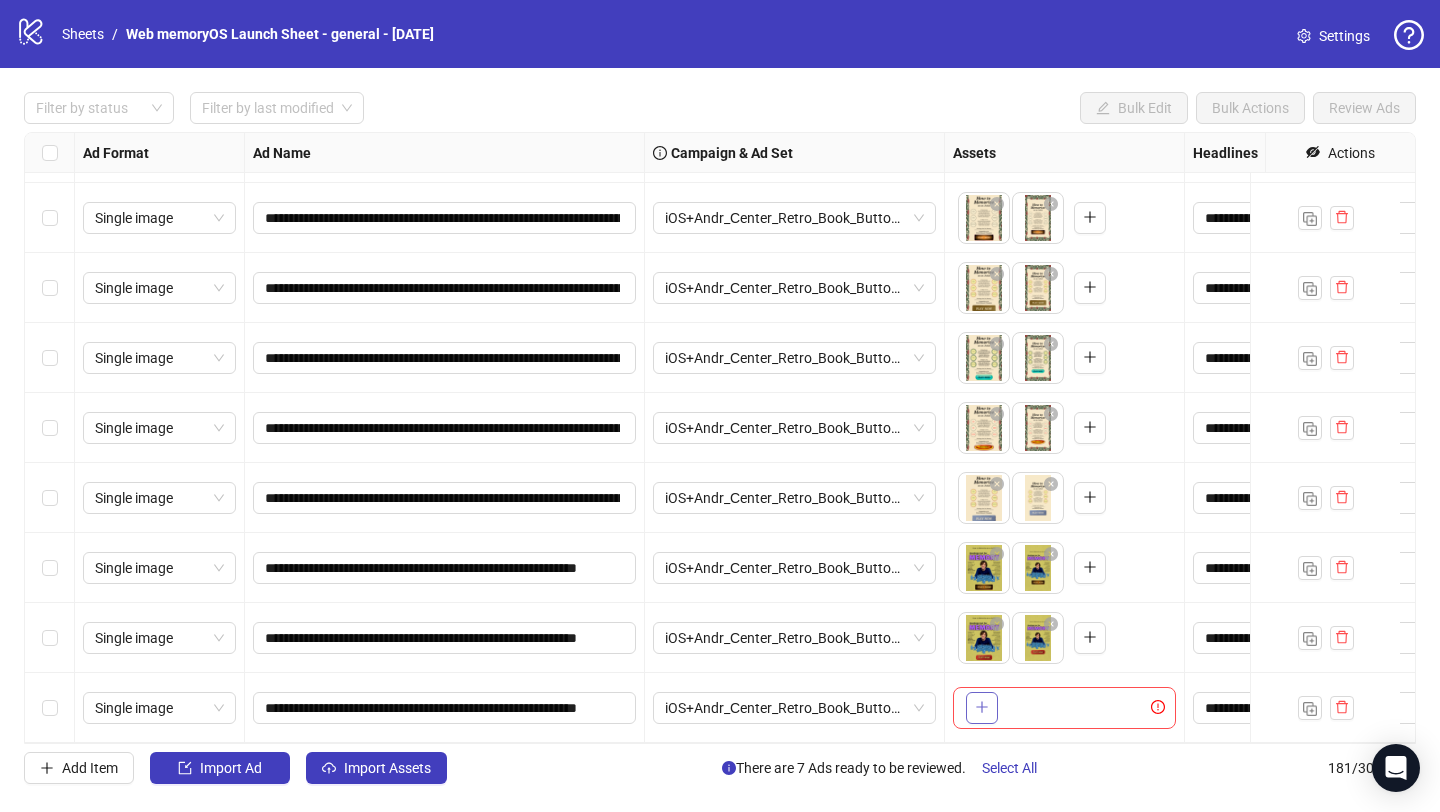 click at bounding box center (982, 707) 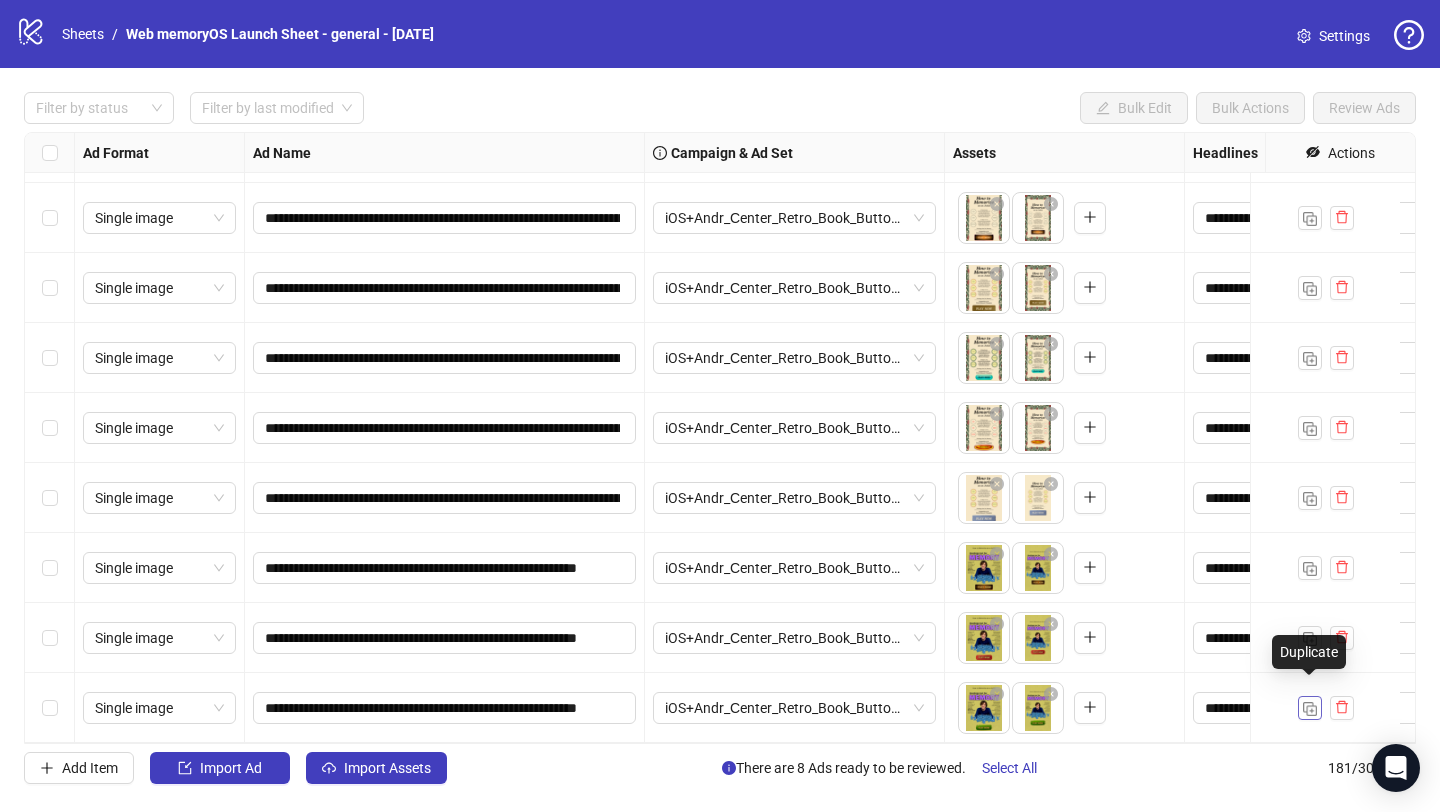 click at bounding box center (1310, 708) 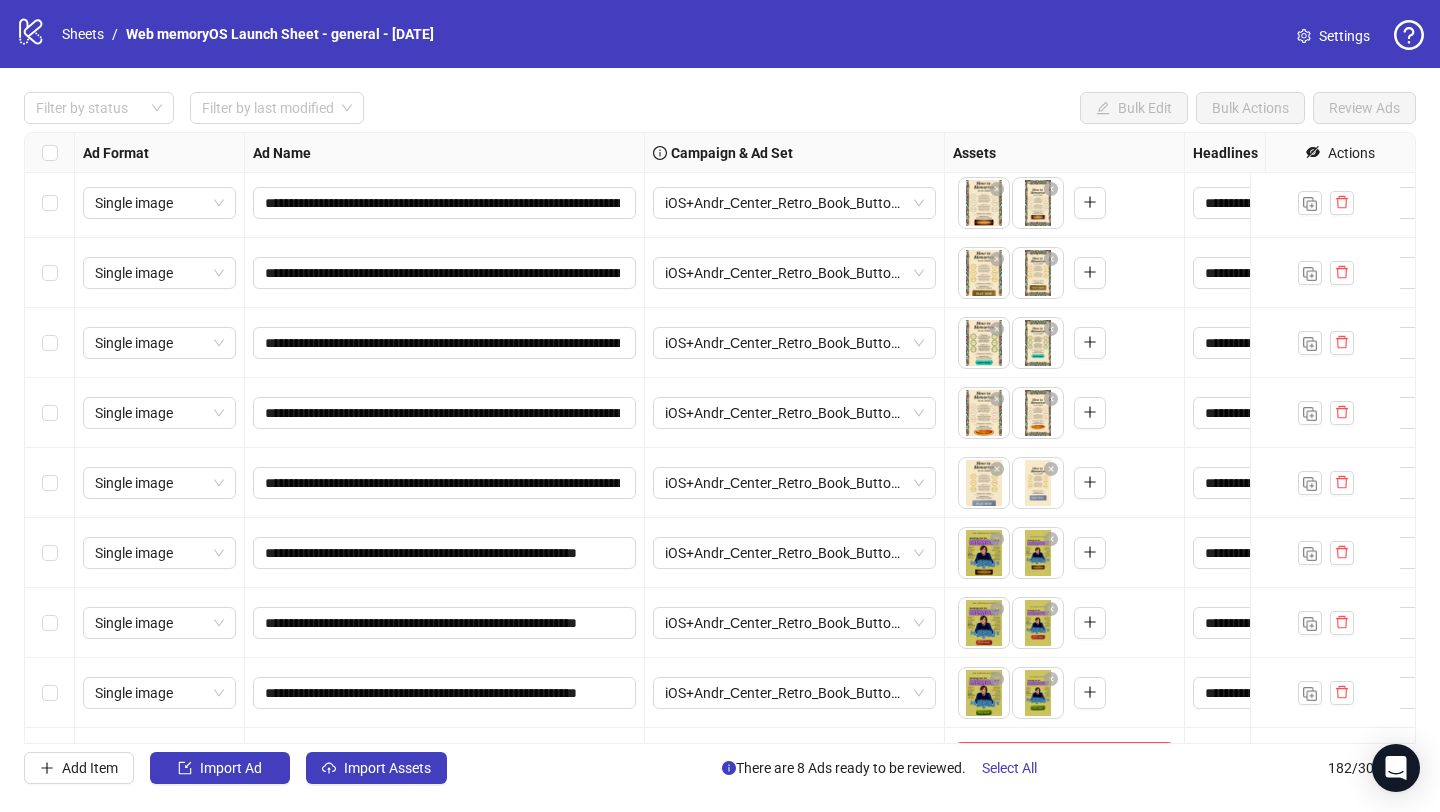 scroll, scrollTop: 12185, scrollLeft: 0, axis: vertical 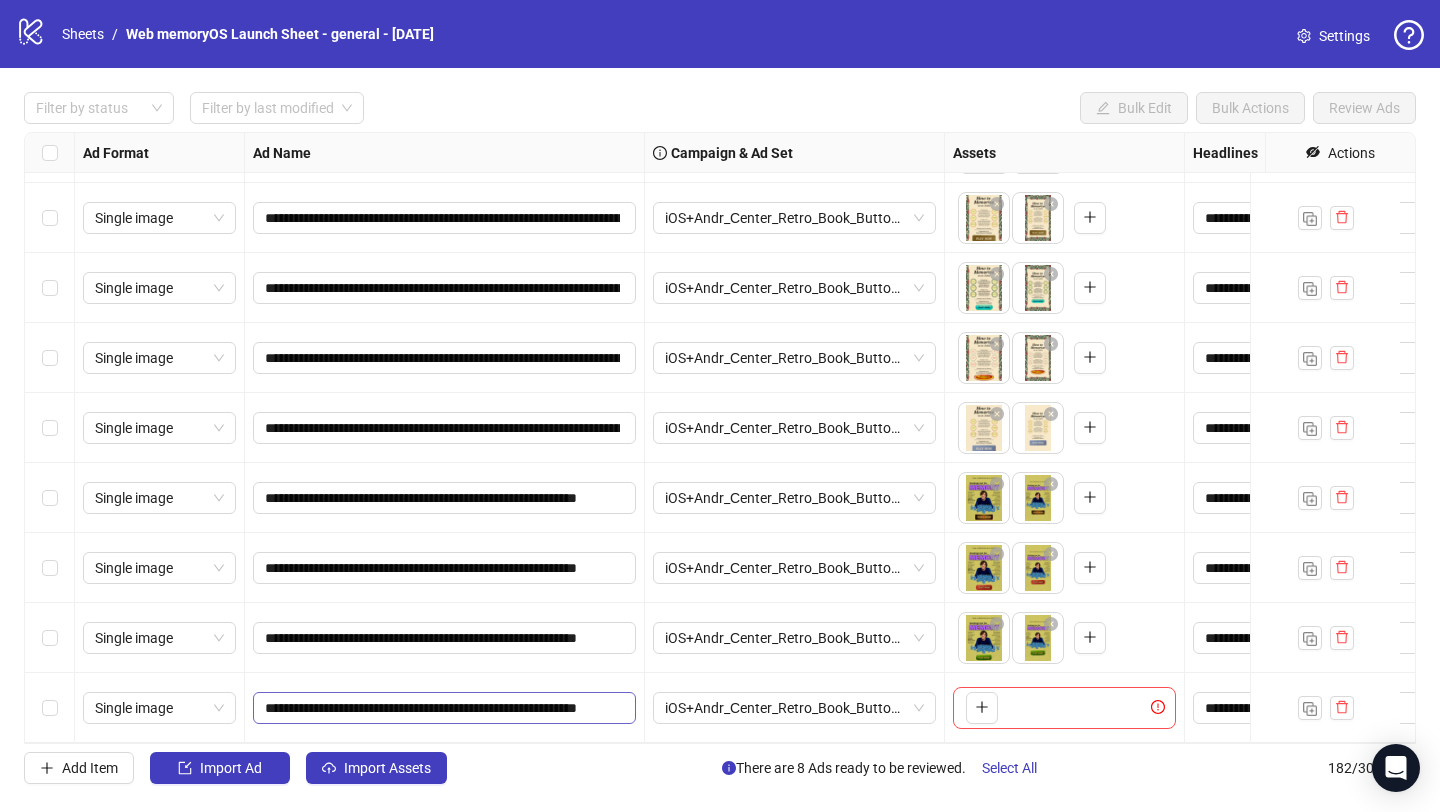 click on "**********" at bounding box center [444, 708] 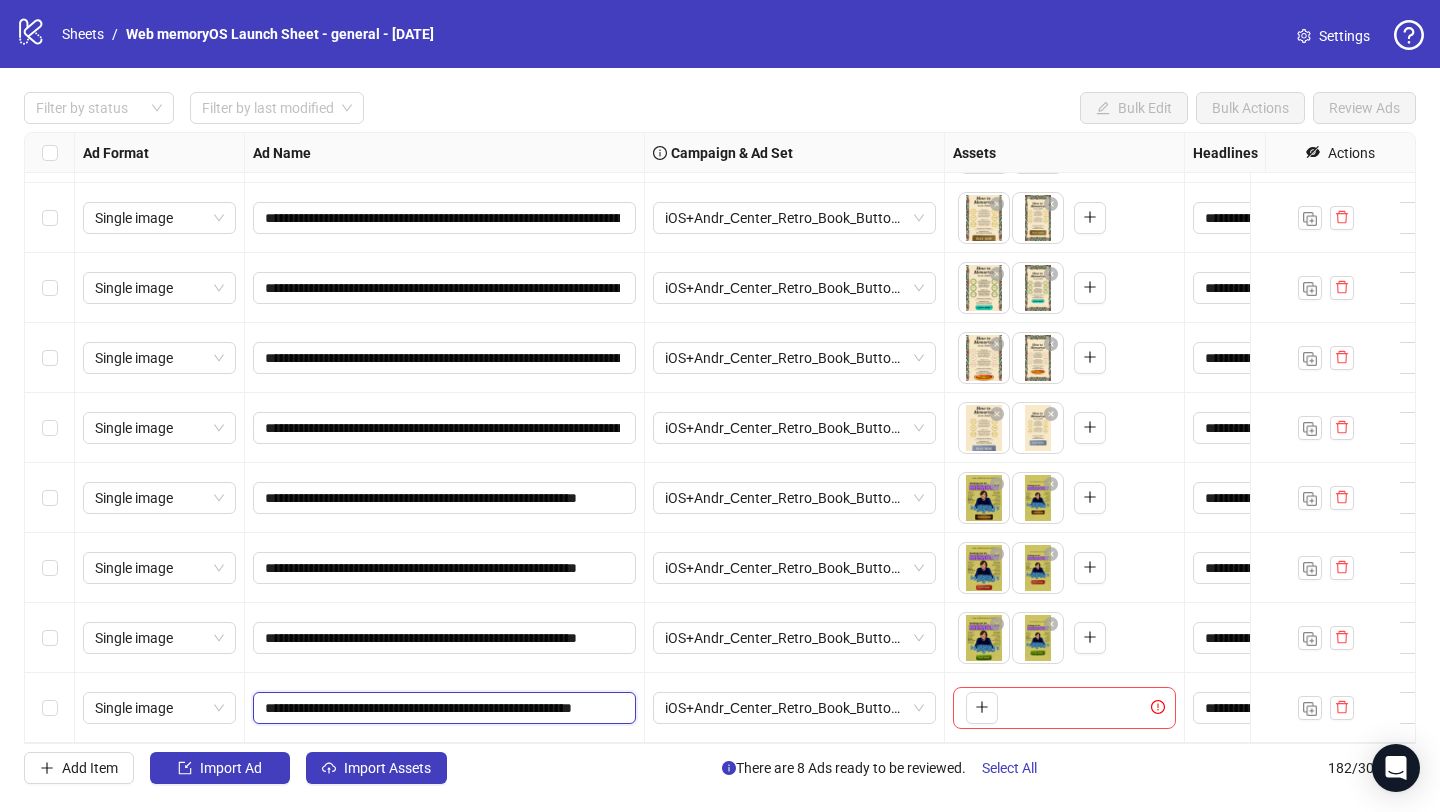 type on "**********" 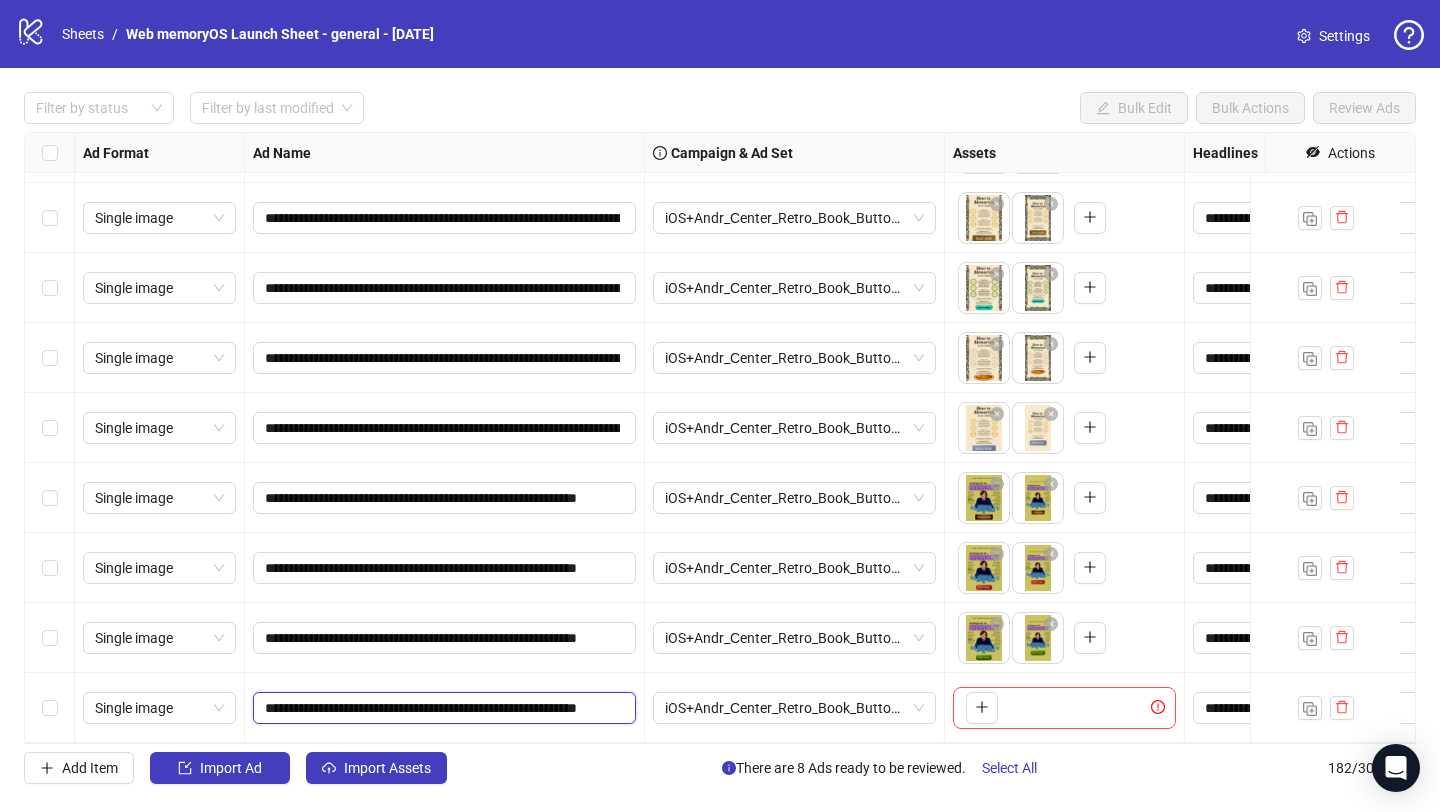 scroll, scrollTop: 0, scrollLeft: 86, axis: horizontal 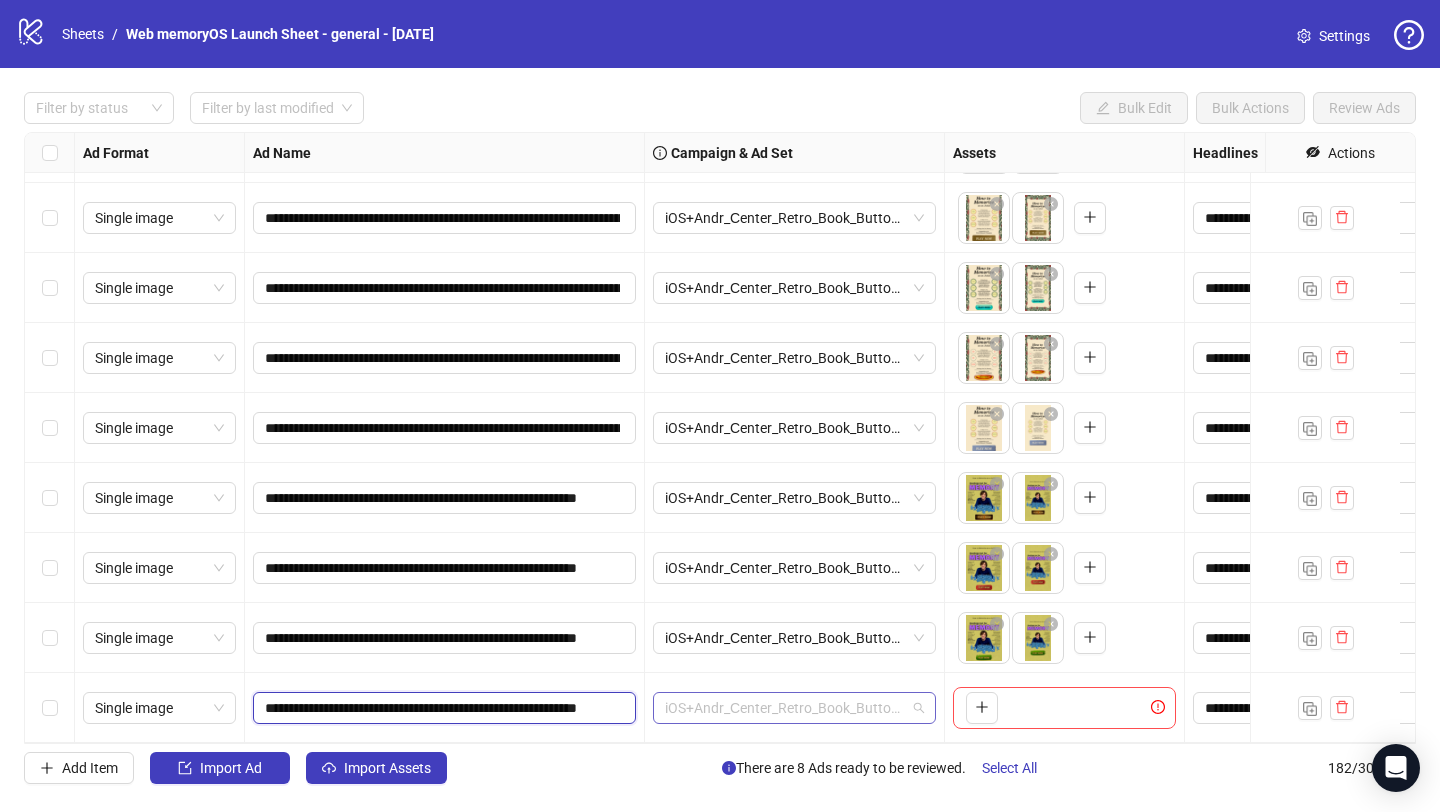 click on "iOS+Andr_Сenter_Retro_Book_Button_Nerd_01.07.2025" at bounding box center (794, 708) 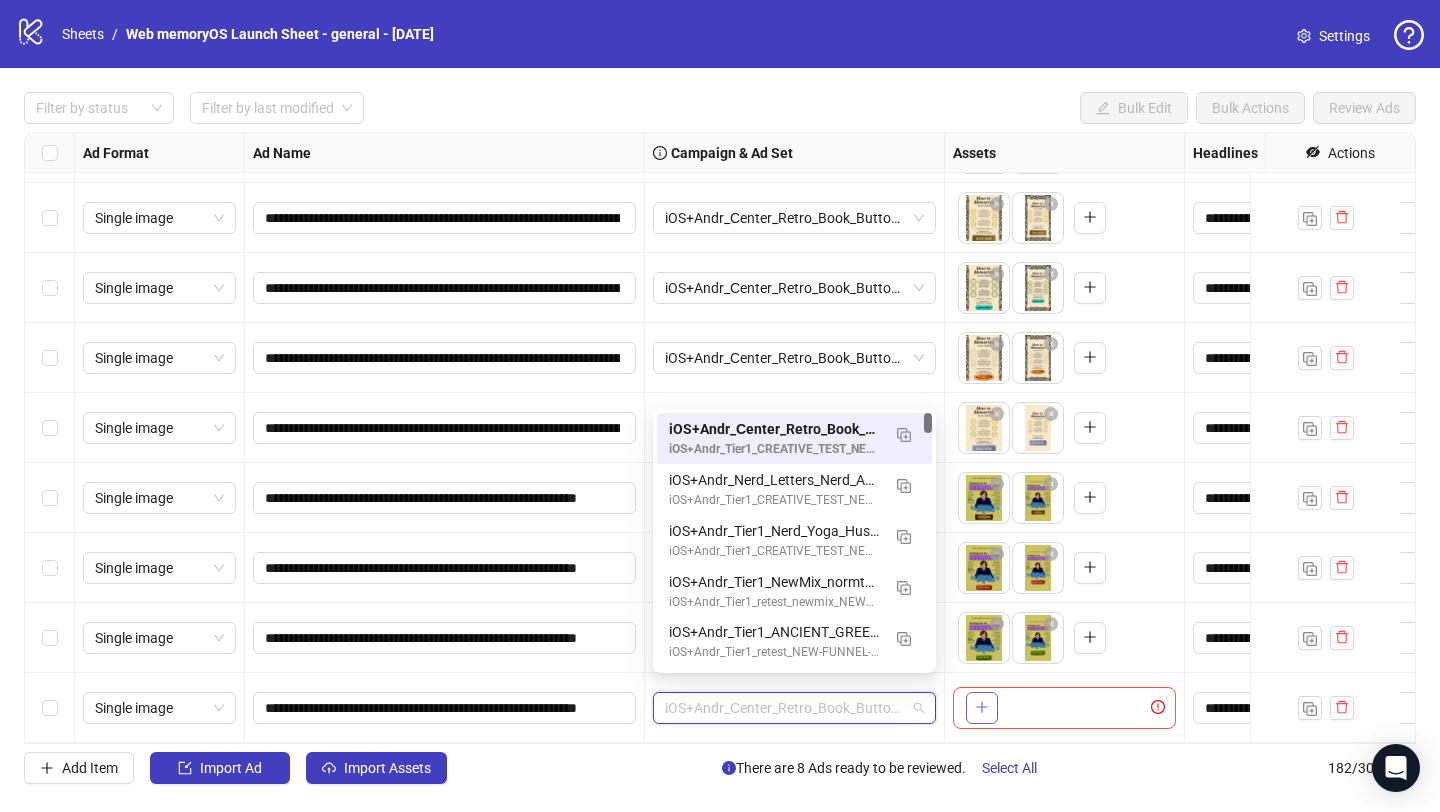 click on "To pick up a draggable item, press the space bar.
While dragging, use the arrow keys to move the item.
Press space again to drop the item in its new position, or press escape to cancel." at bounding box center (978, 708) 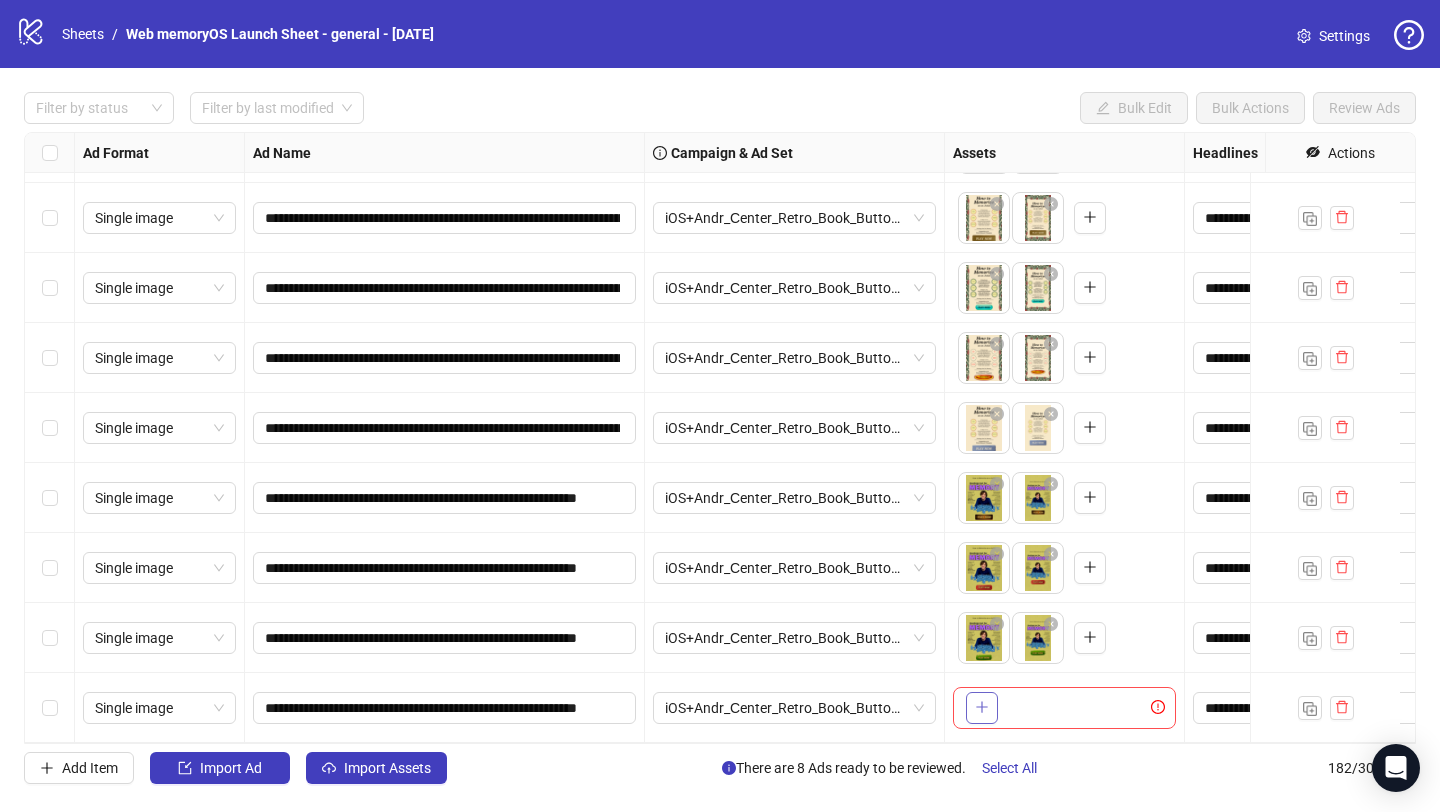 click at bounding box center (982, 708) 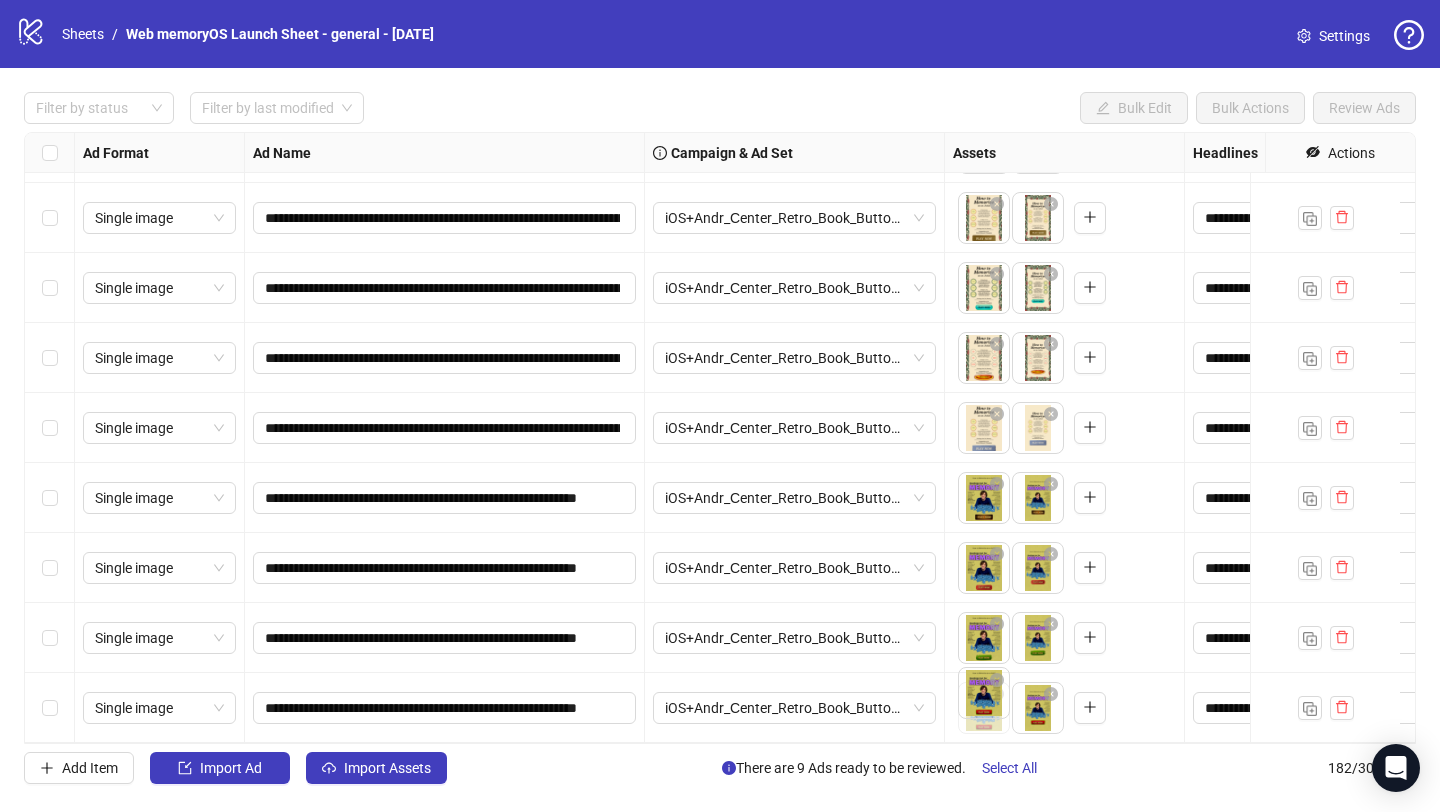 drag, startPoint x: 1040, startPoint y: 702, endPoint x: 985, endPoint y: 702, distance: 55 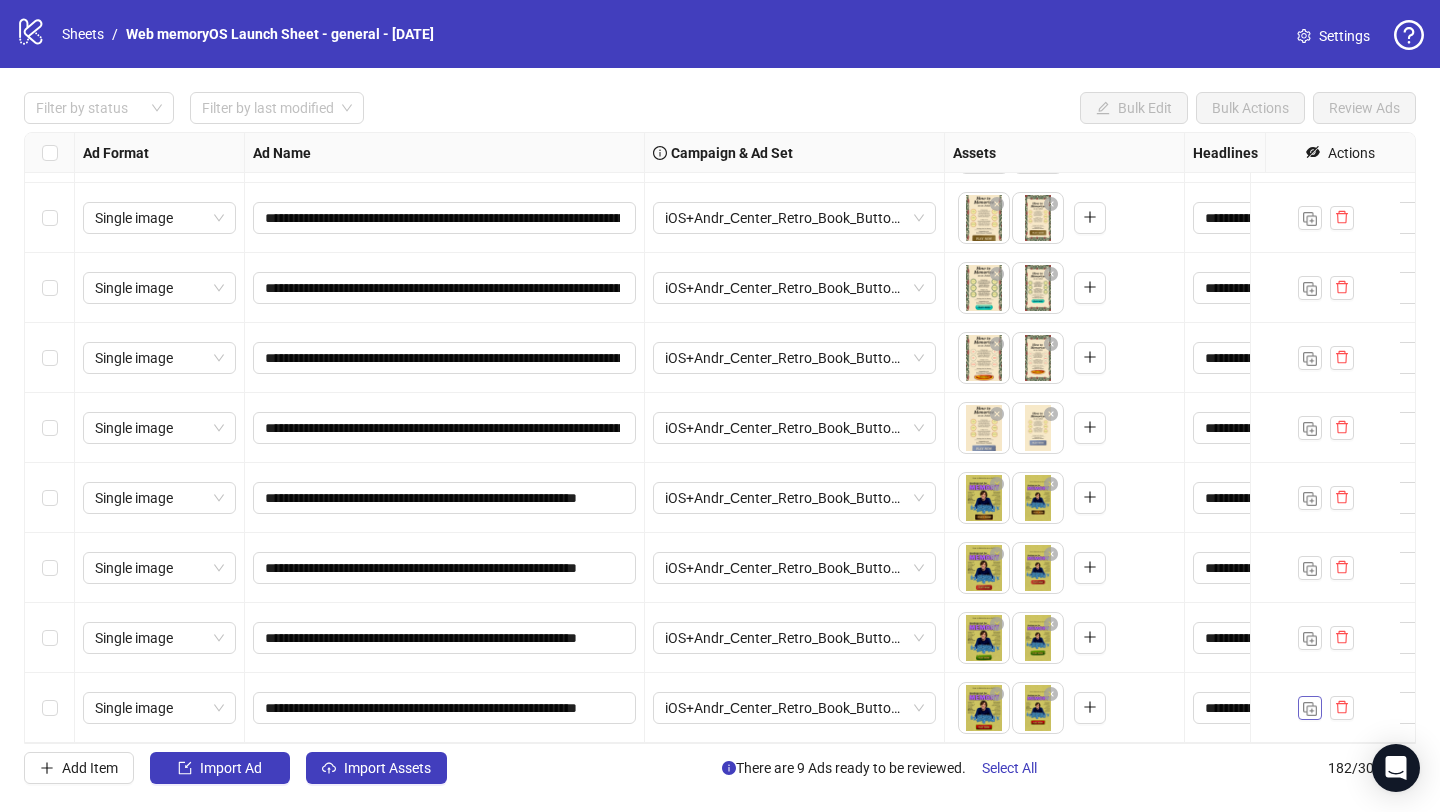 click at bounding box center [1310, 709] 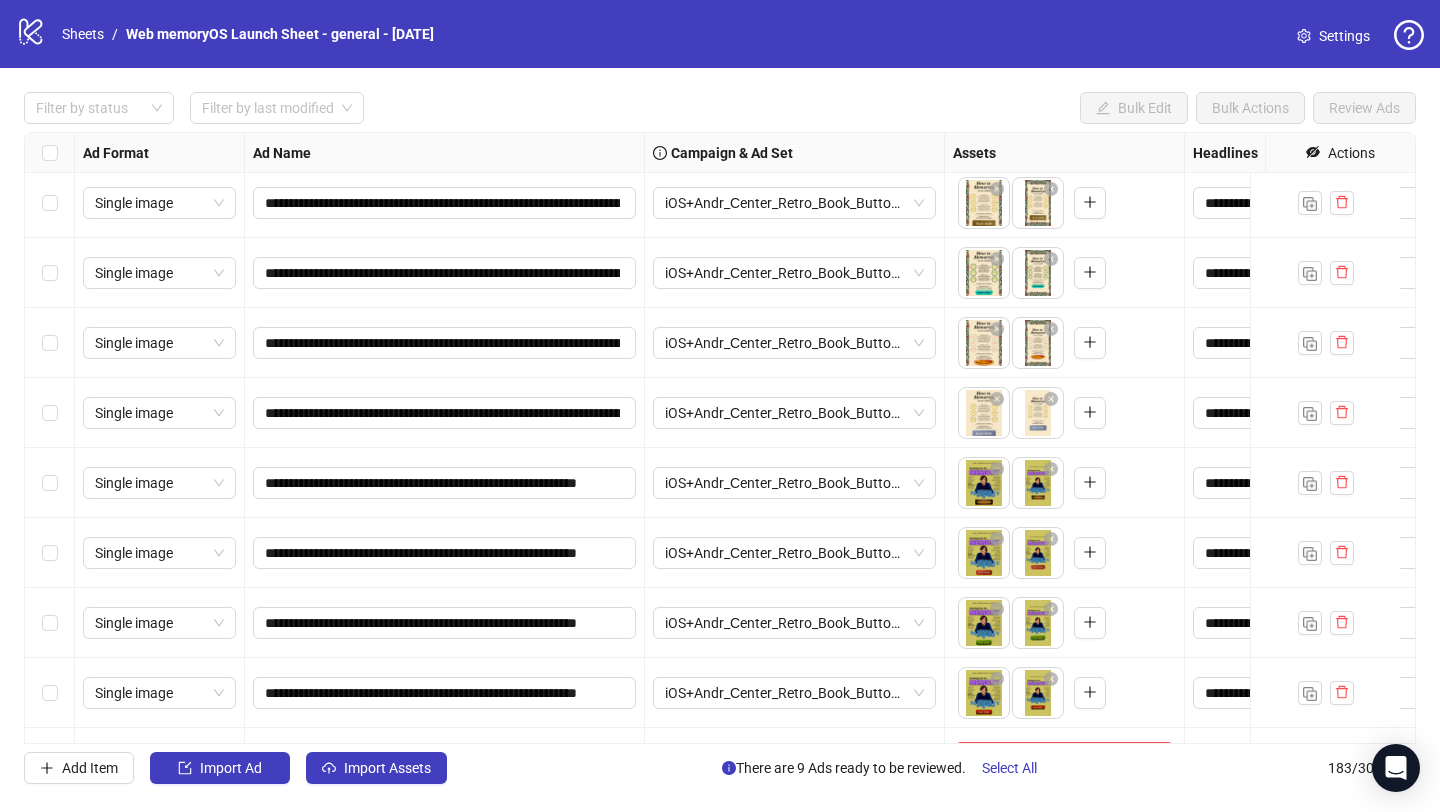 scroll, scrollTop: 12255, scrollLeft: 0, axis: vertical 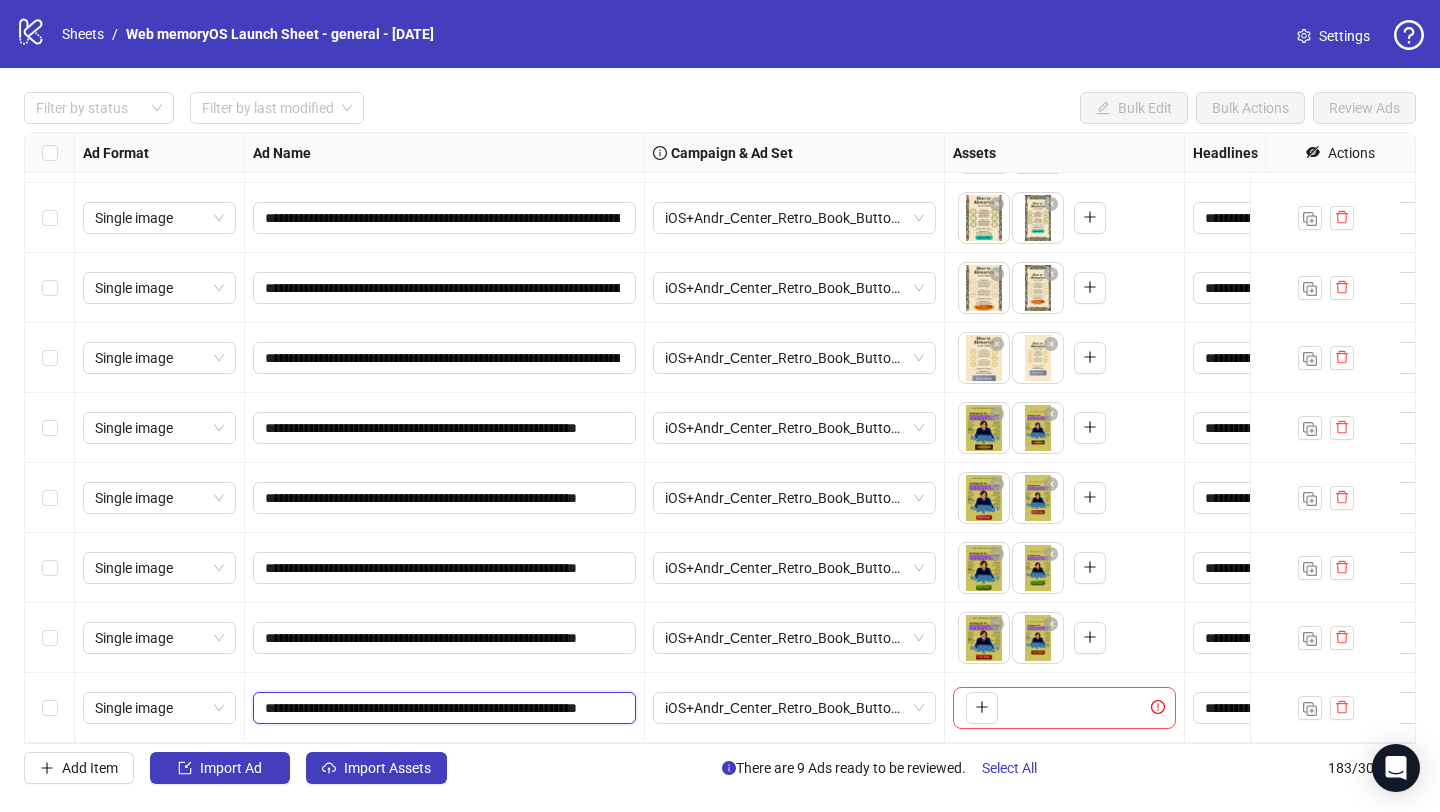 click on "**********" at bounding box center (442, 708) 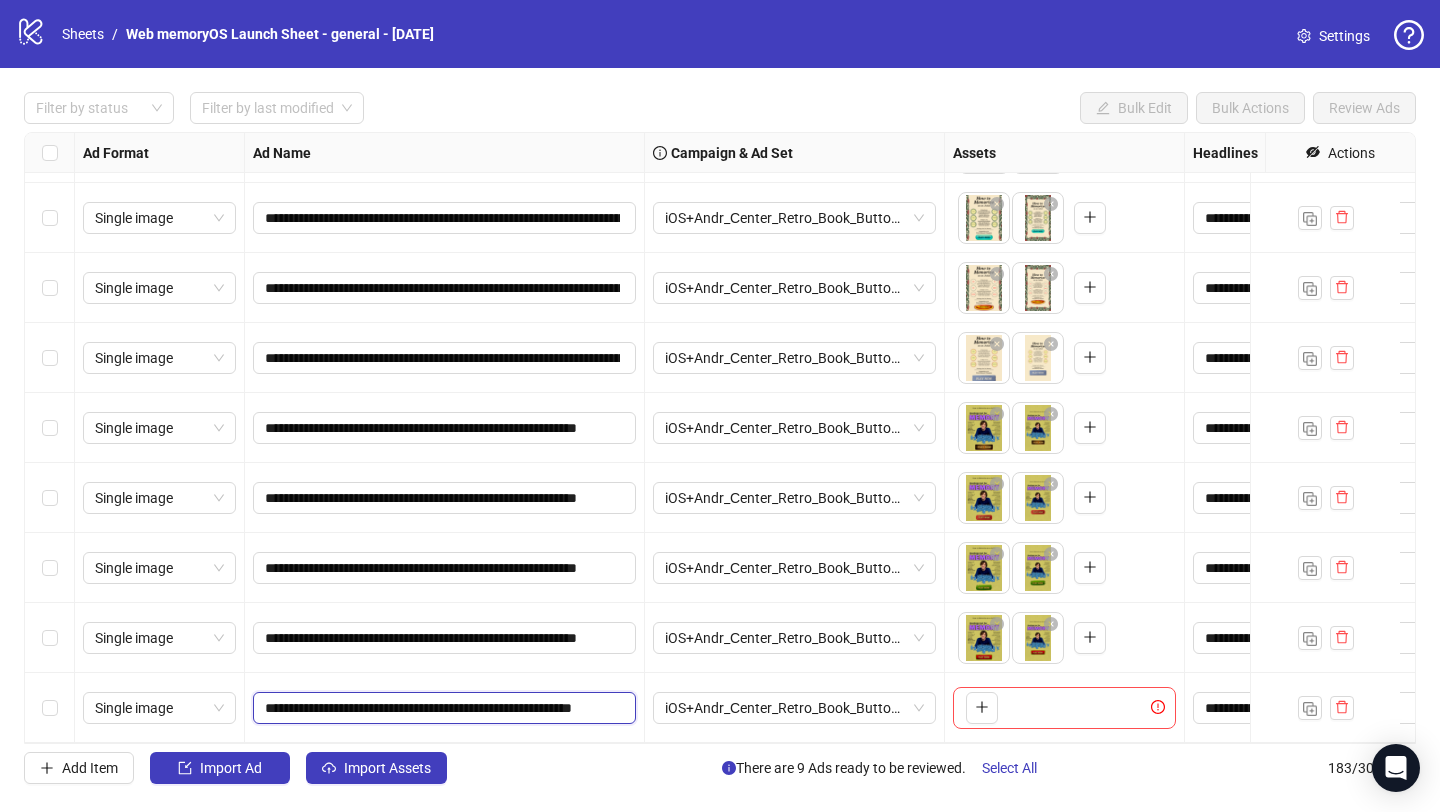 type on "**********" 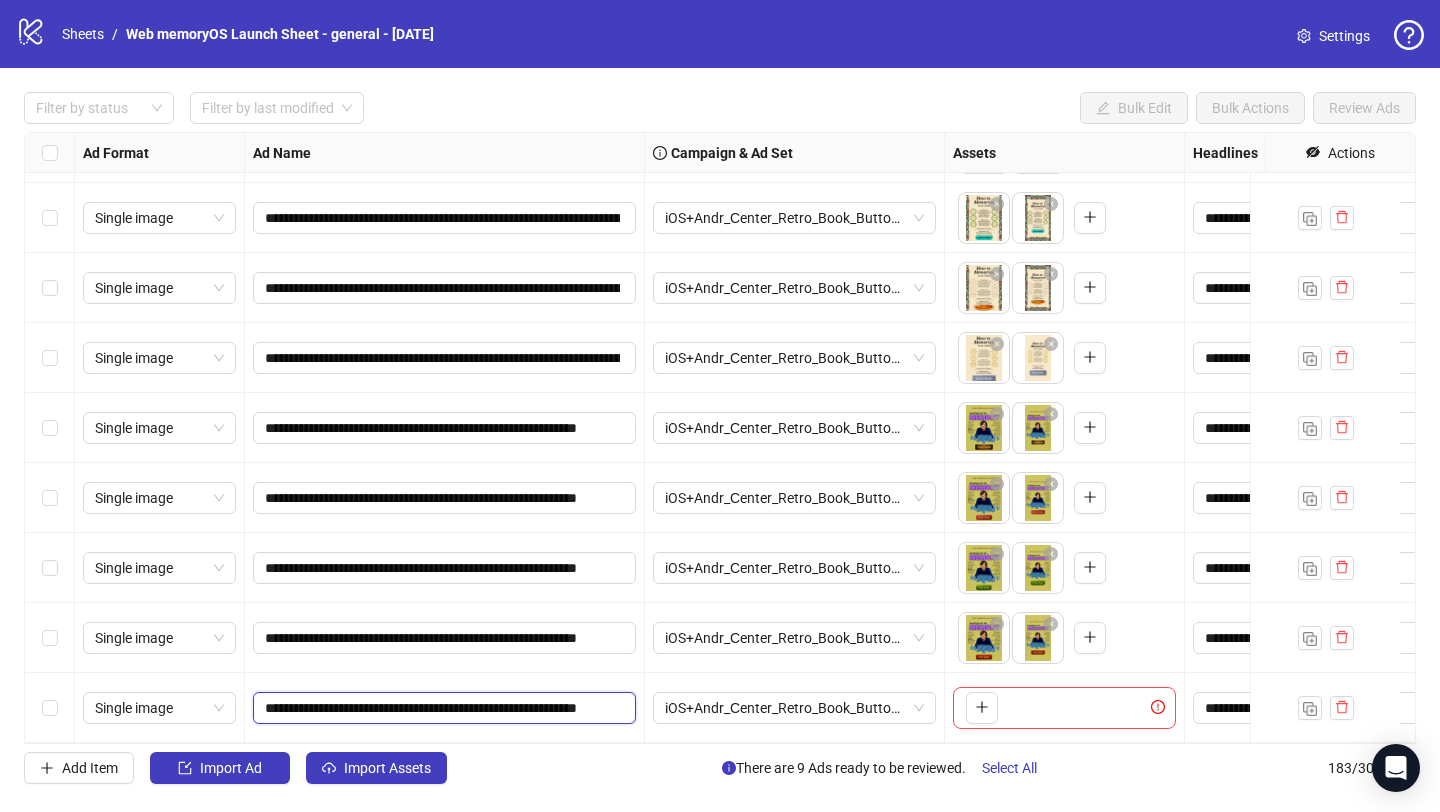 scroll, scrollTop: 0, scrollLeft: 86, axis: horizontal 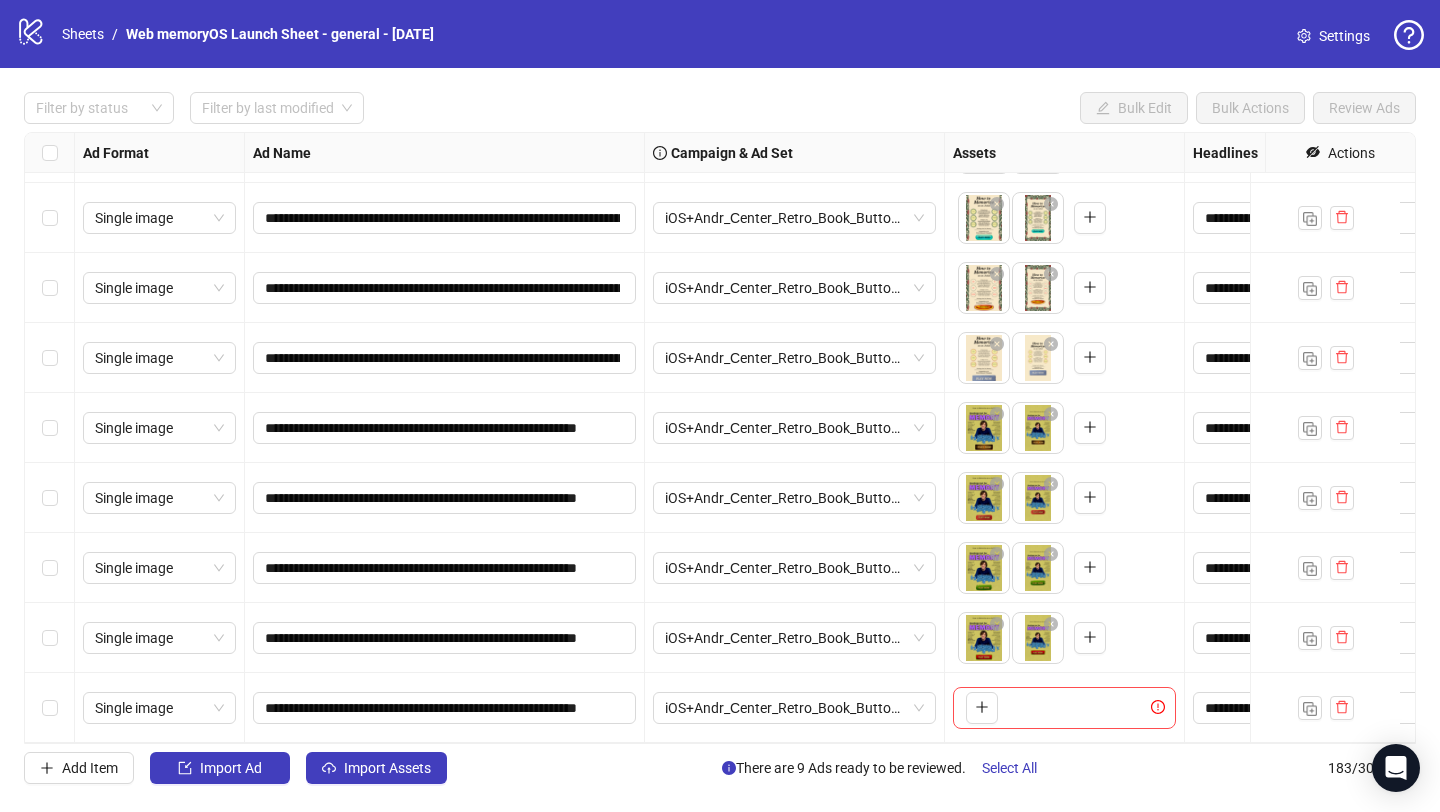 click on "To pick up a draggable item, press the space bar.
While dragging, use the arrow keys to move the item.
Press space again to drop the item in its new position, or press escape to cancel." at bounding box center [1065, 708] 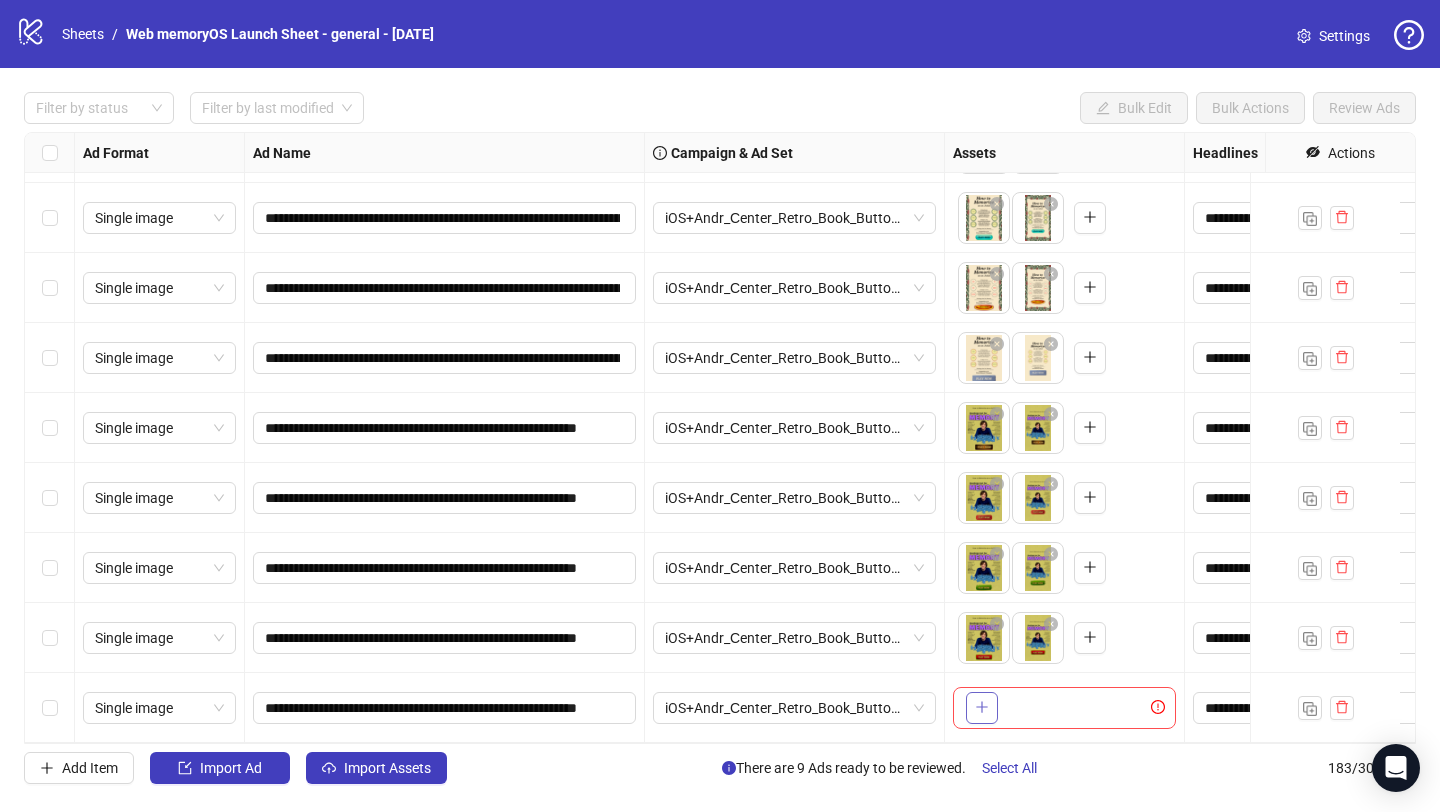click 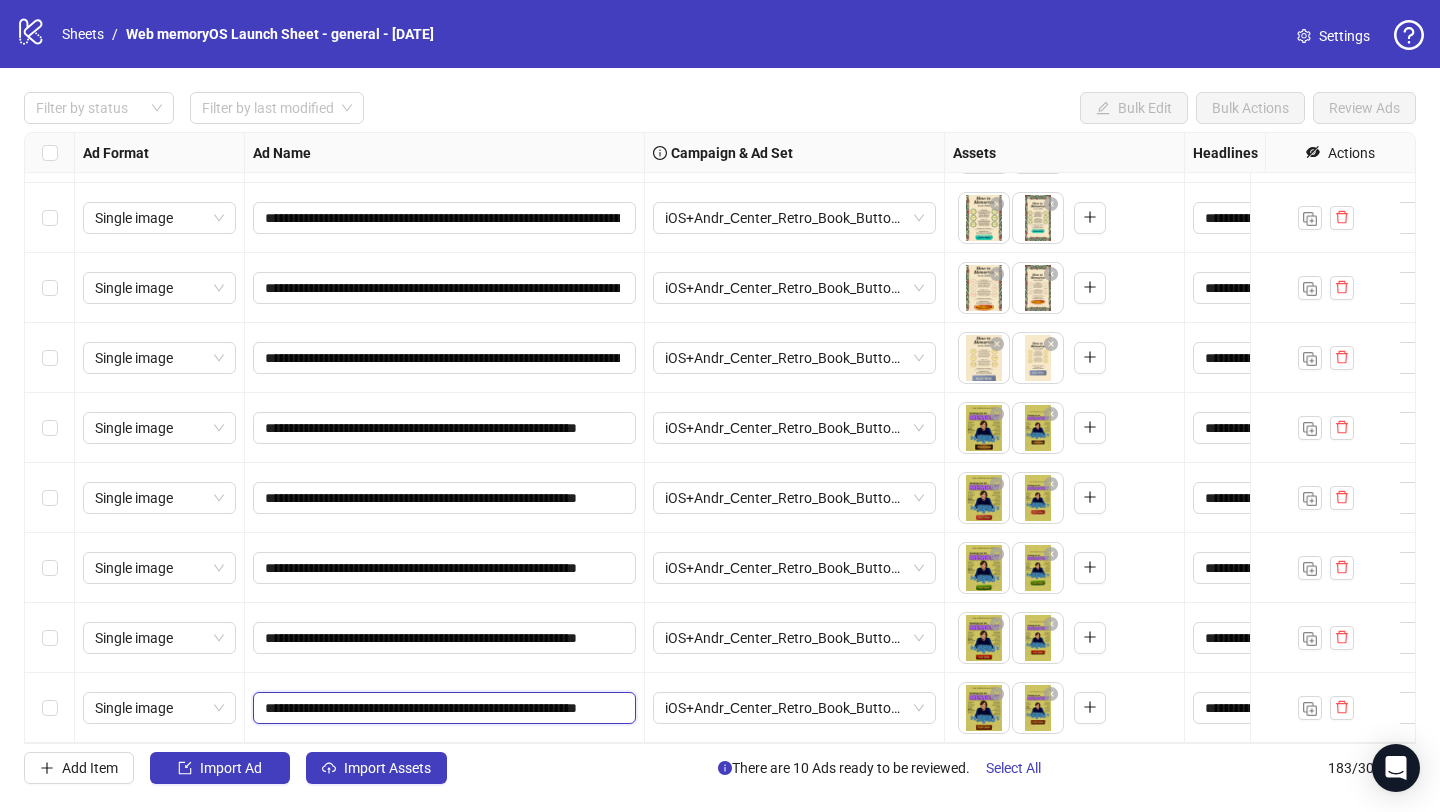 click on "**********" at bounding box center [442, 708] 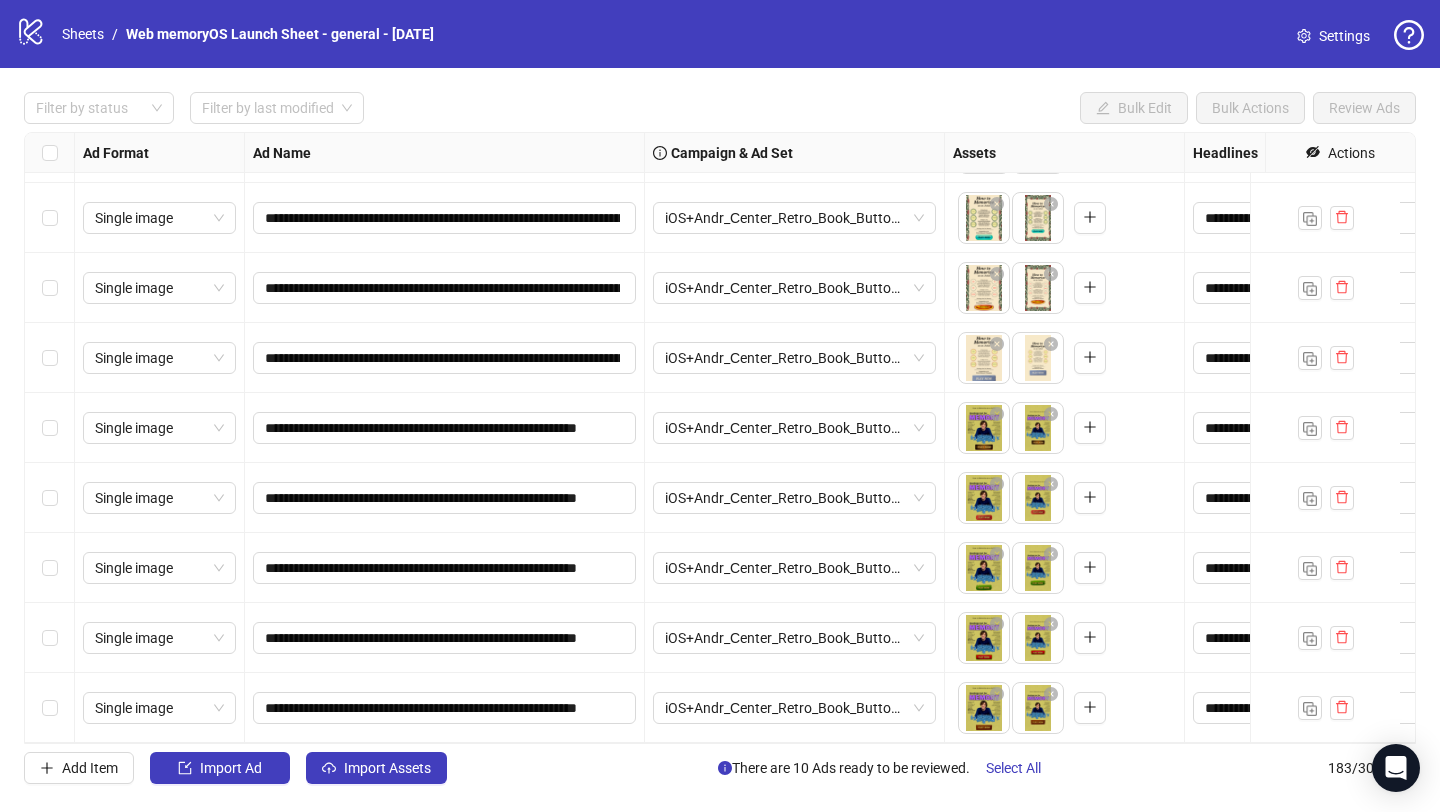 click on "iOS+Andr_Сenter_Retro_Book_Button_Nerd_01.07.2025" at bounding box center [795, 638] 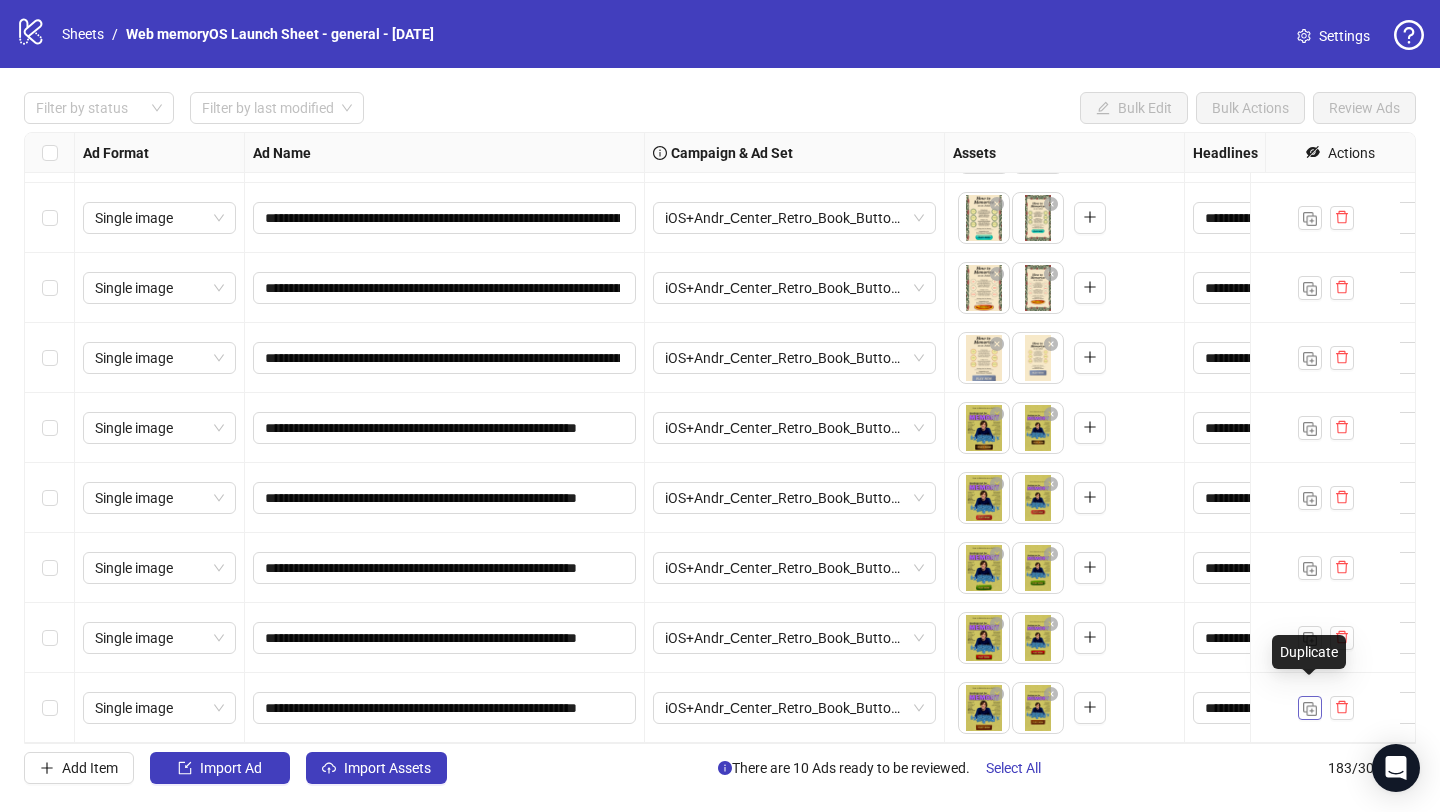 click at bounding box center [1310, 709] 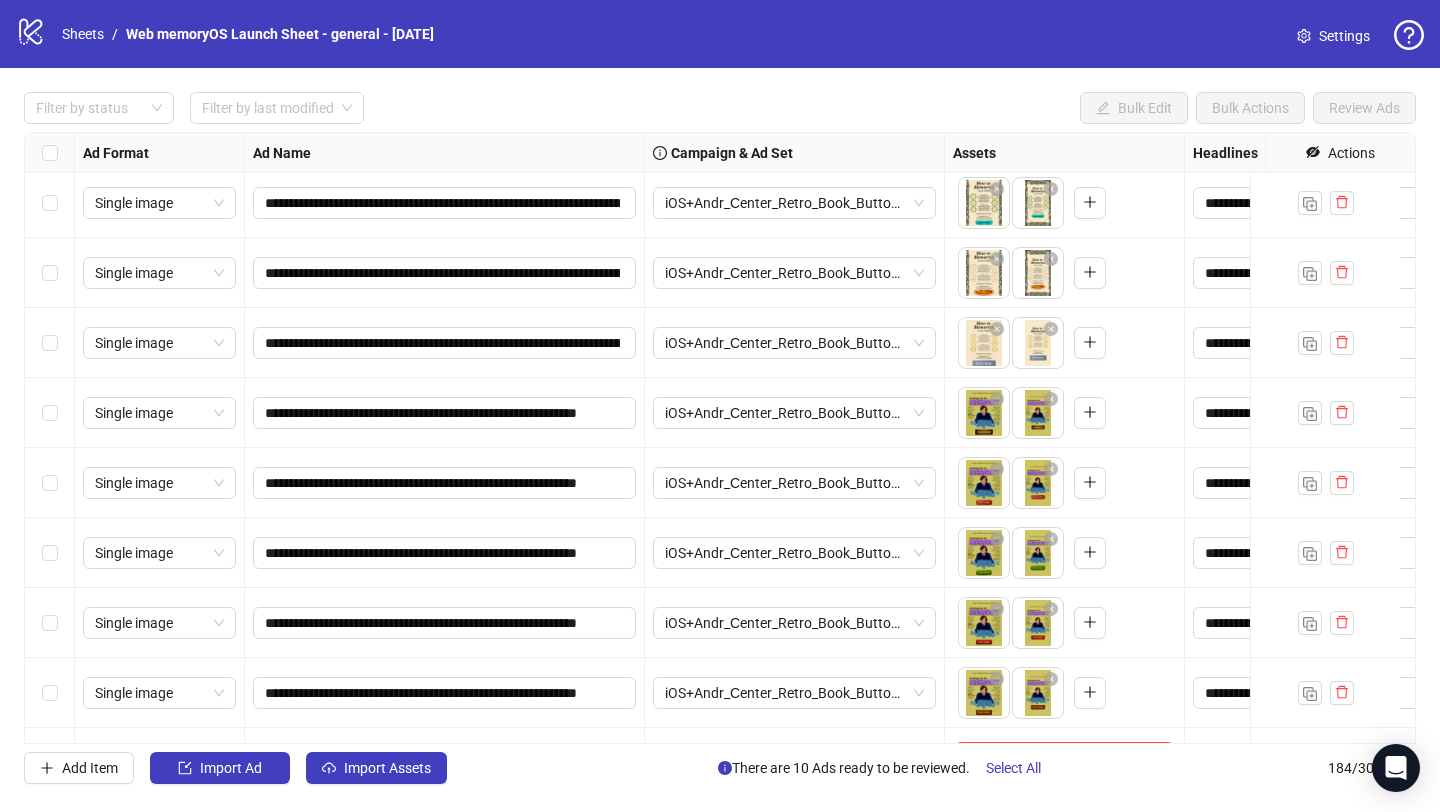 scroll, scrollTop: 12325, scrollLeft: 0, axis: vertical 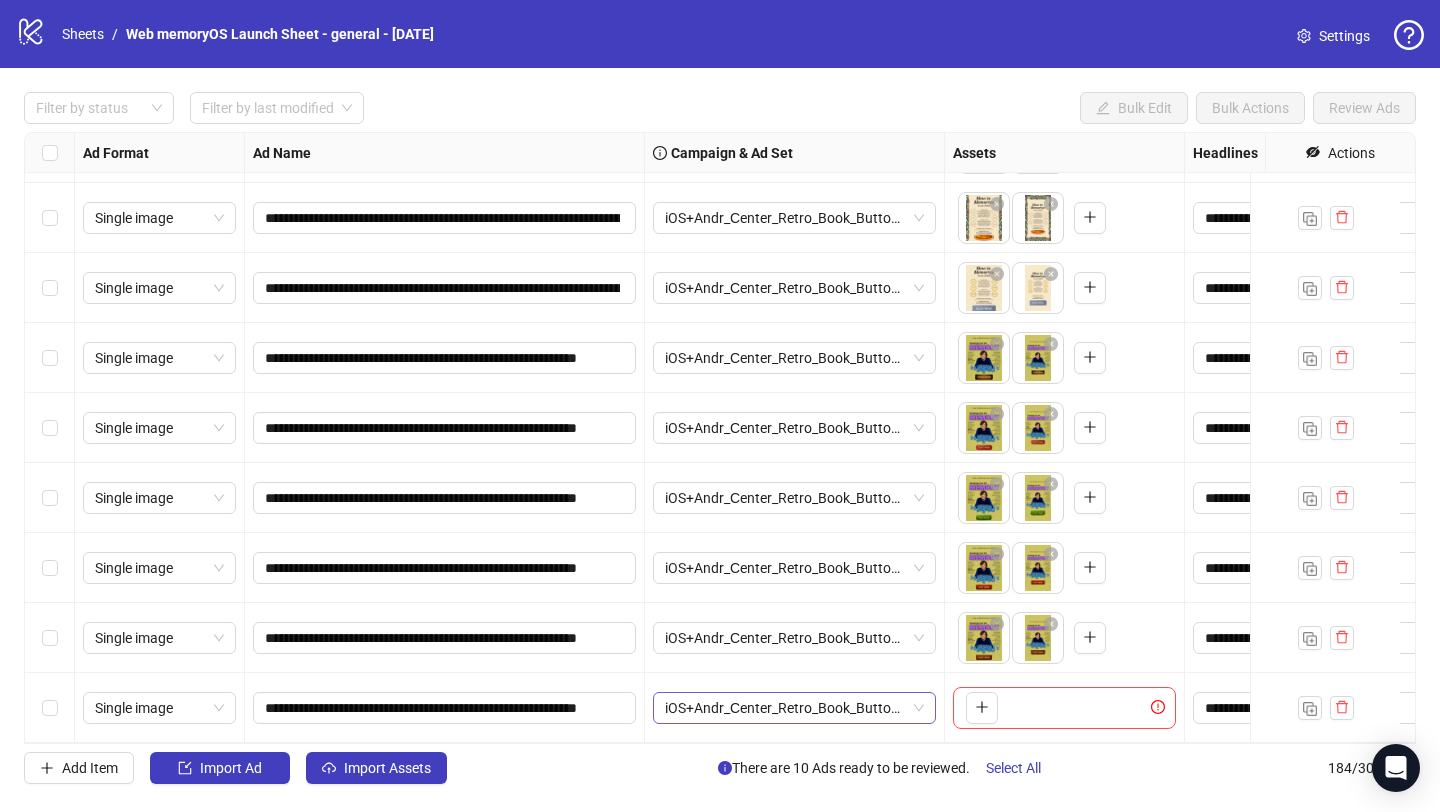 click on "iOS+Andr_Сenter_Retro_Book_Button_Nerd_01.07.2025" at bounding box center (794, 708) 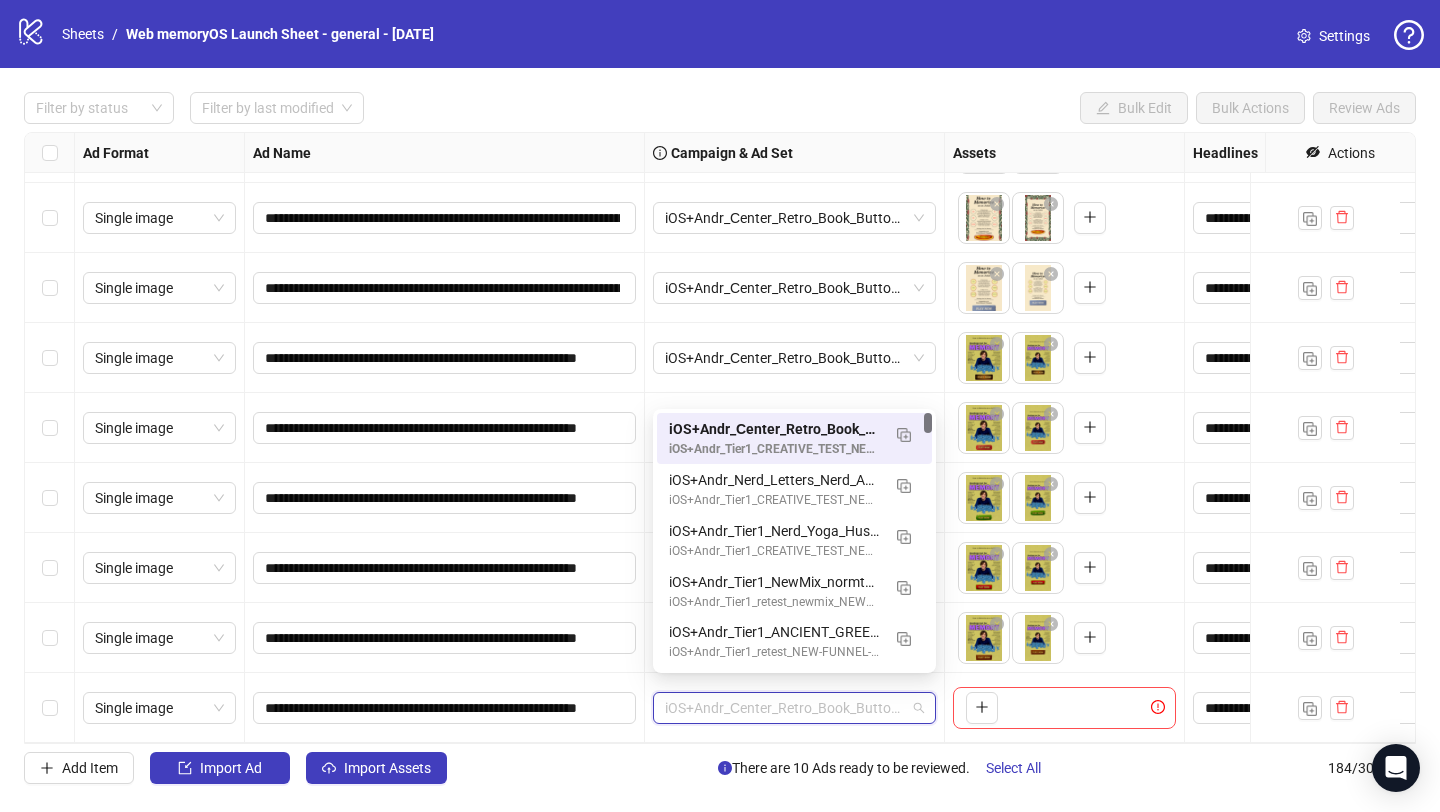 paste on "**********" 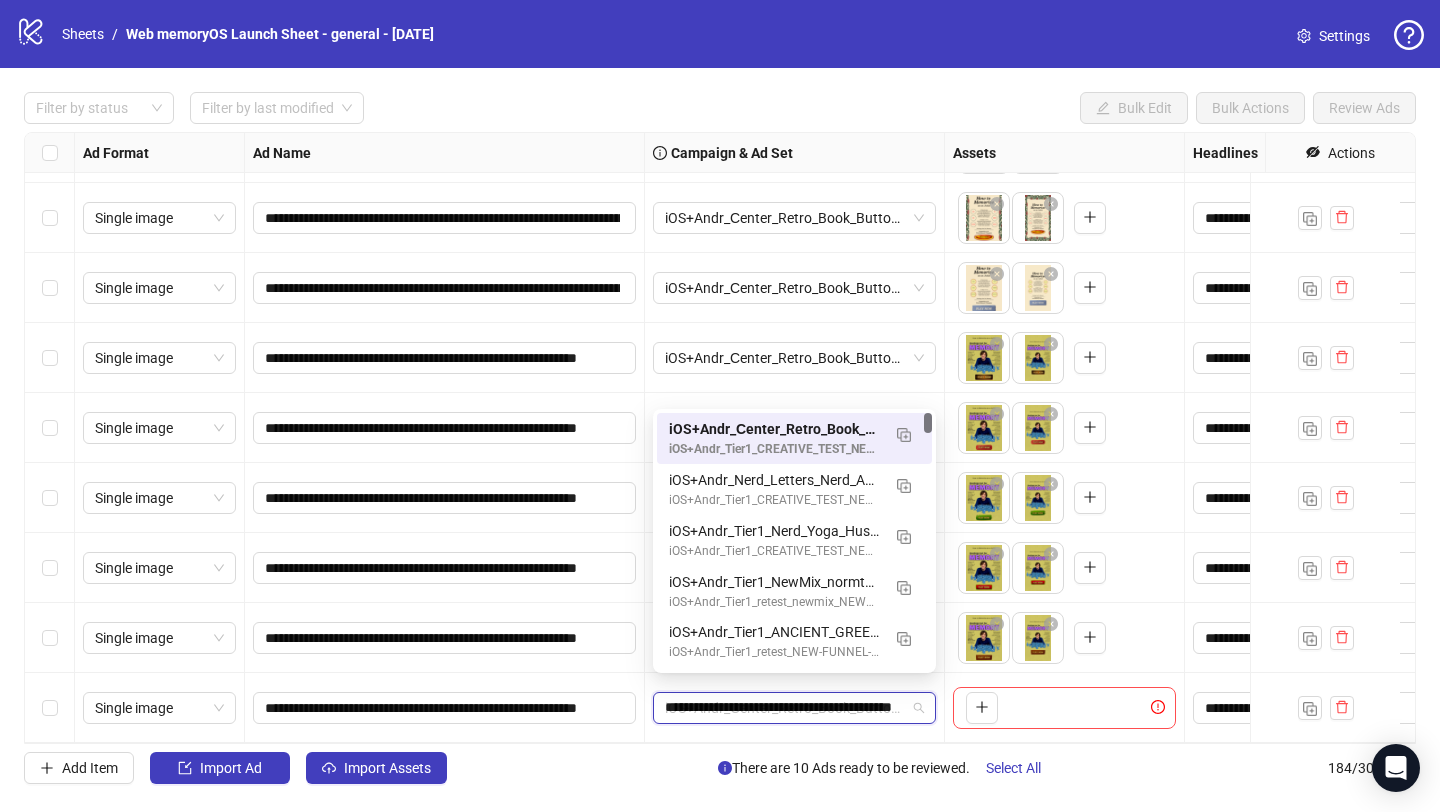 scroll, scrollTop: 0, scrollLeft: 70, axis: horizontal 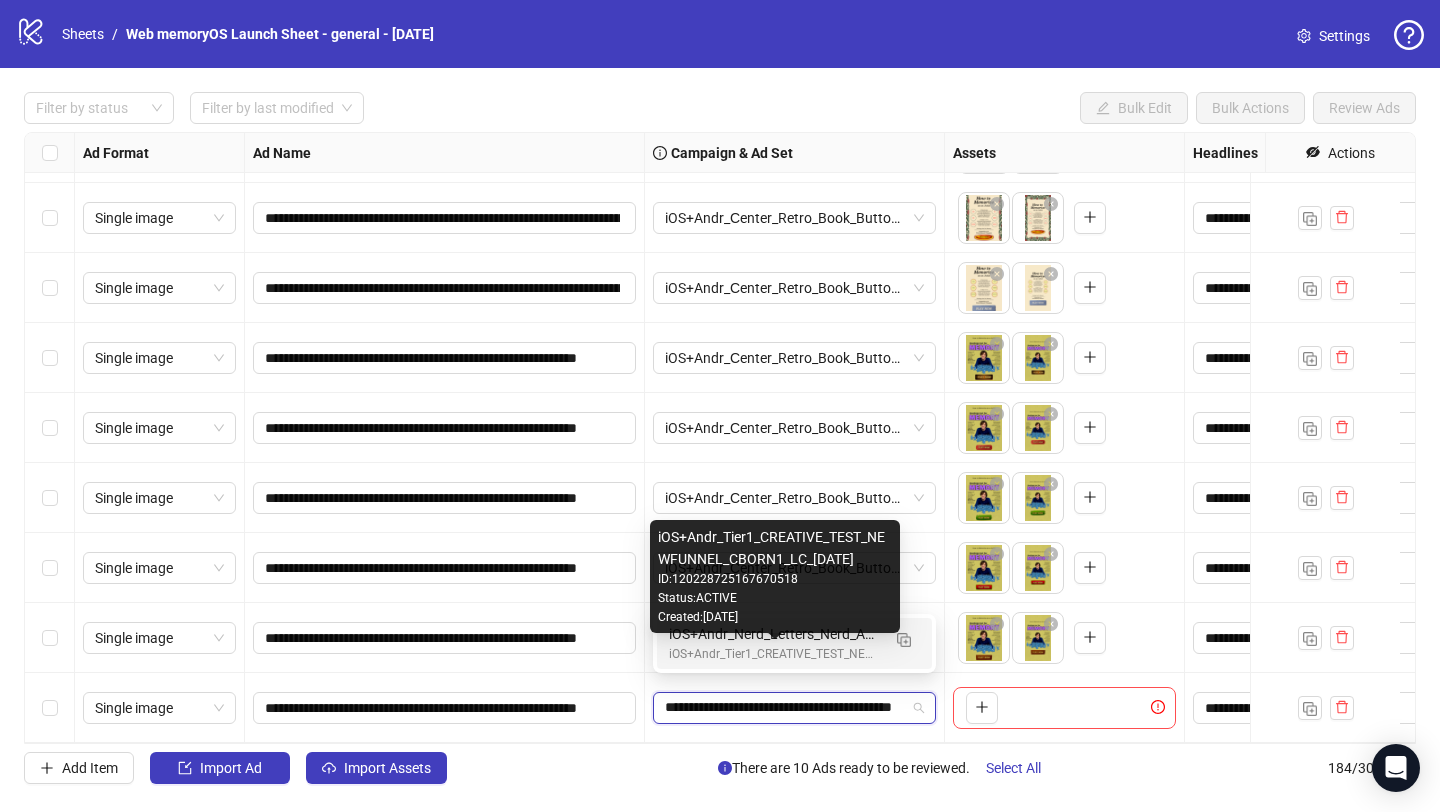 click on "iOS+Andr_Tier1_CREATIVE_TEST_NEWFUNNEL_CBORN1_LC_01.07.2025" at bounding box center [774, 654] 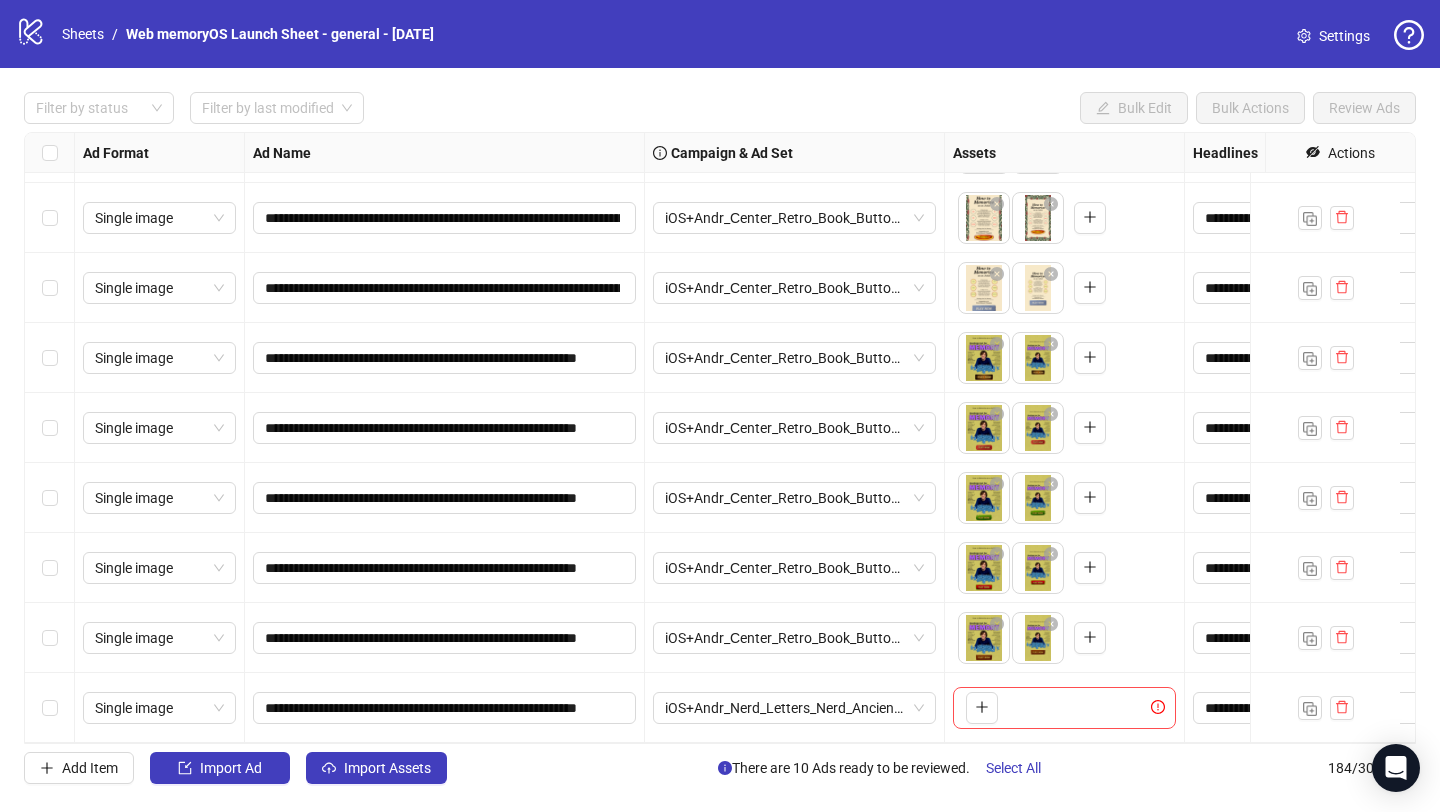 scroll, scrollTop: 12325, scrollLeft: 0, axis: vertical 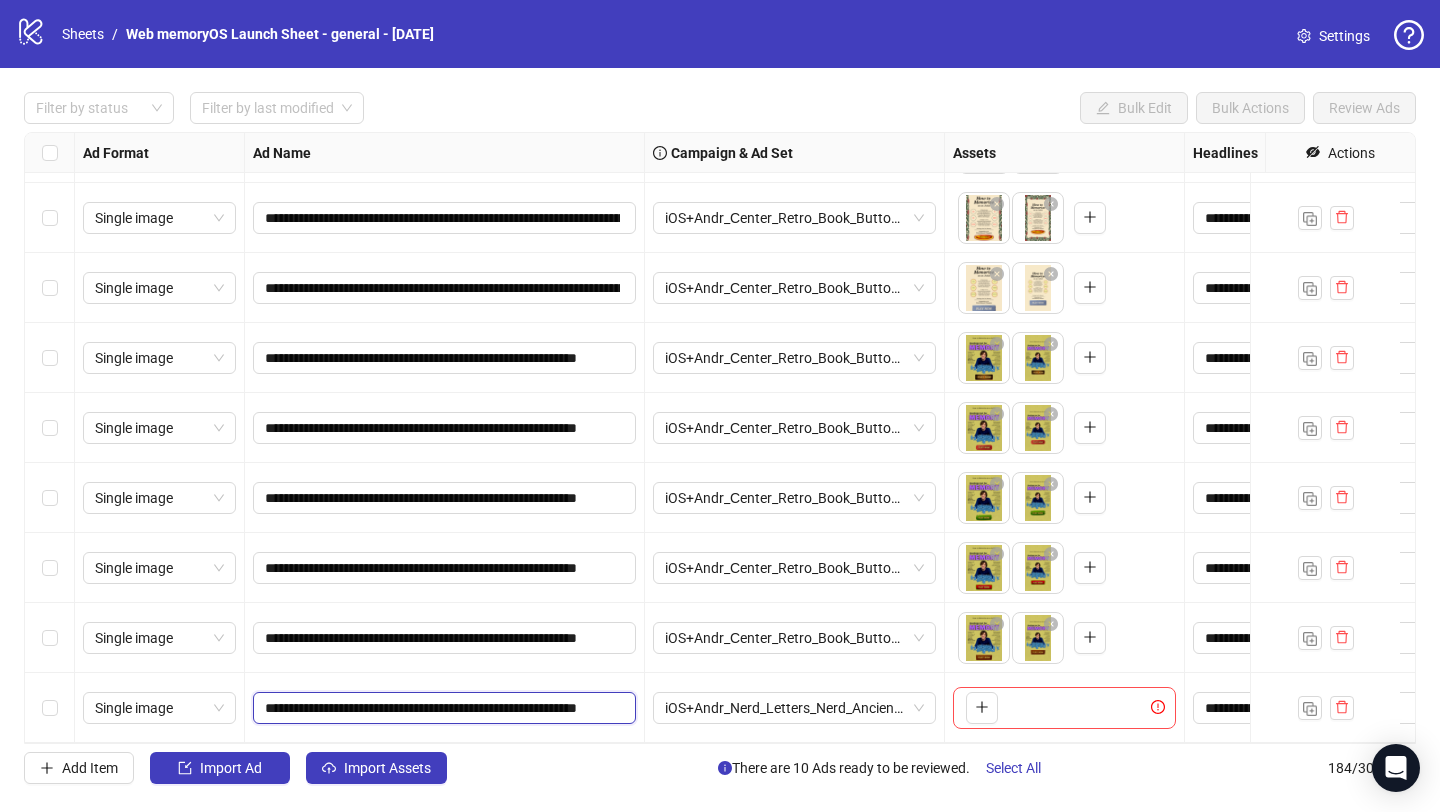 click on "**********" at bounding box center (442, 708) 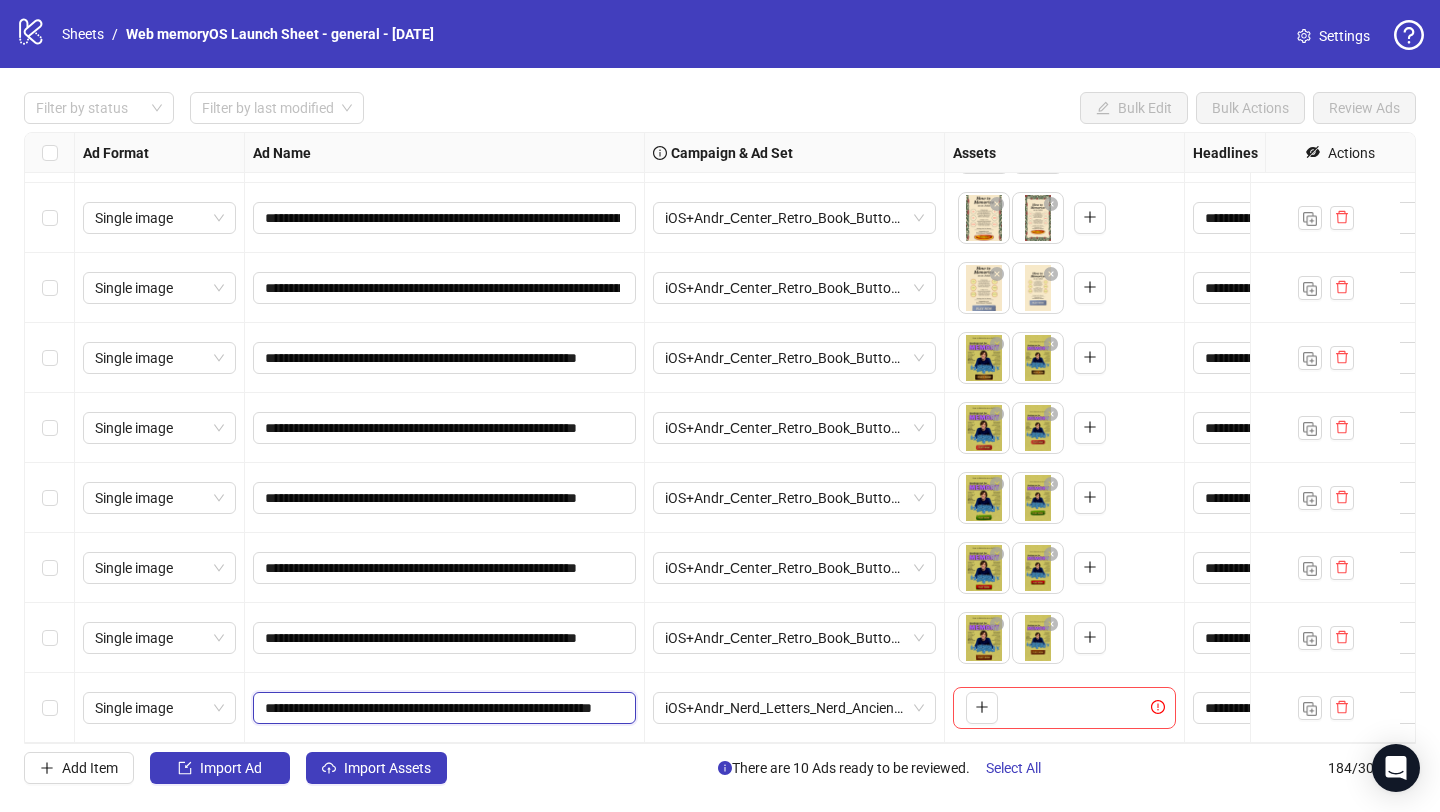 scroll, scrollTop: 0, scrollLeft: 104, axis: horizontal 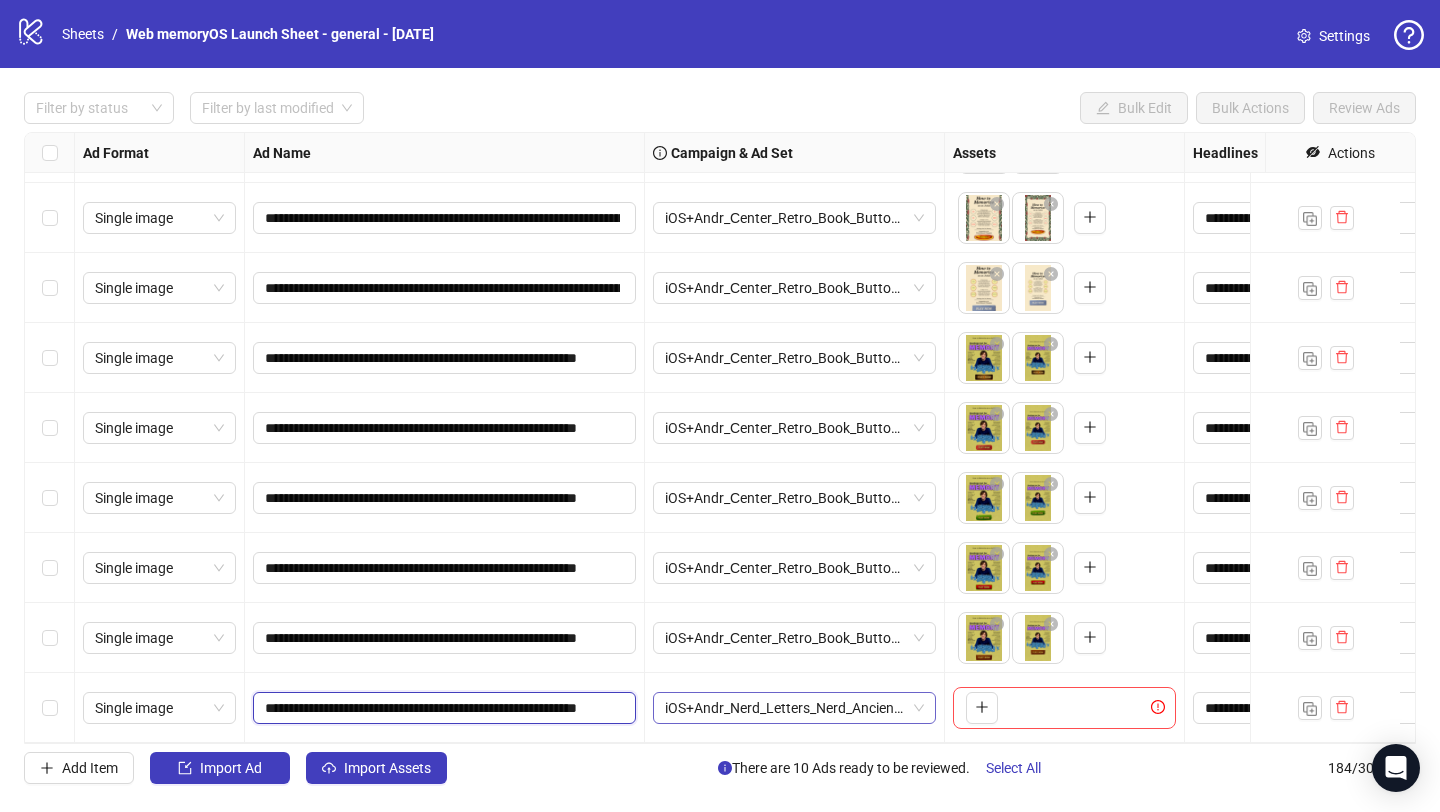 type on "**********" 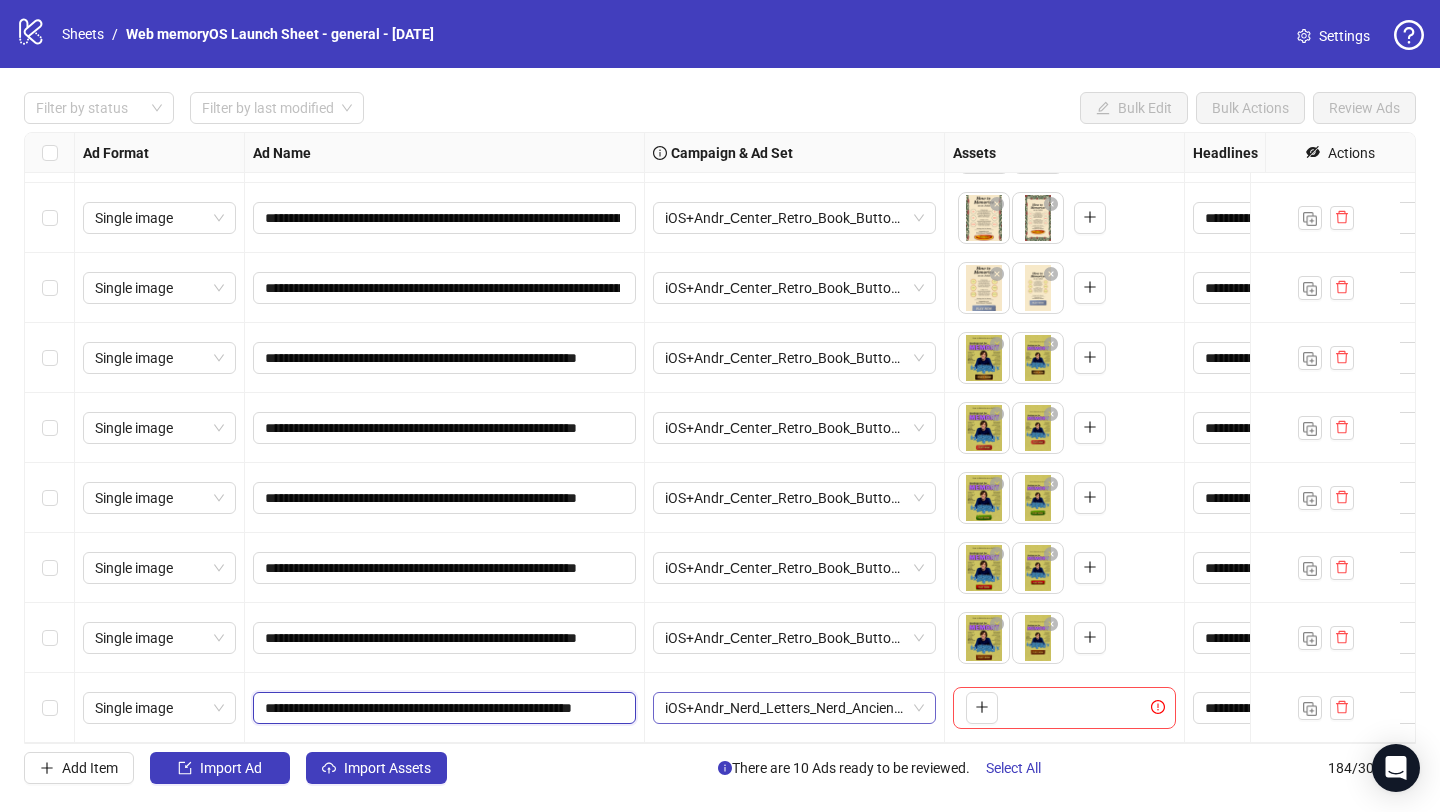 scroll, scrollTop: 0, scrollLeft: 81, axis: horizontal 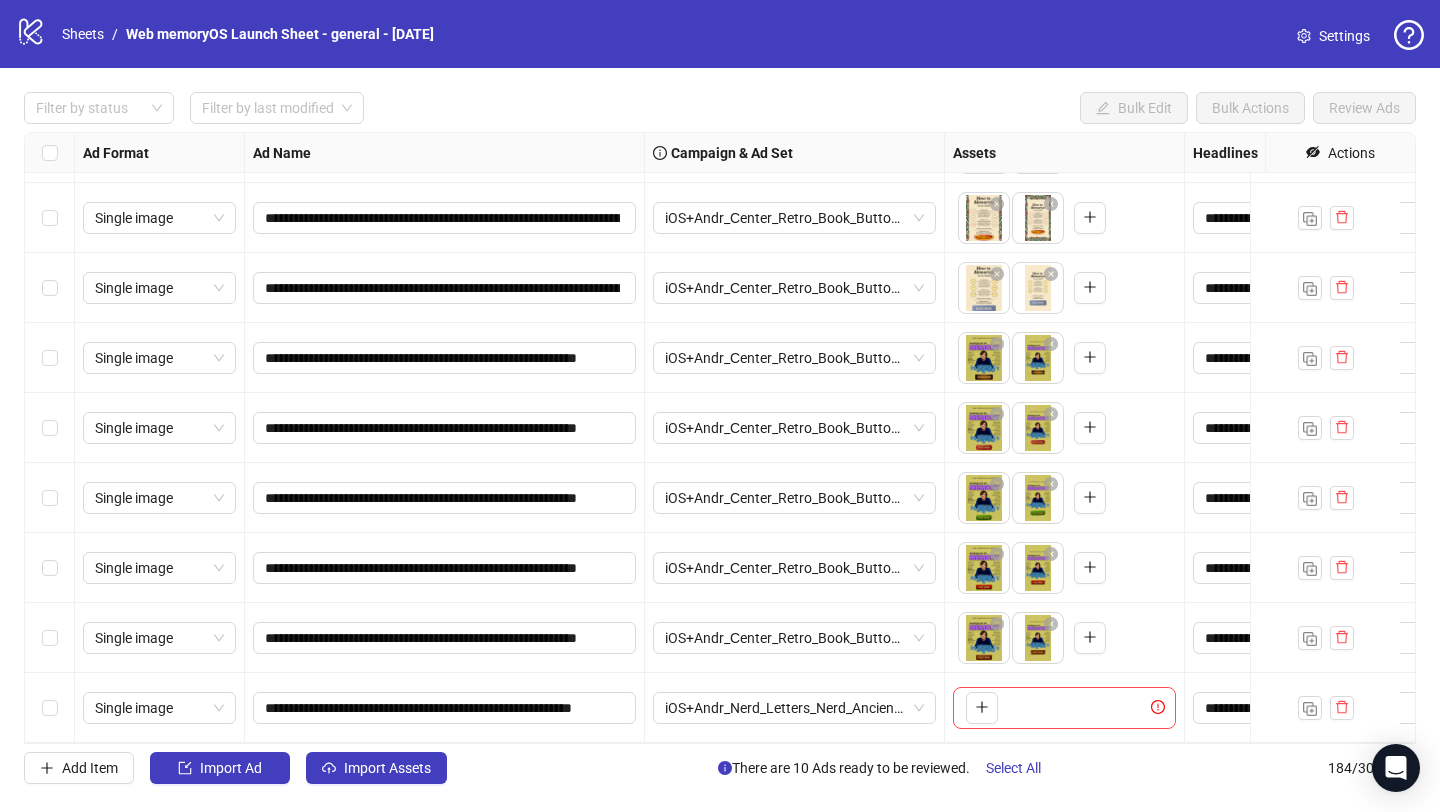 click on "iOS+Andr_Nerd_Letters_Nerd_Ancient_01.07.2025" at bounding box center (795, 708) 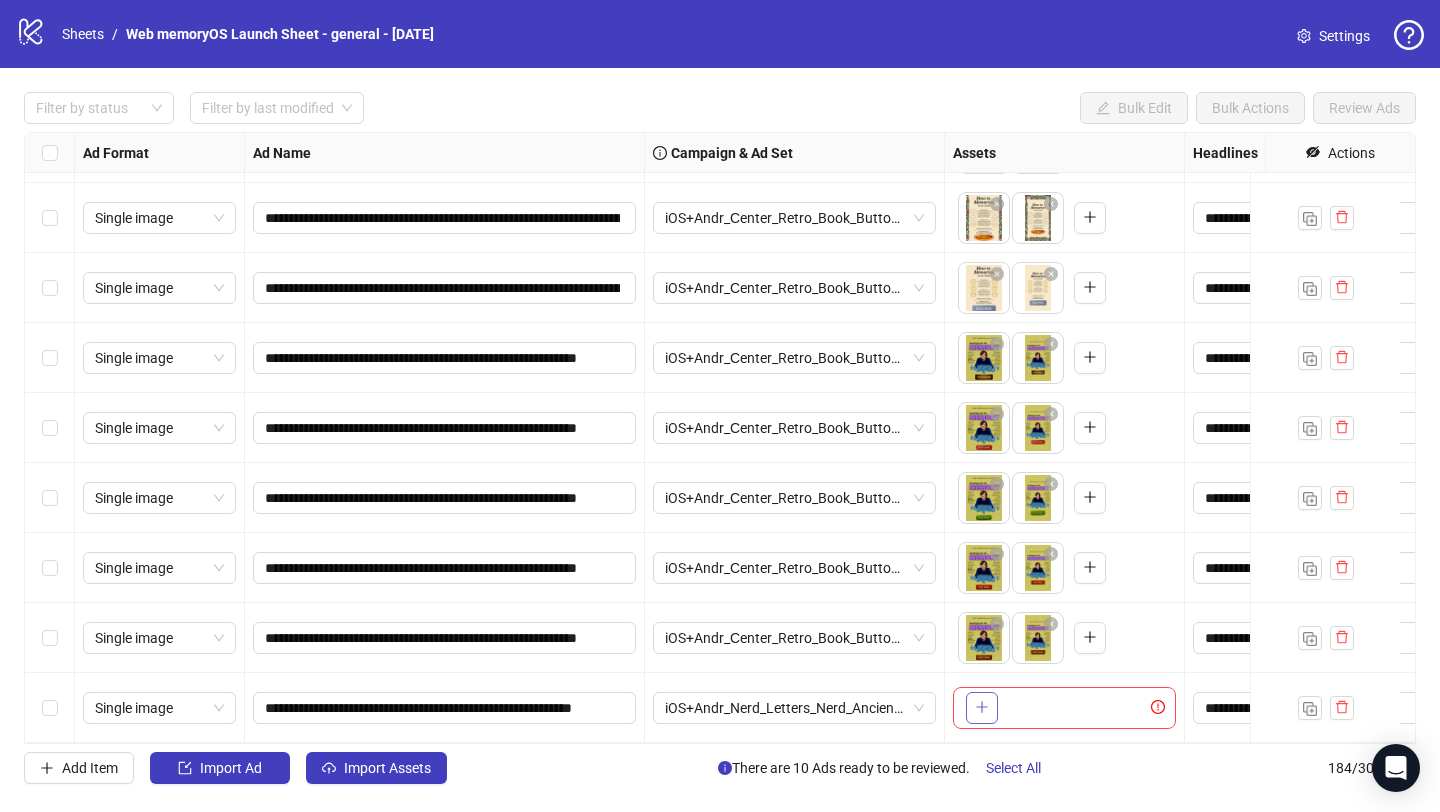 click at bounding box center (982, 708) 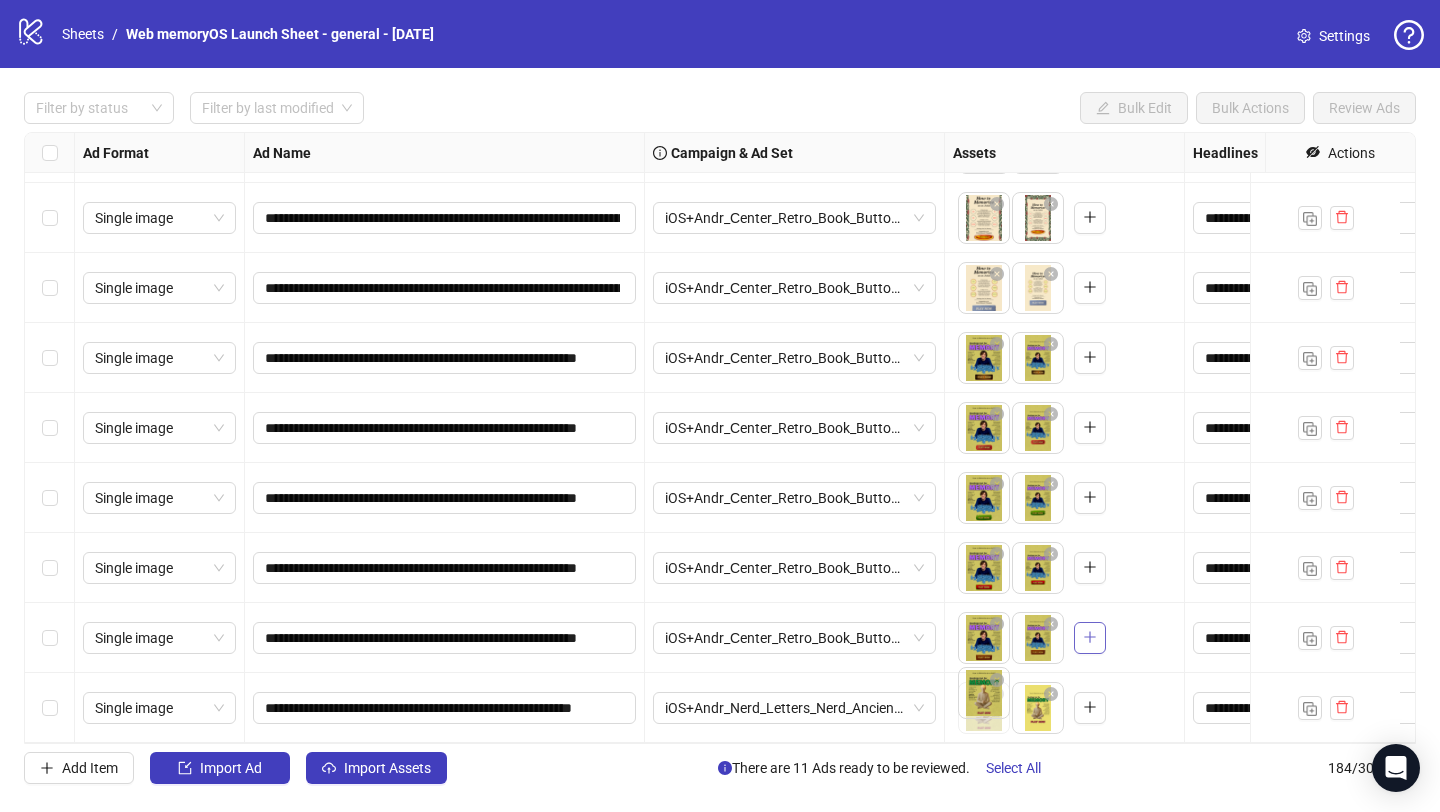 drag, startPoint x: 1034, startPoint y: 692, endPoint x: 1102, endPoint y: 627, distance: 94.06912 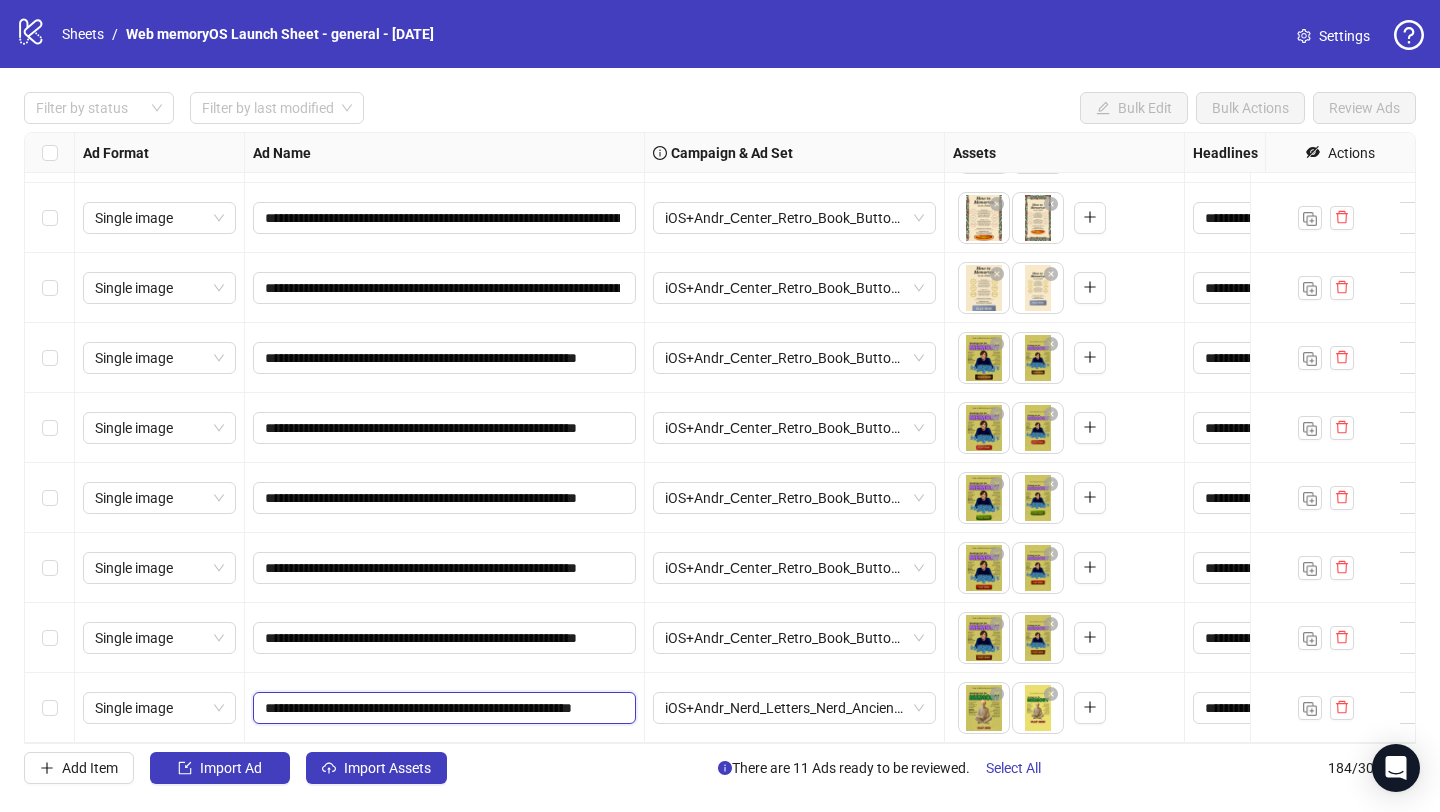 click on "**********" at bounding box center (442, 708) 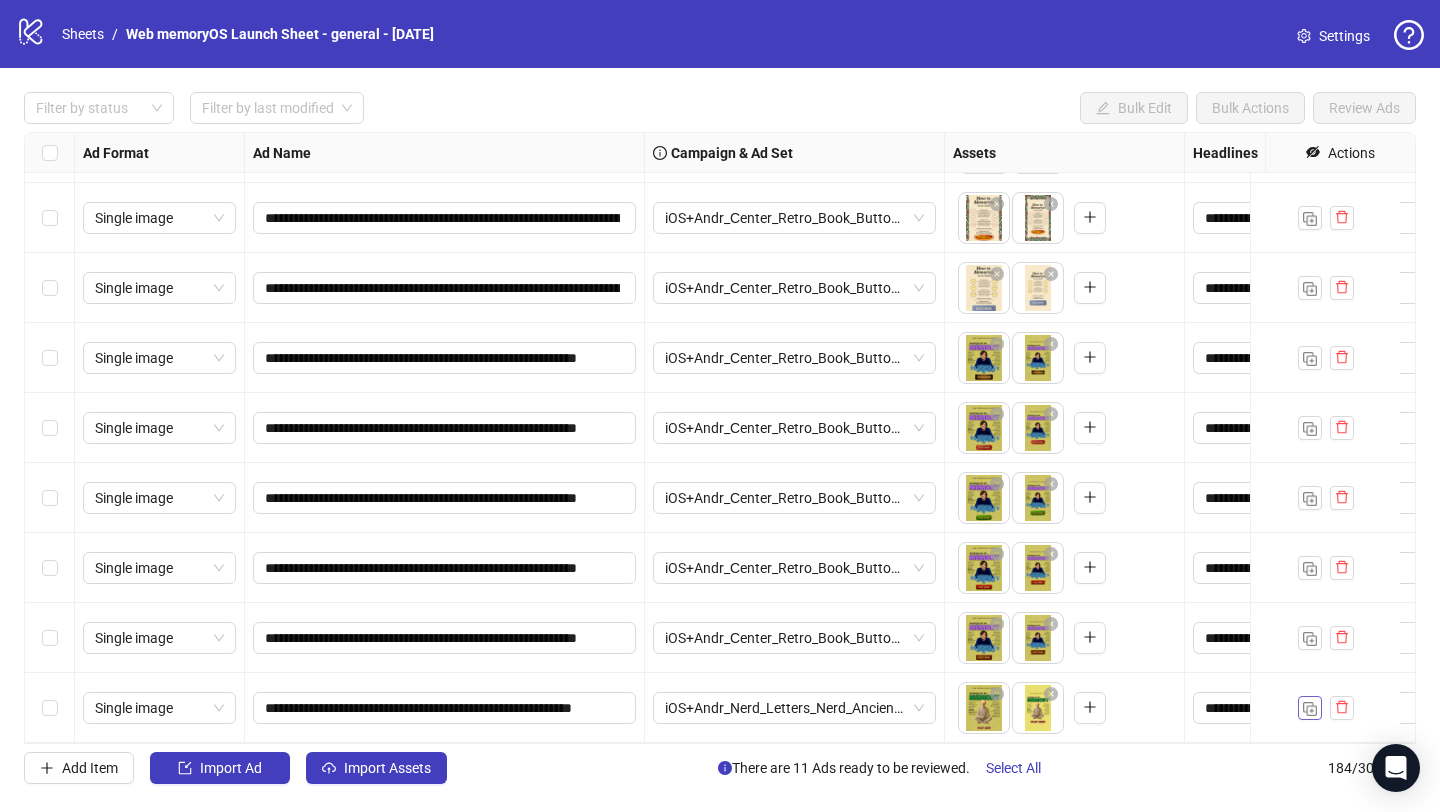 click at bounding box center (1310, 708) 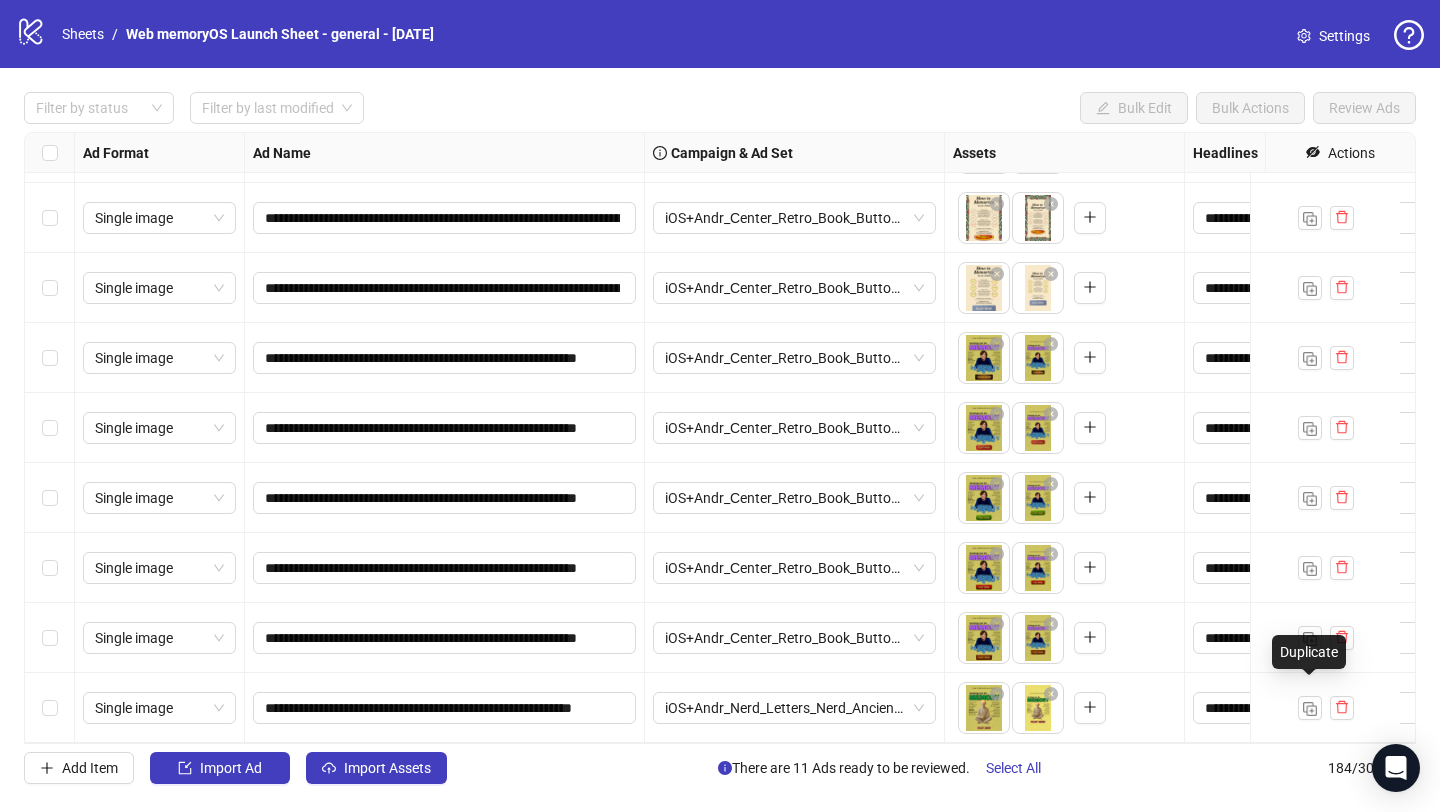 scroll, scrollTop: 0, scrollLeft: 0, axis: both 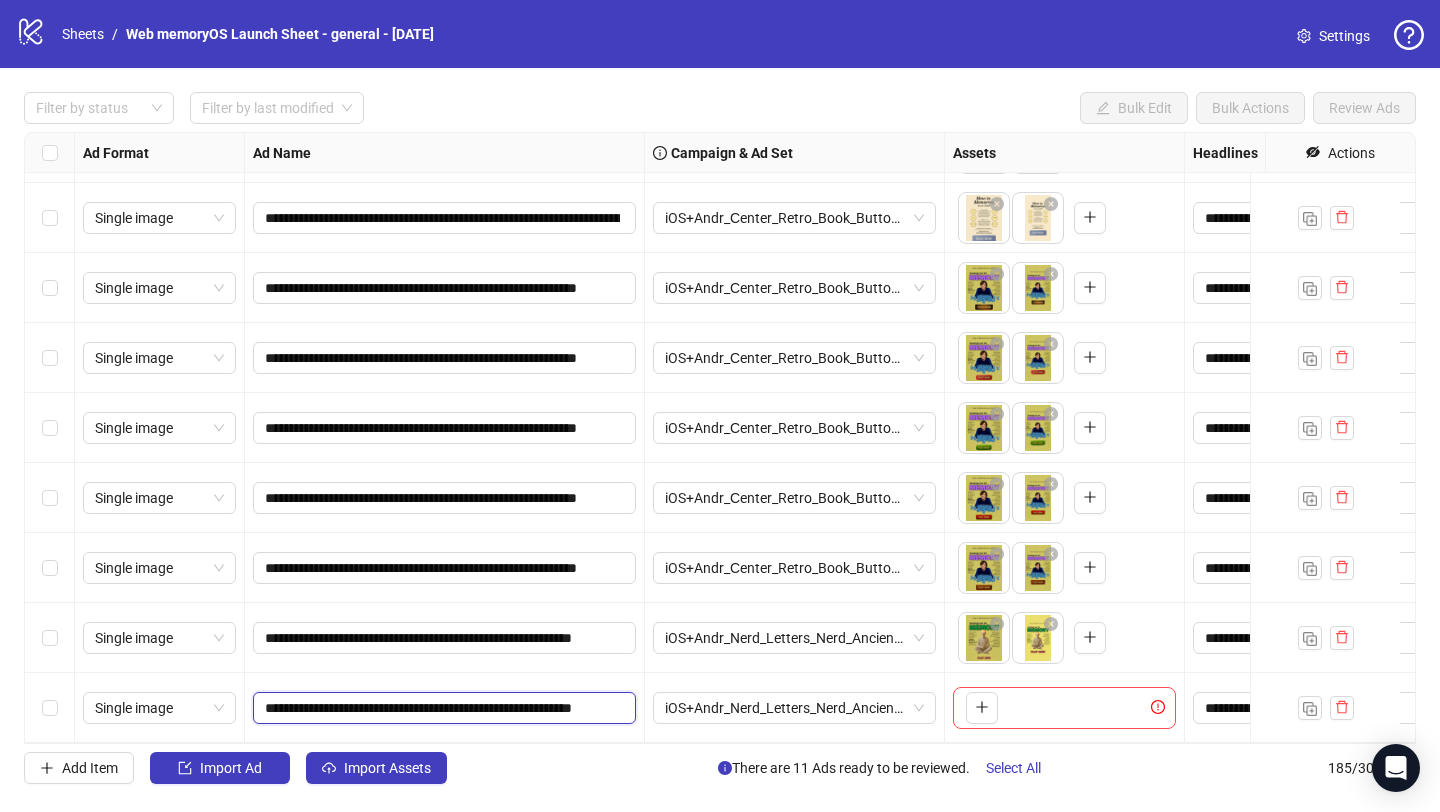 click on "**********" at bounding box center (442, 708) 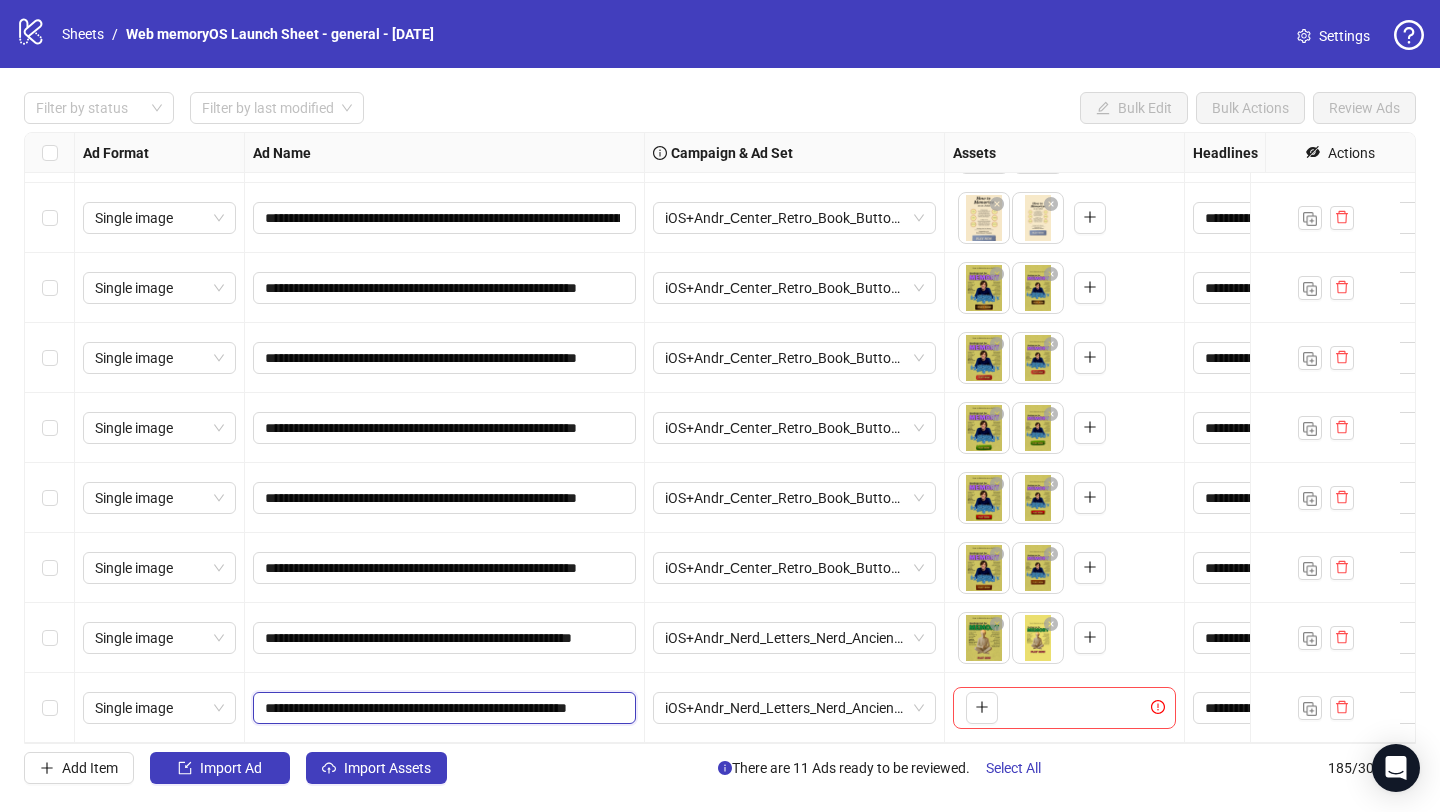 type on "**********" 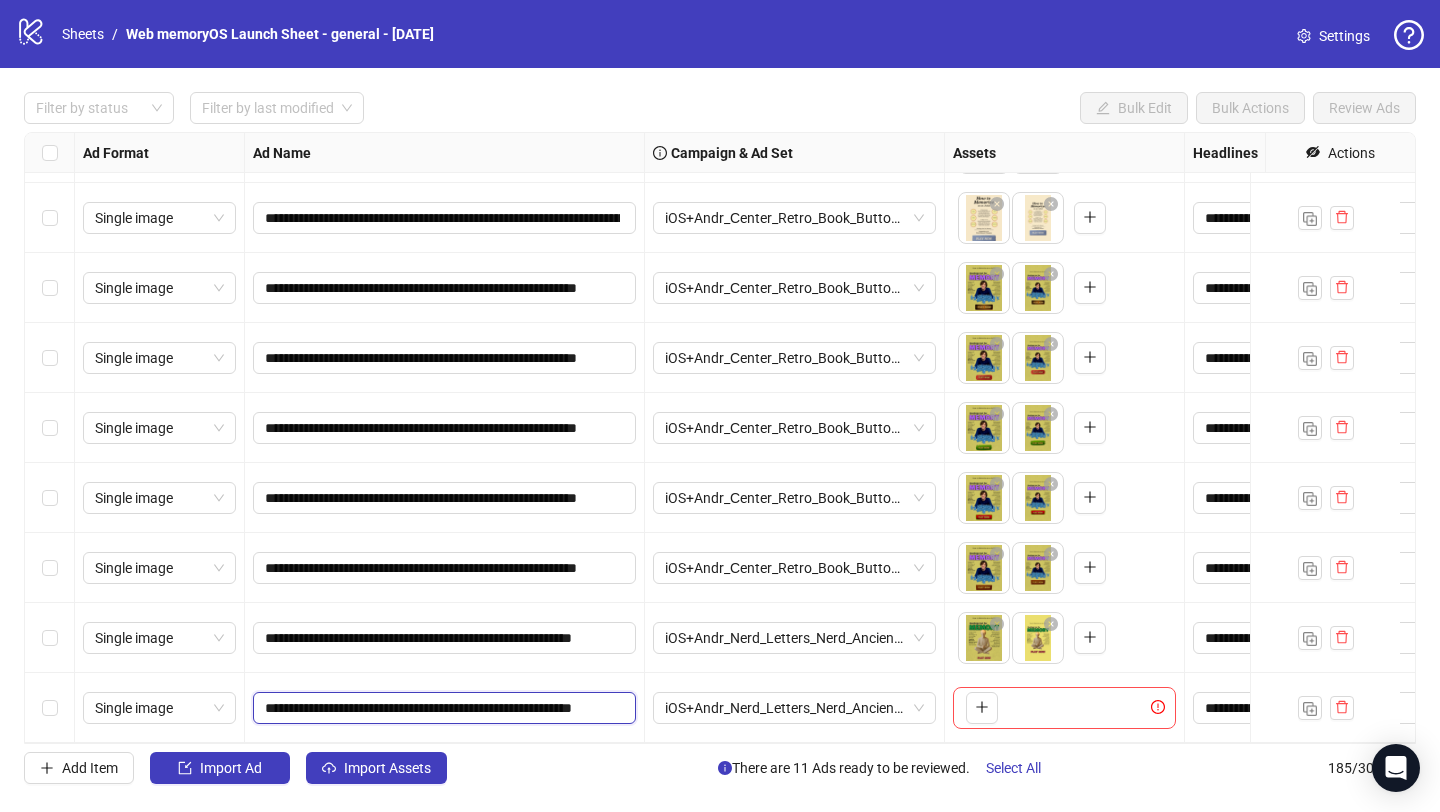 scroll, scrollTop: 0, scrollLeft: 81, axis: horizontal 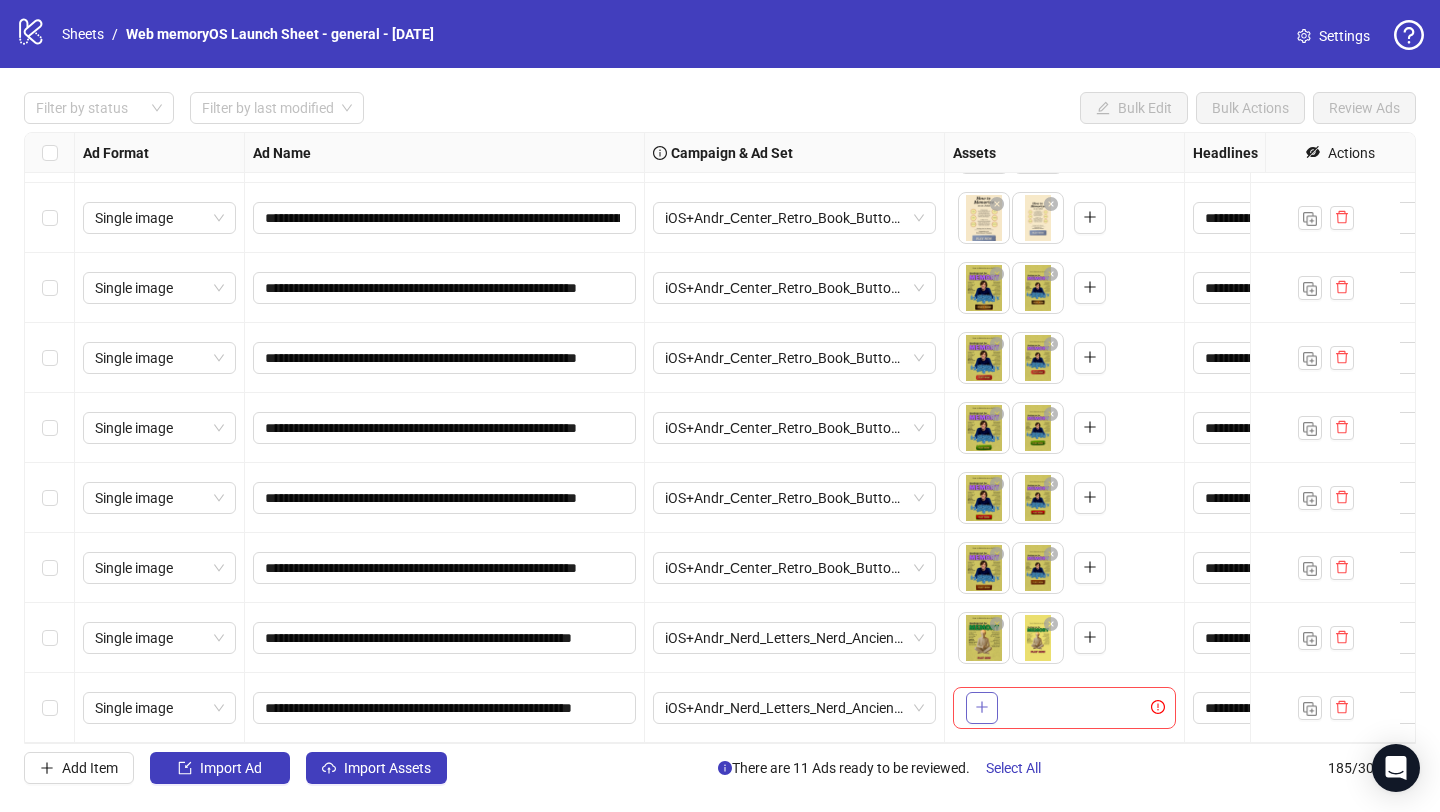 click on "To pick up a draggable item, press the space bar.
While dragging, use the arrow keys to move the item.
Press space again to drop the item in its new position, or press escape to cancel." at bounding box center [1064, 708] 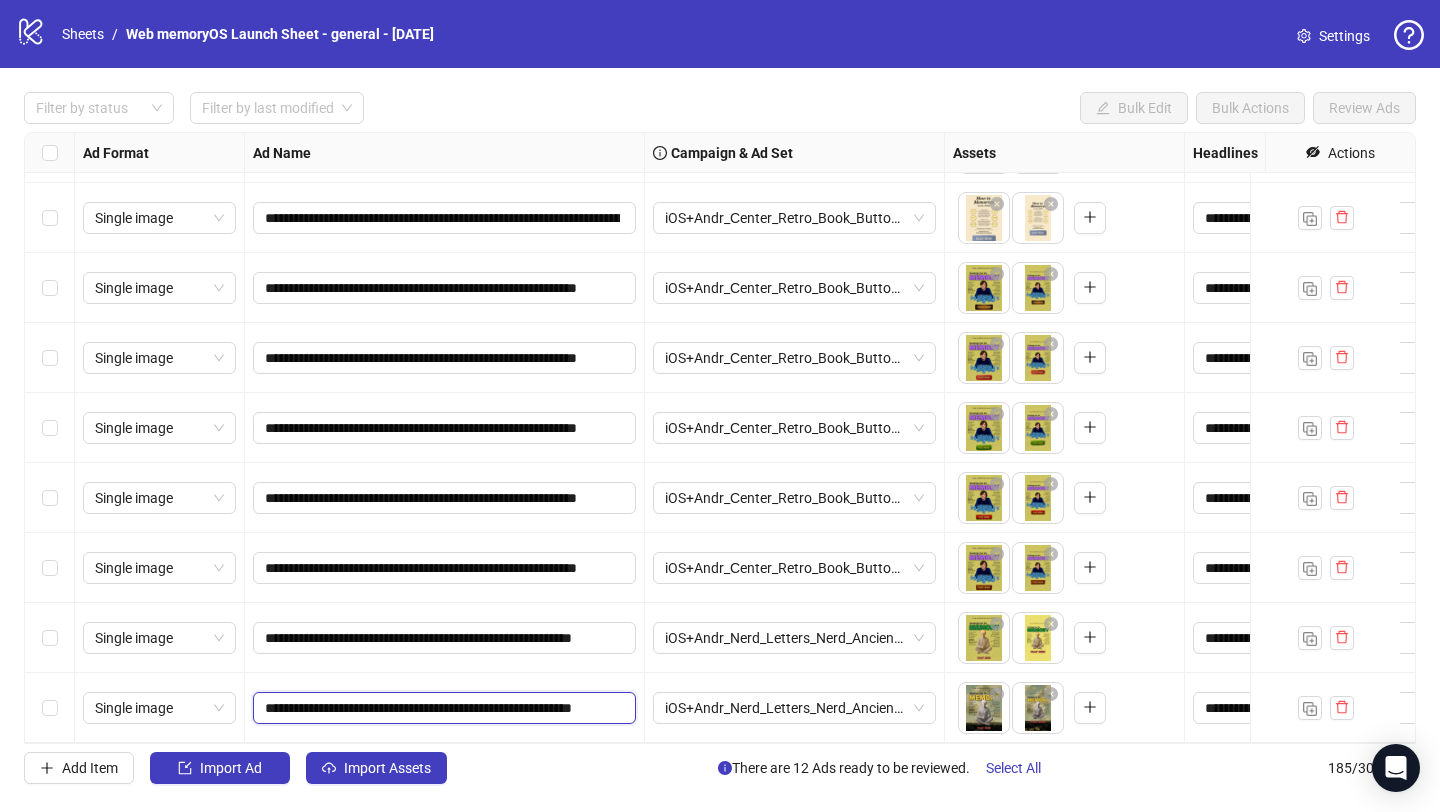 click on "**********" at bounding box center (442, 708) 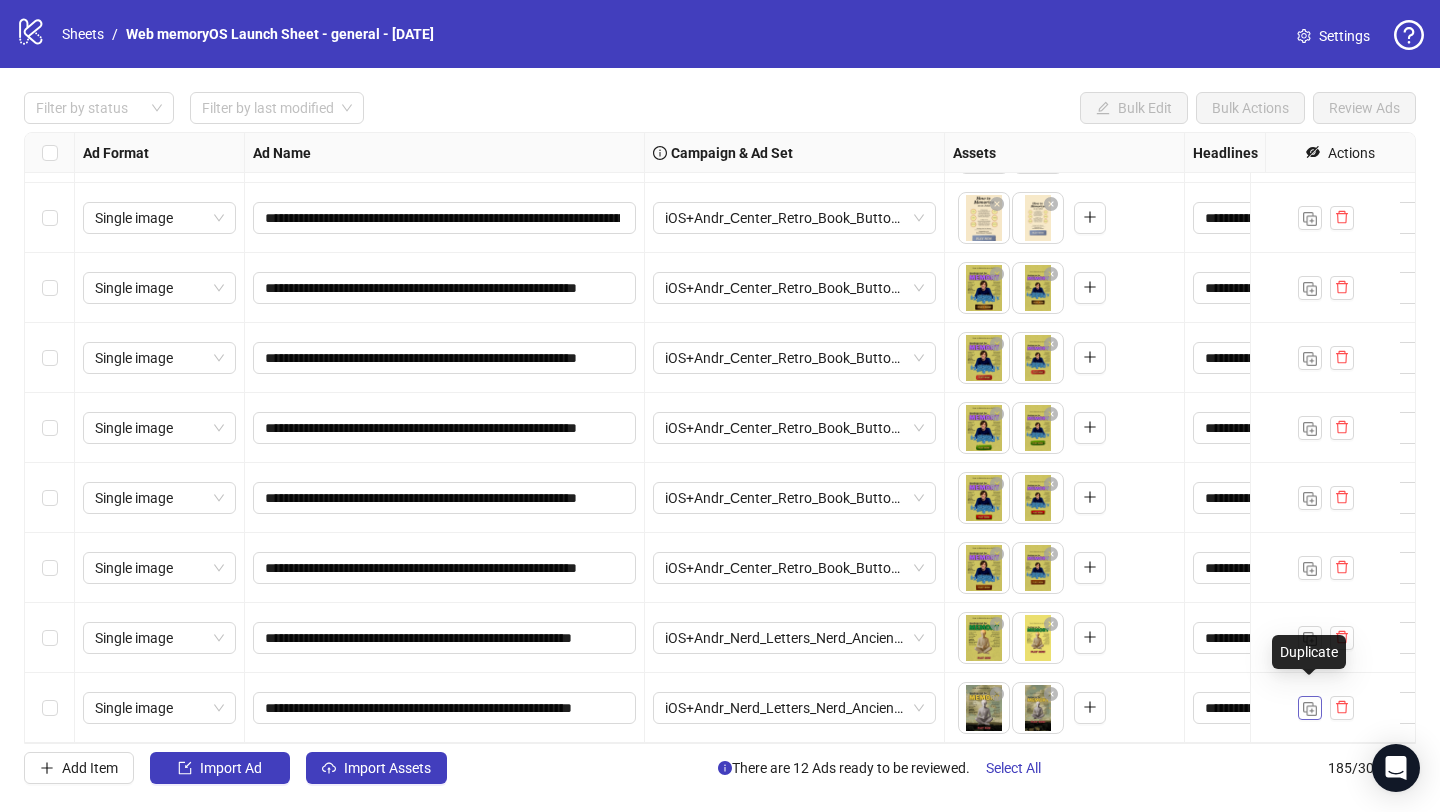 click at bounding box center [1310, 708] 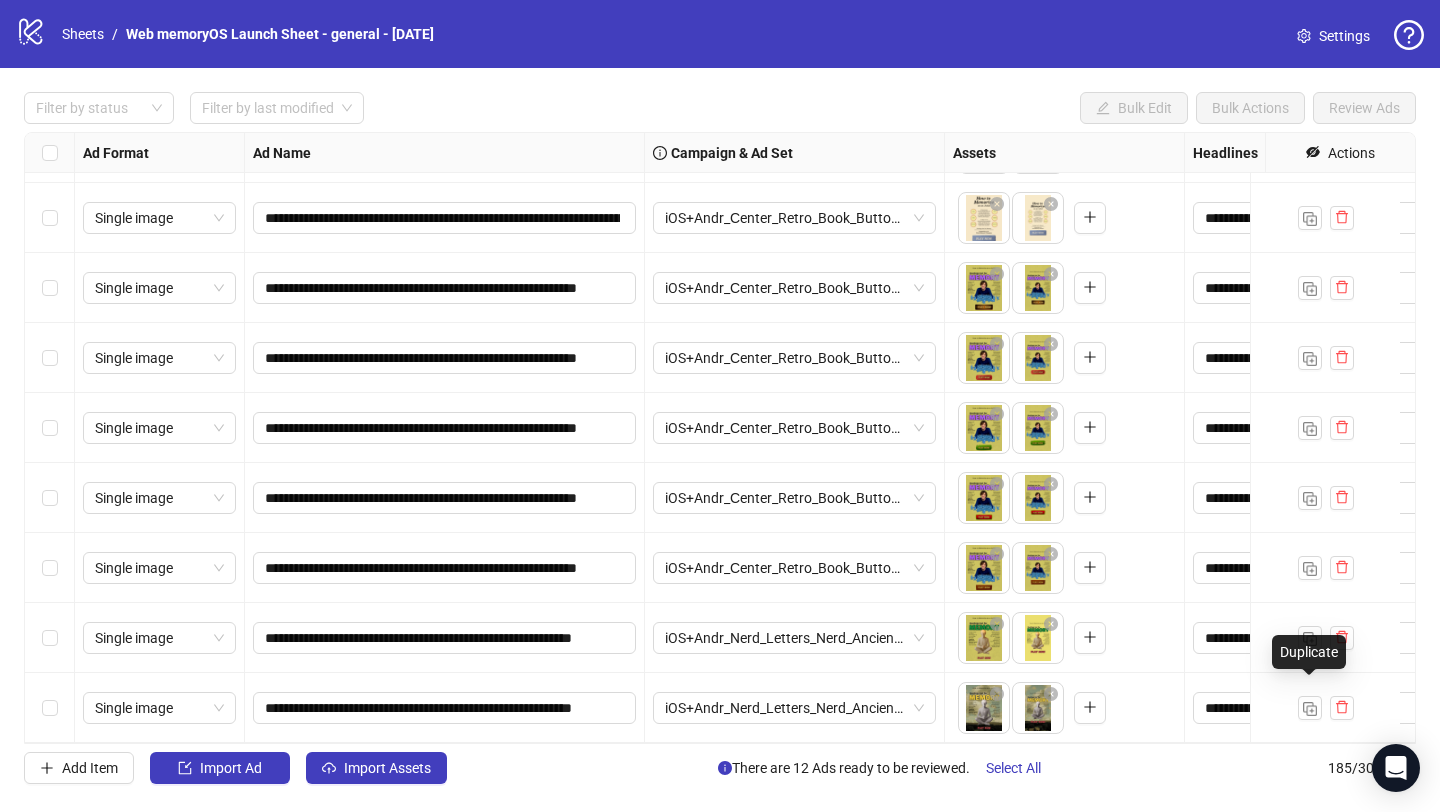 scroll, scrollTop: 0, scrollLeft: 0, axis: both 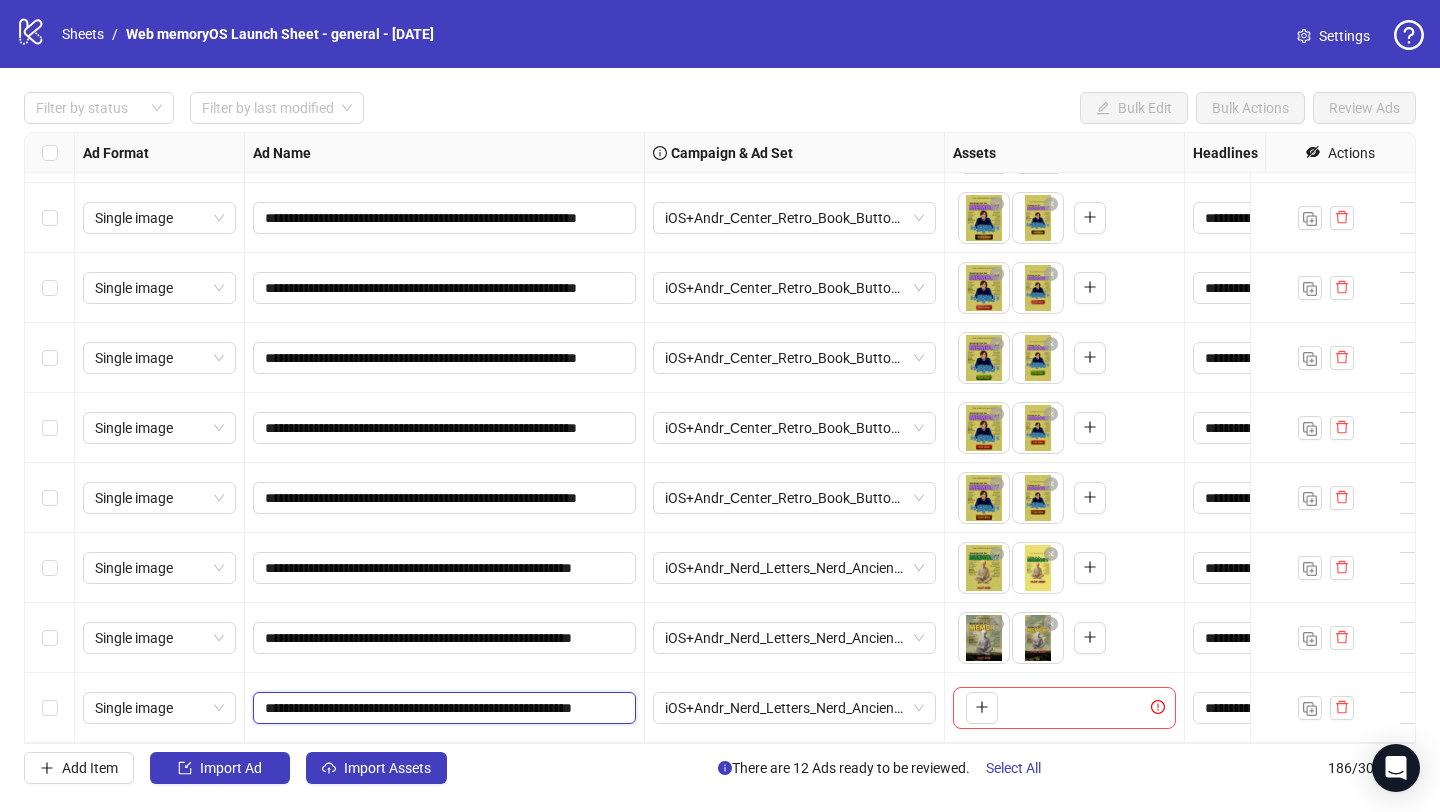 click on "**********" at bounding box center (442, 708) 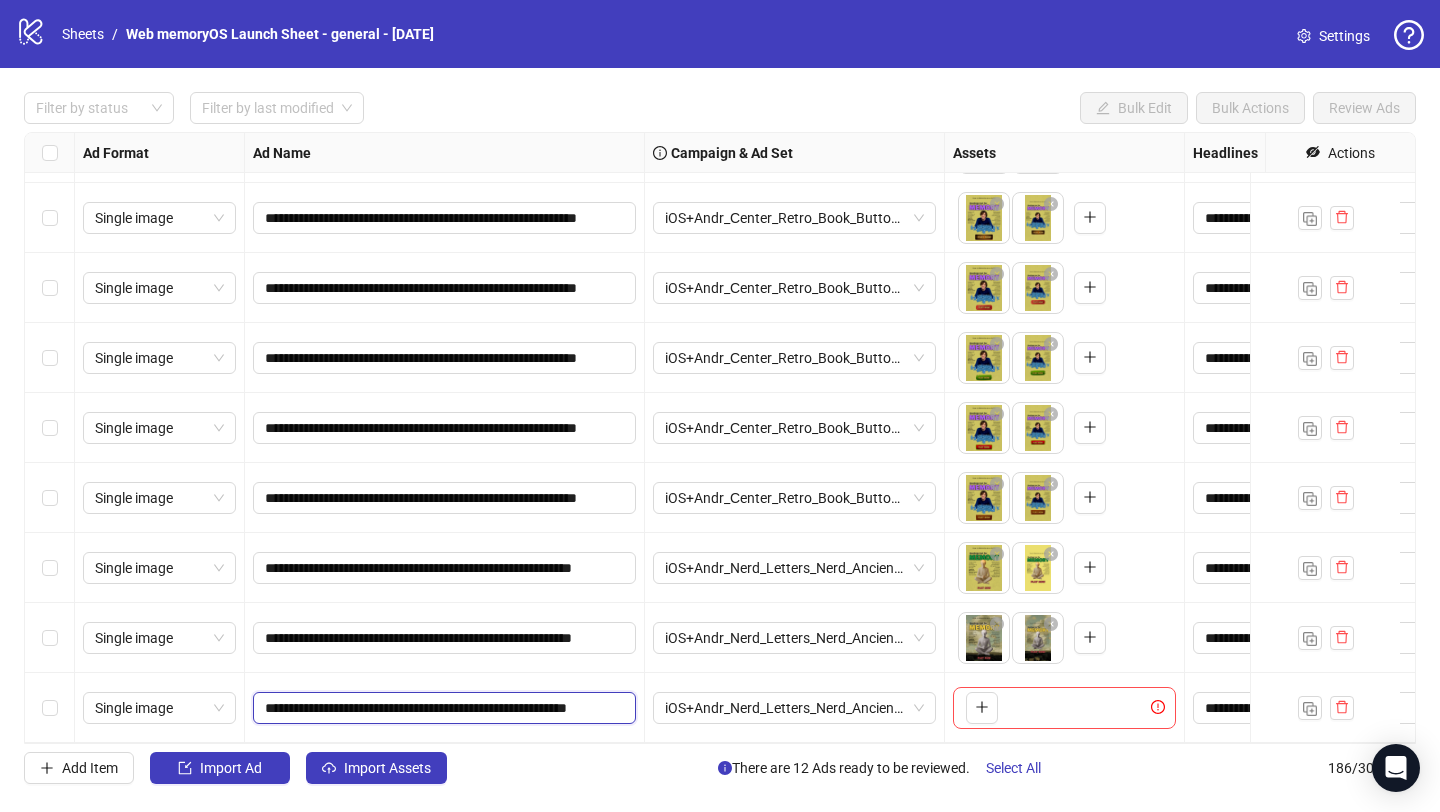type on "**********" 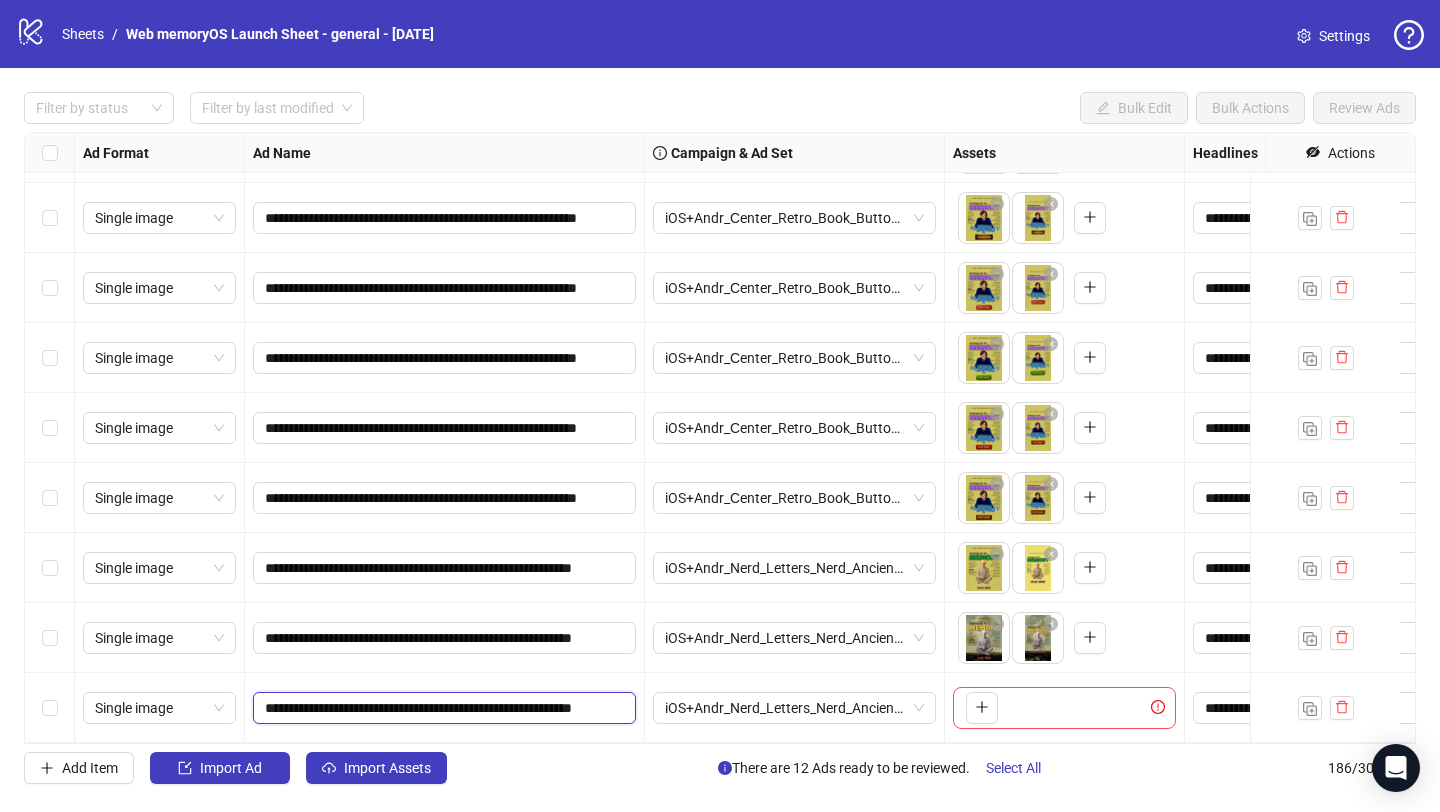 scroll, scrollTop: 0, scrollLeft: 81, axis: horizontal 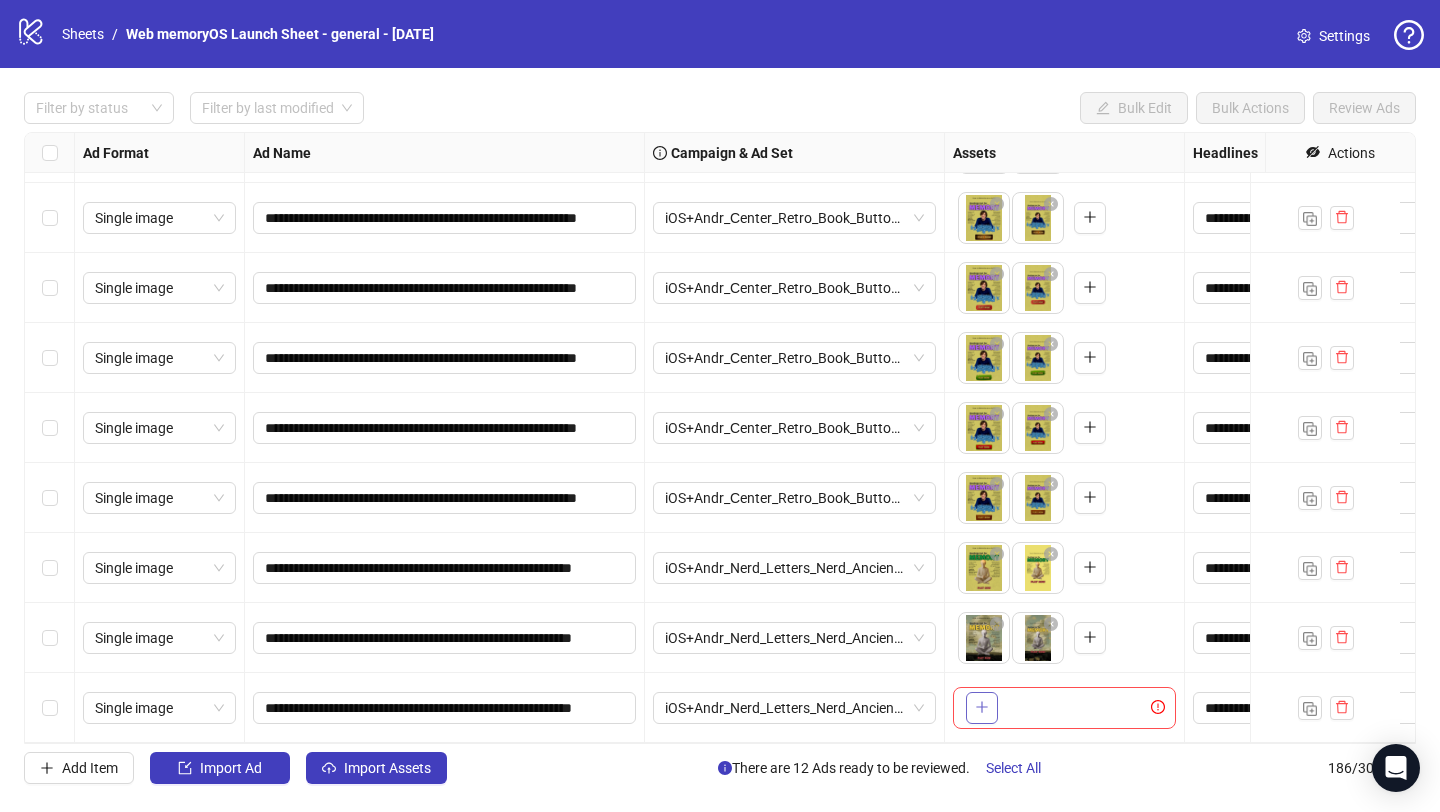 click at bounding box center (982, 708) 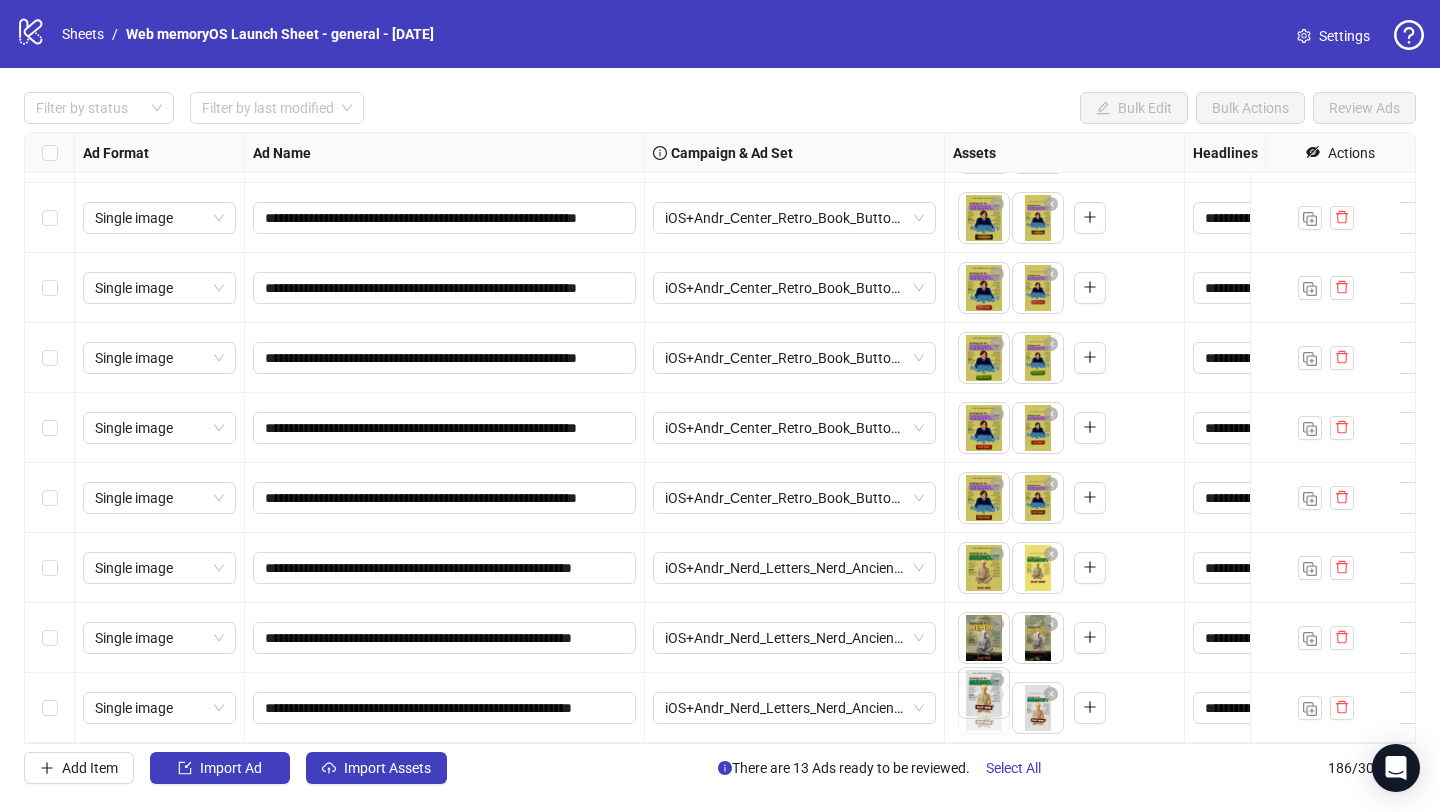 drag, startPoint x: 1027, startPoint y: 707, endPoint x: 982, endPoint y: 707, distance: 45 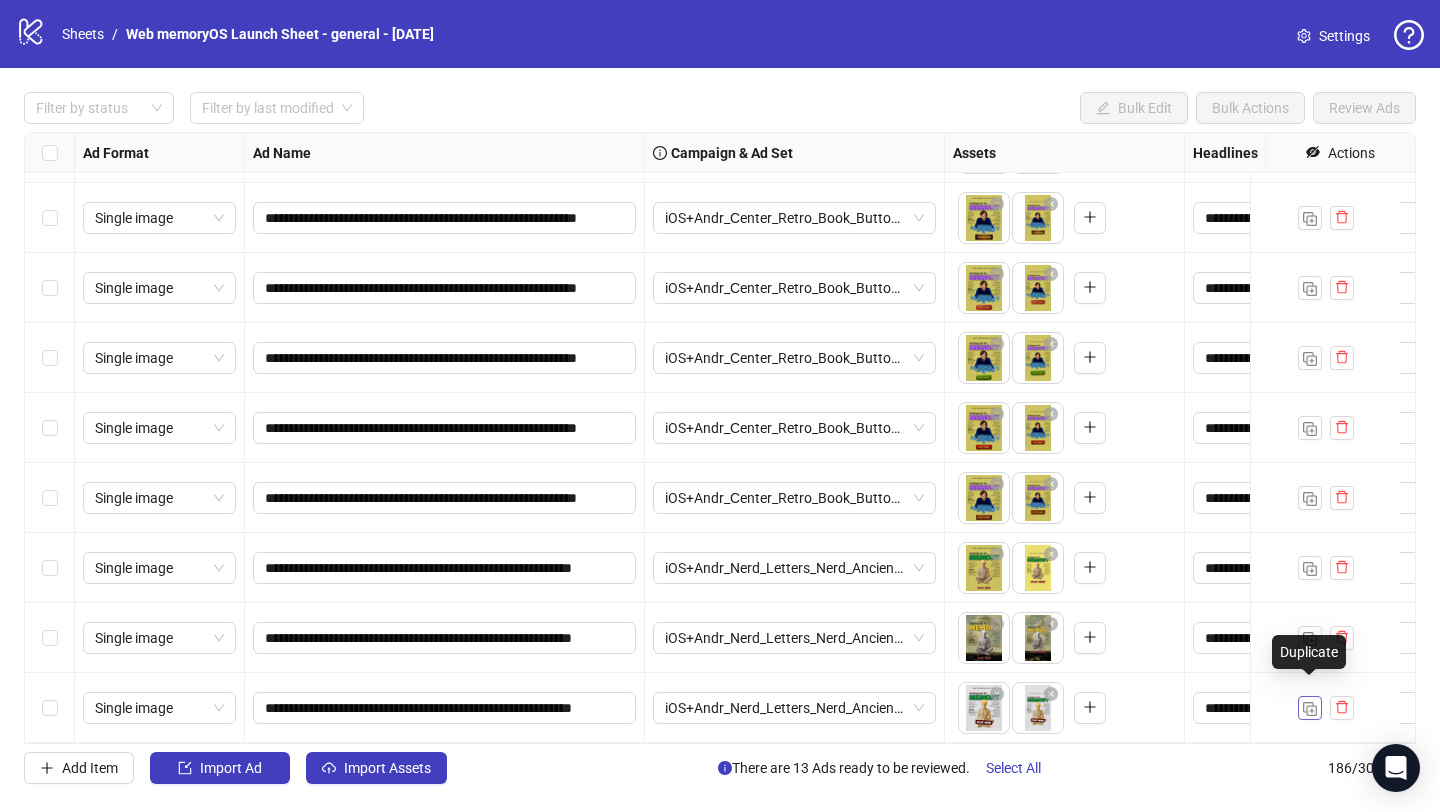 click at bounding box center (1310, 709) 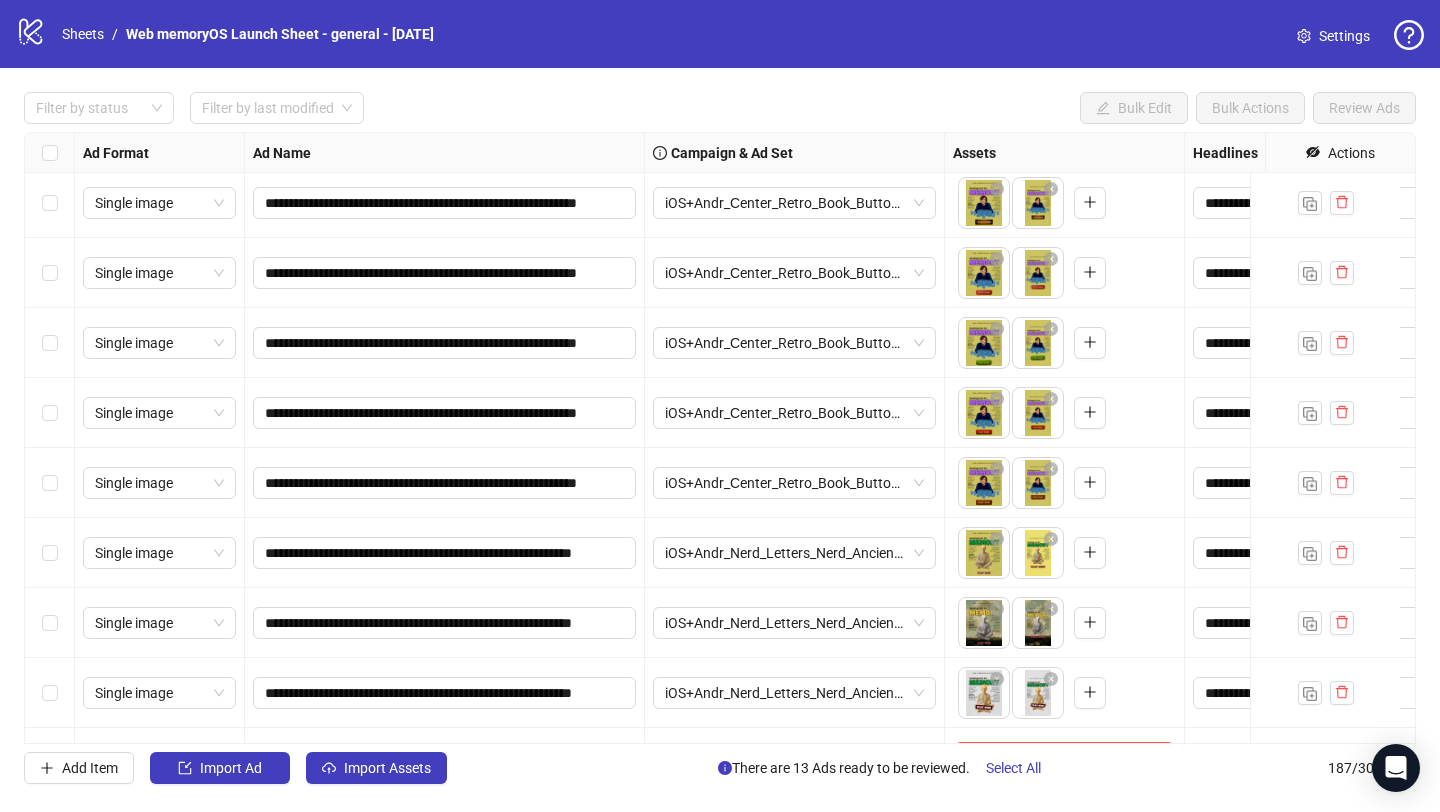 scroll, scrollTop: 12535, scrollLeft: 0, axis: vertical 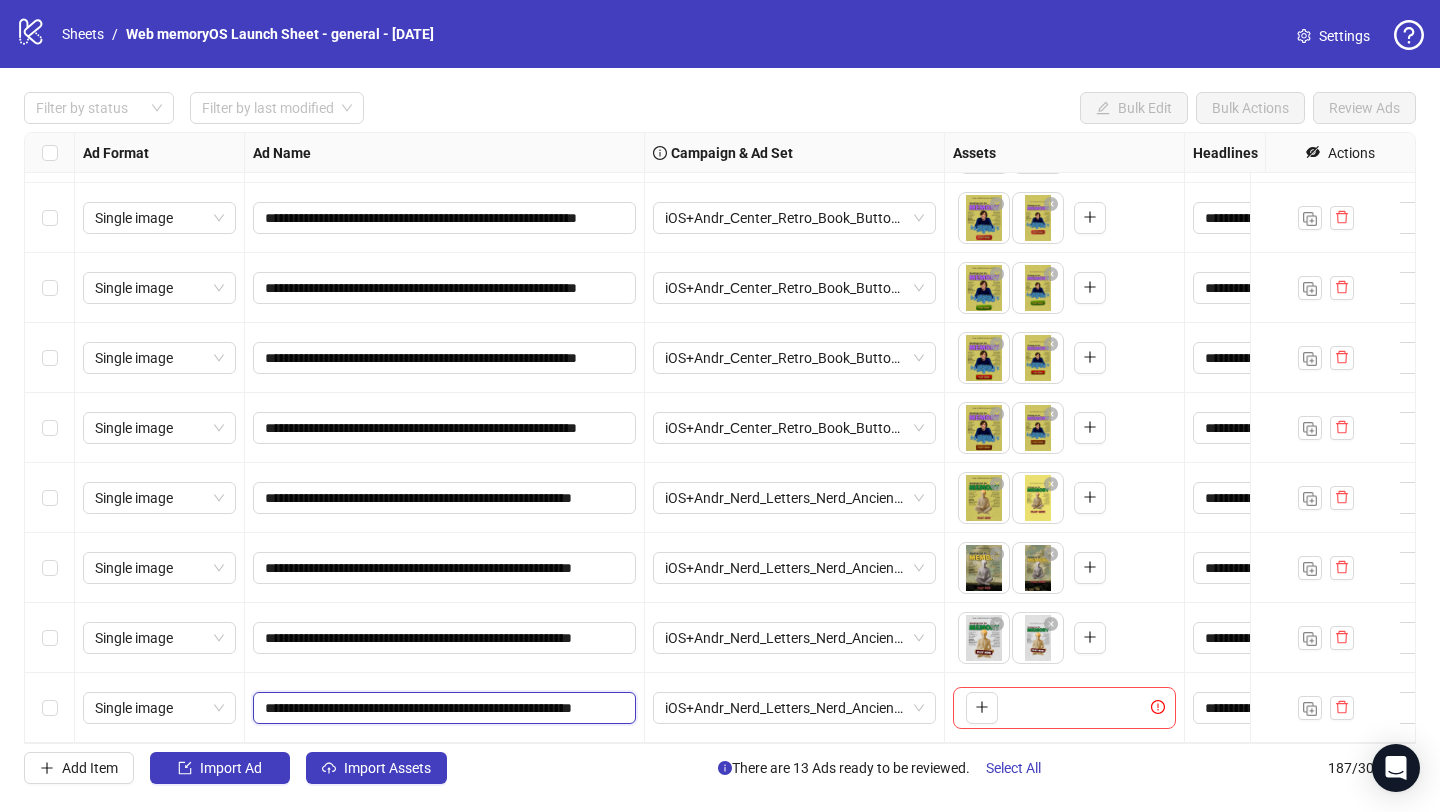click on "**********" at bounding box center (442, 708) 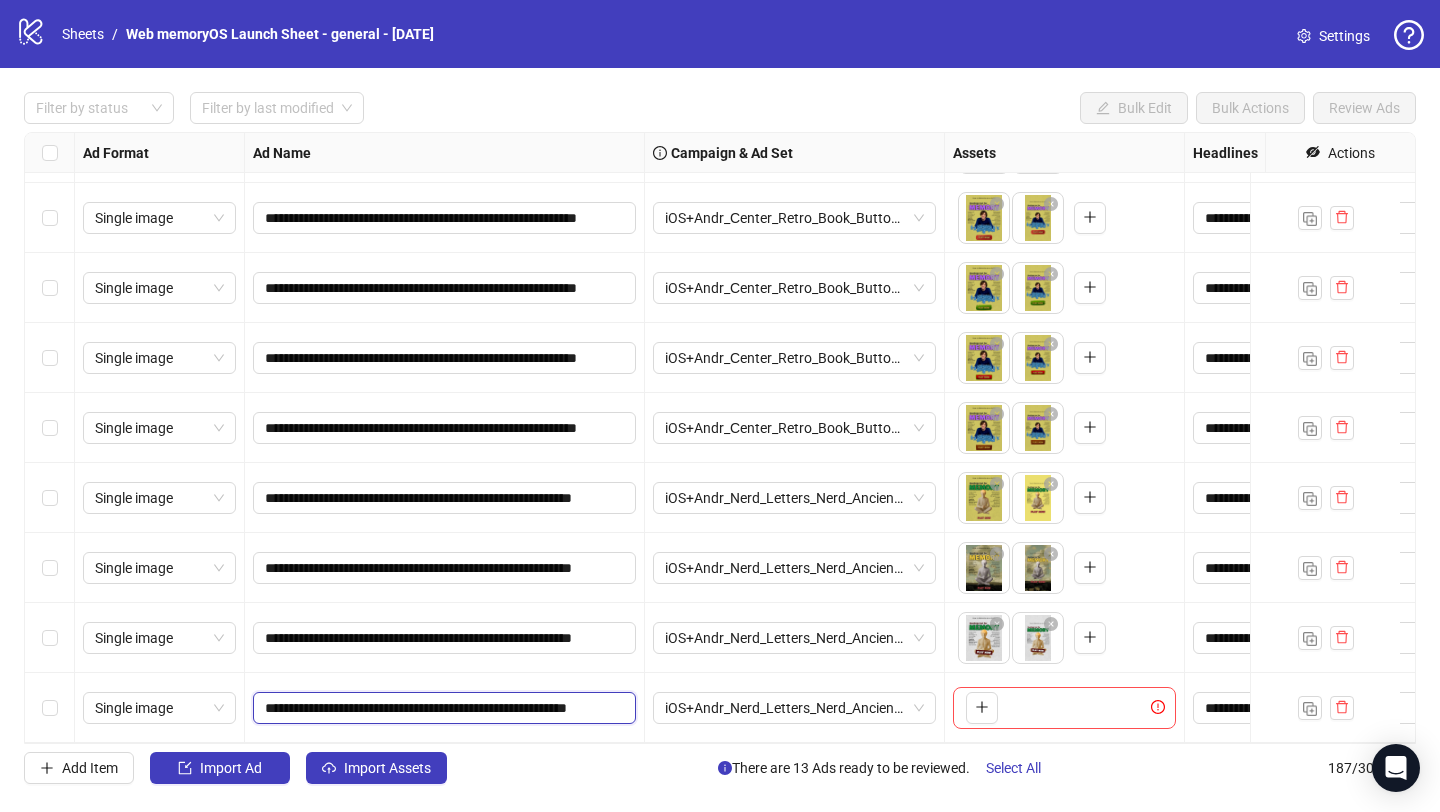 type on "**********" 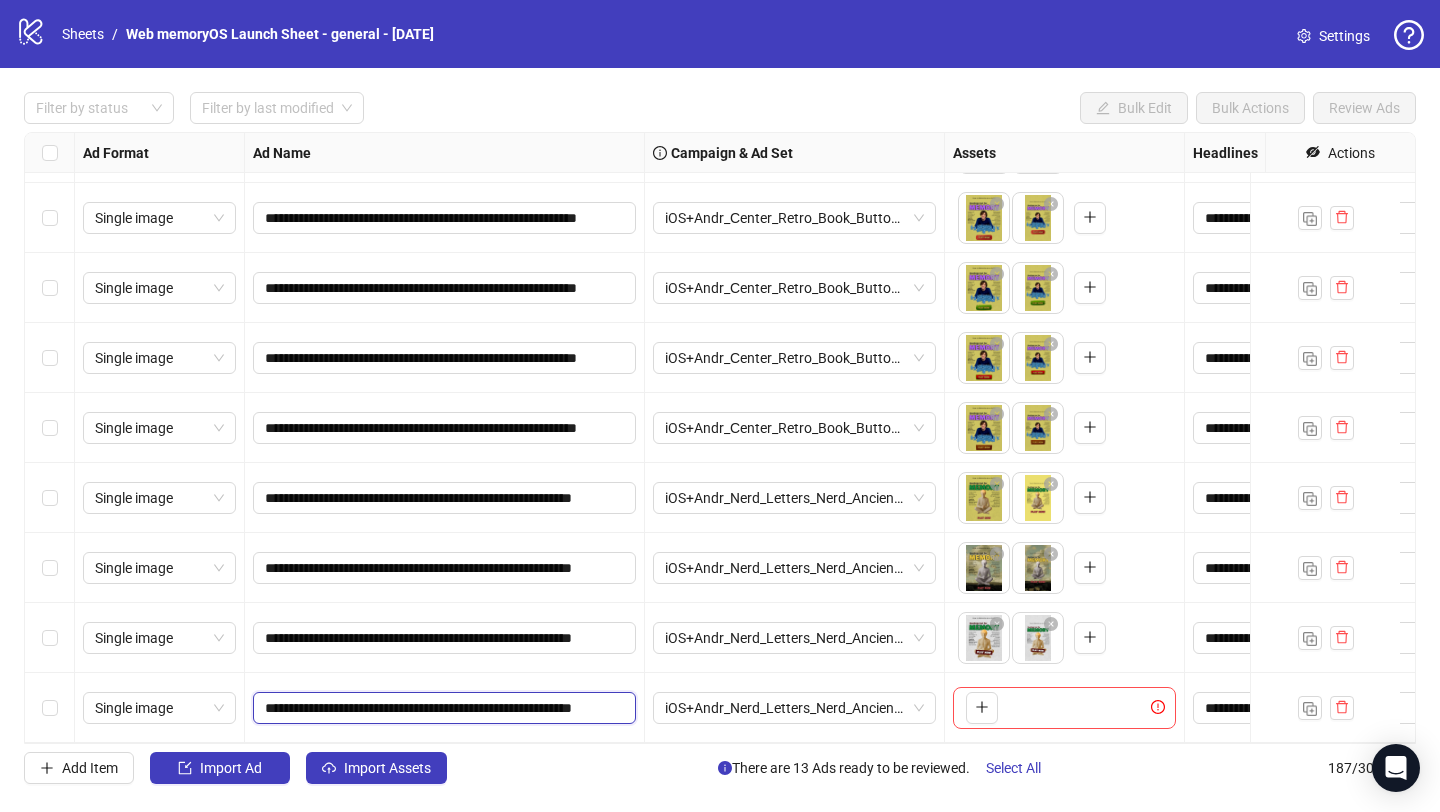 scroll, scrollTop: 0, scrollLeft: 81, axis: horizontal 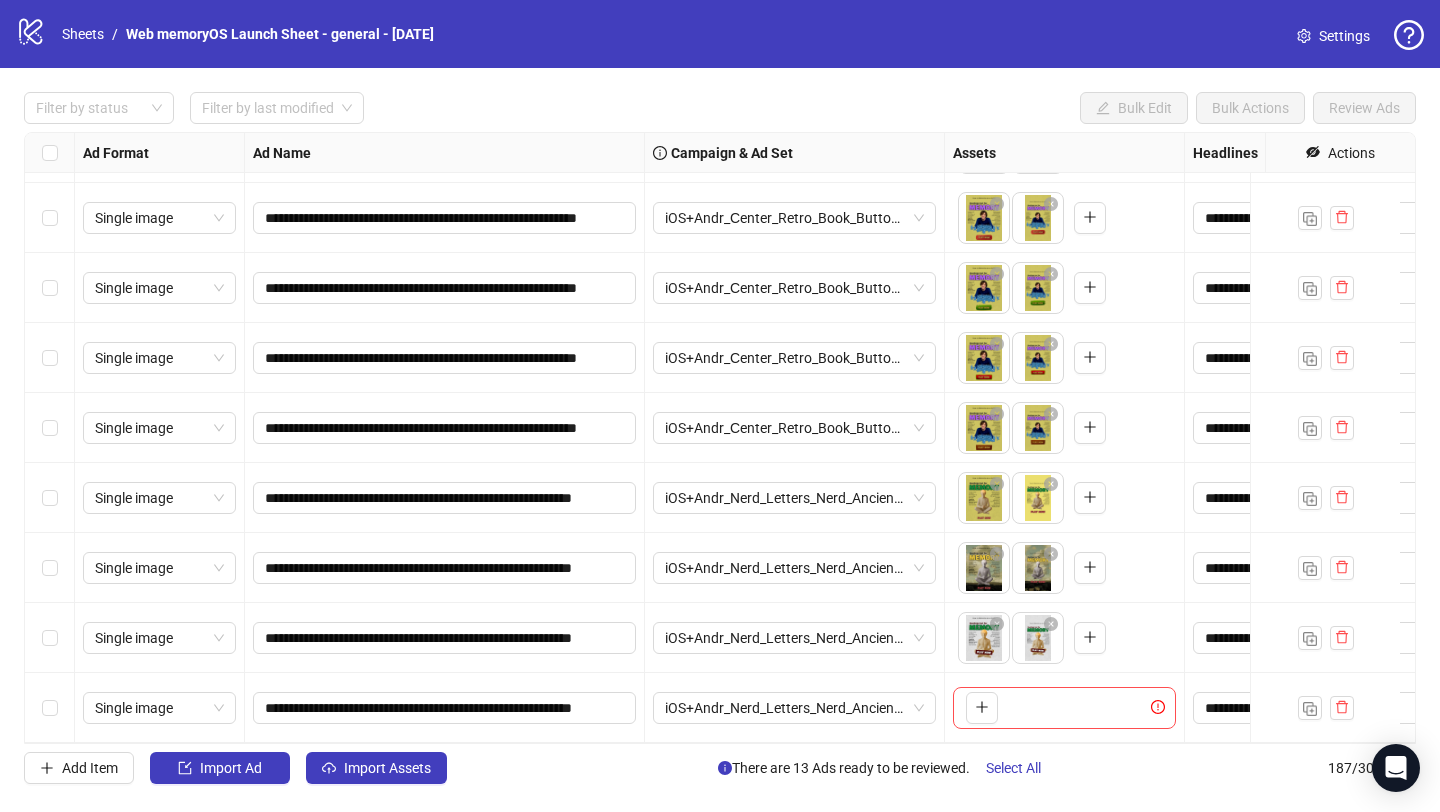 click on "iOS+Andr_Nerd_Letters_Nerd_Ancient_01.07.2025" at bounding box center [795, 638] 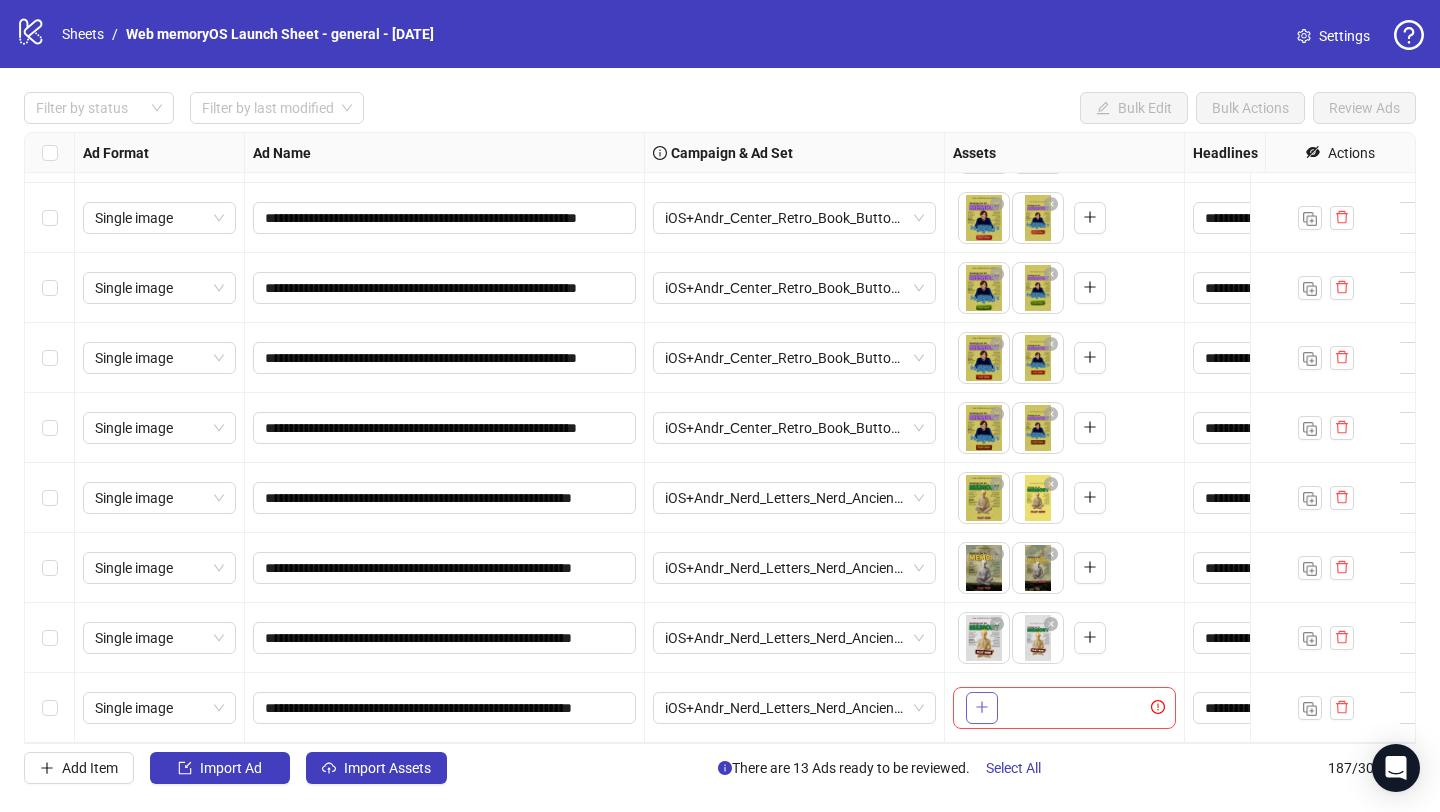 click 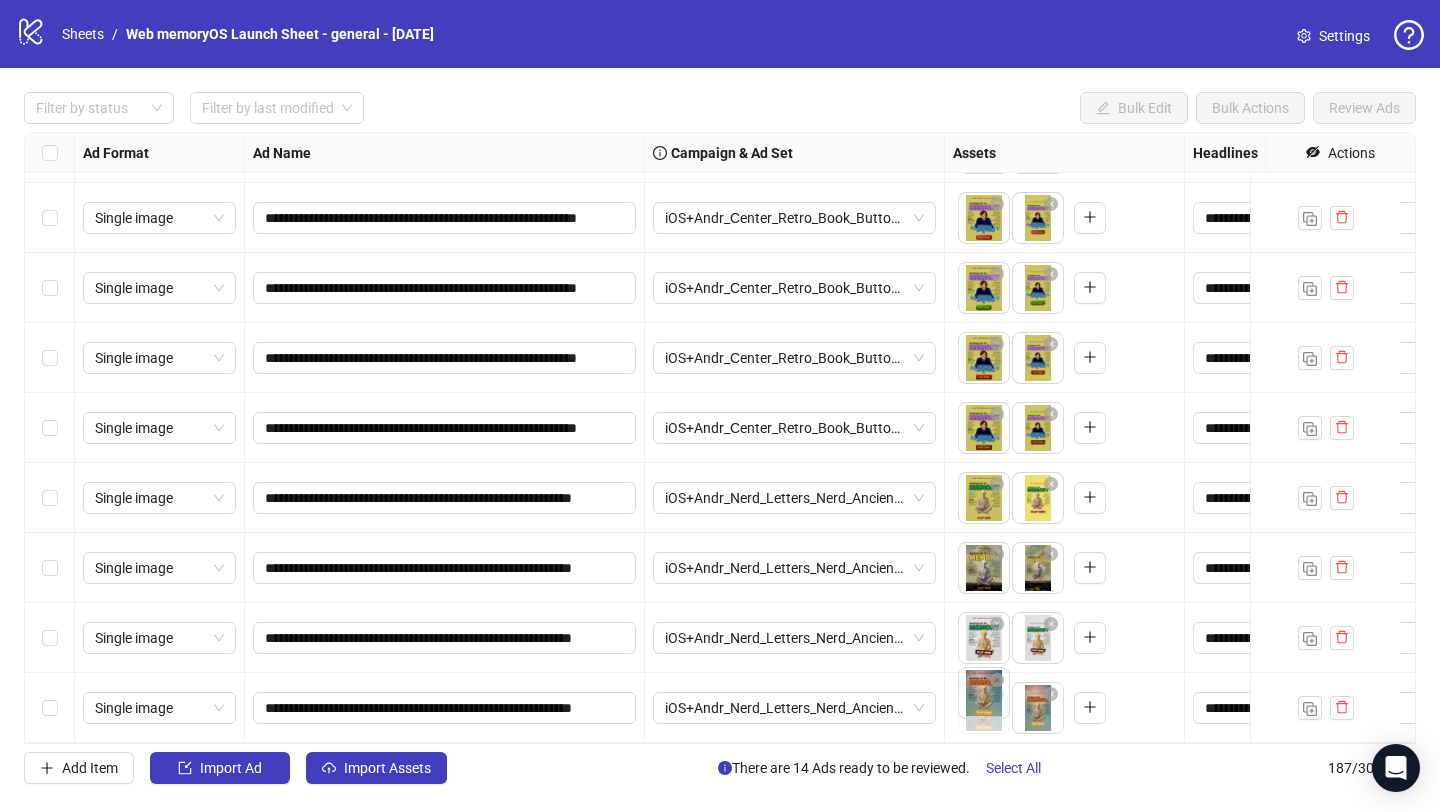 drag, startPoint x: 1039, startPoint y: 702, endPoint x: 987, endPoint y: 702, distance: 52 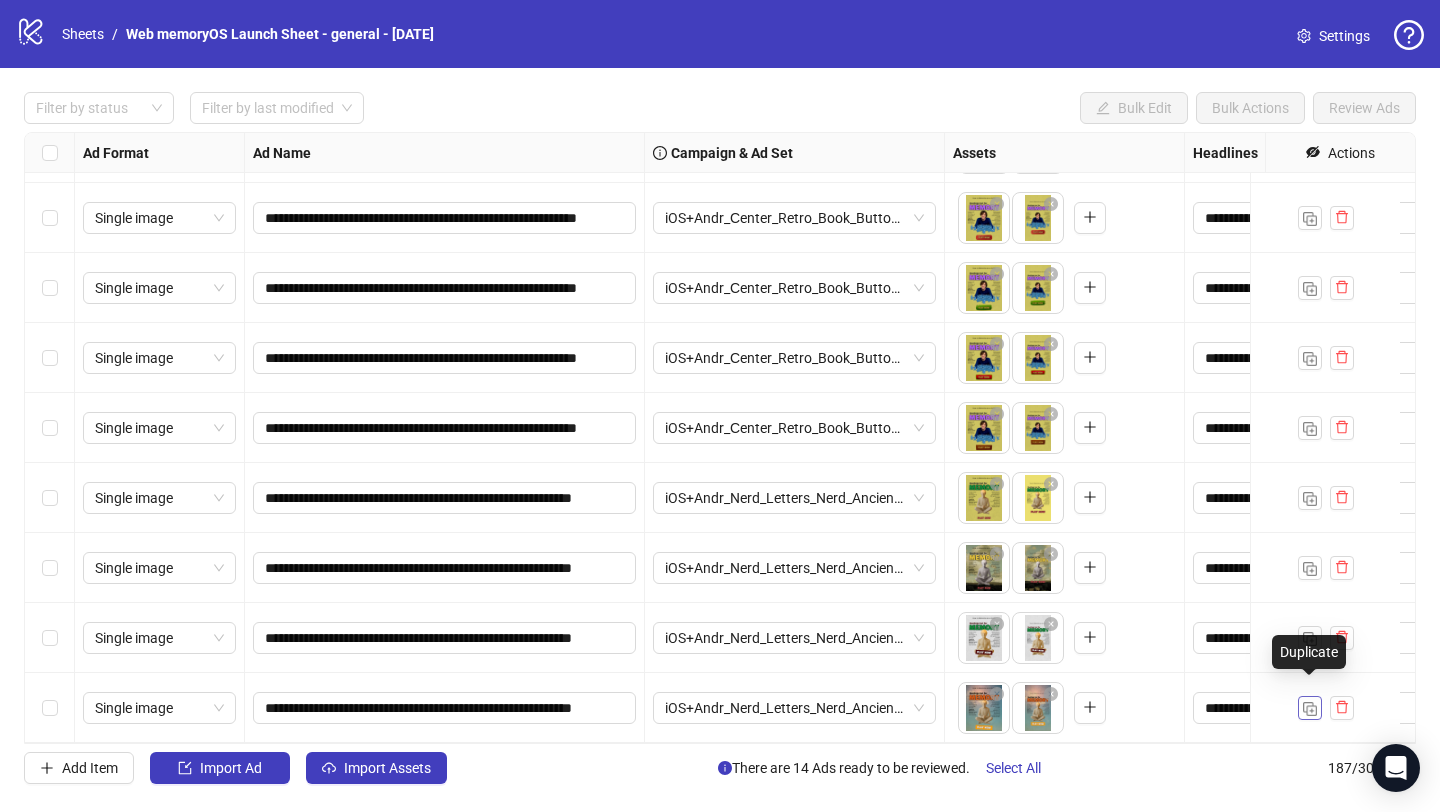 click at bounding box center (1310, 708) 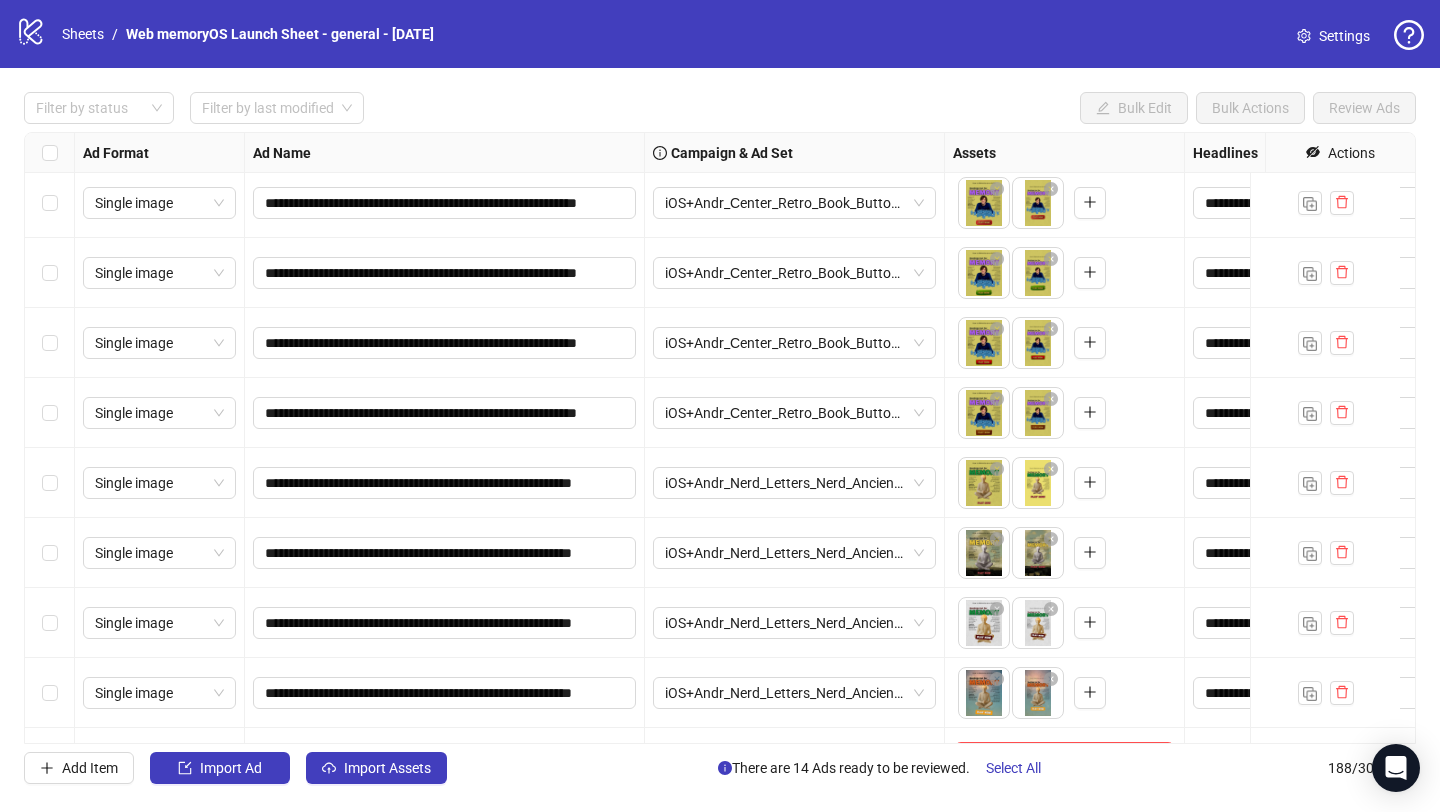 scroll, scrollTop: 12605, scrollLeft: 0, axis: vertical 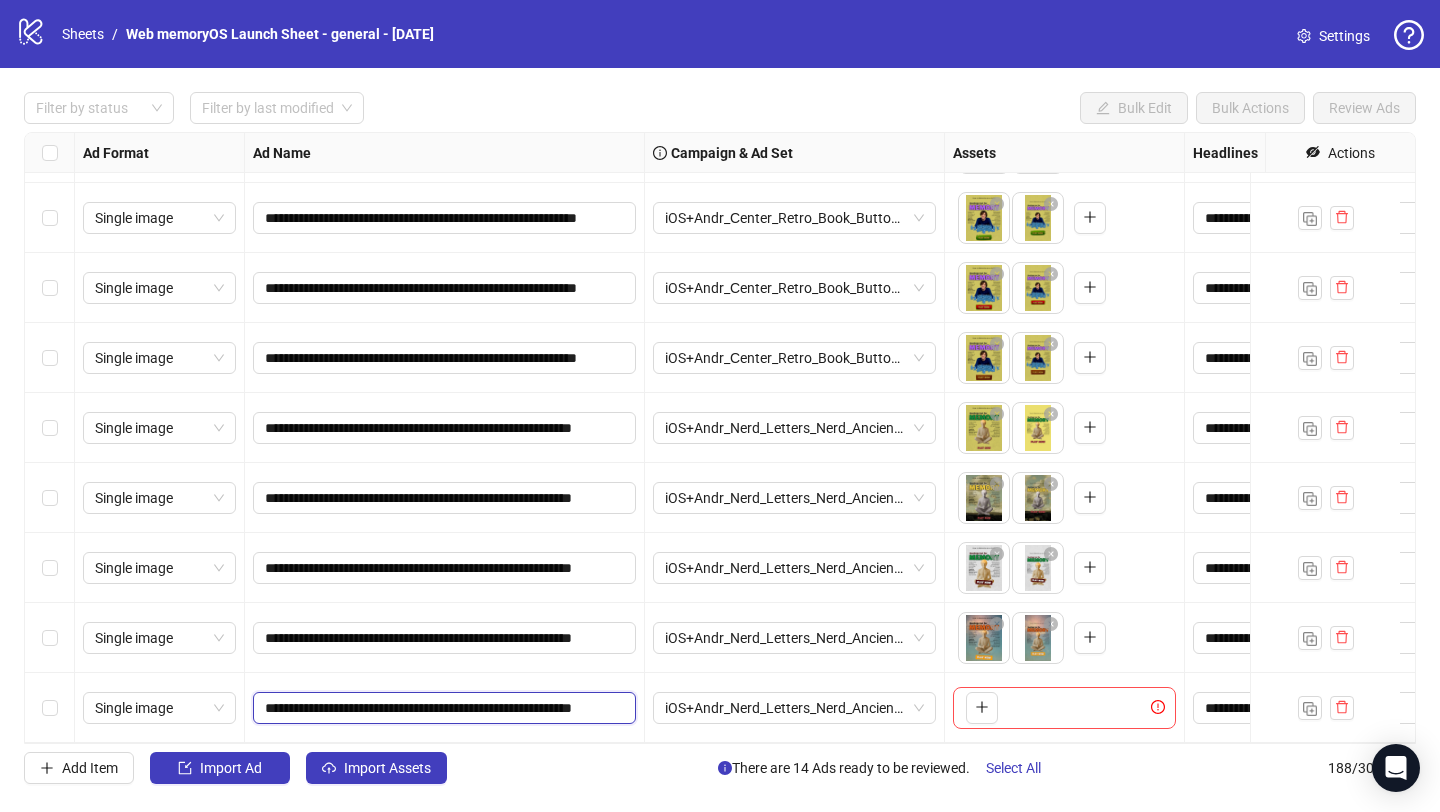 click on "**********" at bounding box center (442, 708) 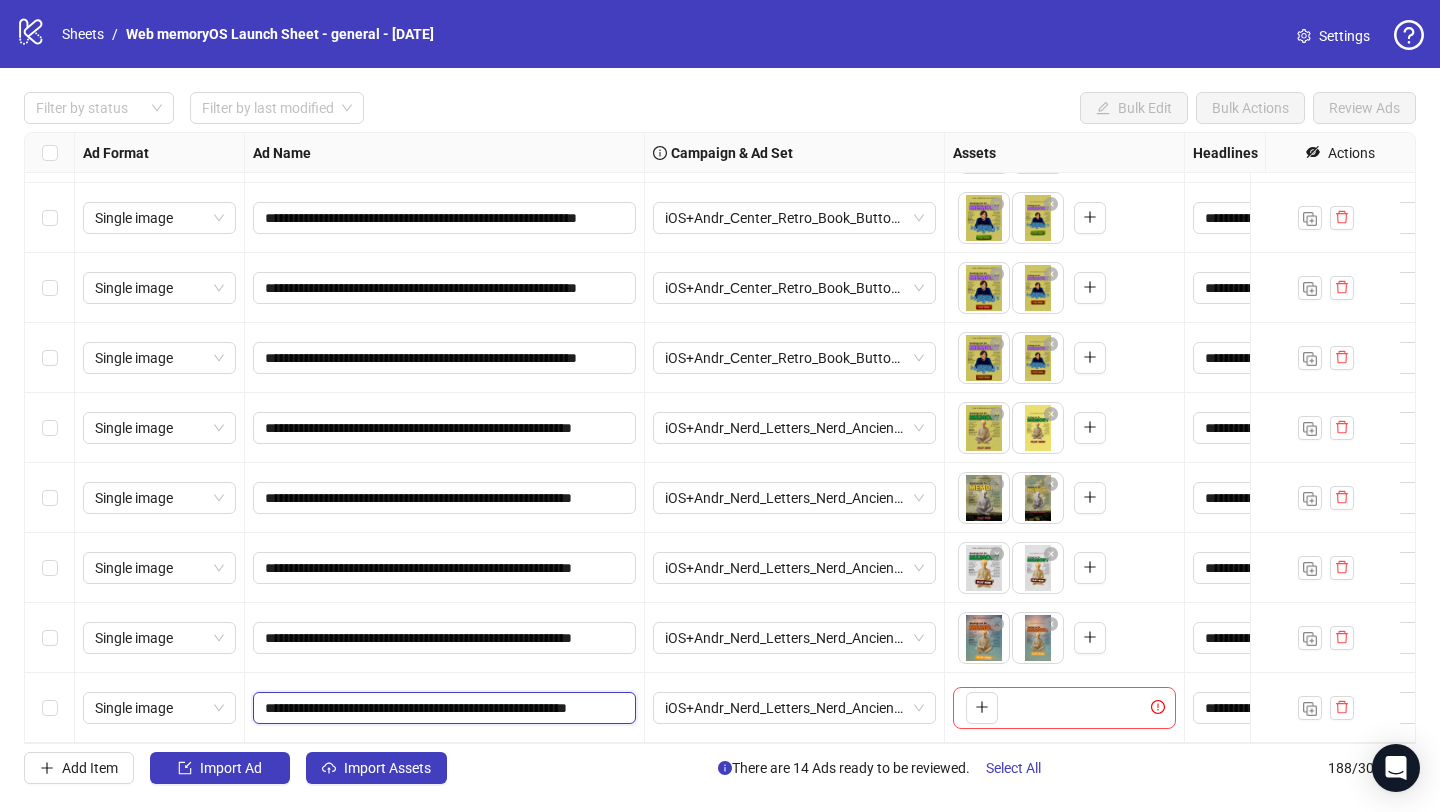 type on "**********" 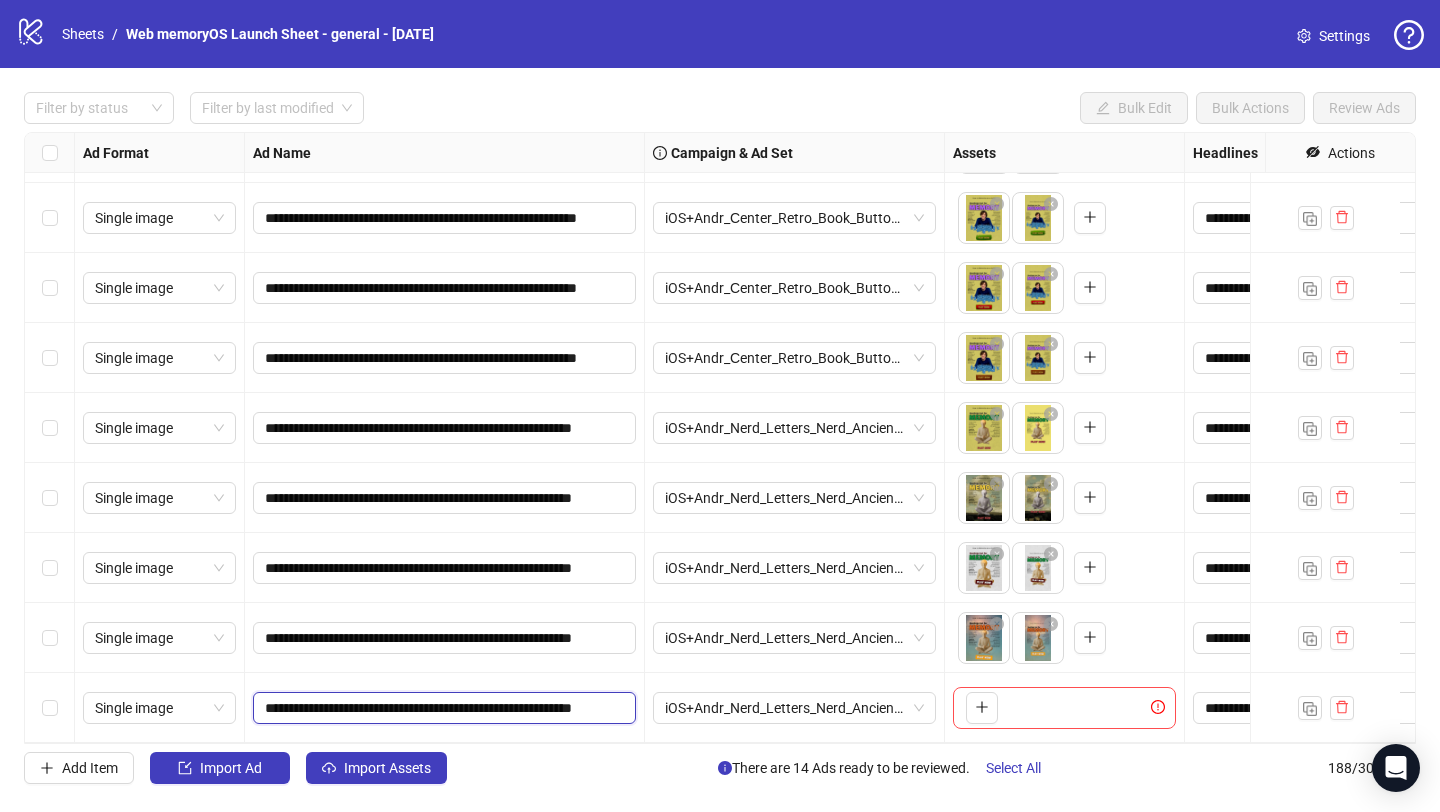scroll, scrollTop: 0, scrollLeft: 81, axis: horizontal 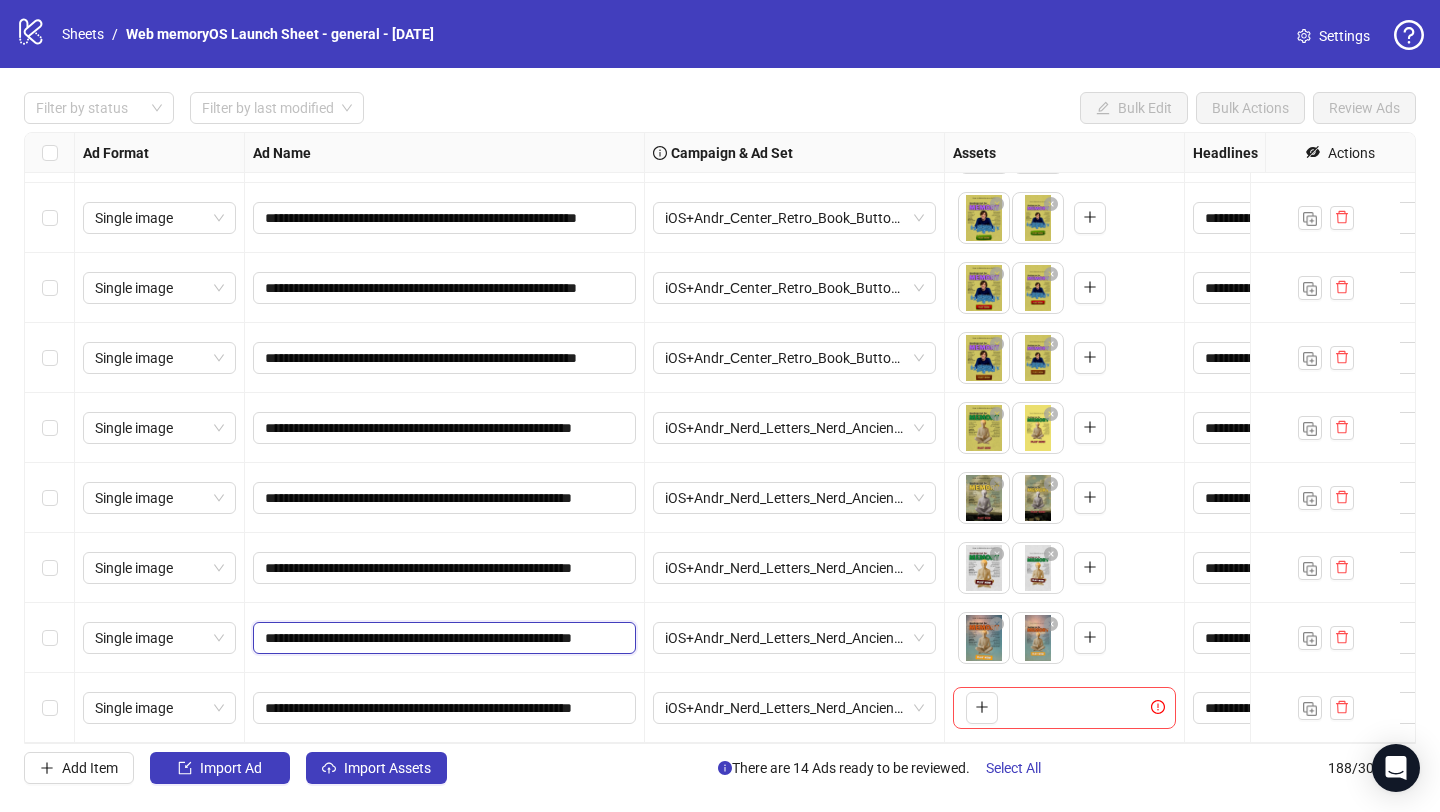 click on "**********" at bounding box center [442, 638] 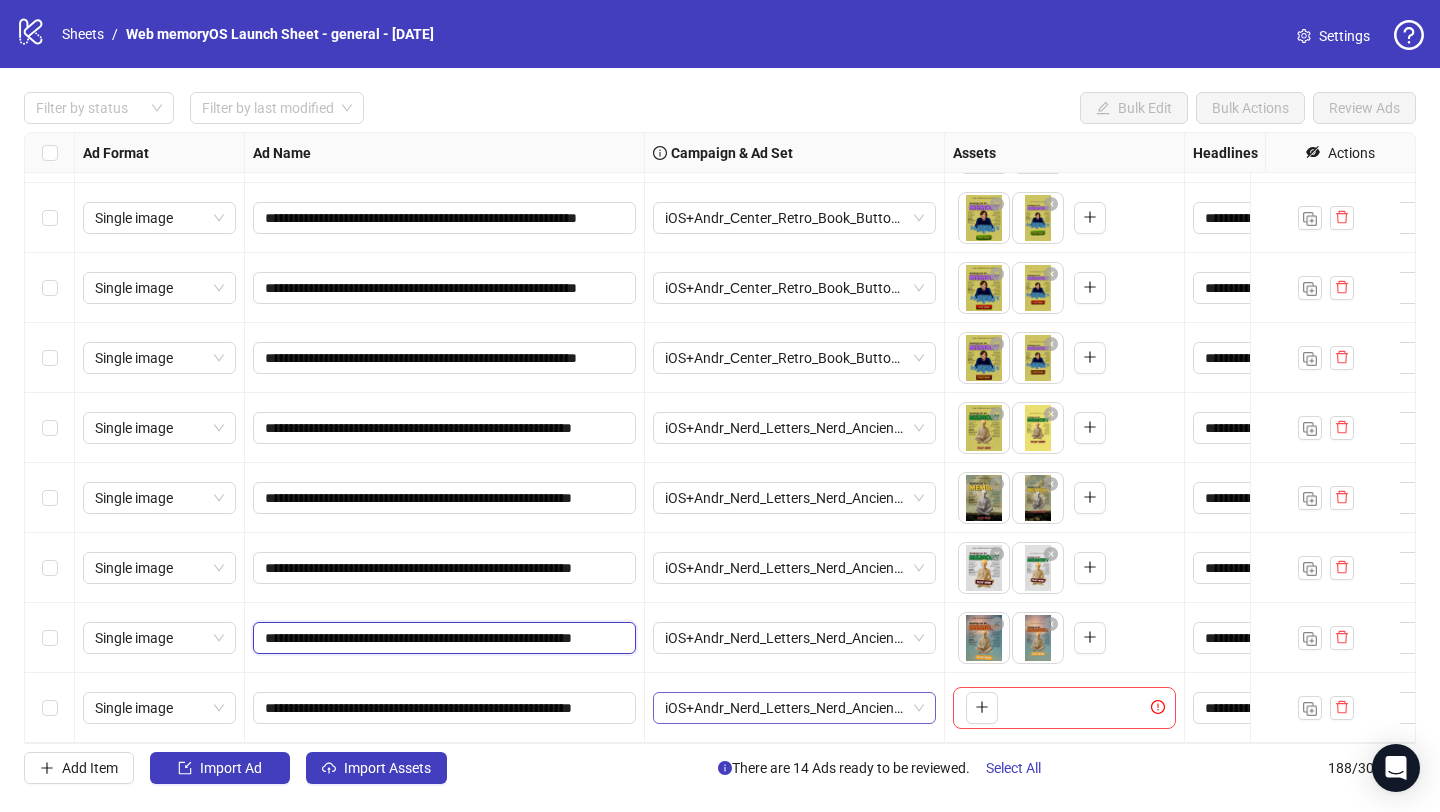 click on "iOS+Andr_Nerd_Letters_Nerd_Ancient_01.07.2025" at bounding box center (794, 708) 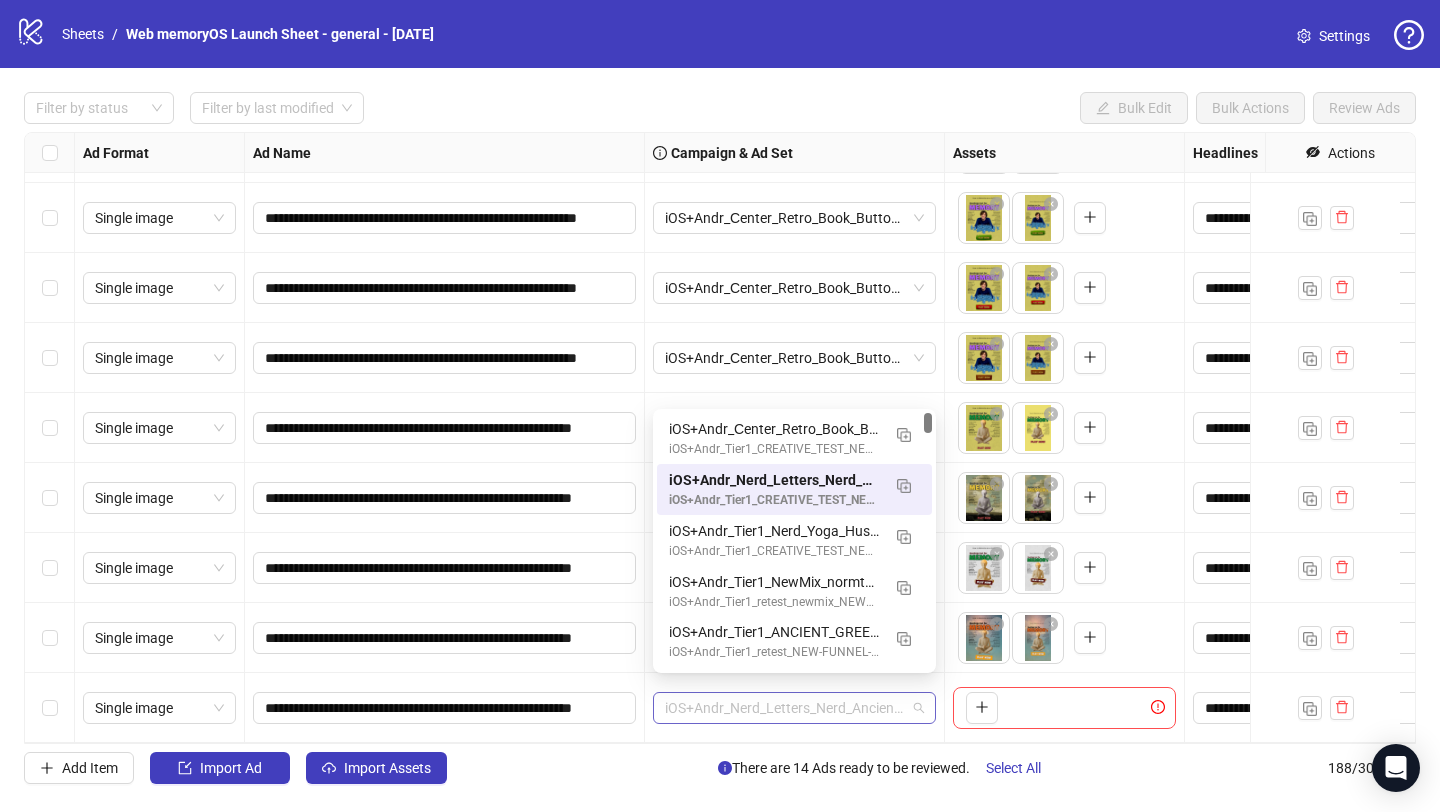 scroll, scrollTop: 0, scrollLeft: 0, axis: both 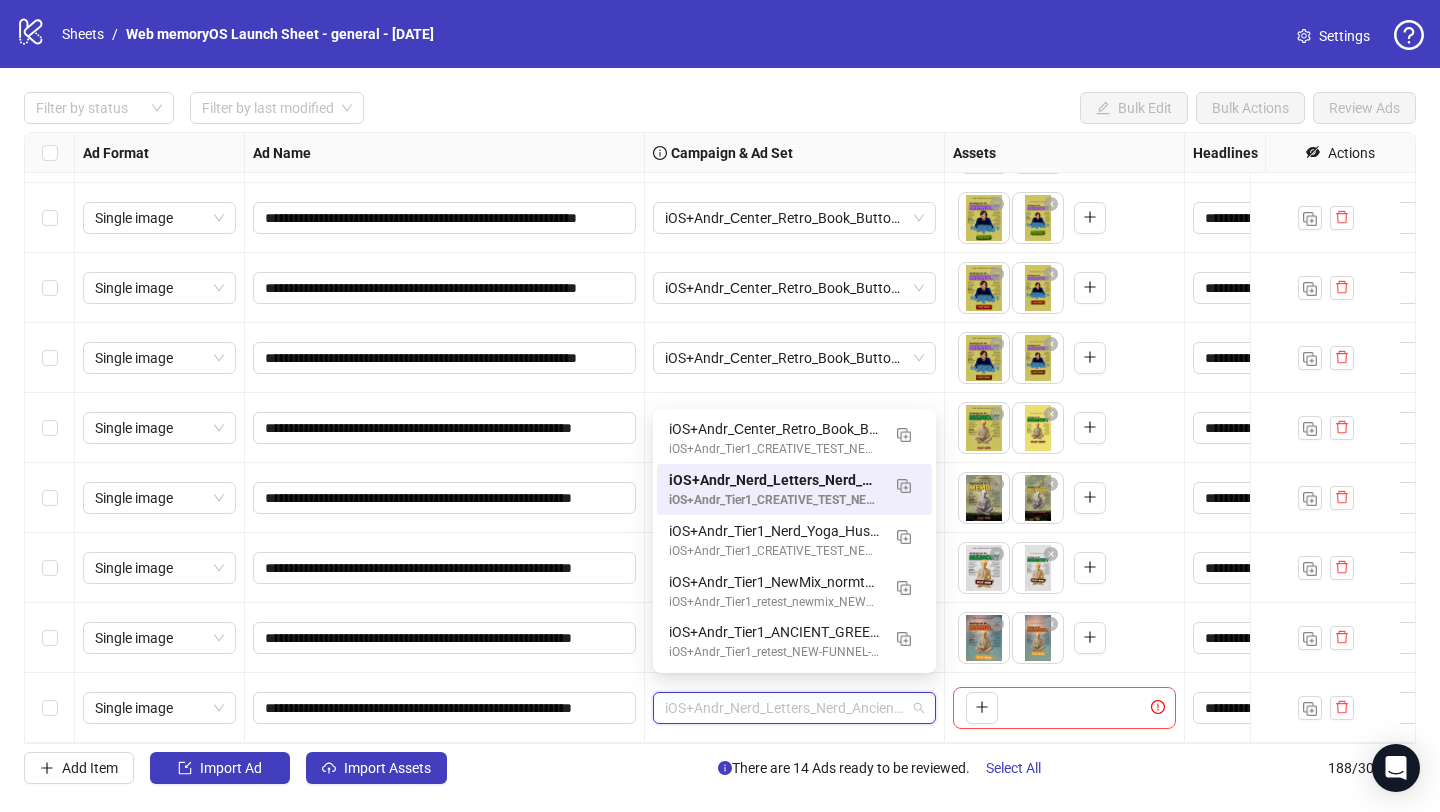 click on "To pick up a draggable item, press the space bar.
While dragging, use the arrow keys to move the item.
Press space again to drop the item in its new position, or press escape to cancel." at bounding box center [1065, 708] 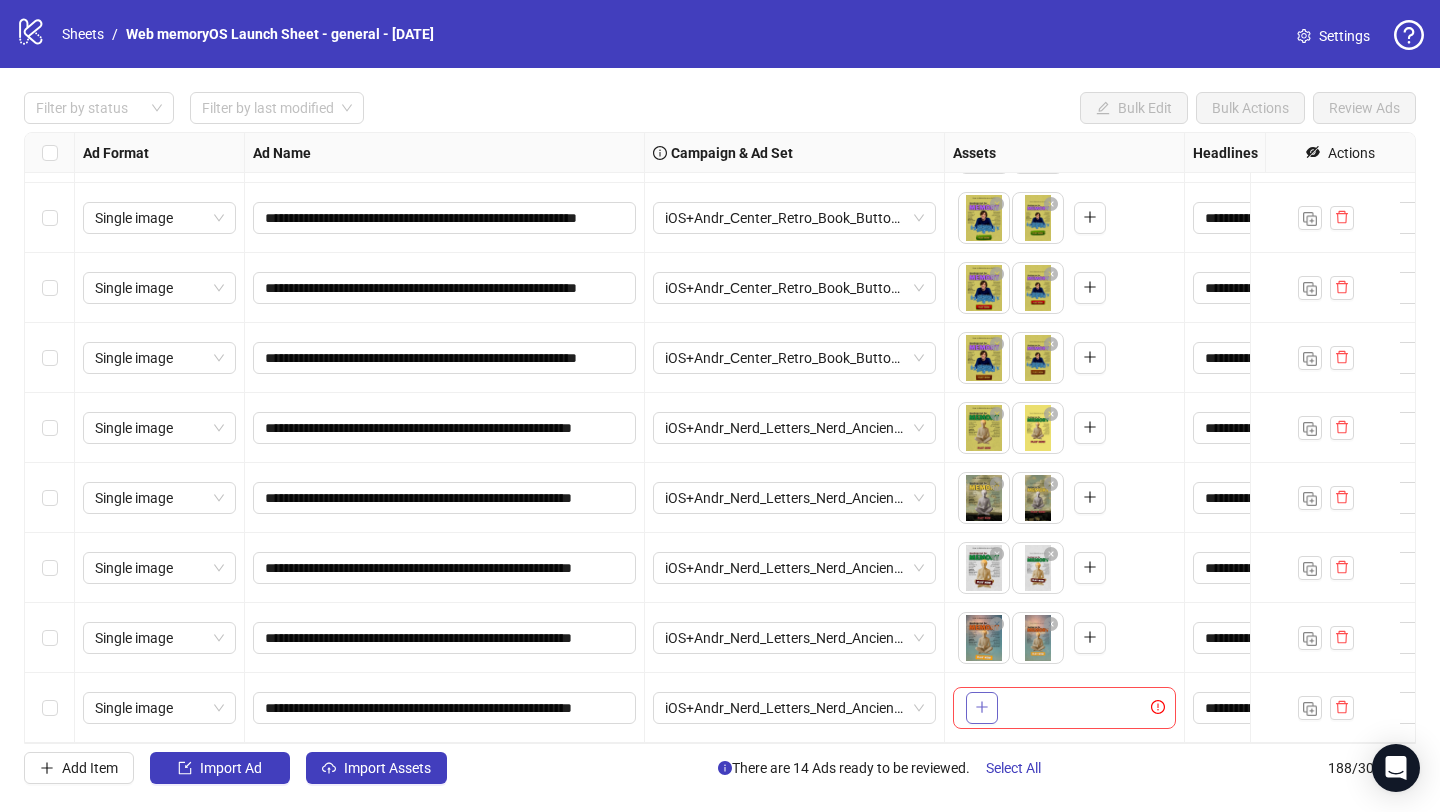 click 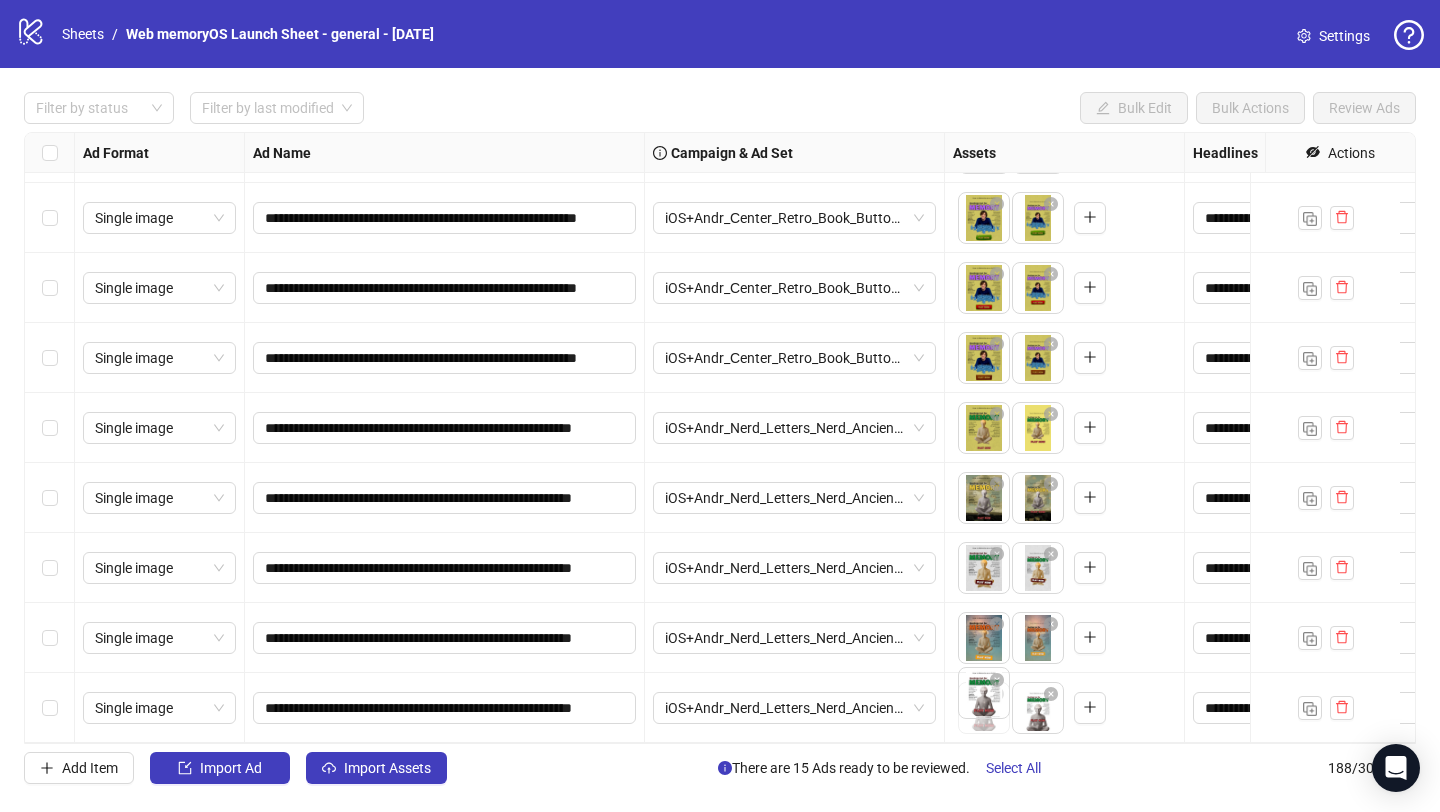 drag, startPoint x: 1039, startPoint y: 707, endPoint x: 977, endPoint y: 704, distance: 62.072536 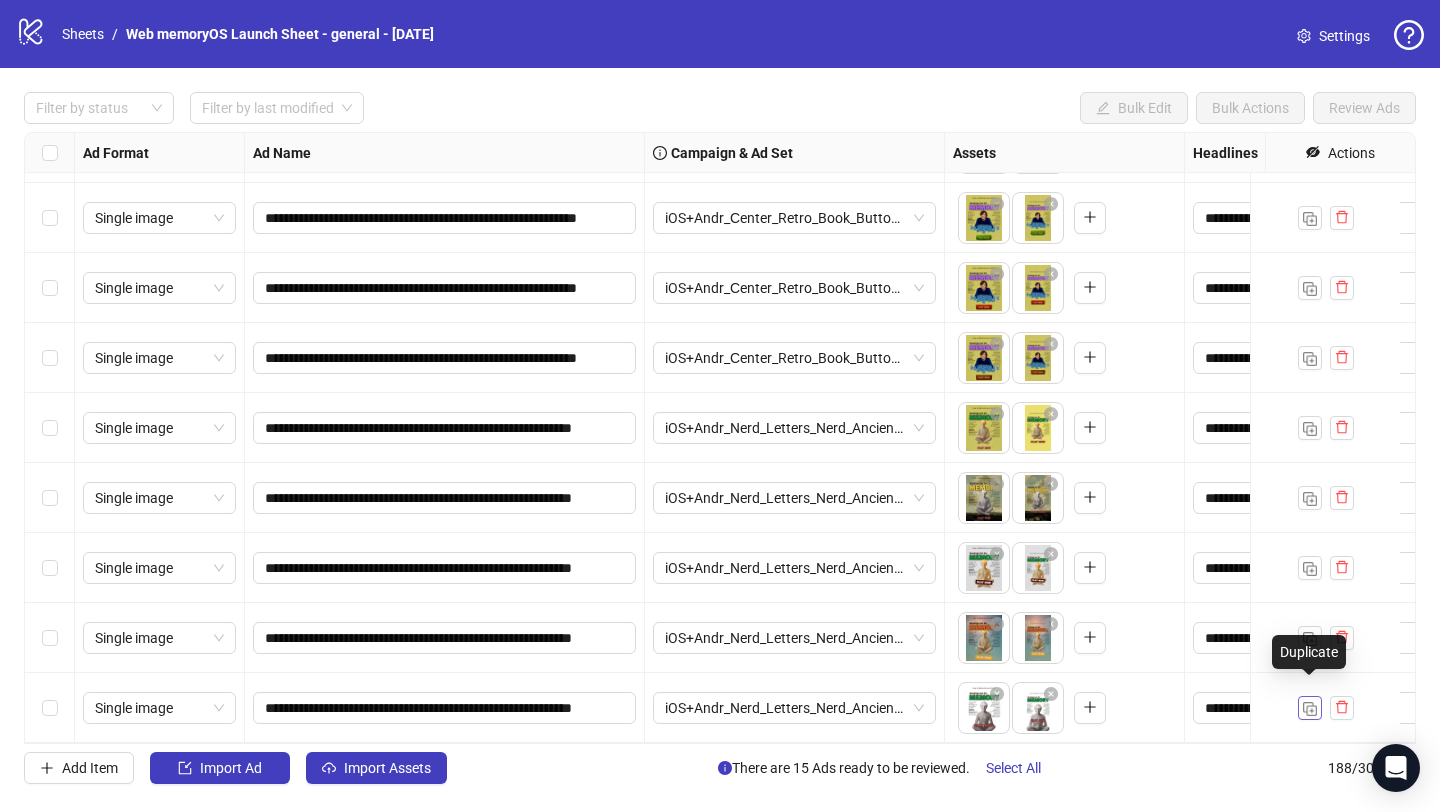 click at bounding box center (1310, 708) 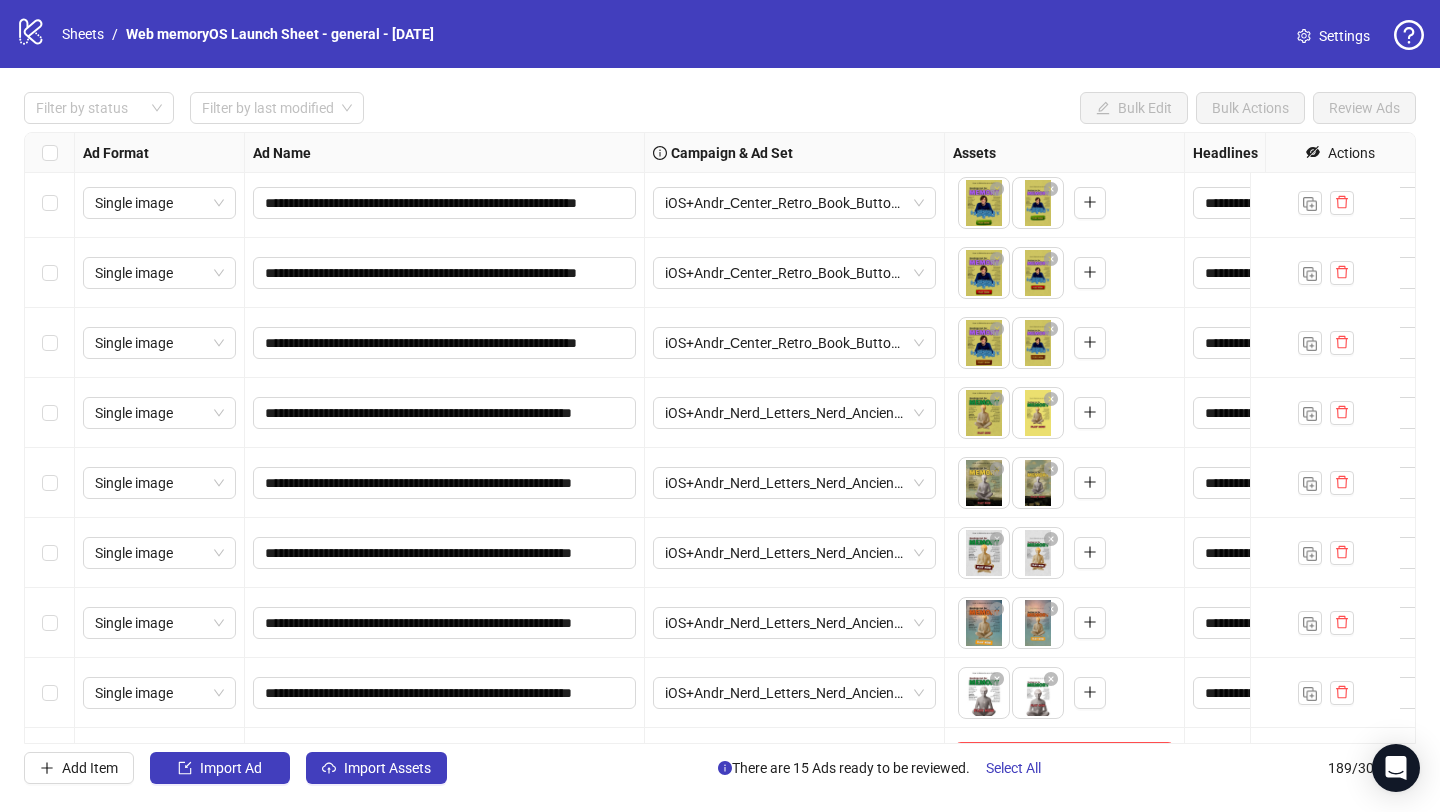 scroll, scrollTop: 12675, scrollLeft: 0, axis: vertical 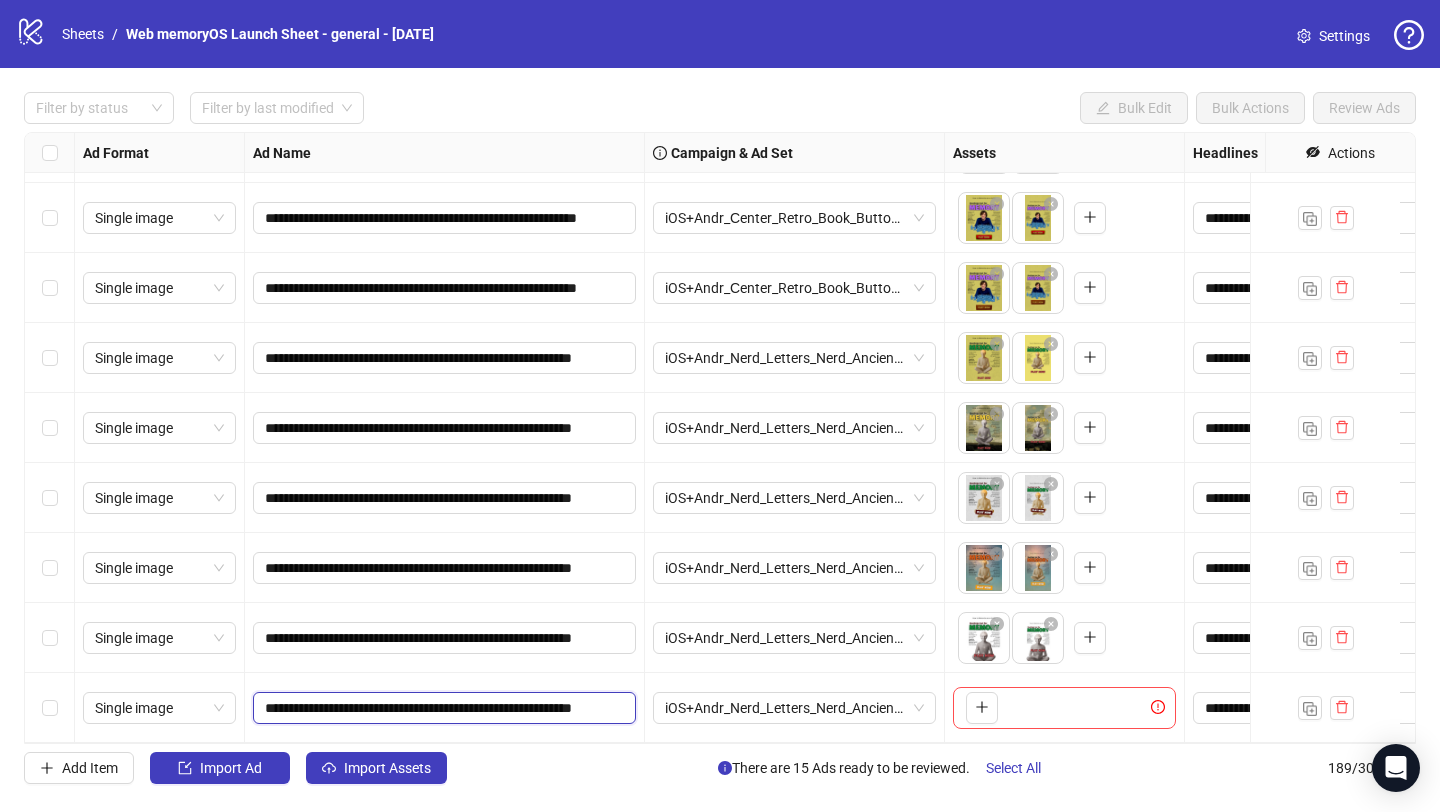 click on "**********" at bounding box center [442, 708] 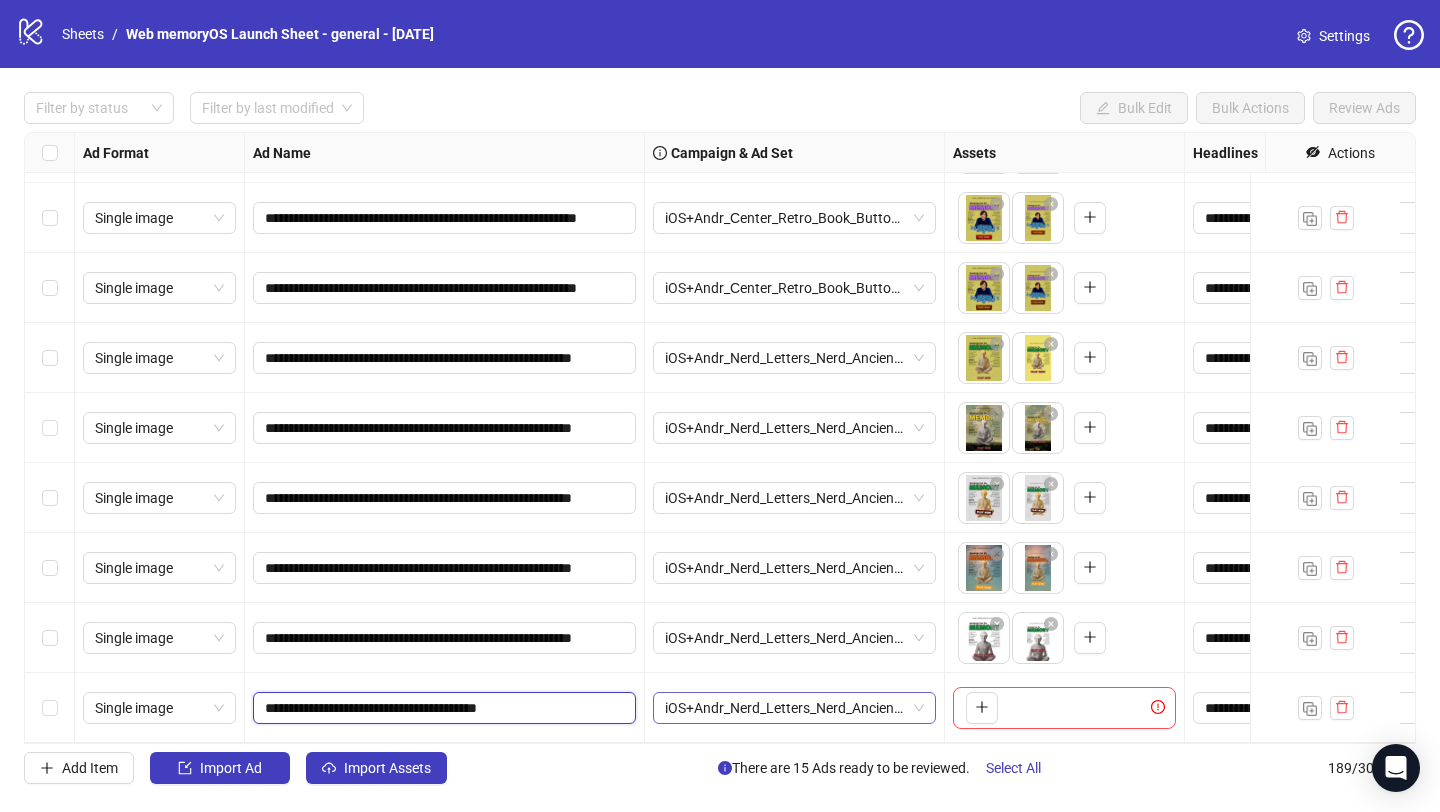 type on "**********" 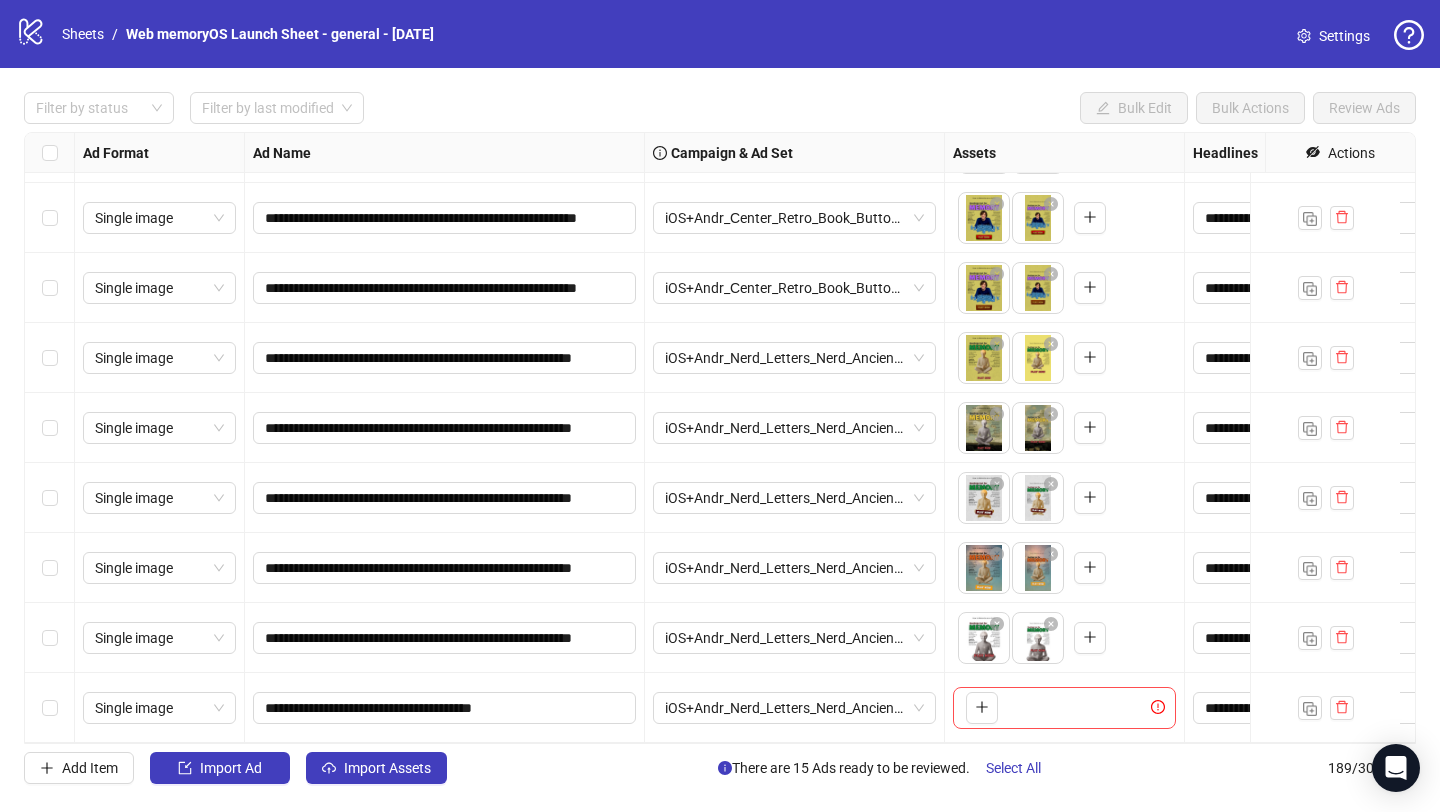 click on "iOS+Andr_Nerd_Letters_Nerd_Ancient_01.07.2025" at bounding box center [795, 708] 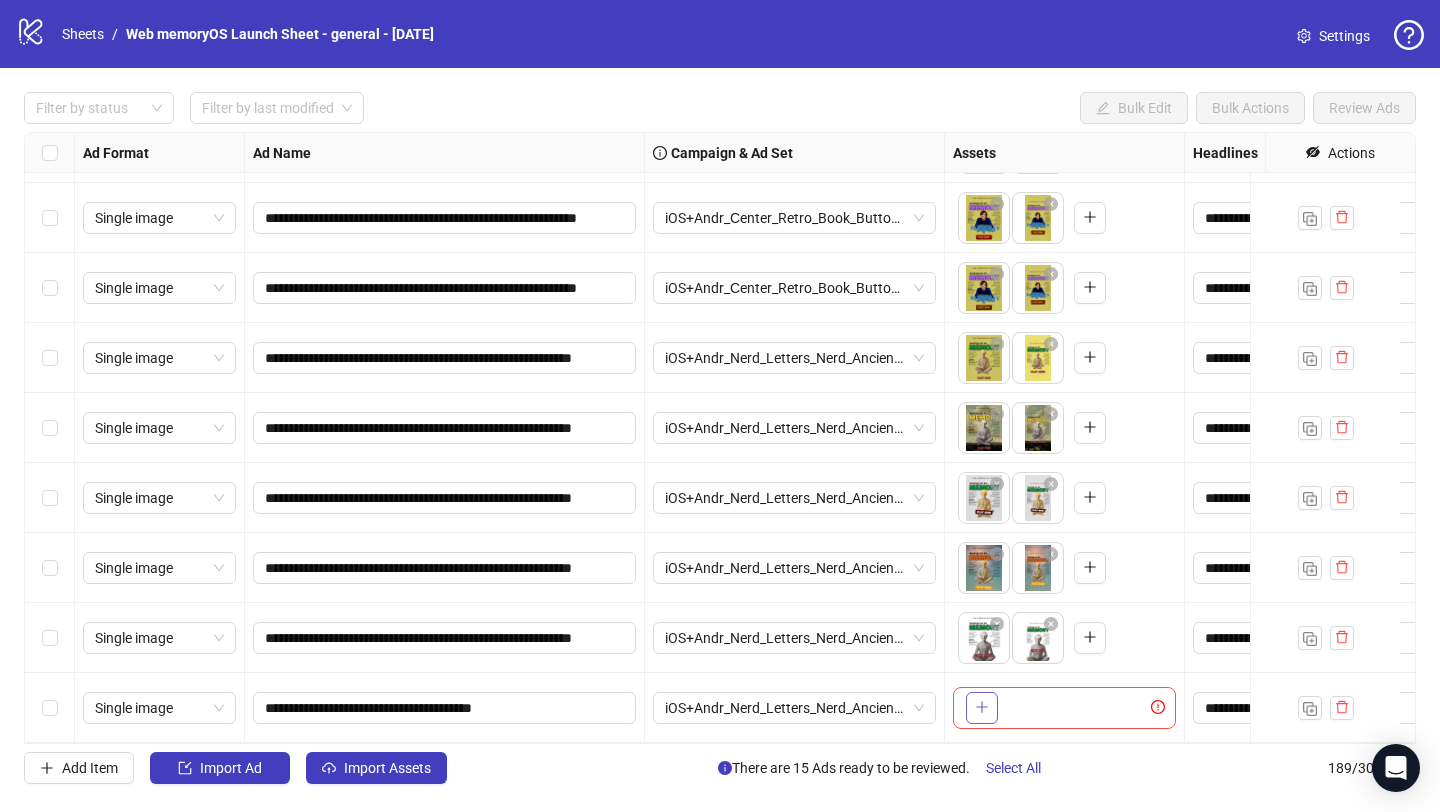 click at bounding box center (982, 708) 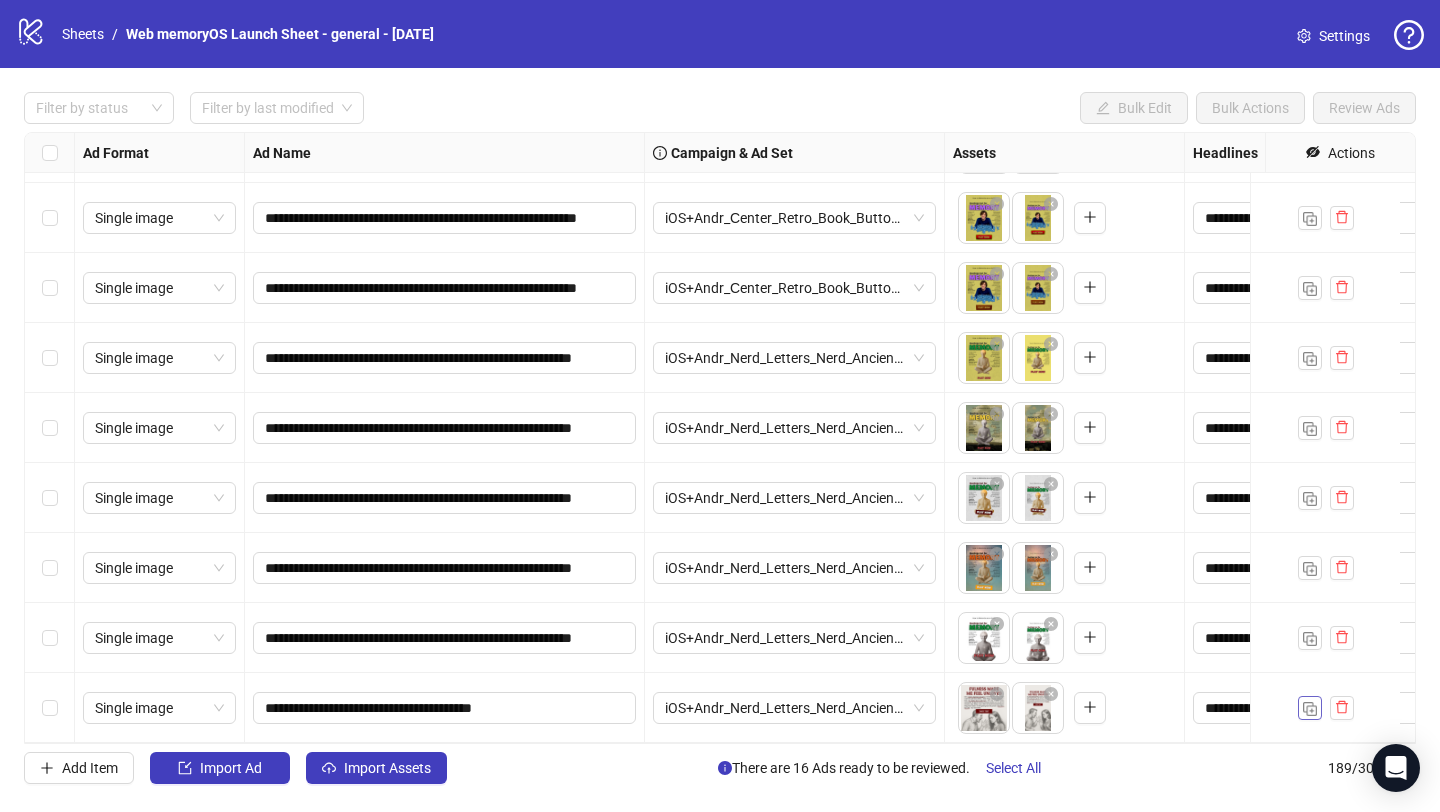 click at bounding box center (1310, 708) 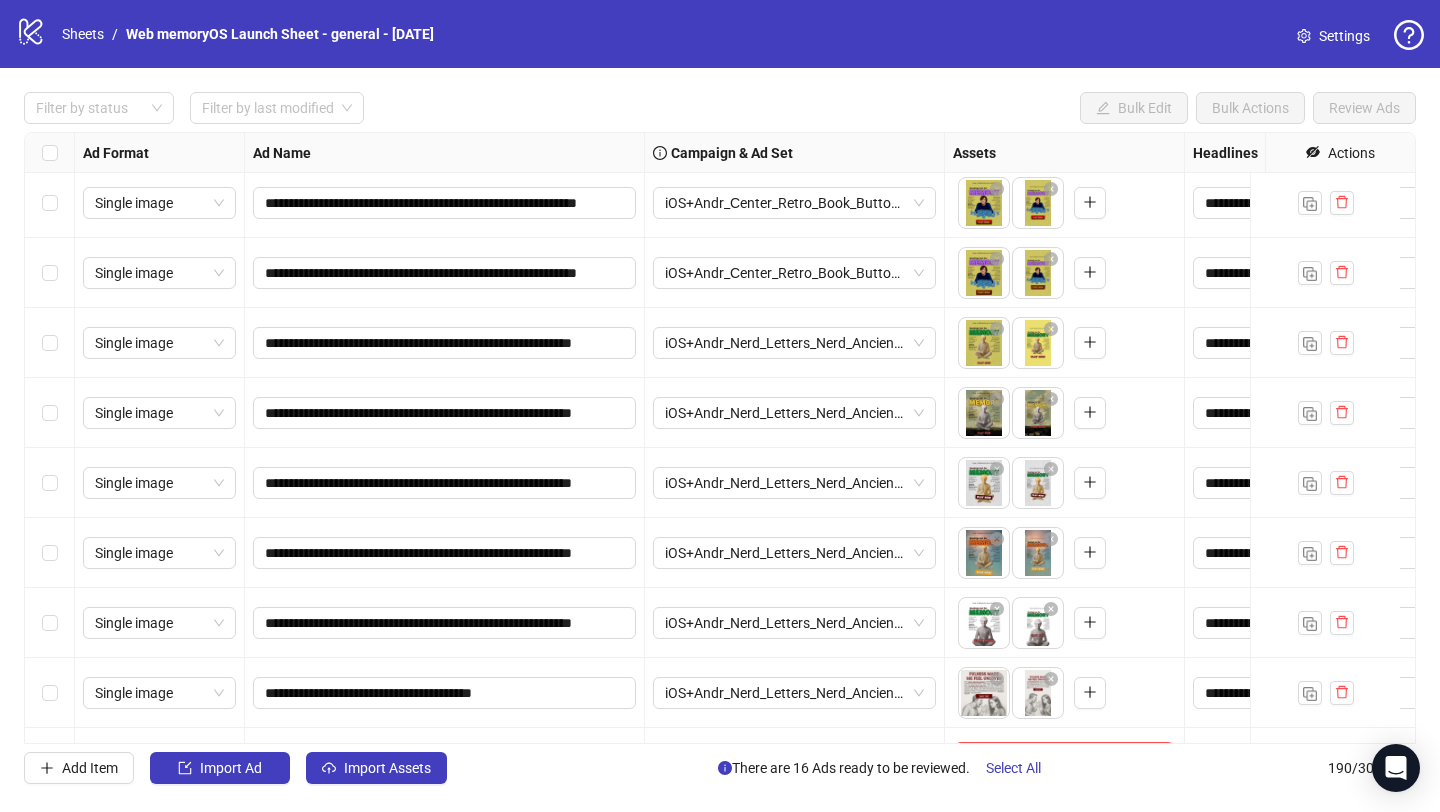 scroll, scrollTop: 12745, scrollLeft: 0, axis: vertical 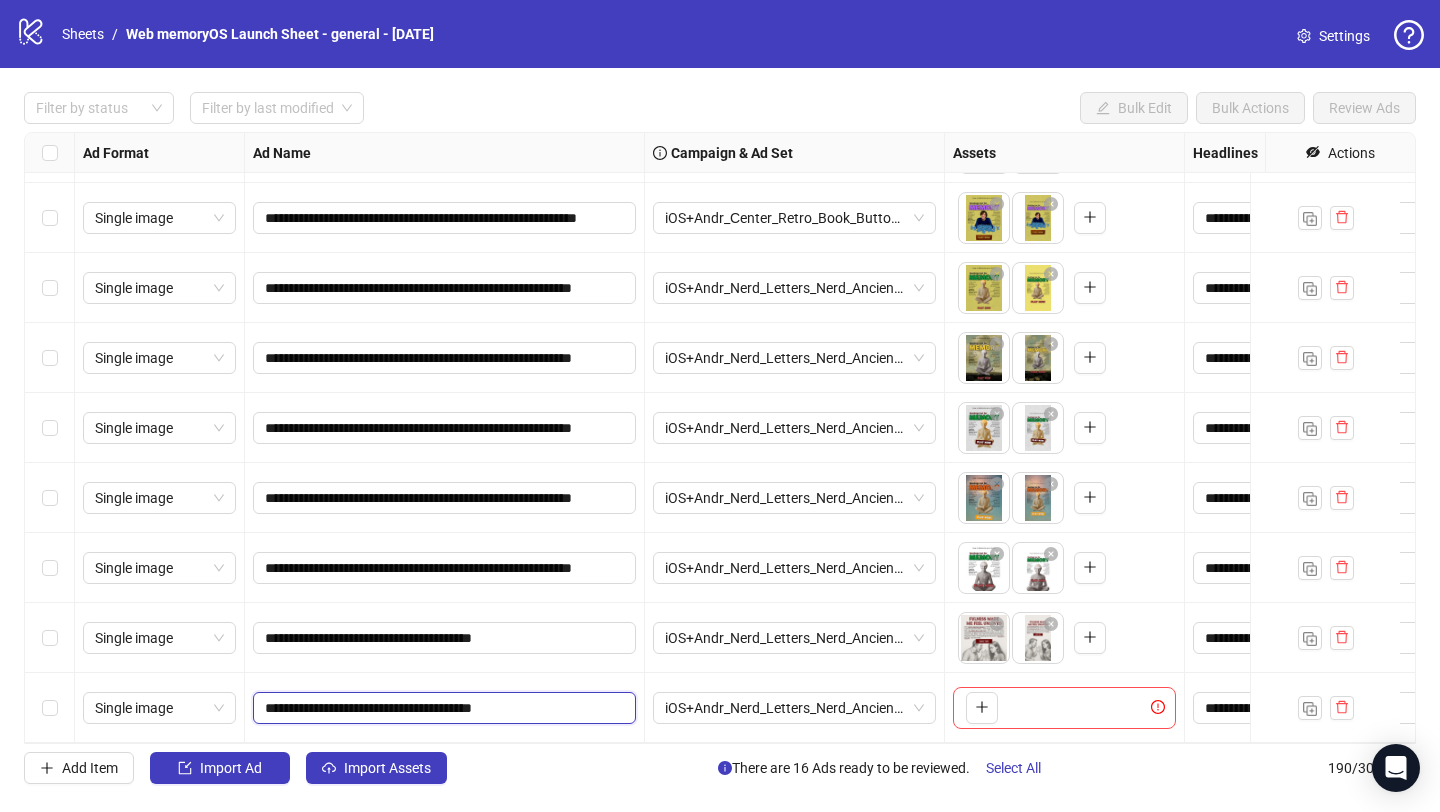 click on "**********" at bounding box center (442, 708) 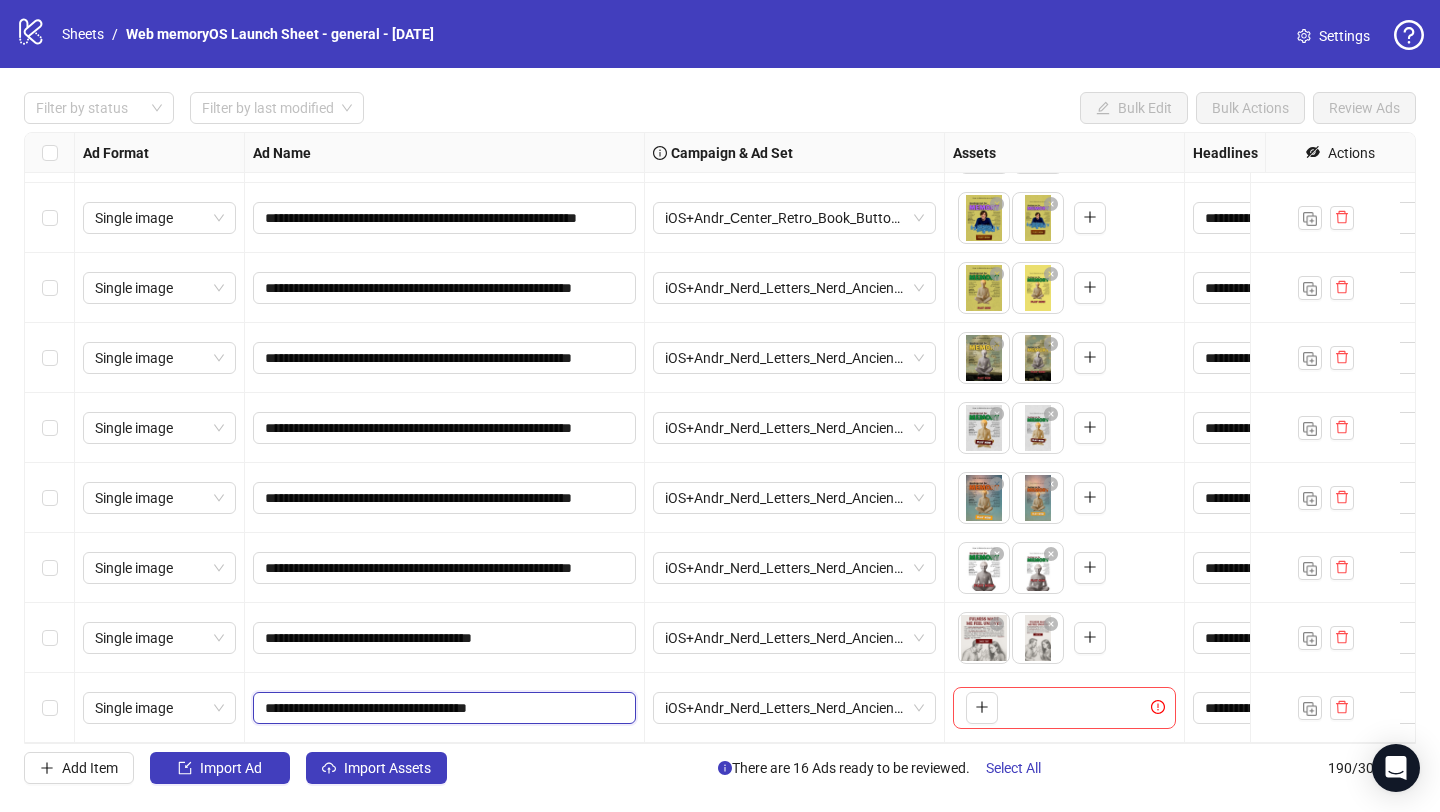type on "**********" 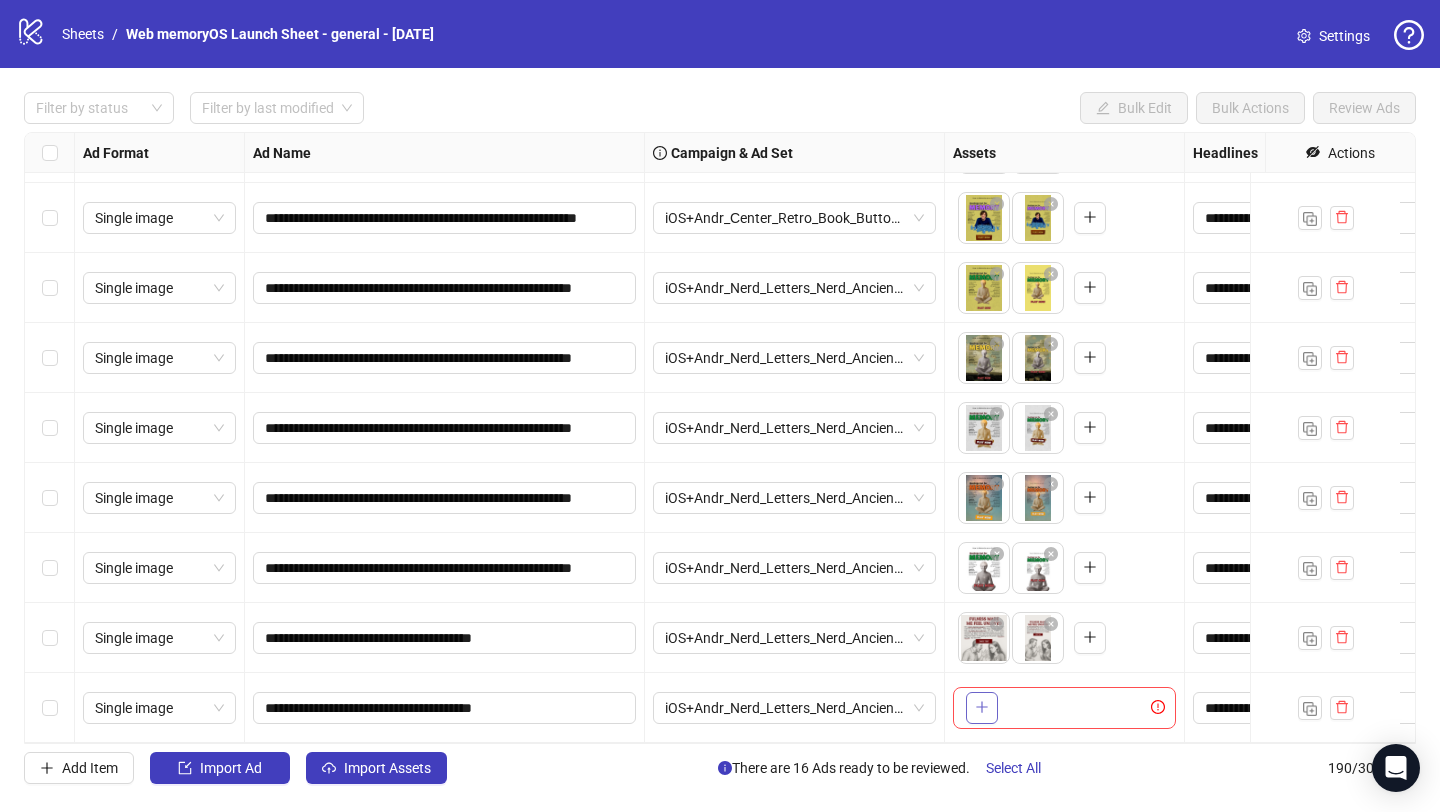 click on "iOS+Andr_Nerd_Letters_Nerd_Ancient_01.07.2025" at bounding box center [795, 708] 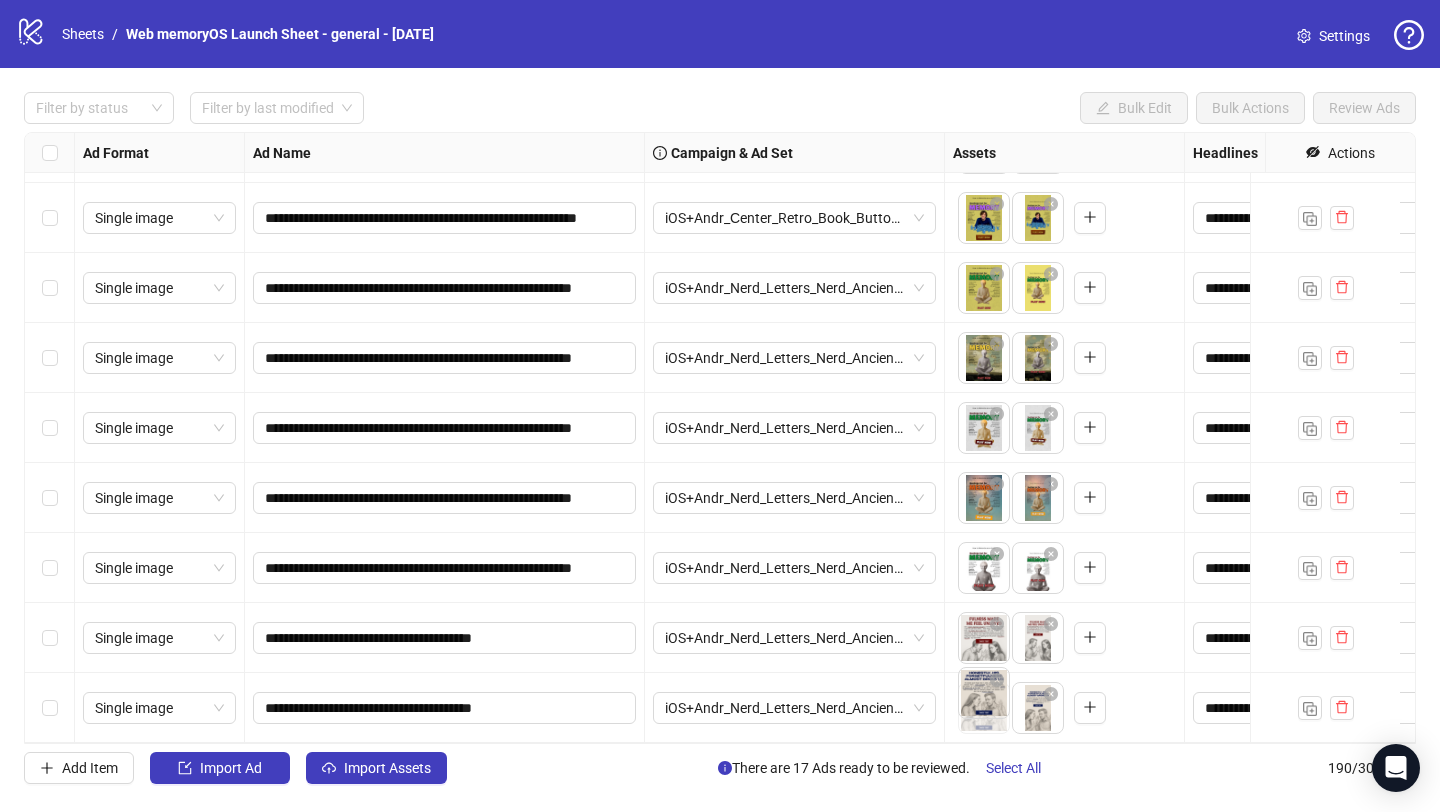 drag, startPoint x: 1022, startPoint y: 684, endPoint x: 982, endPoint y: 679, distance: 40.311287 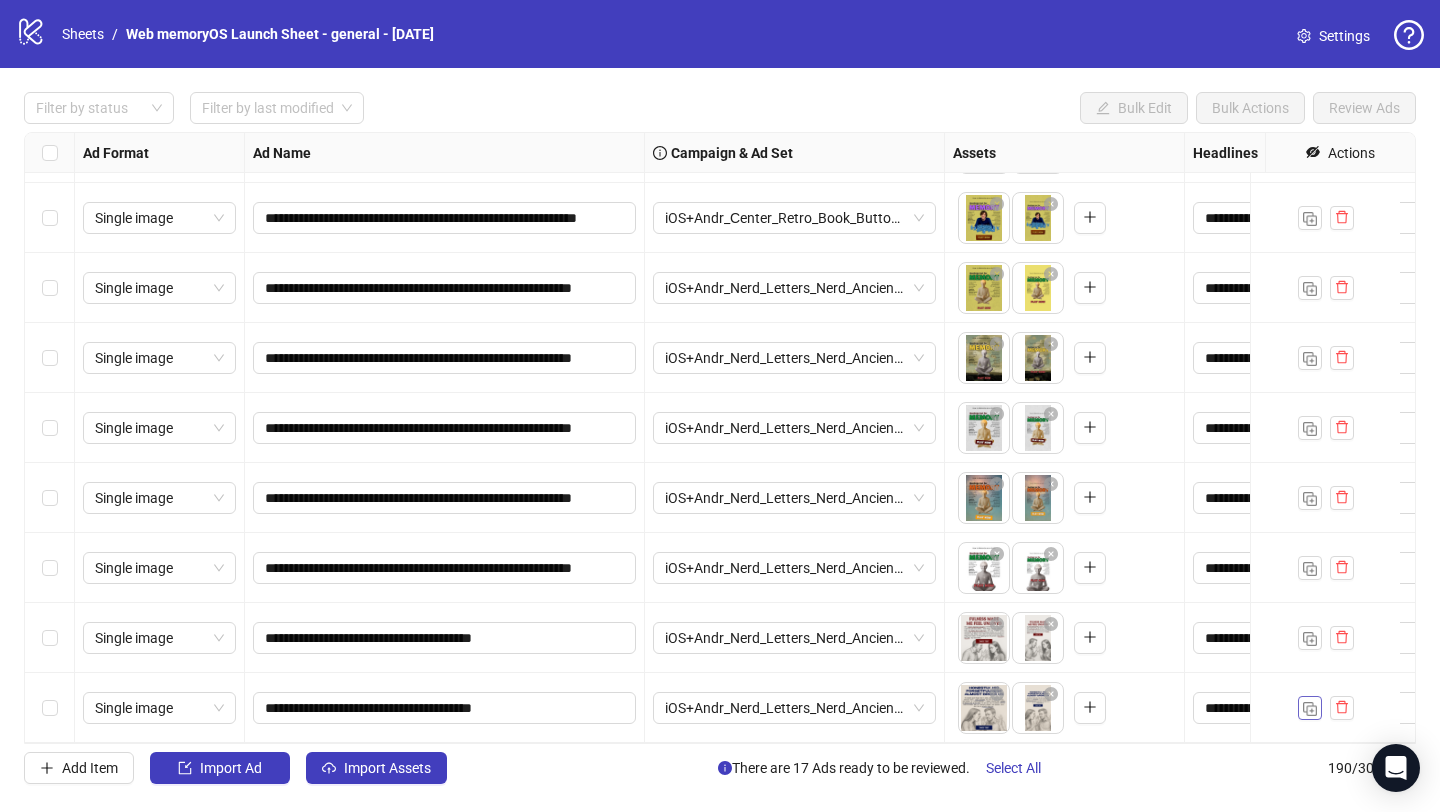 click at bounding box center (1310, 709) 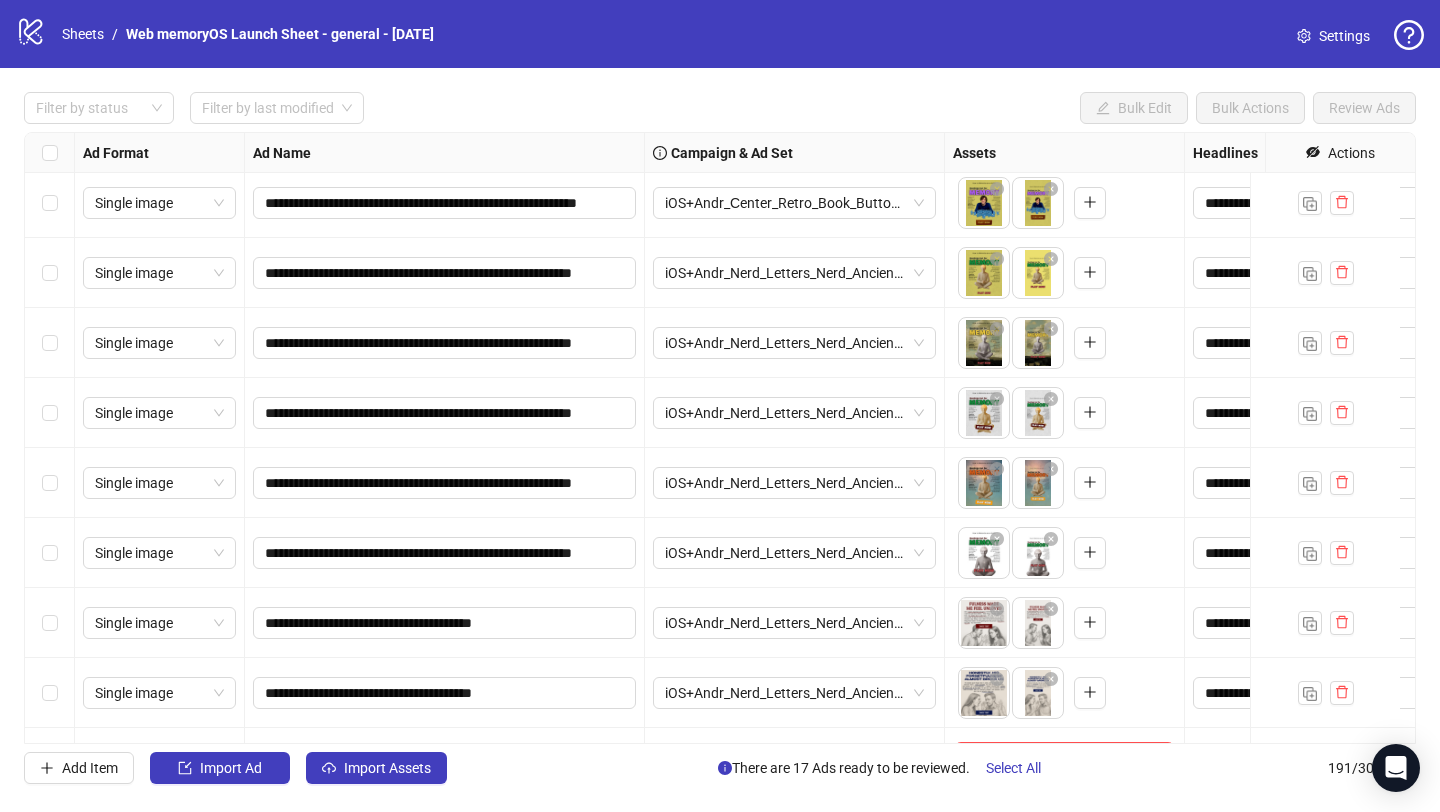 scroll, scrollTop: 12815, scrollLeft: 0, axis: vertical 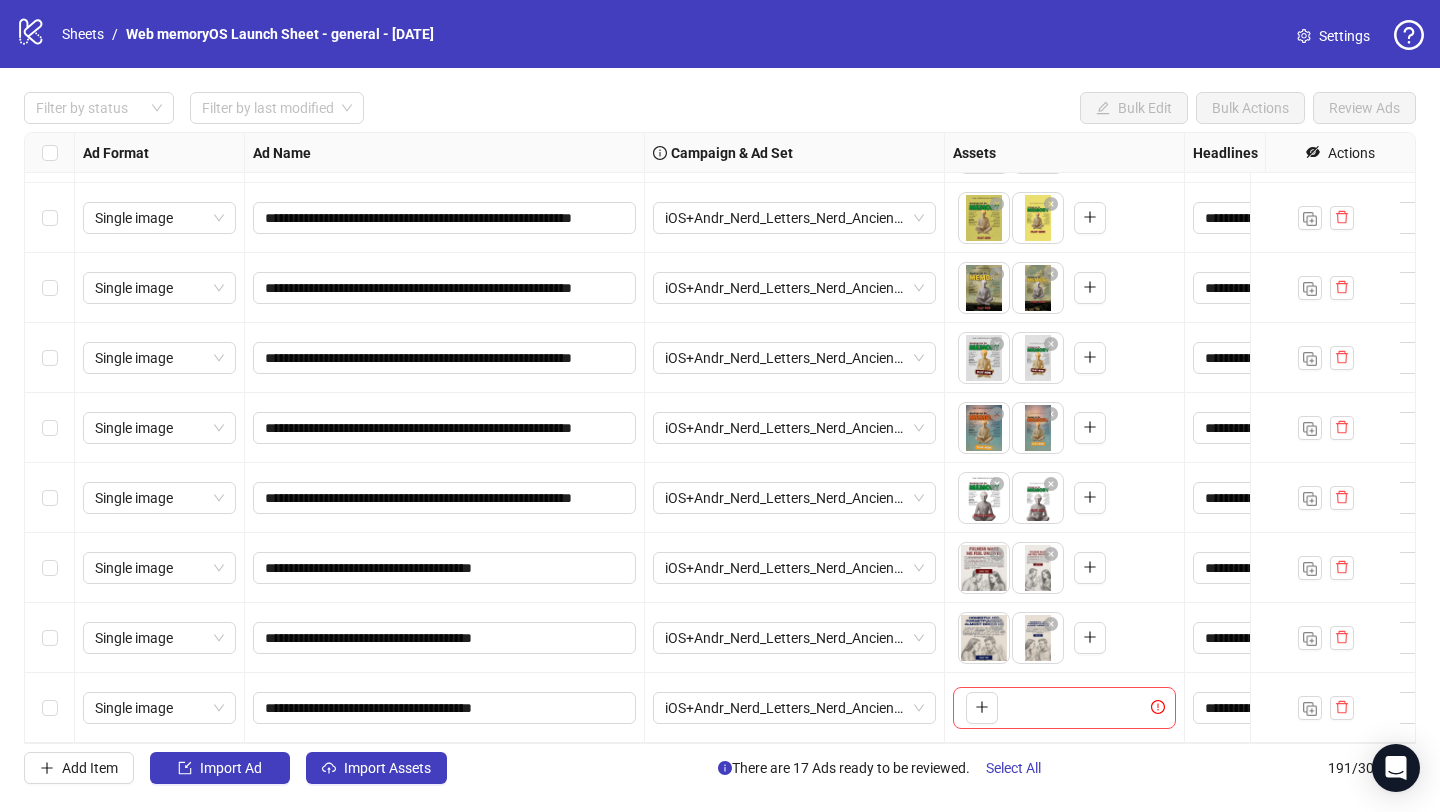 click on "**********" at bounding box center [720, 438] 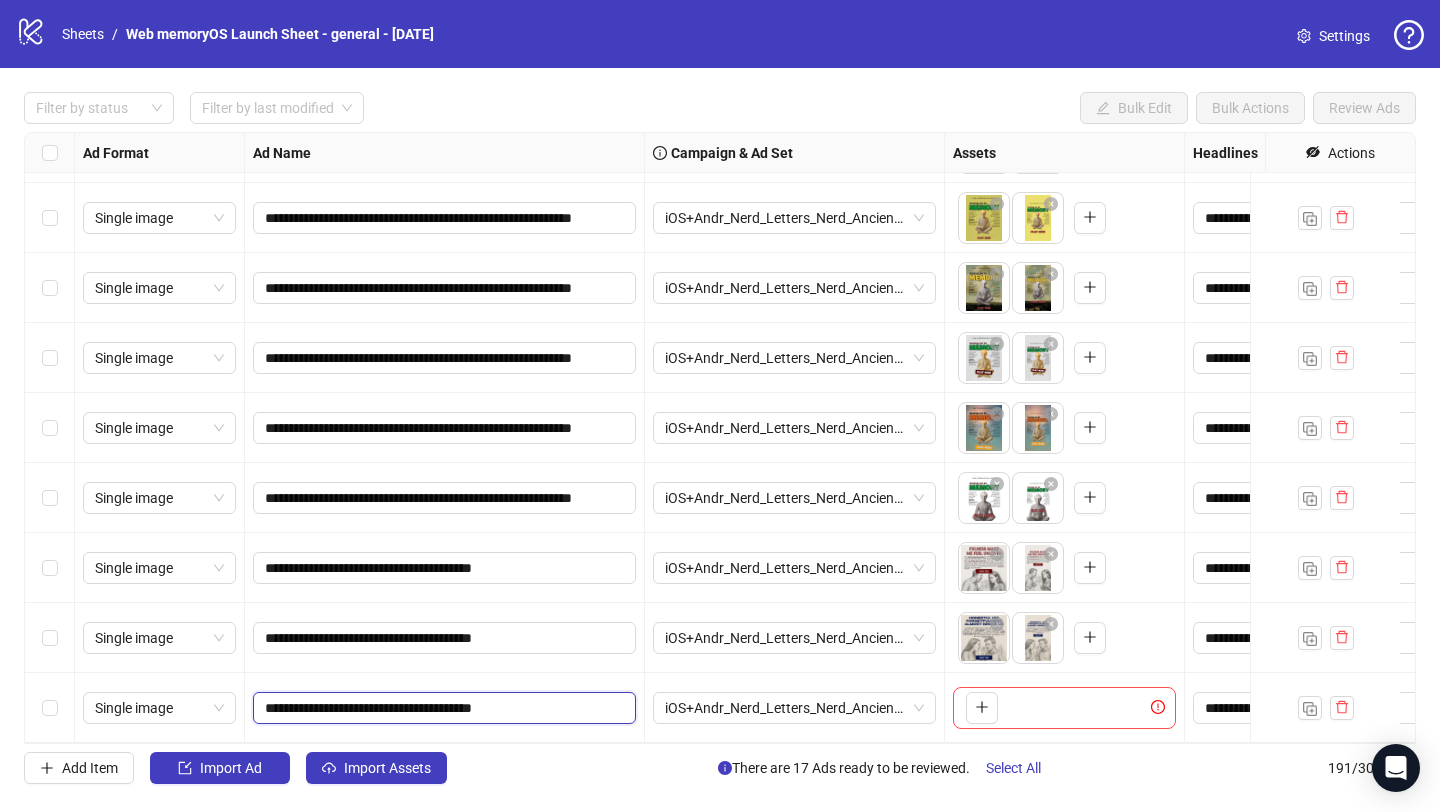 click on "**********" at bounding box center [442, 708] 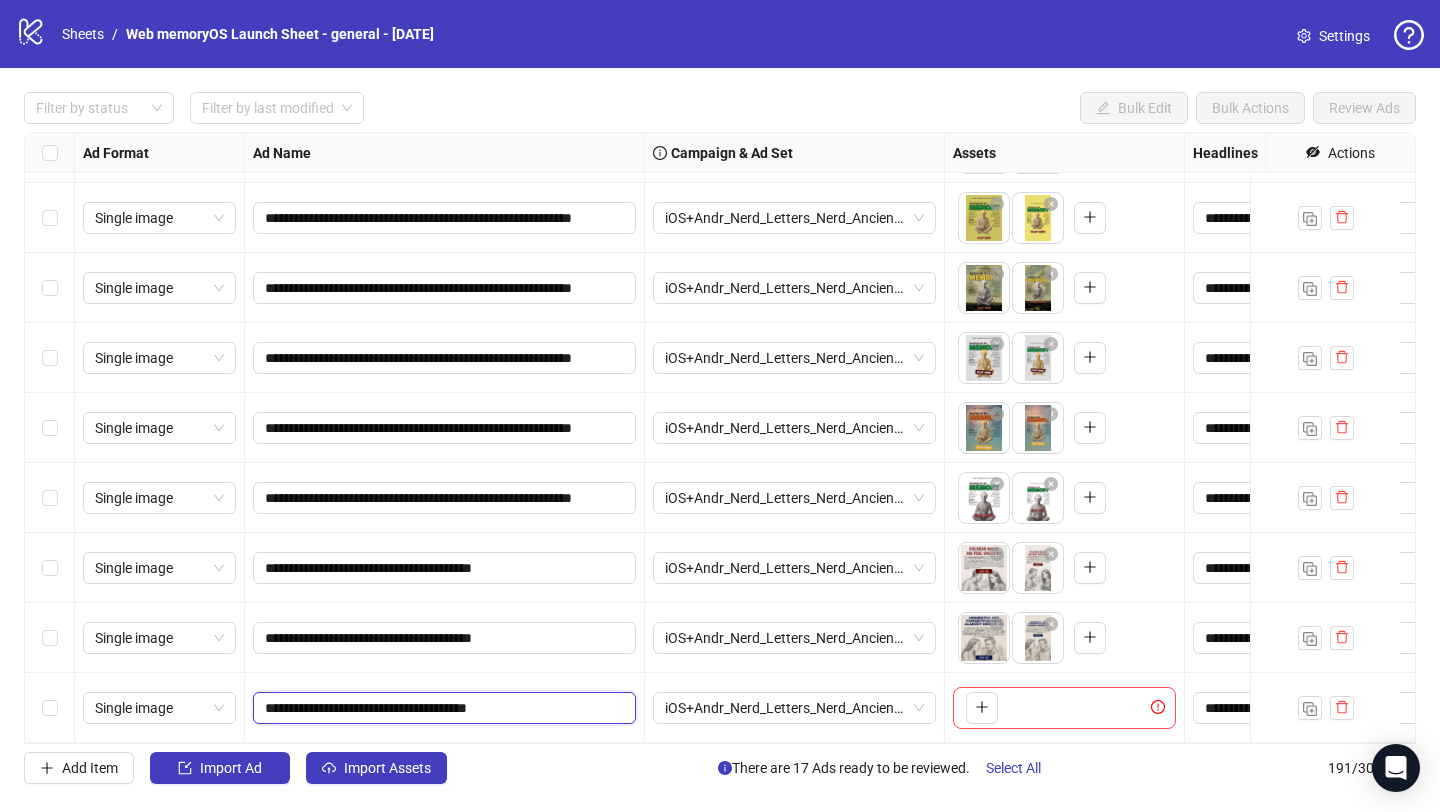 type on "**********" 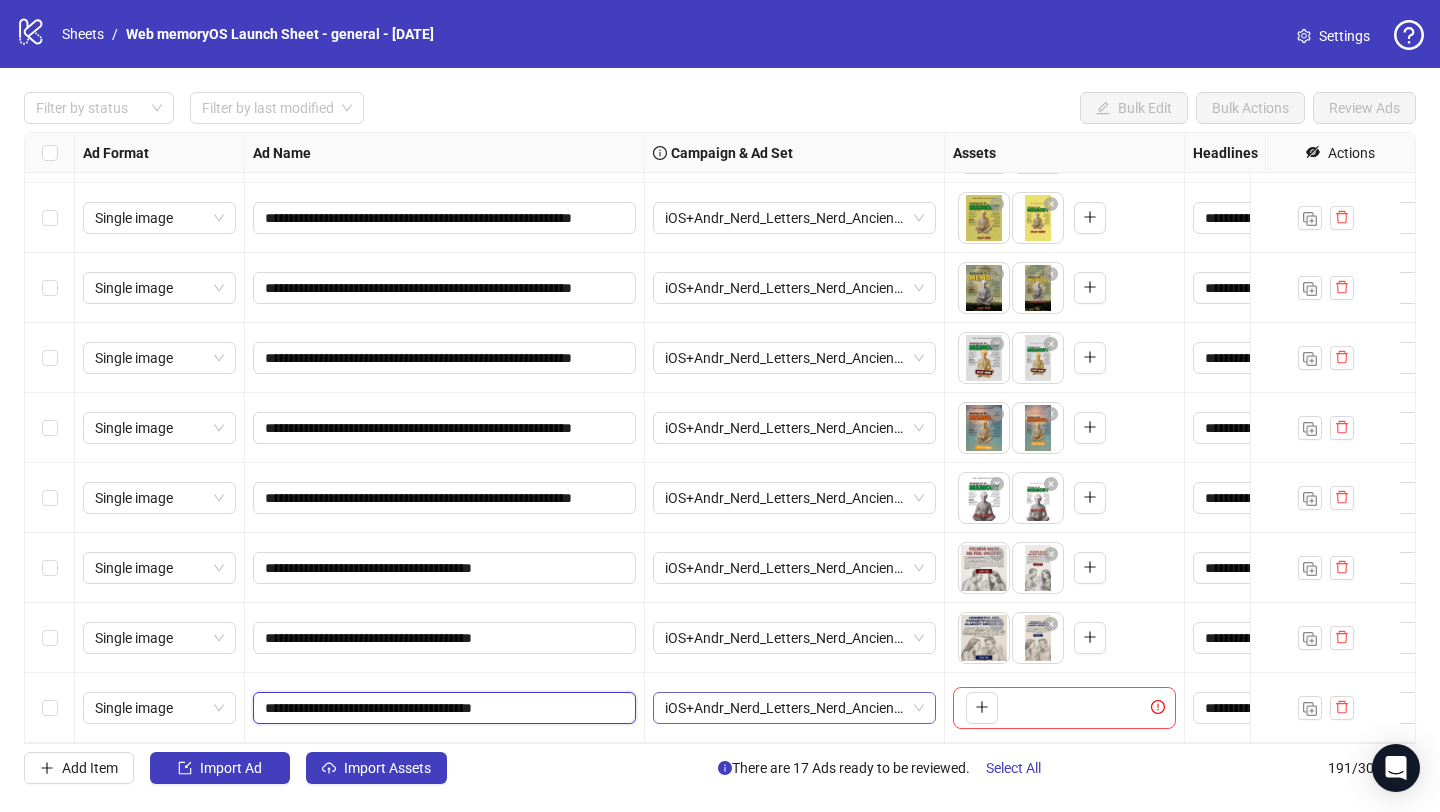 click on "iOS+Andr_Nerd_Letters_Nerd_Ancient_01.07.2025" at bounding box center [794, 708] 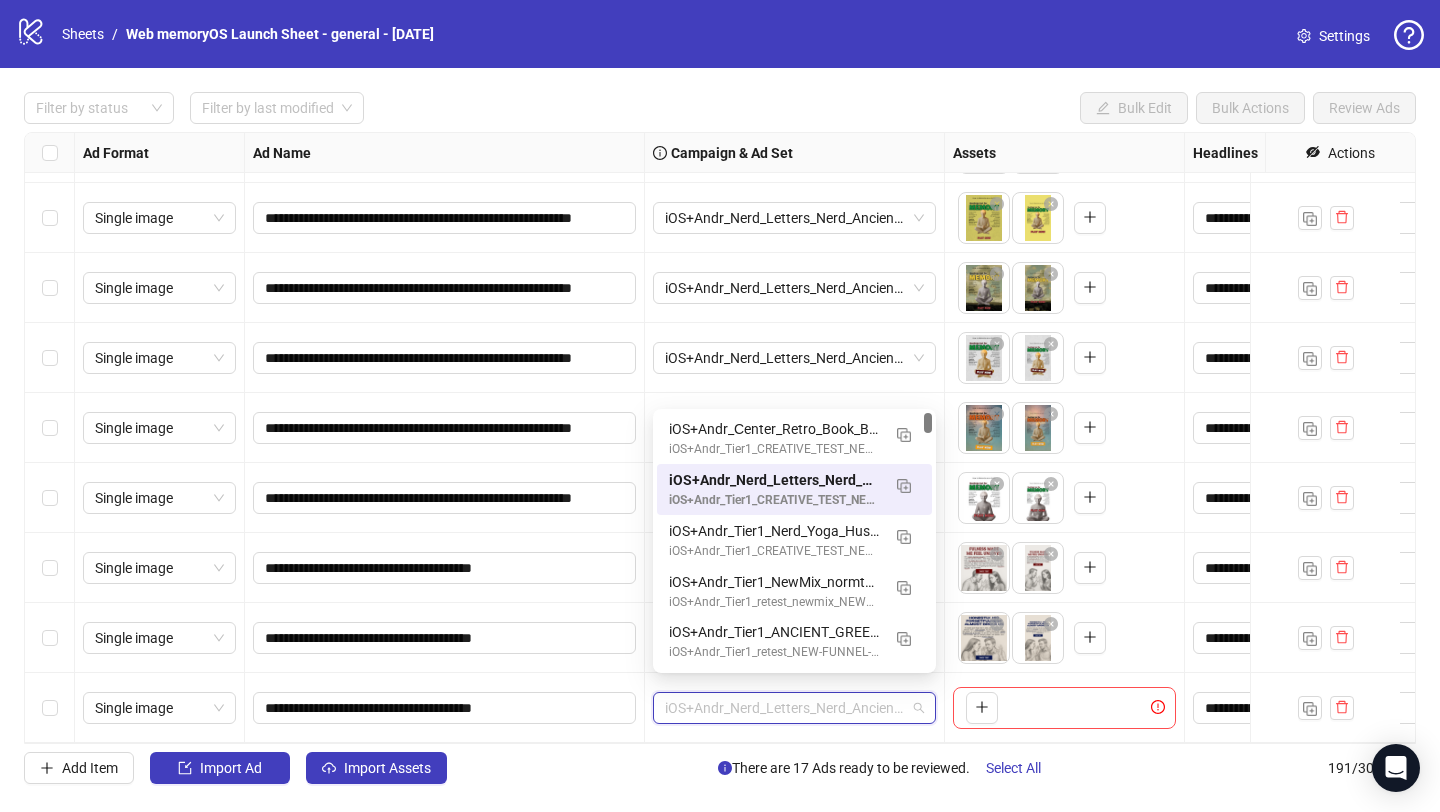 click on "To pick up a draggable item, press the space bar.
While dragging, use the arrow keys to move the item.
Press space again to drop the item in its new position, or press escape to cancel." at bounding box center (1065, 708) 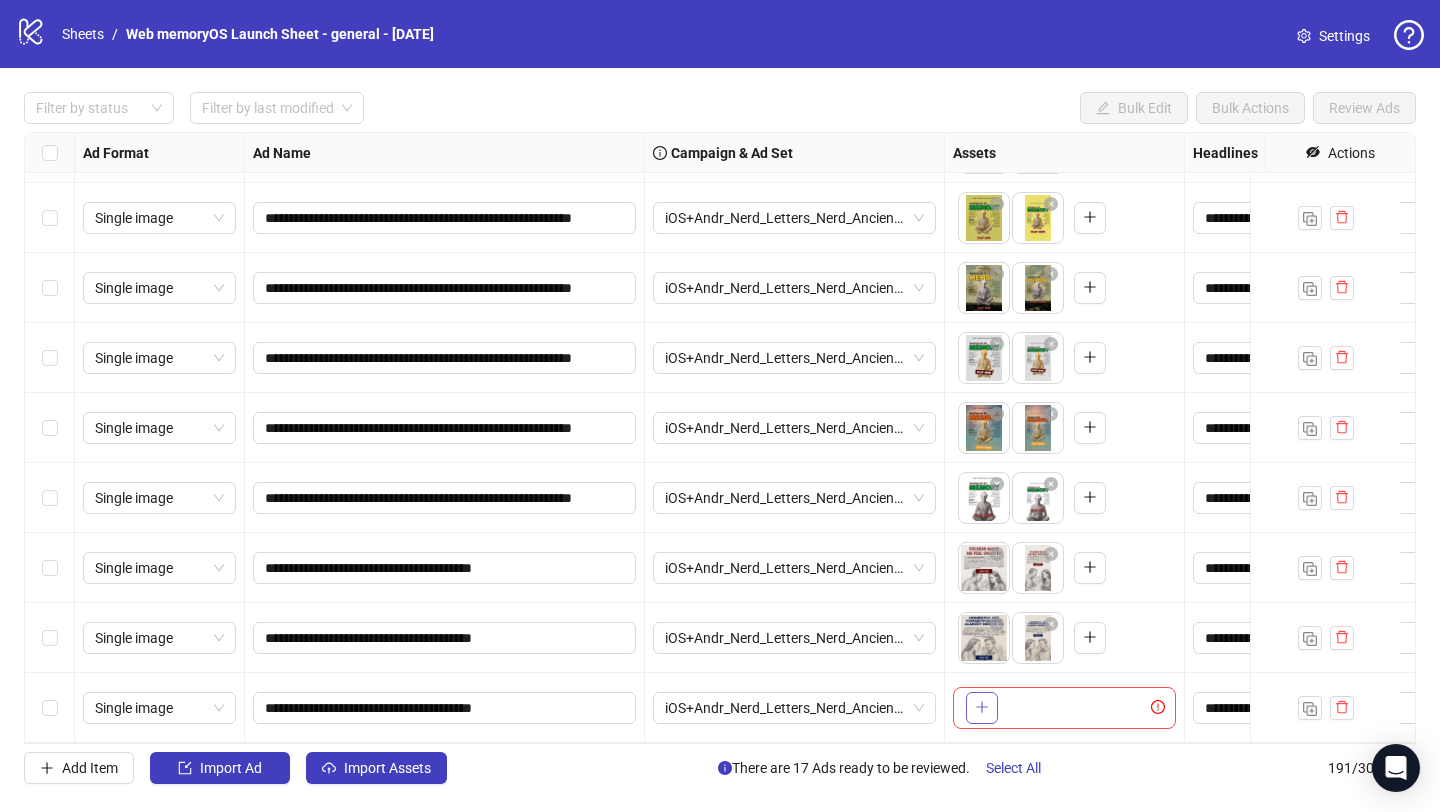 click 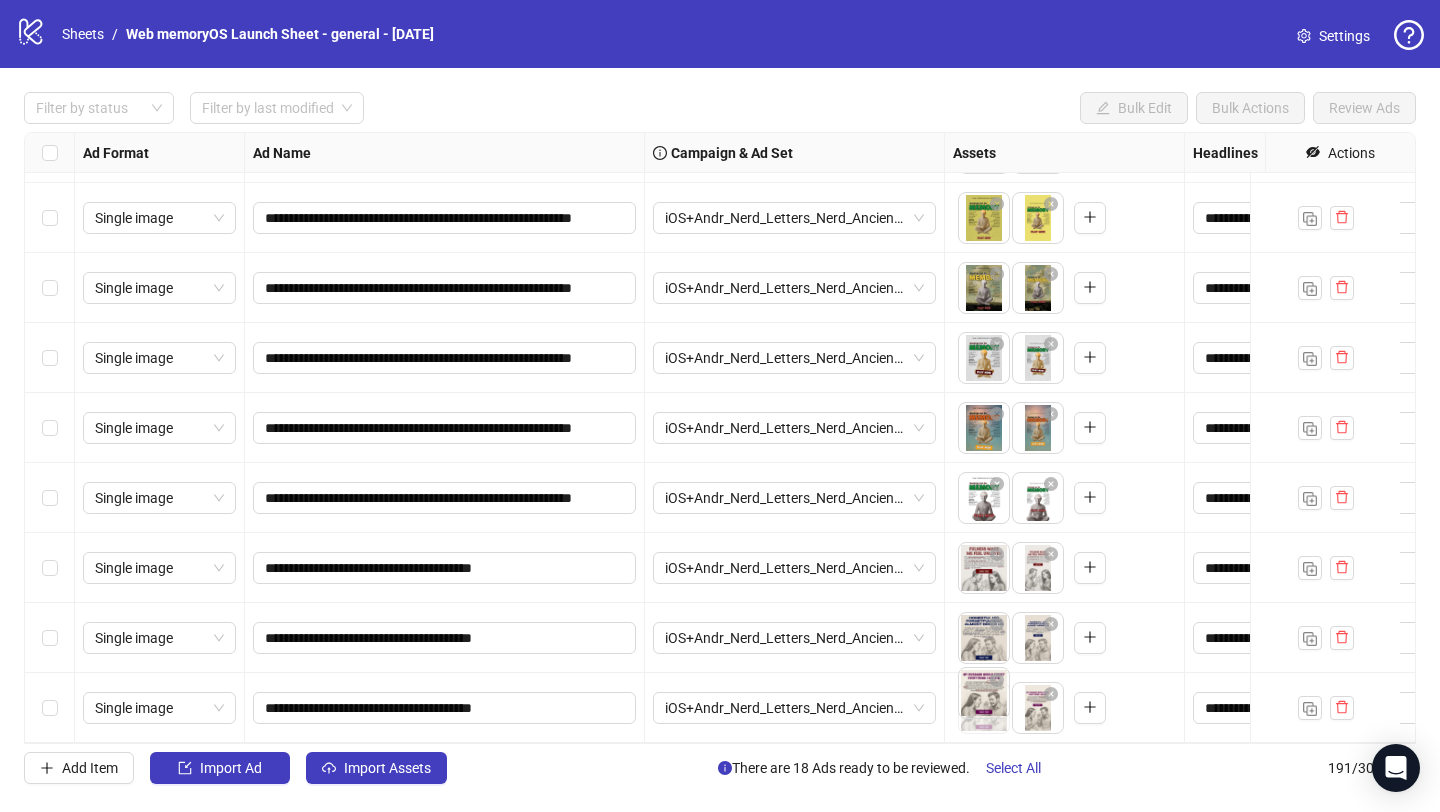 drag, startPoint x: 1037, startPoint y: 704, endPoint x: 1069, endPoint y: 694, distance: 33.526108 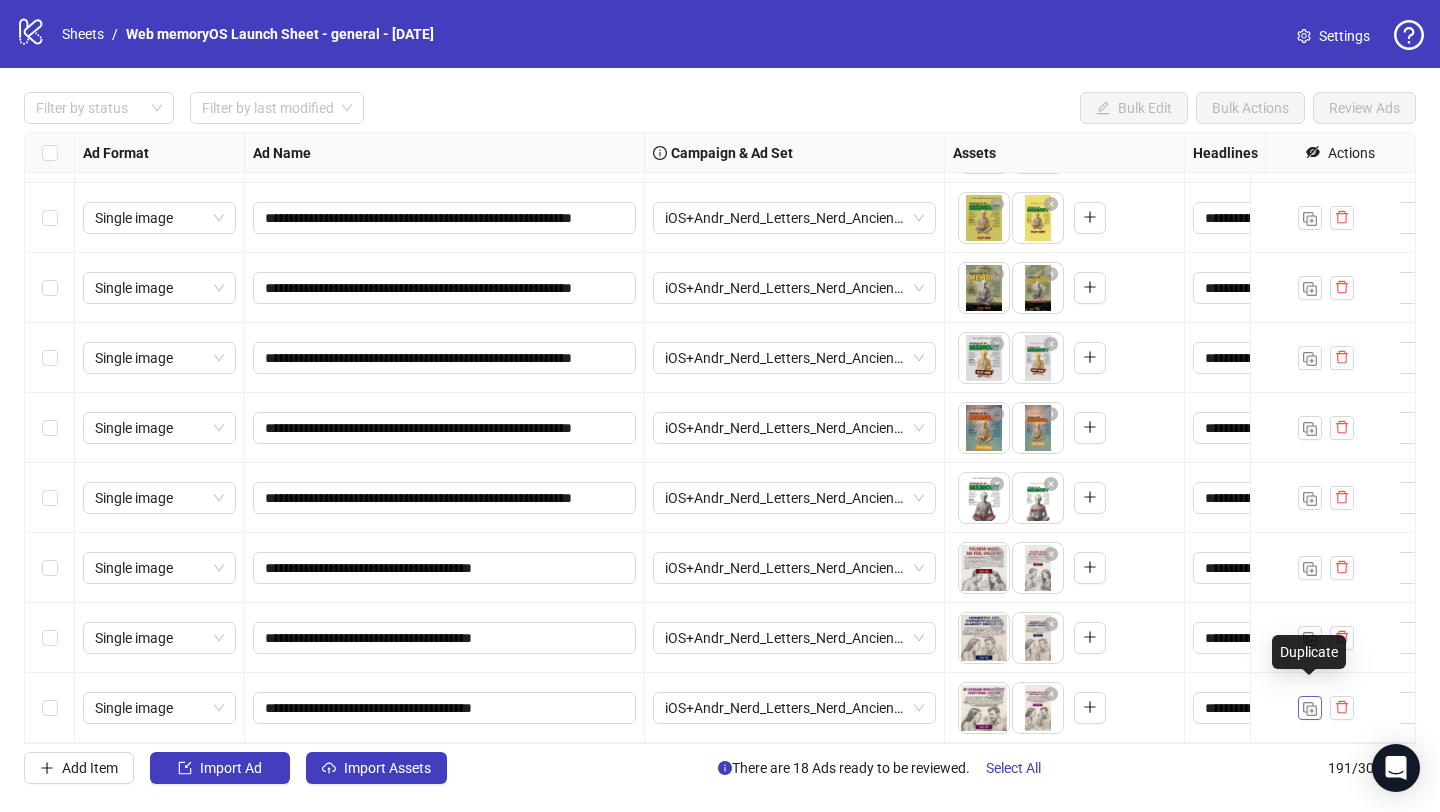 click at bounding box center [1310, 709] 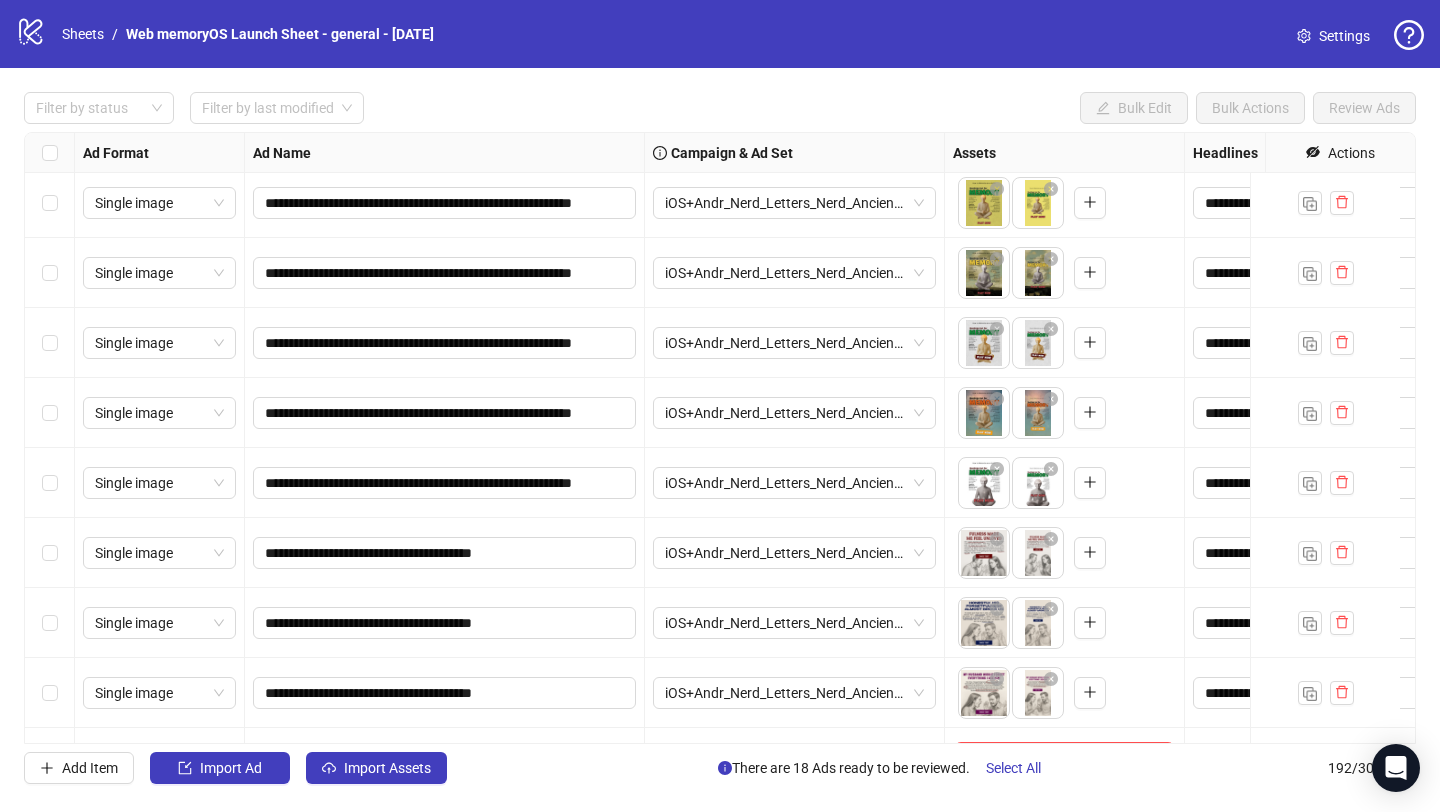 scroll, scrollTop: 12885, scrollLeft: 0, axis: vertical 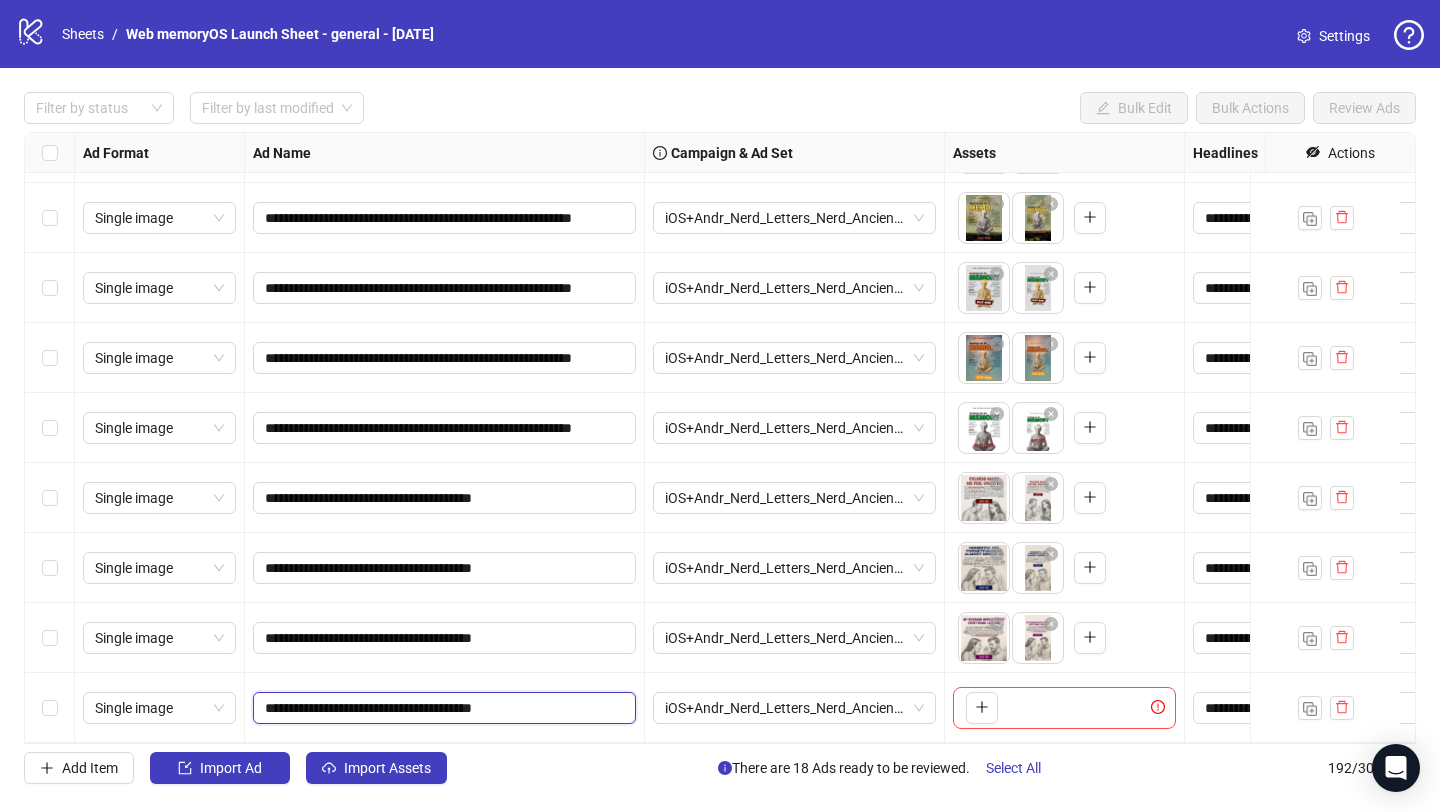 click on "**********" at bounding box center [442, 708] 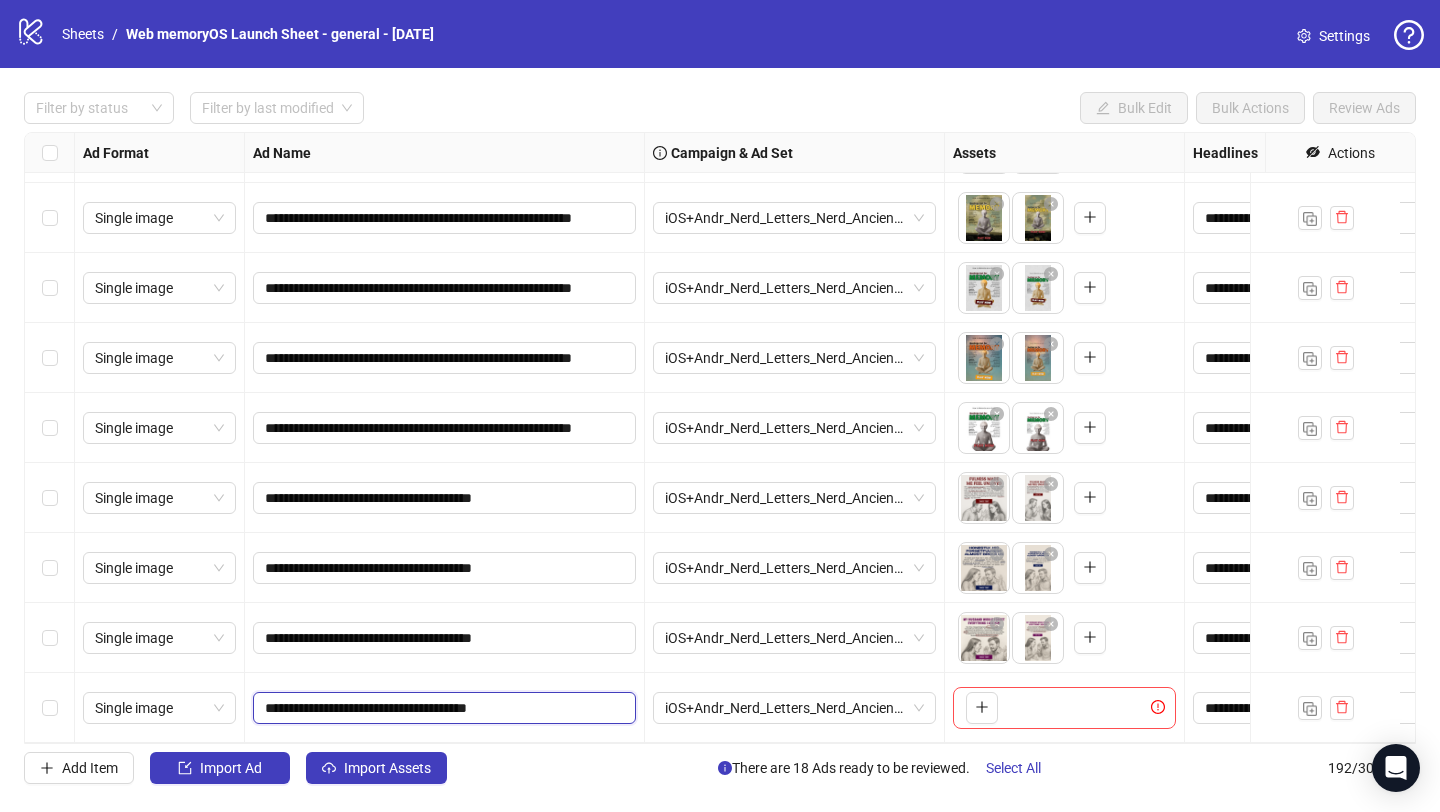 type on "**********" 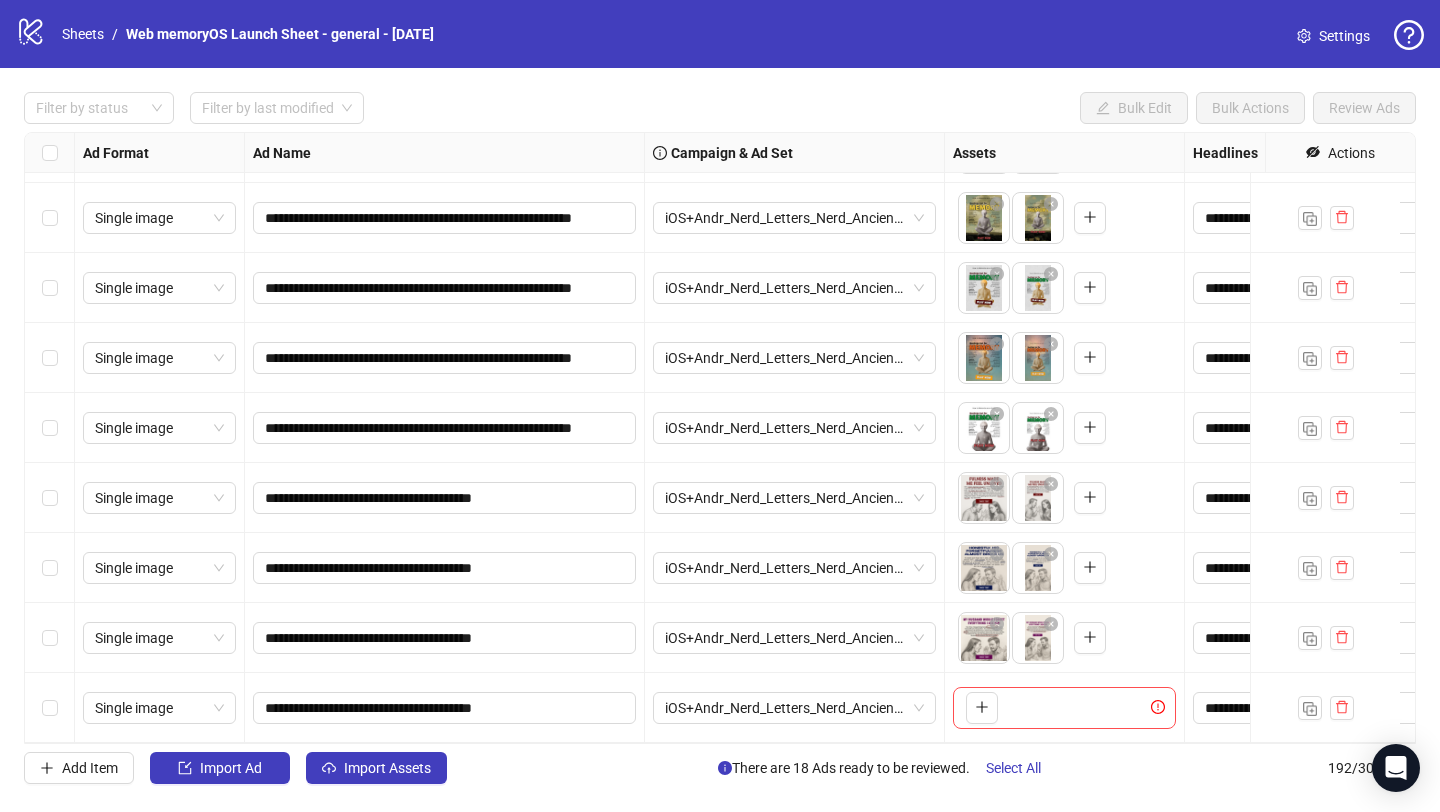 click on "To pick up a draggable item, press the space bar.
While dragging, use the arrow keys to move the item.
Press space again to drop the item in its new position, or press escape to cancel." at bounding box center (1064, 708) 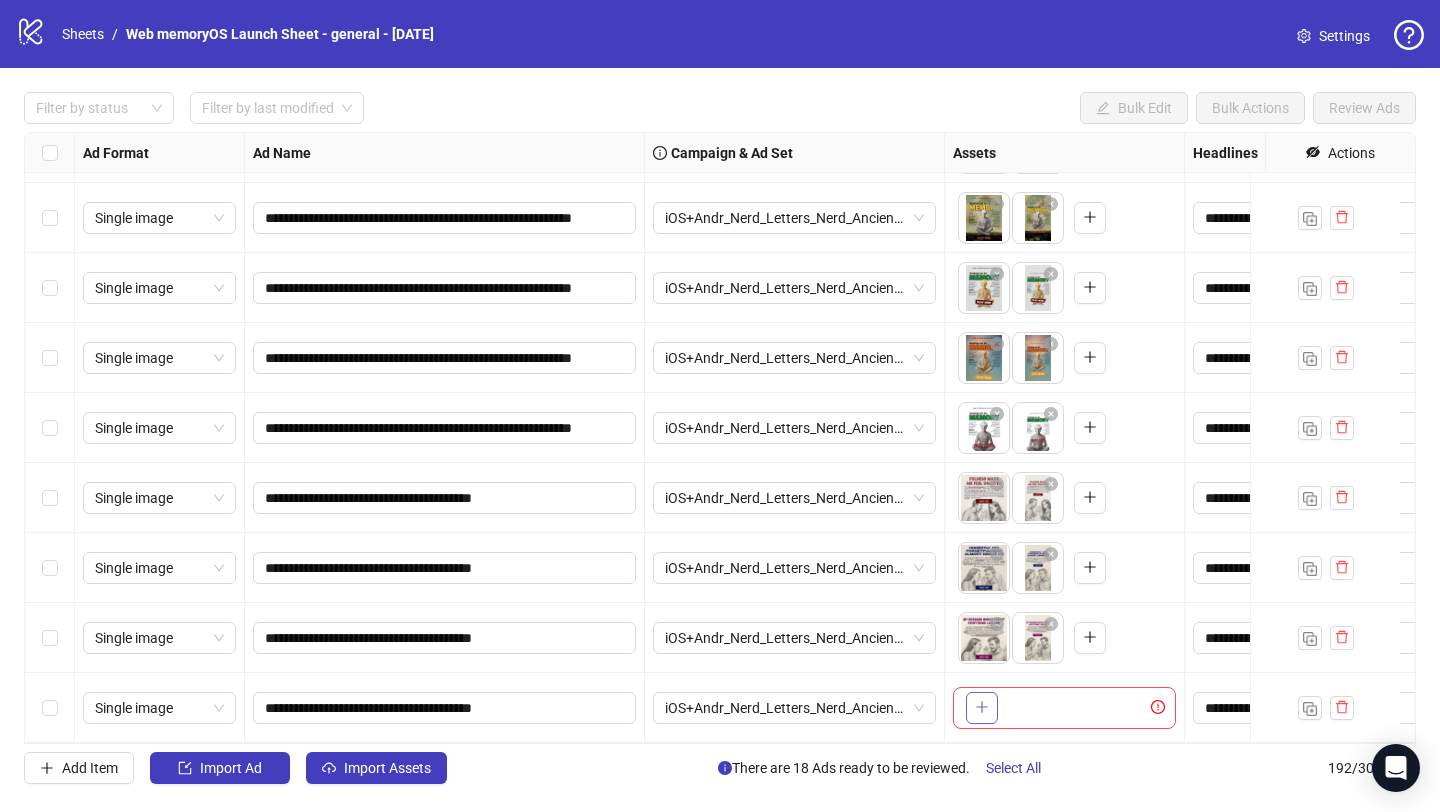 click 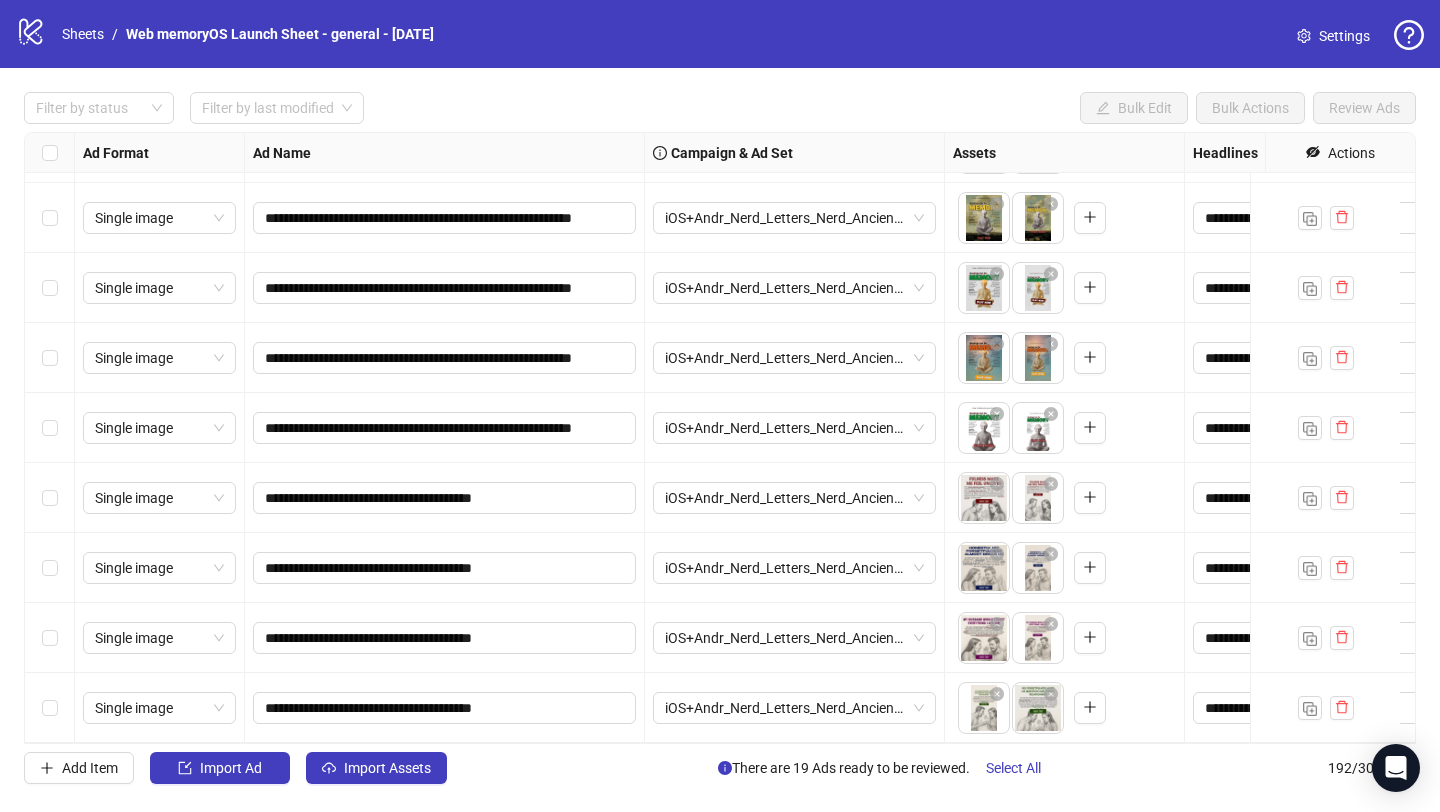 drag, startPoint x: 1037, startPoint y: 682, endPoint x: 1007, endPoint y: 694, distance: 32.31099 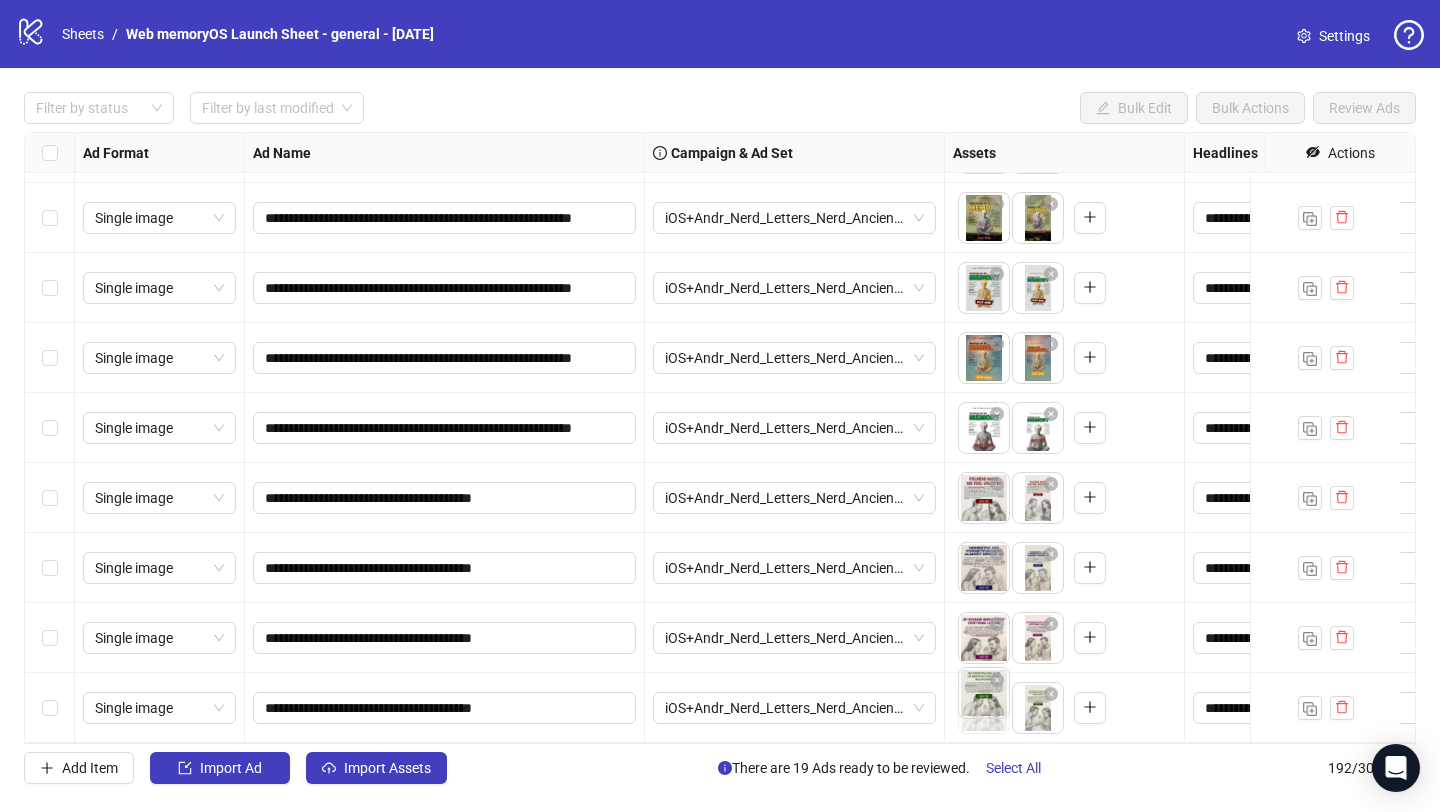 drag, startPoint x: 1037, startPoint y: 704, endPoint x: 994, endPoint y: 704, distance: 43 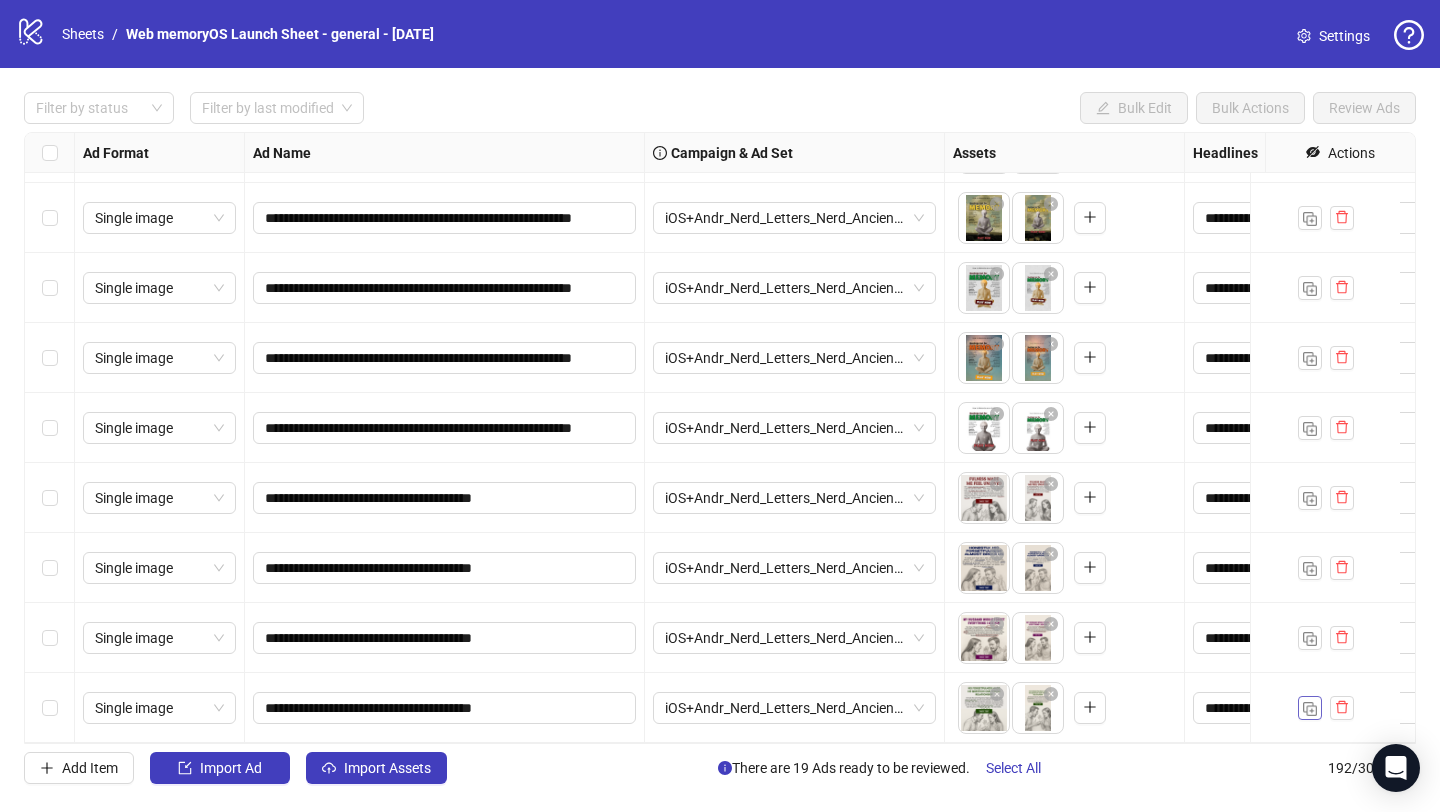 click at bounding box center (1310, 708) 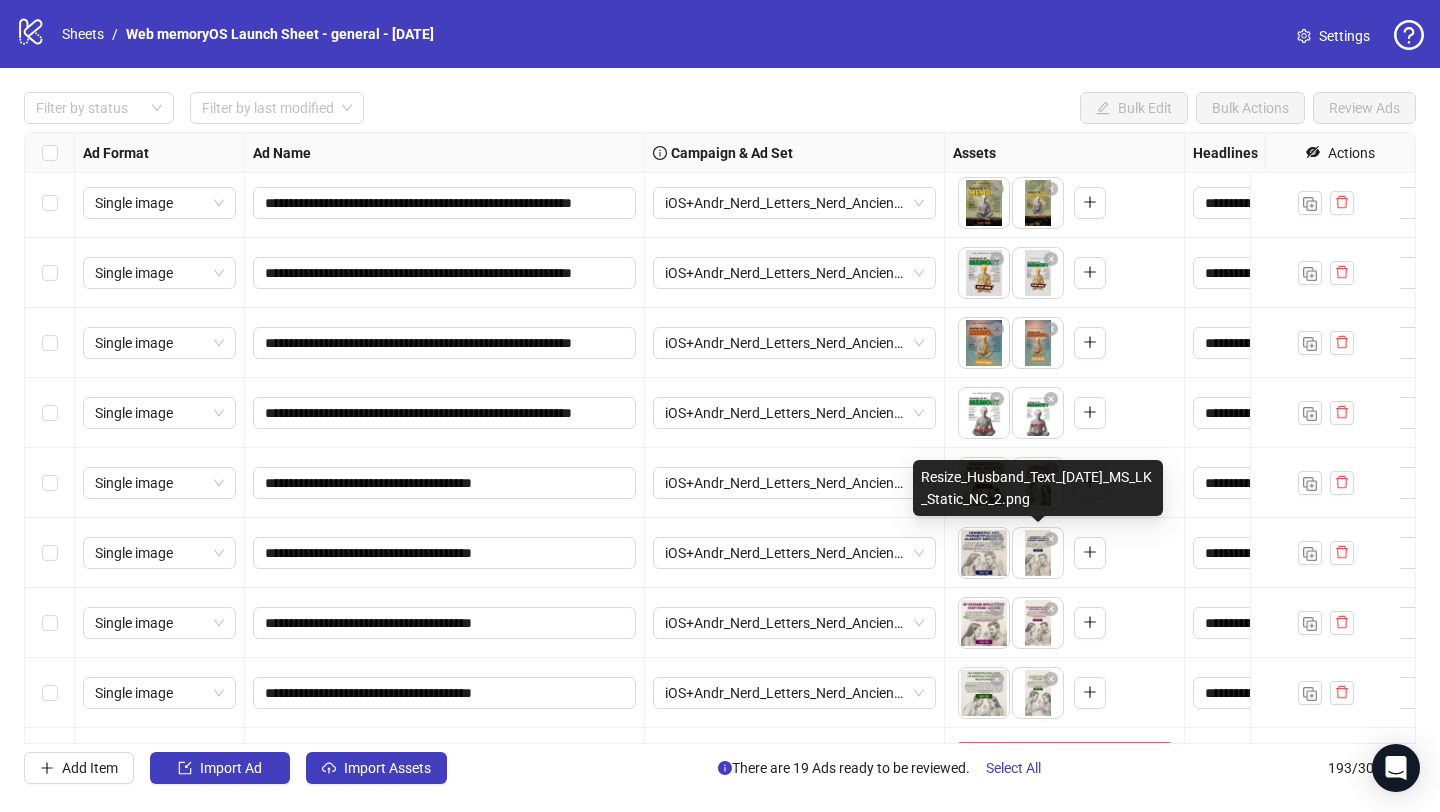 scroll, scrollTop: 12955, scrollLeft: 0, axis: vertical 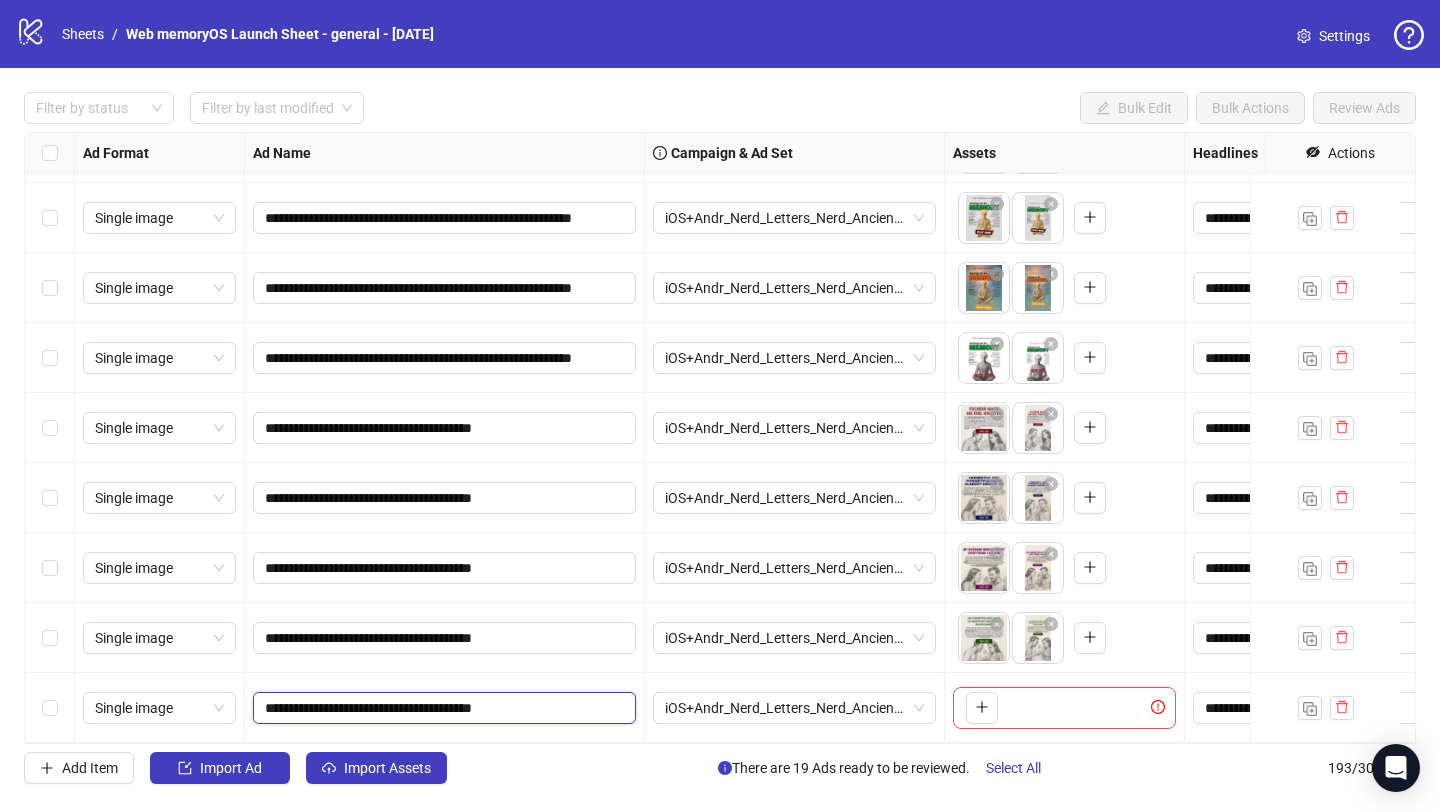 click on "**********" at bounding box center (442, 708) 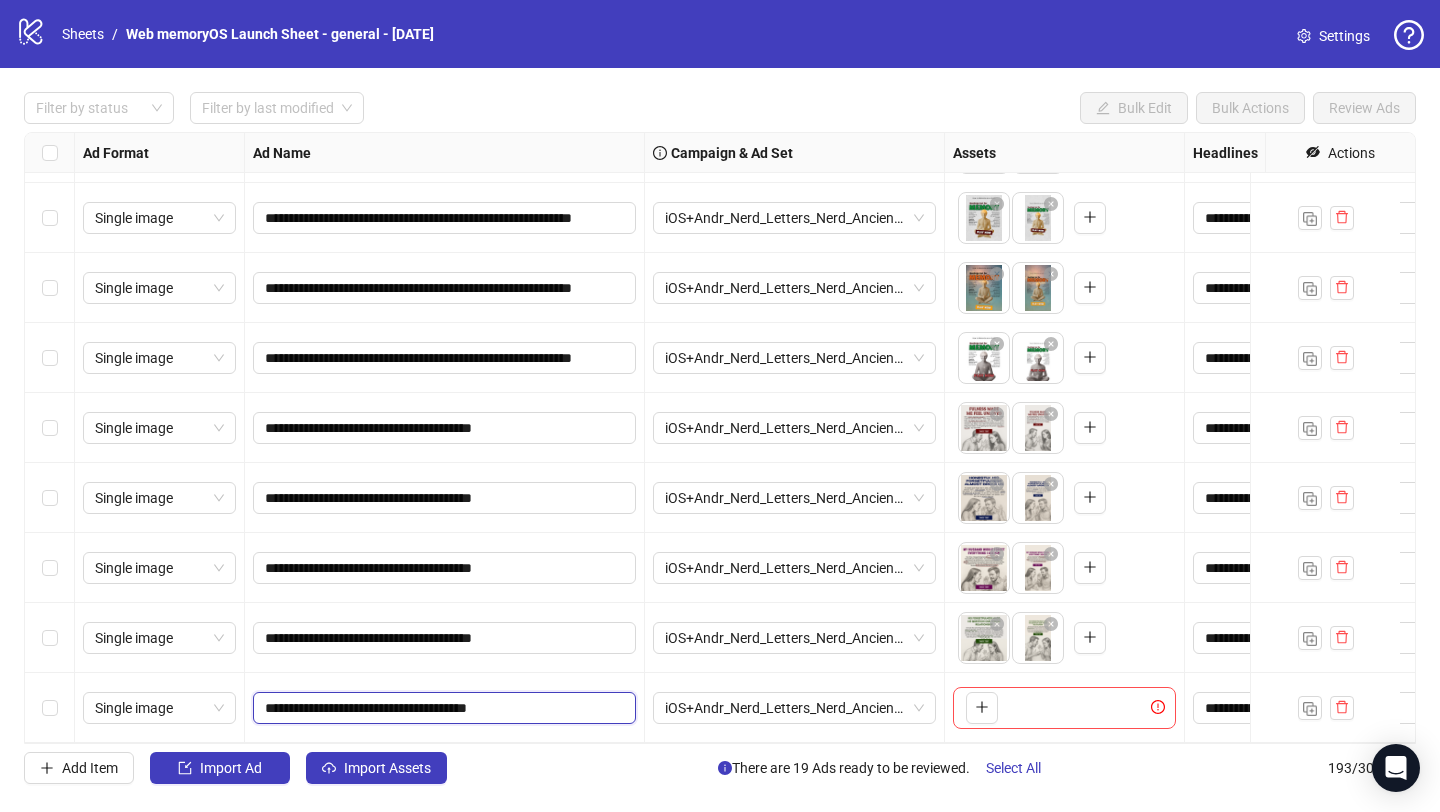 type on "**********" 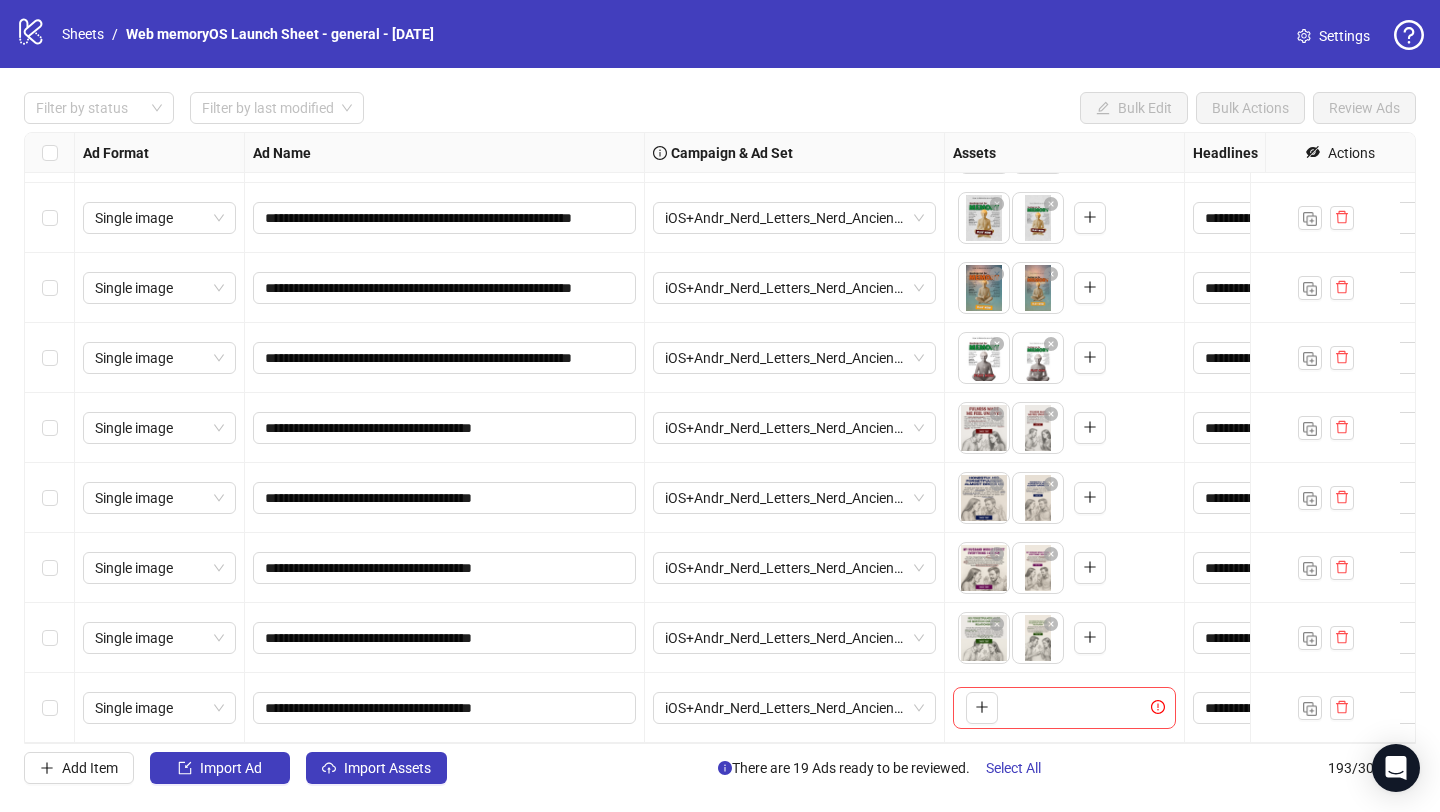 click on "To pick up a draggable item, press the space bar.
While dragging, use the arrow keys to move the item.
Press space again to drop the item in its new position, or press escape to cancel." at bounding box center (1064, 708) 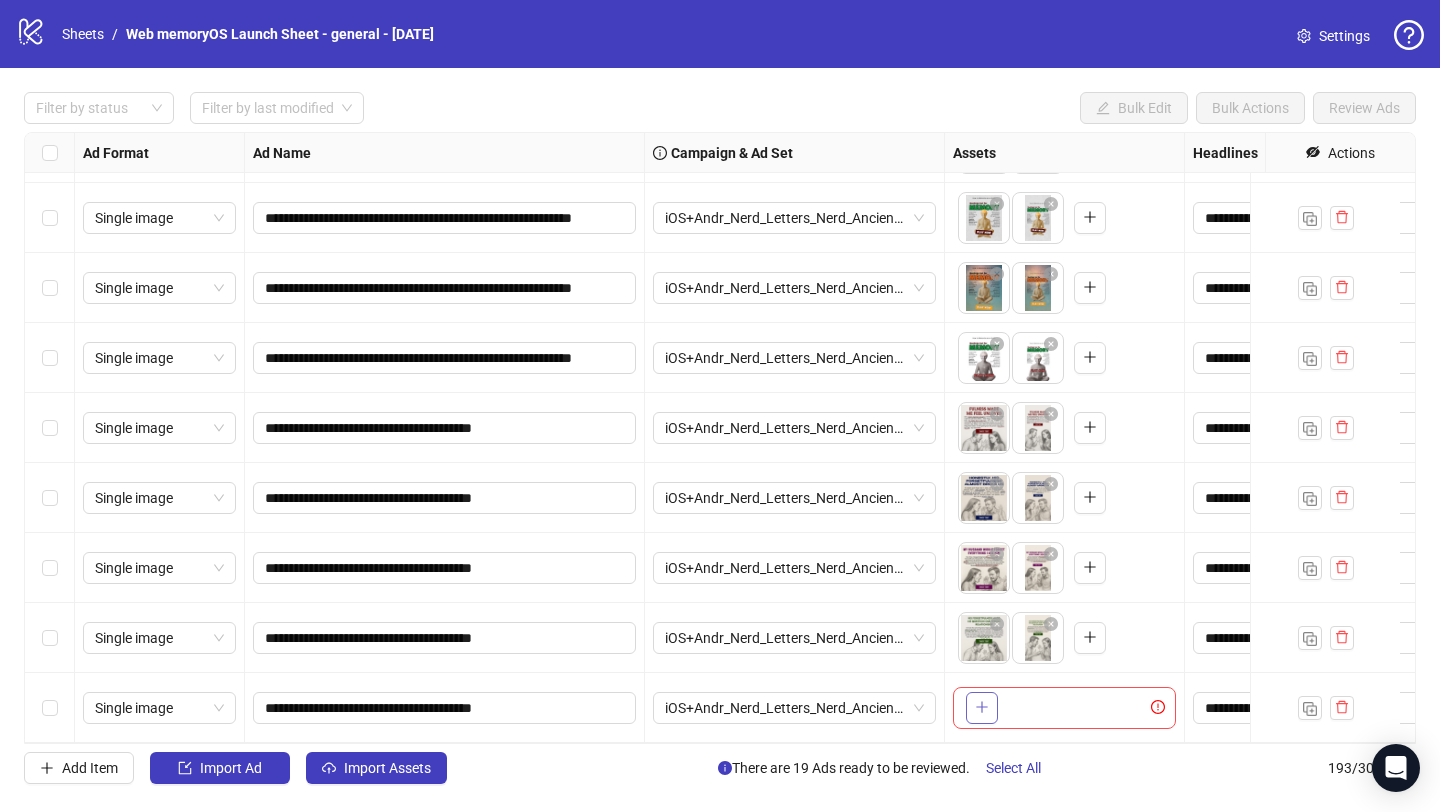 click at bounding box center [982, 707] 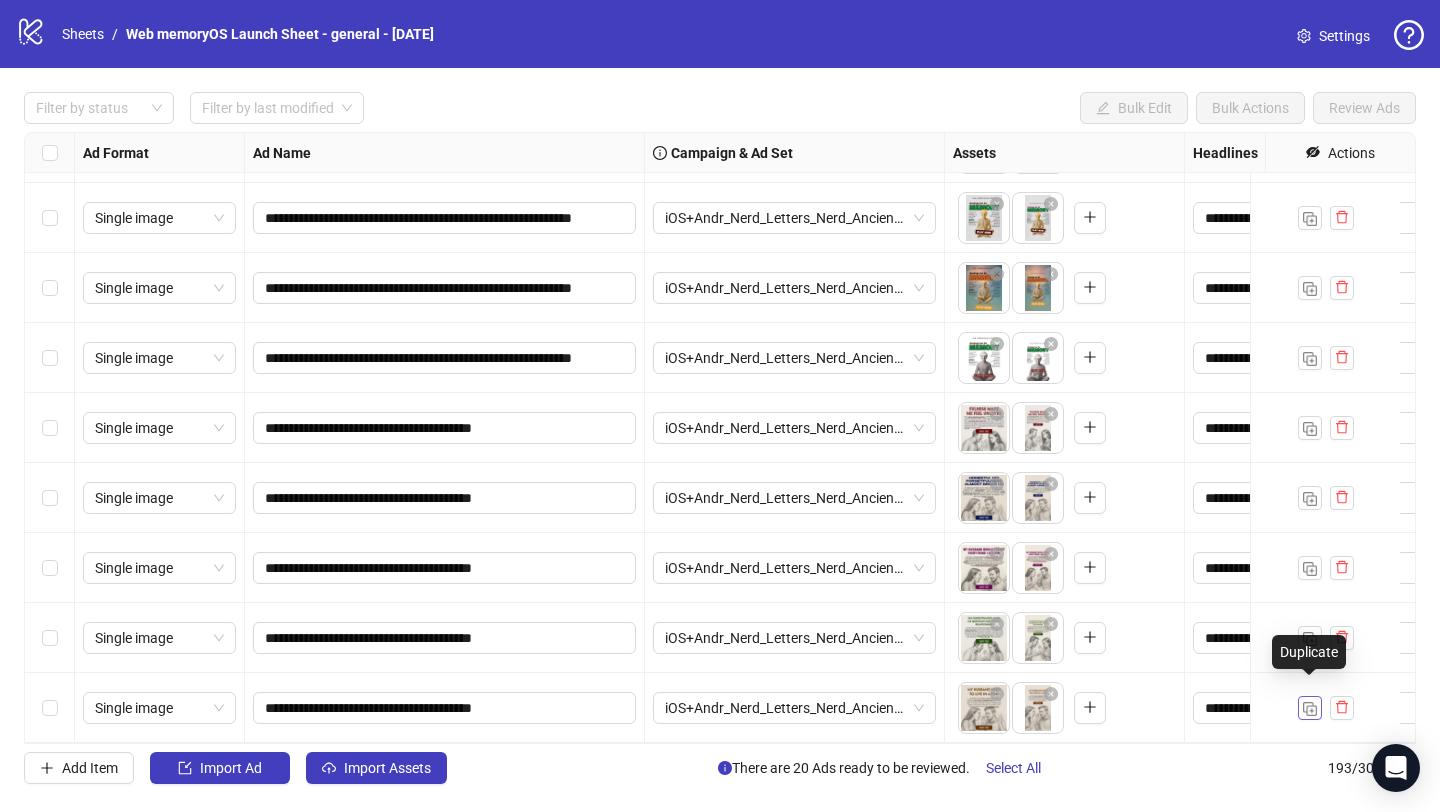 click at bounding box center (1310, 707) 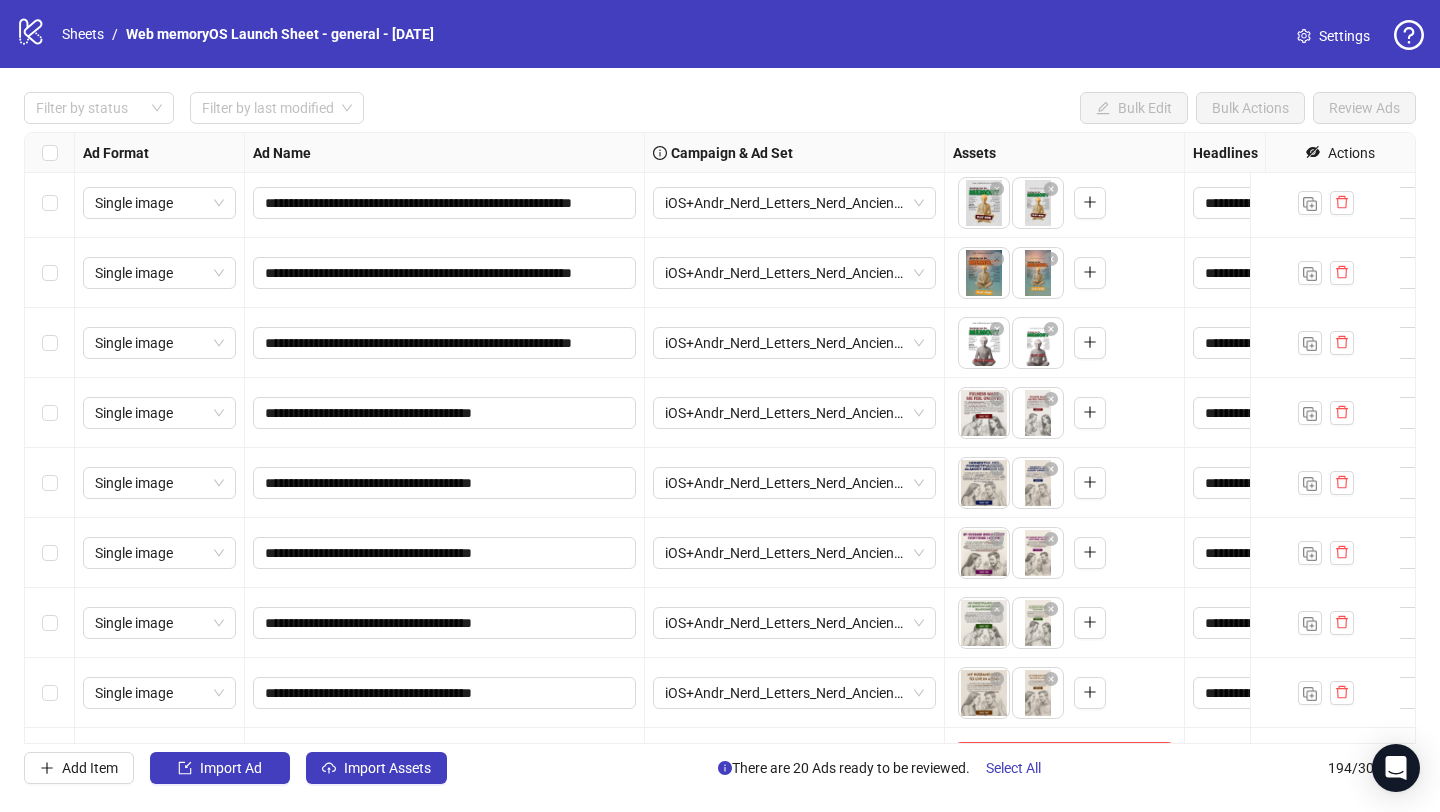 scroll, scrollTop: 13025, scrollLeft: 0, axis: vertical 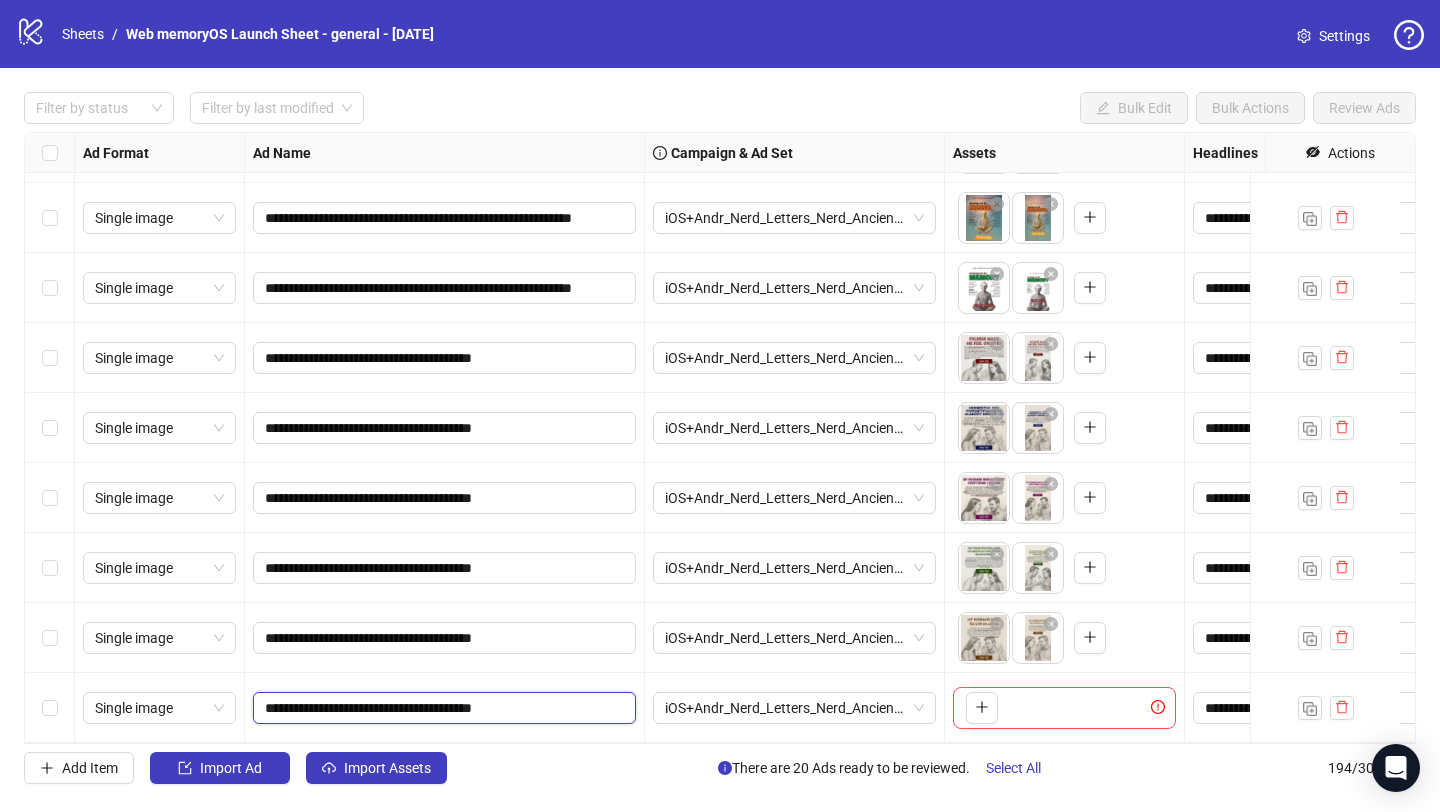 click on "**********" at bounding box center [442, 708] 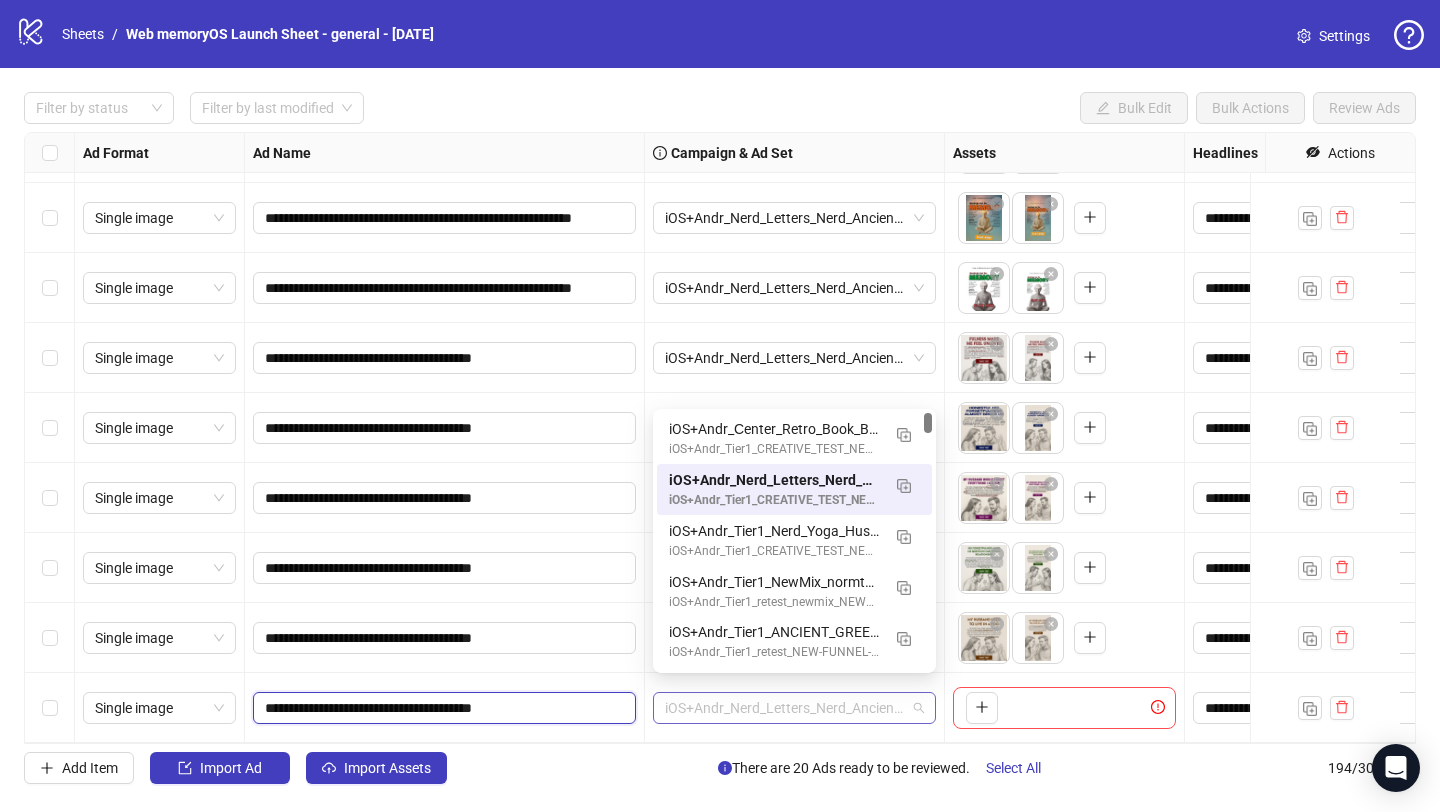 click on "iOS+Andr_Nerd_Letters_Nerd_Ancient_01.07.2025" at bounding box center [794, 708] 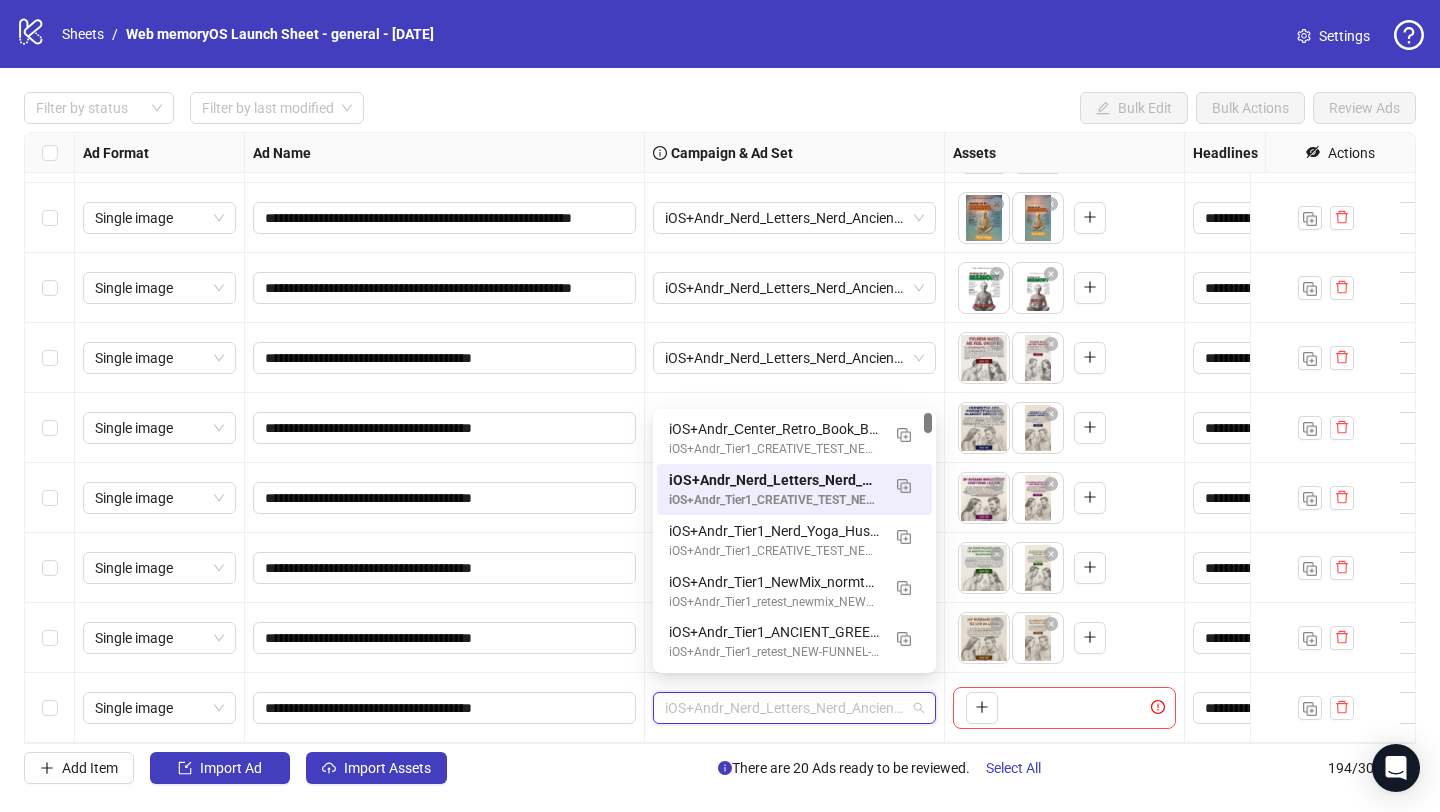 paste on "**********" 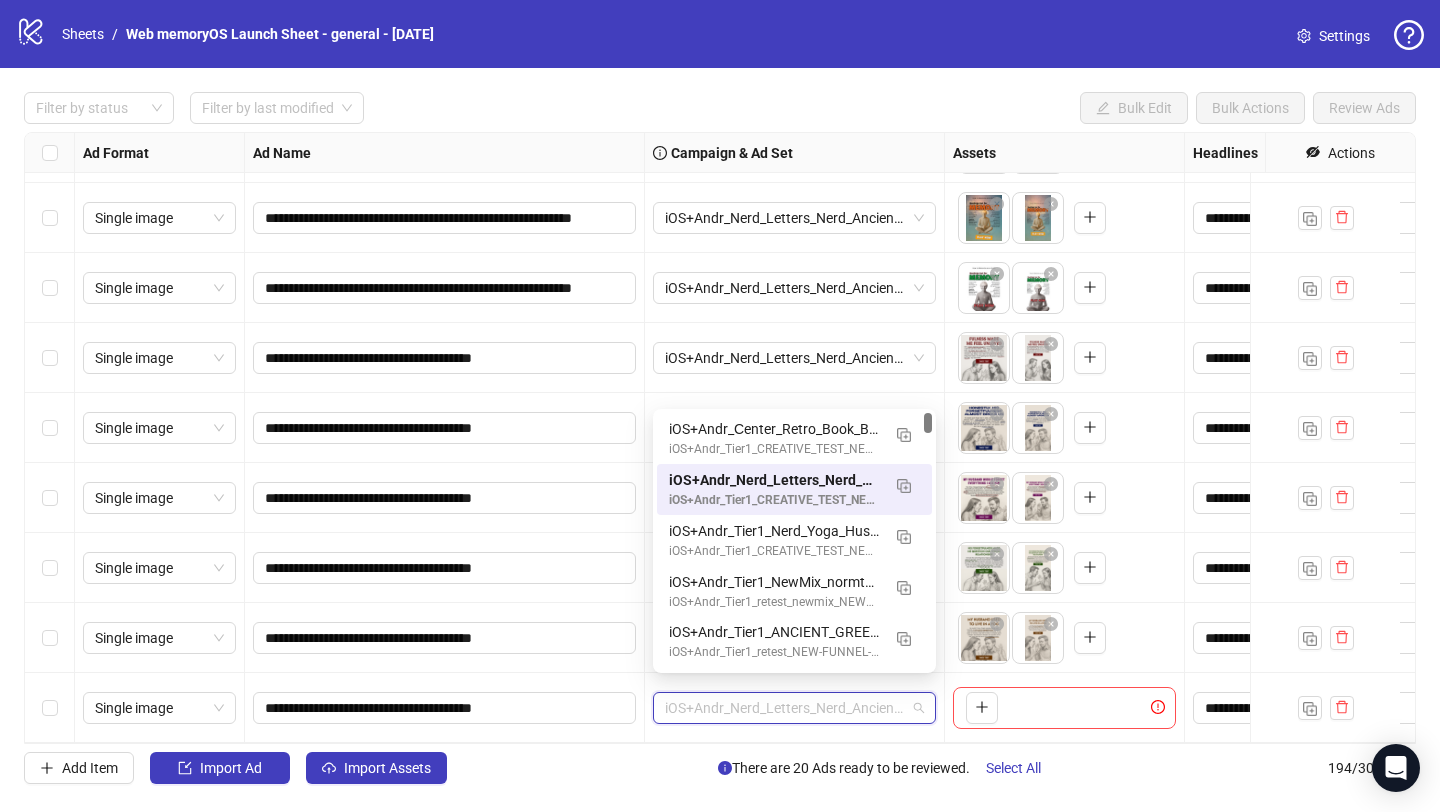 type on "**********" 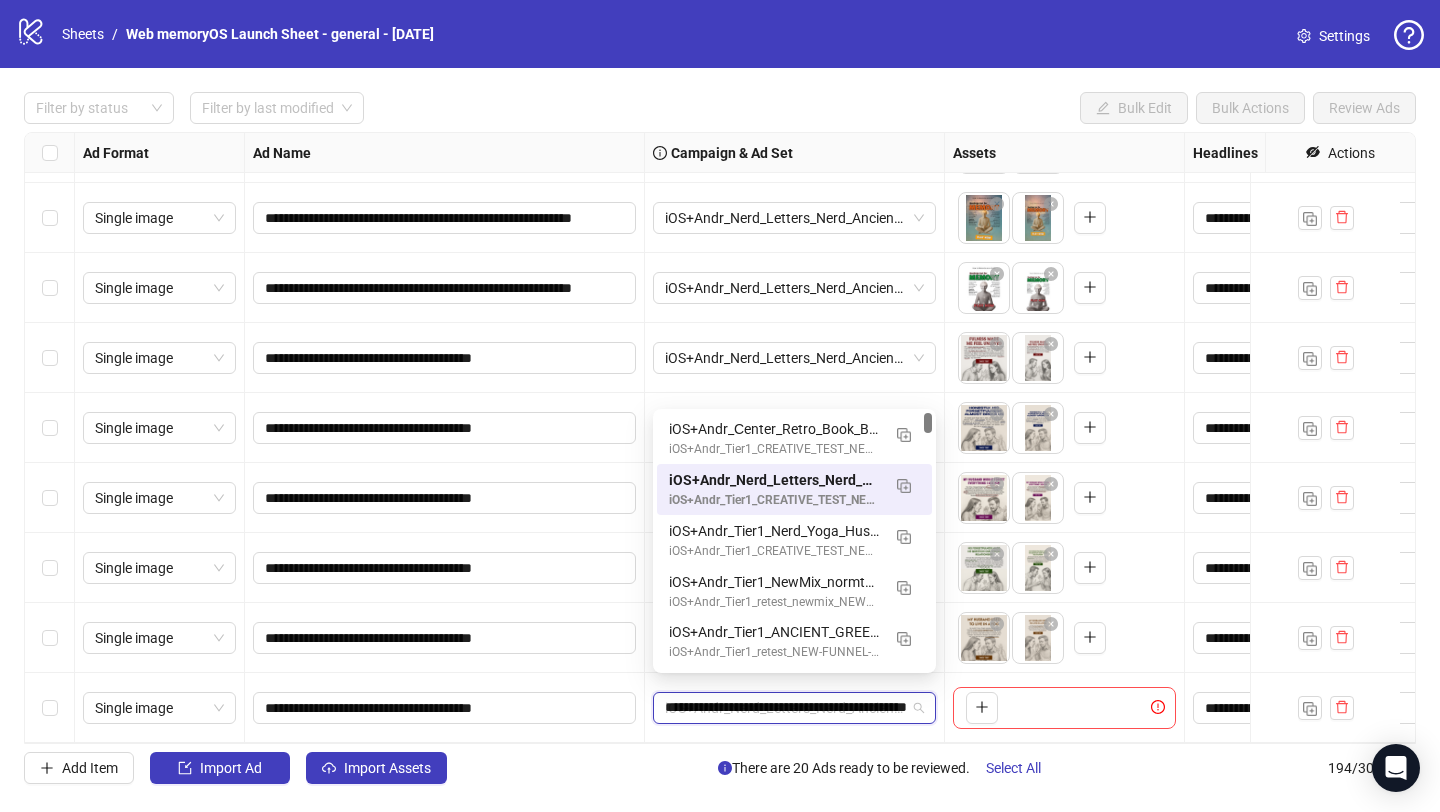 scroll, scrollTop: 0, scrollLeft: 101, axis: horizontal 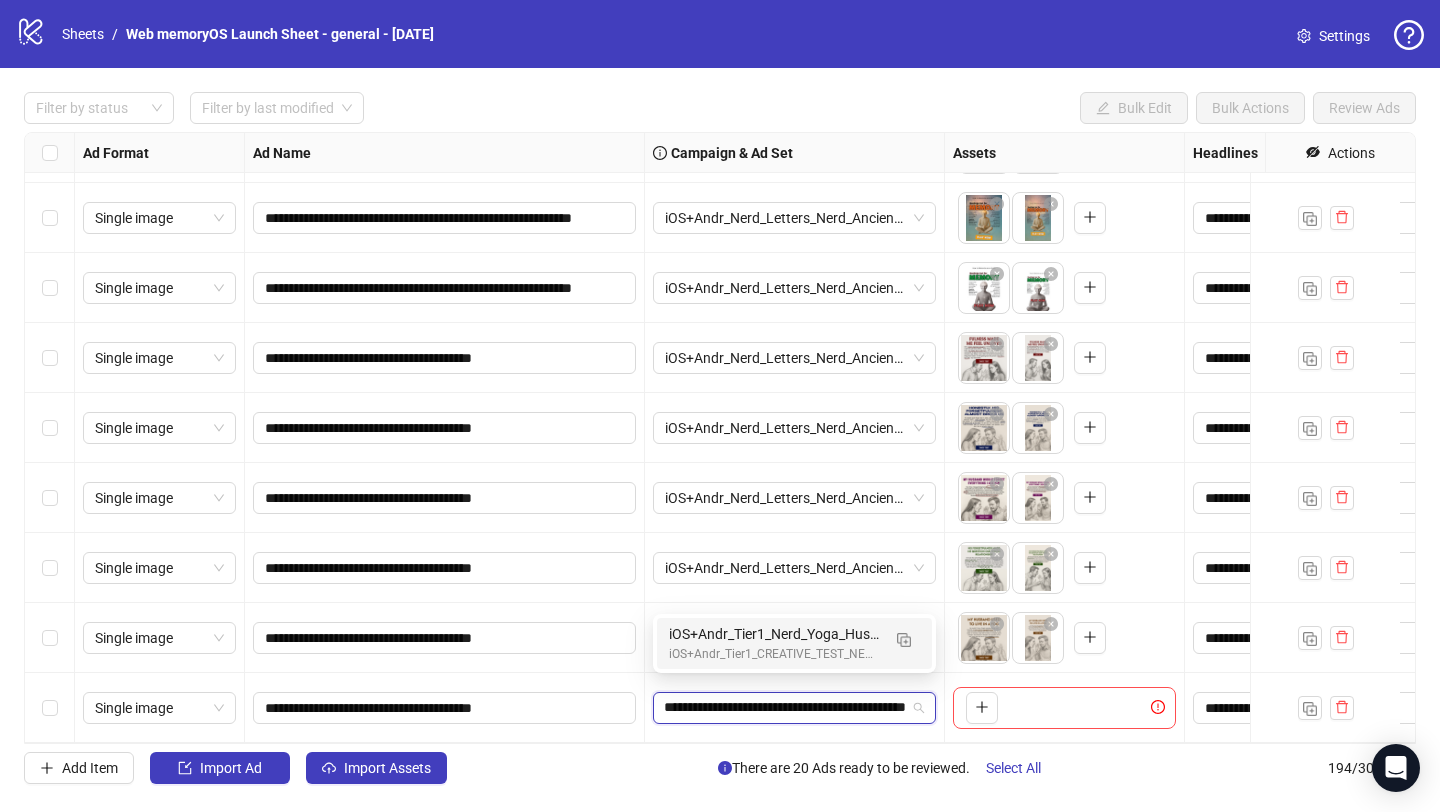 click on "iOS+Andr_Tier1_Nerd_Yoga_Husband_Text_01.07.2025" at bounding box center (774, 634) 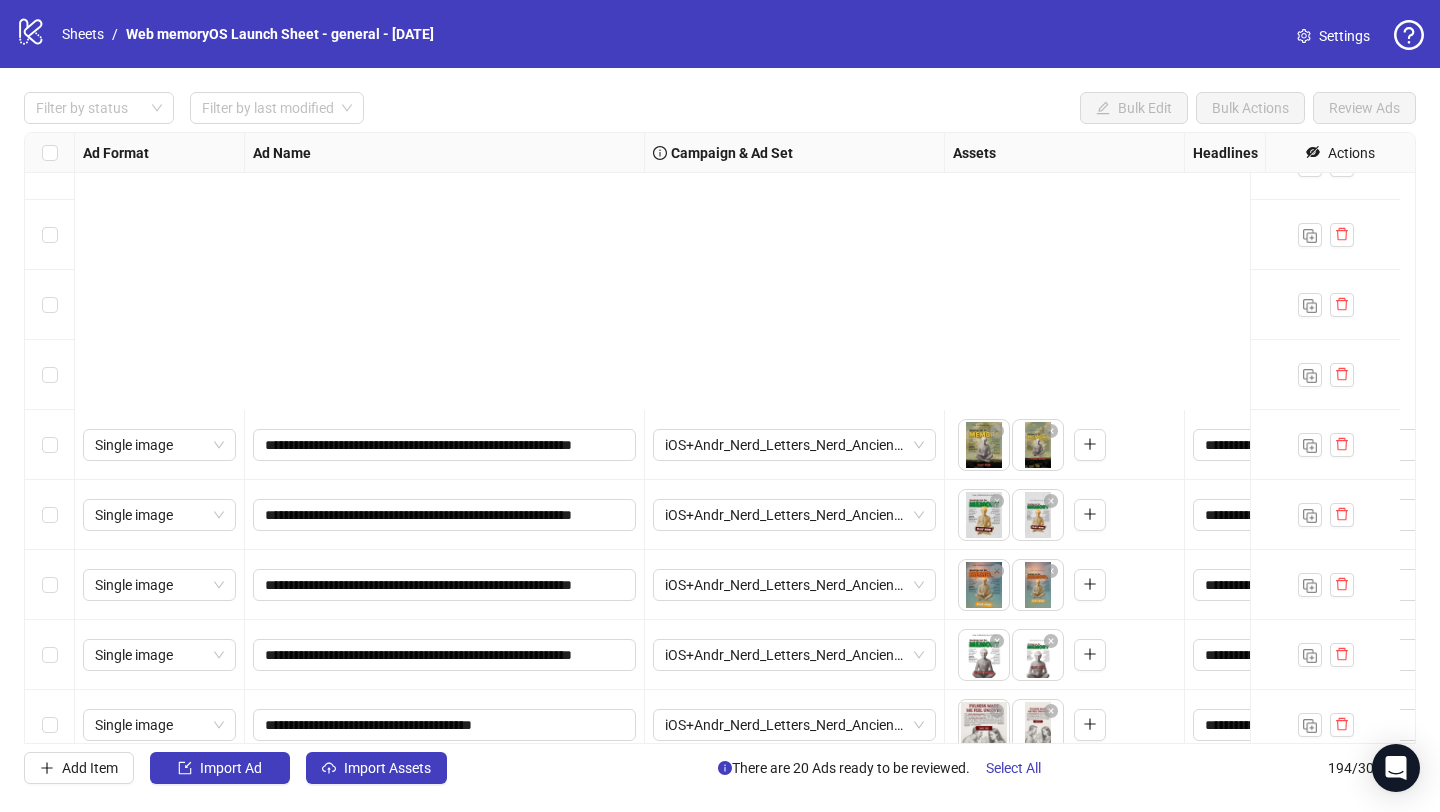 scroll, scrollTop: 13025, scrollLeft: 0, axis: vertical 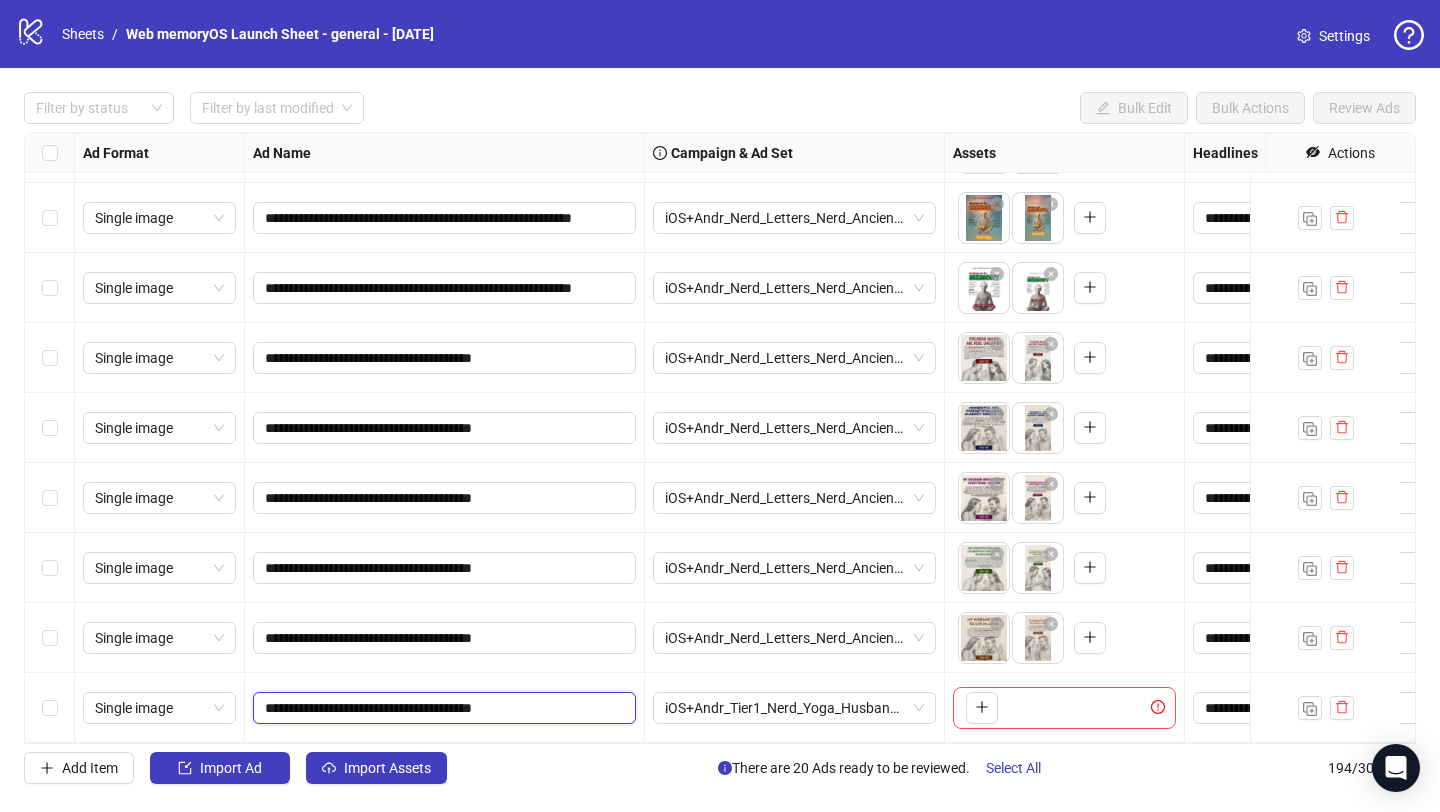 click on "**********" at bounding box center (442, 708) 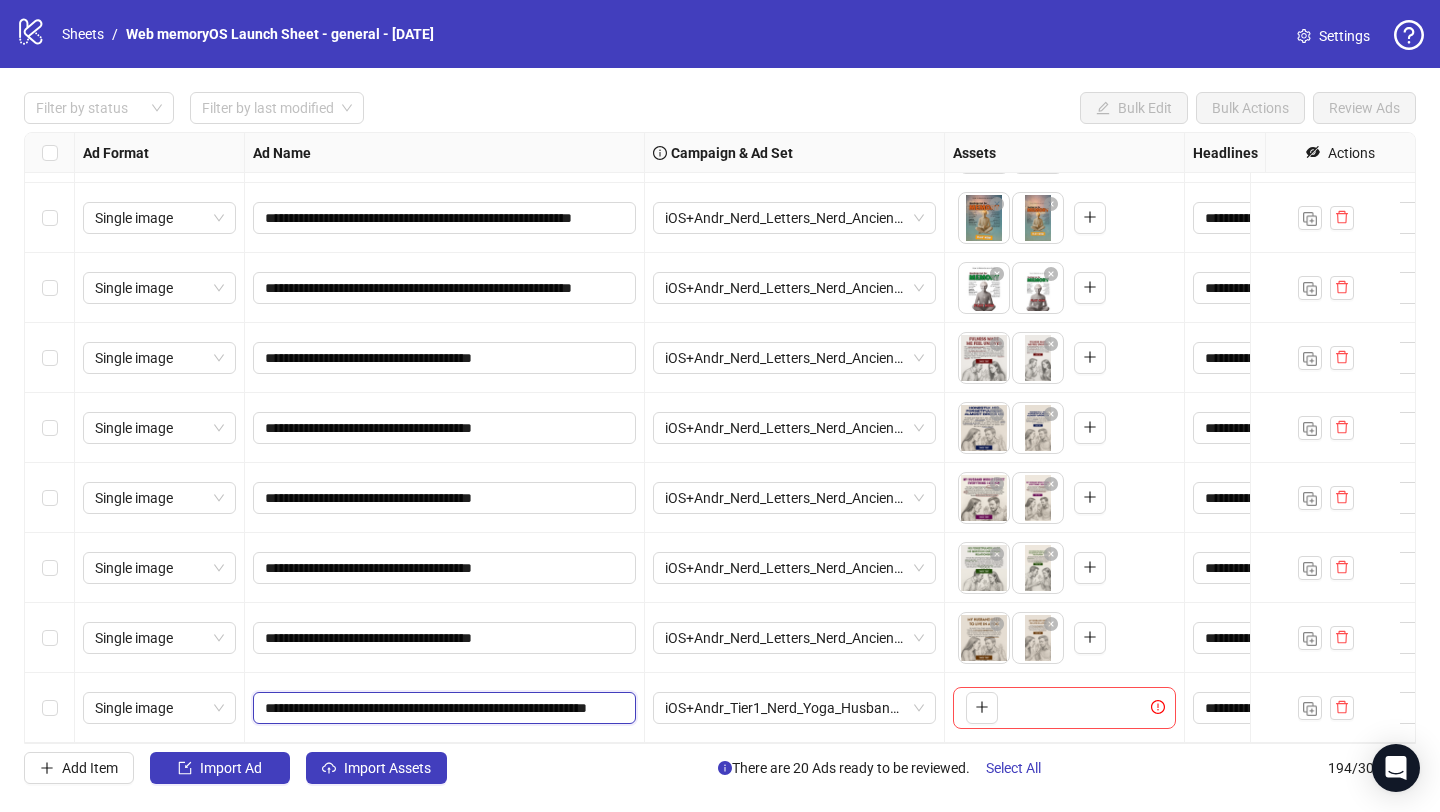 type on "**********" 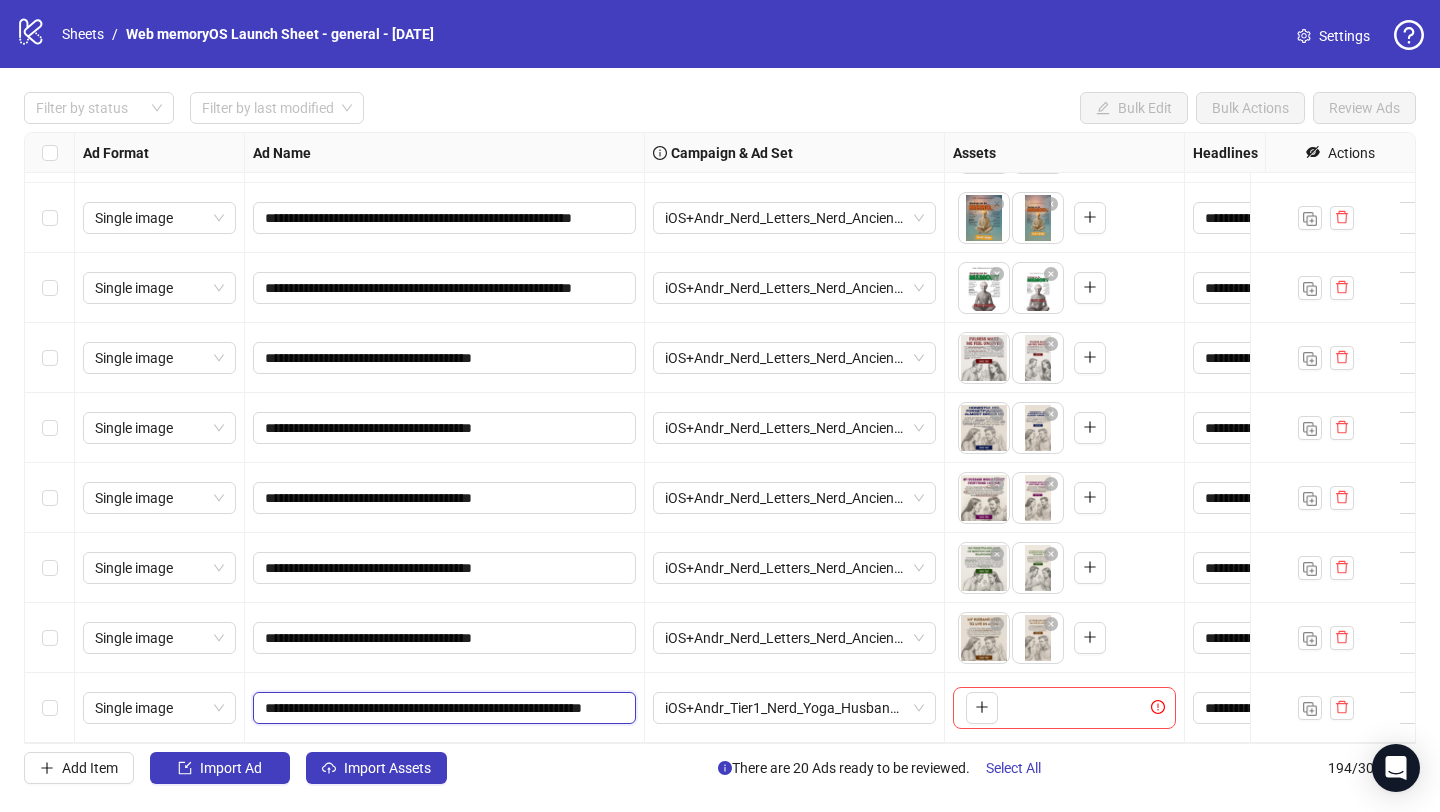 scroll, scrollTop: 0, scrollLeft: 93, axis: horizontal 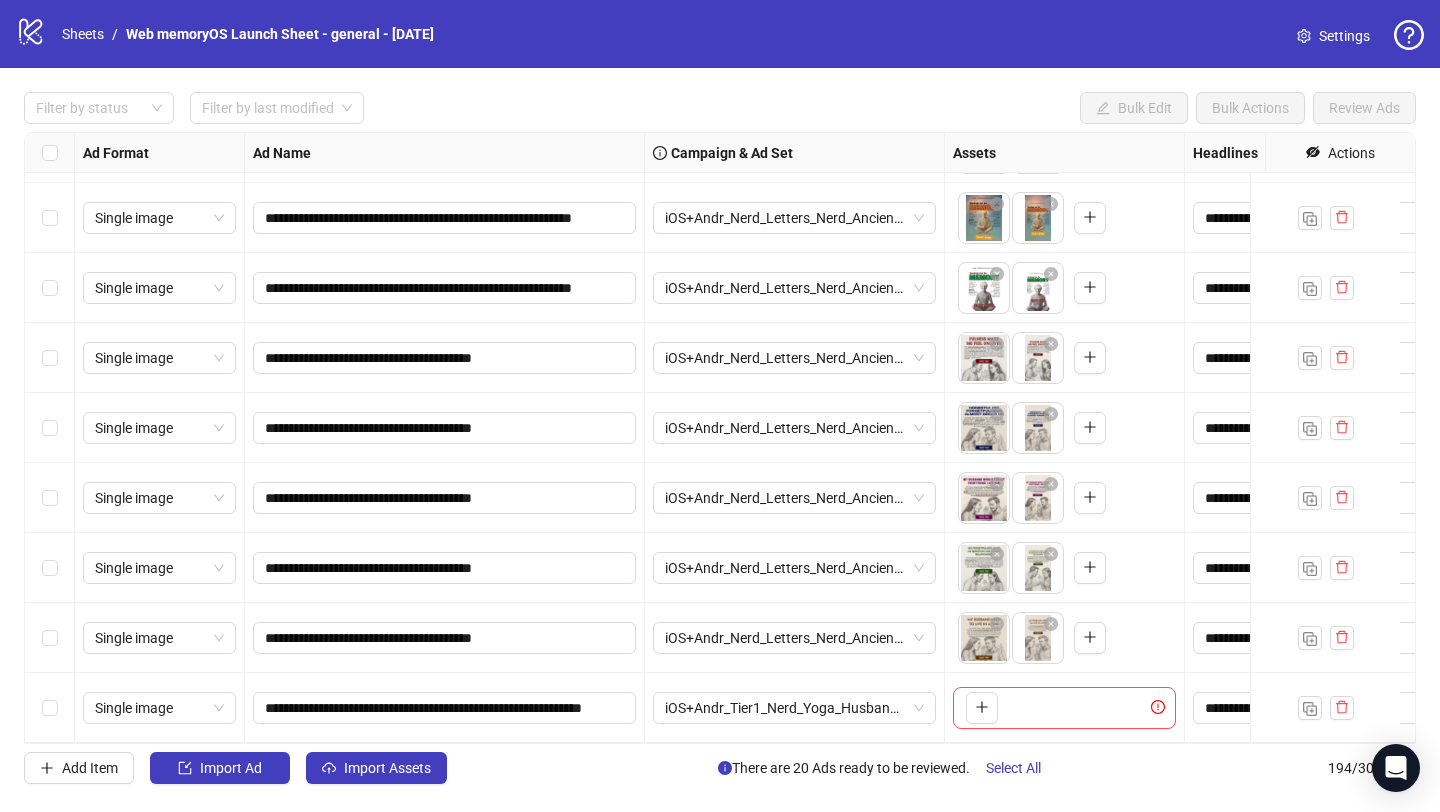 click on "iOS+Andr_Nerd_Letters_Nerd_Ancient_01.07.2025" at bounding box center (795, 638) 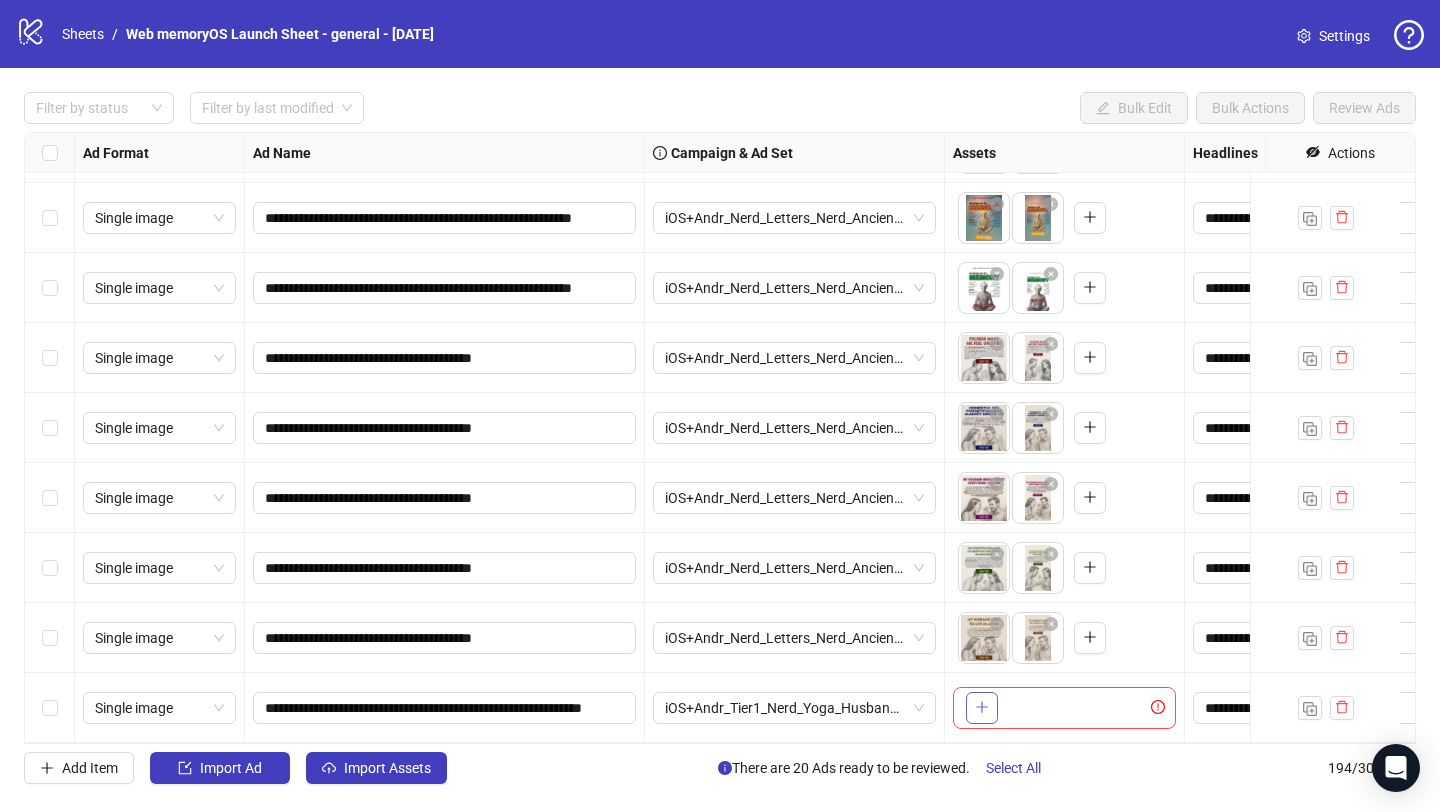 click at bounding box center [982, 708] 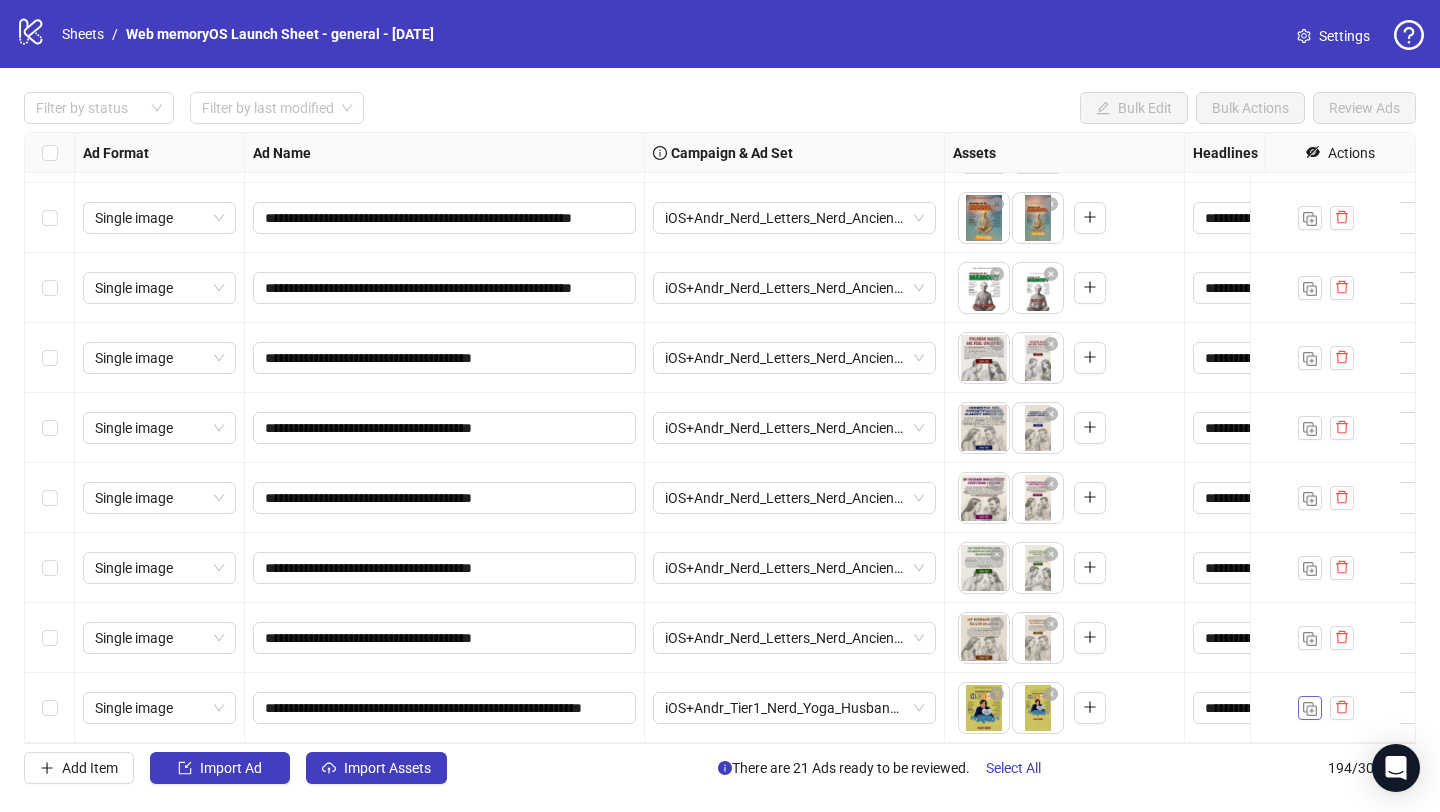 click at bounding box center (1310, 708) 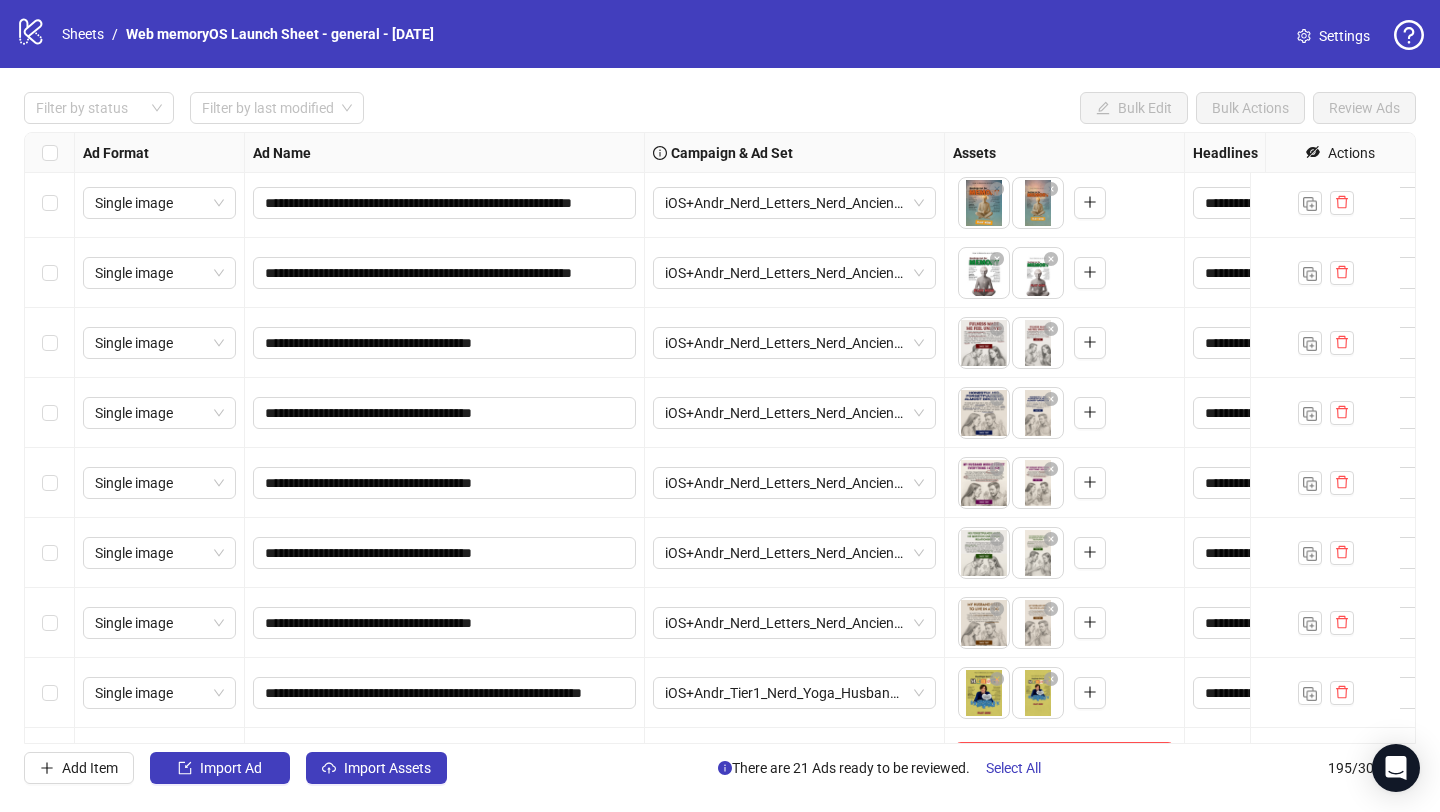 scroll, scrollTop: 13095, scrollLeft: 0, axis: vertical 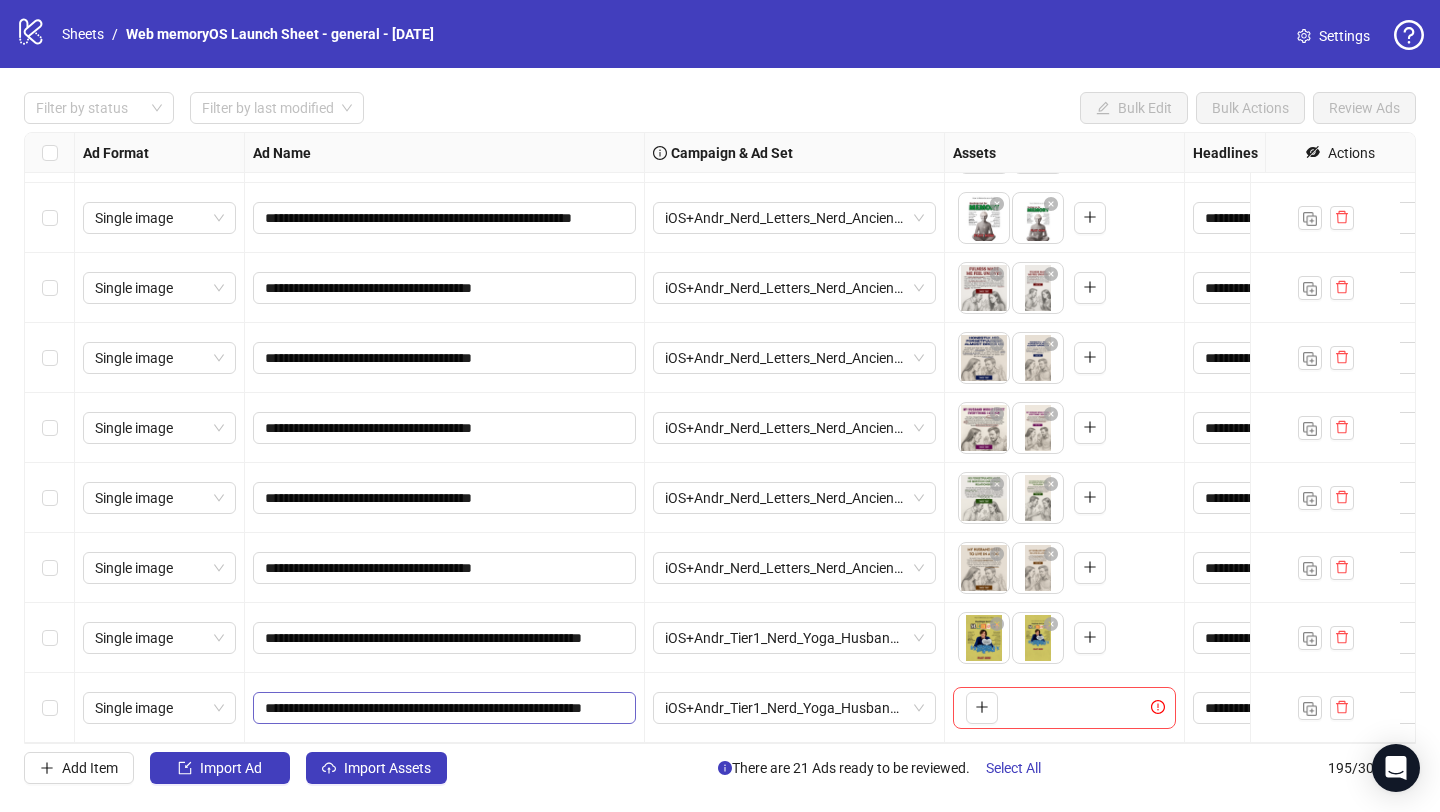 click on "**********" at bounding box center [444, 708] 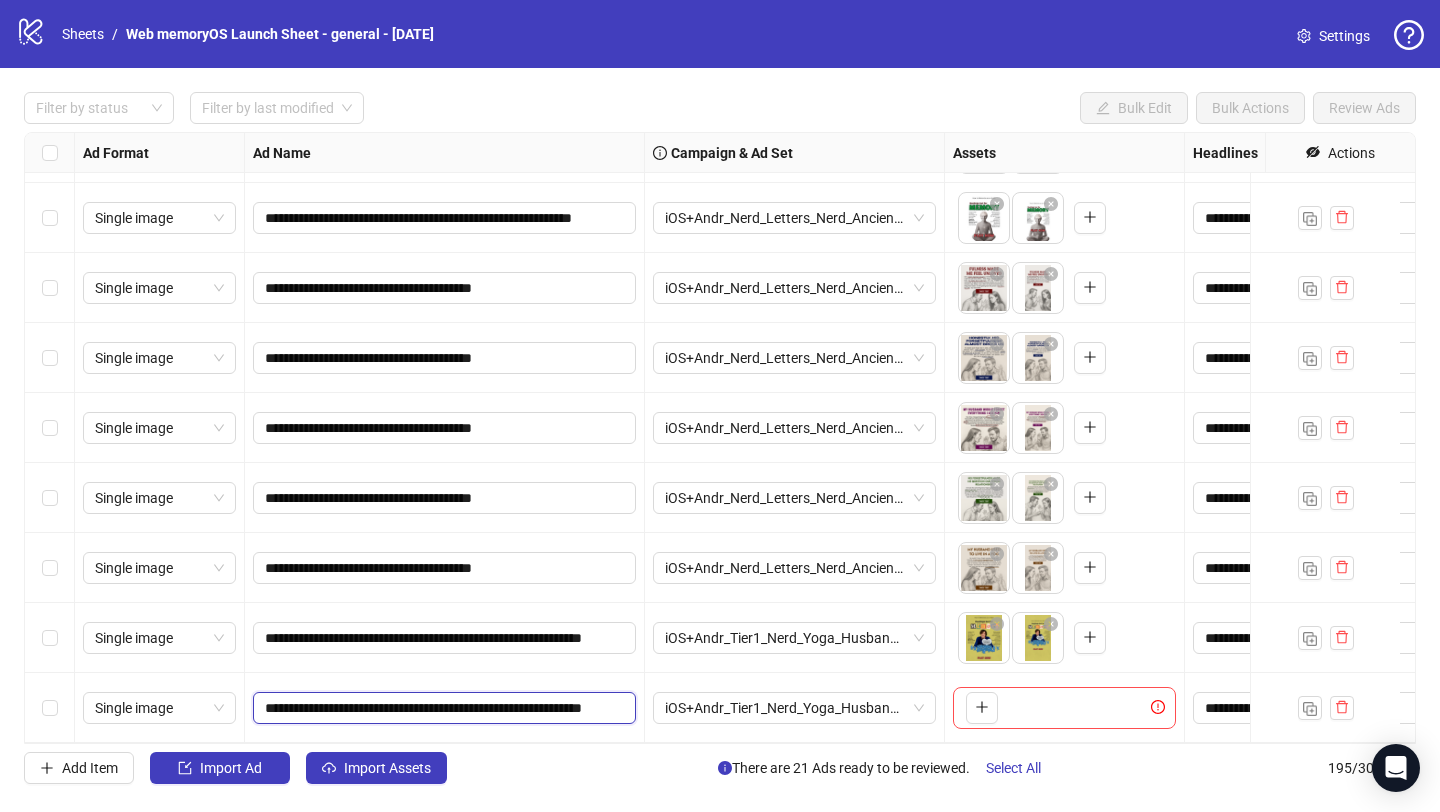 scroll, scrollTop: 0, scrollLeft: 93, axis: horizontal 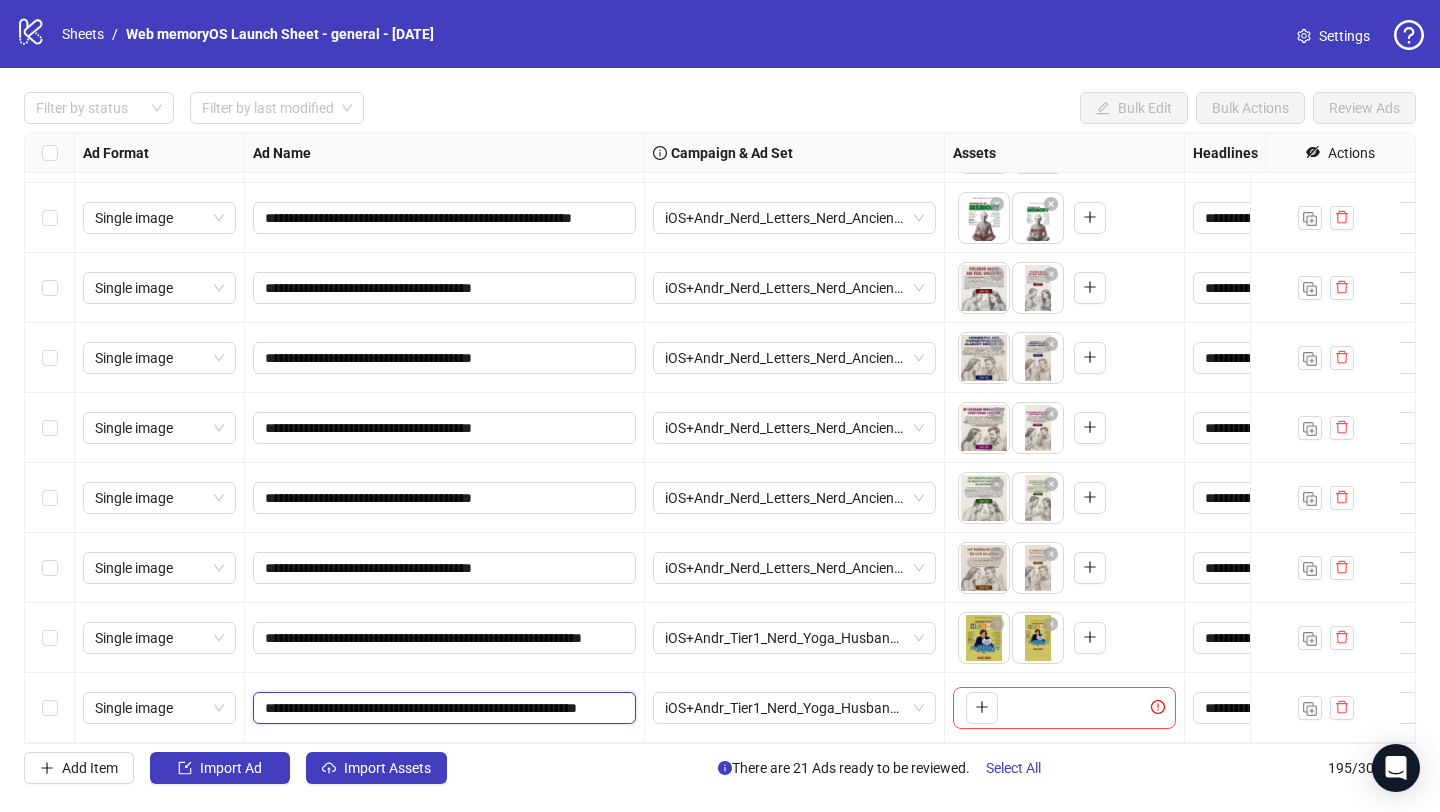 type on "**********" 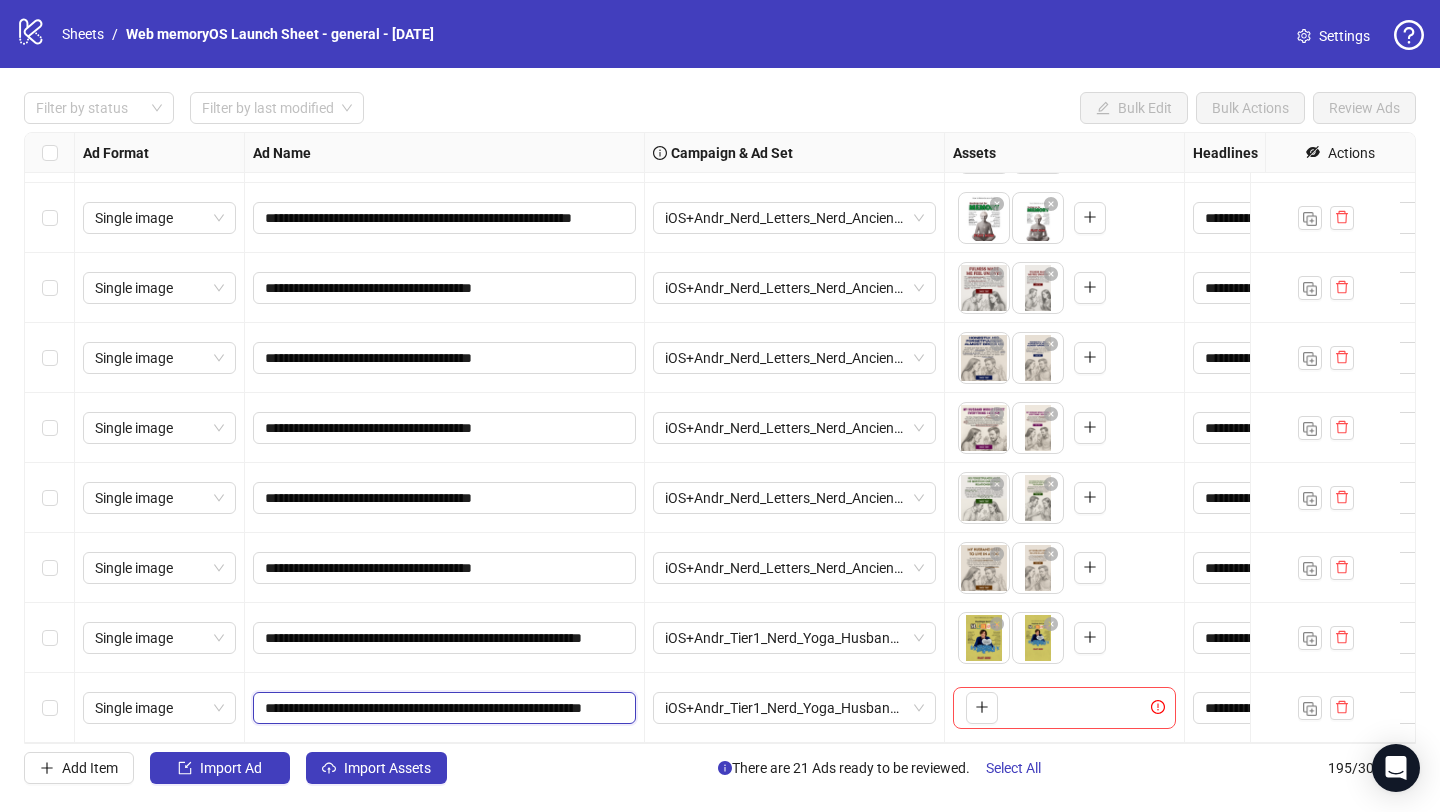 scroll, scrollTop: 0, scrollLeft: 92, axis: horizontal 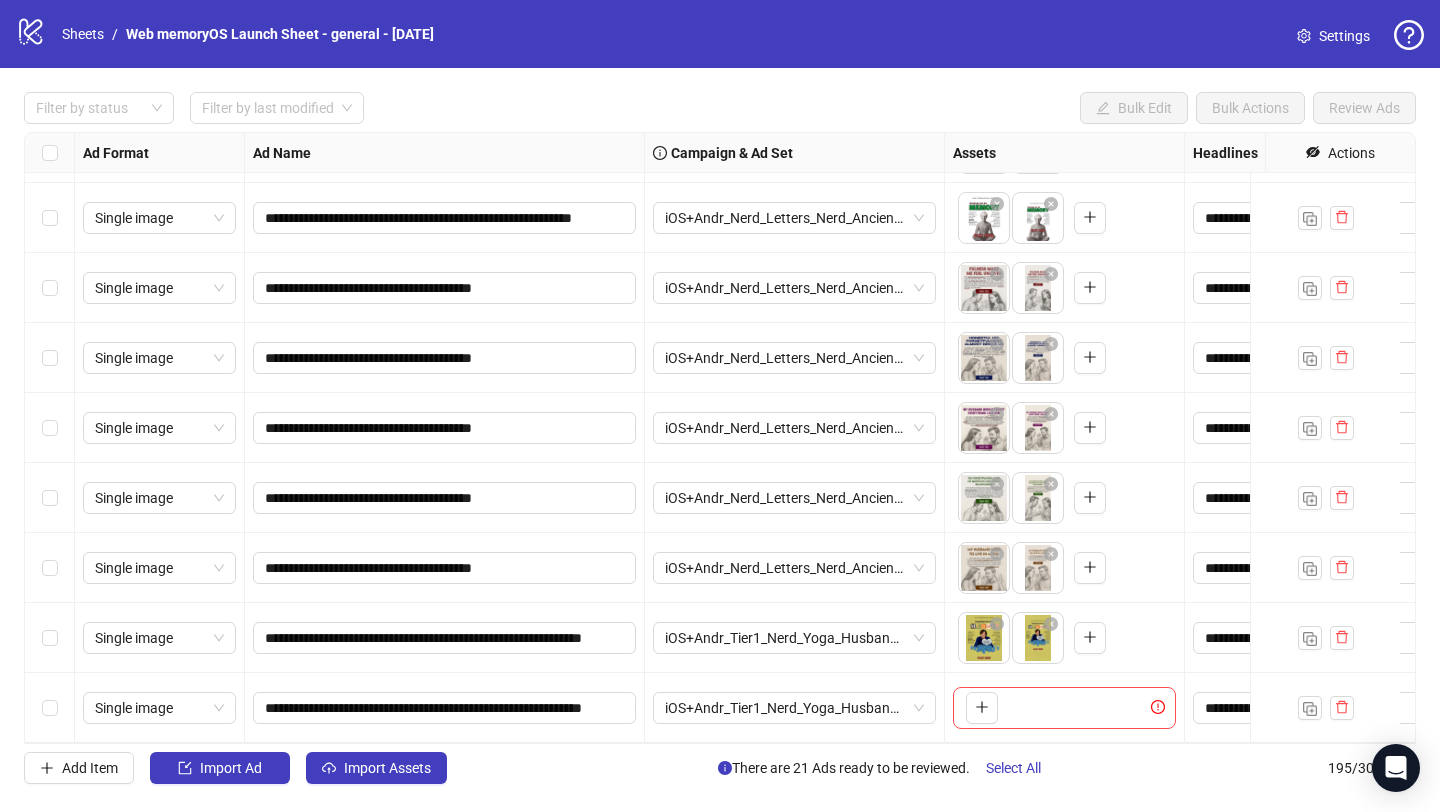 click on "iOS+Andr_Tier1_Nerd_Yoga_Husband_Text_01.07.2025" at bounding box center [795, 708] 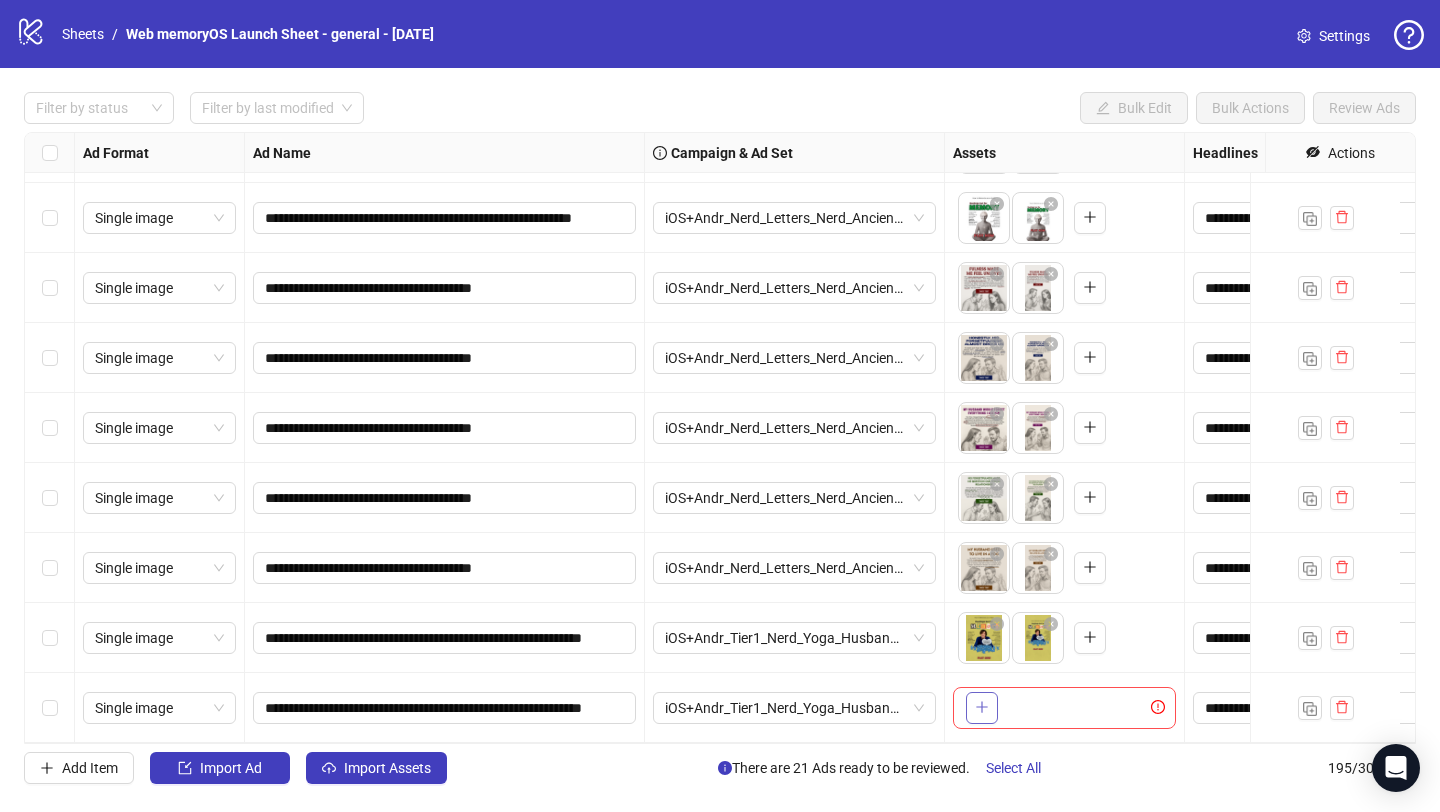 click 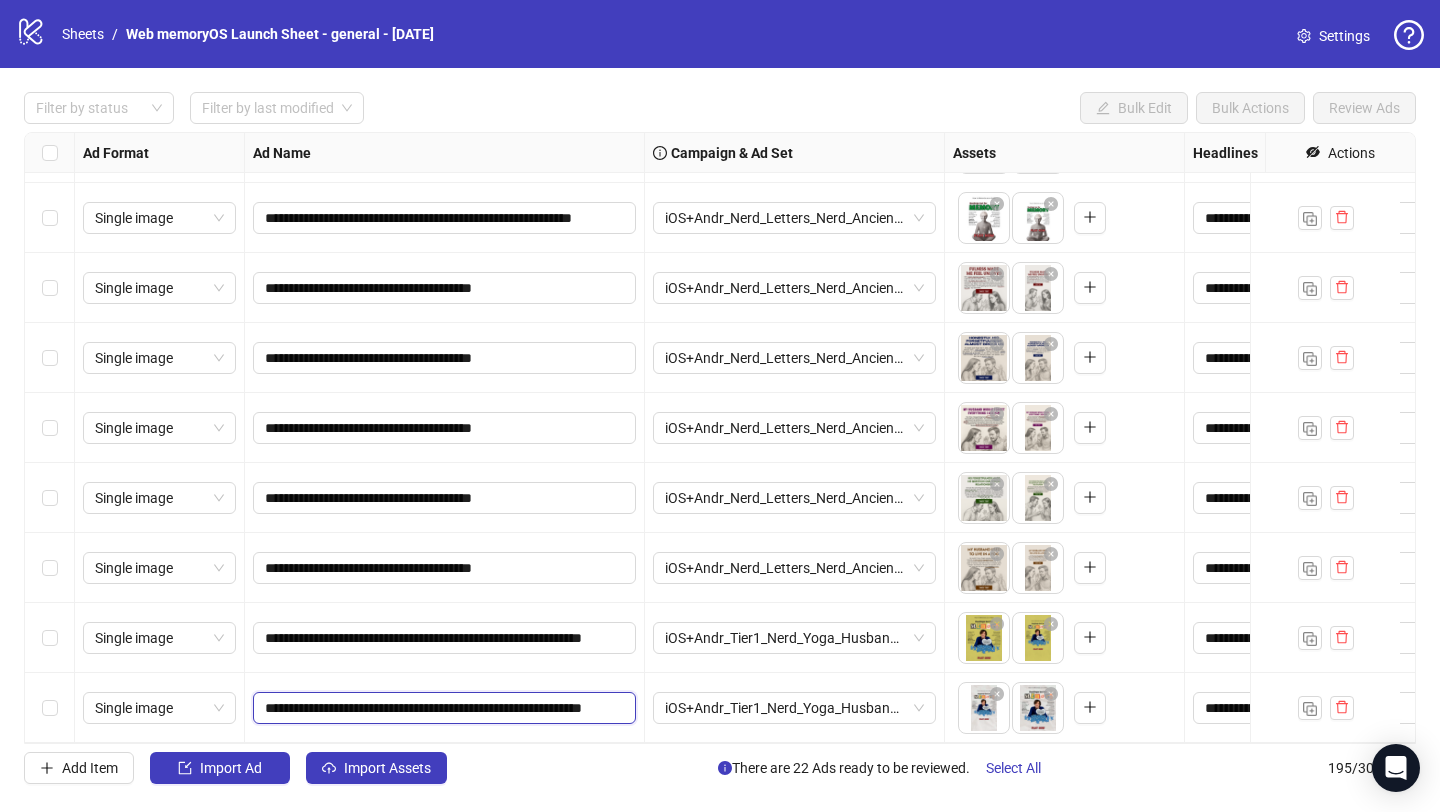 click on "**********" at bounding box center (442, 708) 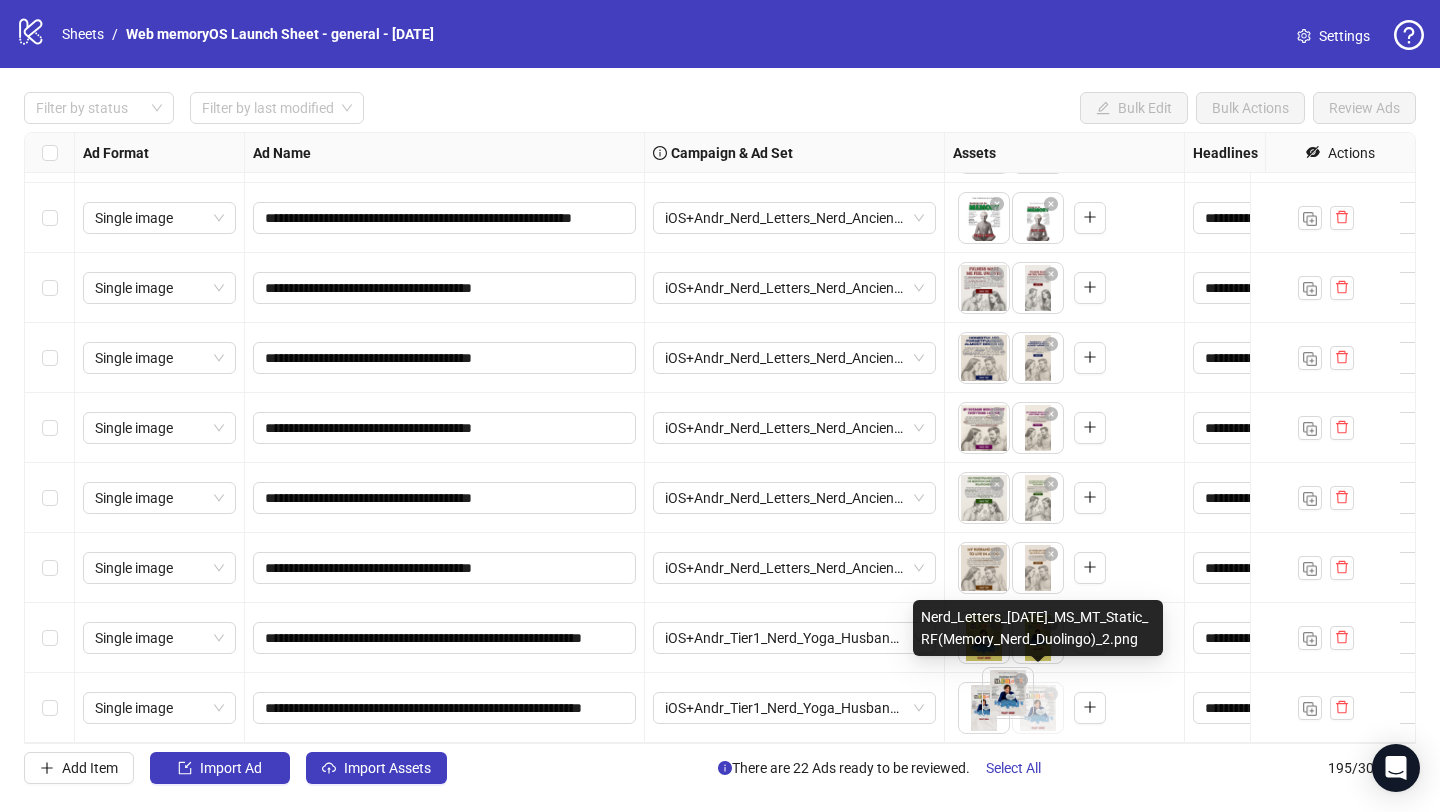 scroll, scrollTop: 0, scrollLeft: 0, axis: both 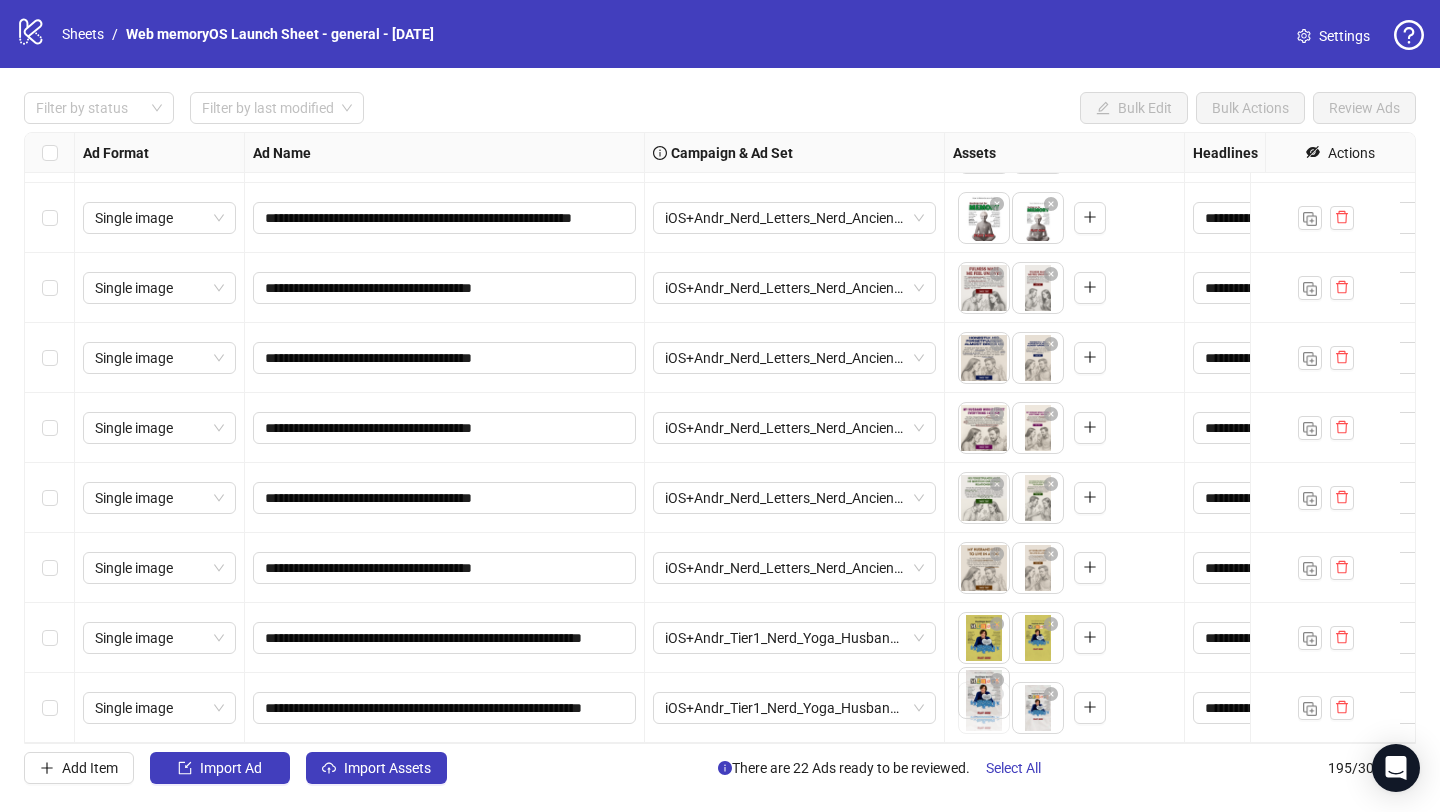 drag, startPoint x: 1044, startPoint y: 696, endPoint x: 969, endPoint y: 696, distance: 75 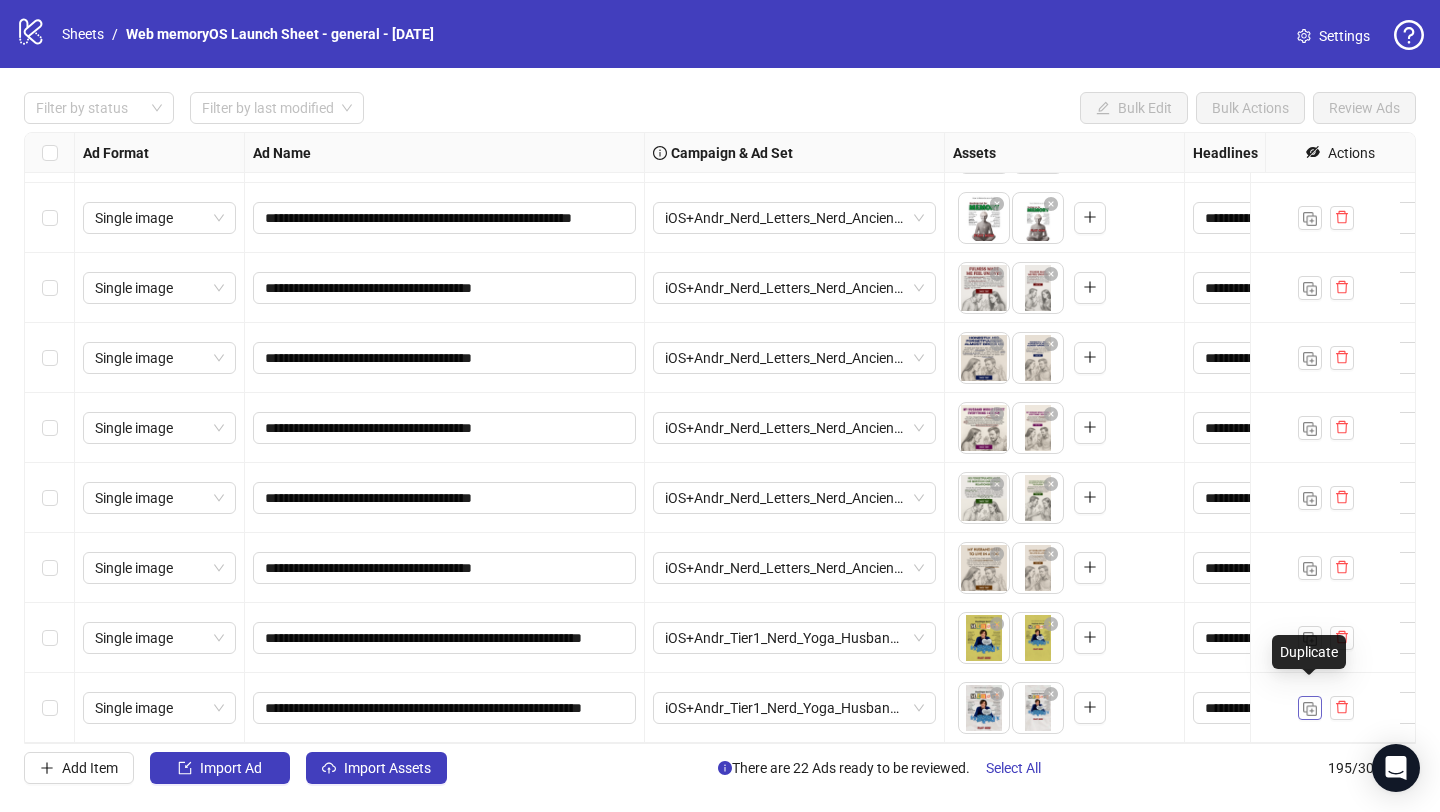 click at bounding box center [1310, 709] 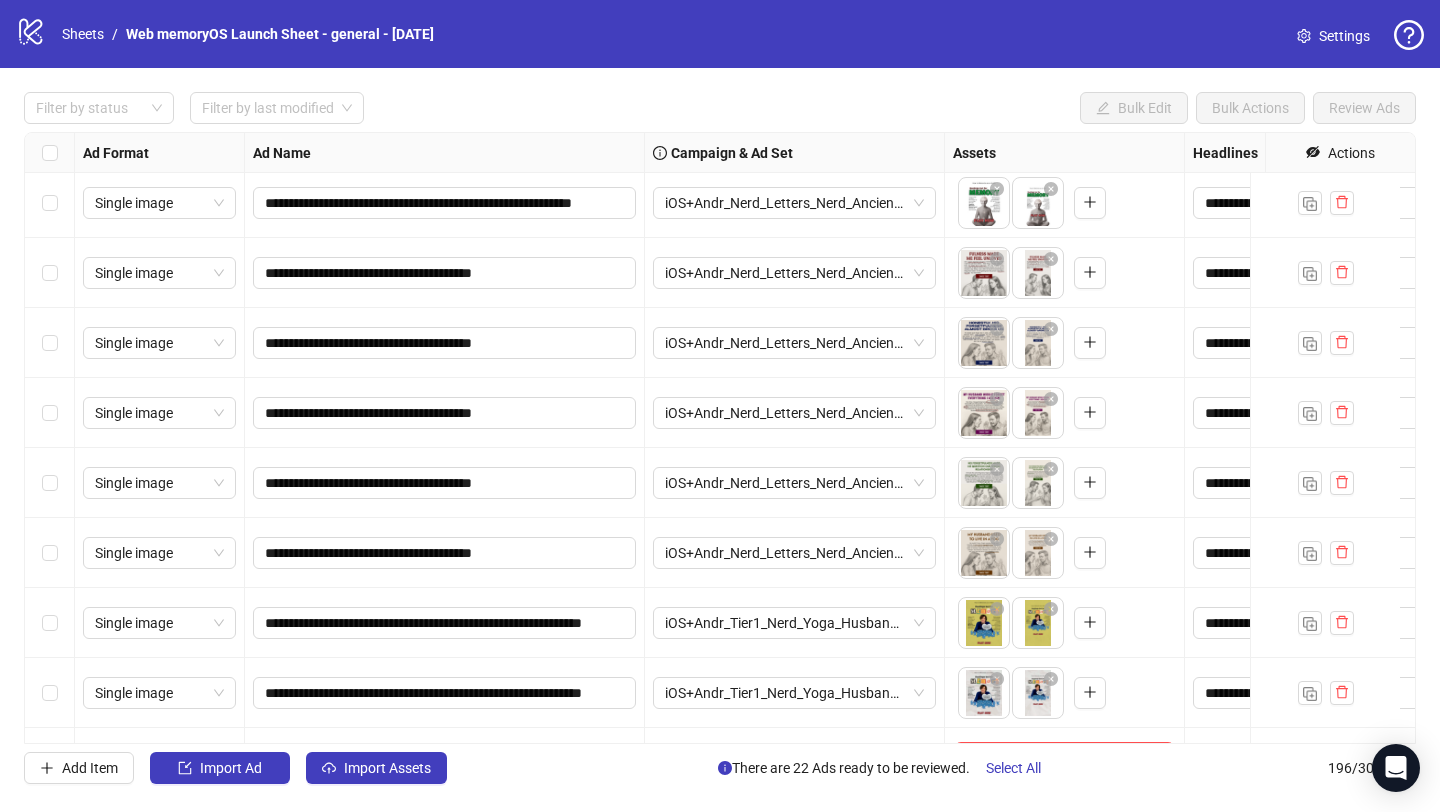 scroll, scrollTop: 13165, scrollLeft: 0, axis: vertical 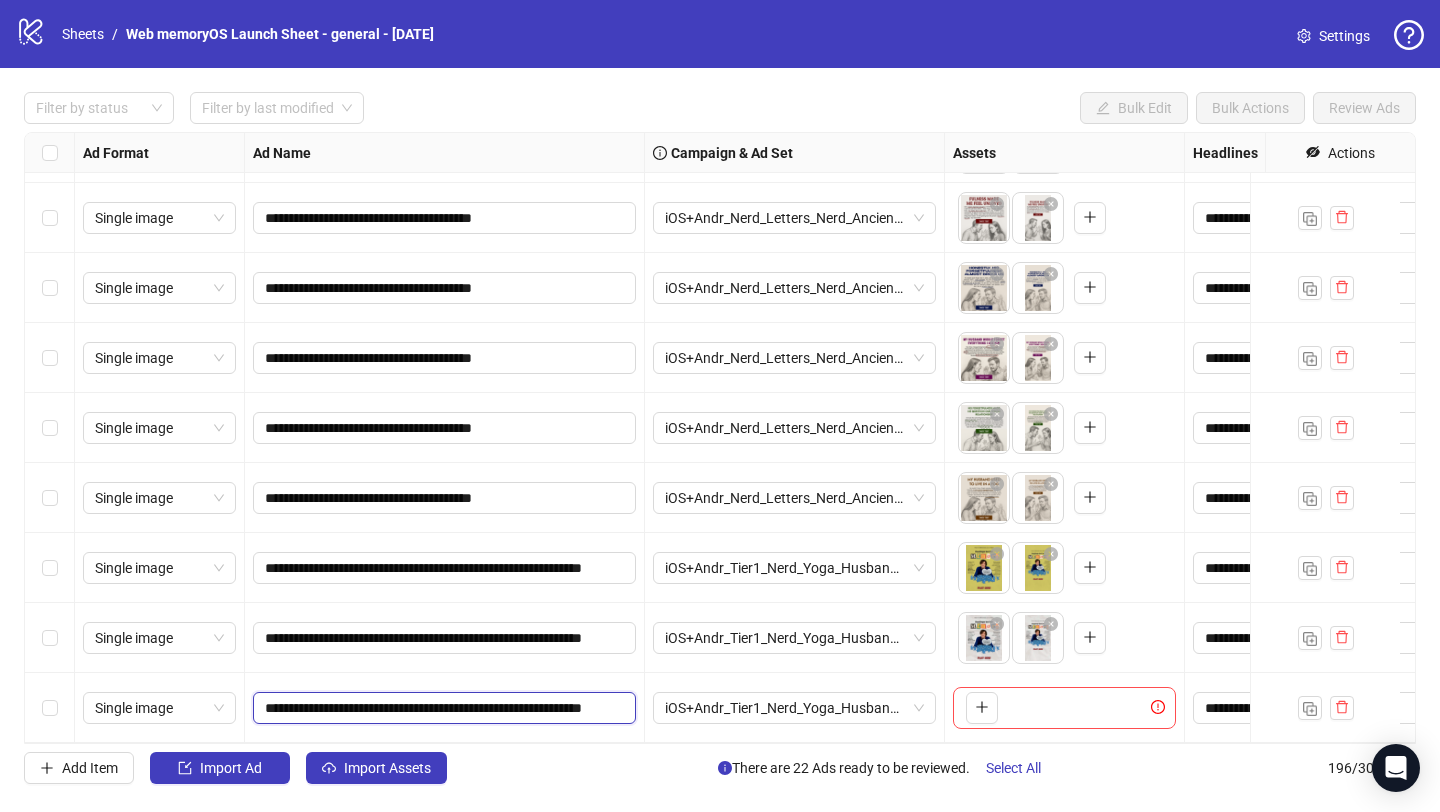 click on "**********" at bounding box center (442, 708) 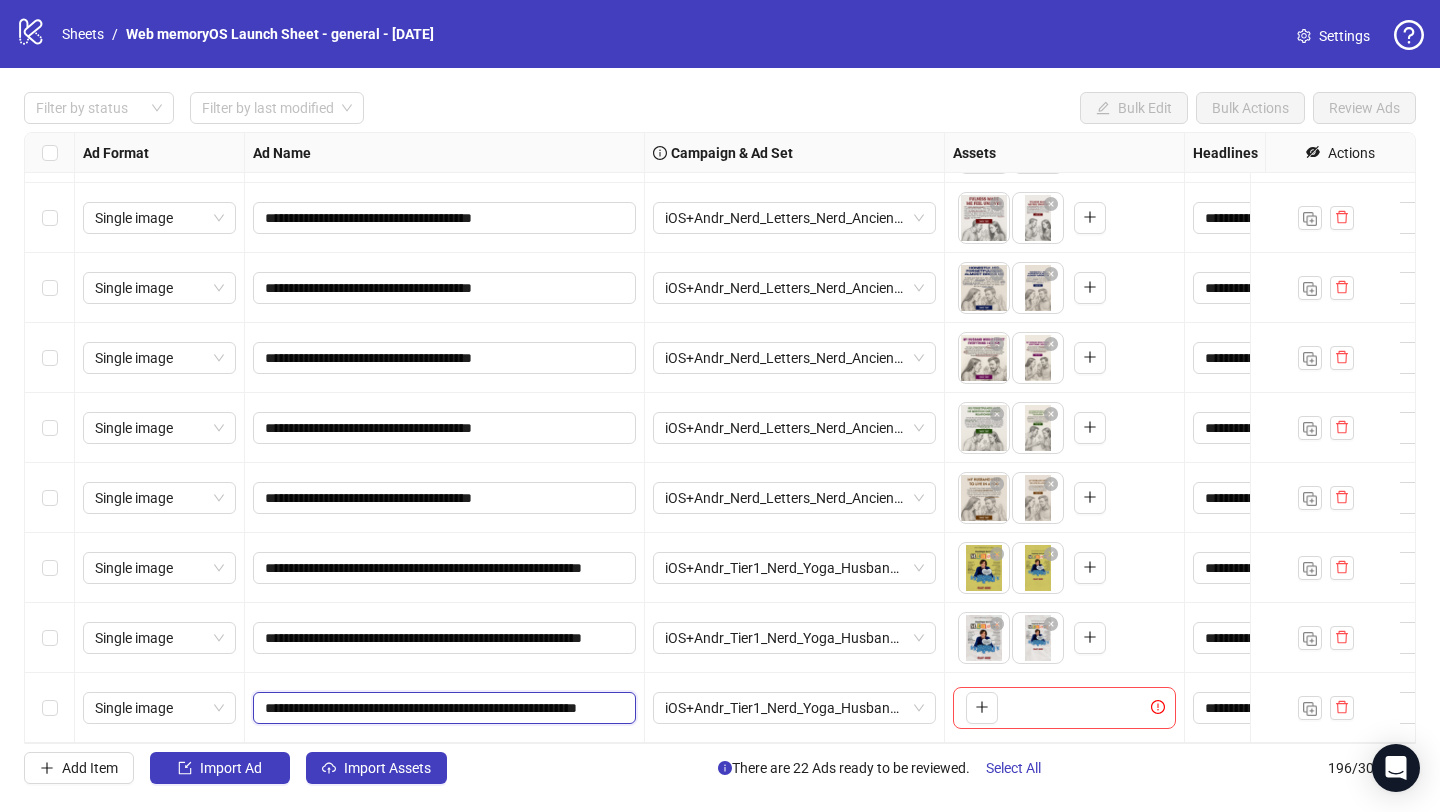 scroll, scrollTop: 0, scrollLeft: 92, axis: horizontal 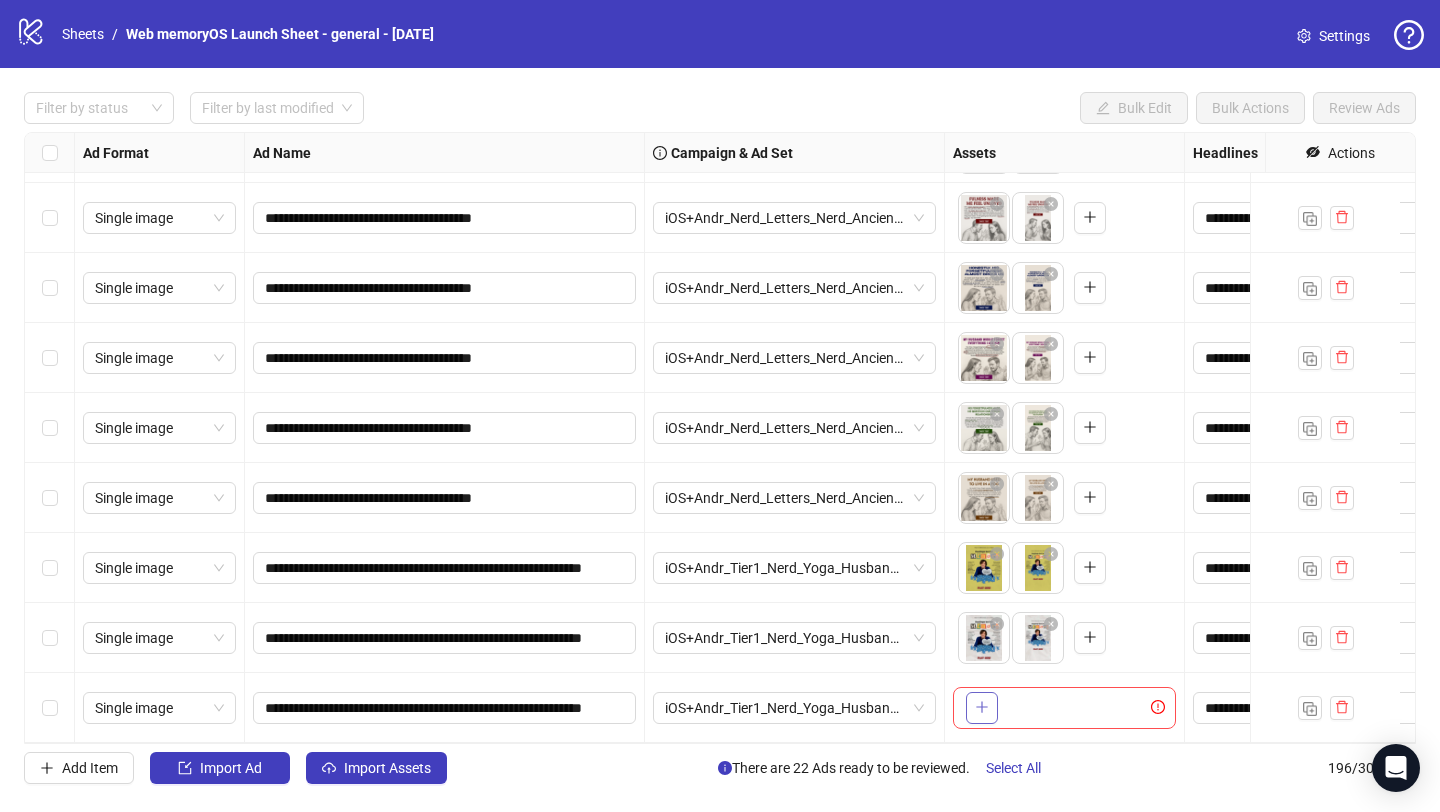 click 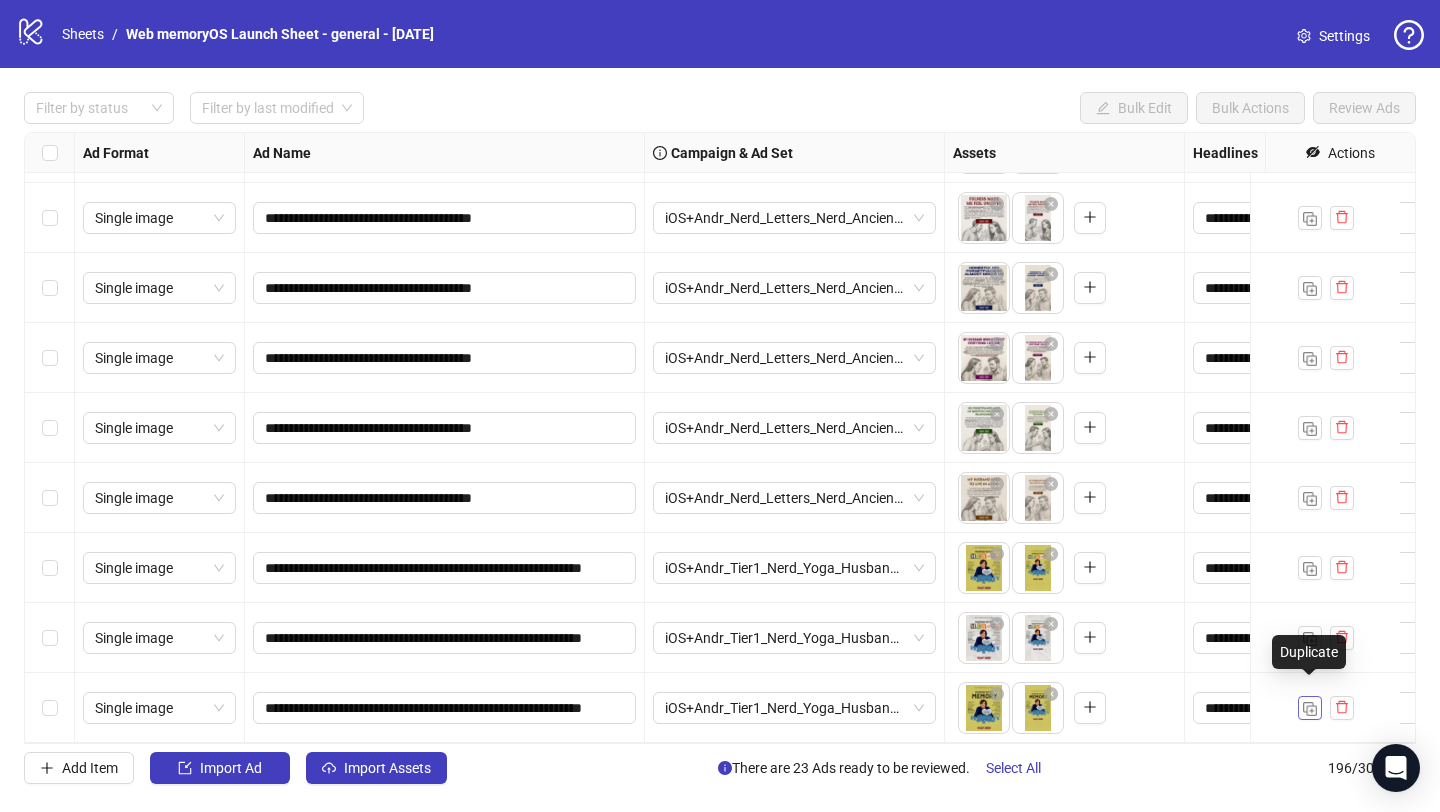 click at bounding box center (1310, 708) 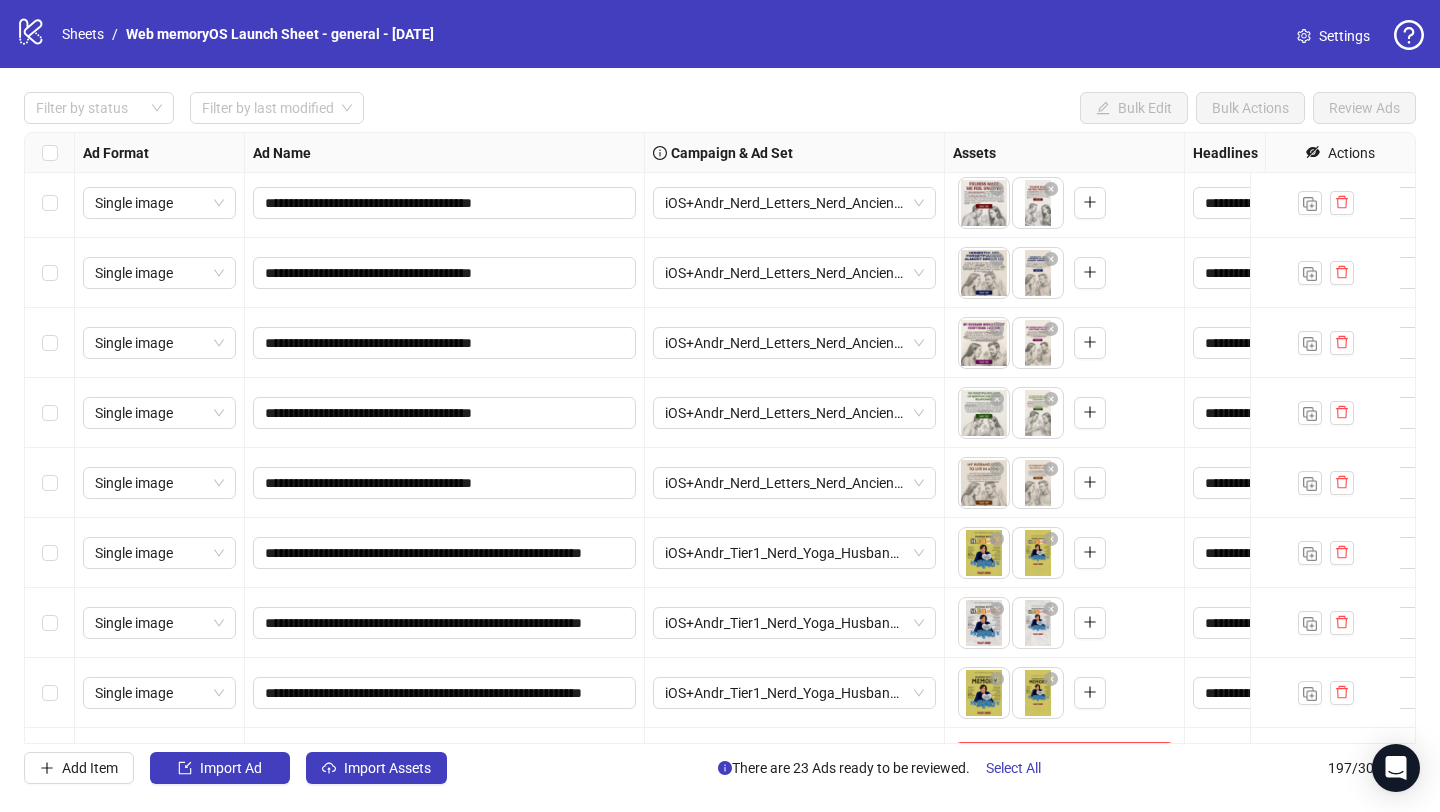 scroll, scrollTop: 13235, scrollLeft: 0, axis: vertical 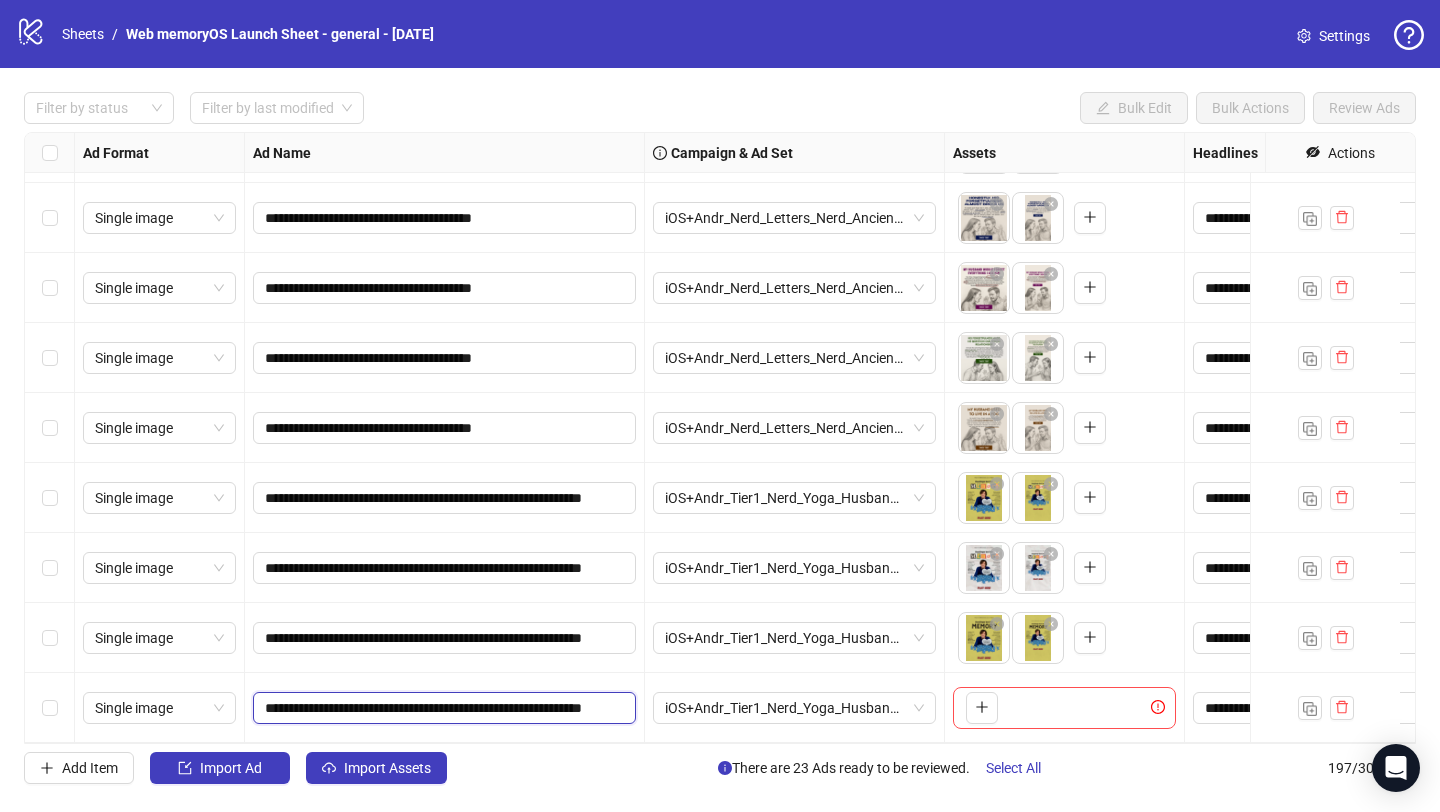 click on "**********" at bounding box center [442, 708] 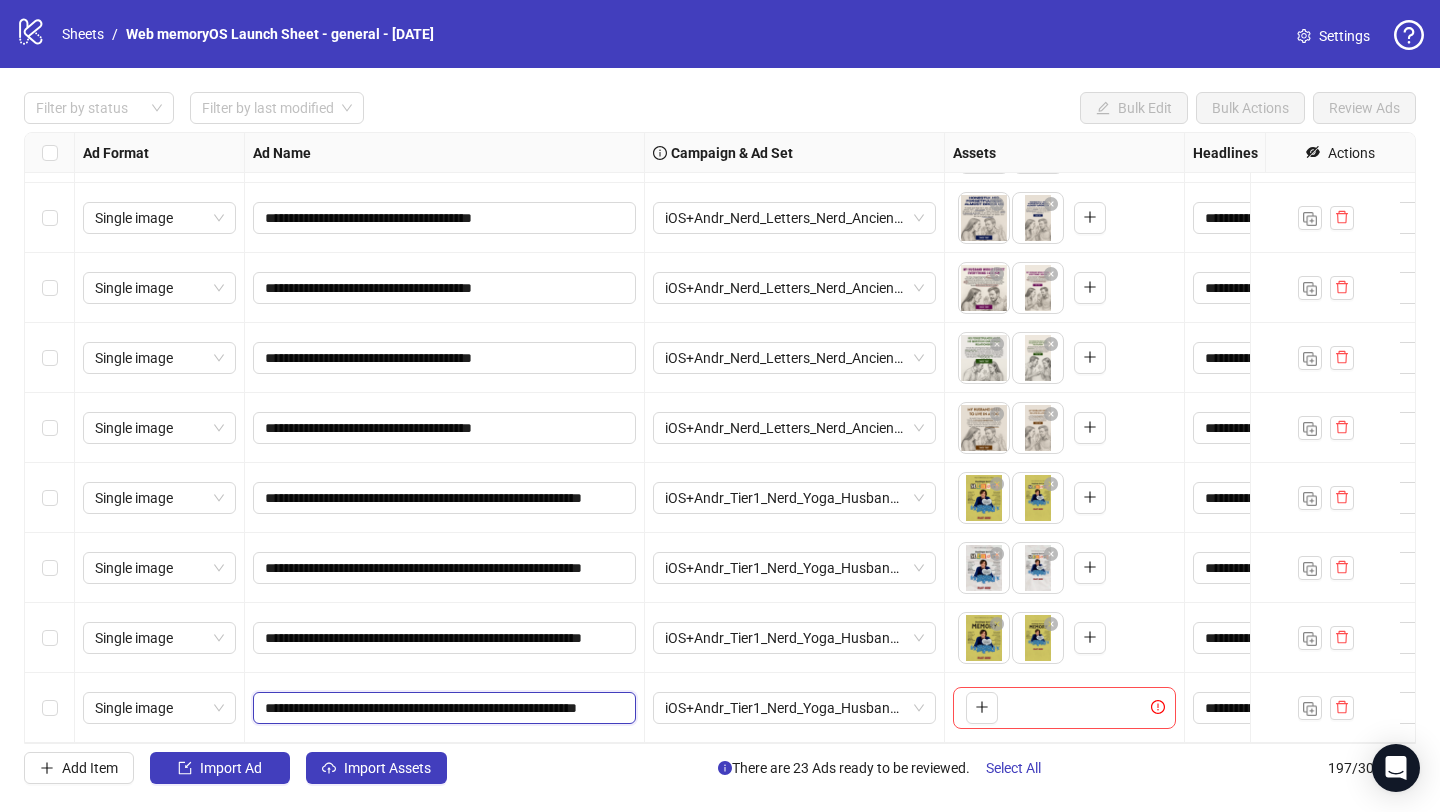 scroll, scrollTop: 0, scrollLeft: 92, axis: horizontal 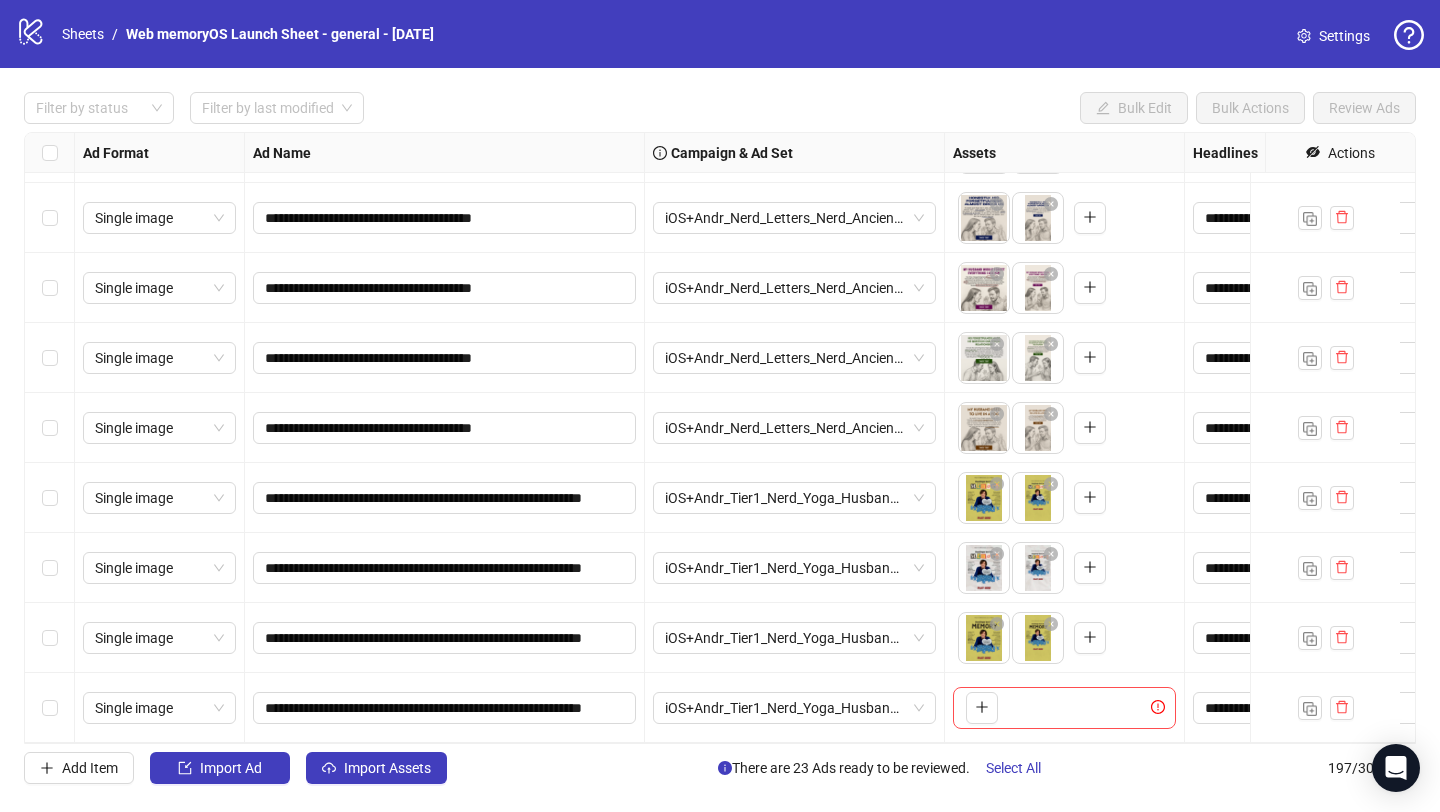 click on "To pick up a draggable item, press the space bar.
While dragging, use the arrow keys to move the item.
Press space again to drop the item in its new position, or press escape to cancel." at bounding box center (978, 708) 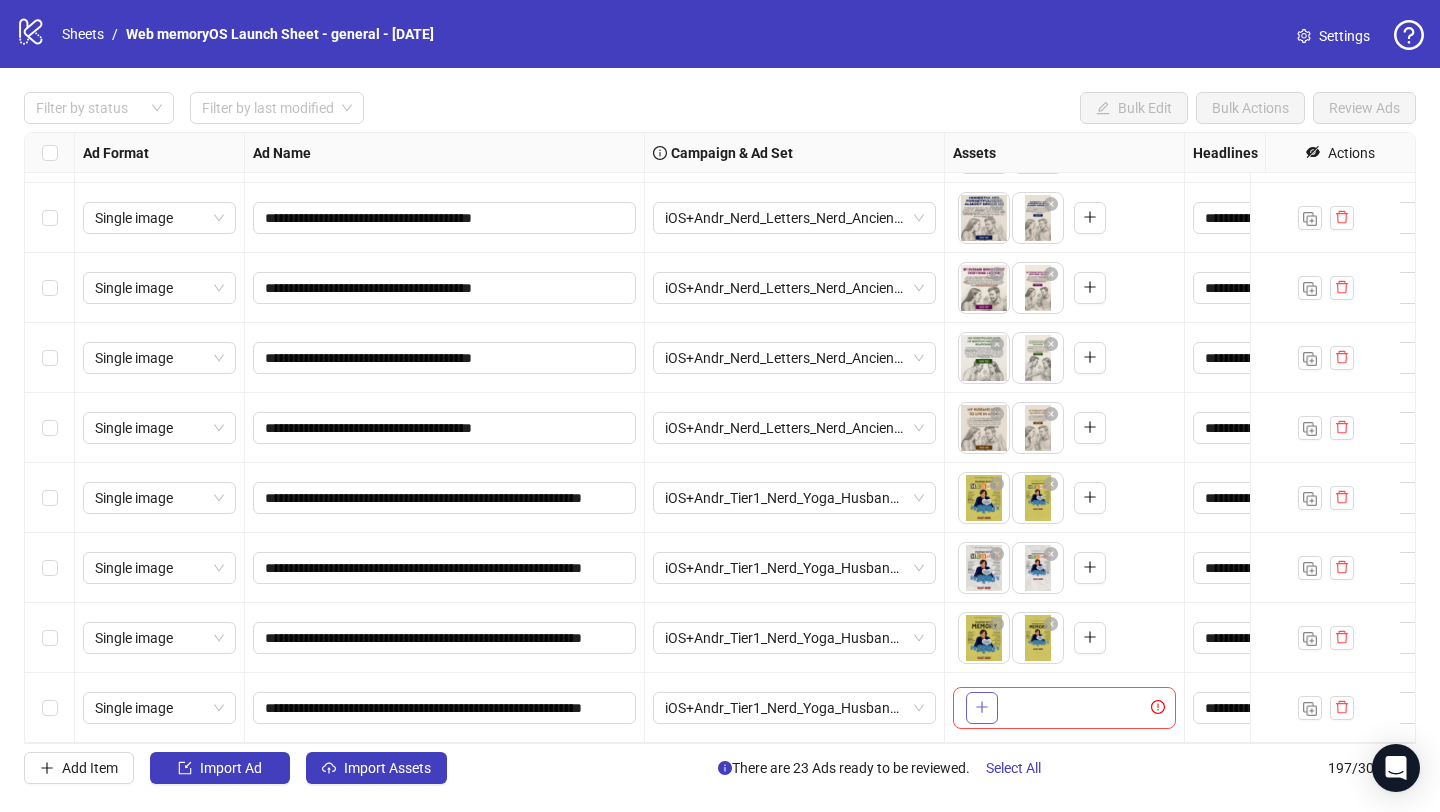 click at bounding box center [982, 708] 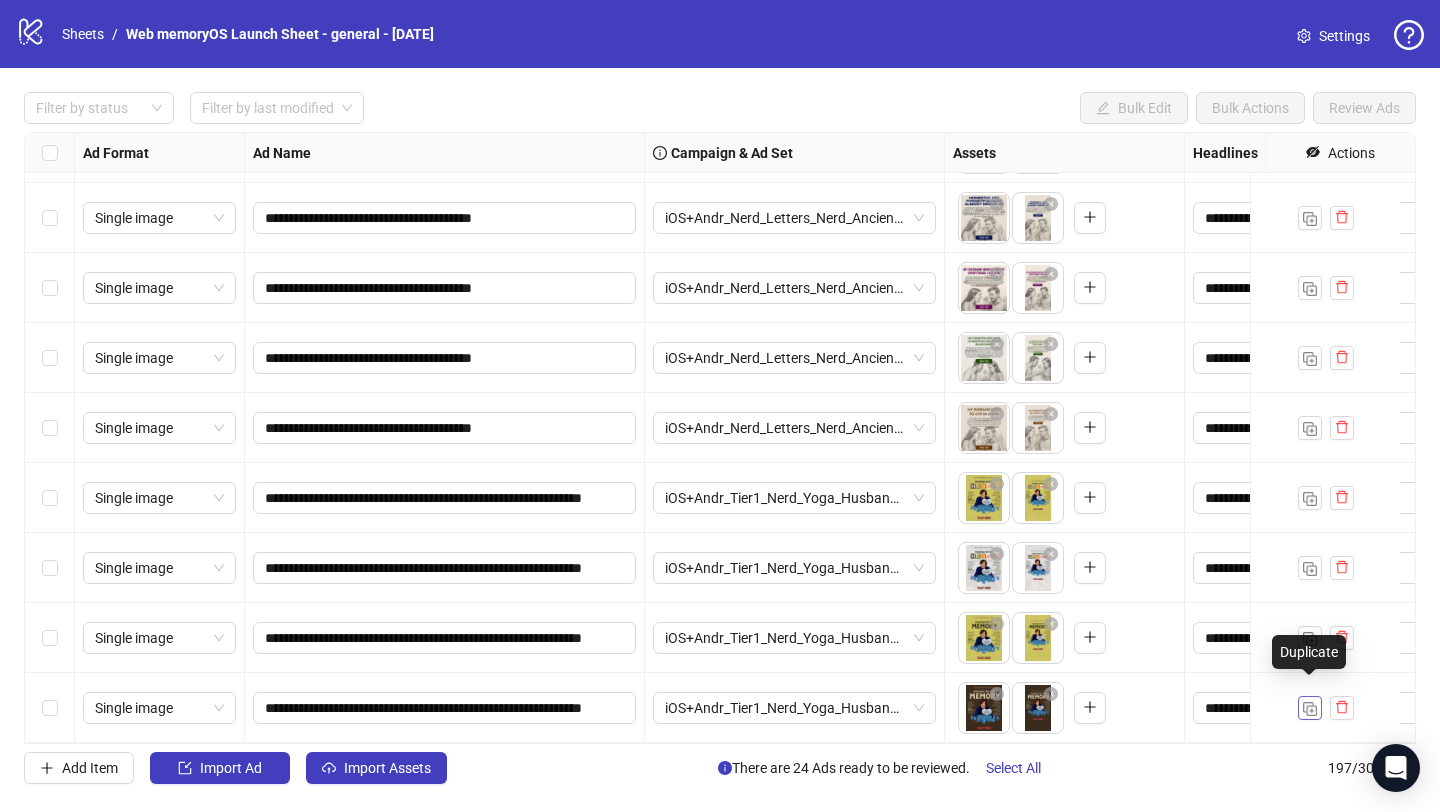 click at bounding box center (1310, 709) 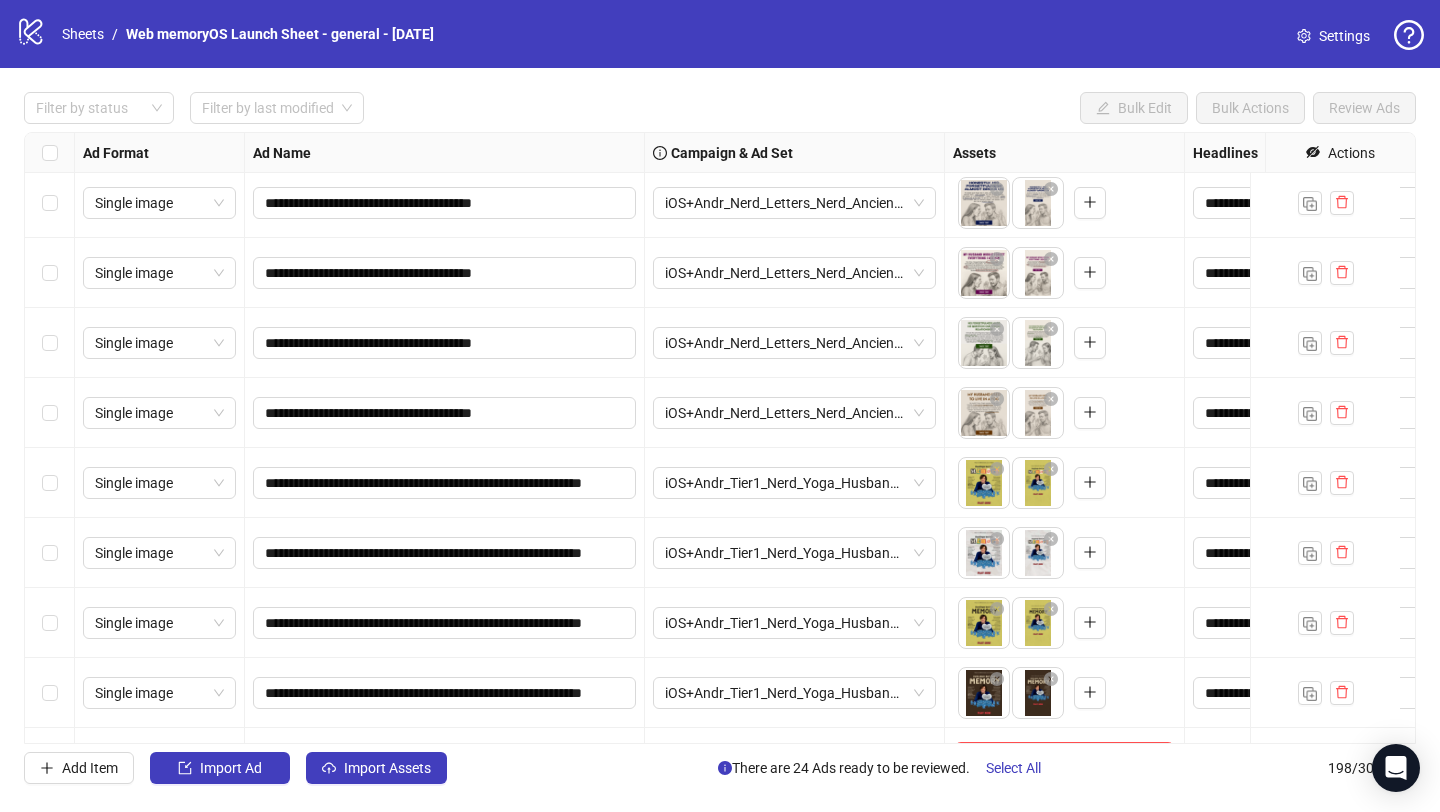 scroll, scrollTop: 13305, scrollLeft: 0, axis: vertical 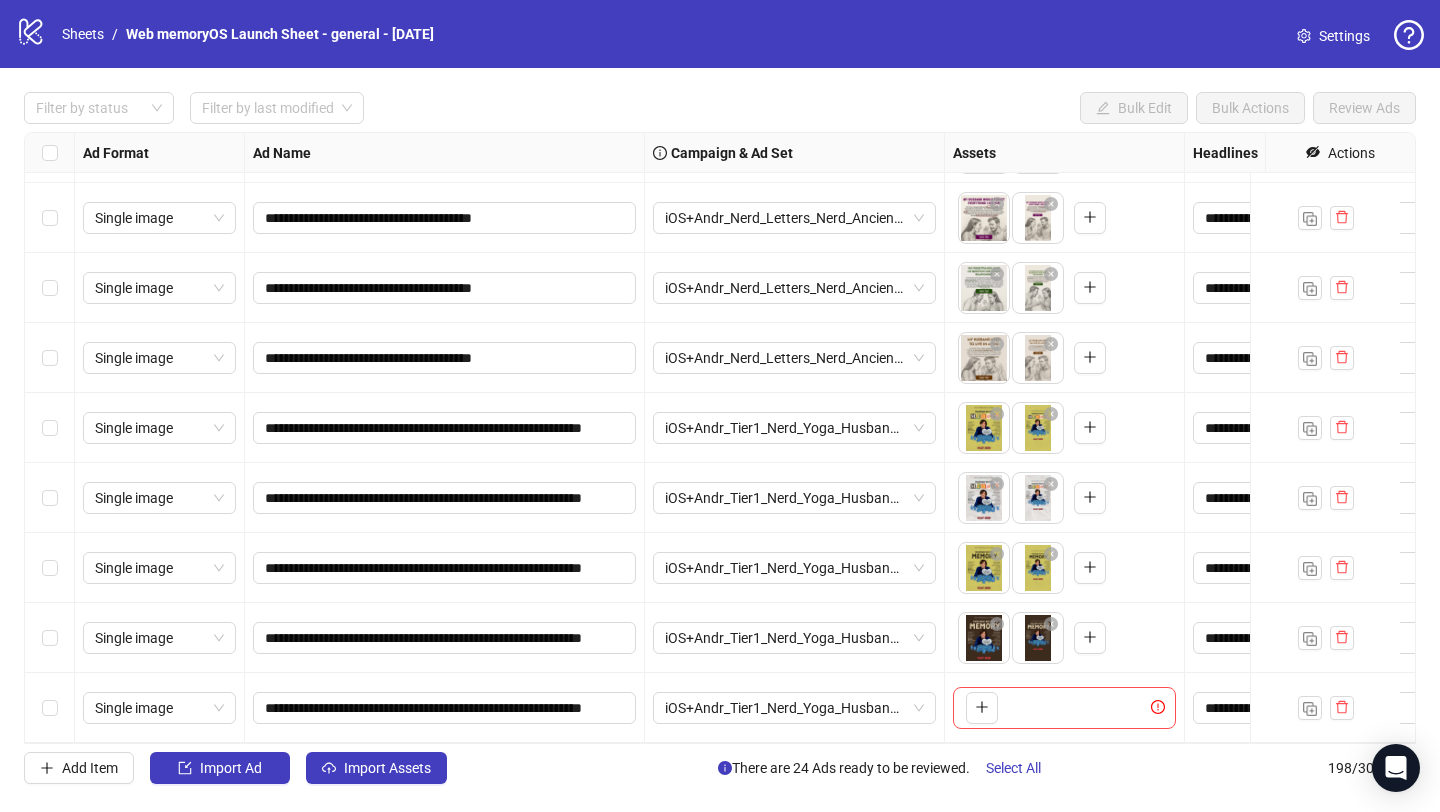 click on "**********" at bounding box center (720, 438) 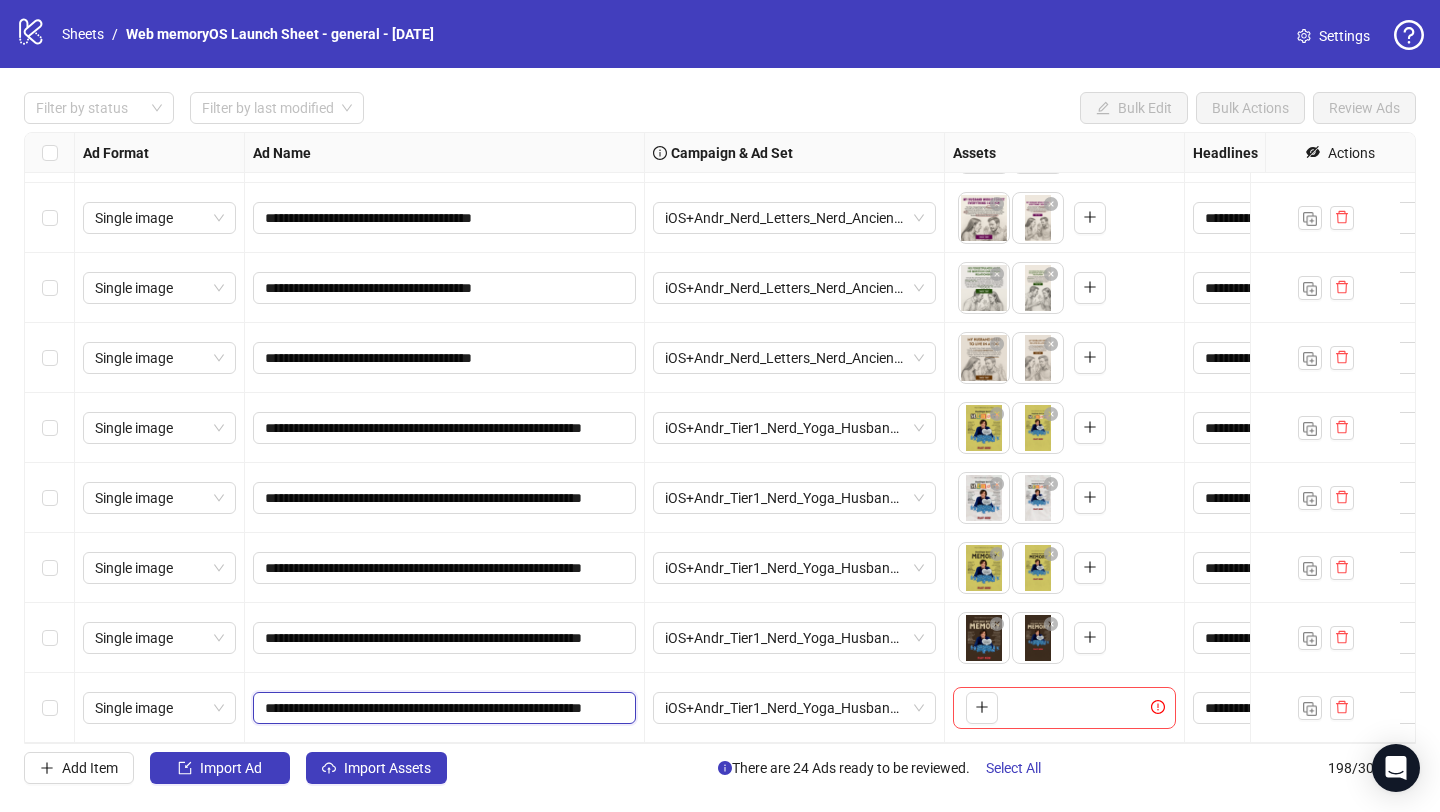 click on "**********" at bounding box center [442, 708] 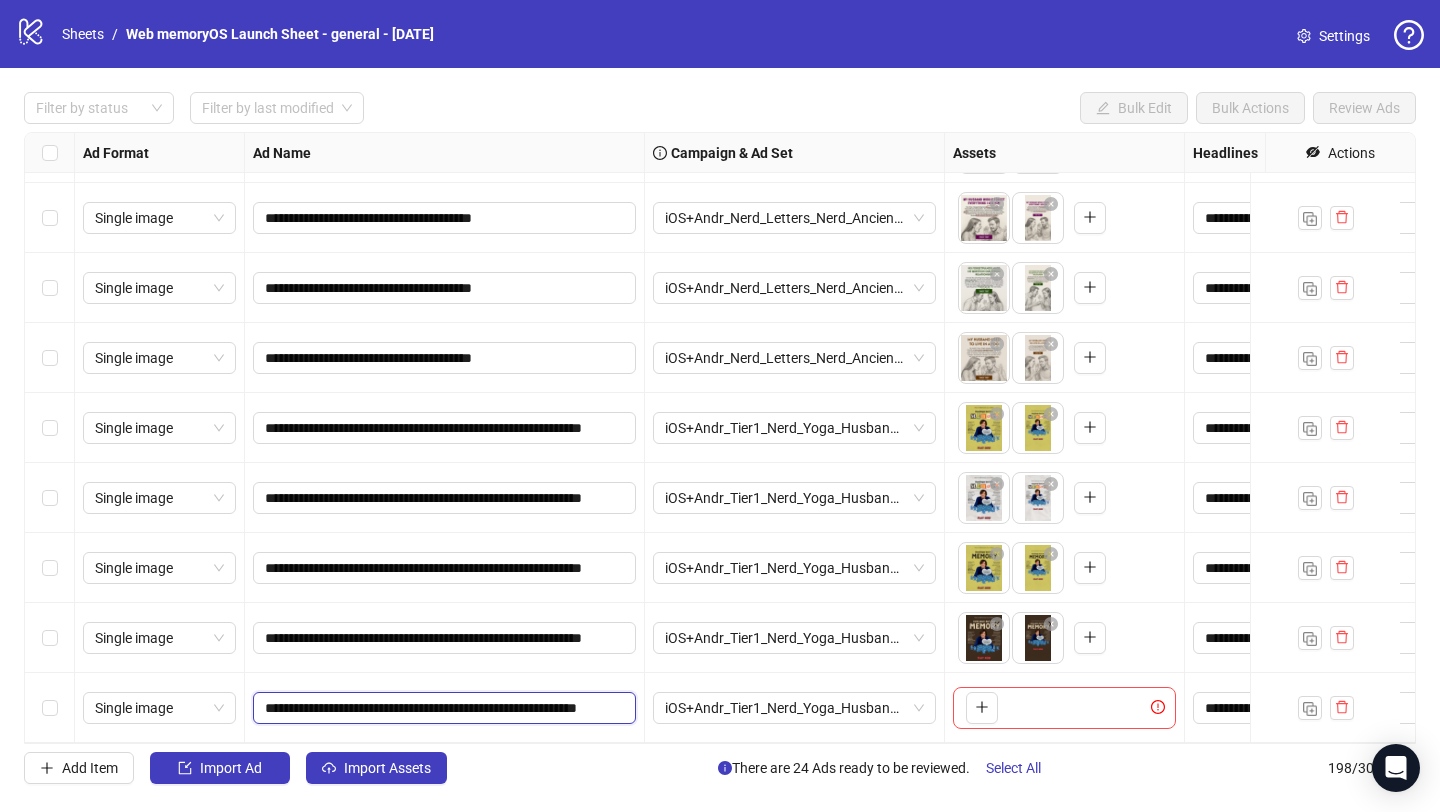 type on "**********" 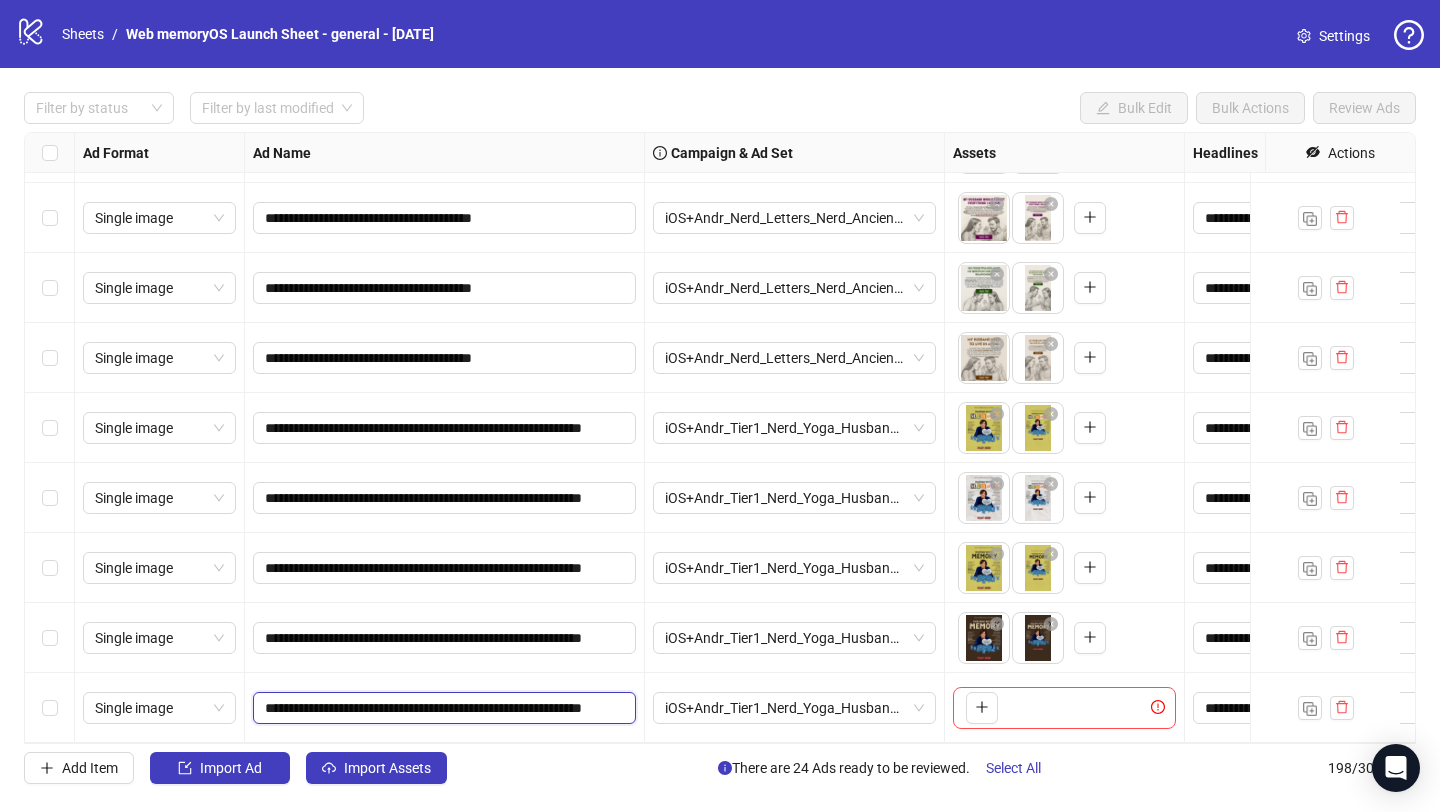 scroll, scrollTop: 0, scrollLeft: 92, axis: horizontal 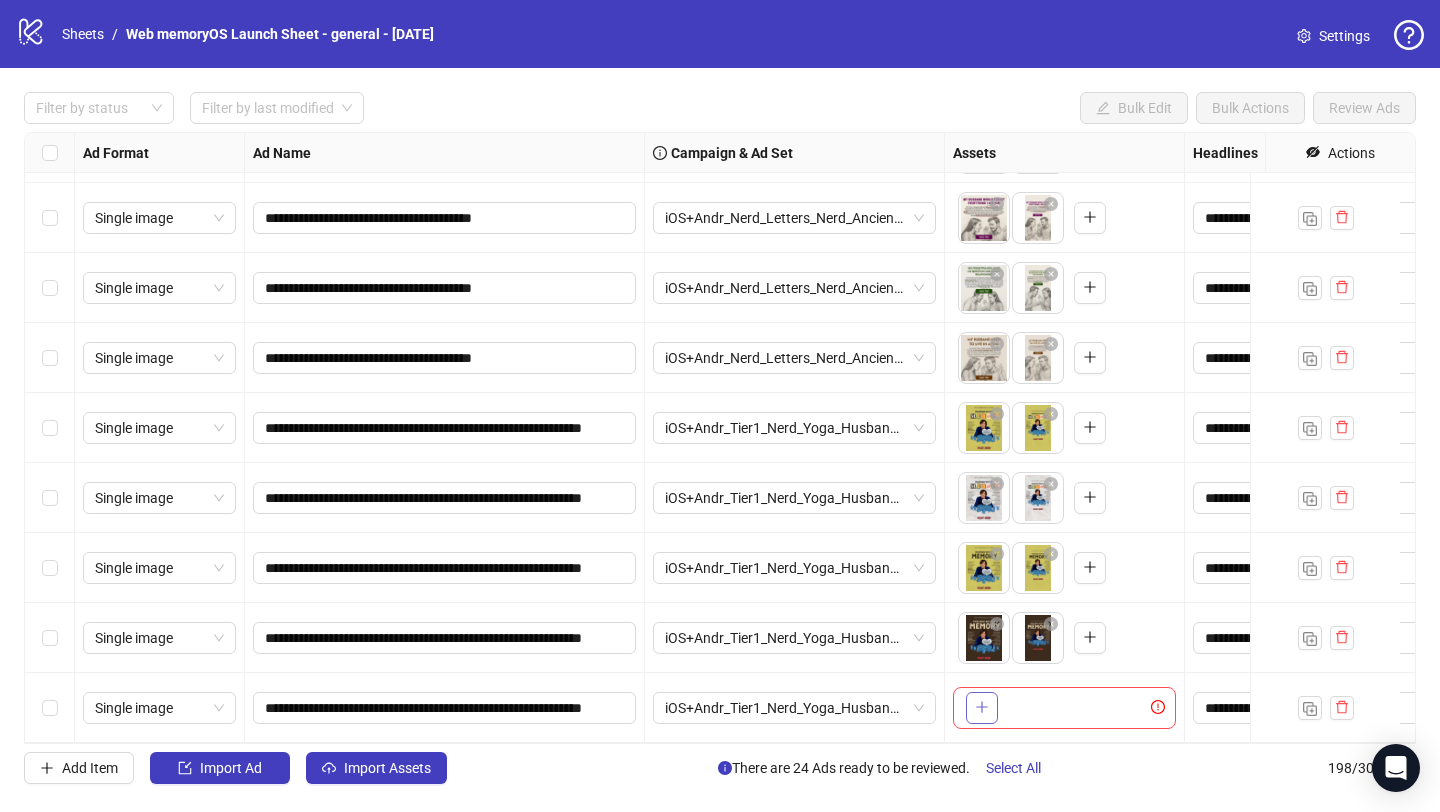 click 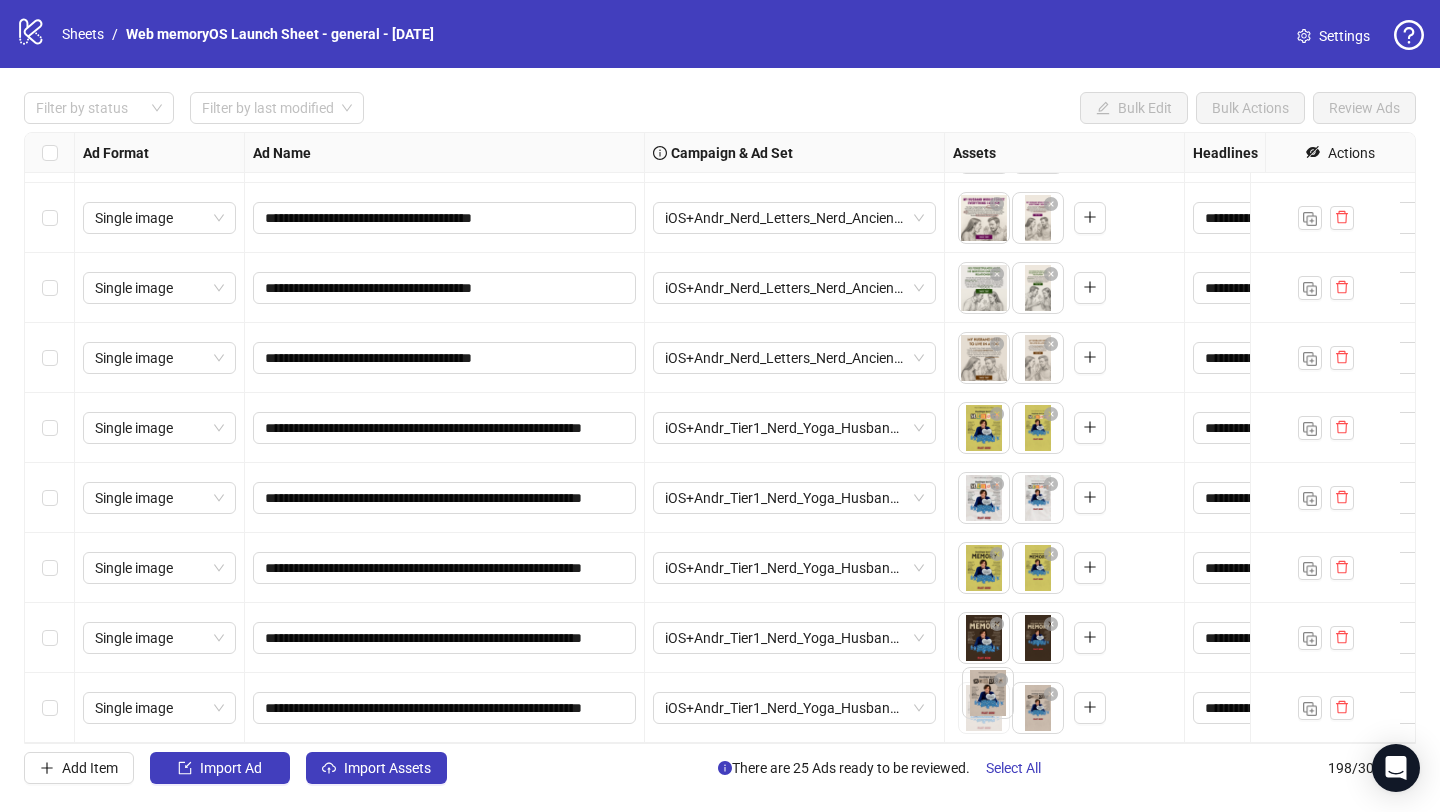 drag, startPoint x: 1037, startPoint y: 684, endPoint x: 987, endPoint y: 684, distance: 50 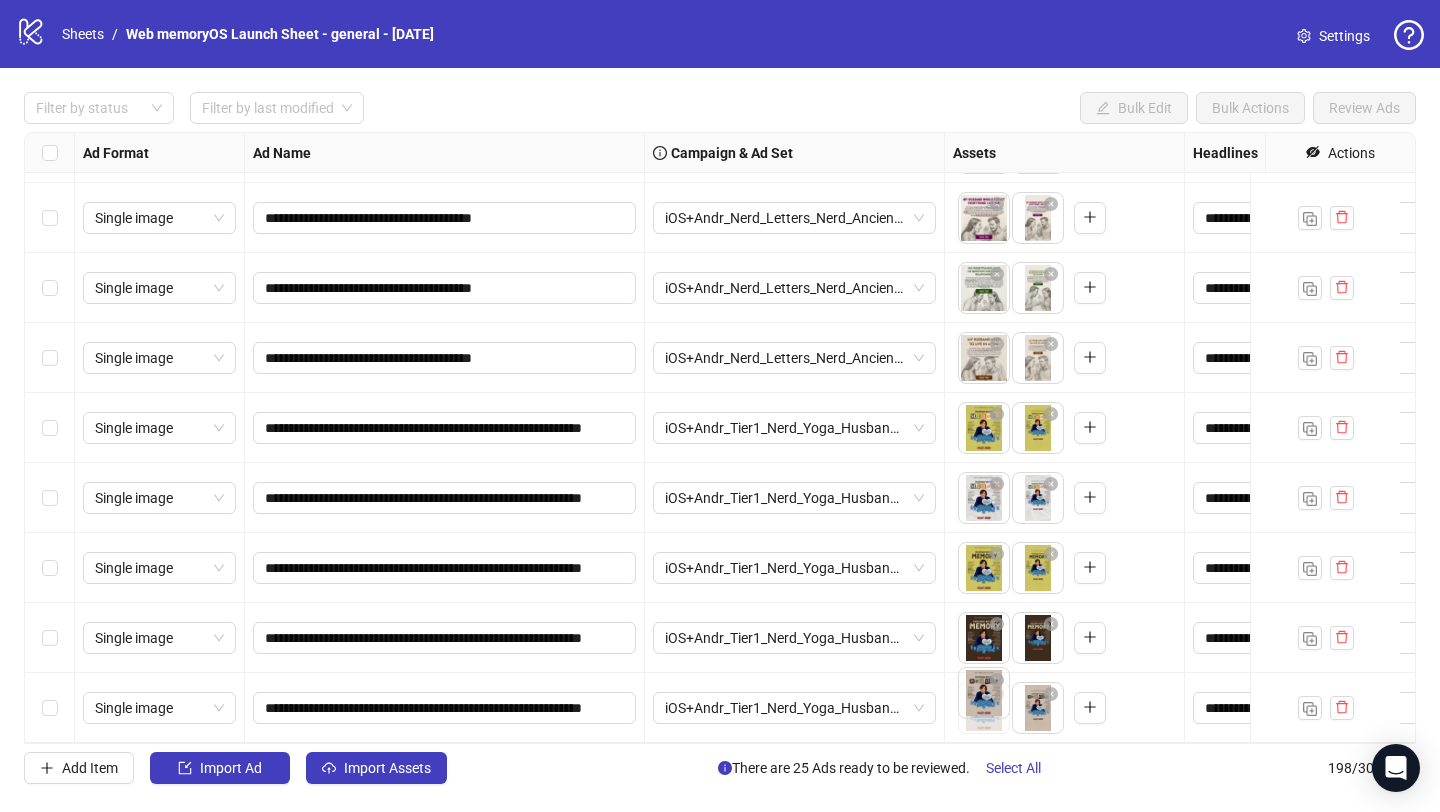 click on "**********" at bounding box center [720, 406] 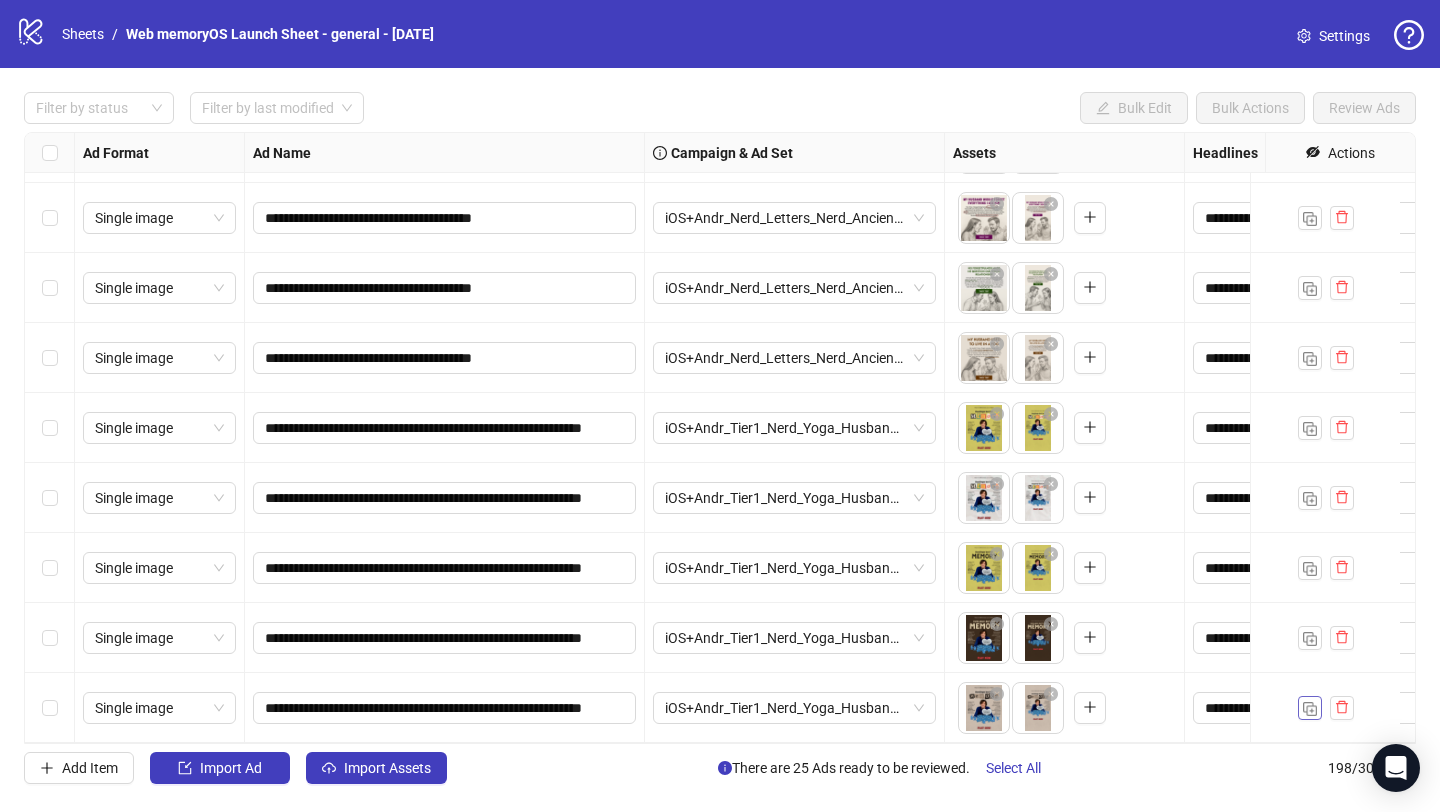 click at bounding box center (1310, 709) 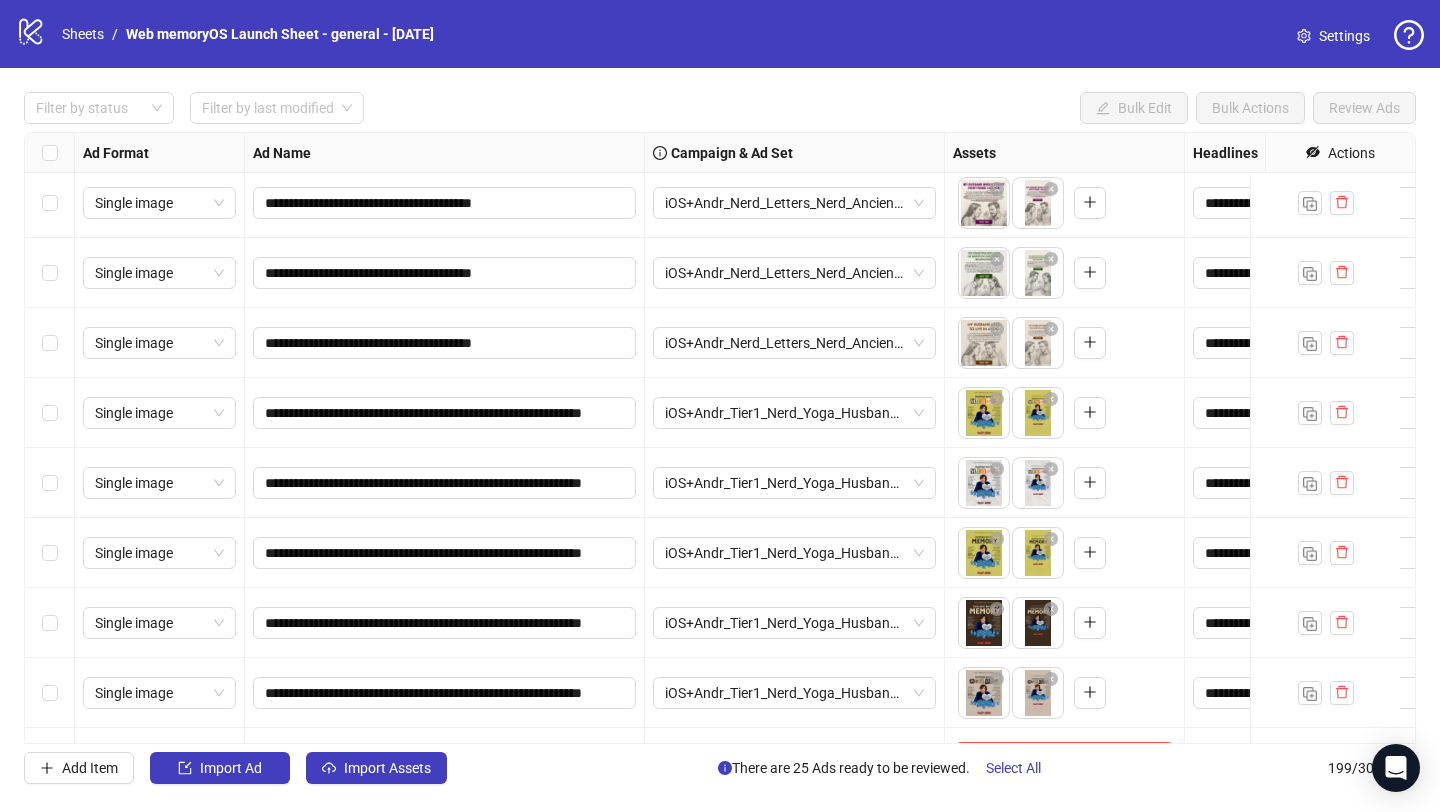 scroll, scrollTop: 13375, scrollLeft: 0, axis: vertical 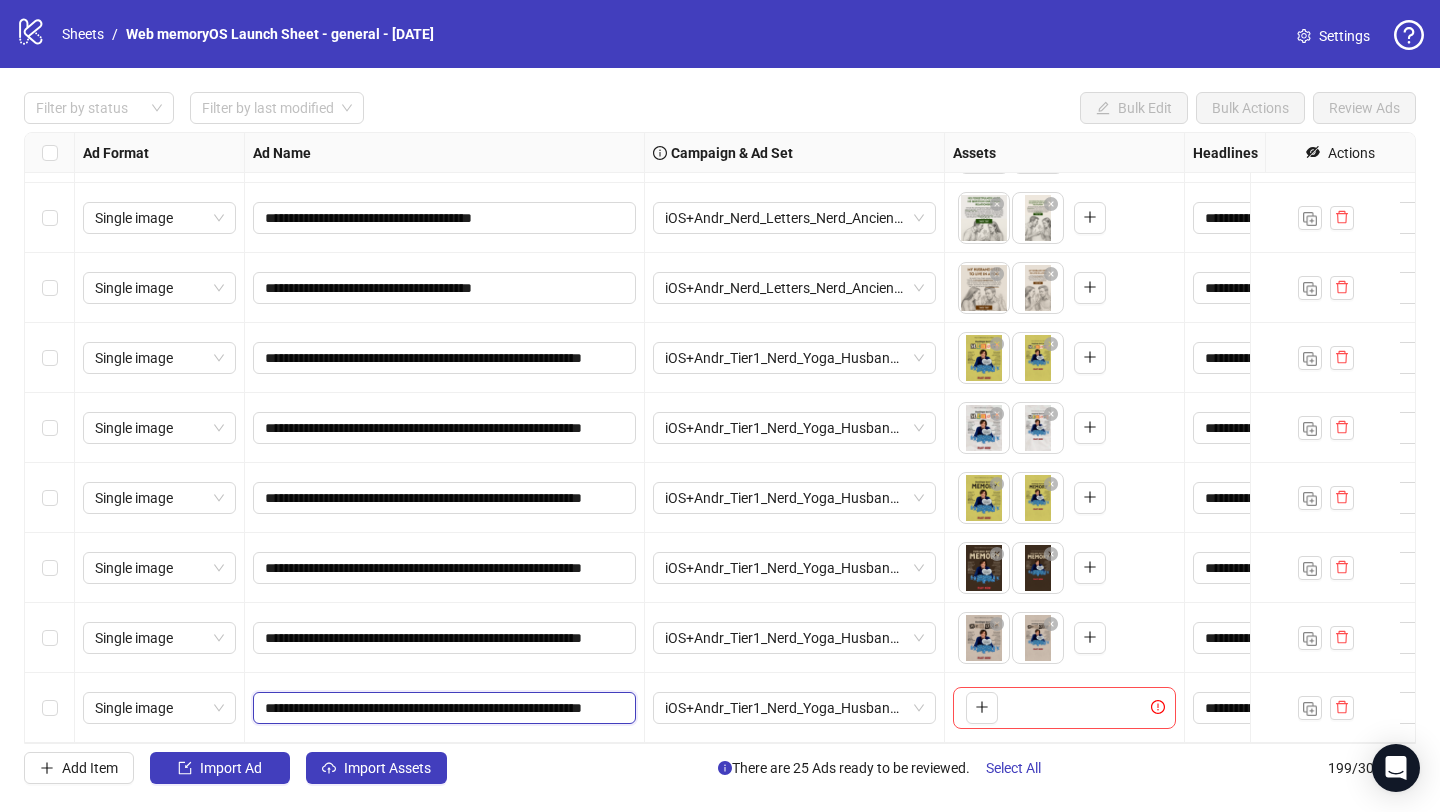 click on "**********" at bounding box center (442, 708) 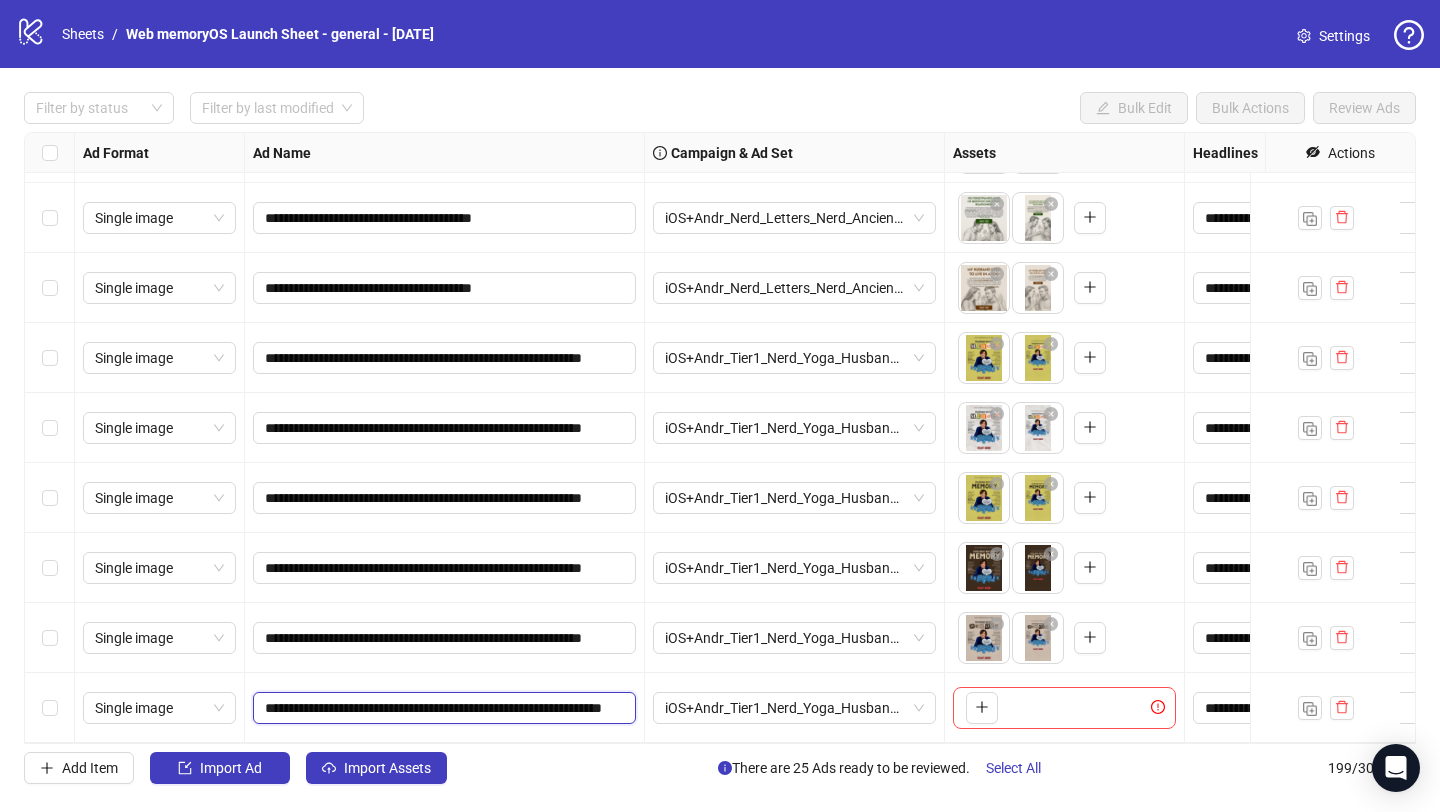 scroll, scrollTop: 0, scrollLeft: 123, axis: horizontal 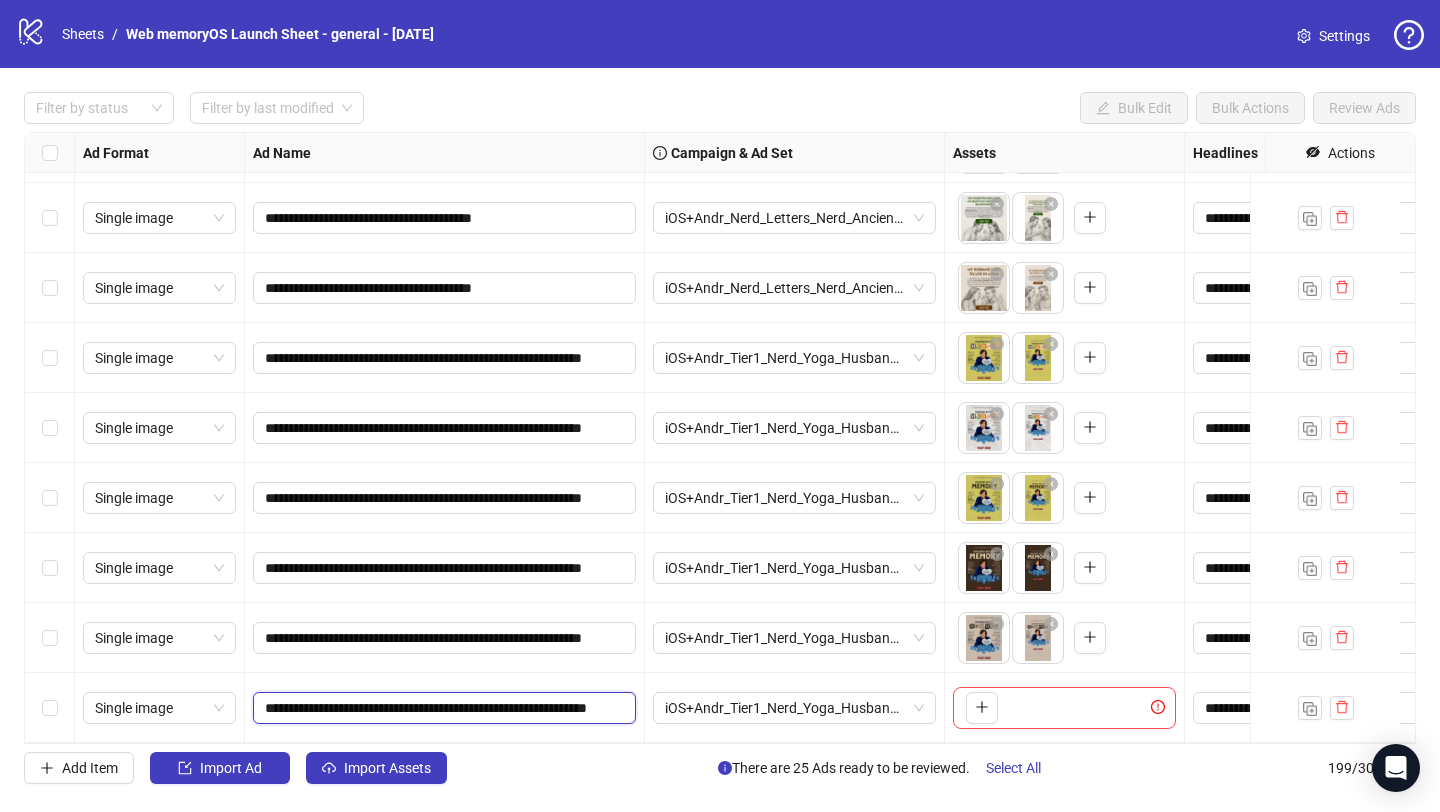 type on "**********" 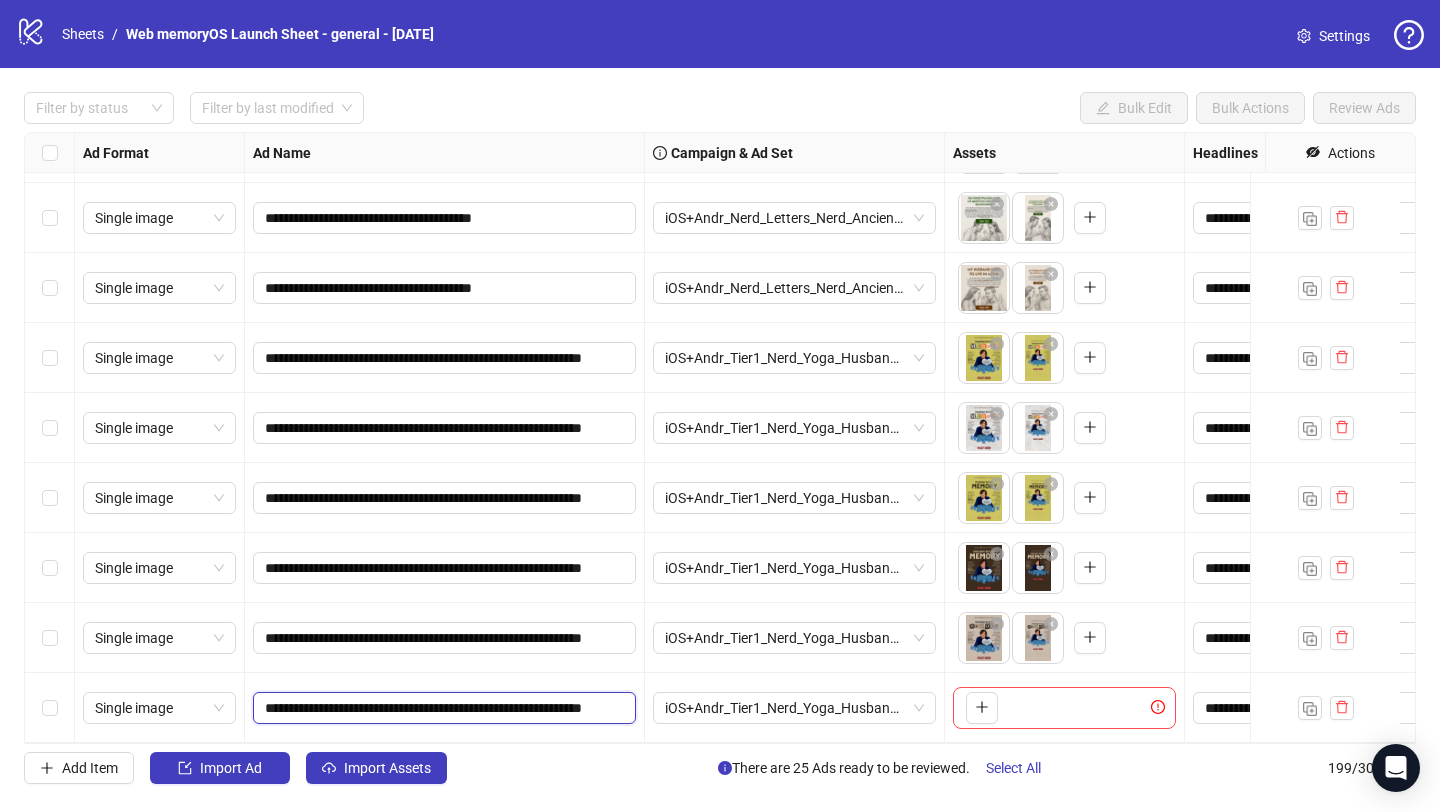 scroll, scrollTop: 0, scrollLeft: 96, axis: horizontal 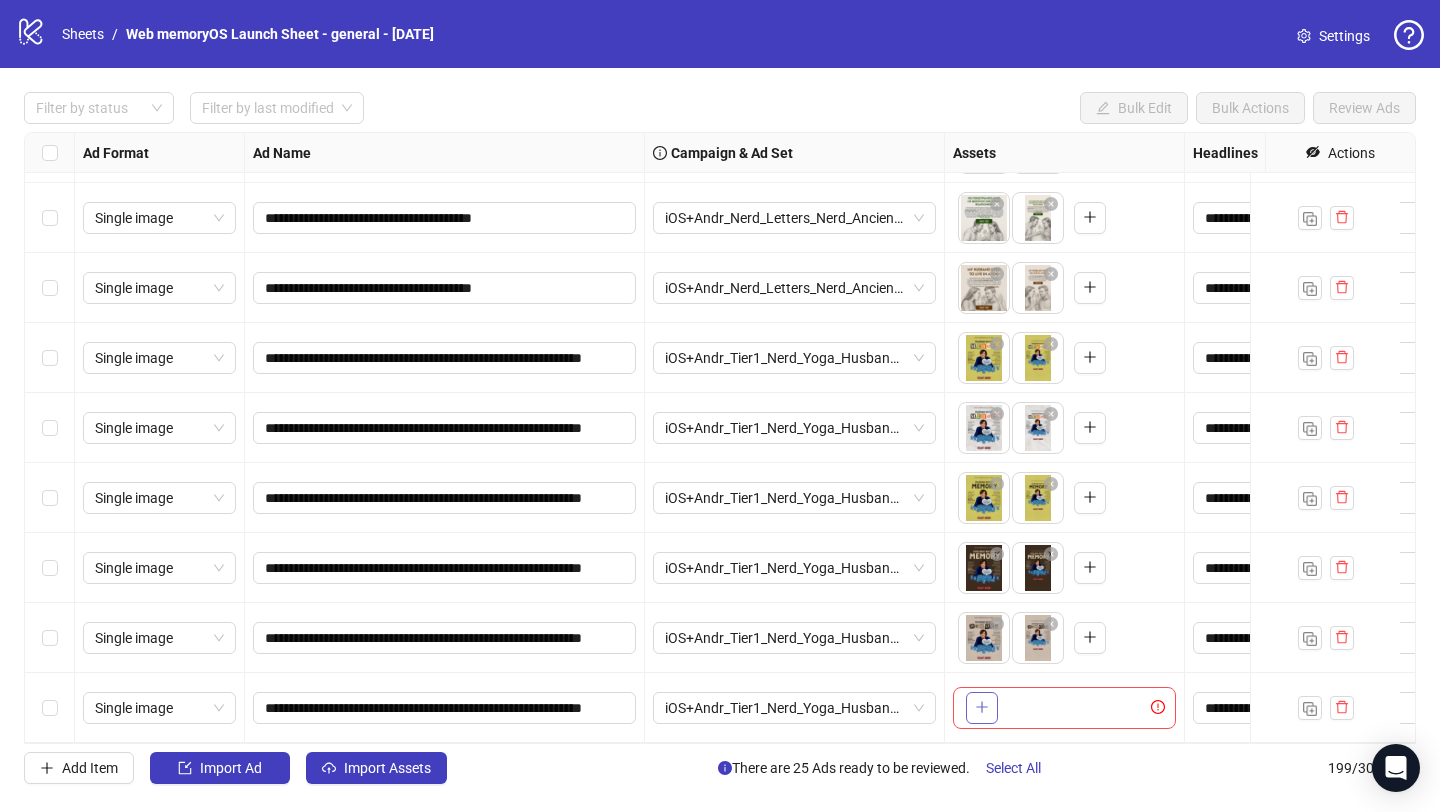 click 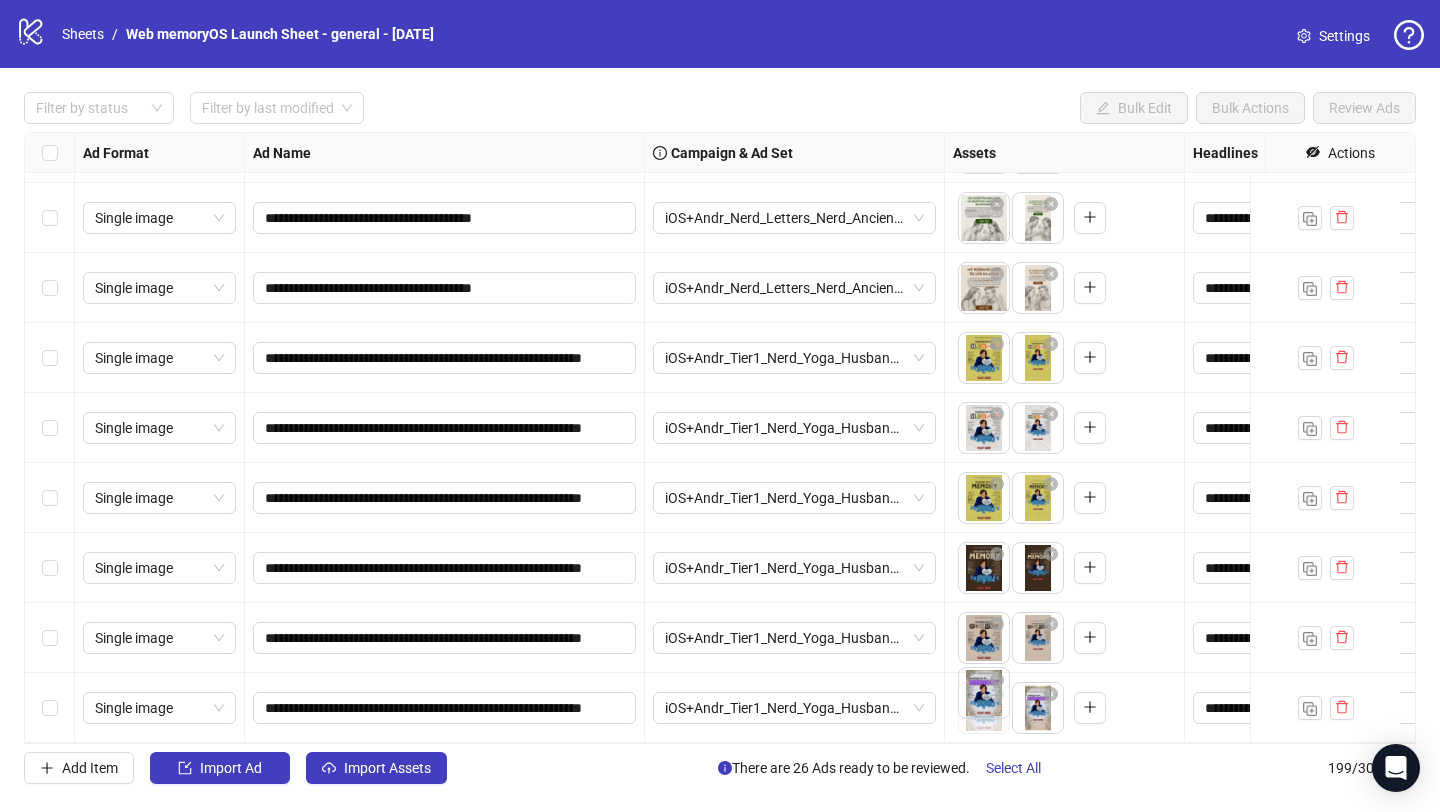drag, startPoint x: 1040, startPoint y: 701, endPoint x: 988, endPoint y: 701, distance: 52 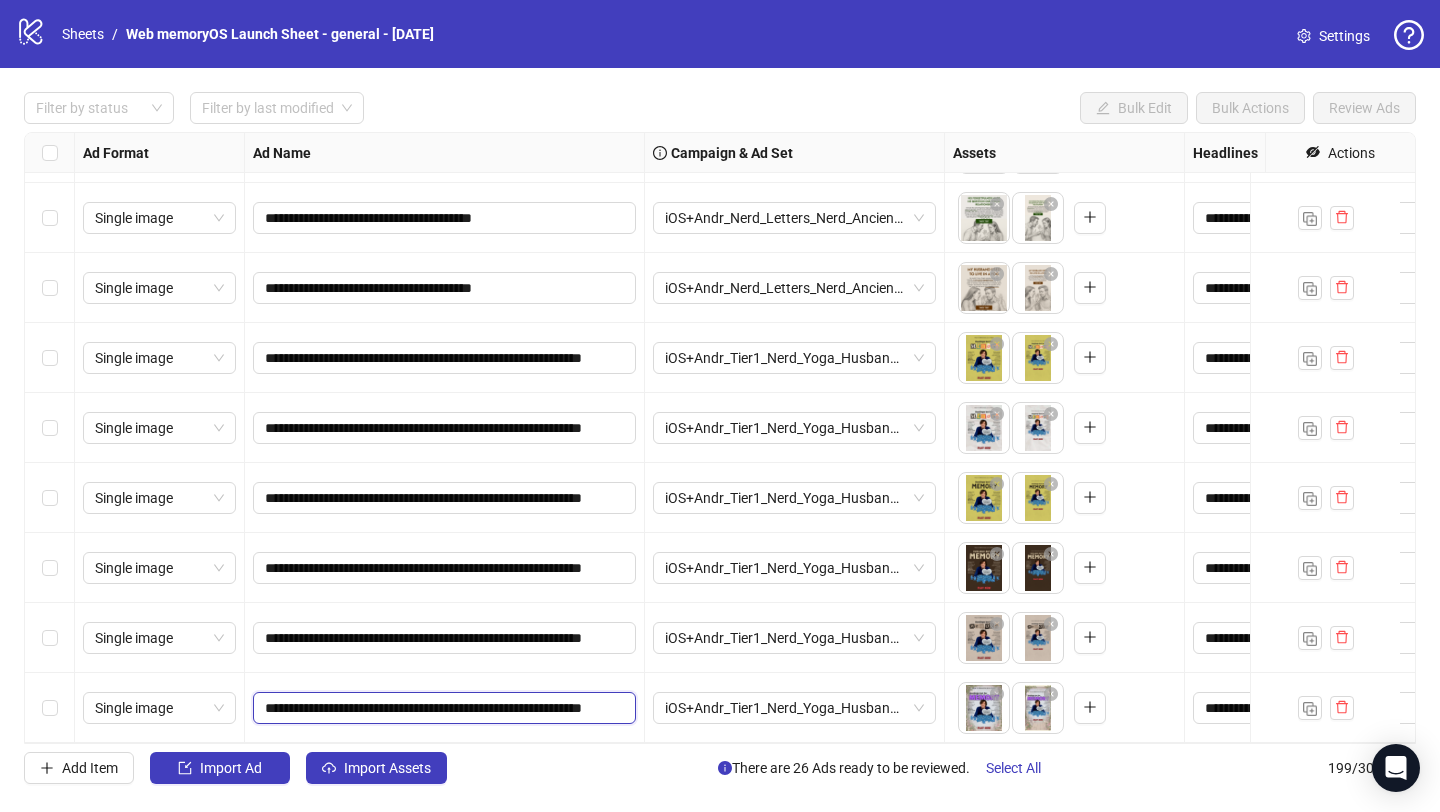 click on "**********" at bounding box center (442, 708) 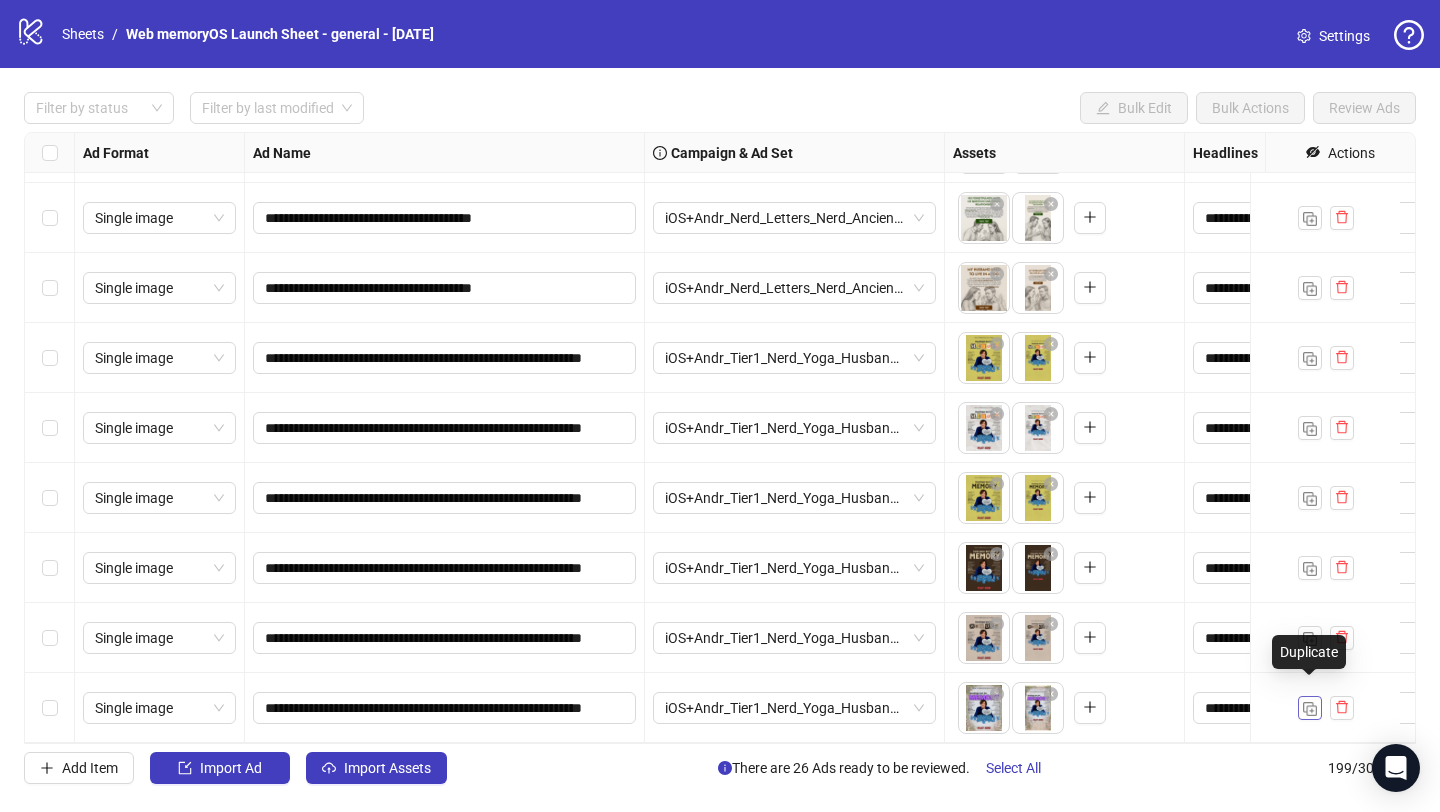 click at bounding box center [1310, 708] 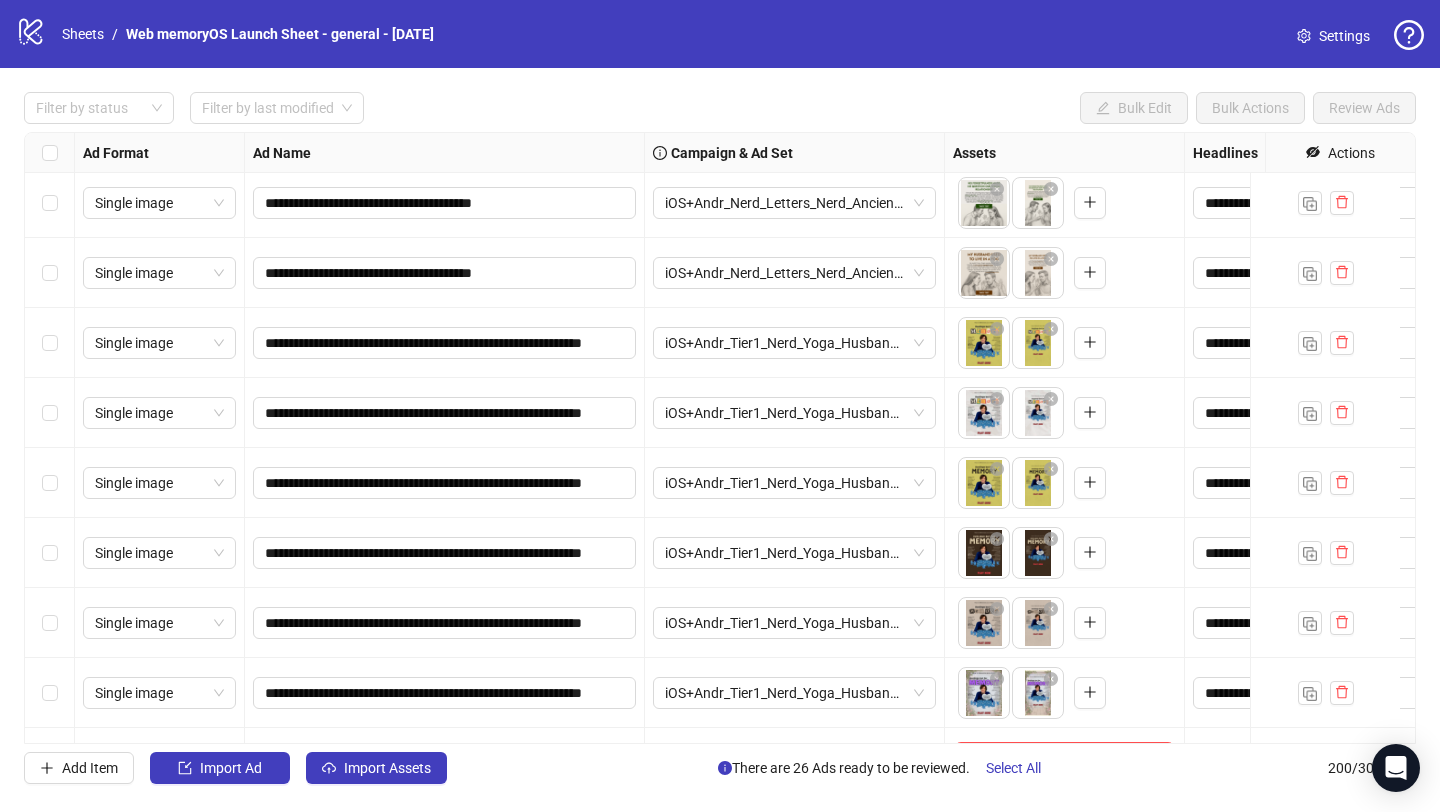 scroll, scrollTop: 13445, scrollLeft: 0, axis: vertical 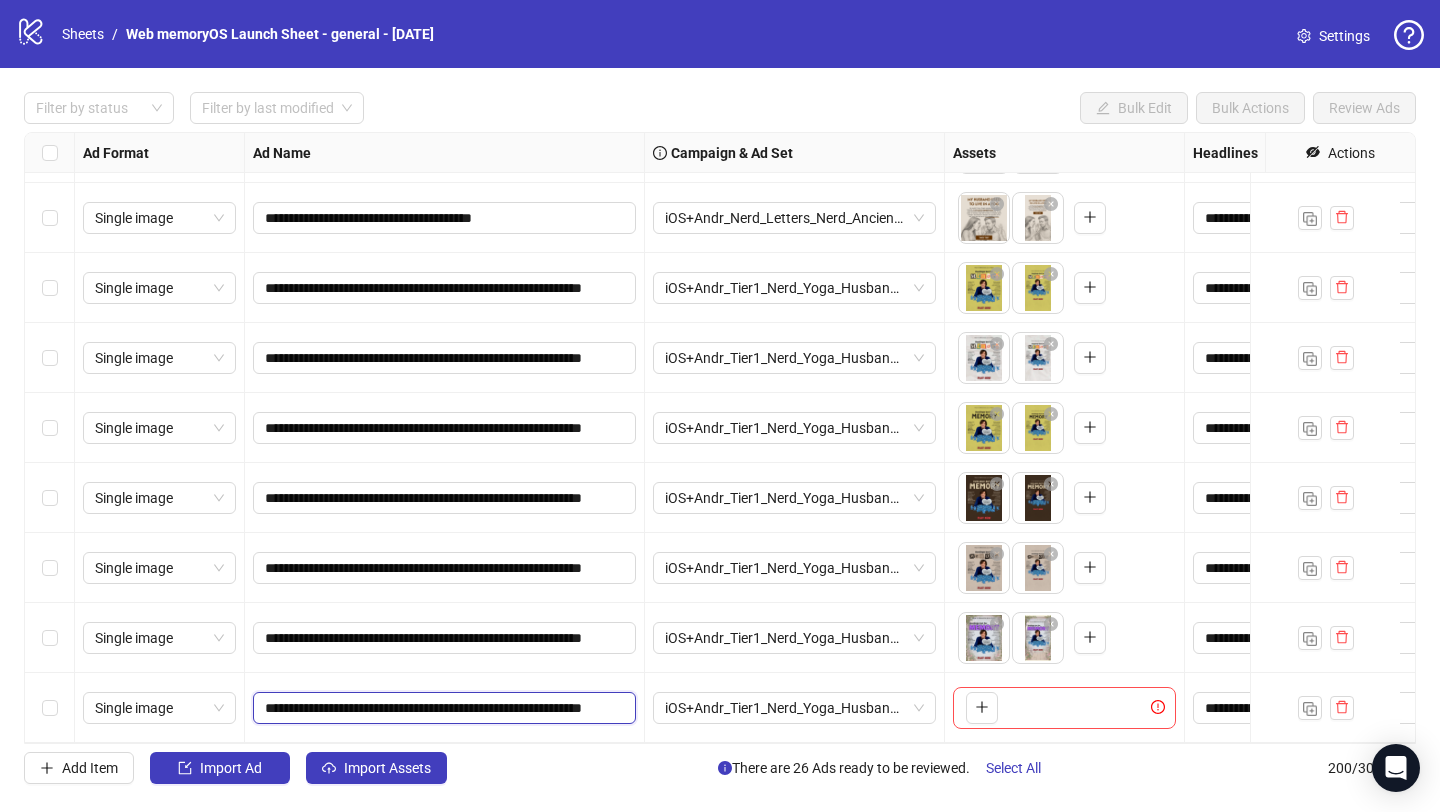 click on "**********" at bounding box center [442, 708] 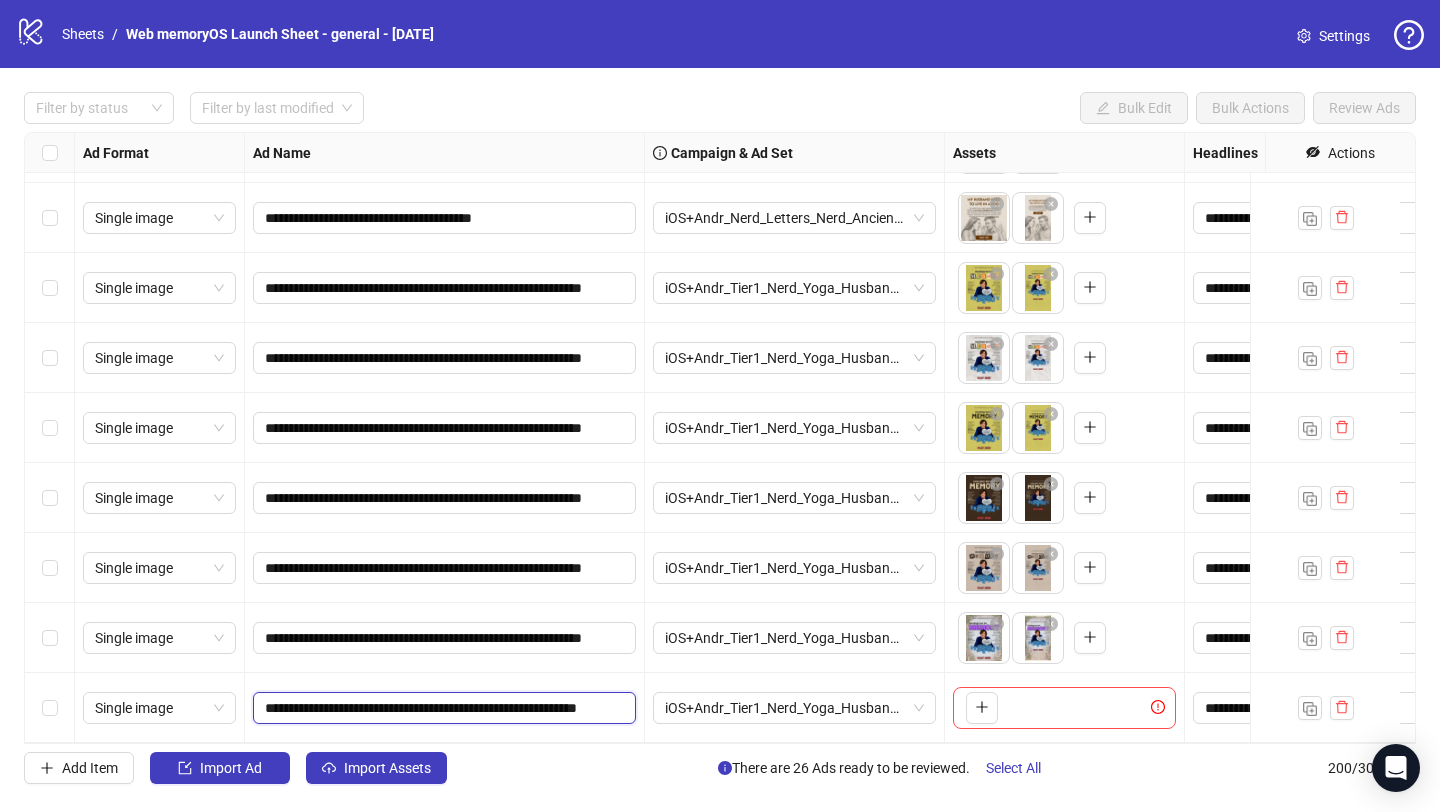 type on "**********" 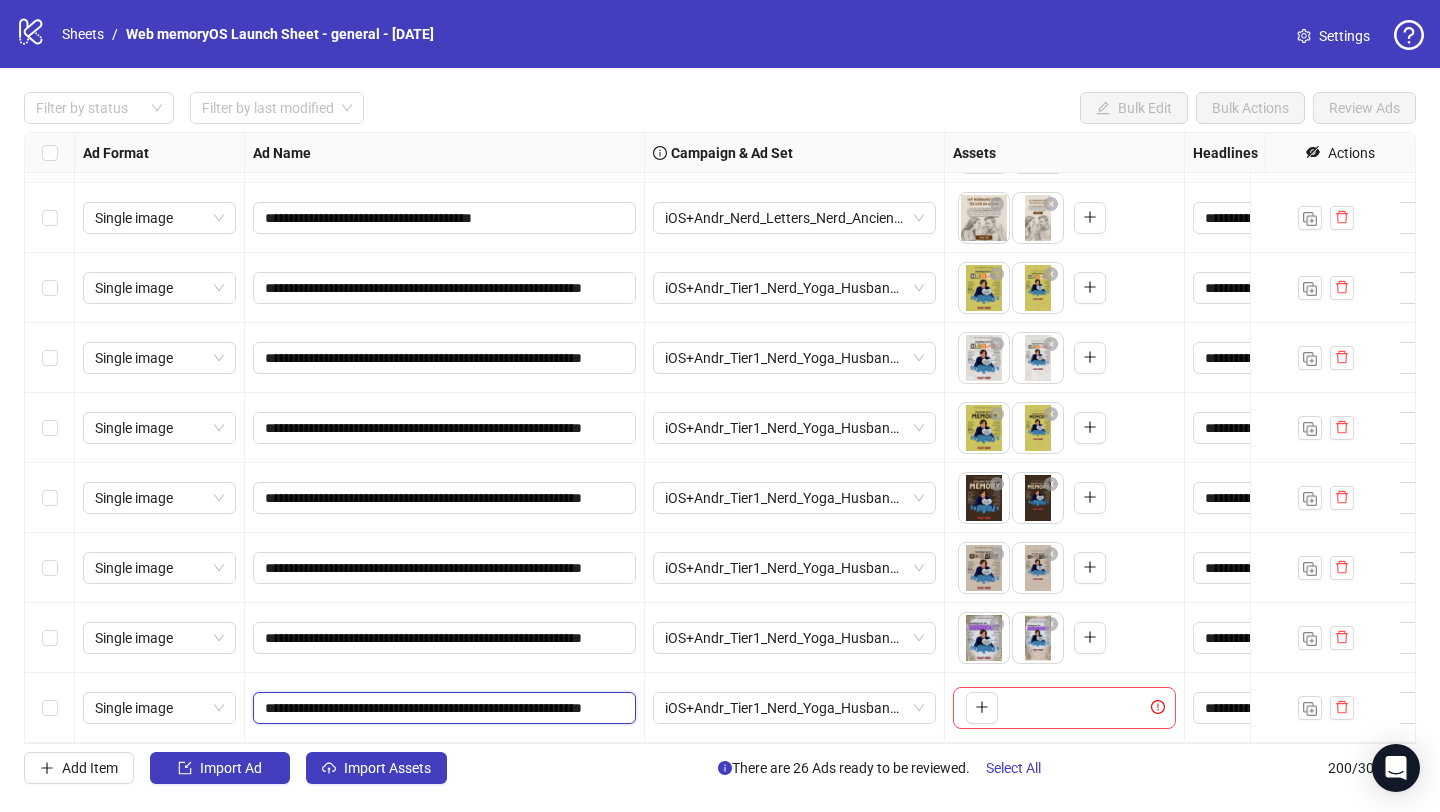 scroll, scrollTop: 0, scrollLeft: 96, axis: horizontal 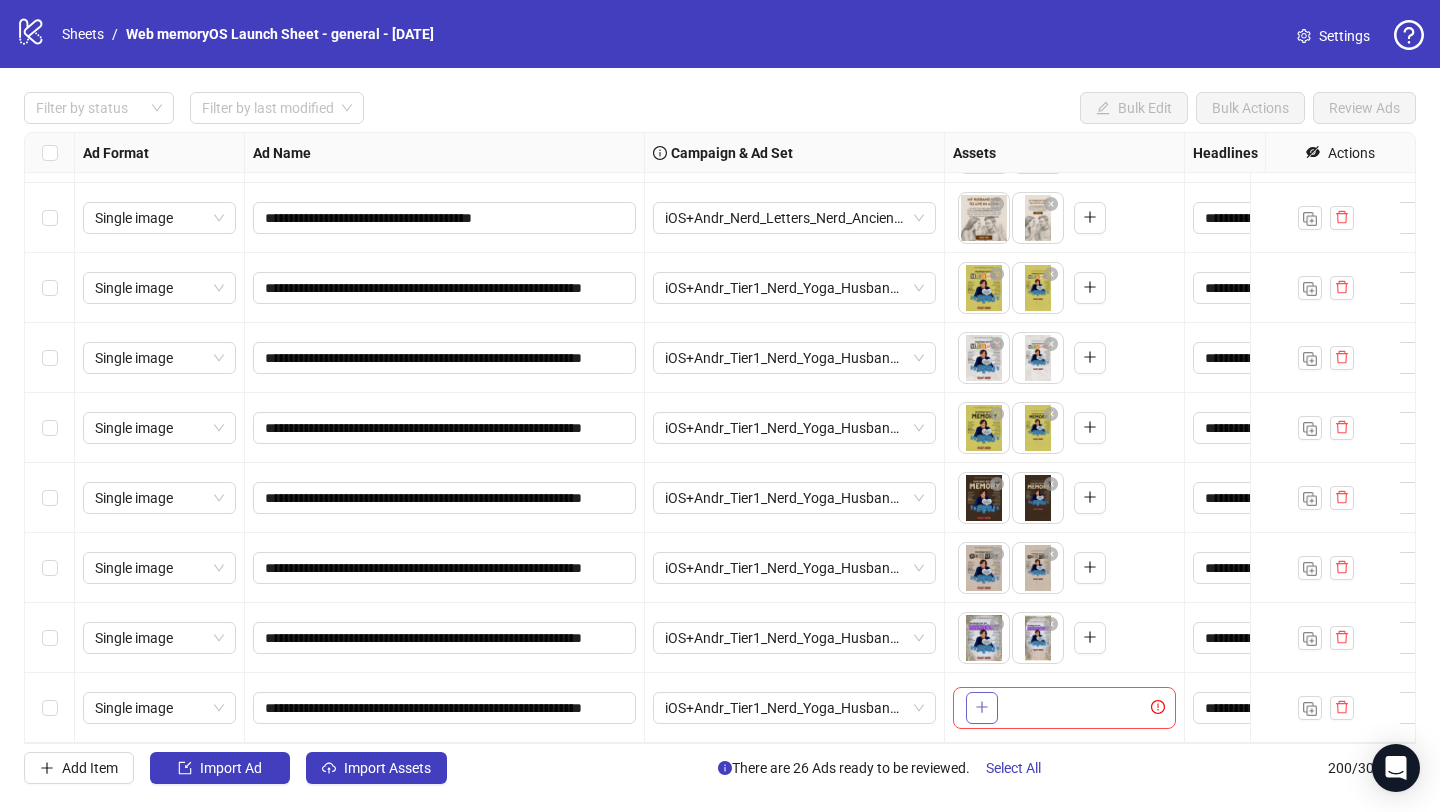 click at bounding box center [982, 707] 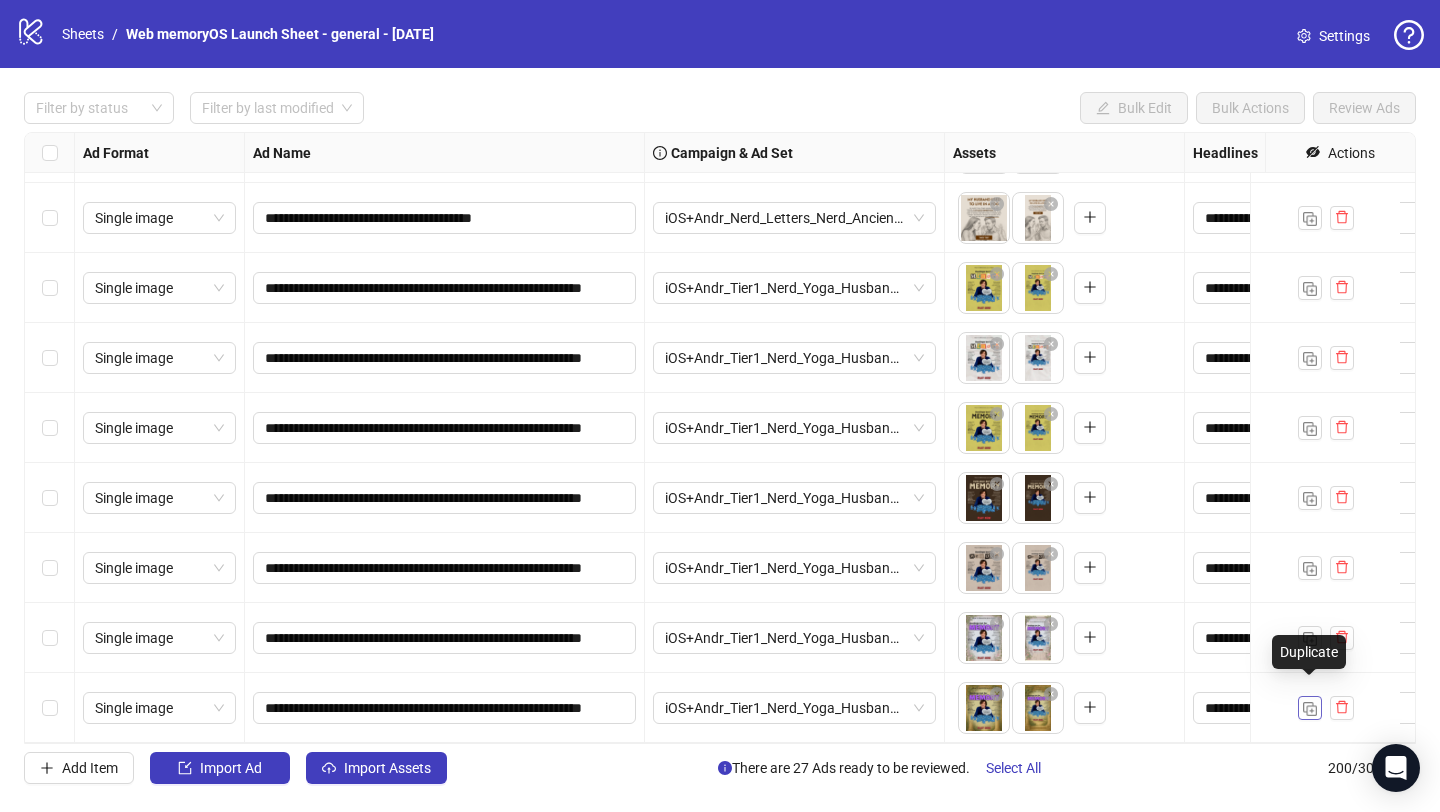 click at bounding box center (1310, 709) 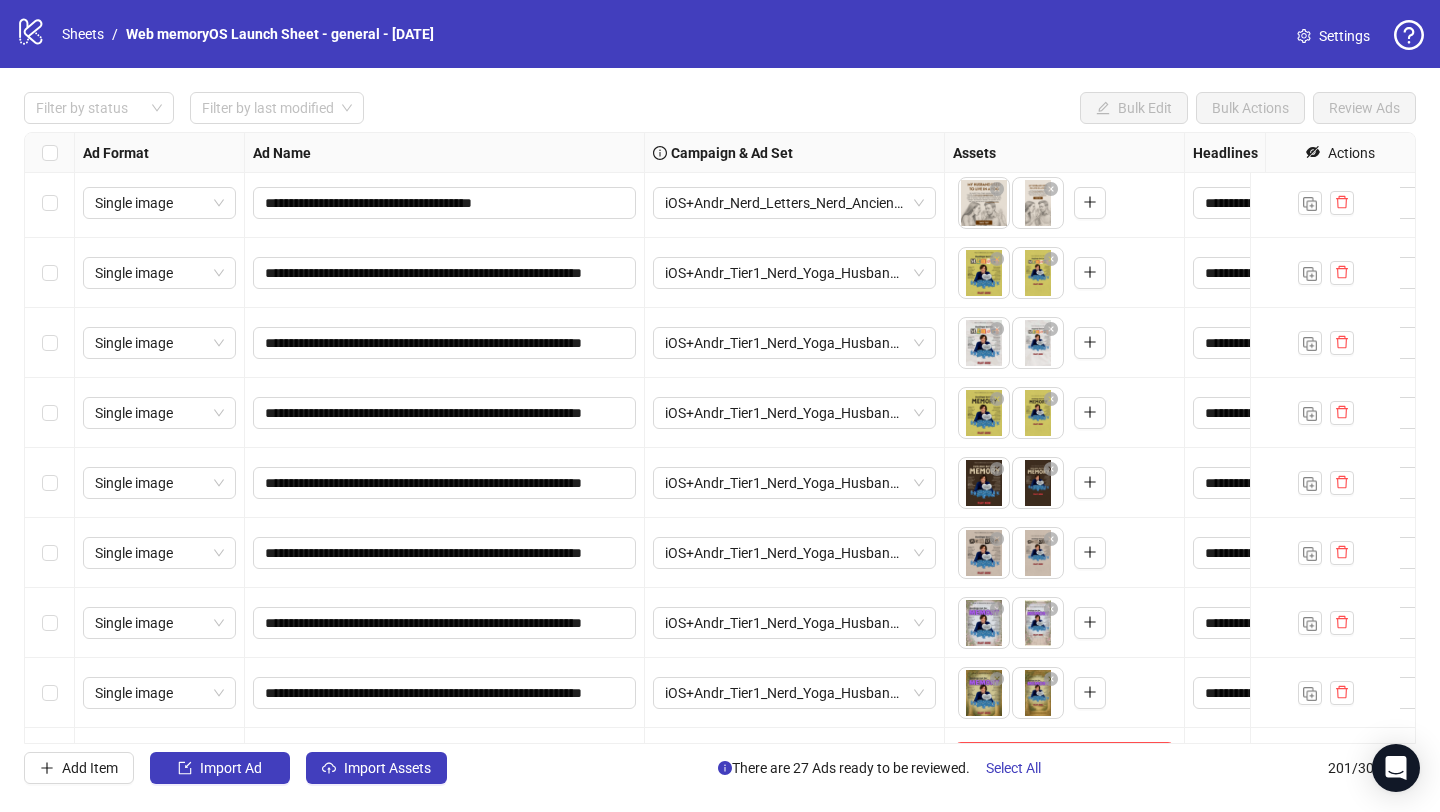 scroll, scrollTop: 13515, scrollLeft: 0, axis: vertical 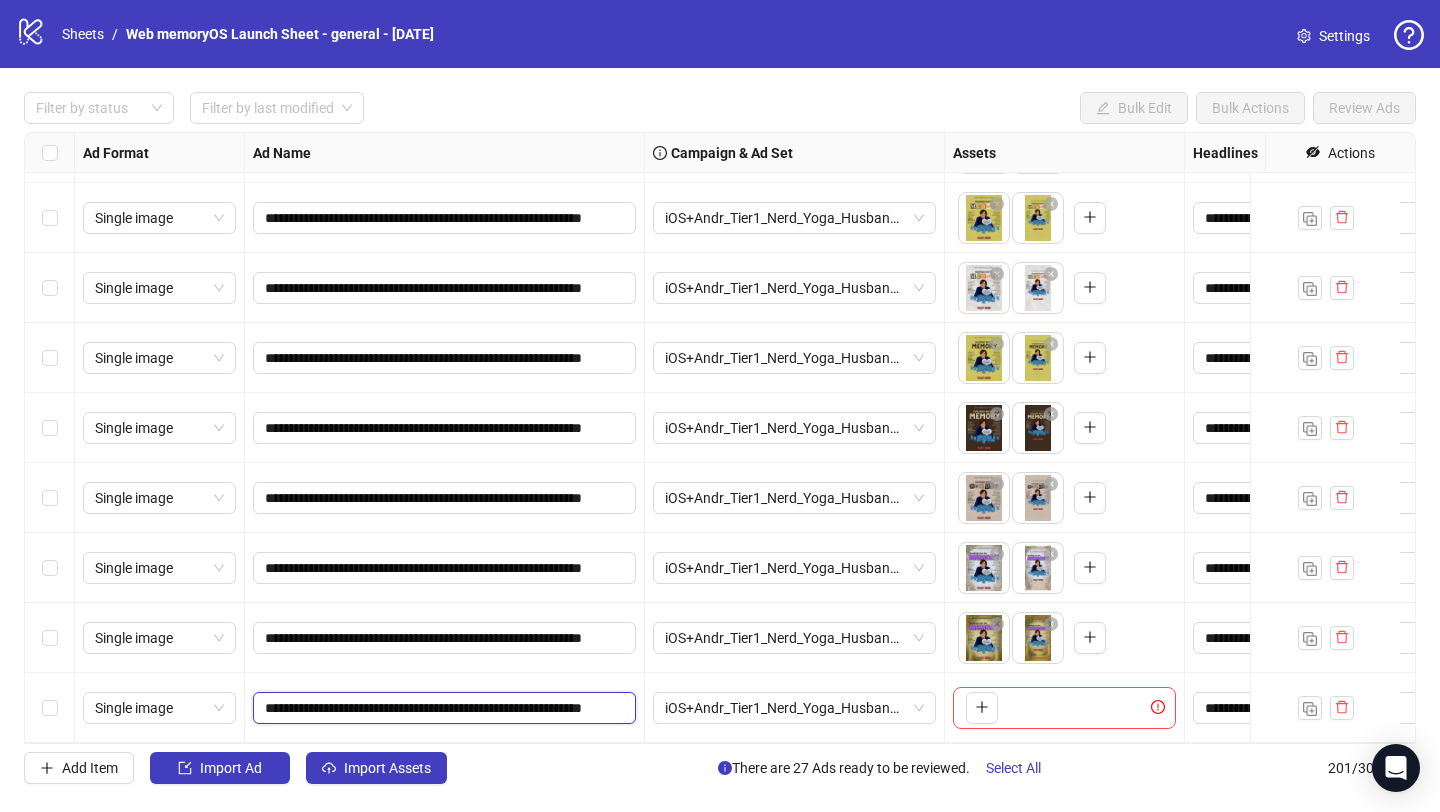 click on "**********" at bounding box center [442, 708] 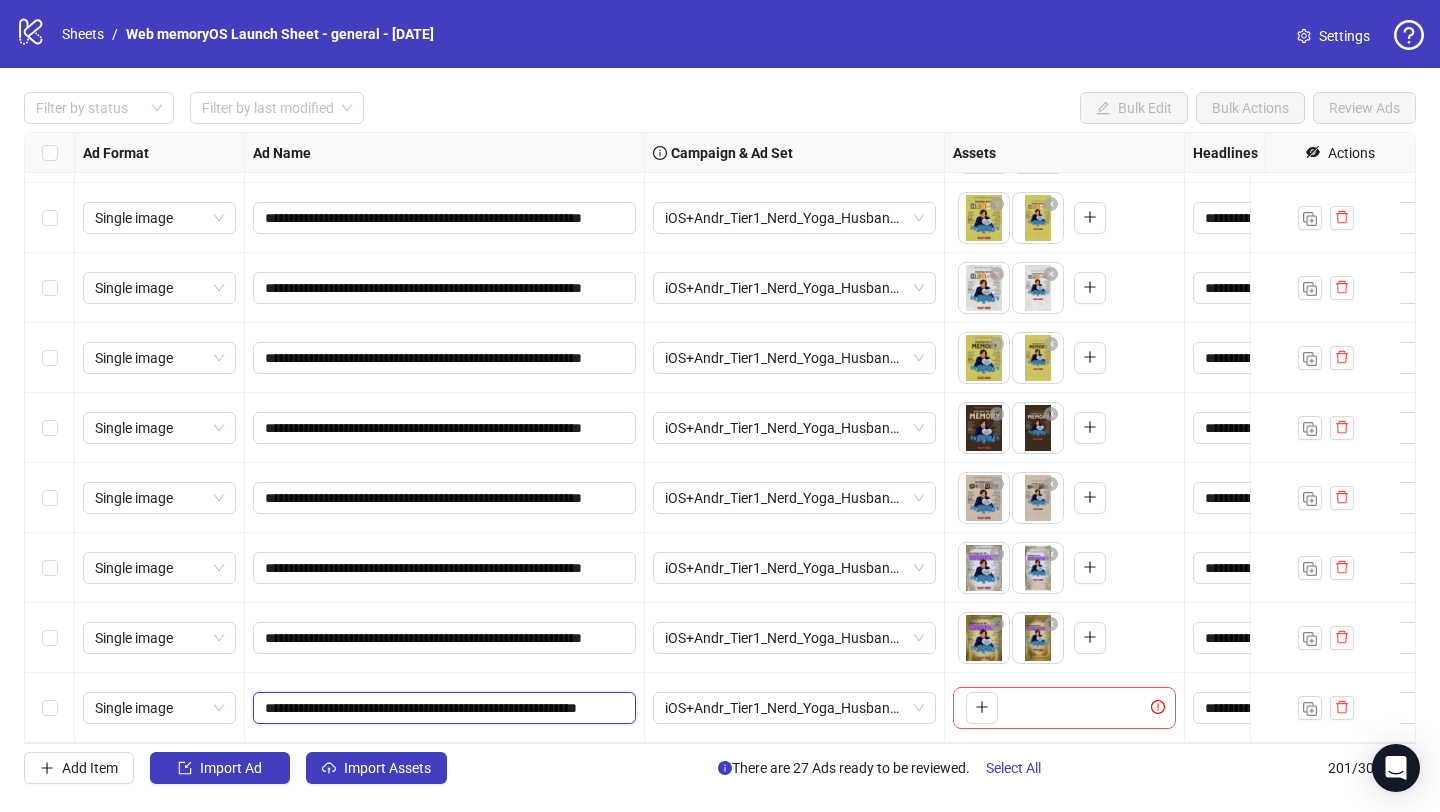 type on "**********" 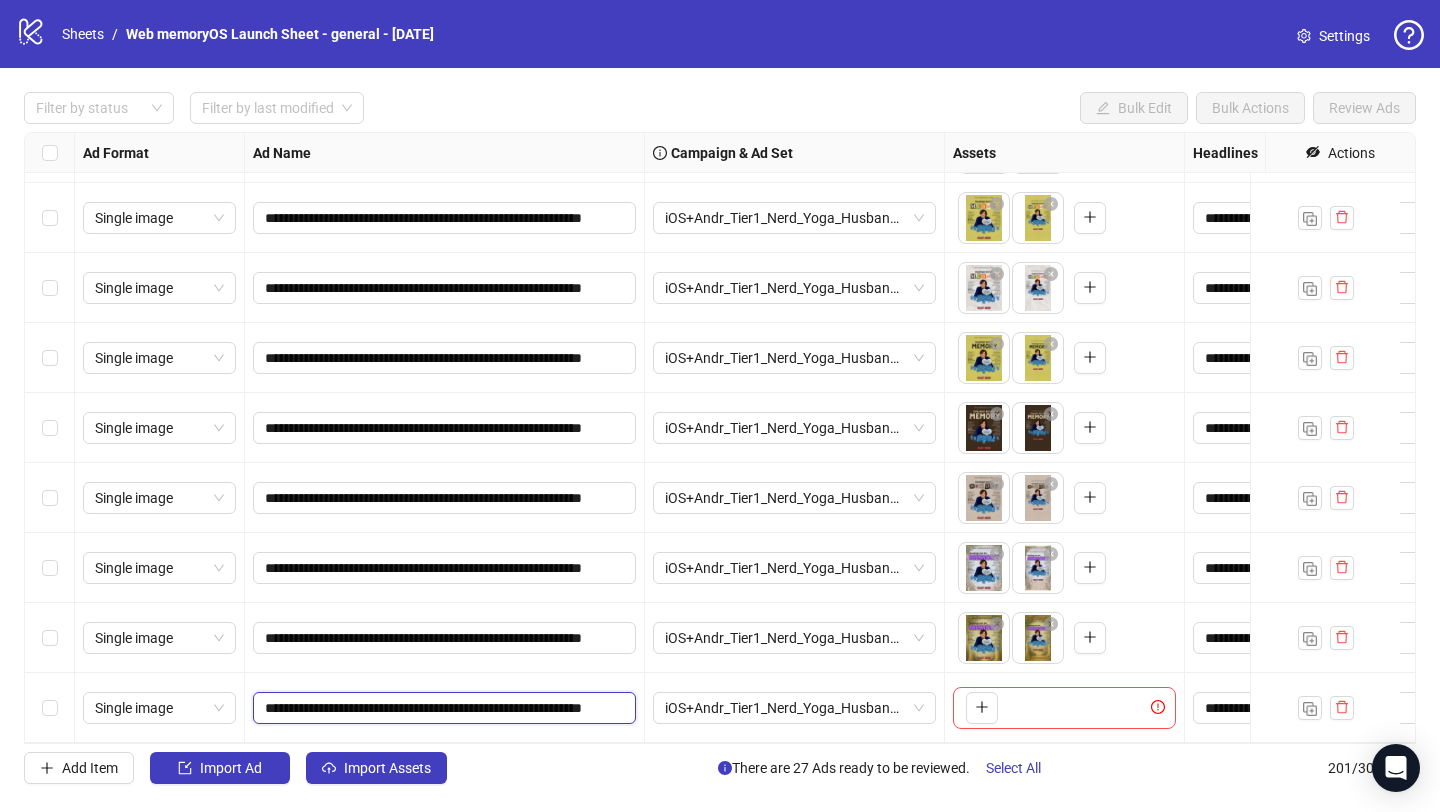 scroll, scrollTop: 0, scrollLeft: 96, axis: horizontal 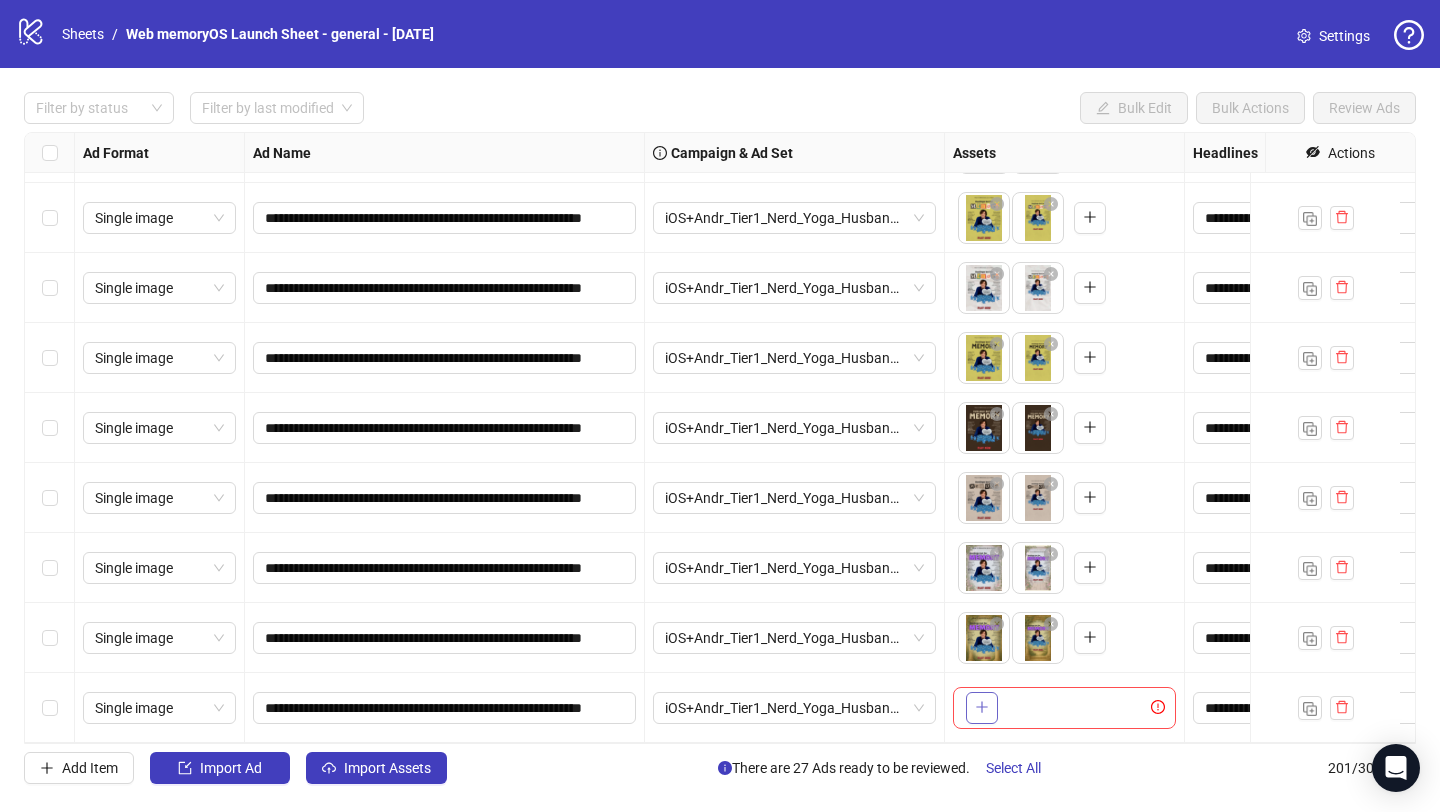 click at bounding box center [982, 708] 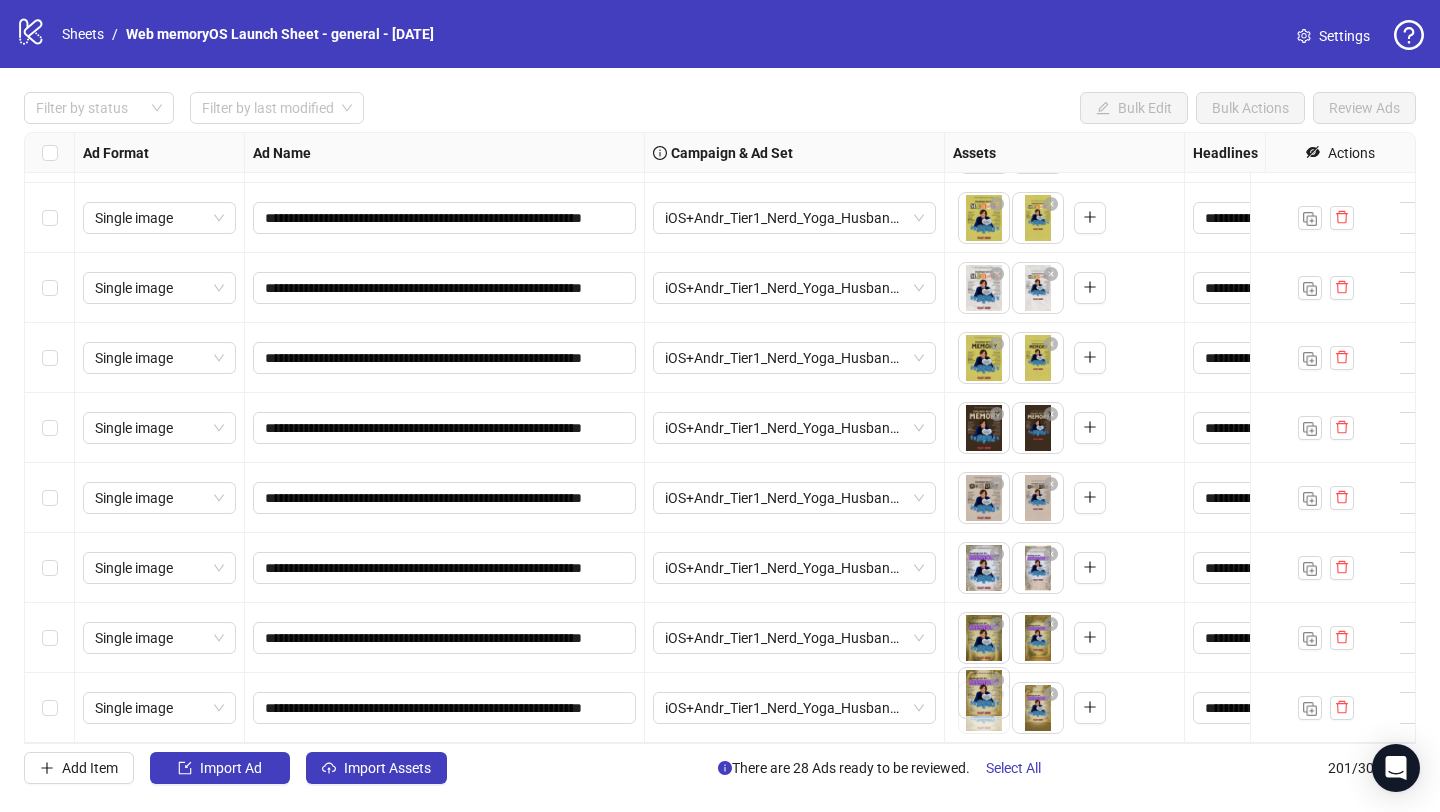 drag, startPoint x: 1033, startPoint y: 696, endPoint x: 993, endPoint y: 696, distance: 40 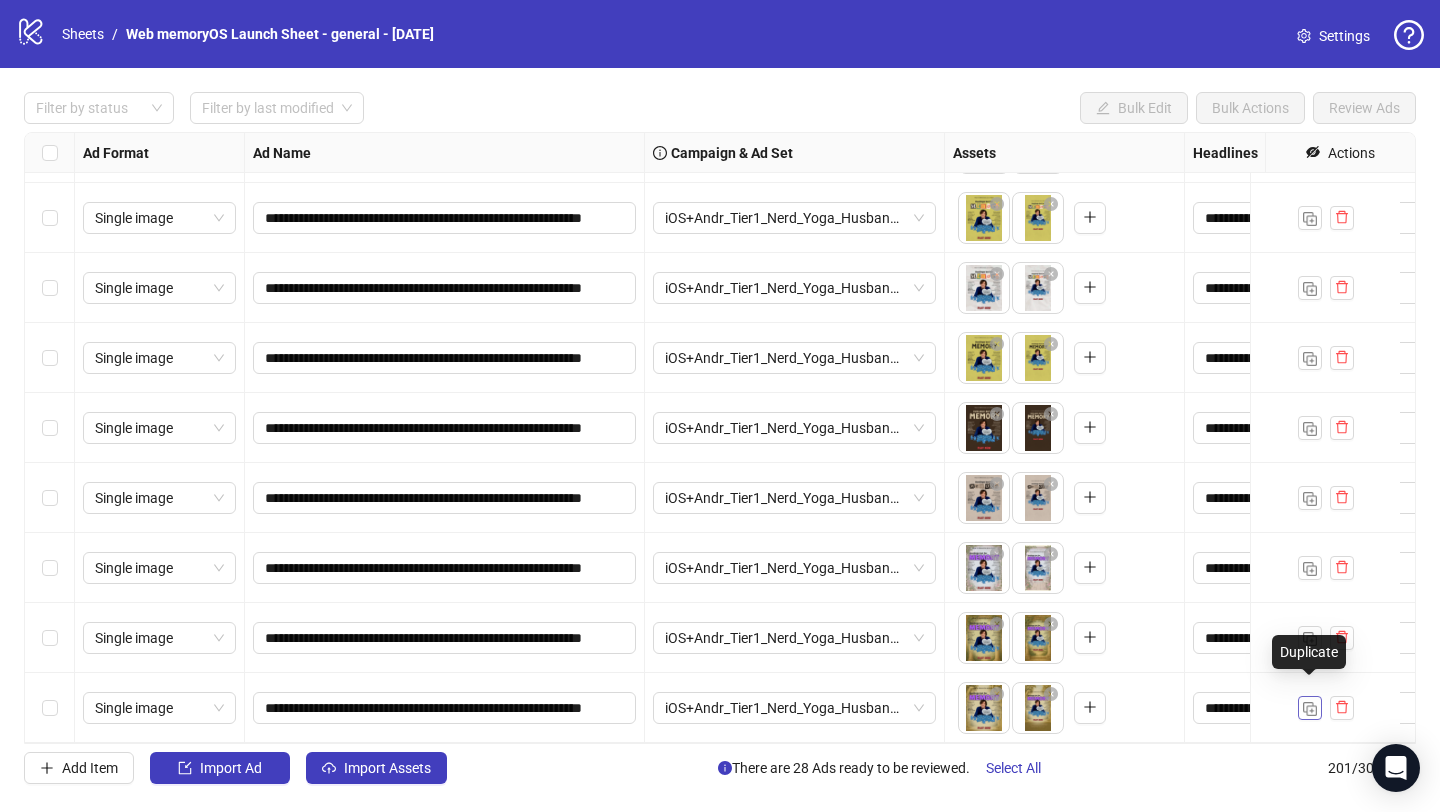 click at bounding box center (1310, 709) 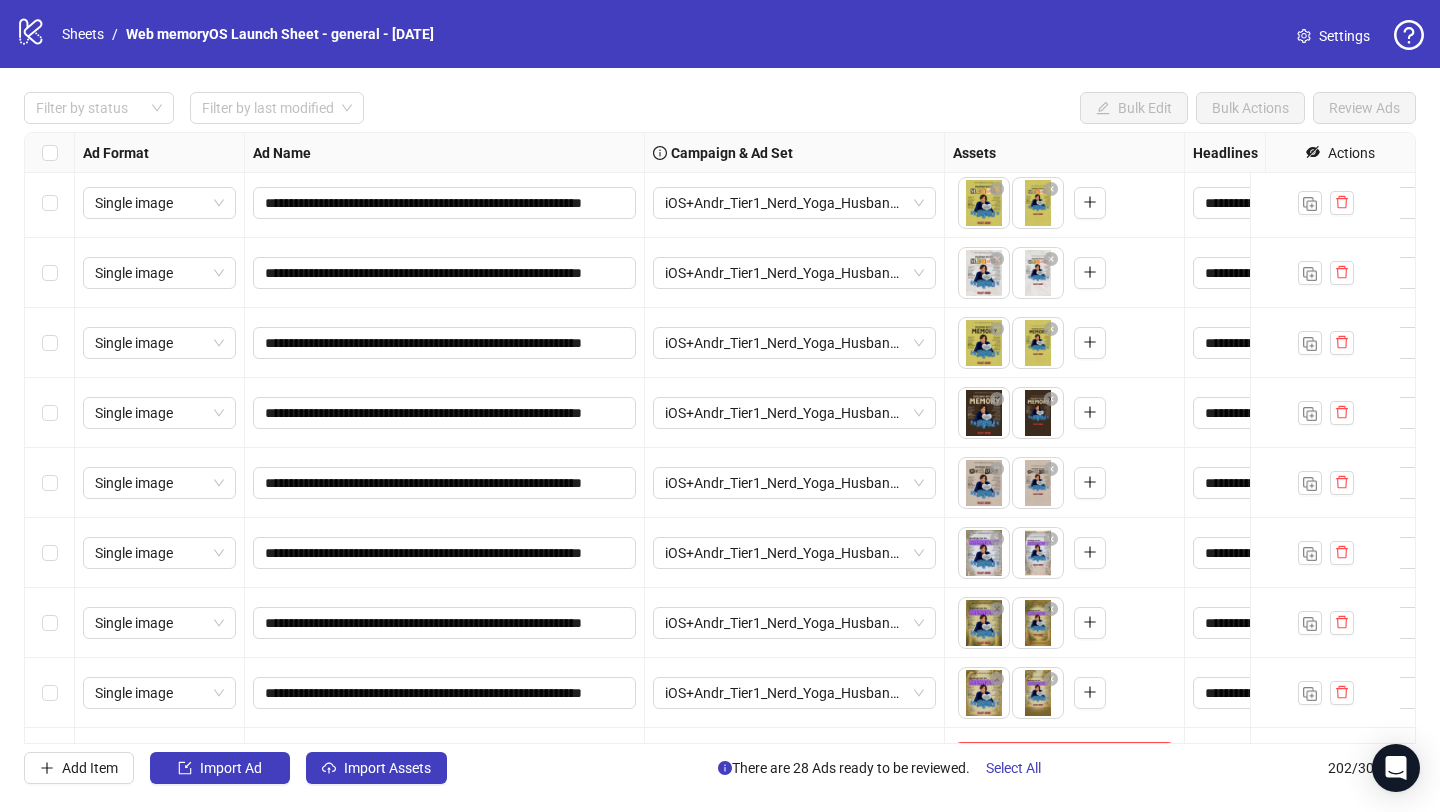 scroll, scrollTop: 13585, scrollLeft: 0, axis: vertical 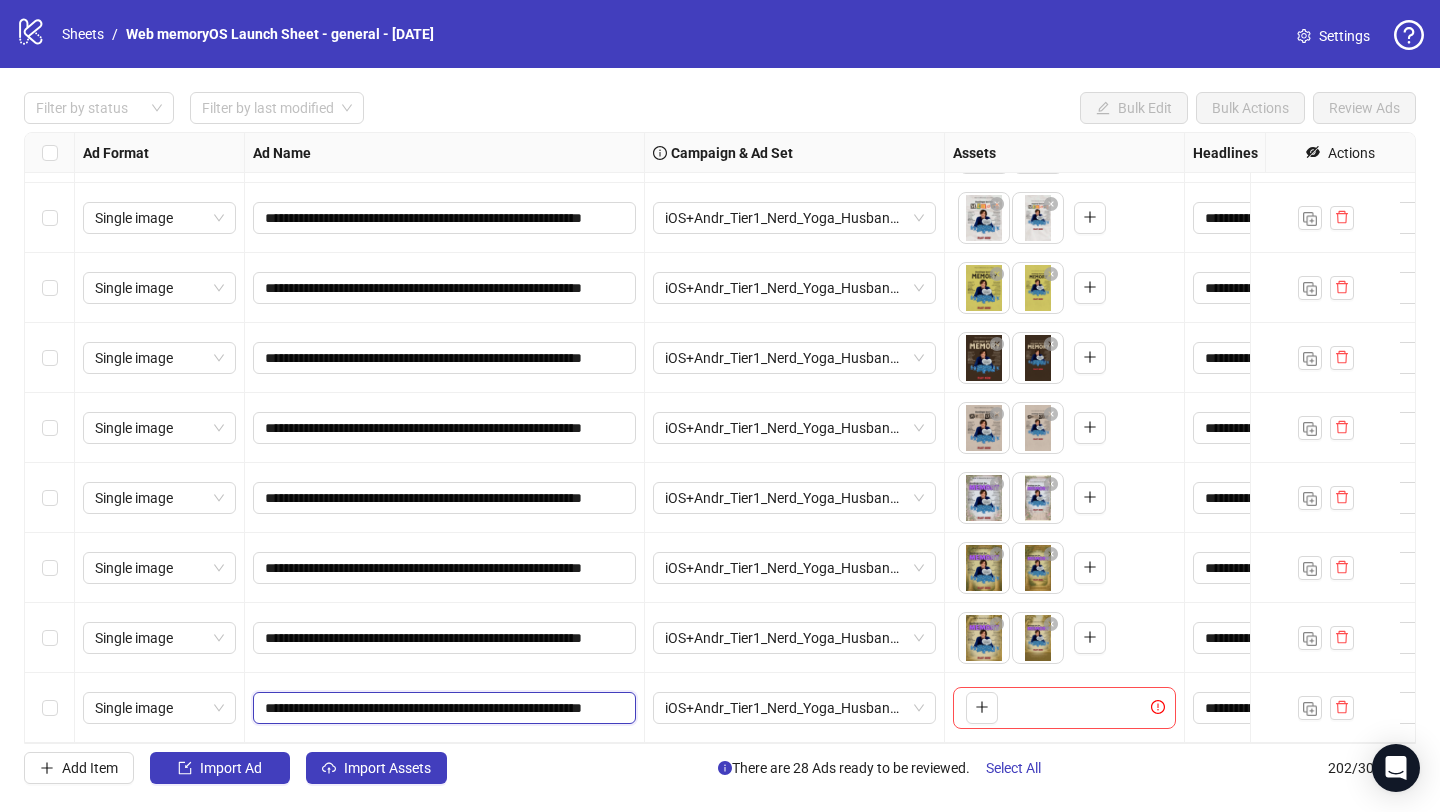 click on "**********" at bounding box center [442, 708] 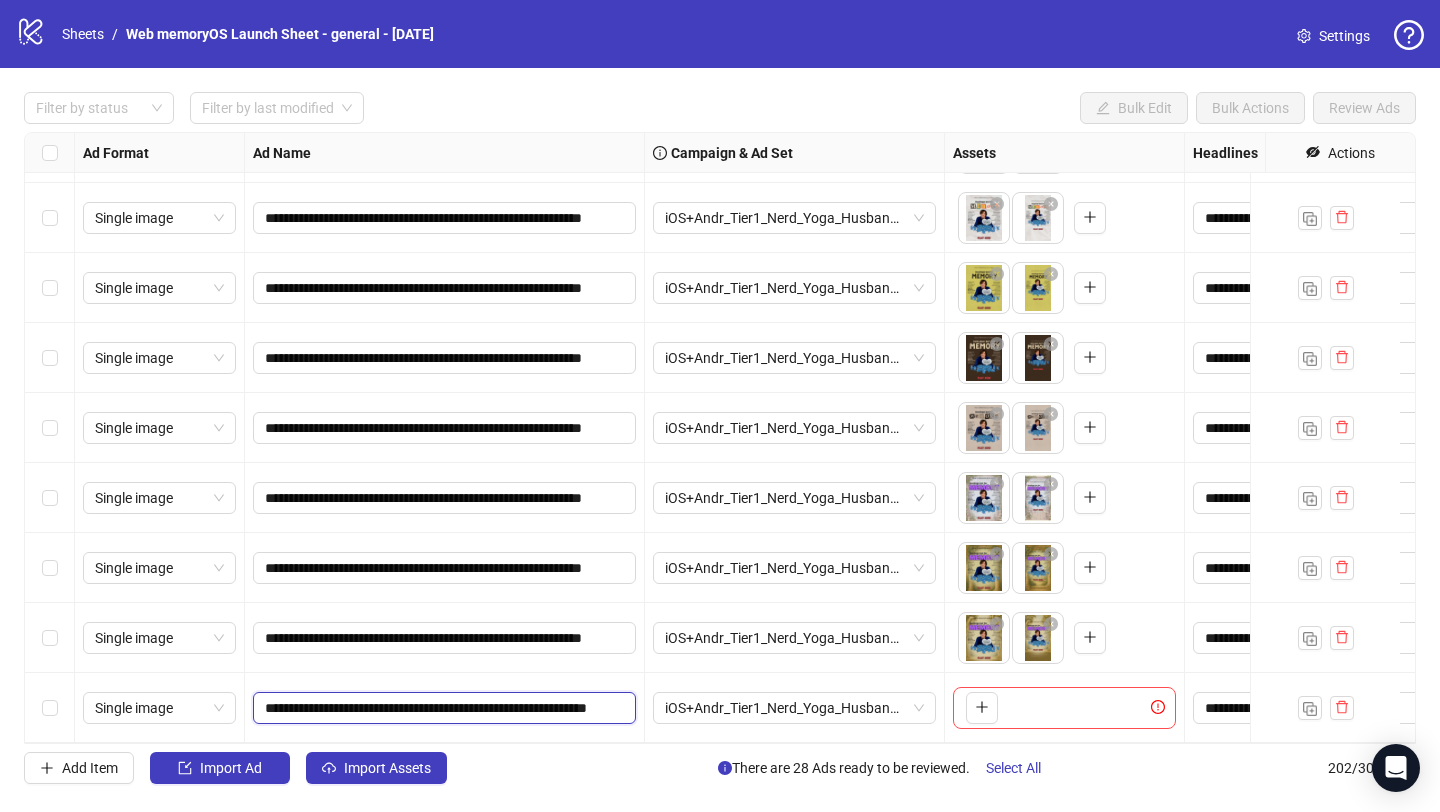 scroll, scrollTop: 0, scrollLeft: 104, axis: horizontal 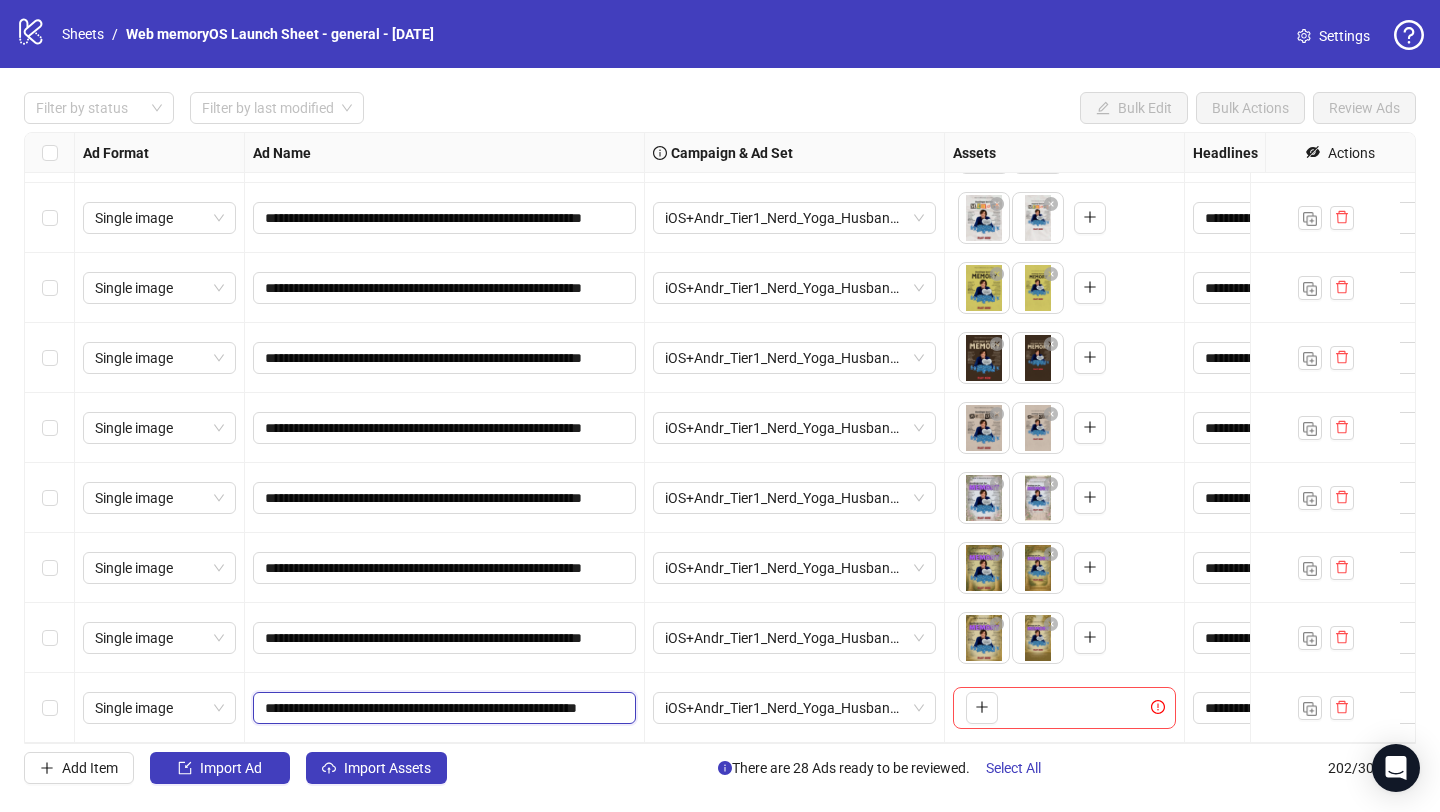 type on "**********" 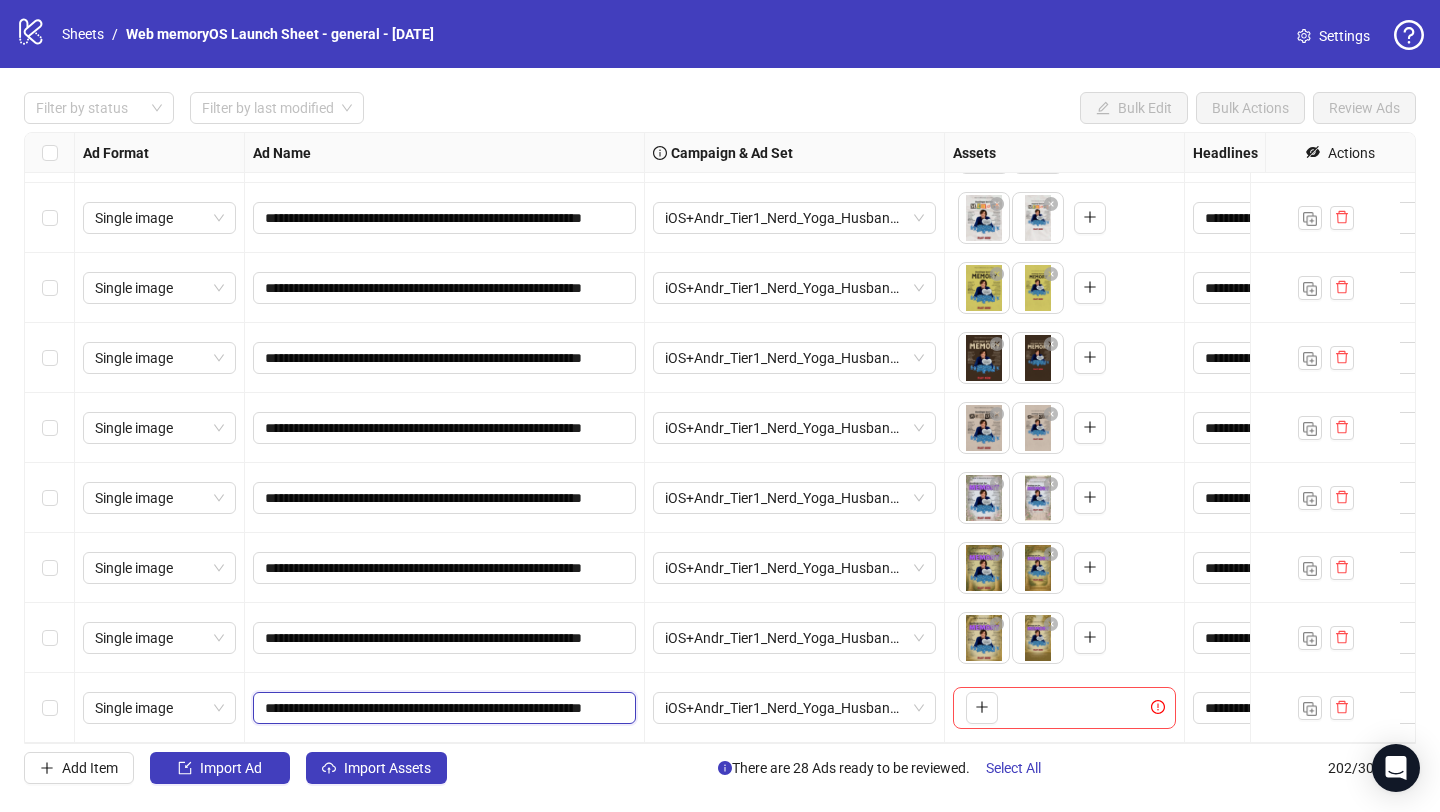 scroll, scrollTop: 0, scrollLeft: 96, axis: horizontal 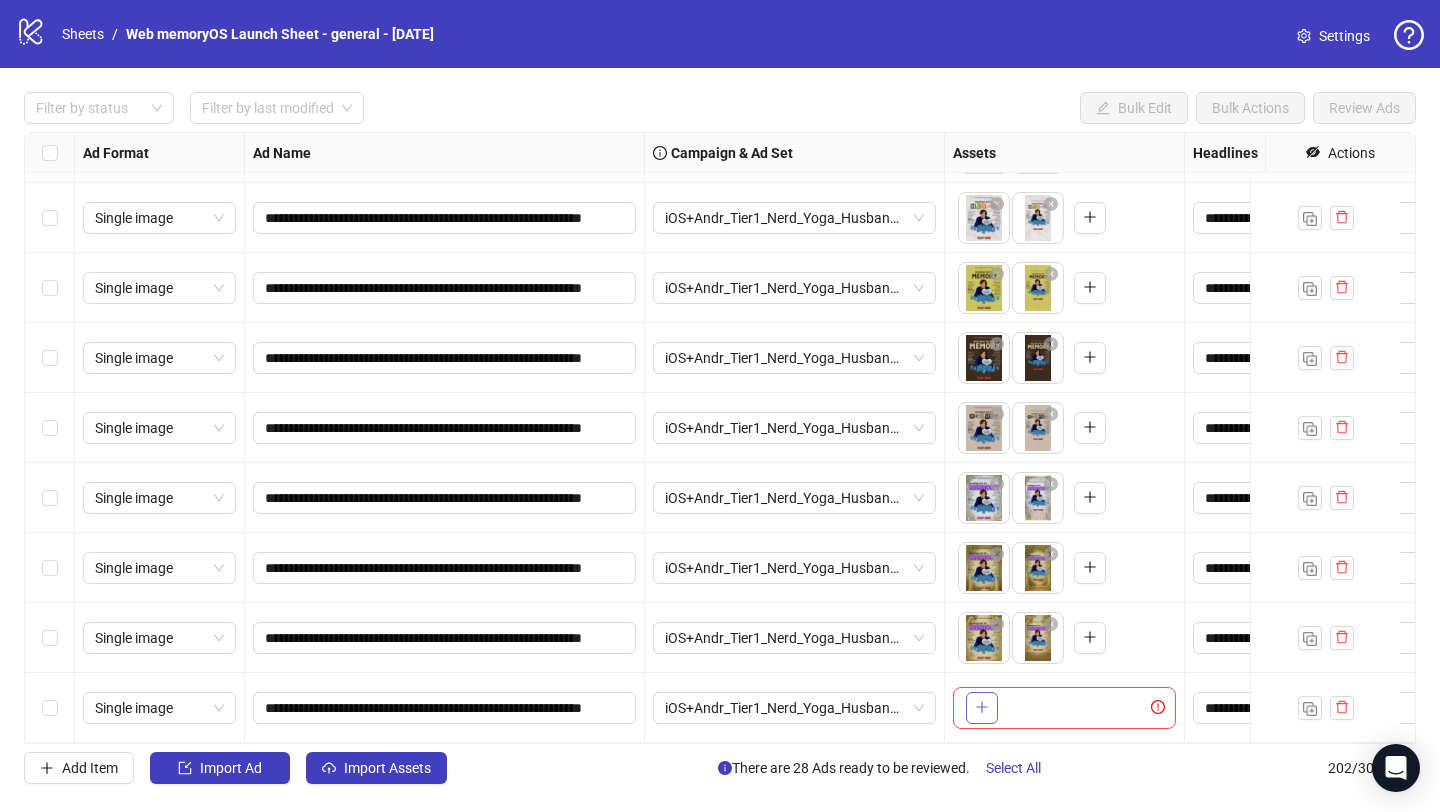 click at bounding box center (982, 707) 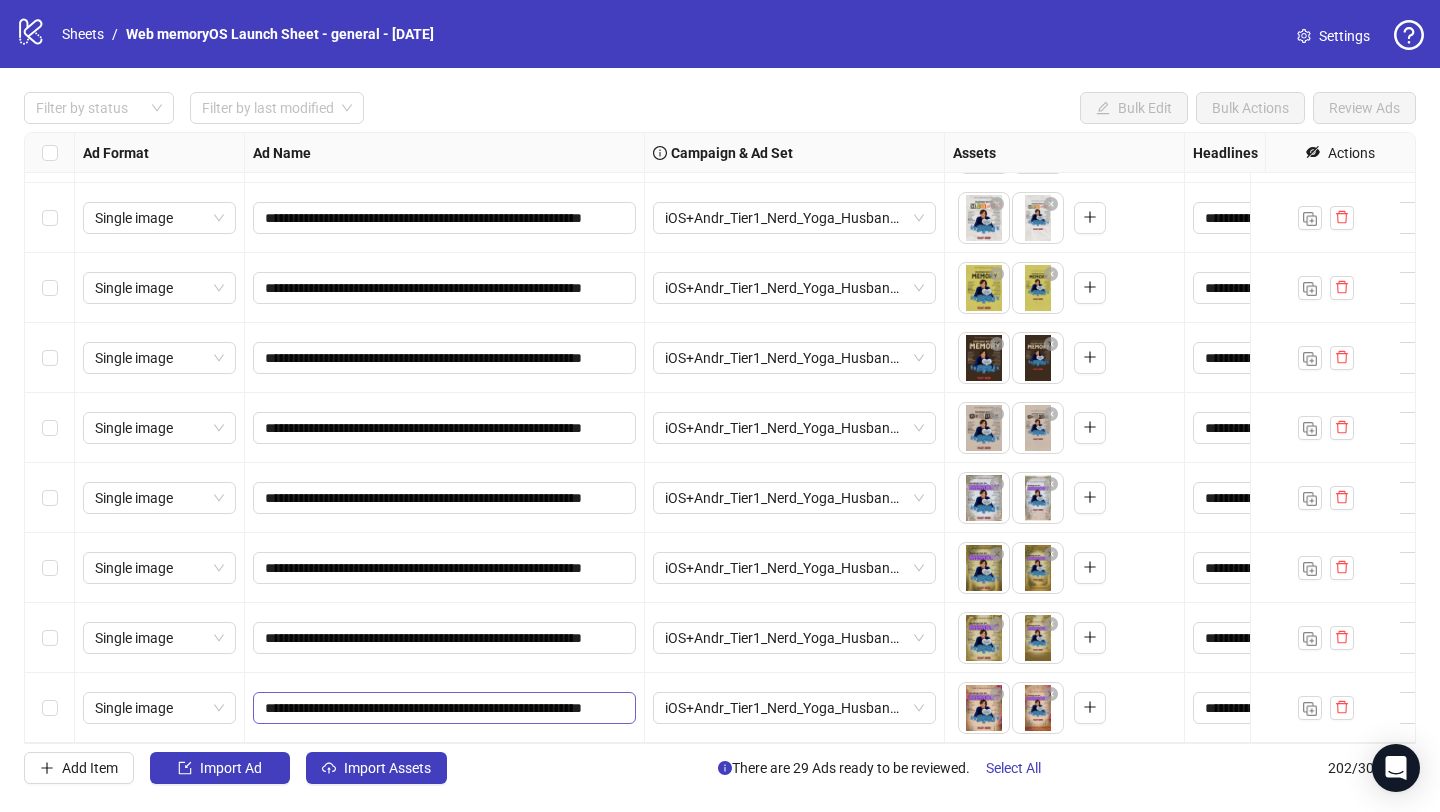 click on "**********" at bounding box center (444, 708) 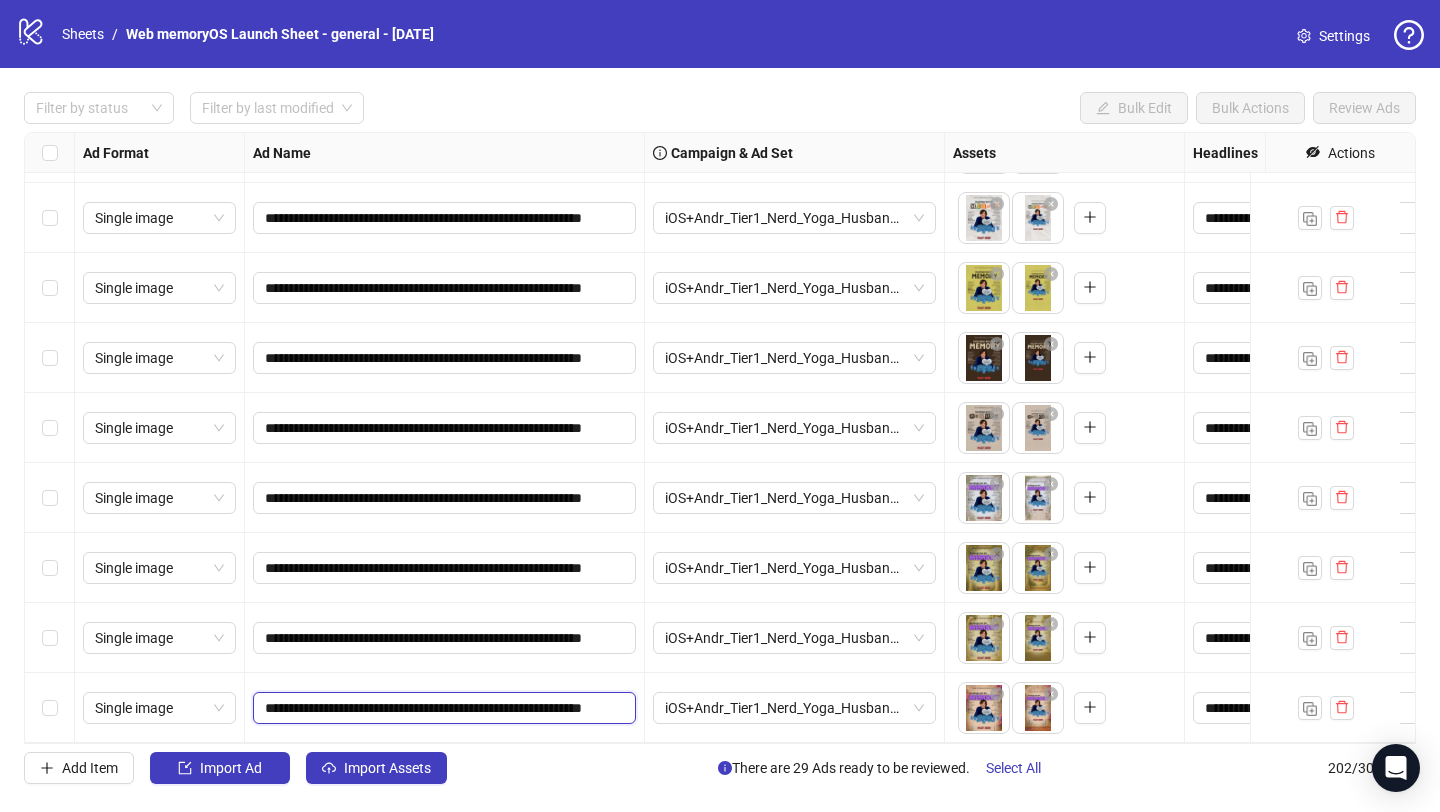 scroll, scrollTop: 0, scrollLeft: 96, axis: horizontal 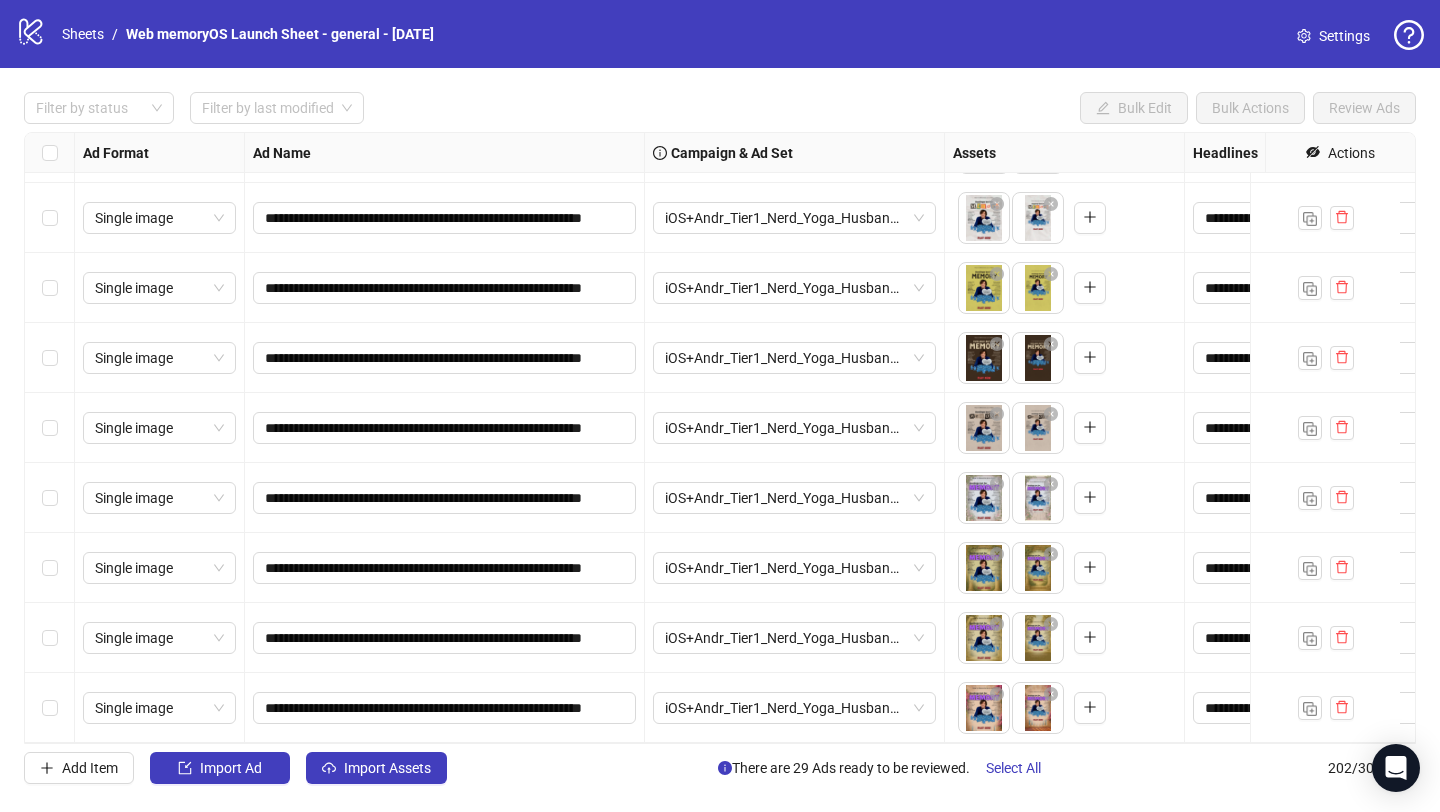 click at bounding box center [1325, 708] 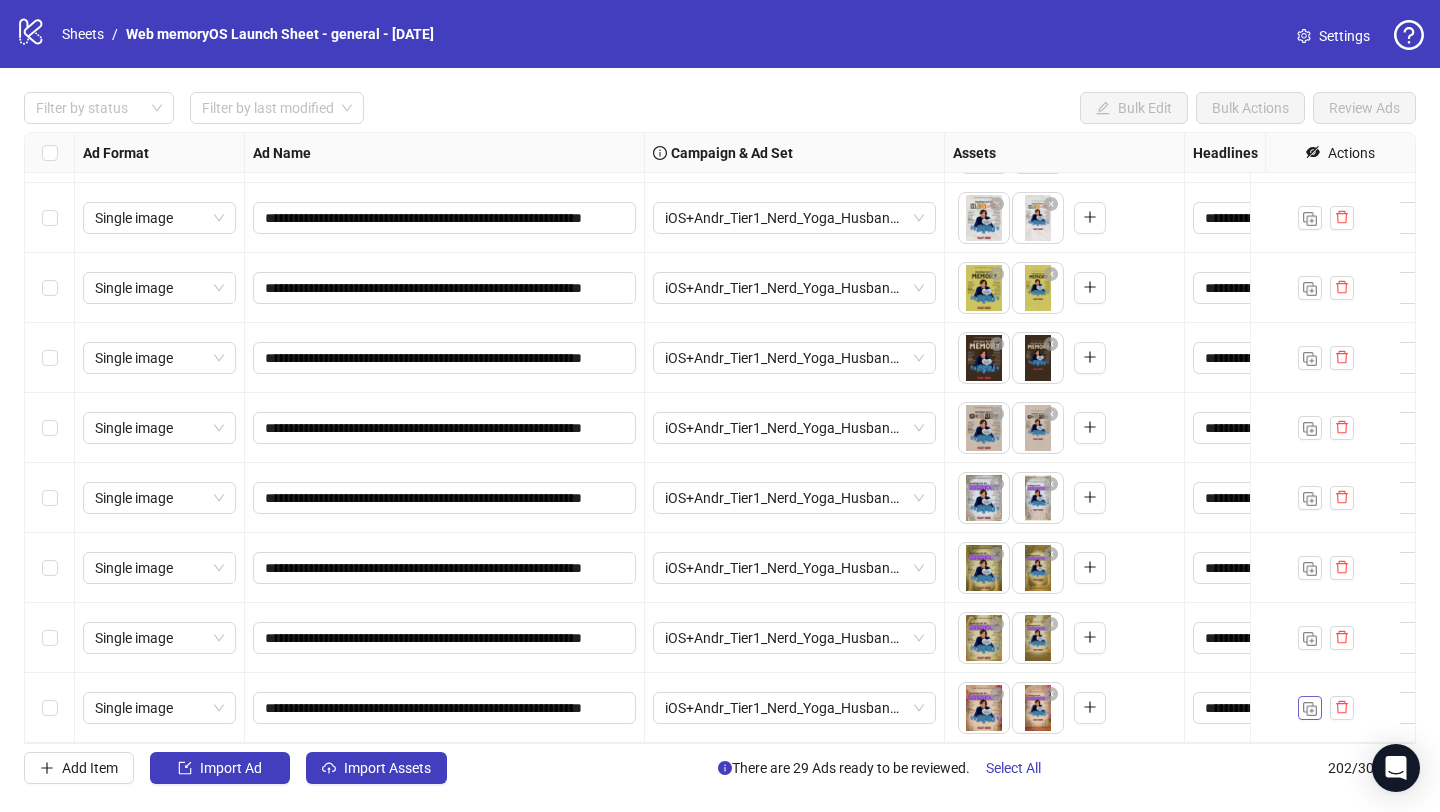 scroll, scrollTop: 0, scrollLeft: 0, axis: both 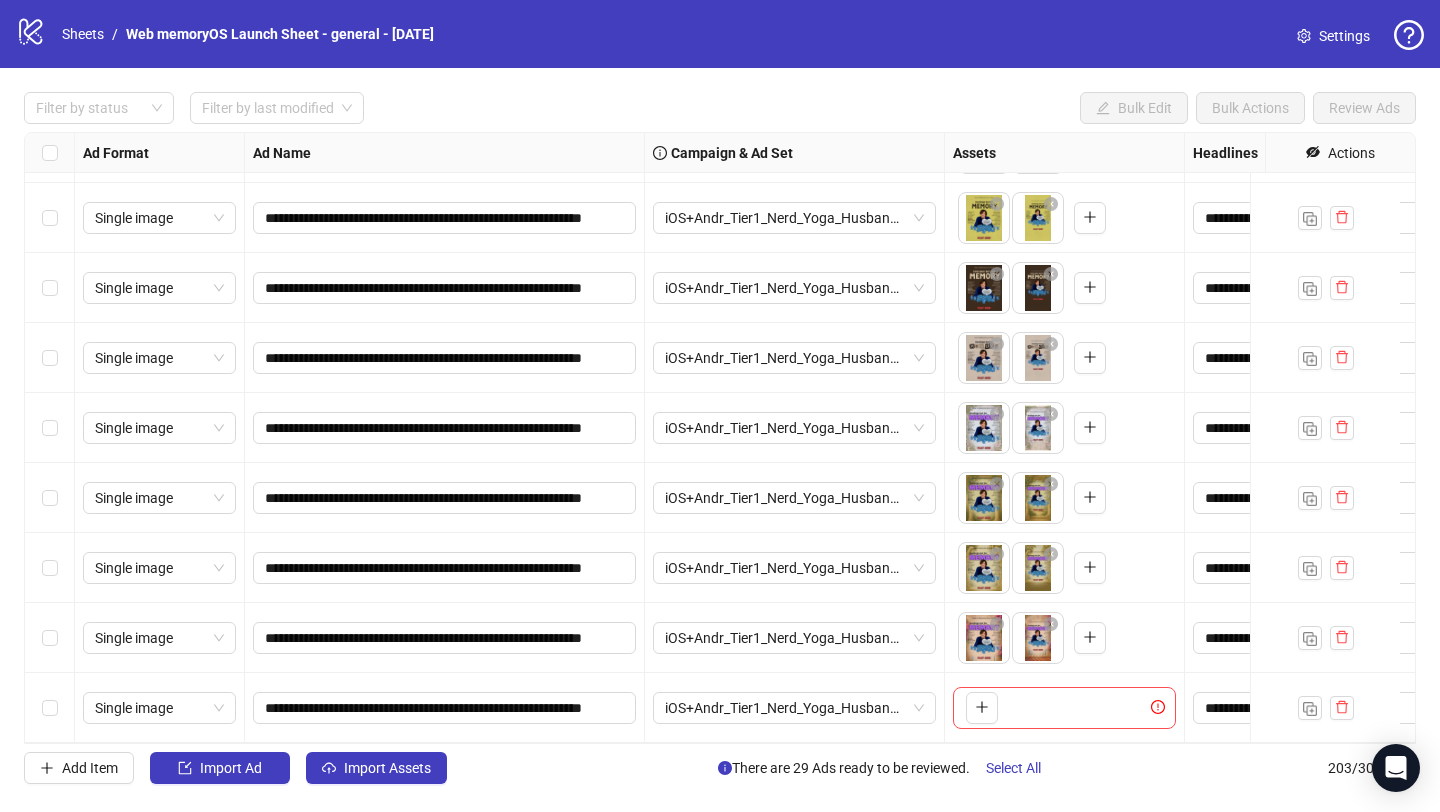click on "**********" at bounding box center (444, 708) 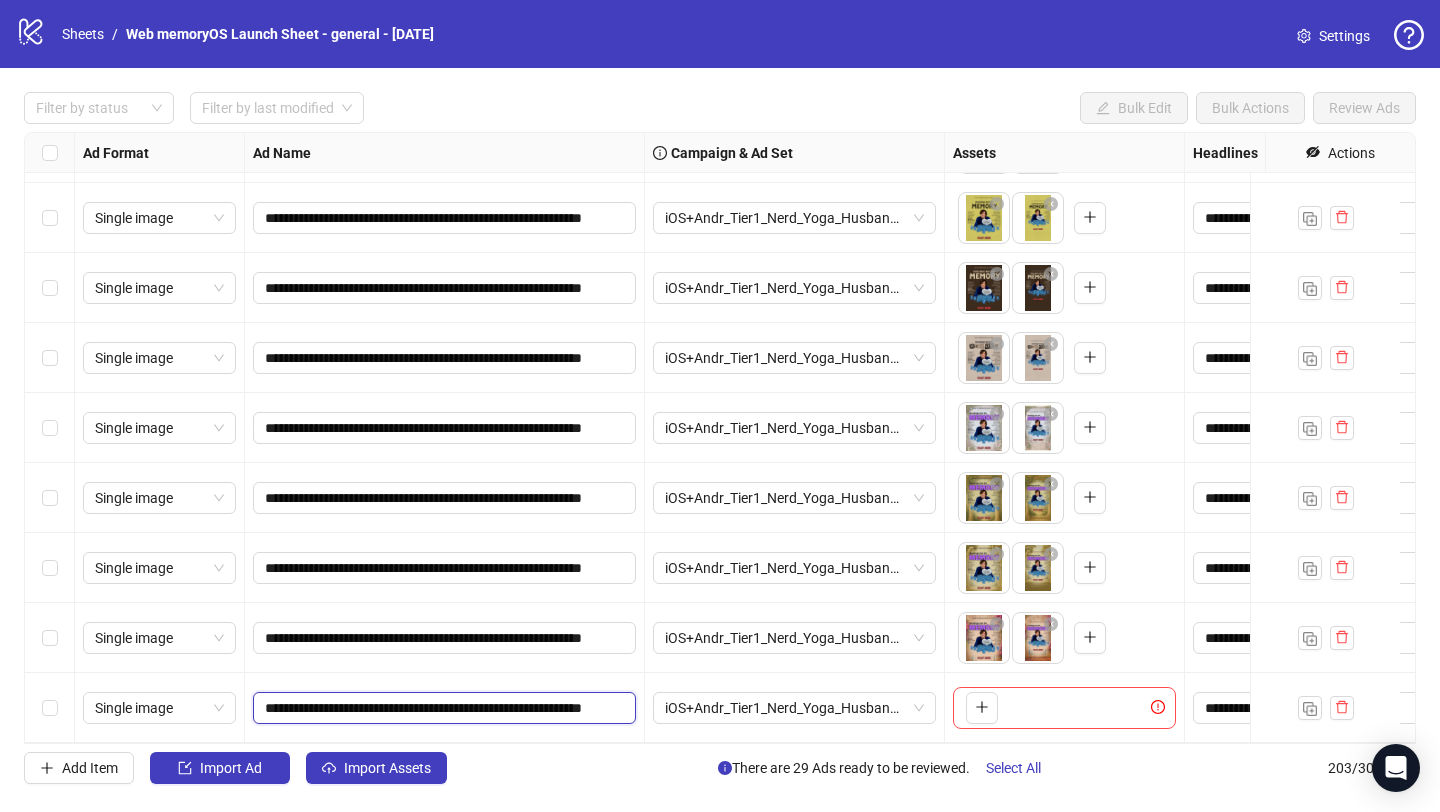 scroll, scrollTop: 0, scrollLeft: 96, axis: horizontal 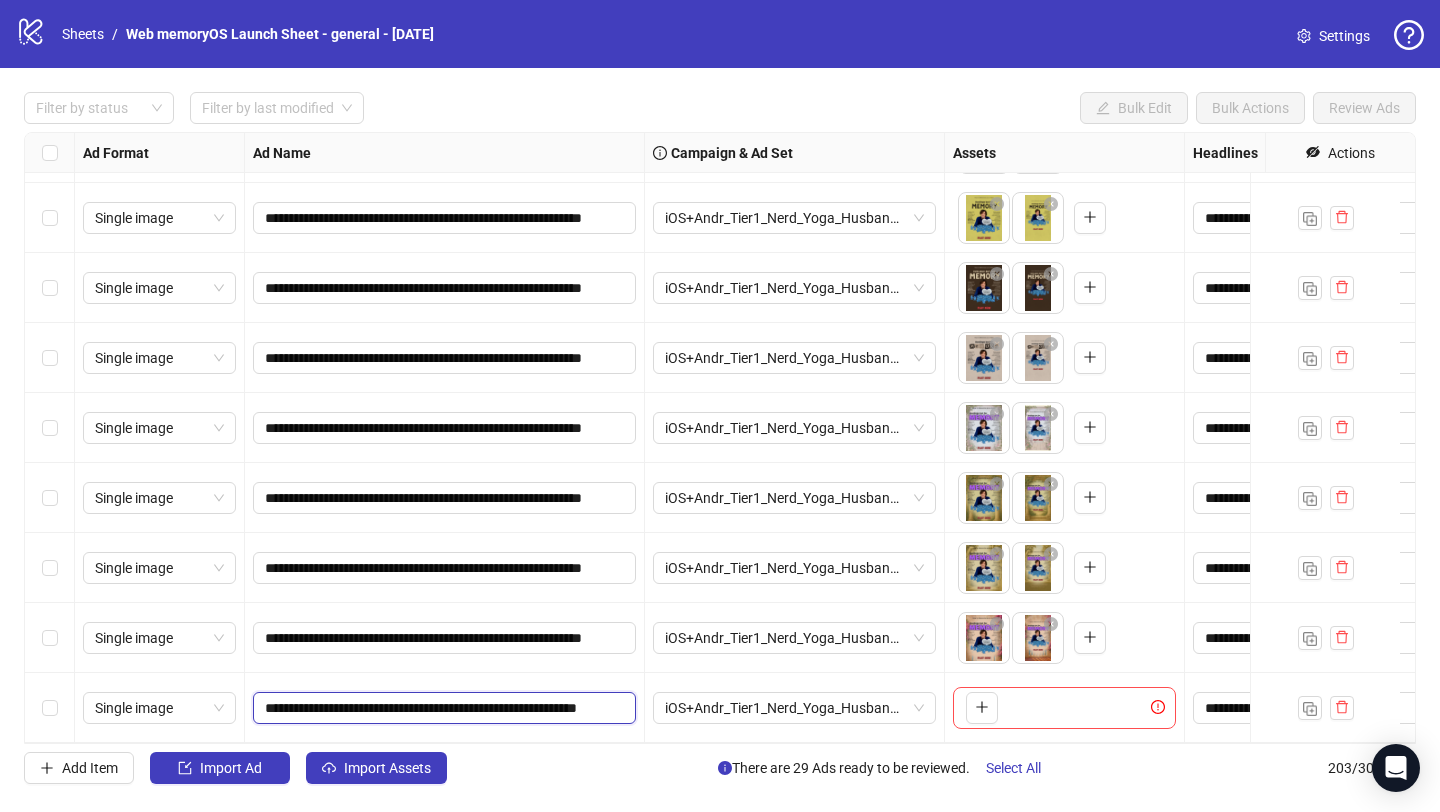 type on "**********" 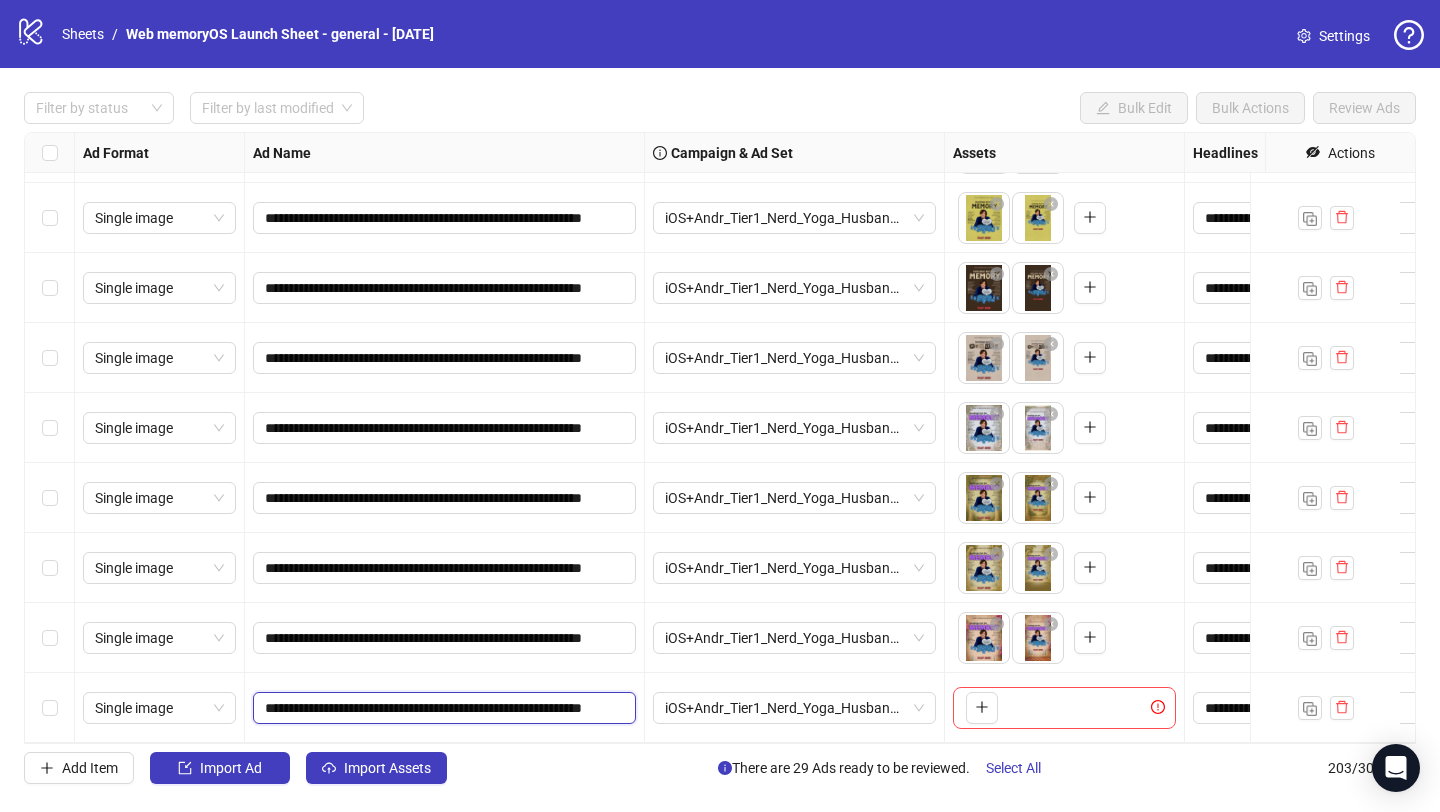 scroll, scrollTop: 0, scrollLeft: 96, axis: horizontal 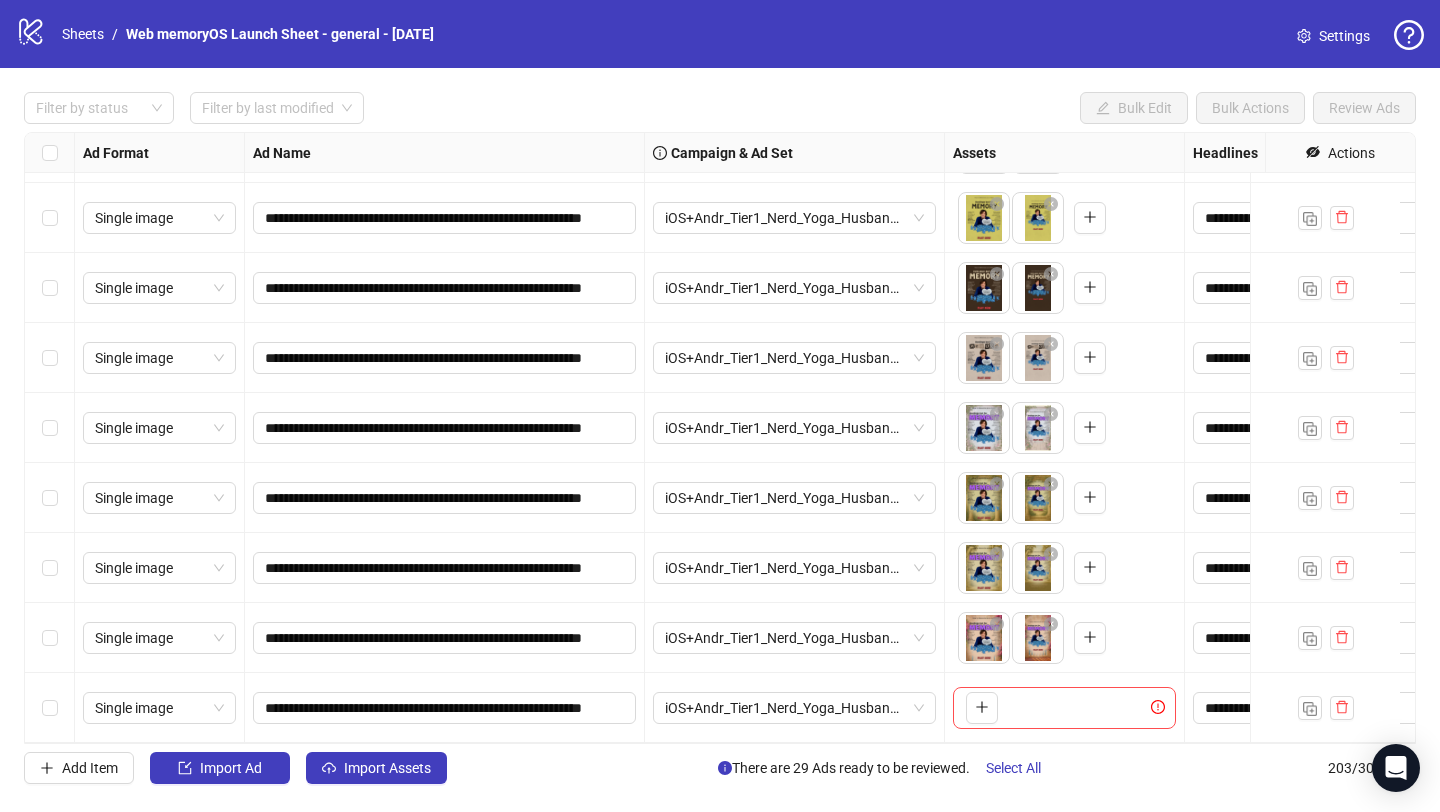 click on "To pick up a draggable item, press the space bar.
While dragging, use the arrow keys to move the item.
Press space again to drop the item in its new position, or press escape to cancel." at bounding box center (1064, 708) 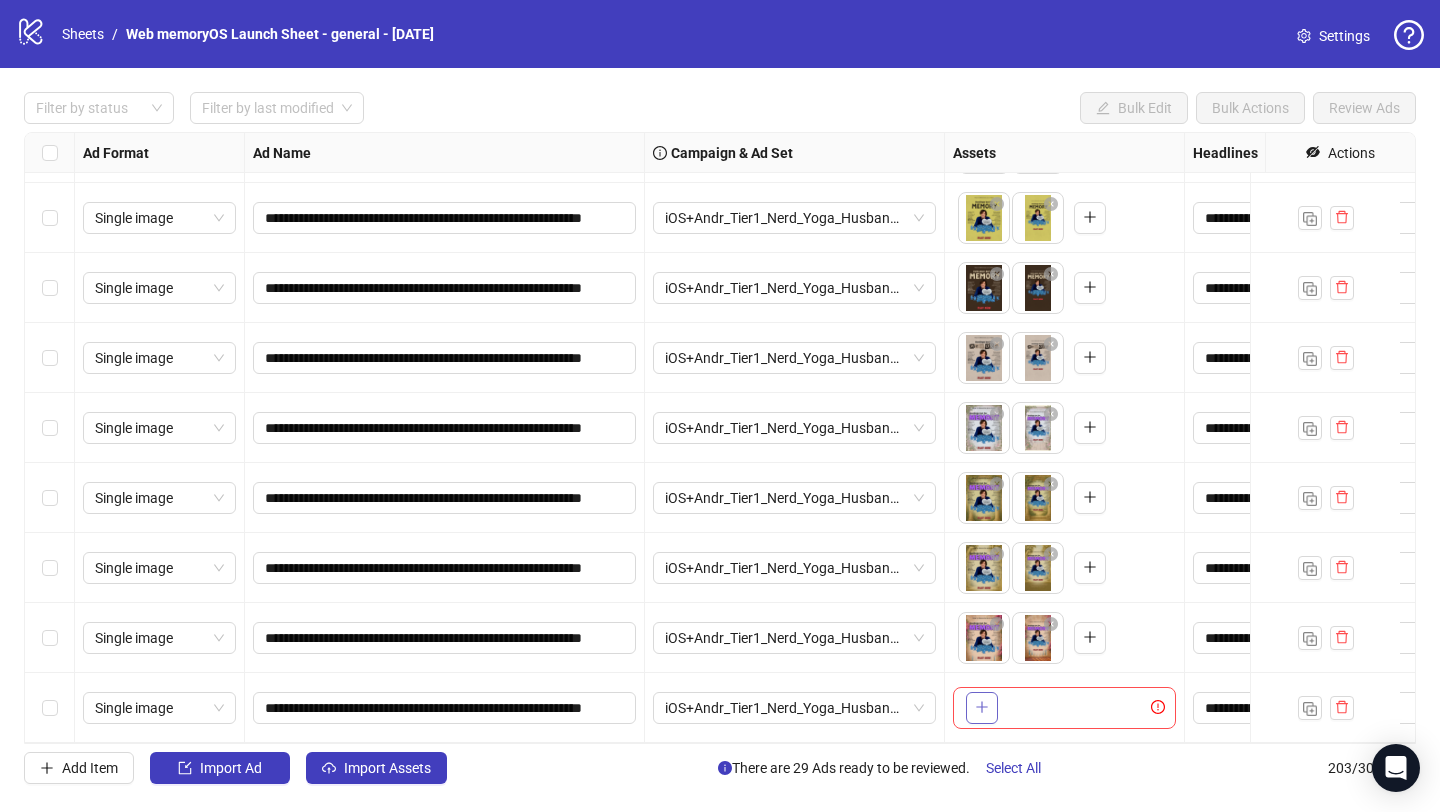 click at bounding box center [982, 708] 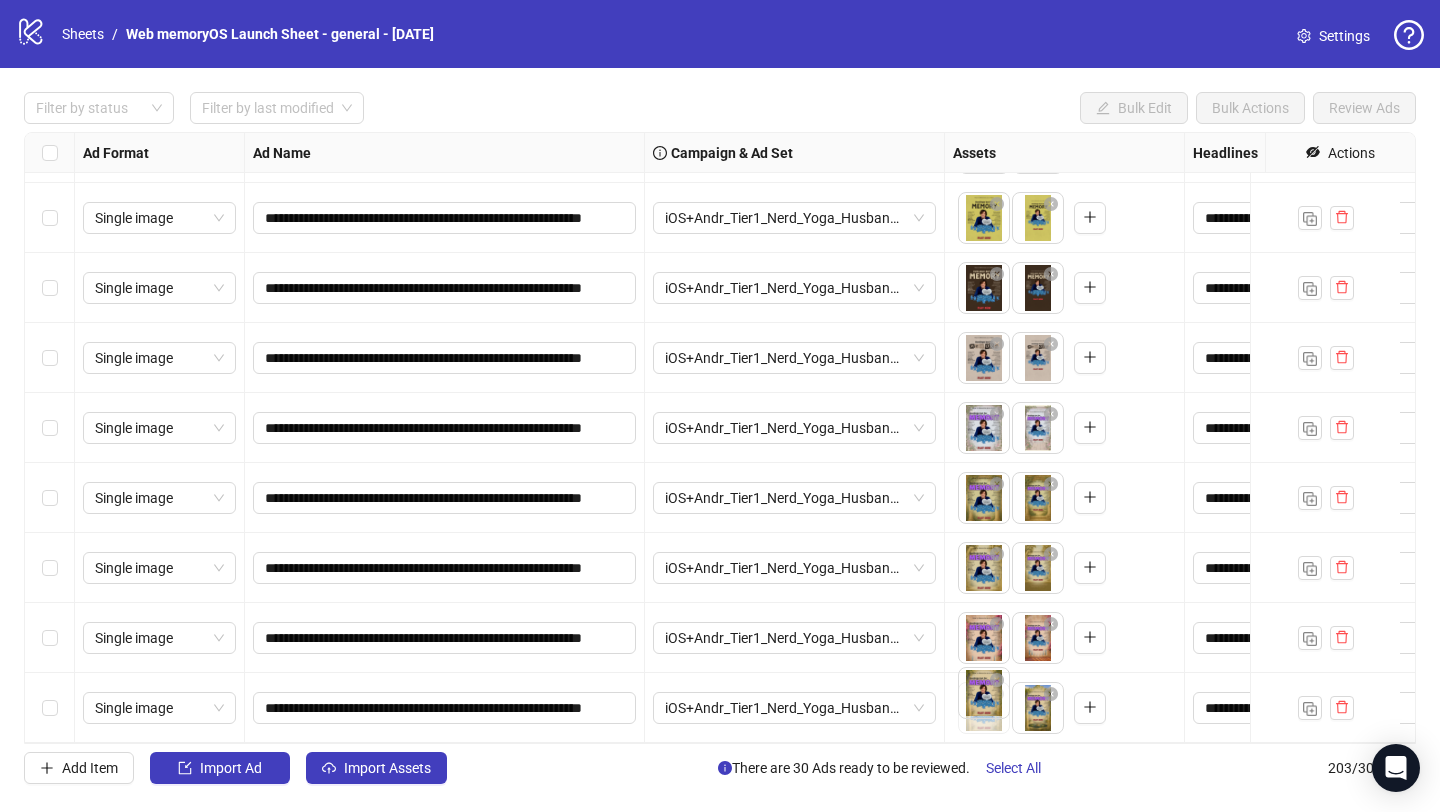 drag, startPoint x: 1038, startPoint y: 701, endPoint x: 998, endPoint y: 701, distance: 40 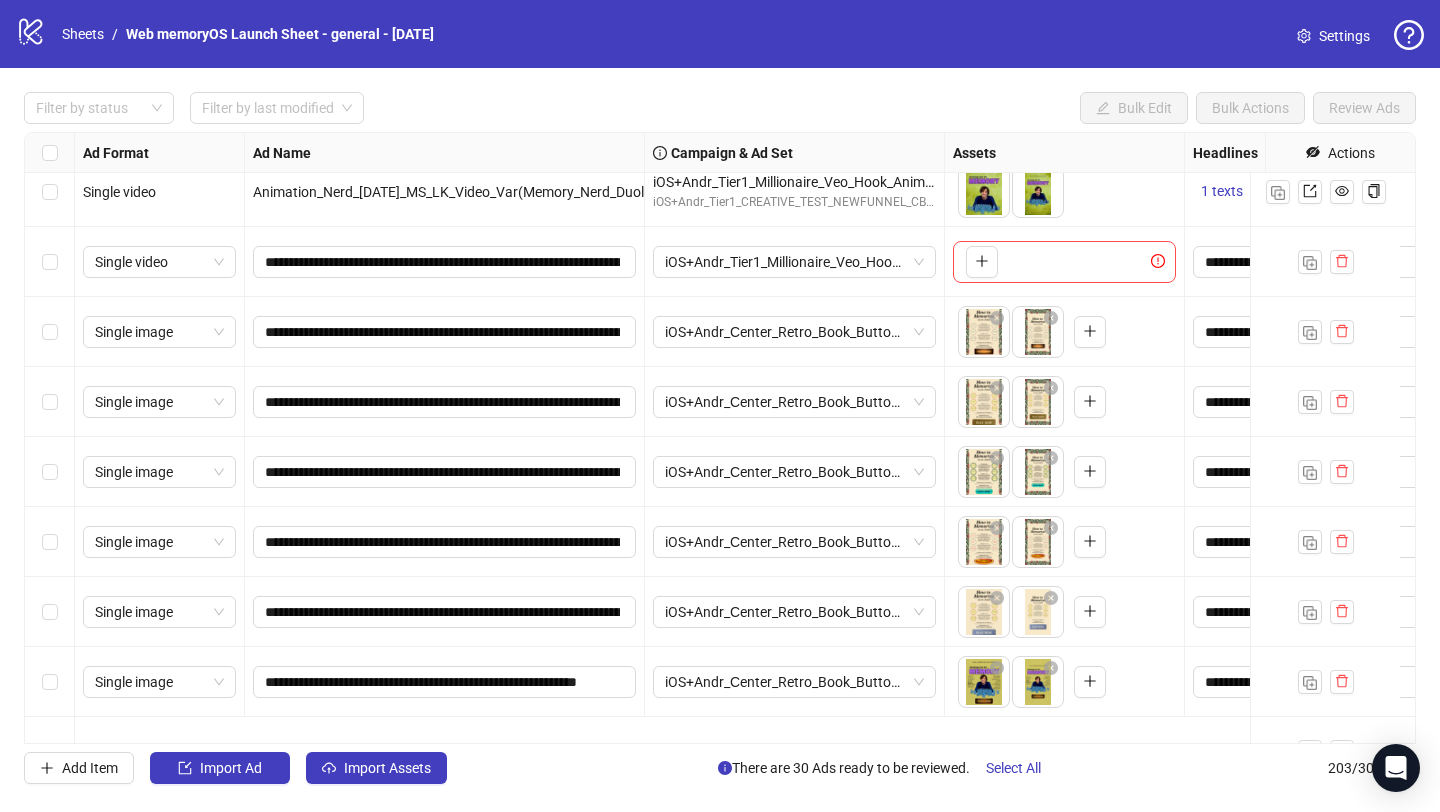 scroll, scrollTop: 11872, scrollLeft: 0, axis: vertical 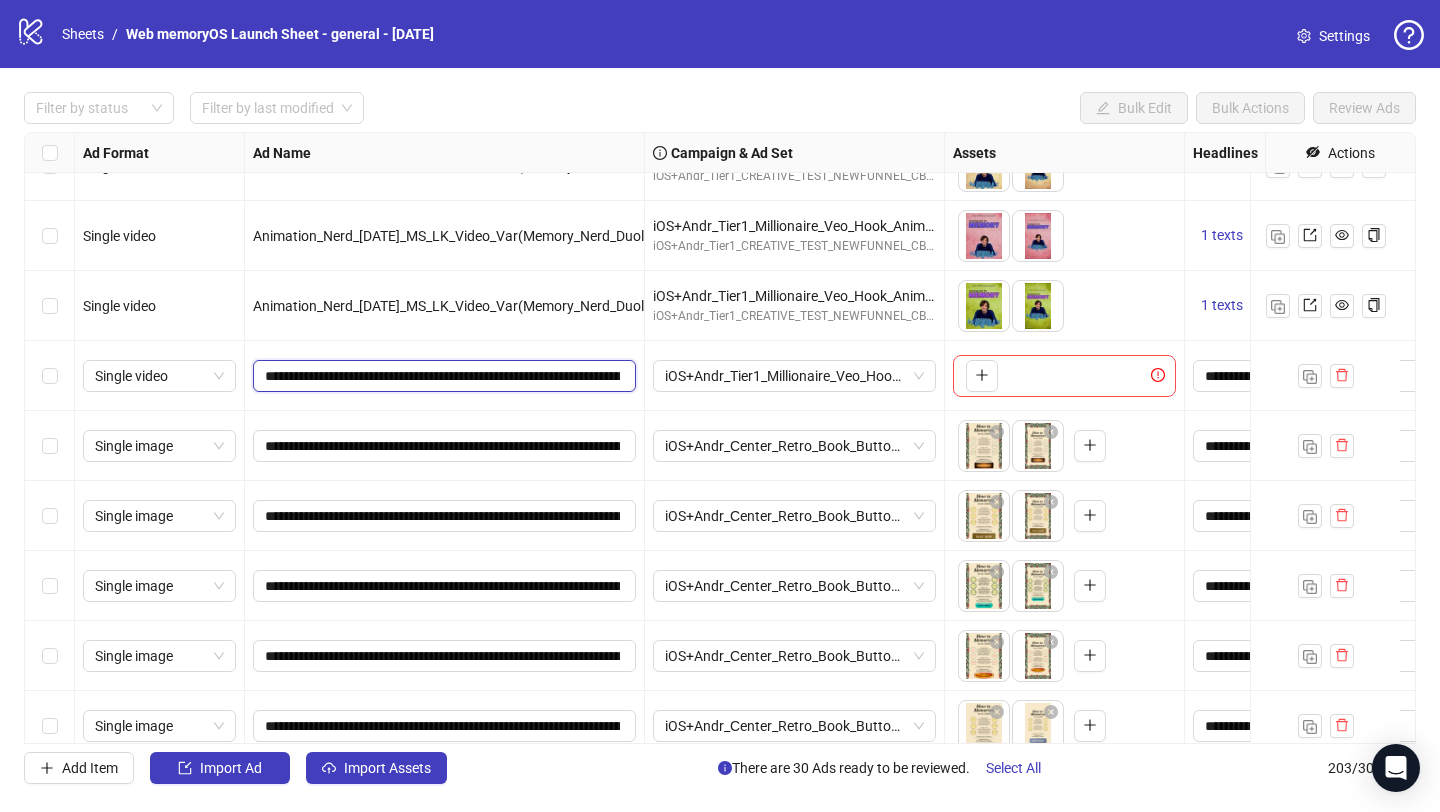 click on "**********" at bounding box center [442, 376] 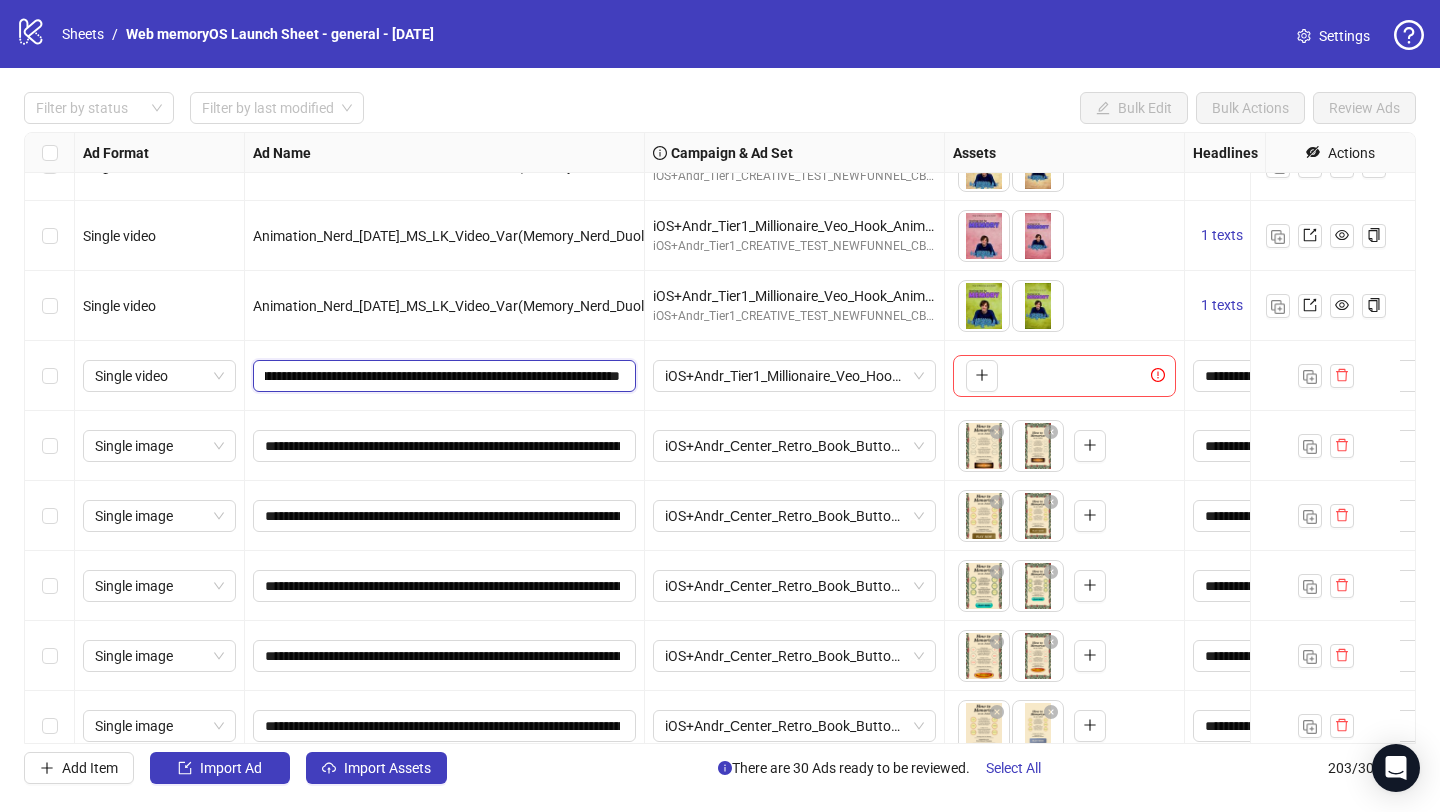 scroll, scrollTop: 0, scrollLeft: 0, axis: both 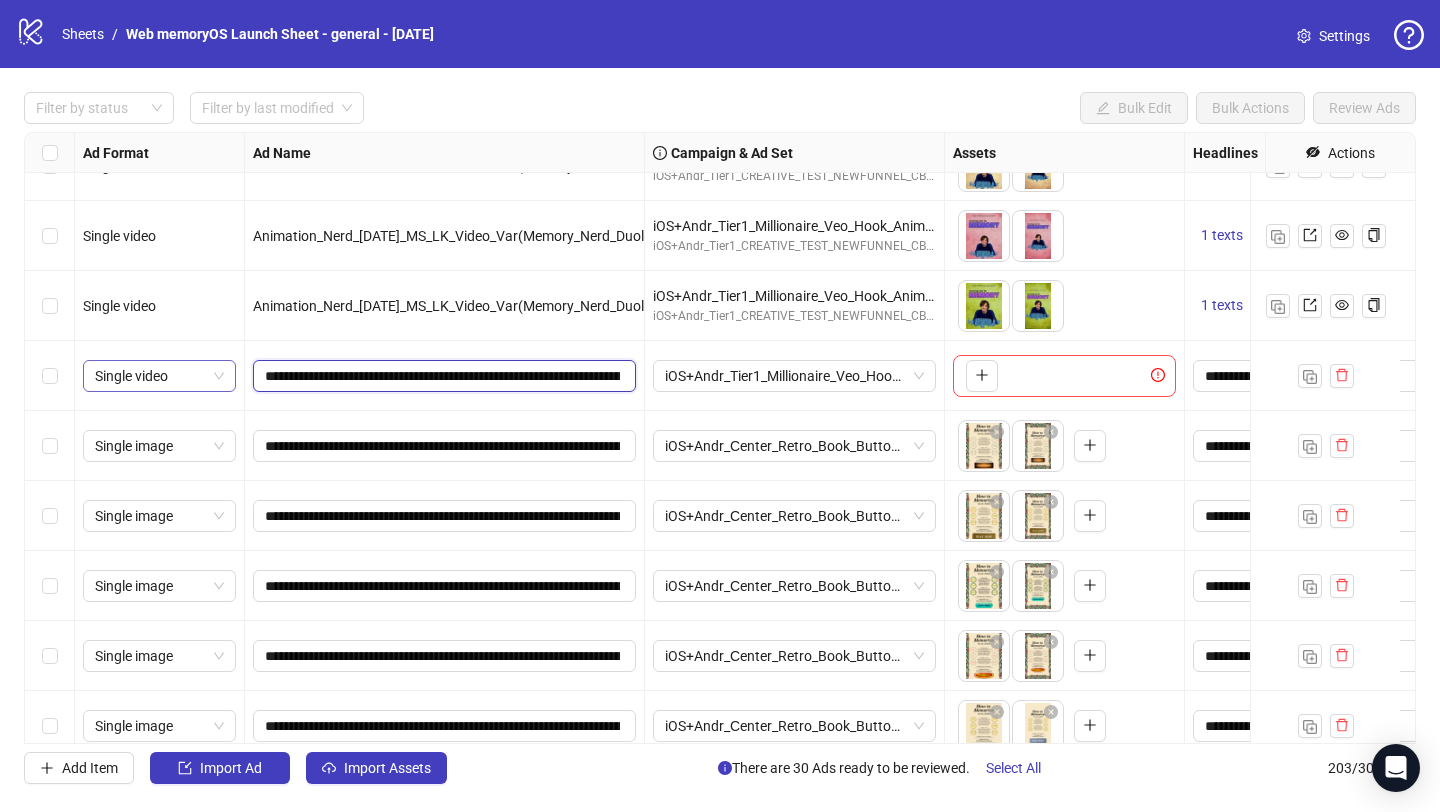drag, startPoint x: 367, startPoint y: 373, endPoint x: 224, endPoint y: 373, distance: 143 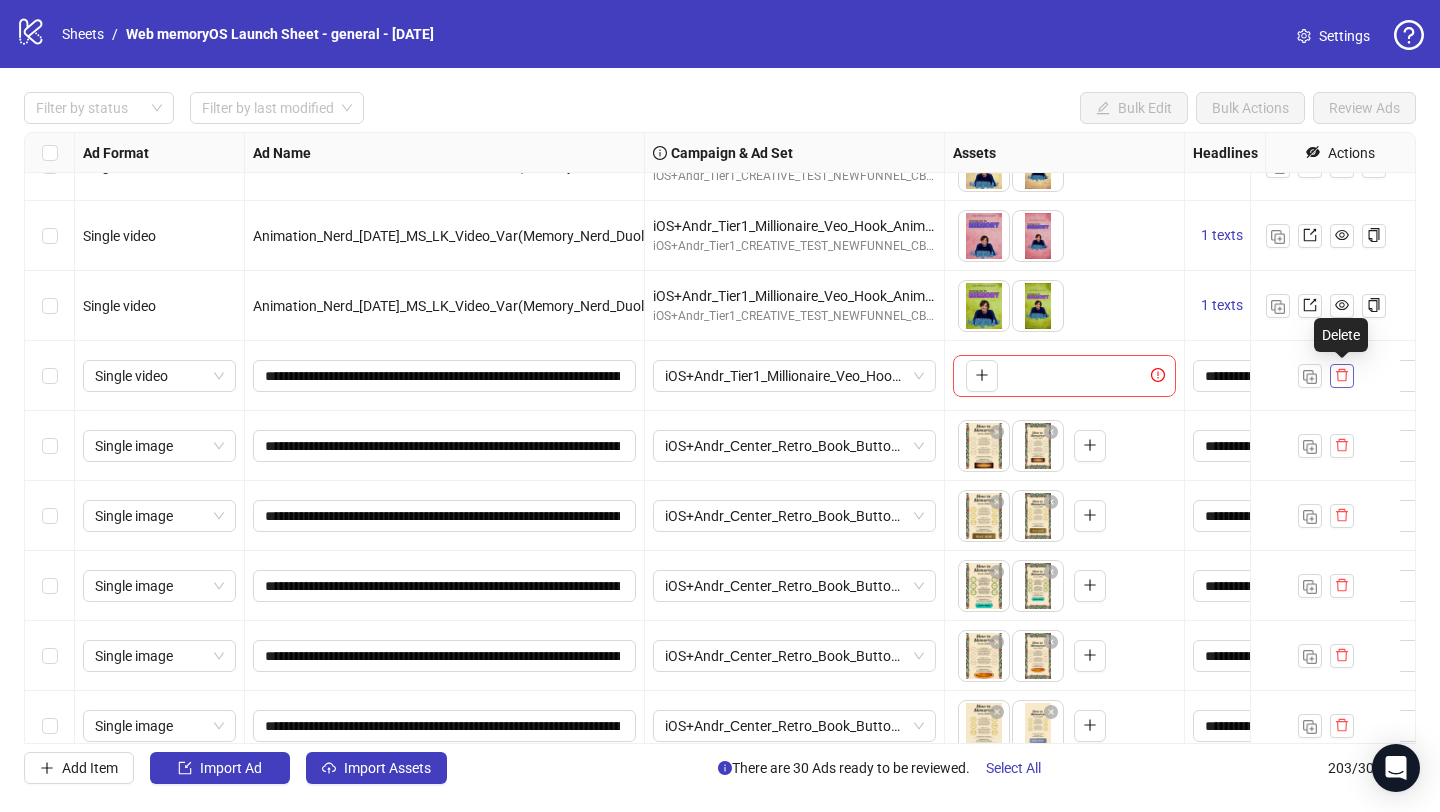 click 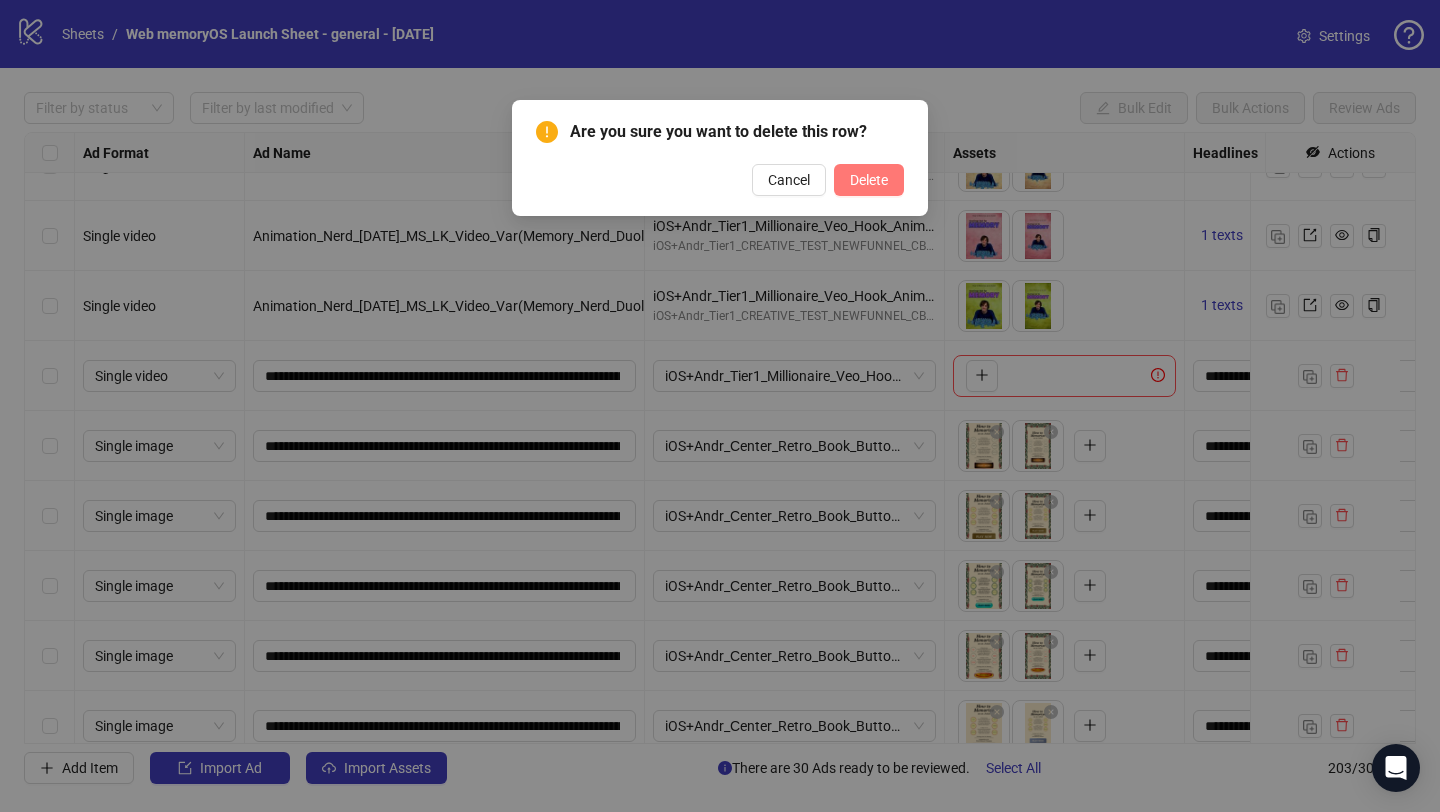 click on "Delete" at bounding box center (869, 180) 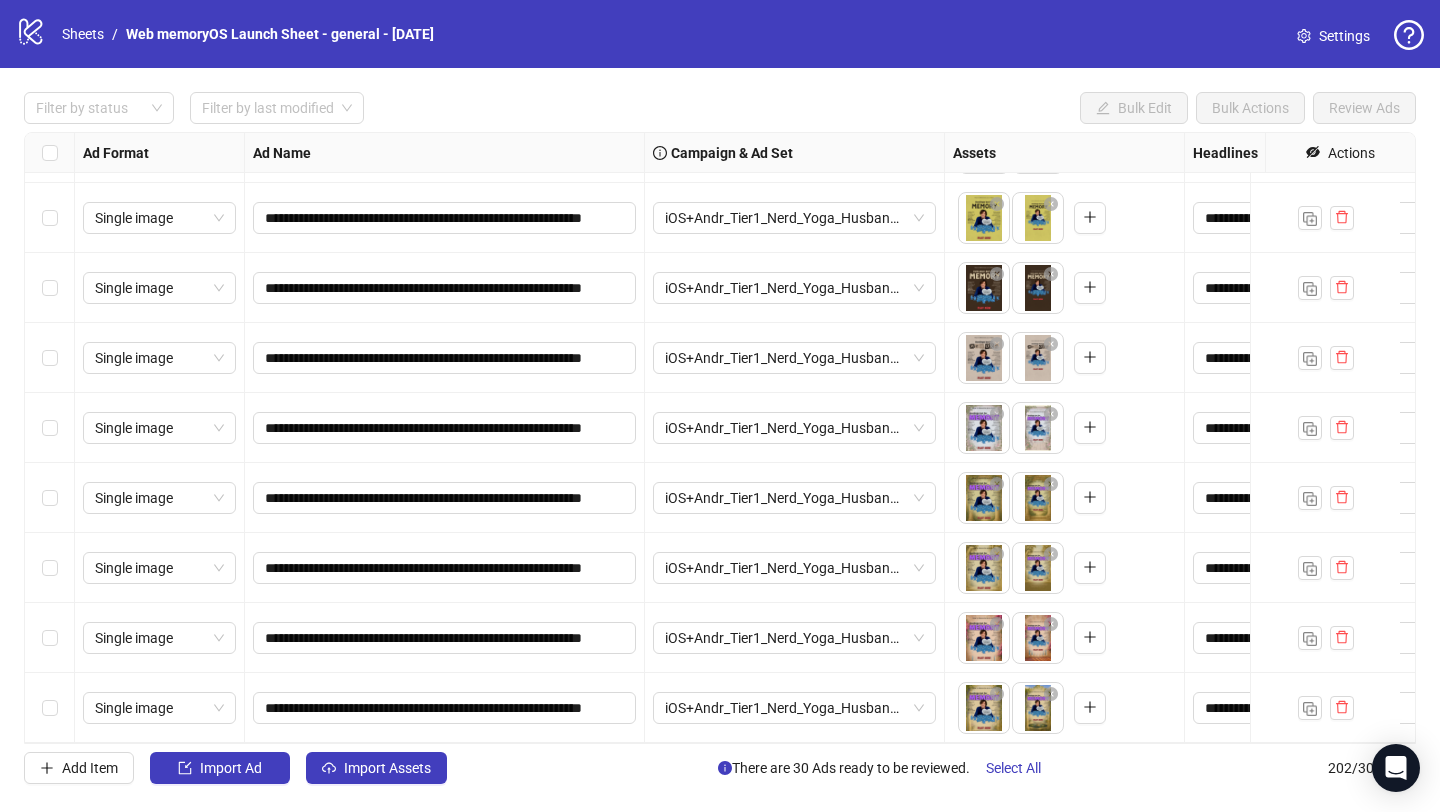 scroll, scrollTop: 13585, scrollLeft: 0, axis: vertical 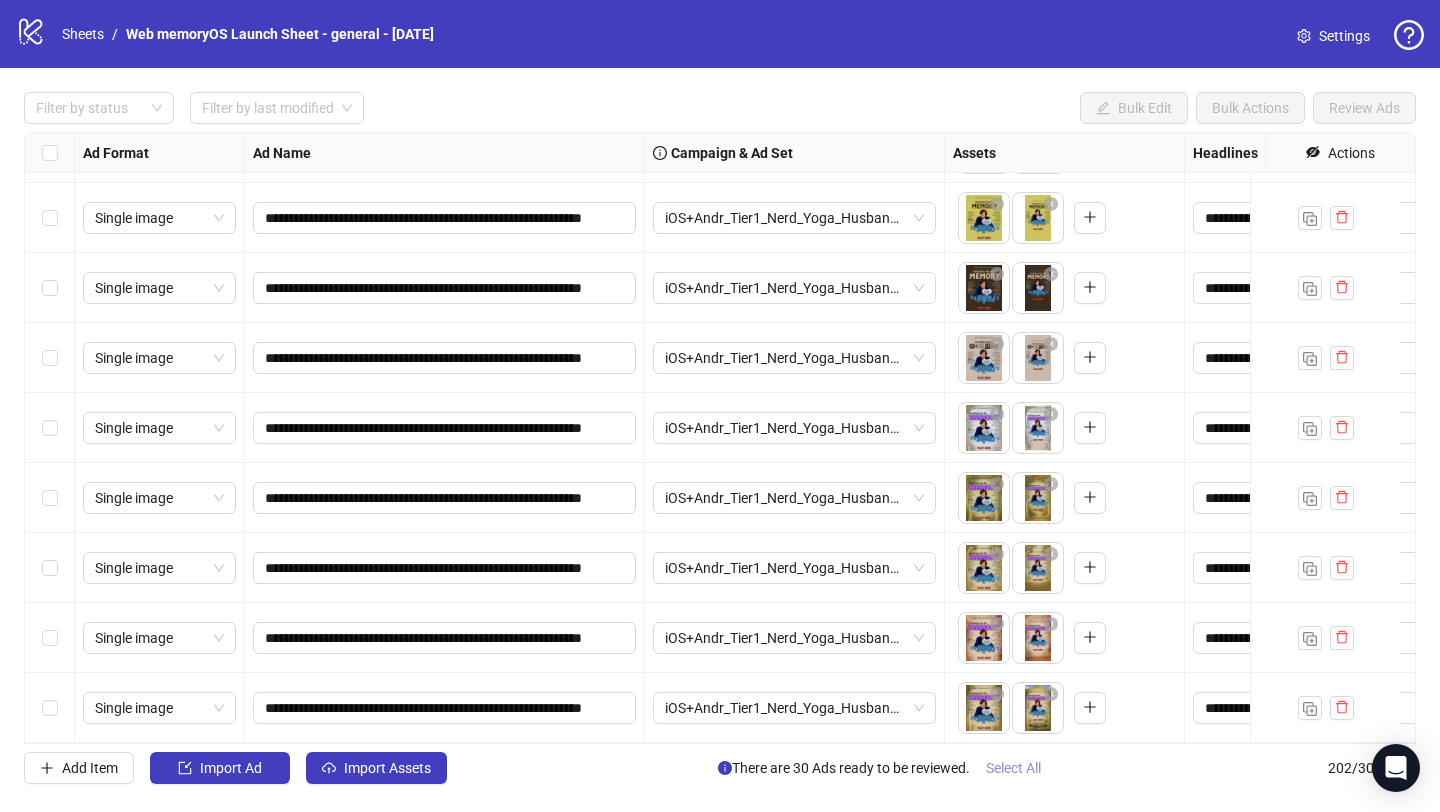 click on "Select All" at bounding box center (1013, 768) 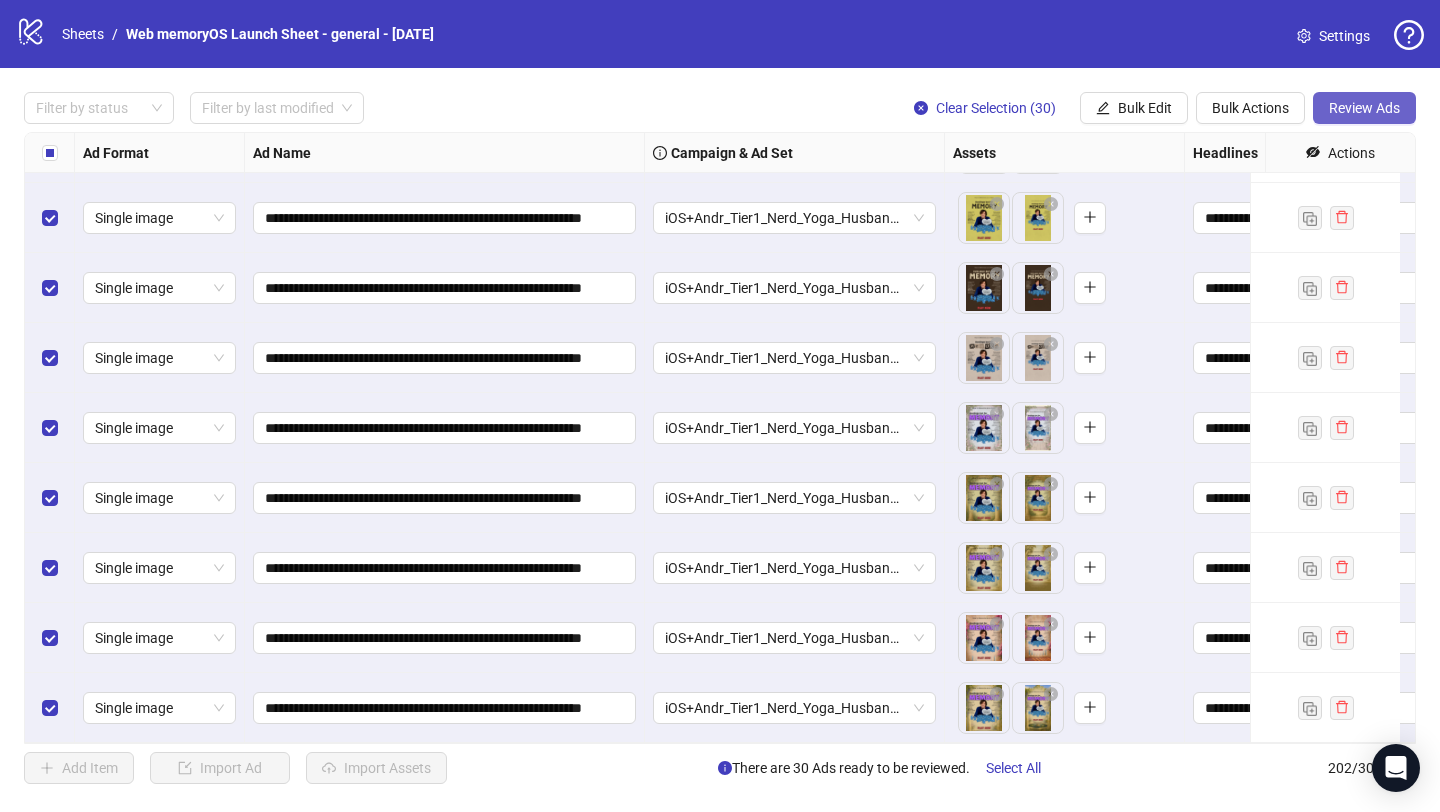 click on "Review Ads" at bounding box center (1364, 108) 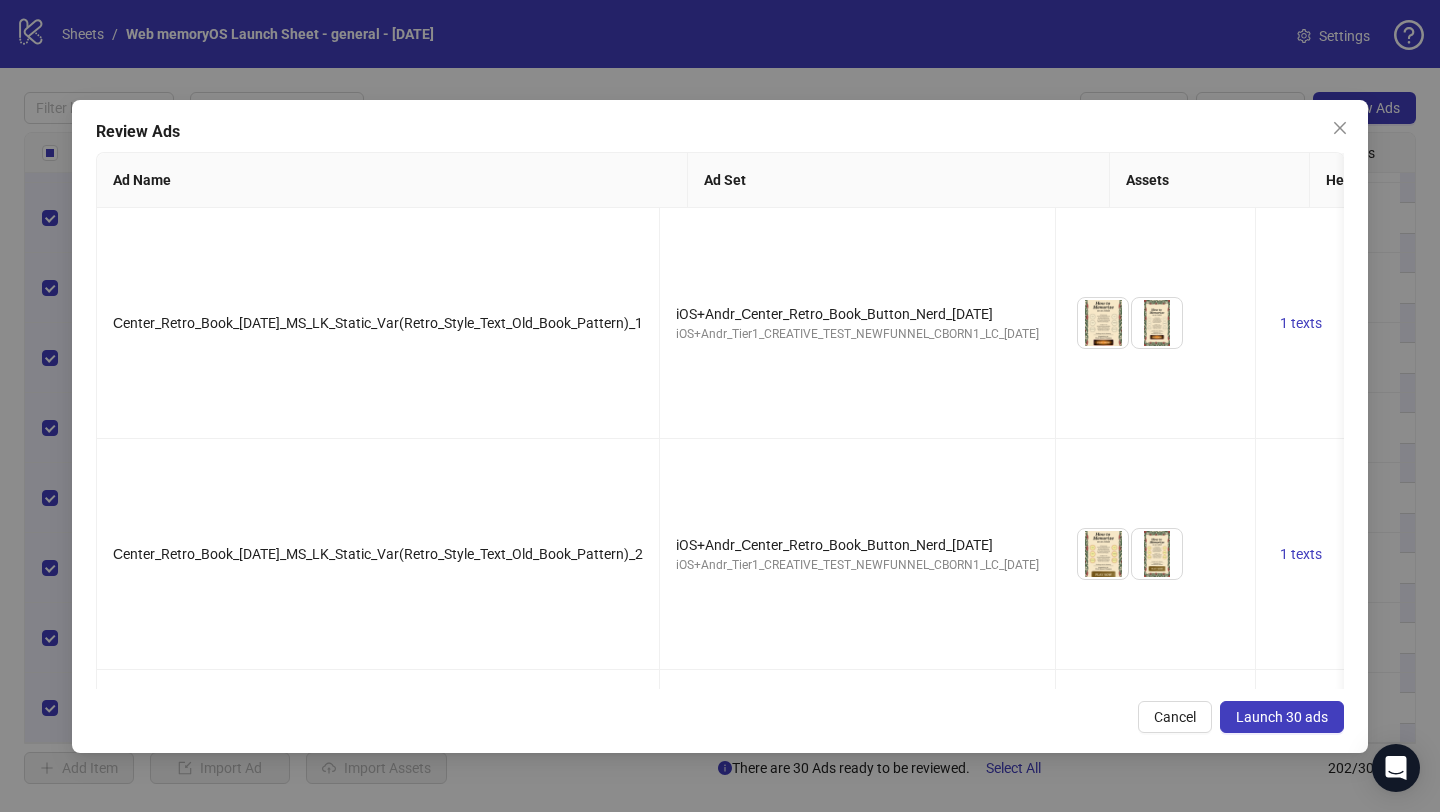 scroll, scrollTop: 0, scrollLeft: 268, axis: horizontal 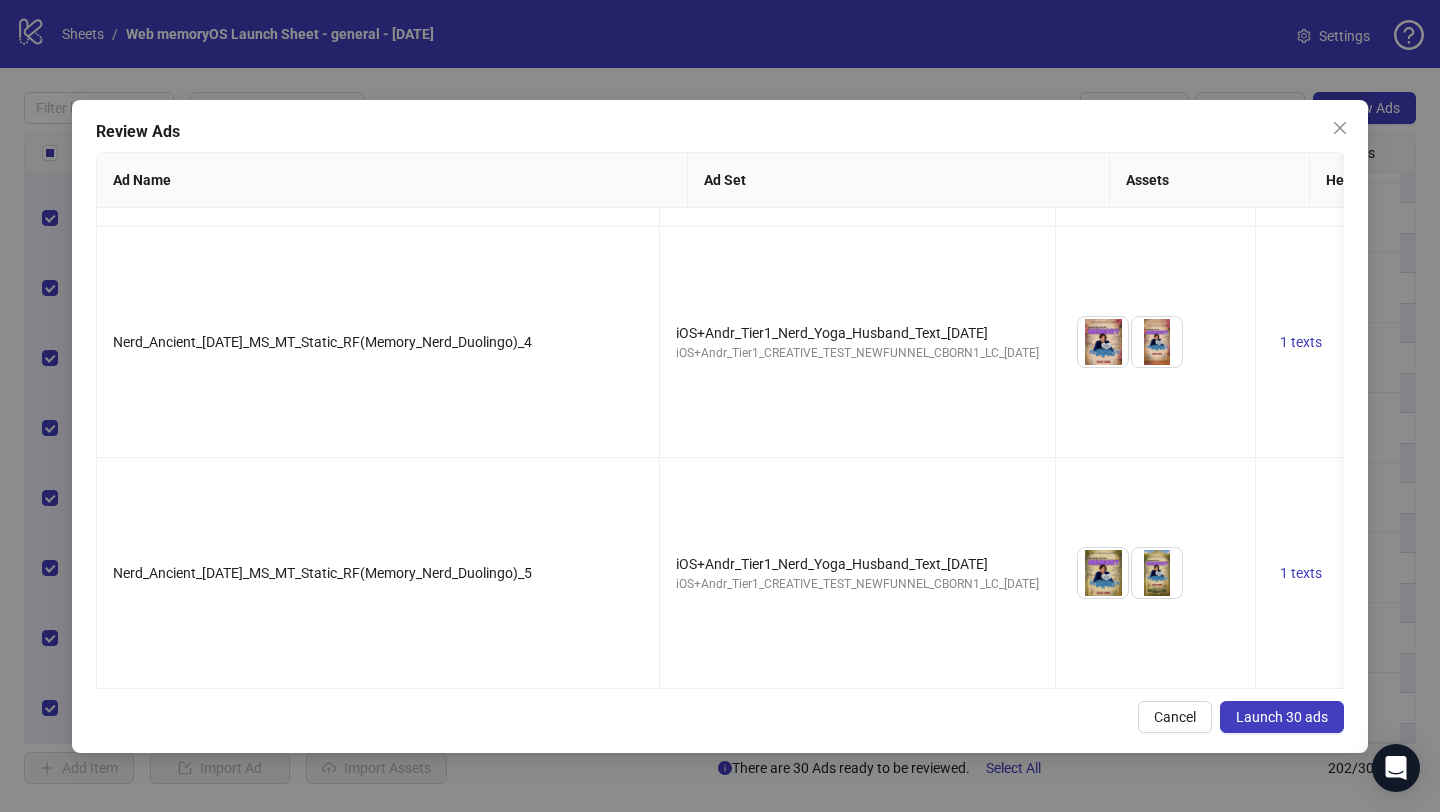 click on "Launch 30 ads" at bounding box center [1282, 717] 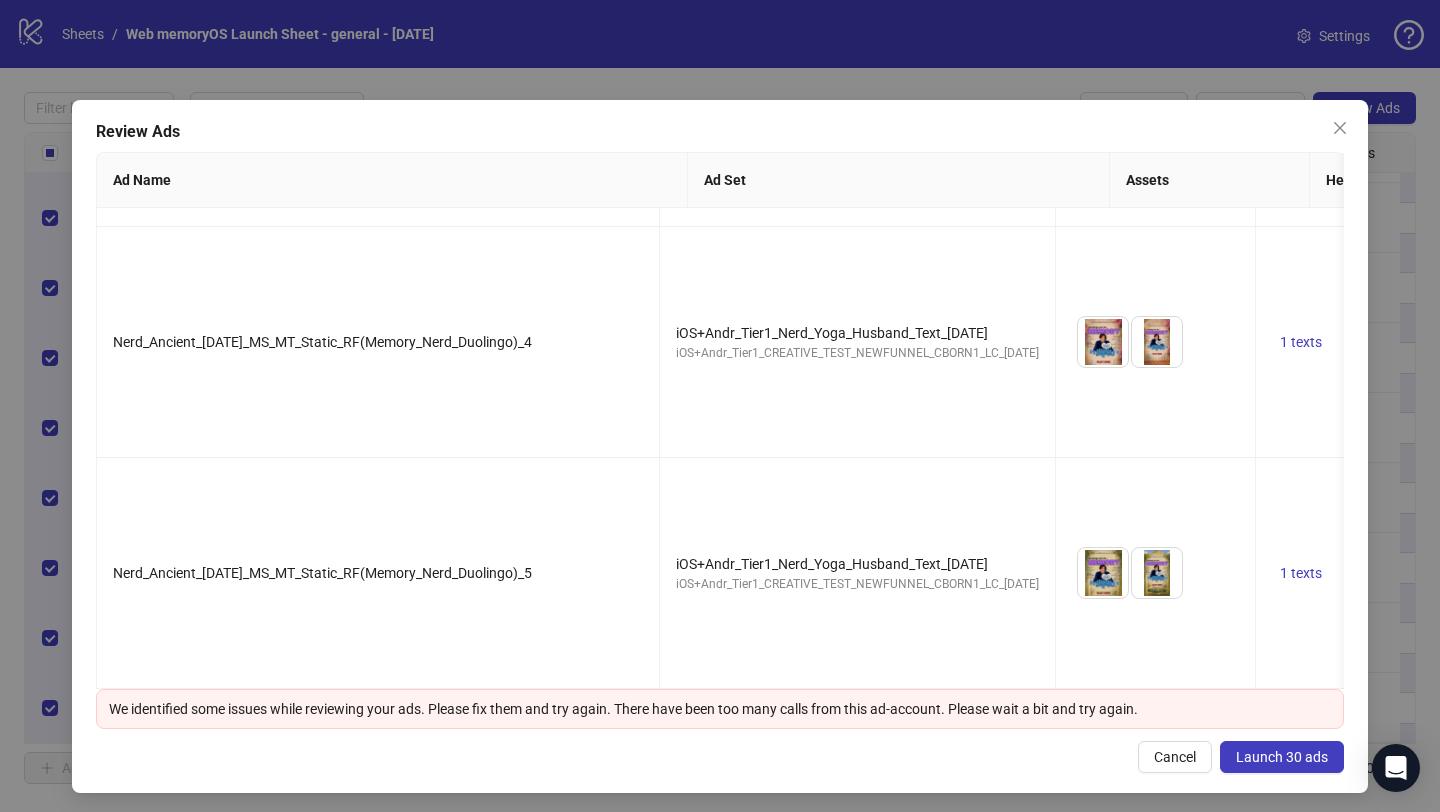 click on "Launch 30 ads" at bounding box center (1282, 757) 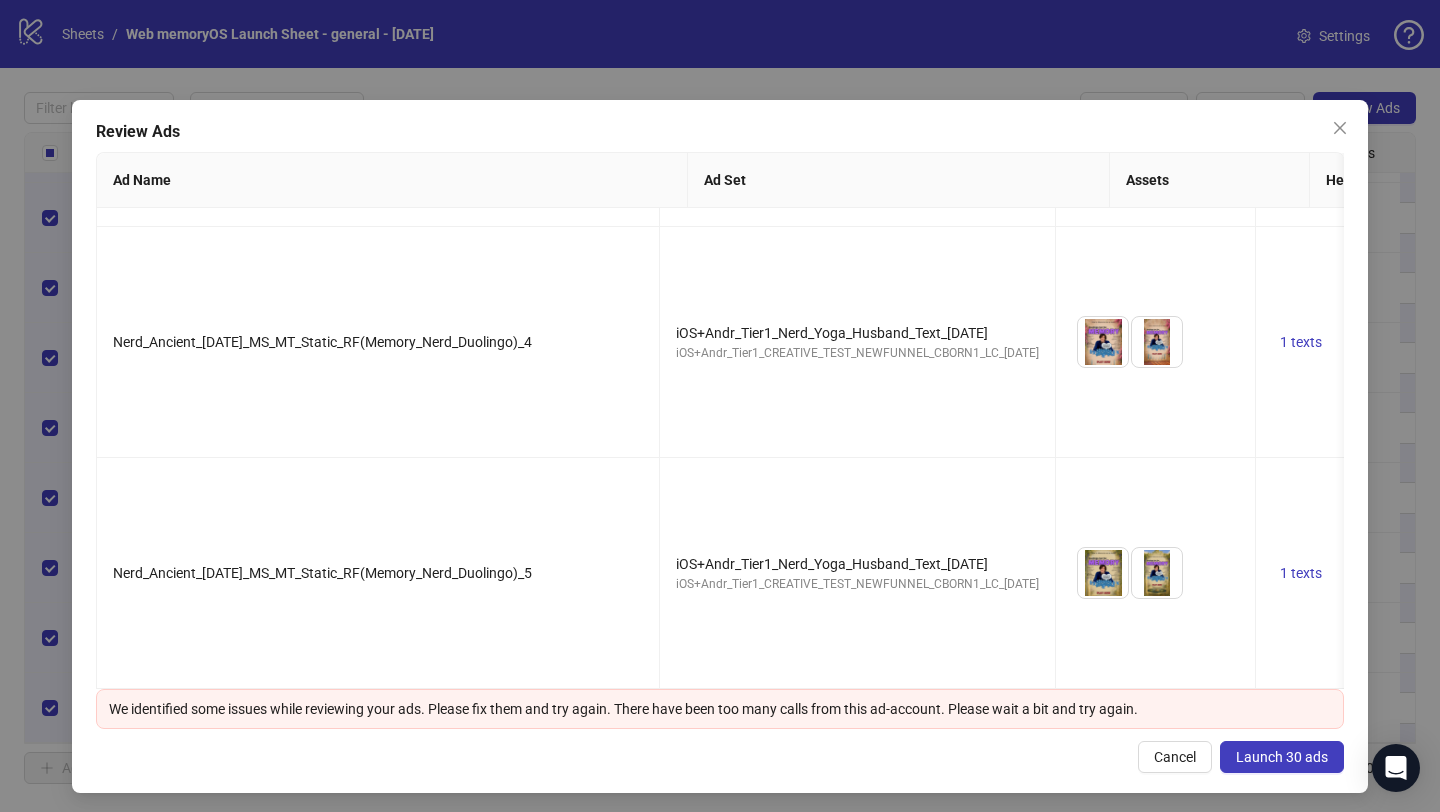 click on "We identified some issues while reviewing your ads. Please fix them and try again. There have been too many calls from this ad-account. Please wait a bit and try again." at bounding box center (720, 709) 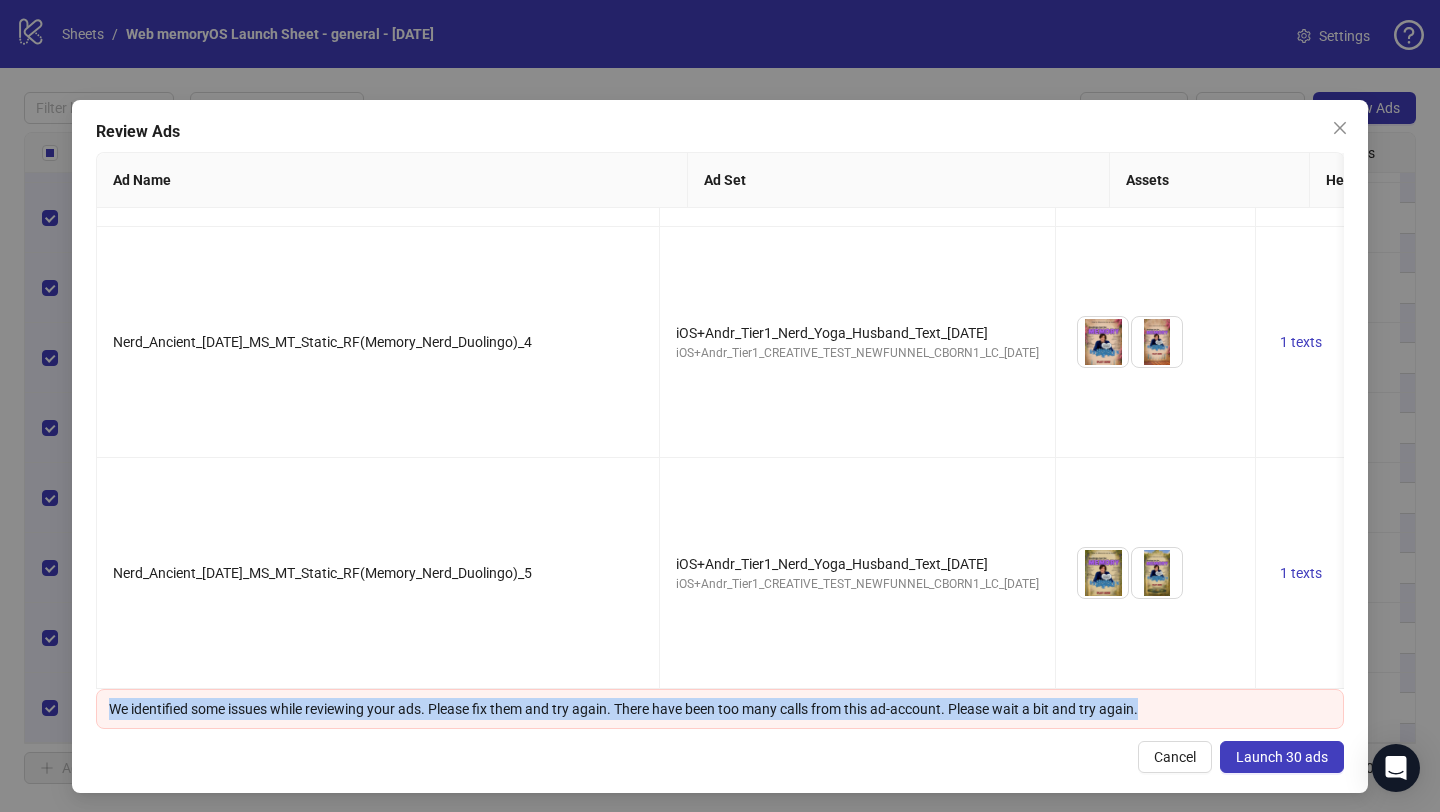 drag, startPoint x: 107, startPoint y: 708, endPoint x: 1182, endPoint y: 718, distance: 1075.0465 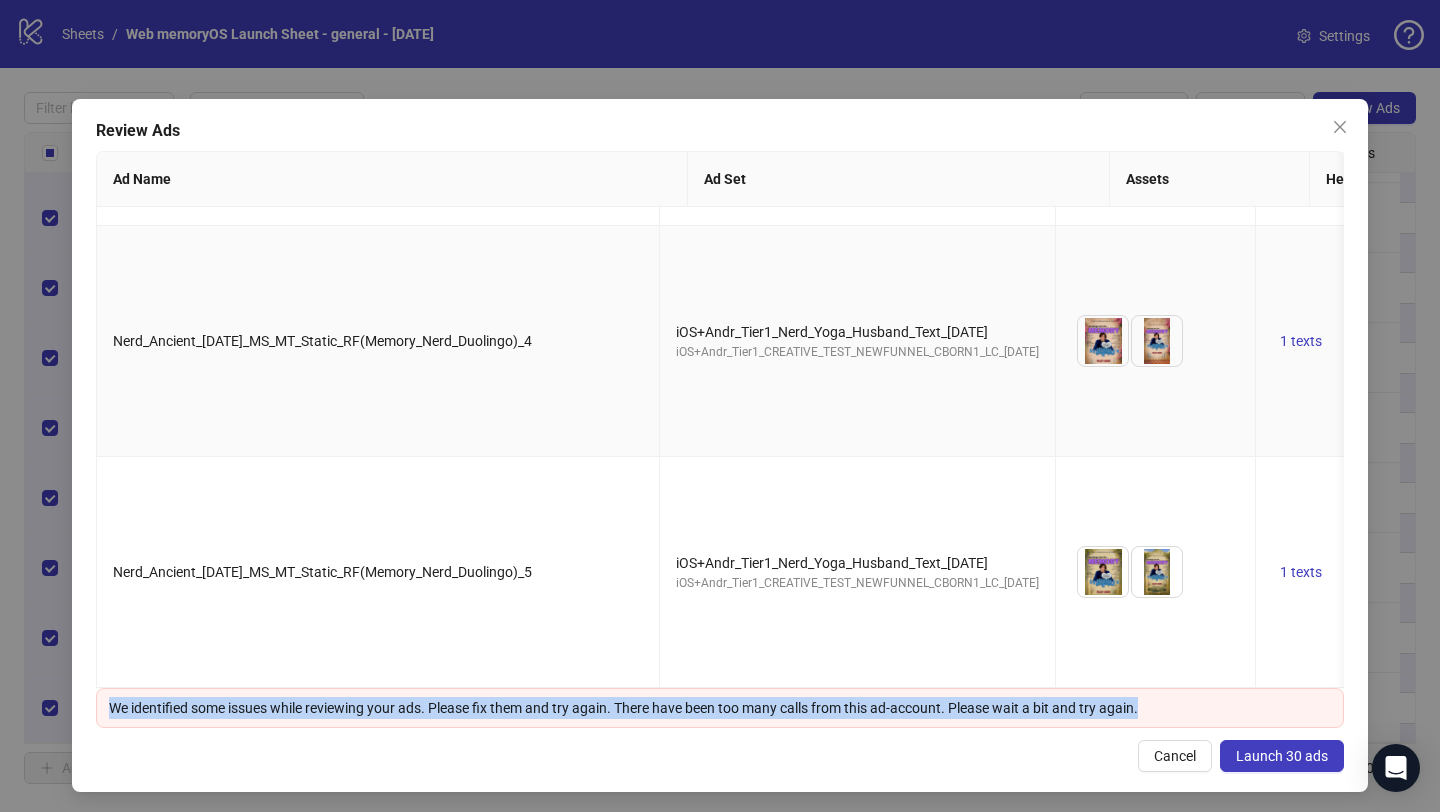 scroll, scrollTop: 0, scrollLeft: 0, axis: both 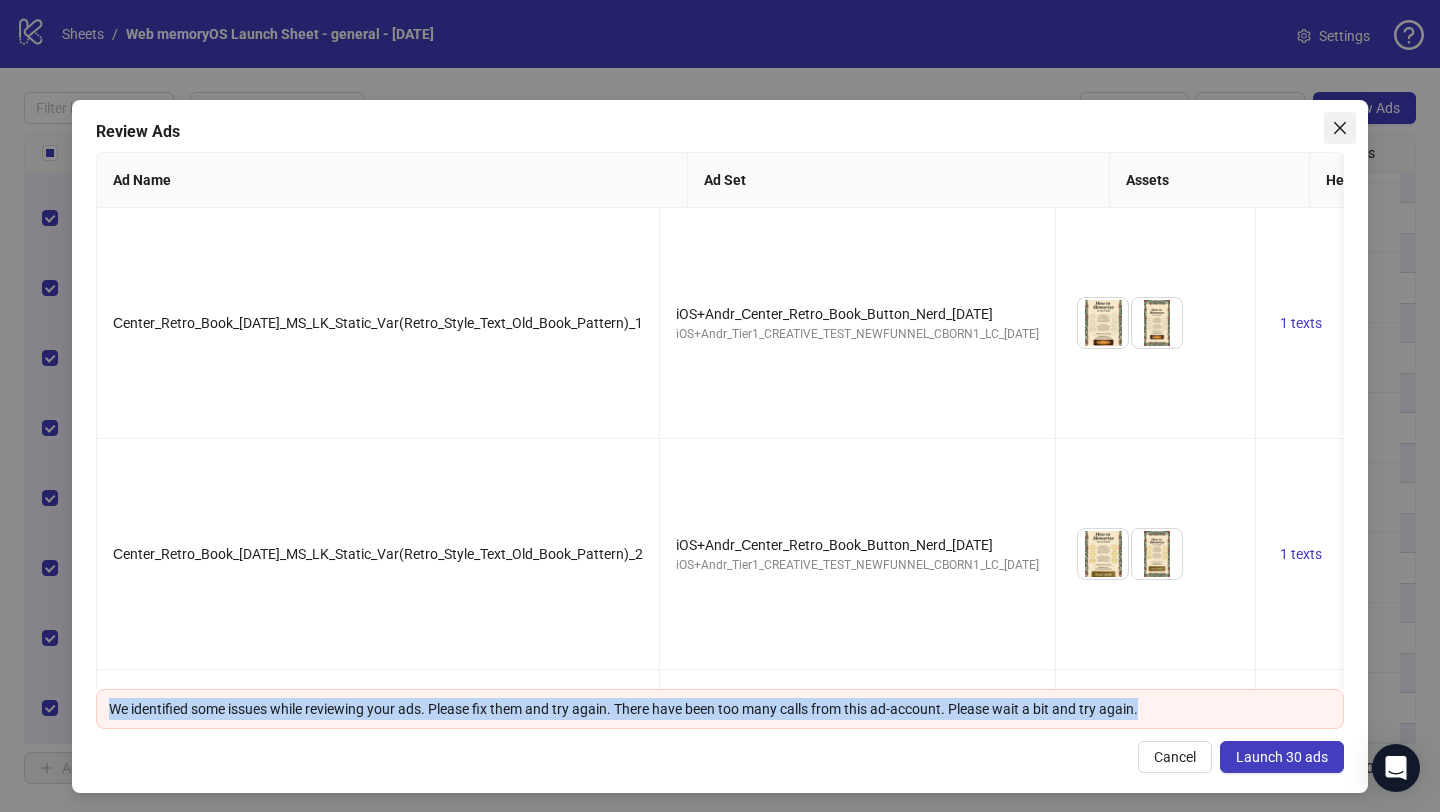 click 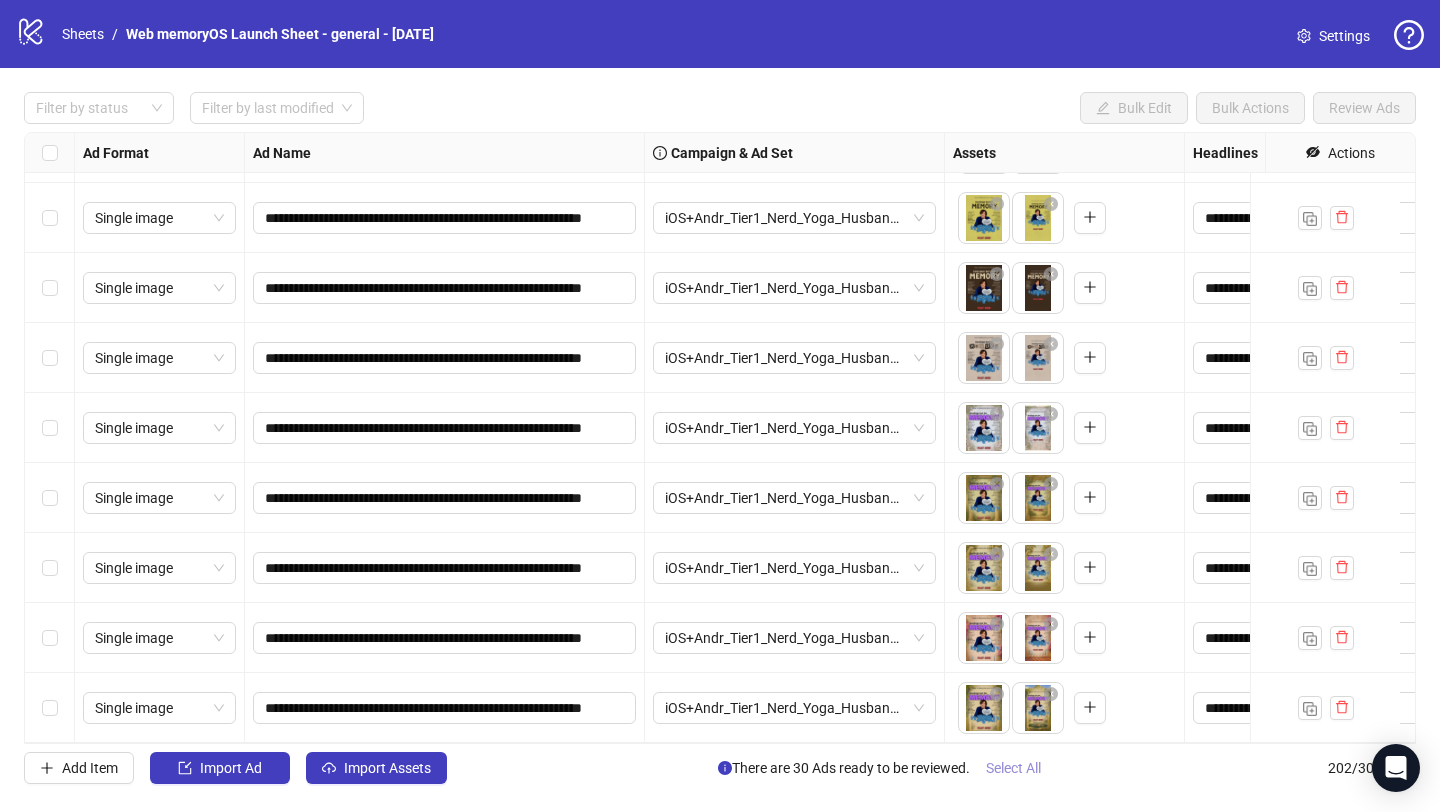 click on "Select All" at bounding box center (1013, 768) 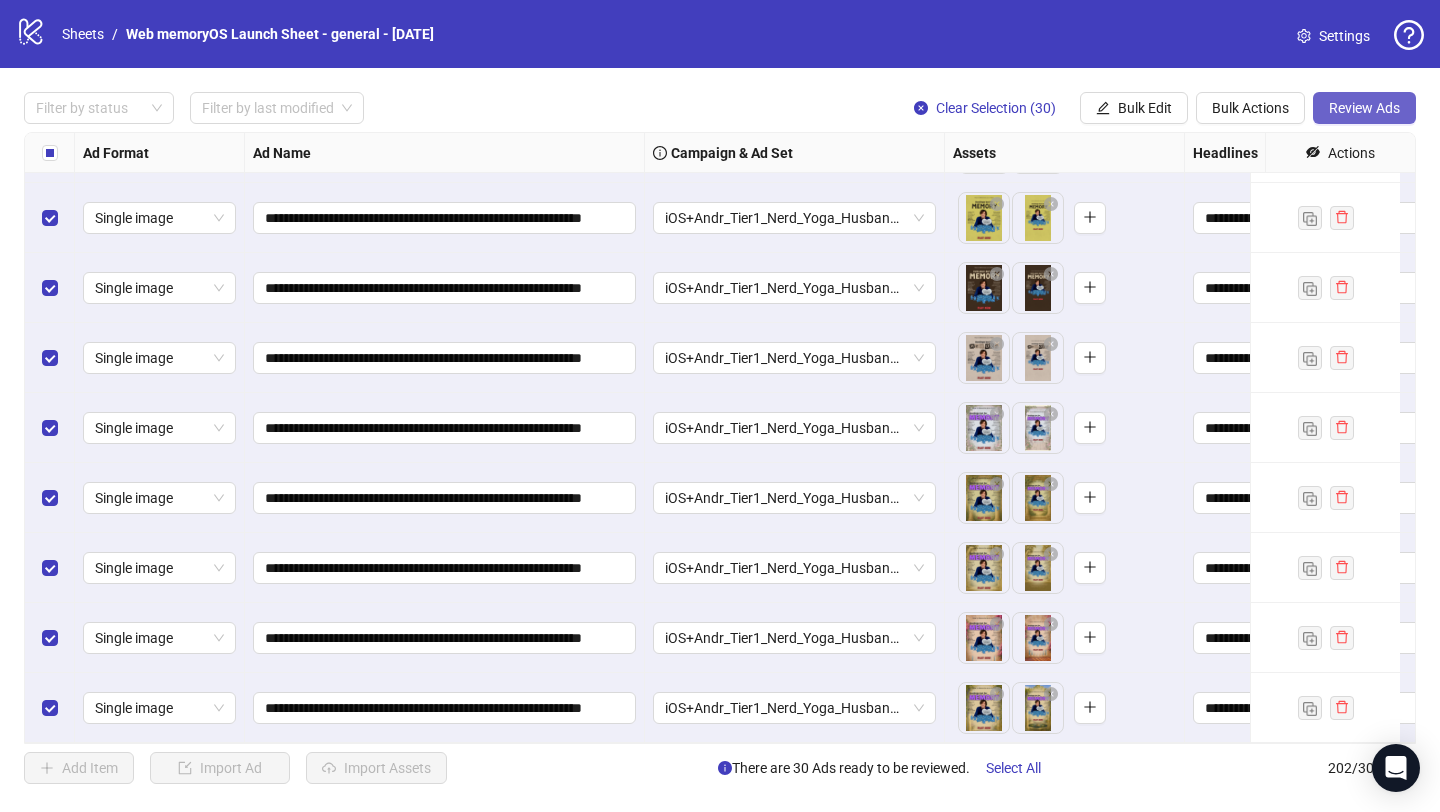 click on "Review Ads" at bounding box center [1364, 108] 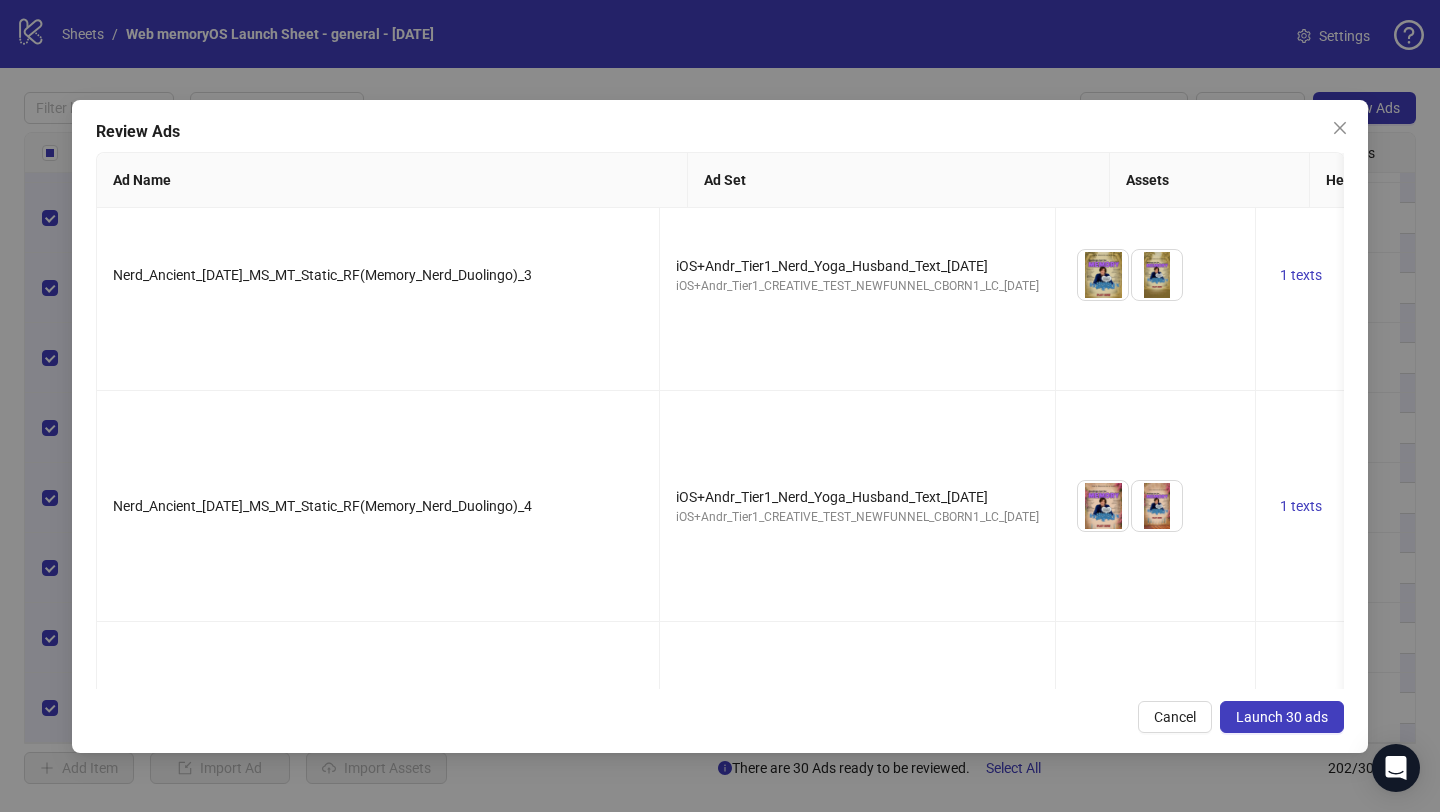scroll, scrollTop: 6464, scrollLeft: 0, axis: vertical 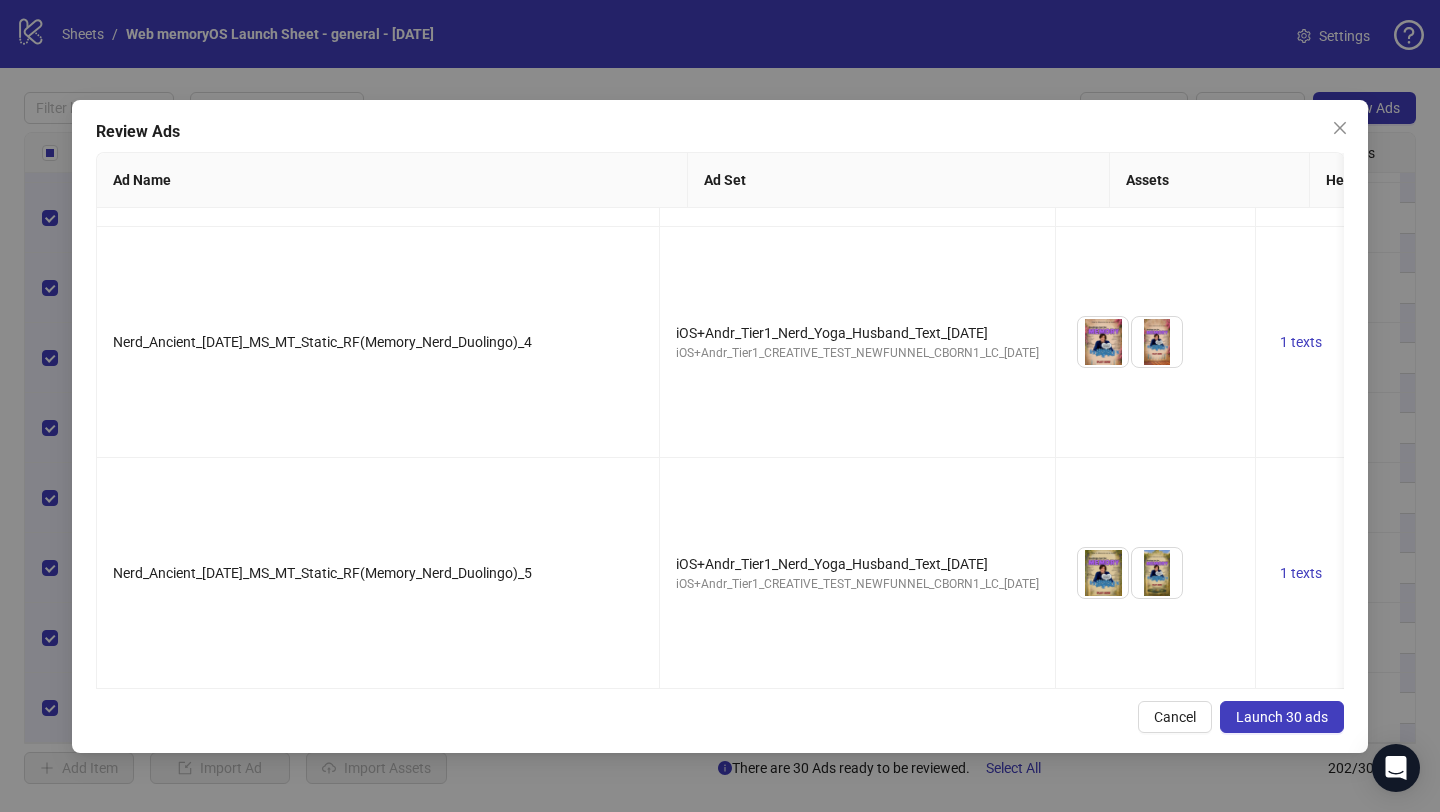 click on "Launch 30 ads" at bounding box center (1282, 717) 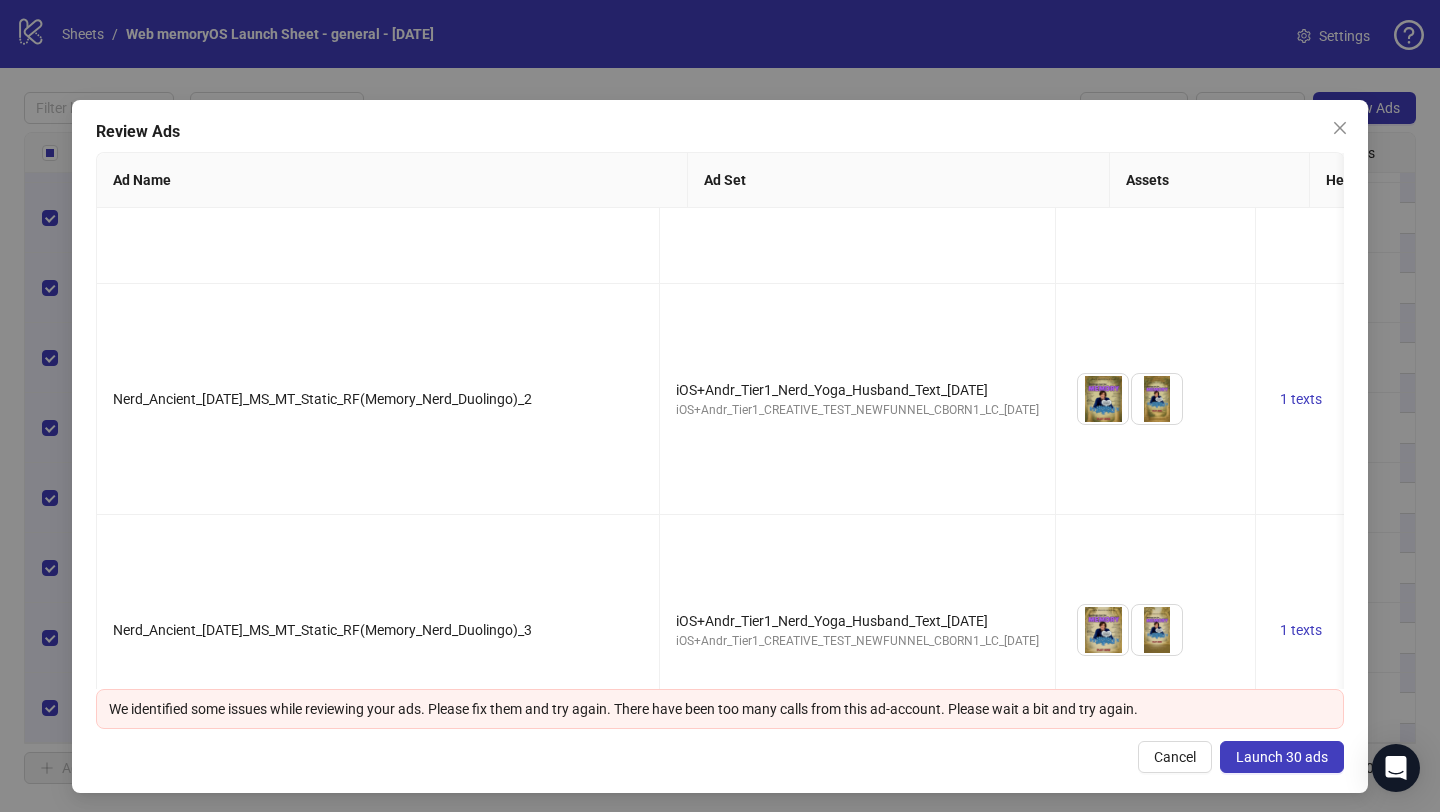 scroll, scrollTop: 6464, scrollLeft: 0, axis: vertical 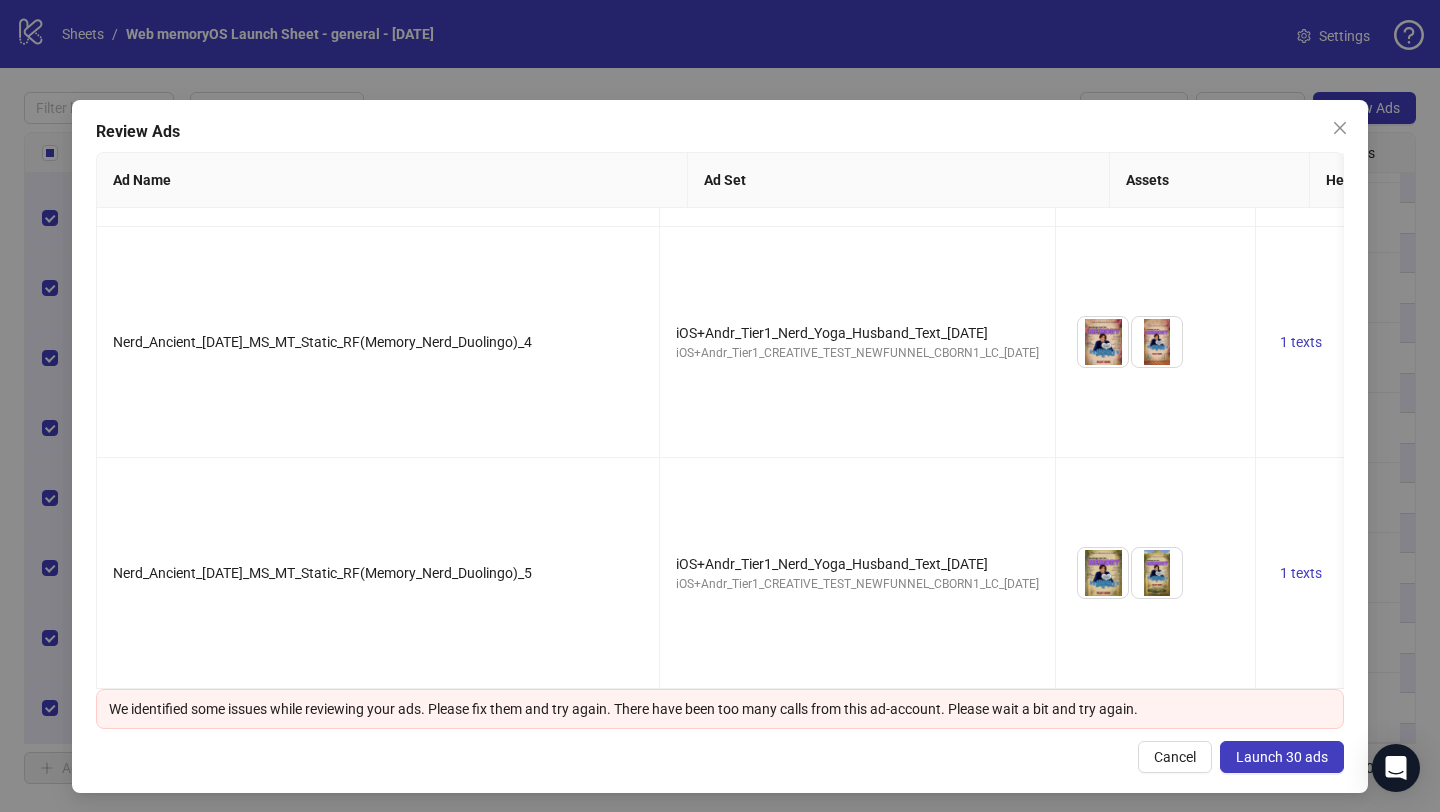 click on "Launch 30 ads" at bounding box center [1282, 757] 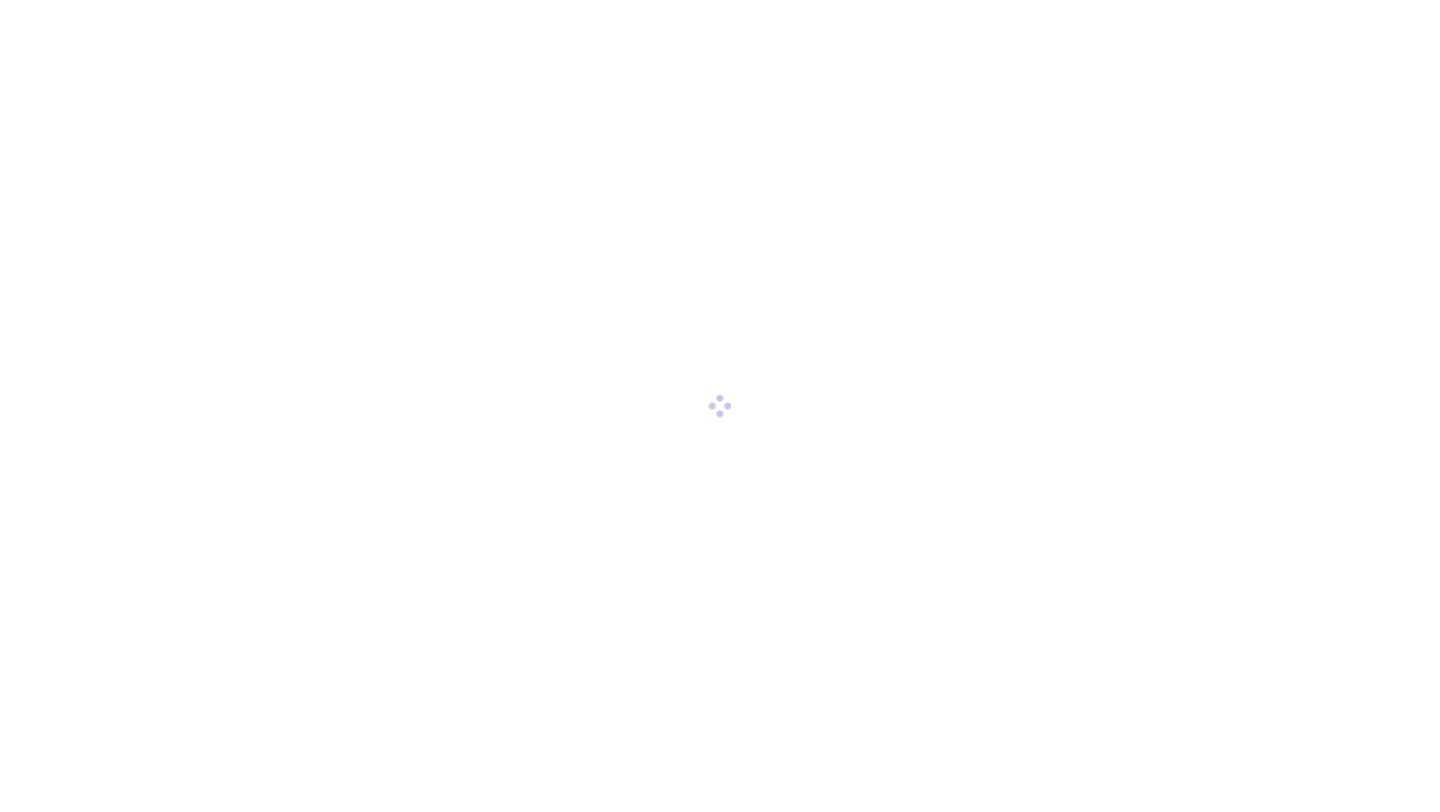 scroll, scrollTop: 0, scrollLeft: 0, axis: both 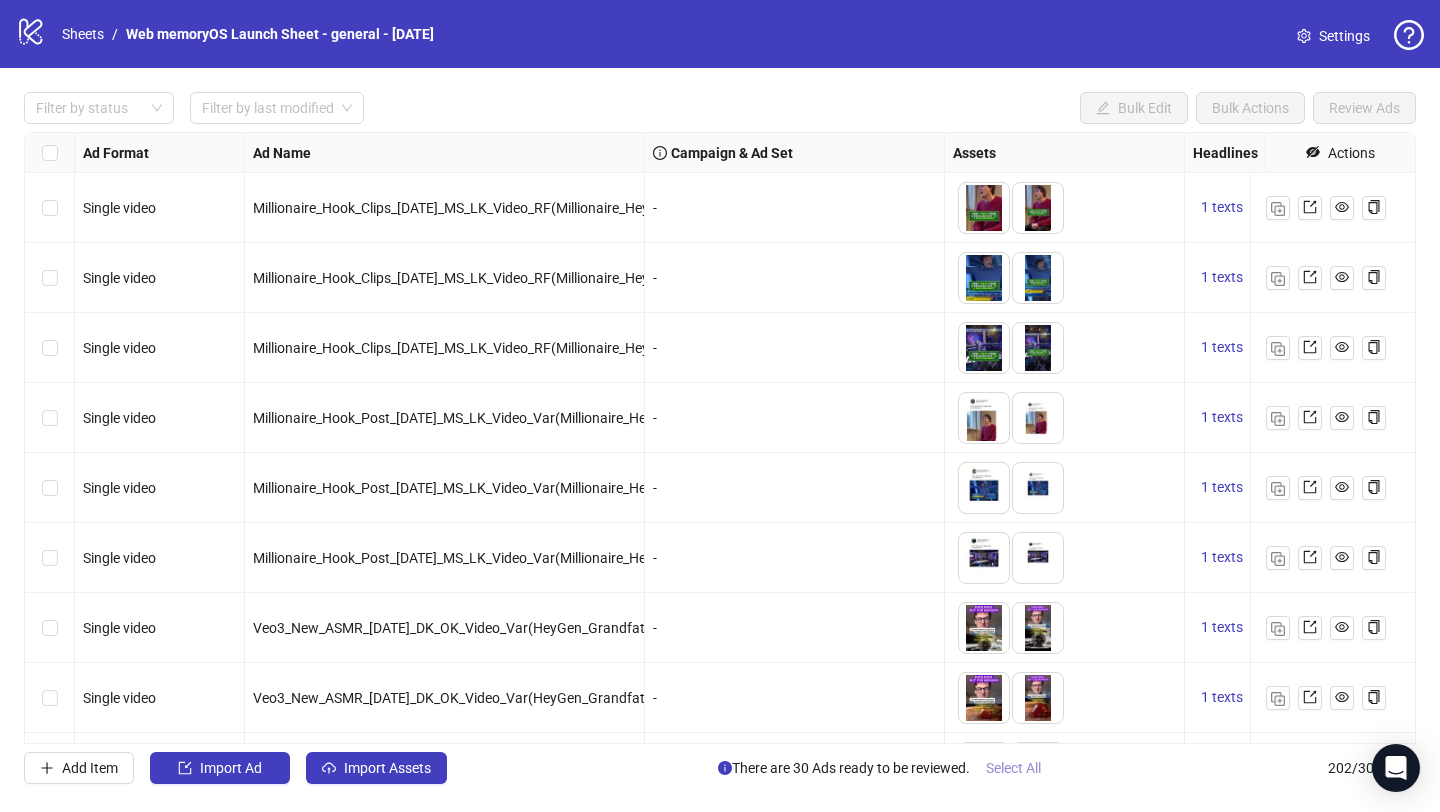 click on "Select All" at bounding box center (1013, 768) 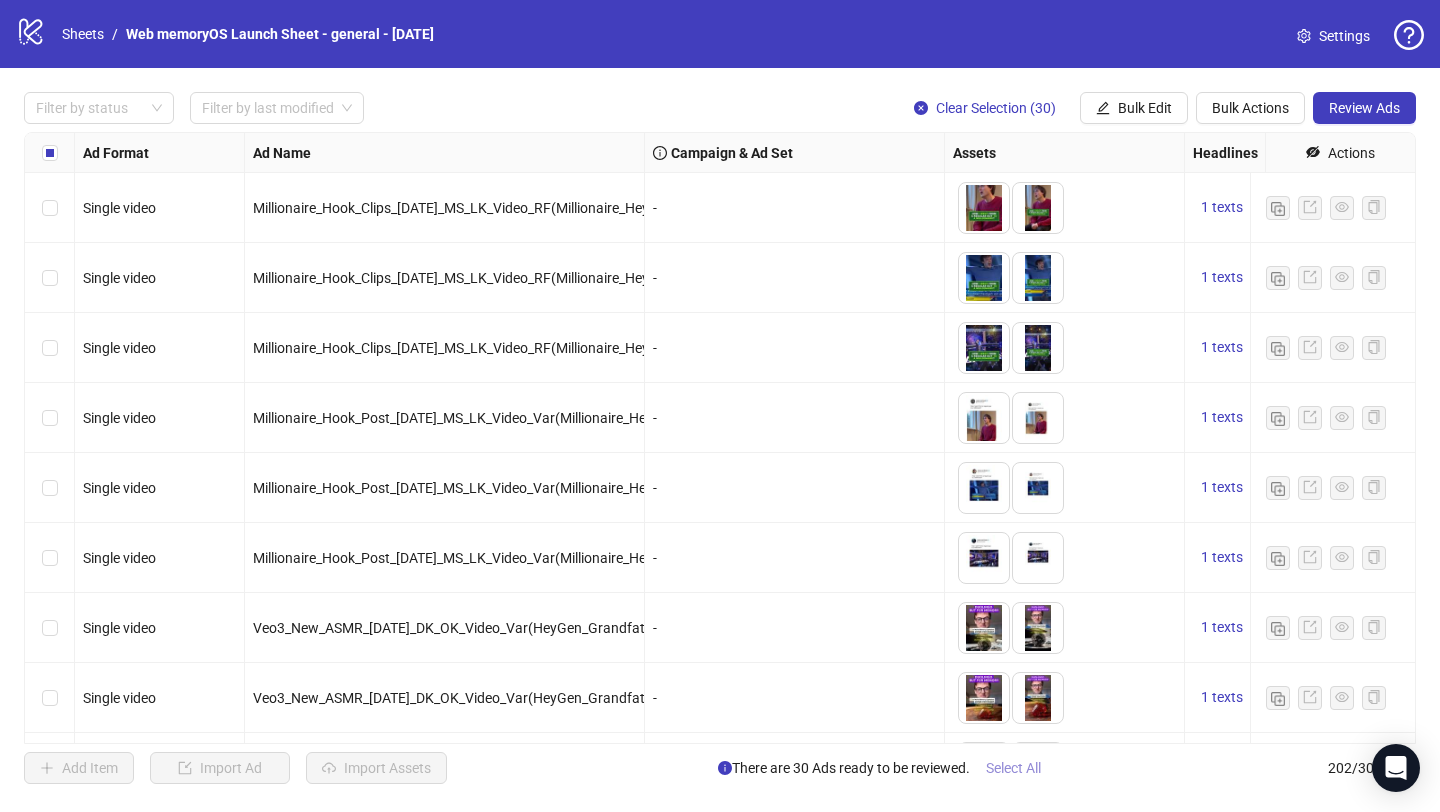 click on "Select All" at bounding box center (1013, 768) 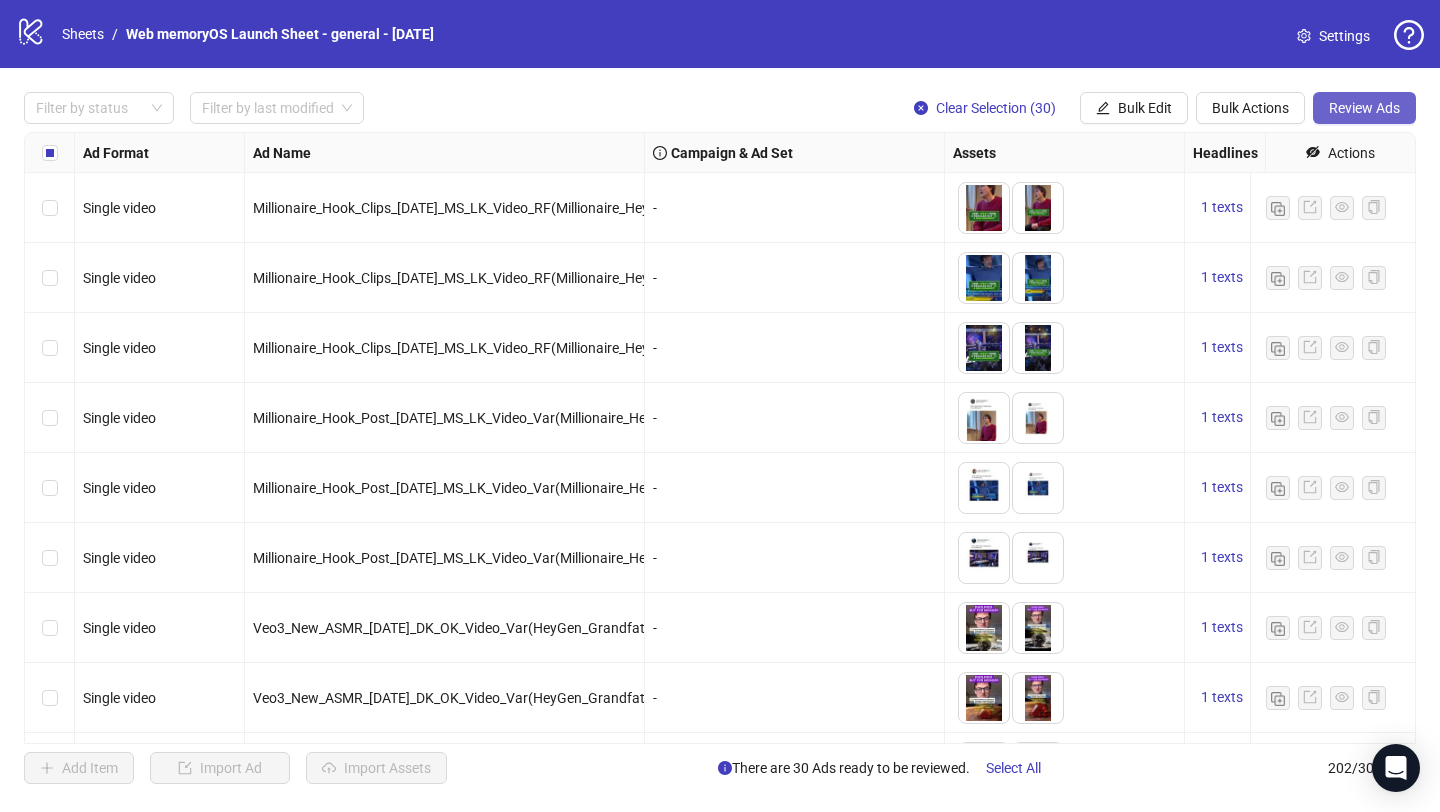 click on "Review Ads" at bounding box center [1364, 108] 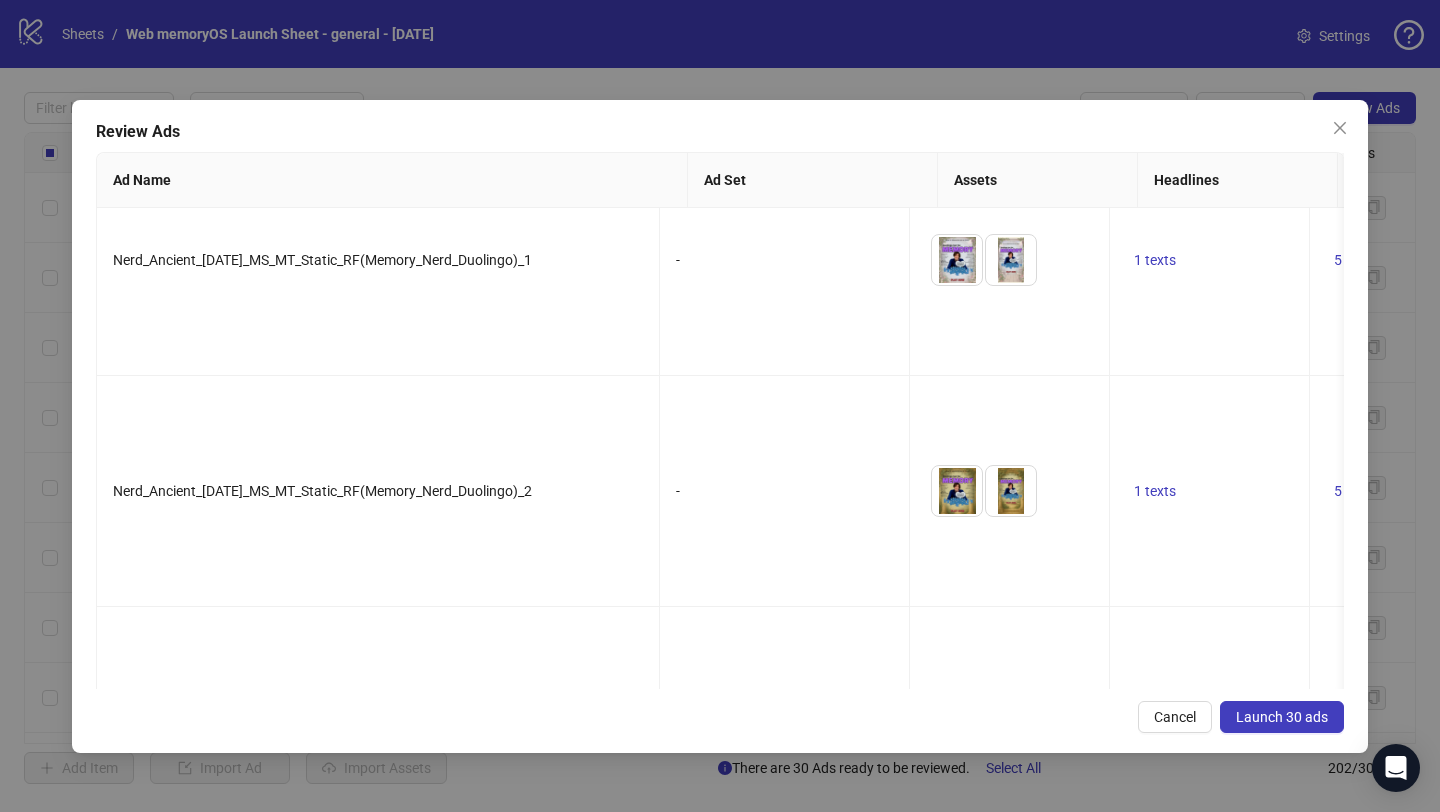 scroll, scrollTop: 6464, scrollLeft: 0, axis: vertical 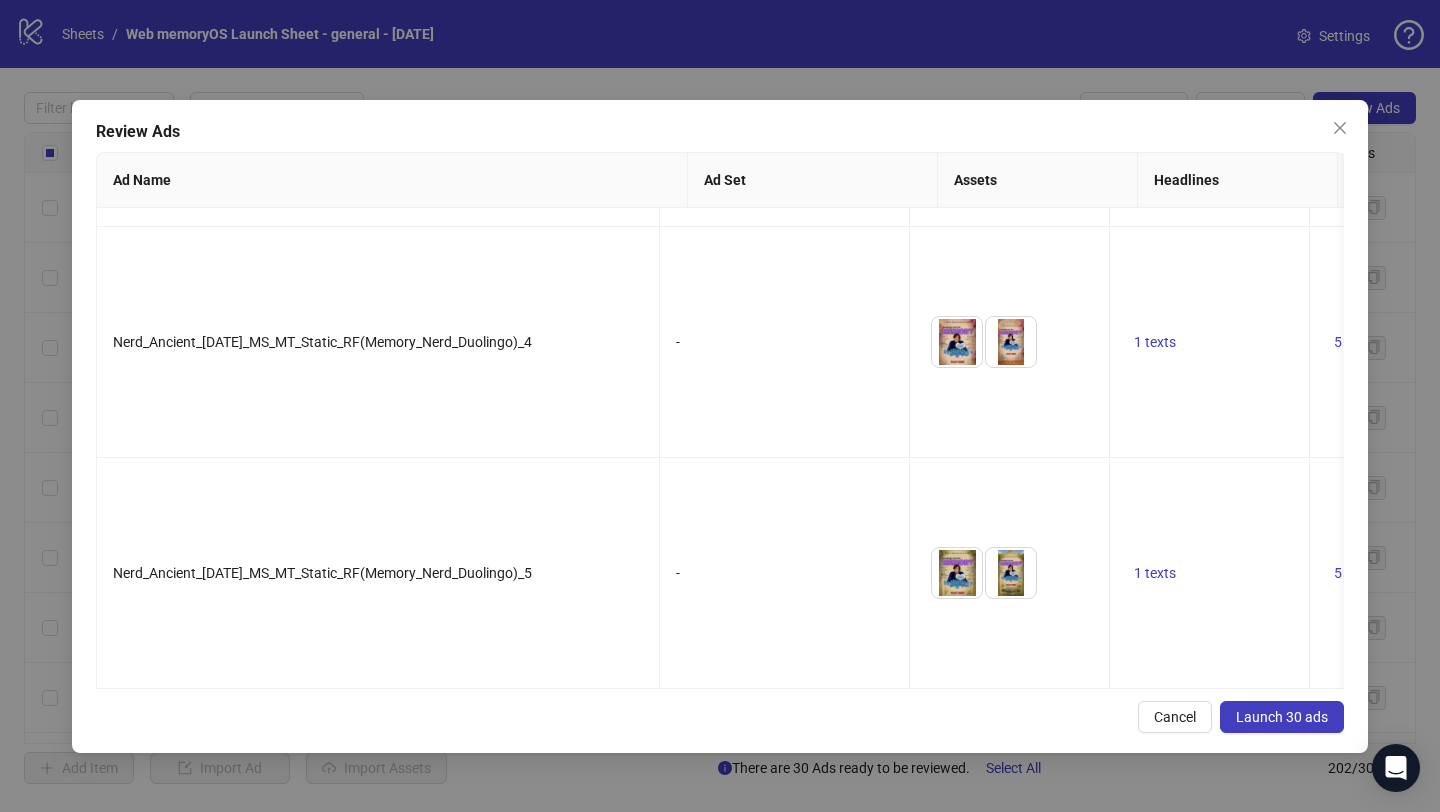 click on "Launch 30 ads" at bounding box center (1282, 717) 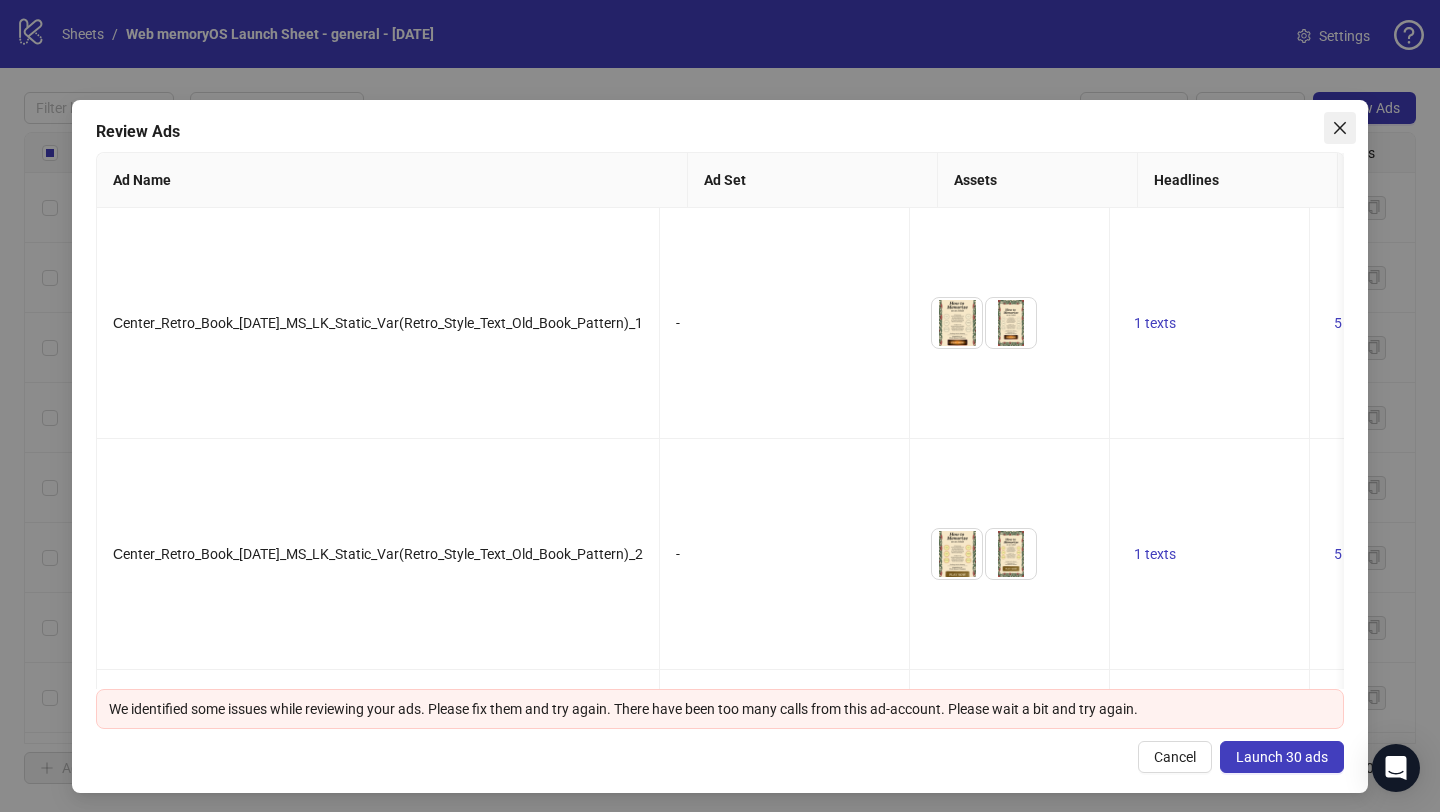 click 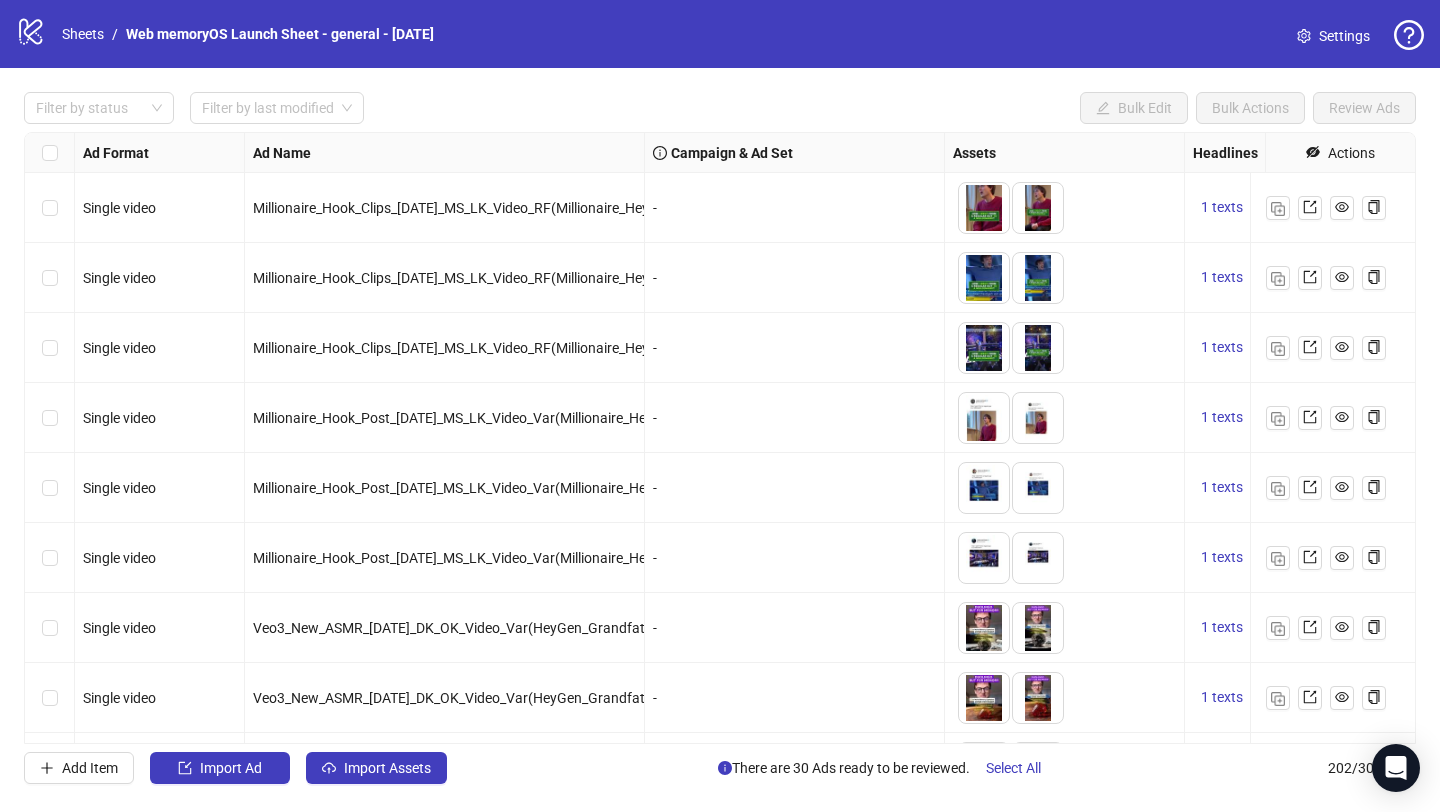 click 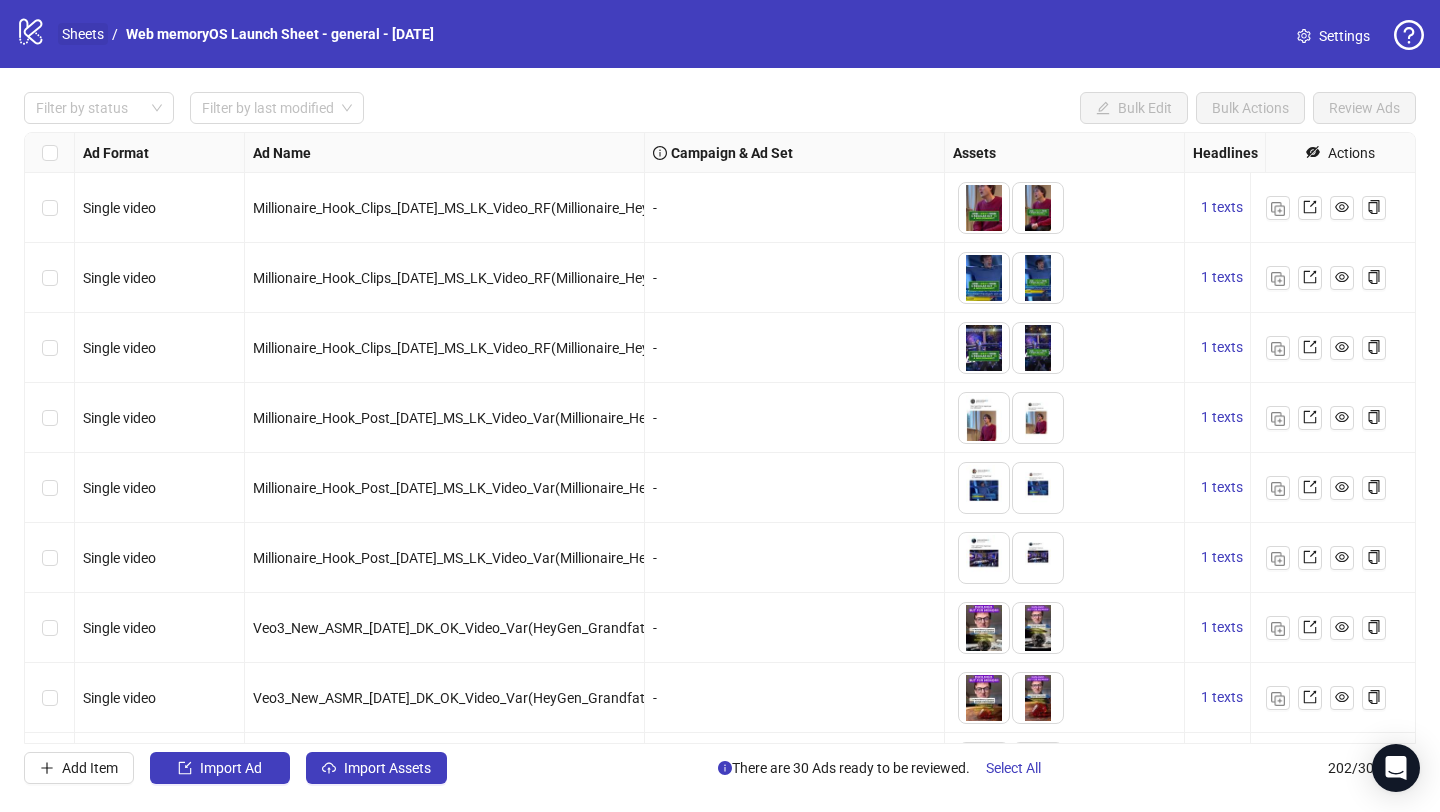 click on "Sheets" at bounding box center (83, 34) 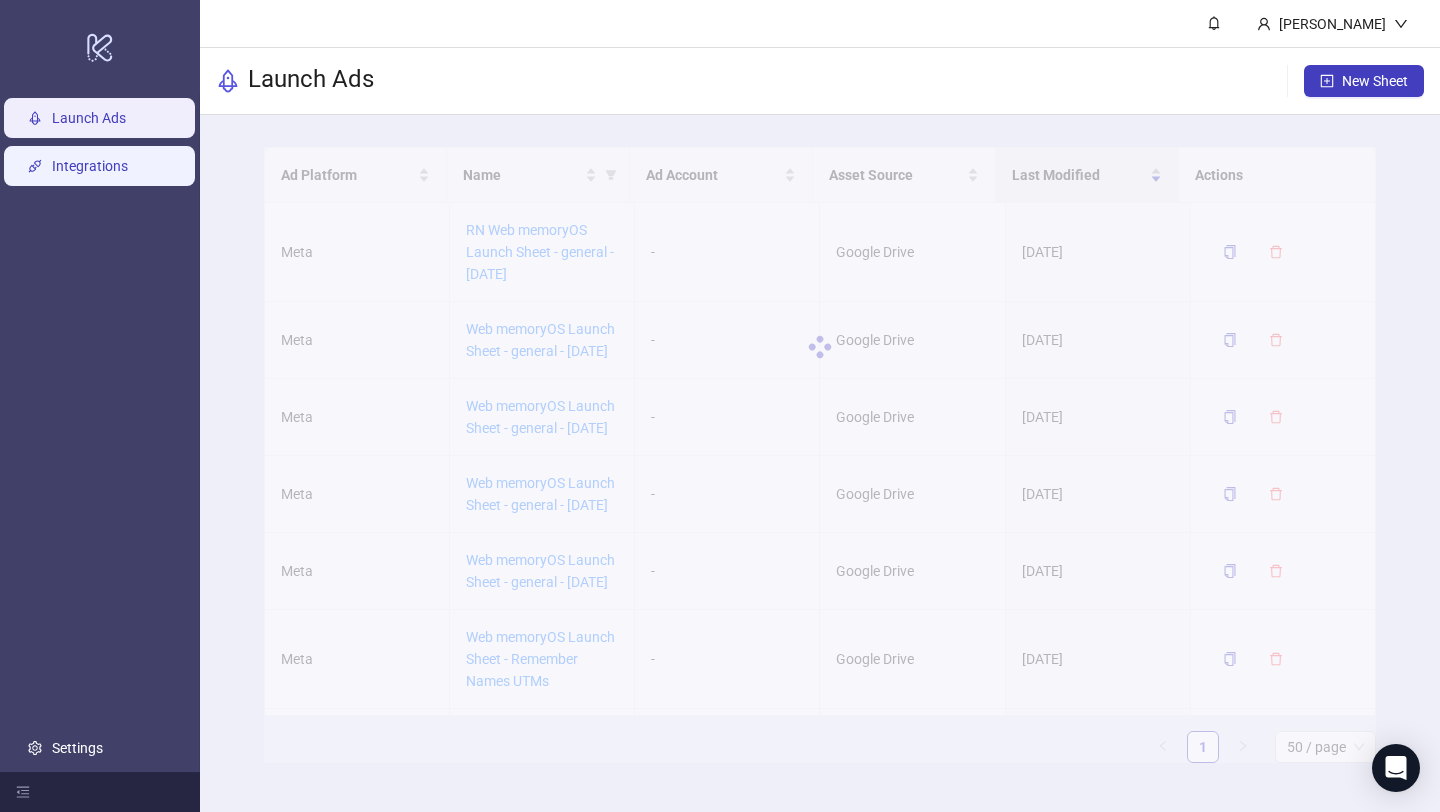 click on "Integrations" at bounding box center [90, 166] 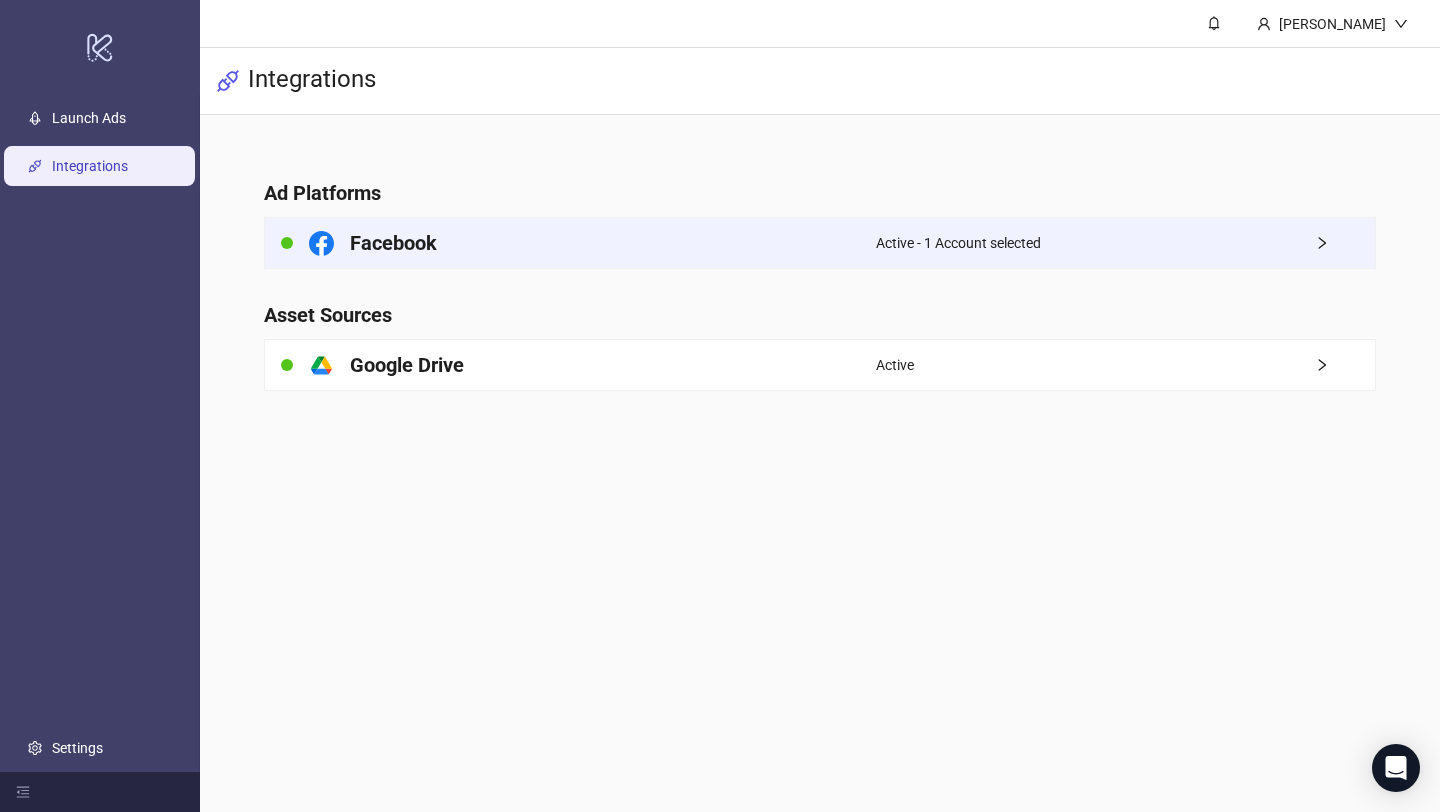 click on "Facebook" at bounding box center (393, 243) 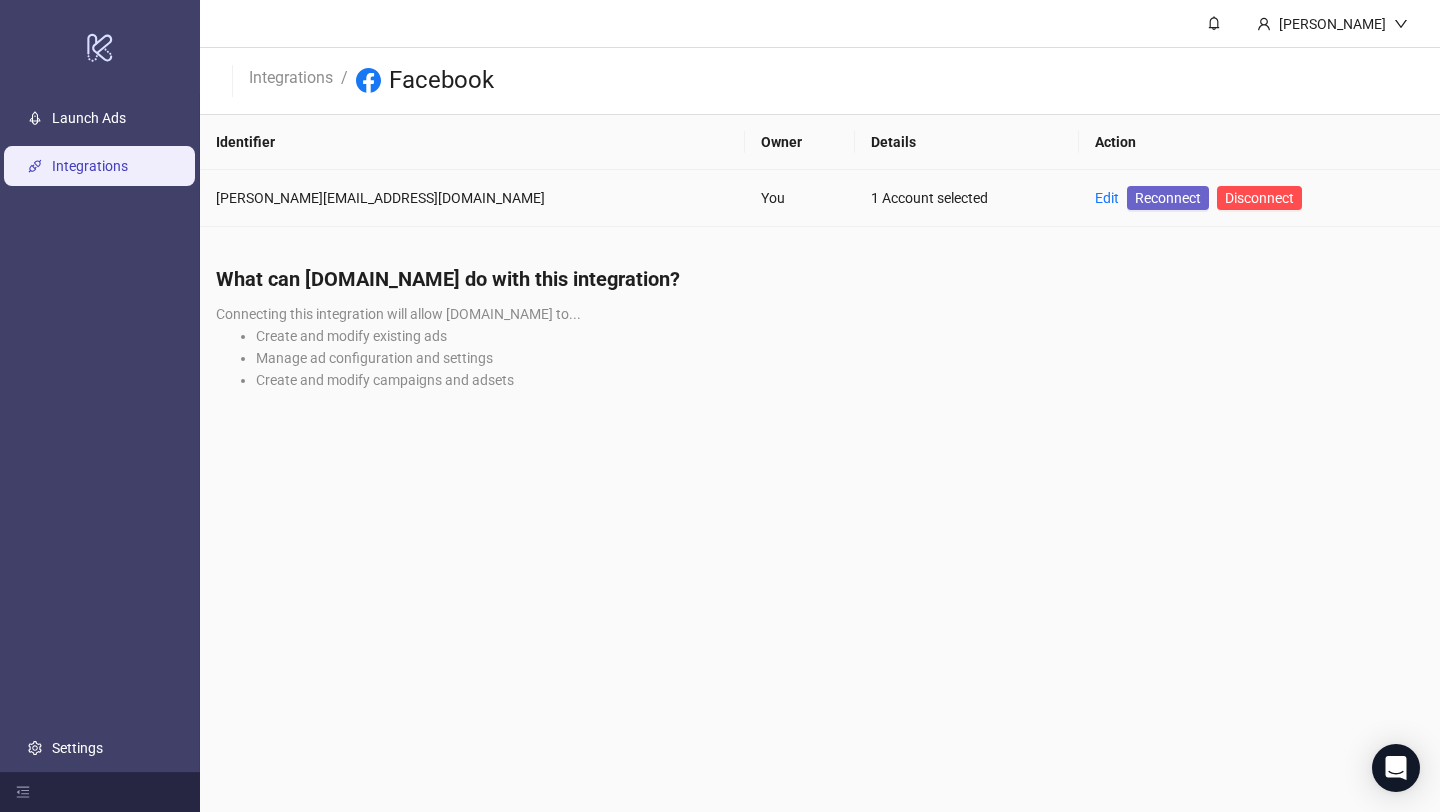 click on "Reconnect" at bounding box center [1168, 198] 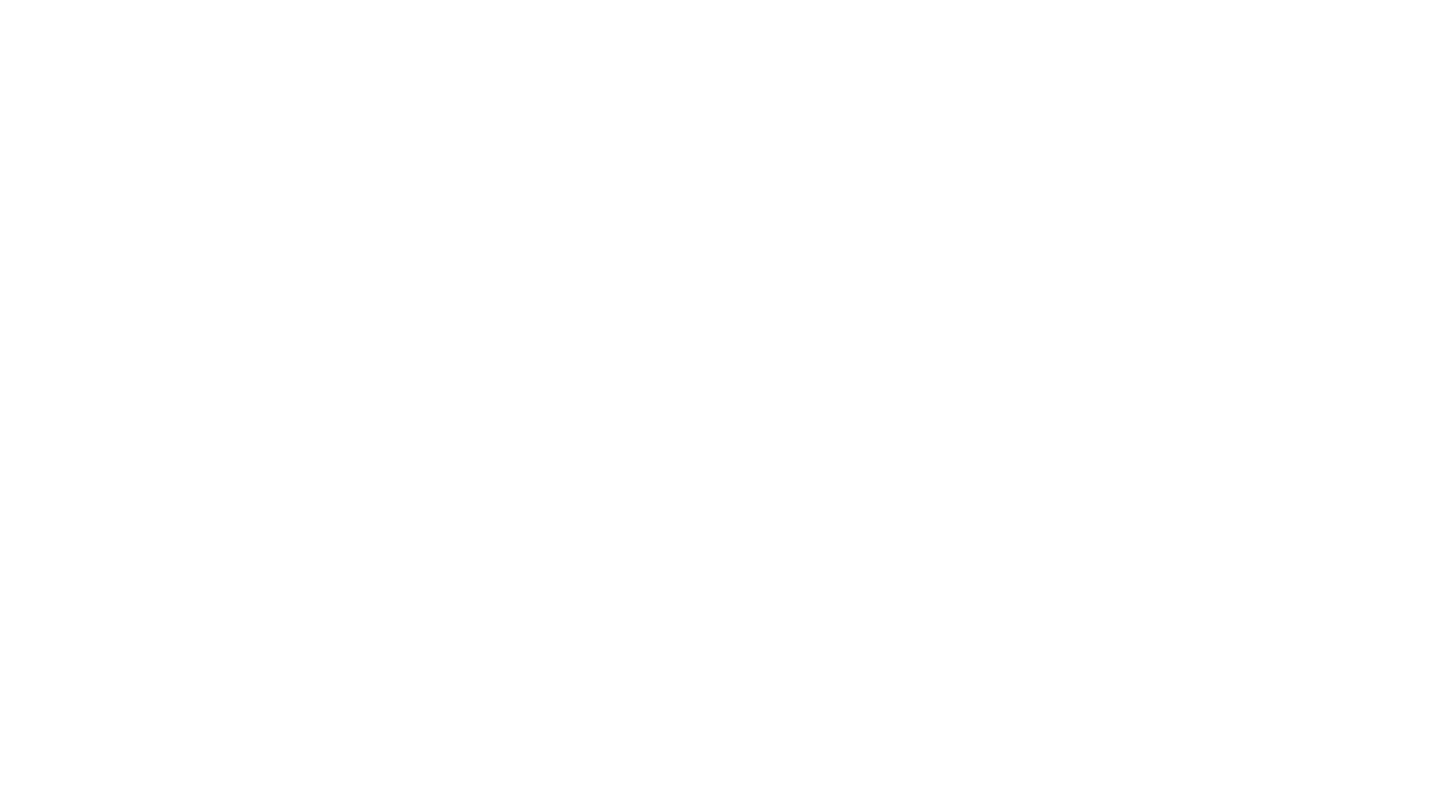 scroll, scrollTop: 0, scrollLeft: 0, axis: both 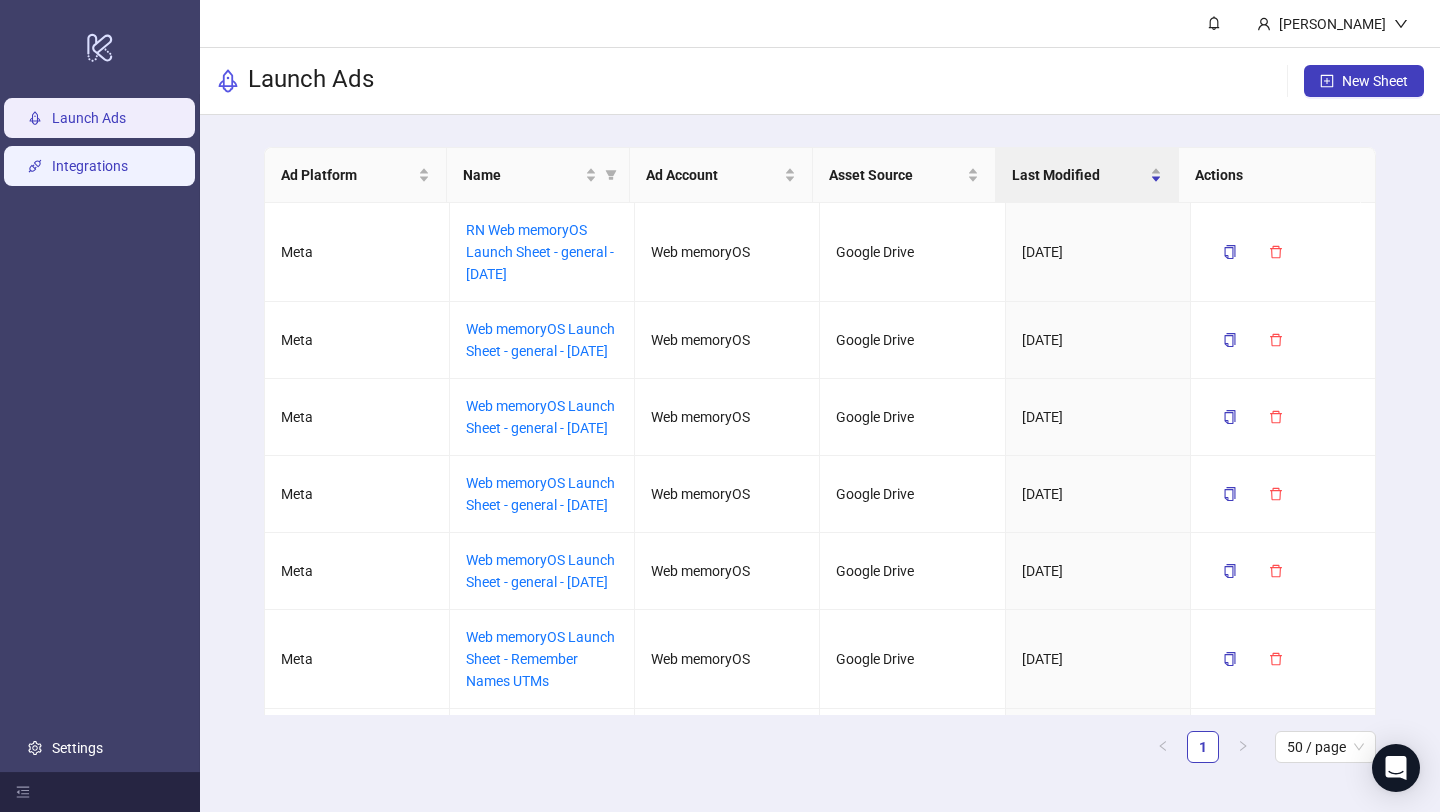 click on "Integrations" at bounding box center [90, 166] 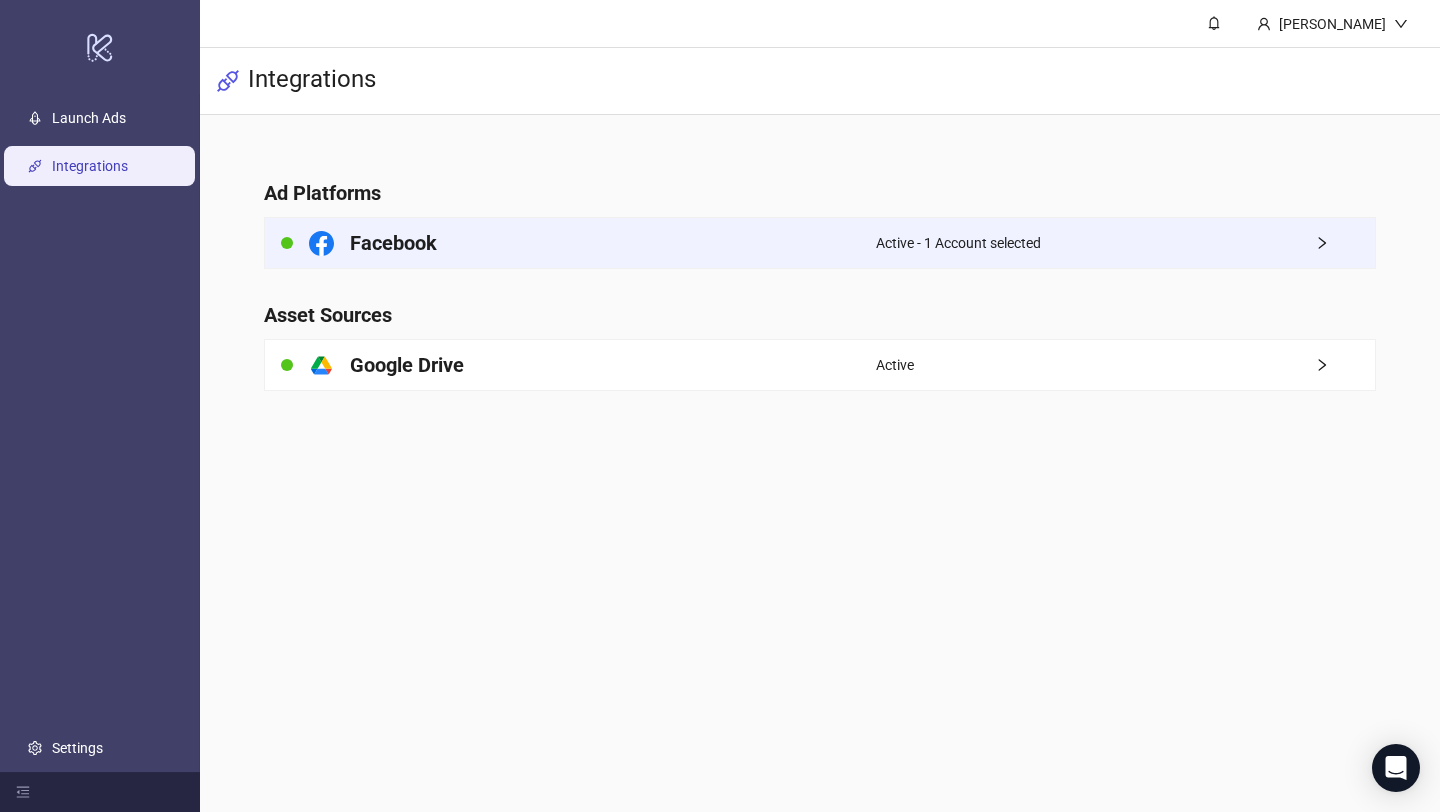click on "Active - 1 Account selected" at bounding box center (1126, 243) 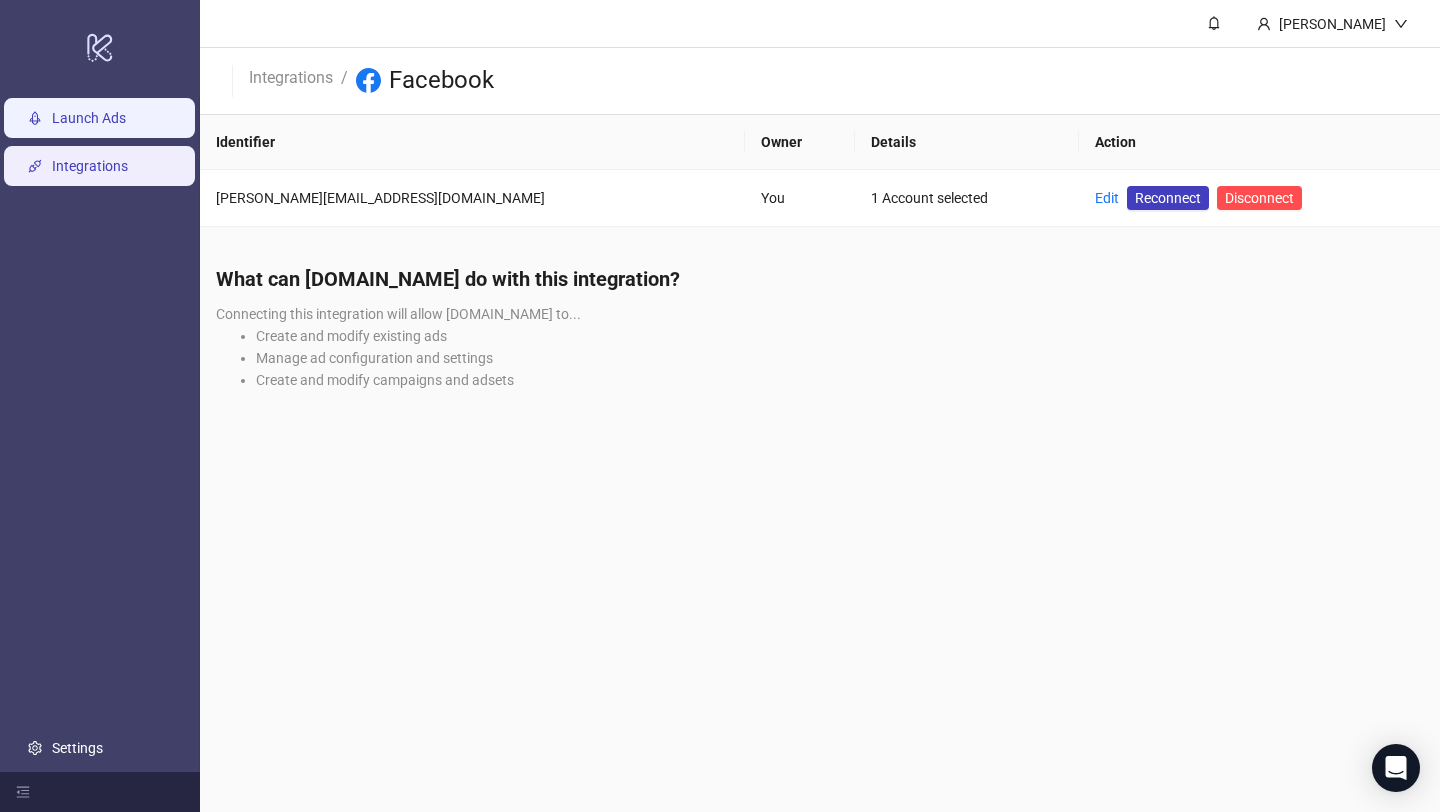 click on "Launch Ads" at bounding box center (89, 118) 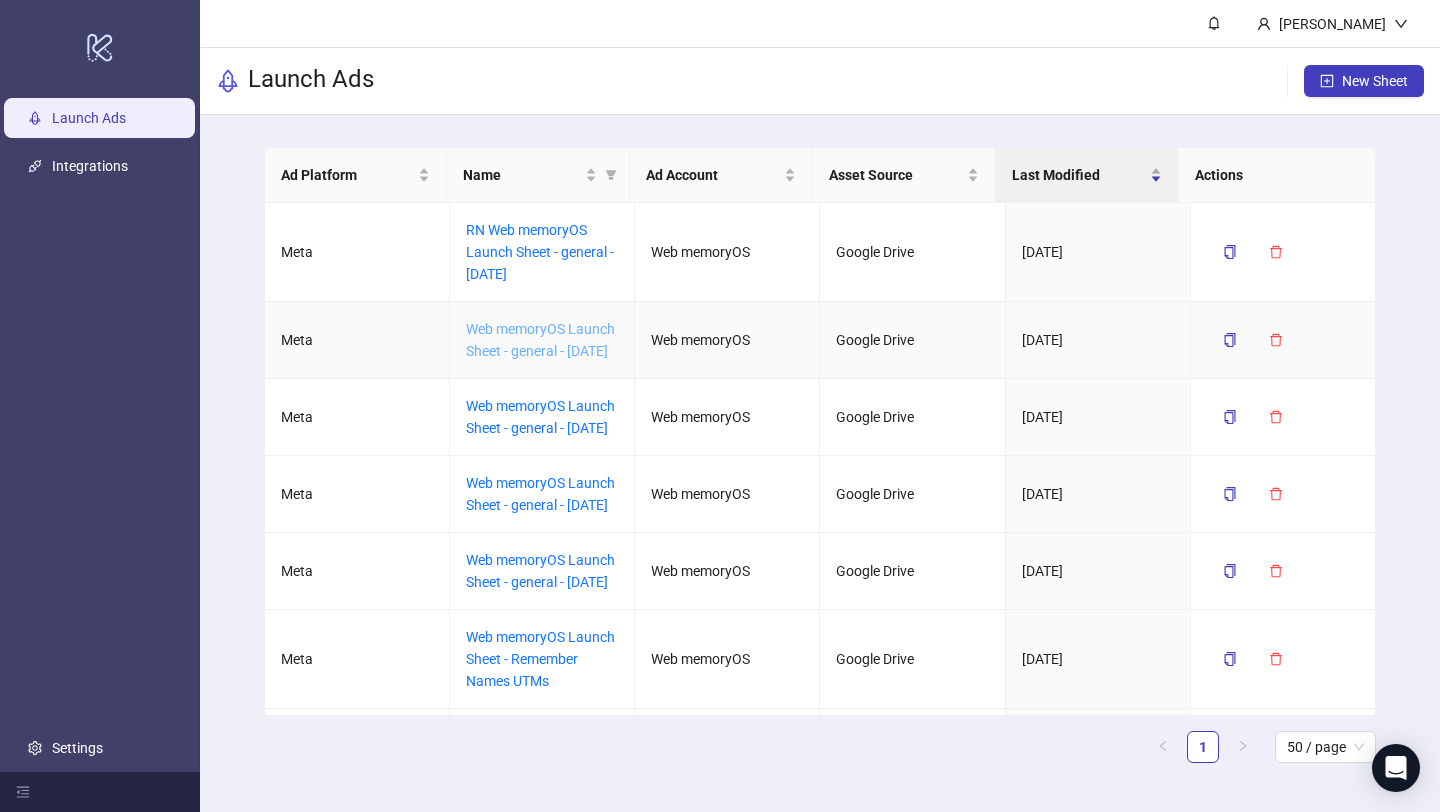 click on "Web memoryOS Launch Sheet - general - [DATE]" at bounding box center [540, 340] 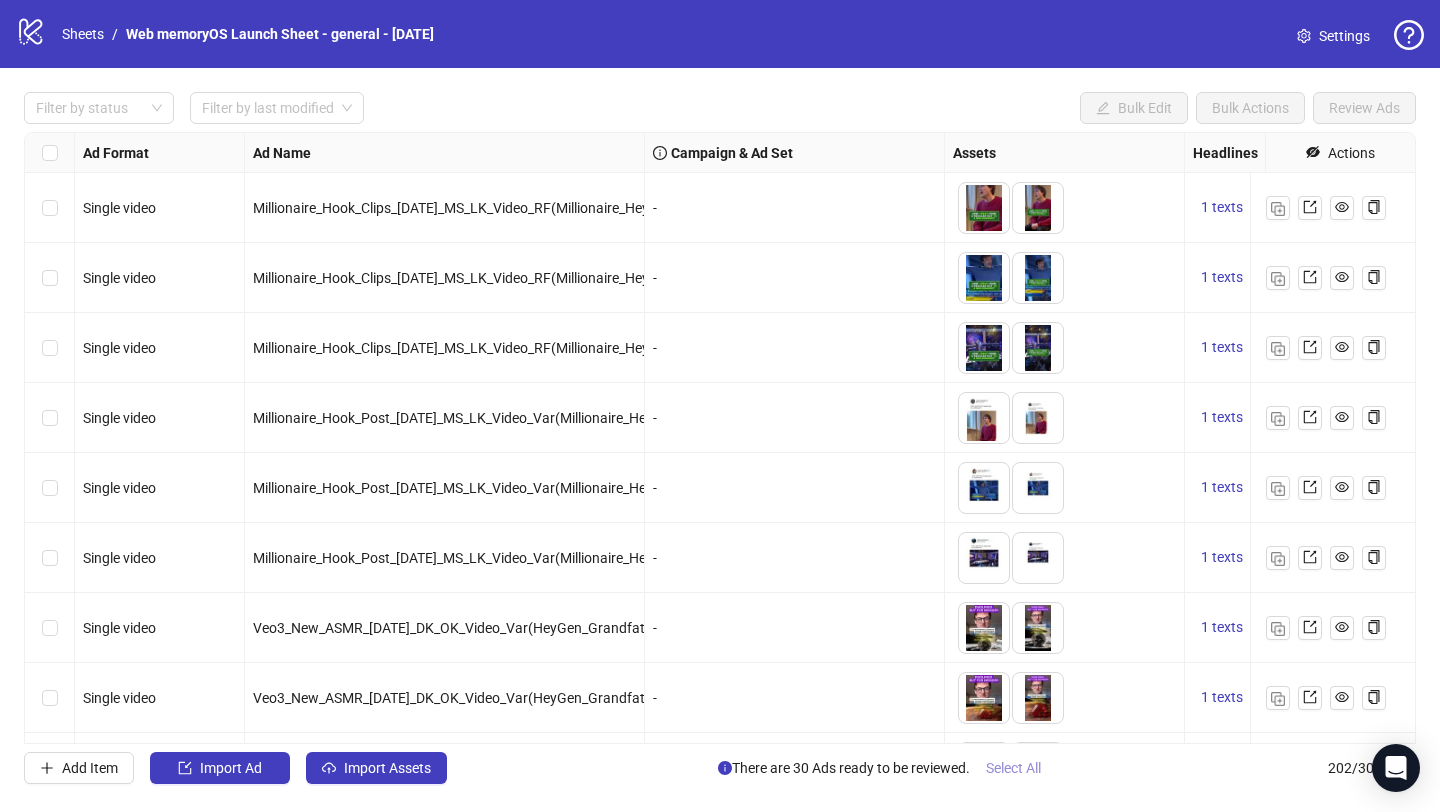 click on "Select All" at bounding box center (1013, 768) 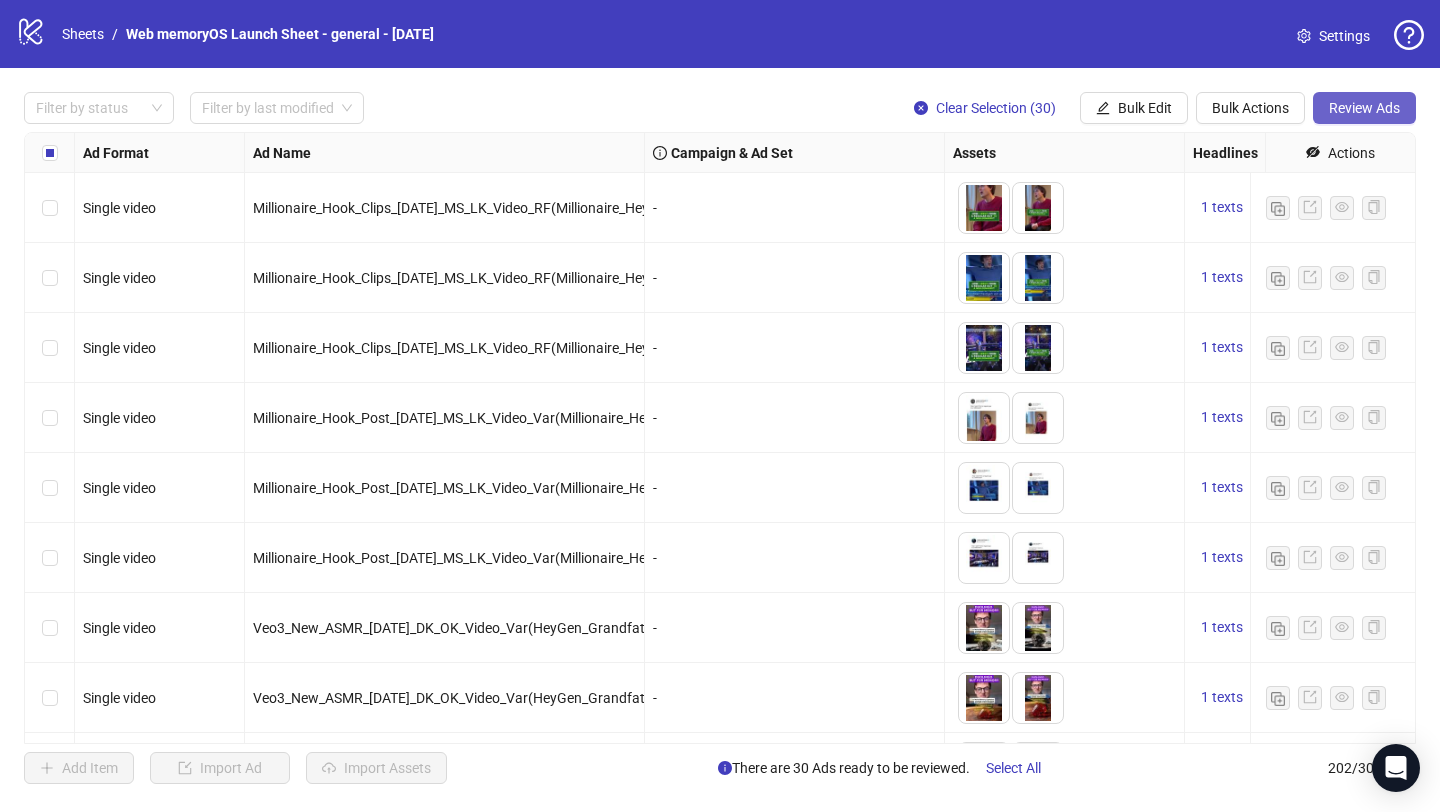 click on "Review Ads" at bounding box center [1364, 108] 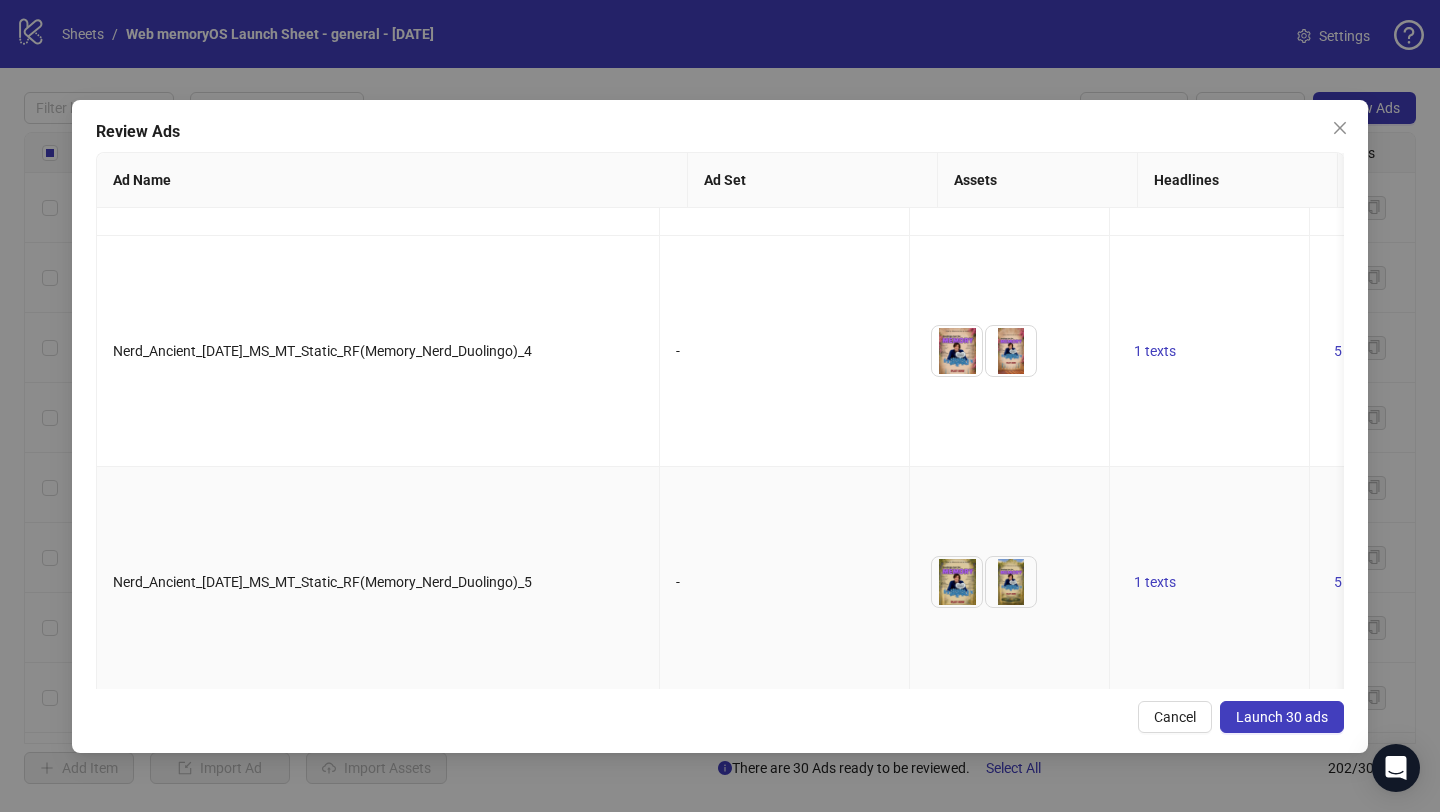 scroll, scrollTop: 6464, scrollLeft: 0, axis: vertical 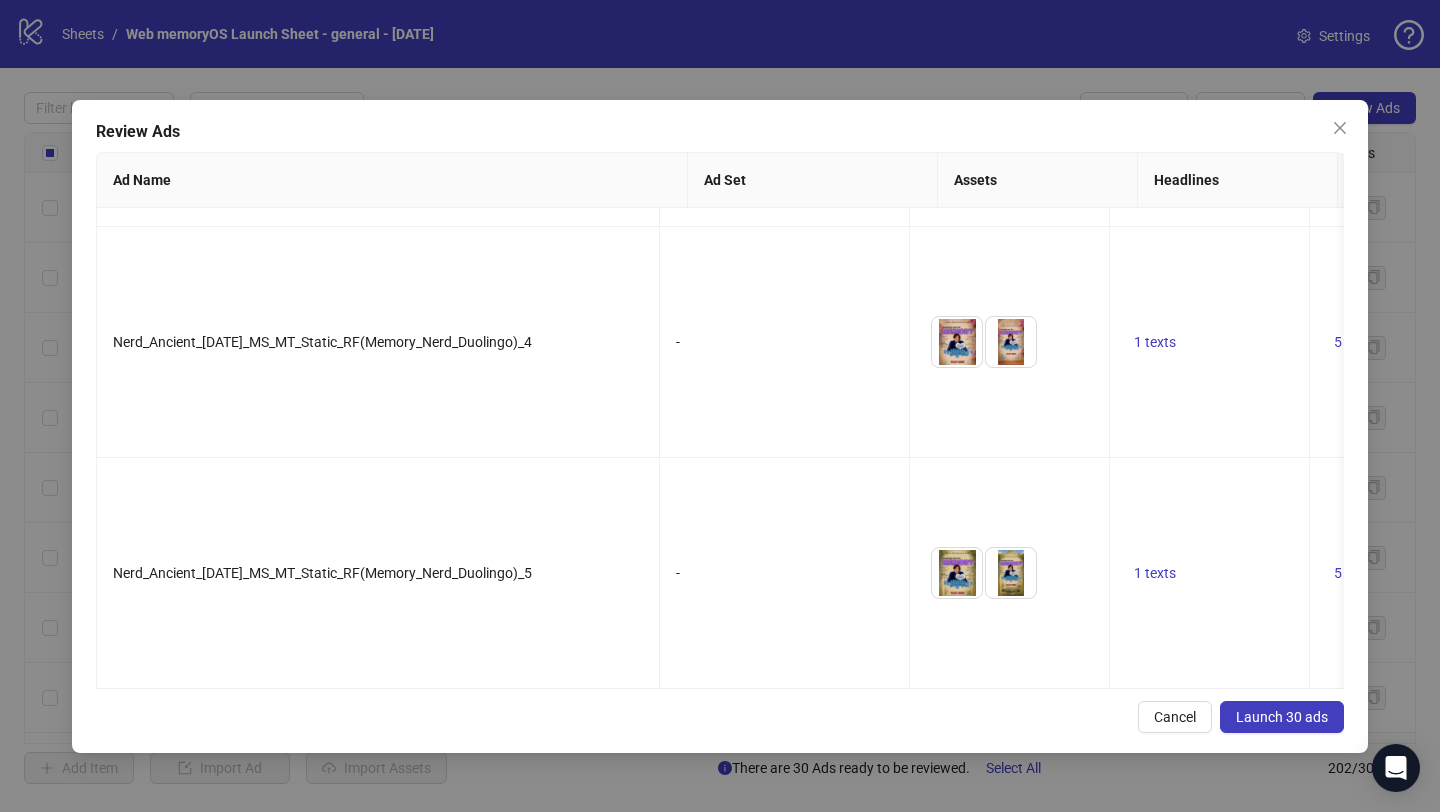 click on "Launch 30 ads" at bounding box center [1282, 717] 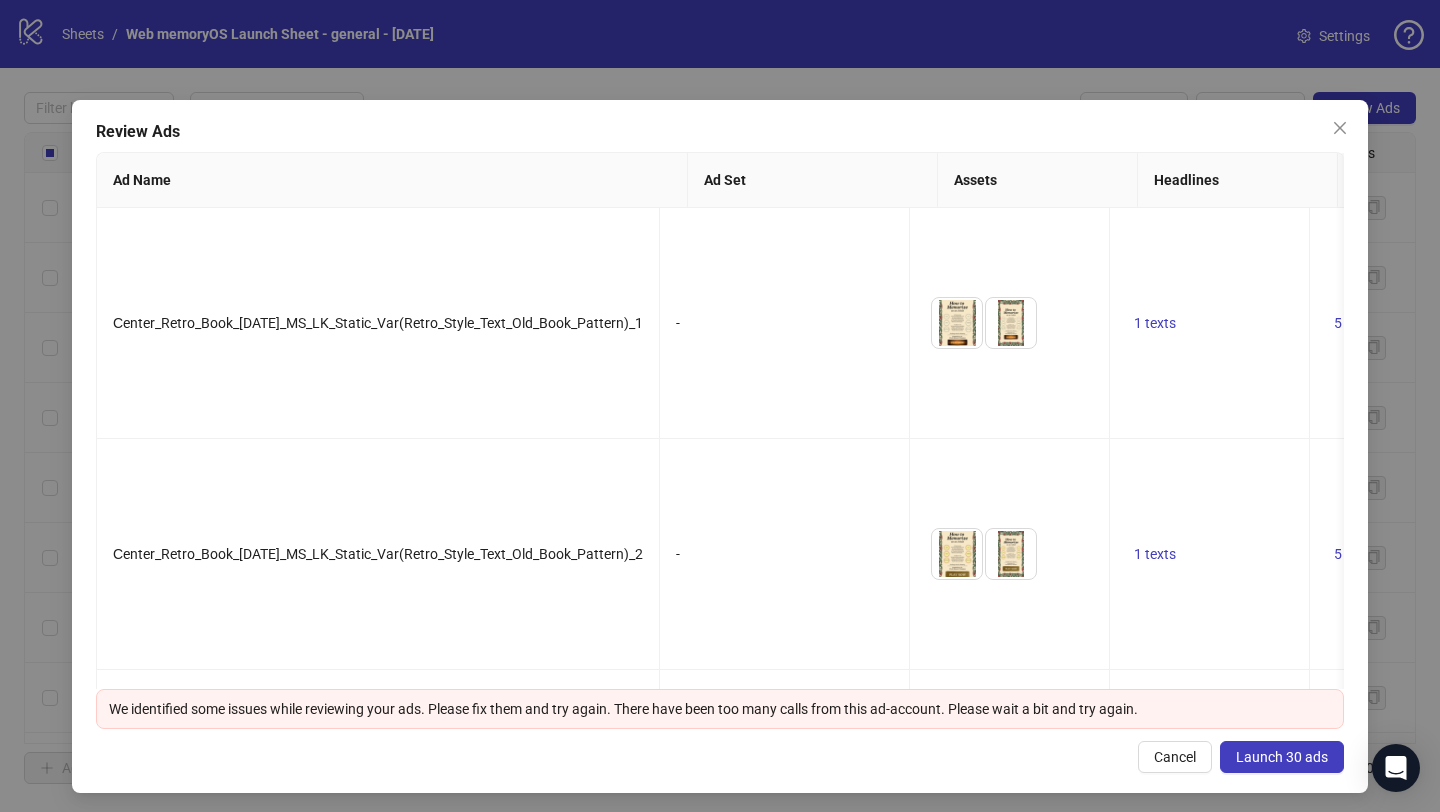 click on "Launch 30 ads" at bounding box center (1282, 757) 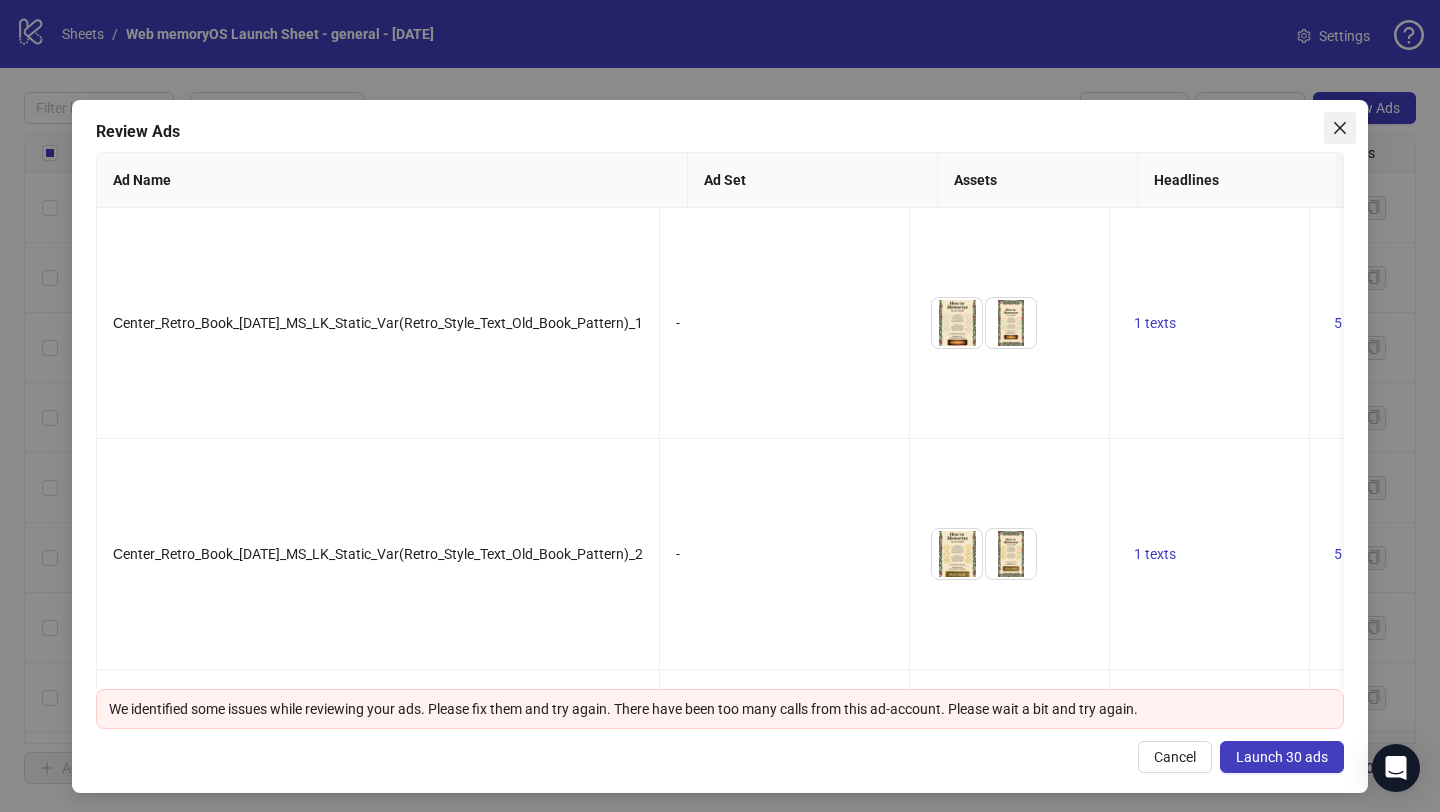 click 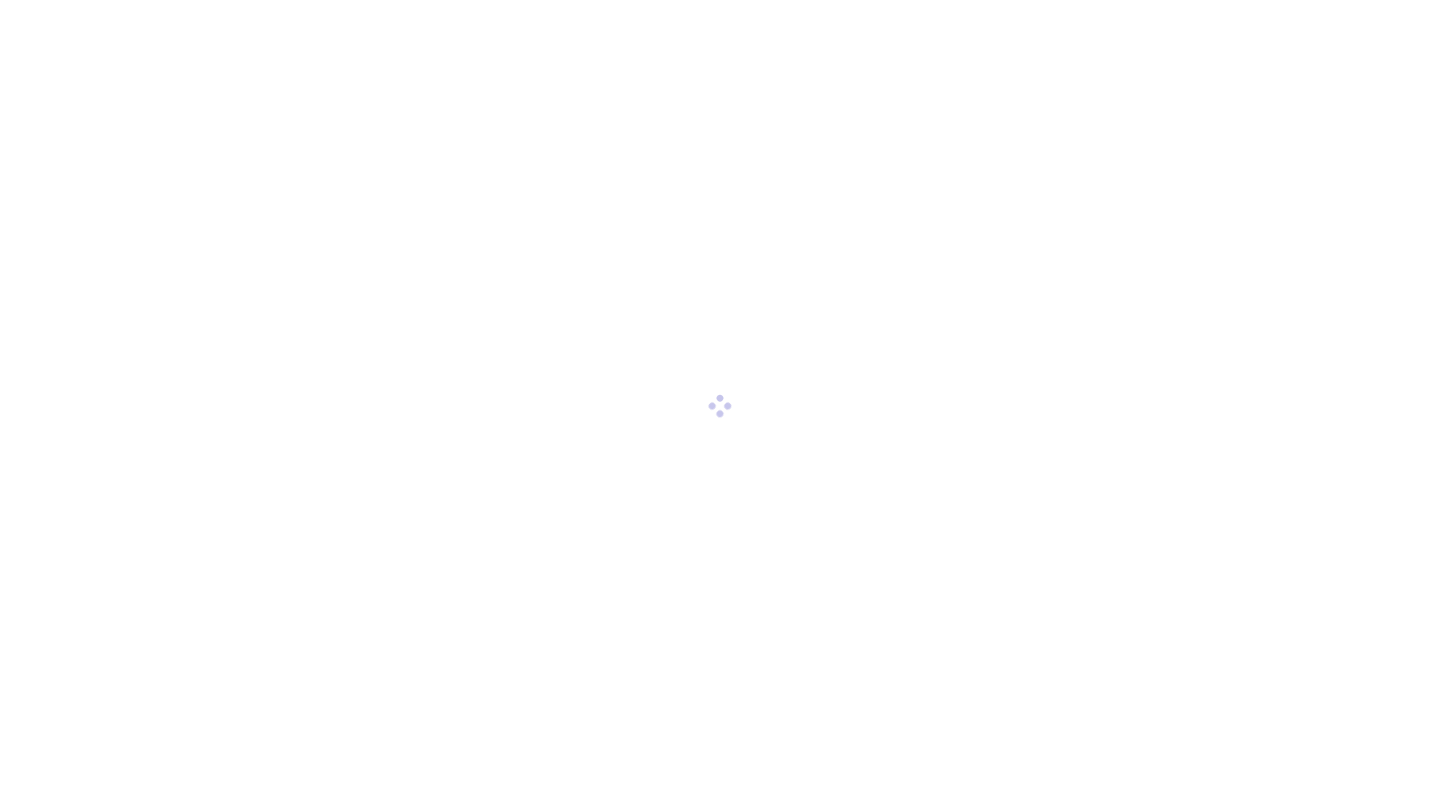 scroll, scrollTop: 0, scrollLeft: 0, axis: both 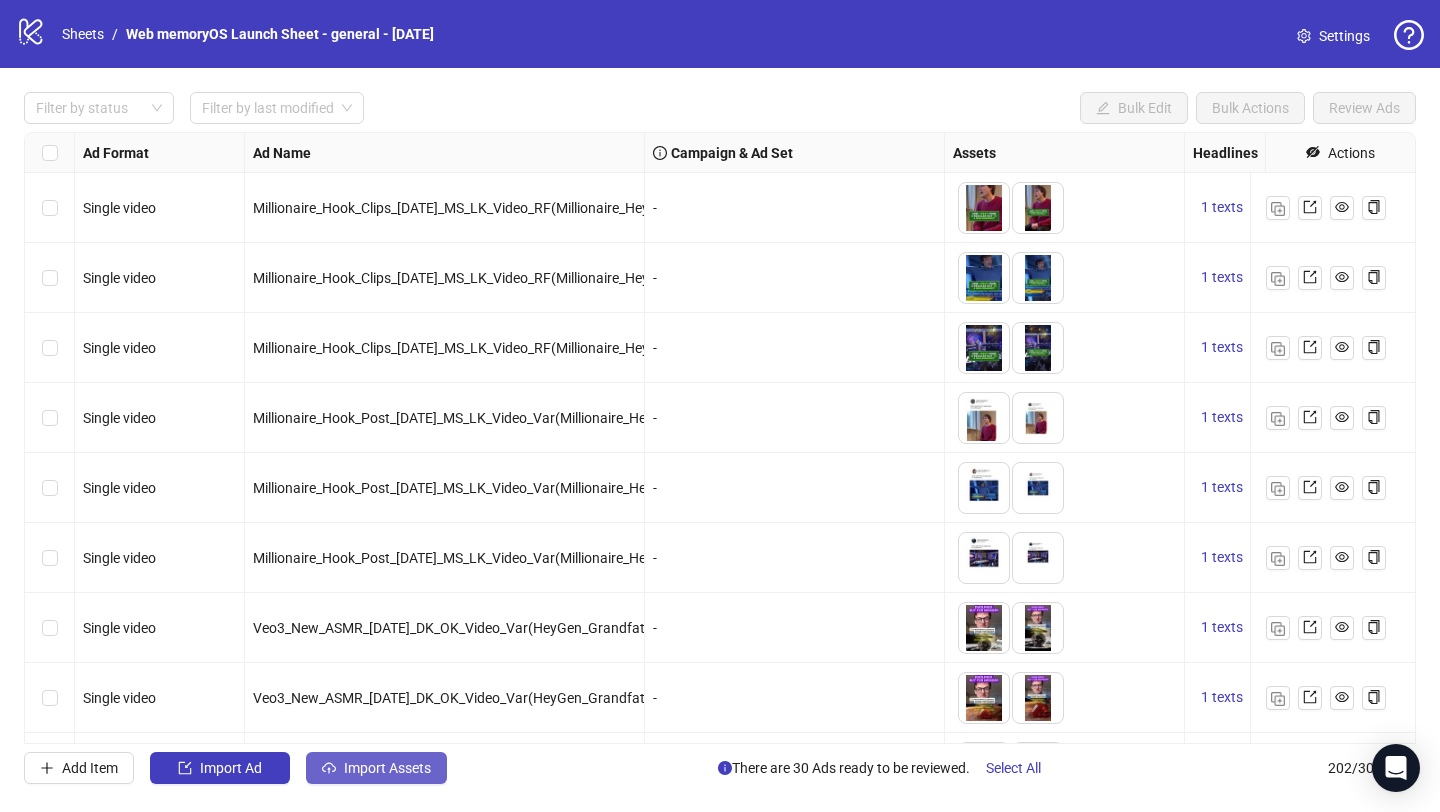 click on "Import Assets" at bounding box center (387, 768) 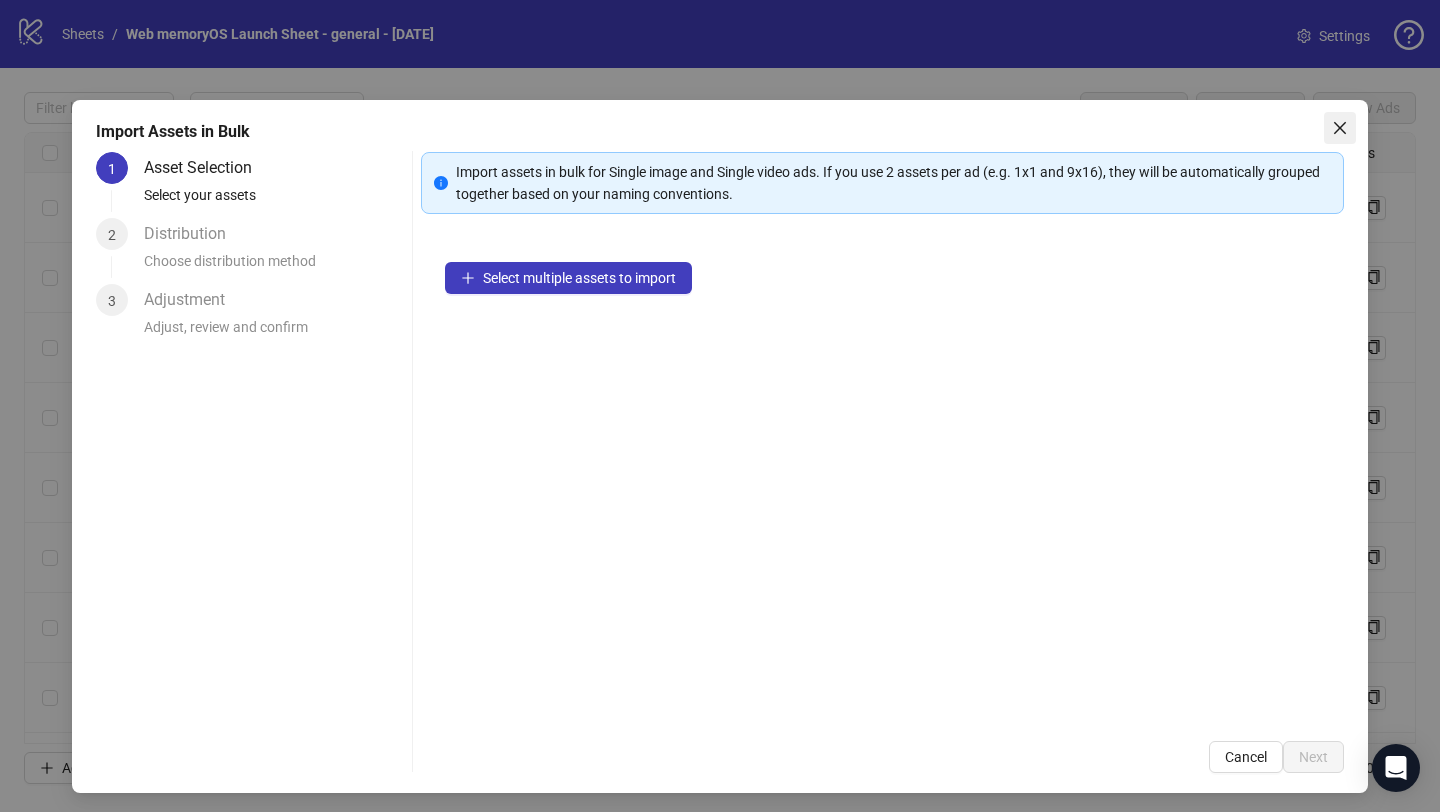click 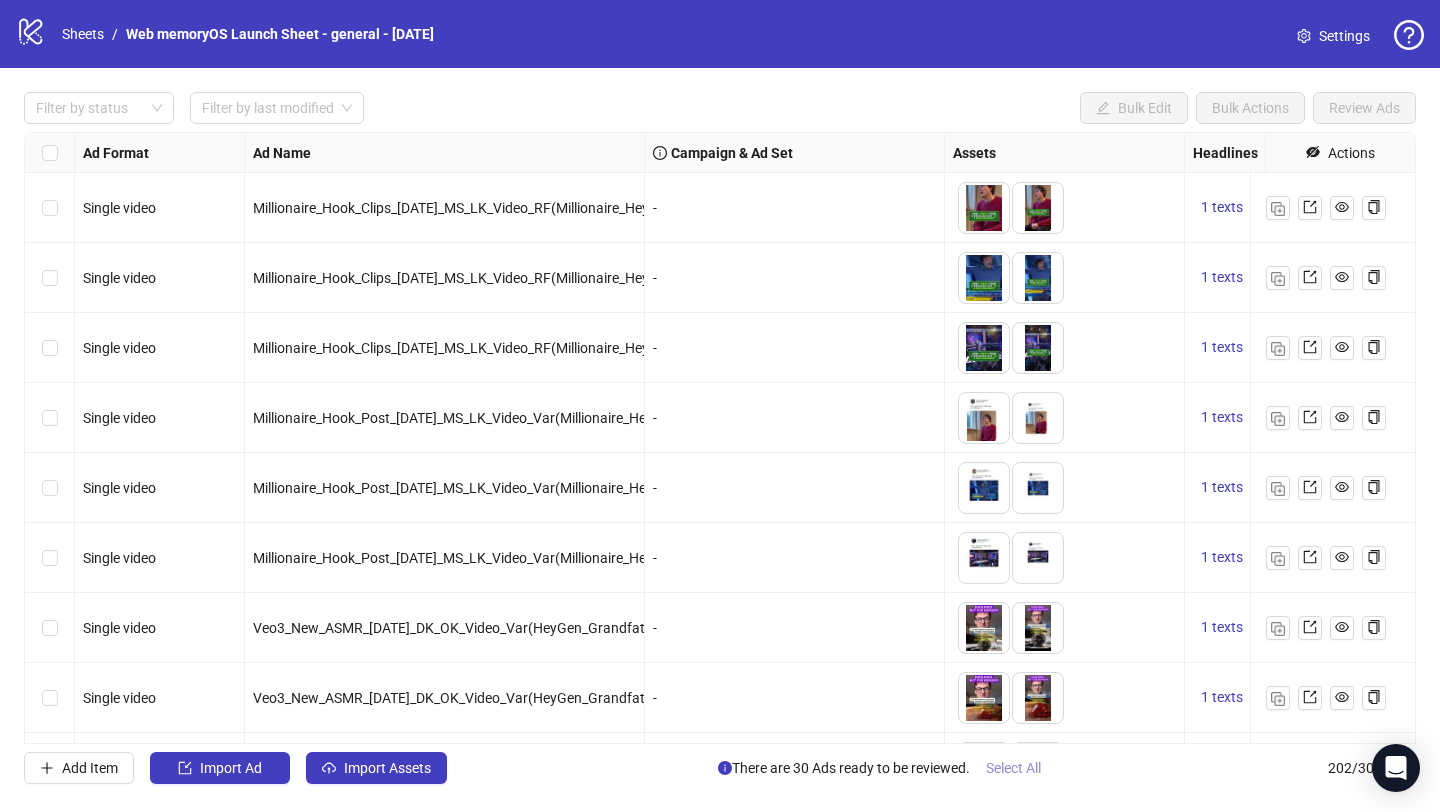 click on "Select All" at bounding box center [1013, 768] 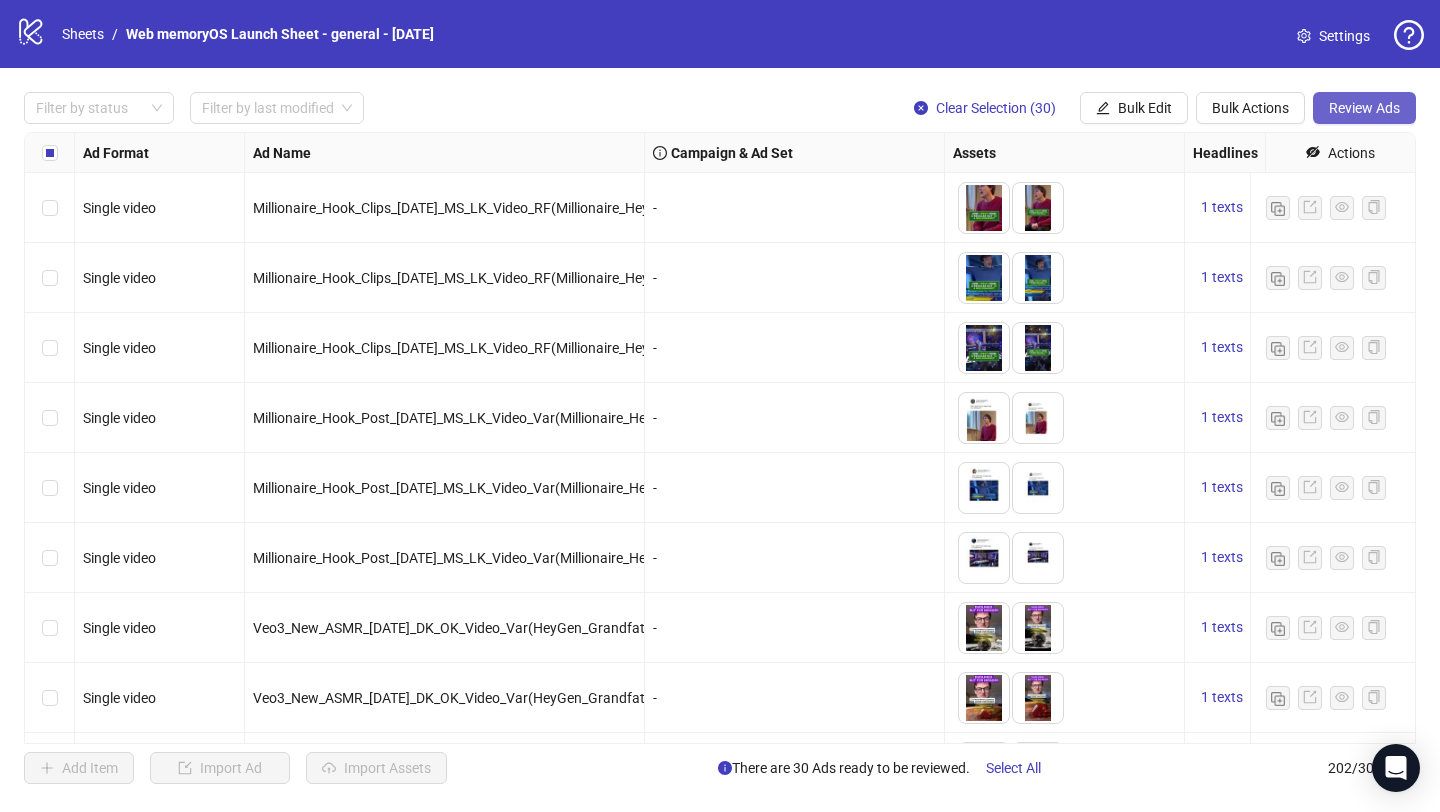 click on "Review Ads" at bounding box center [1364, 108] 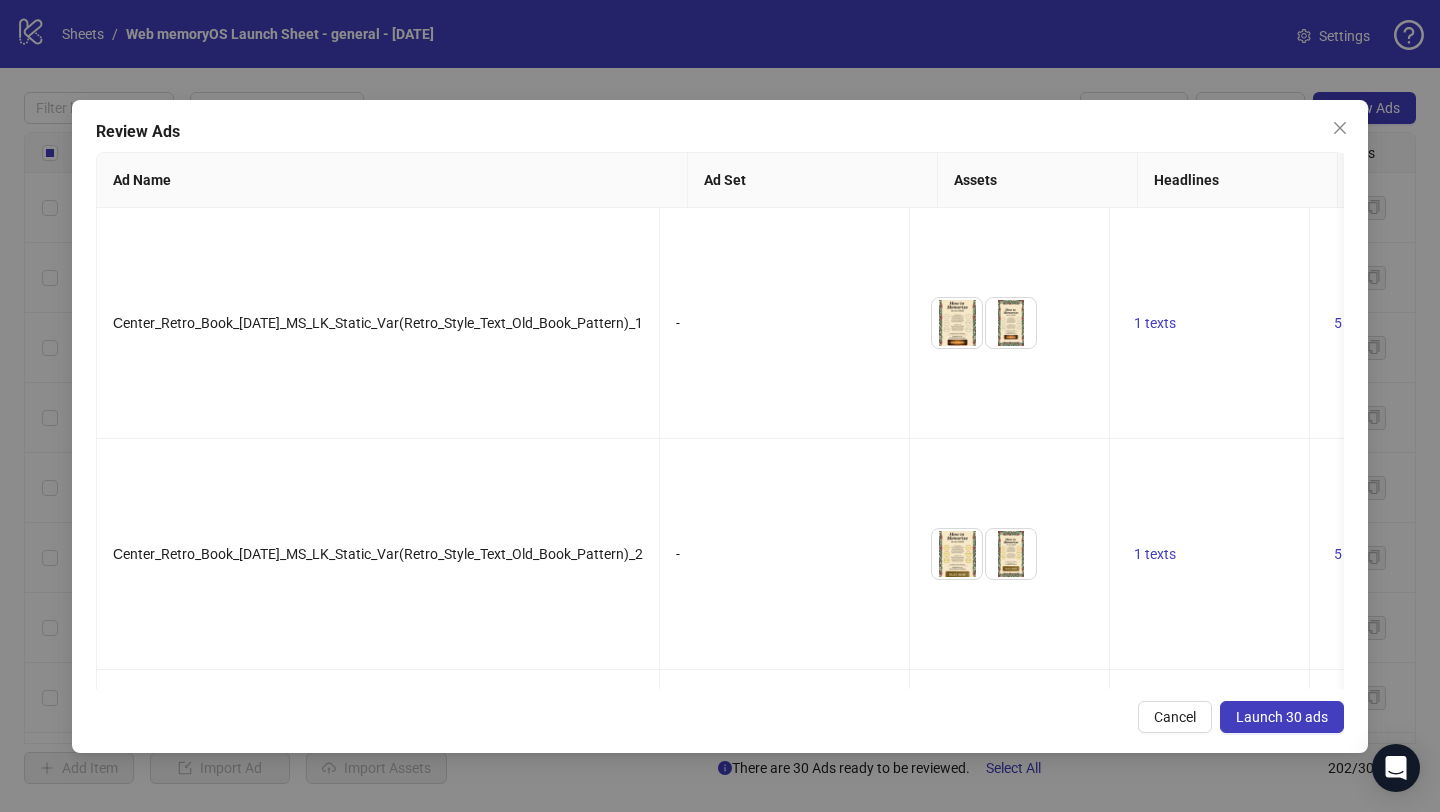 click on "Launch 30 ads" at bounding box center (1282, 717) 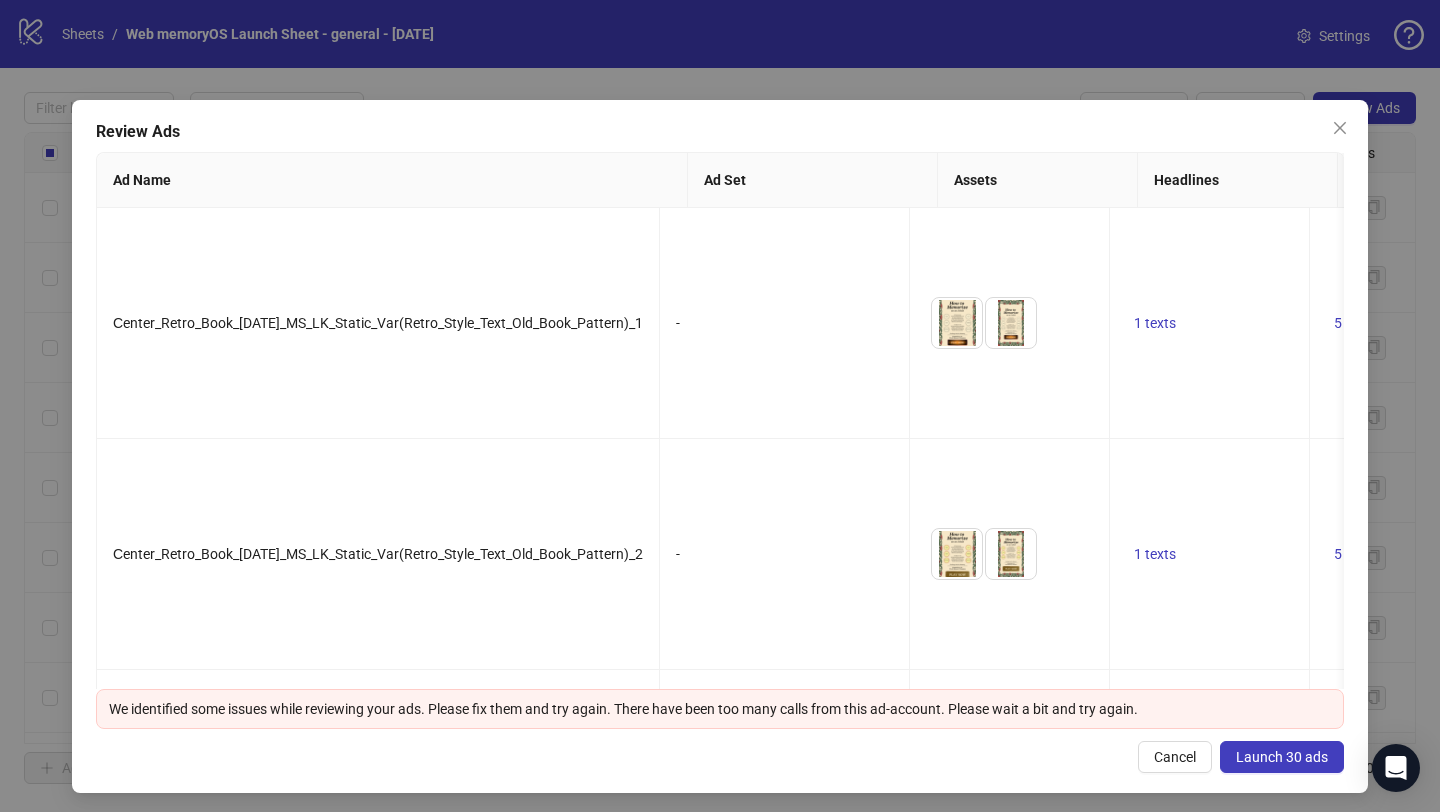 click on "Launch 30 ads" at bounding box center [1282, 757] 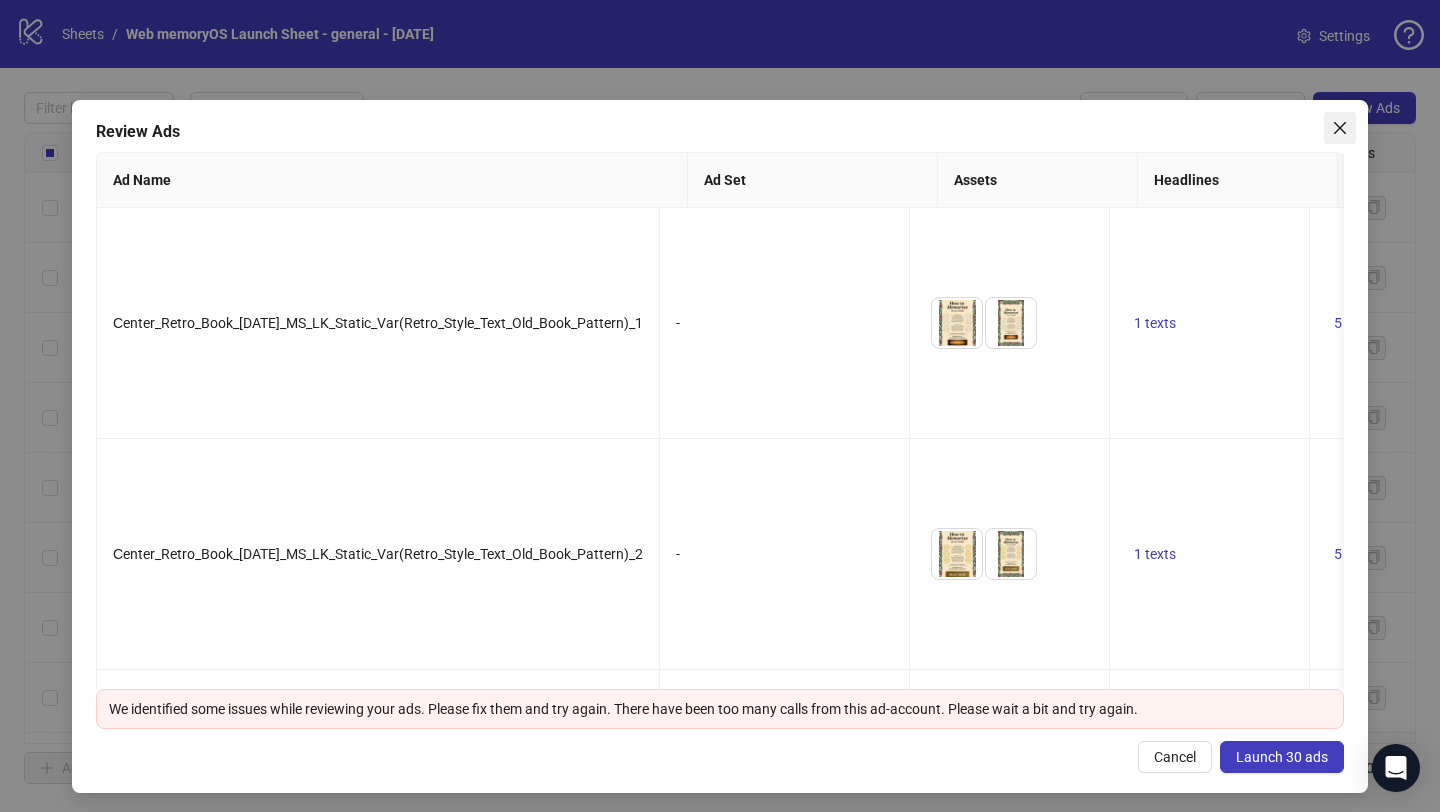 click 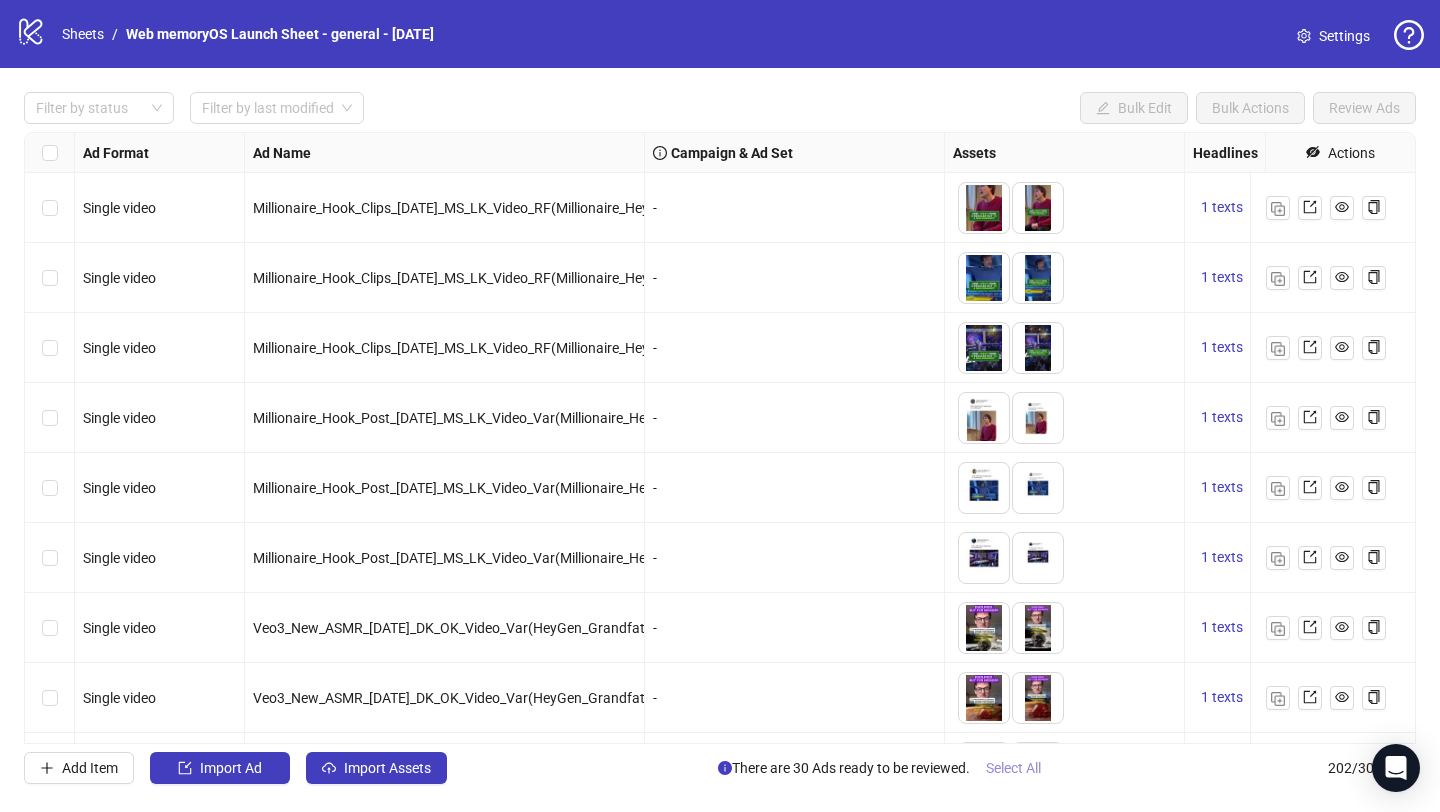 click on "Select All" at bounding box center [1013, 768] 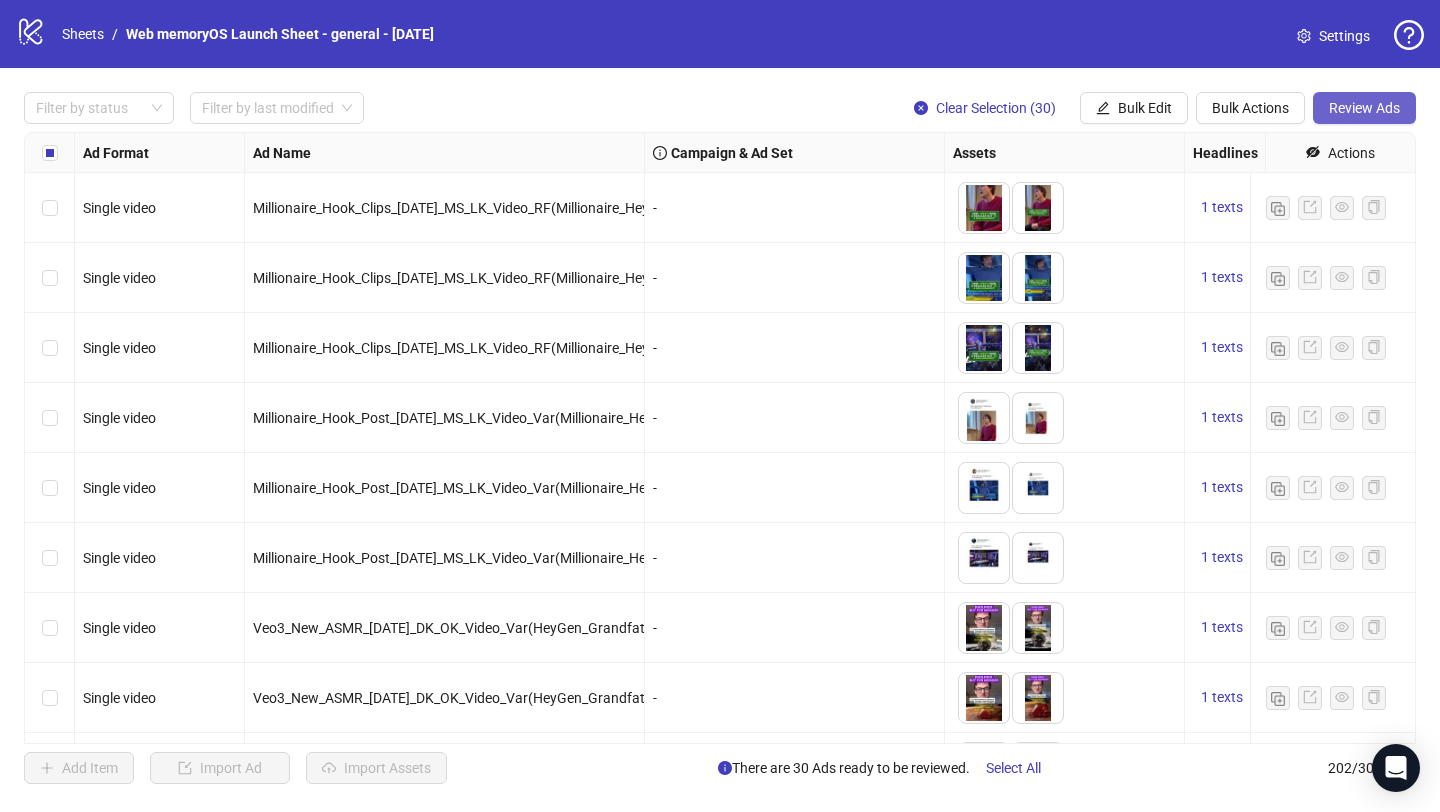 click on "Review Ads" at bounding box center (1364, 108) 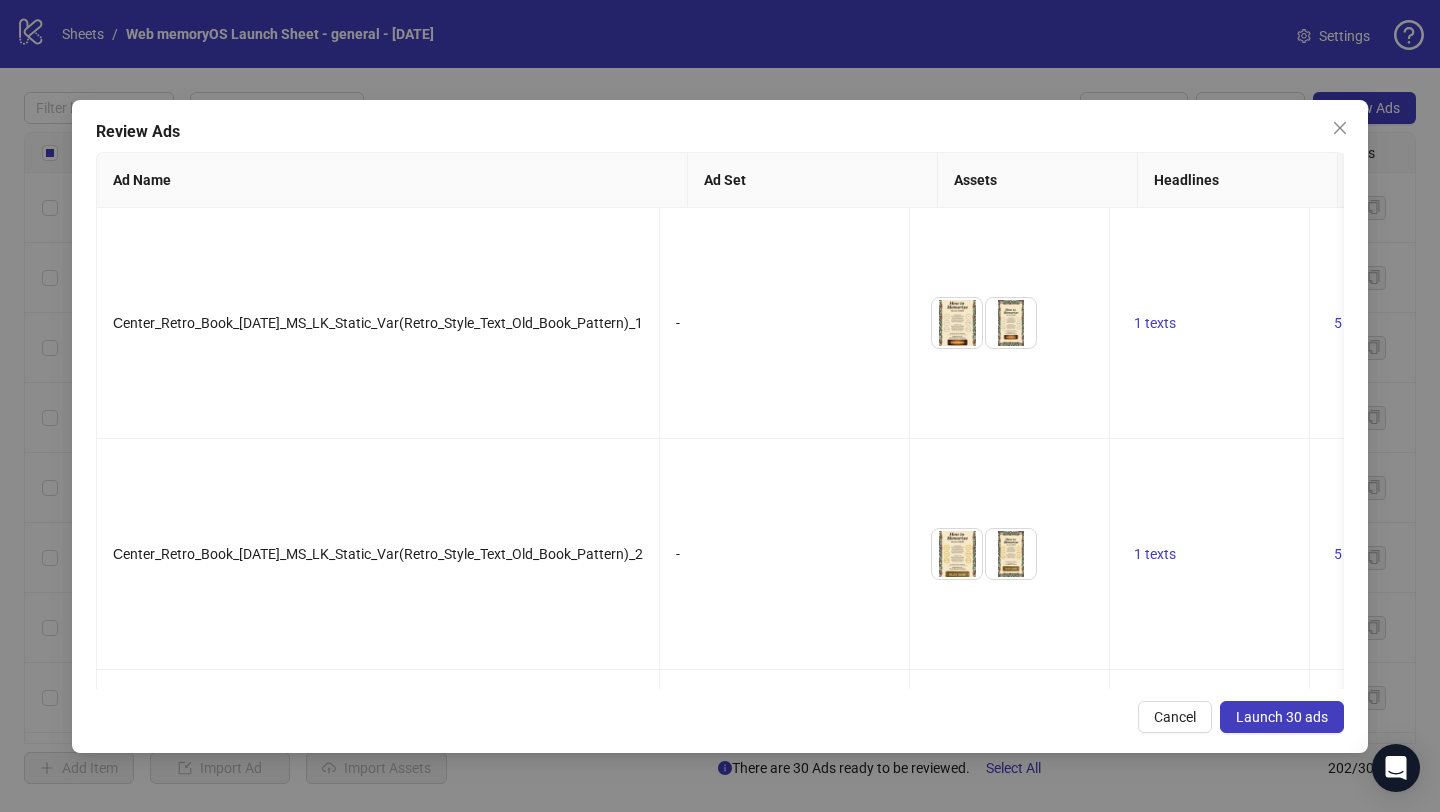 click on "Launch 30 ads" at bounding box center (1282, 717) 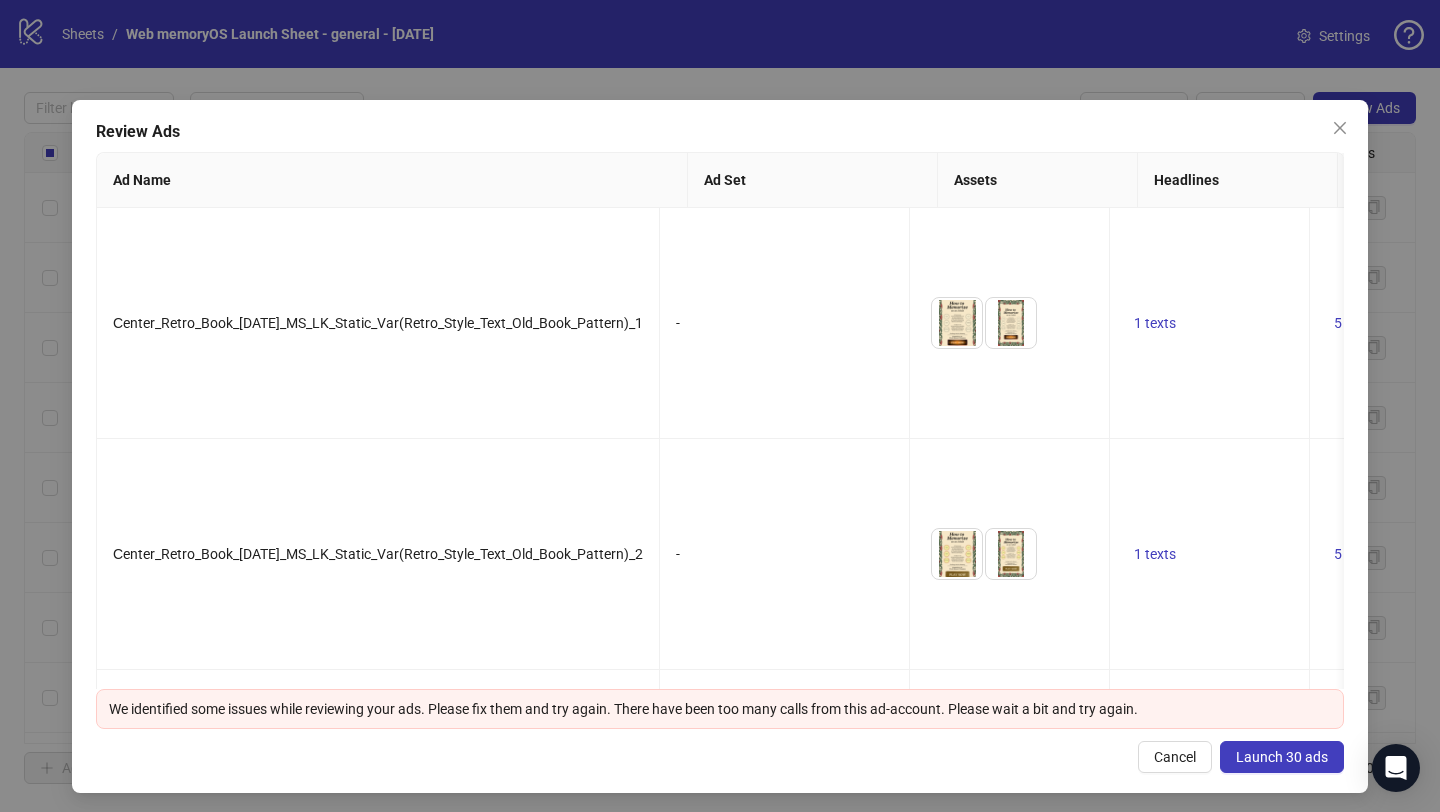 click on "Launch 30 ads" at bounding box center [1282, 757] 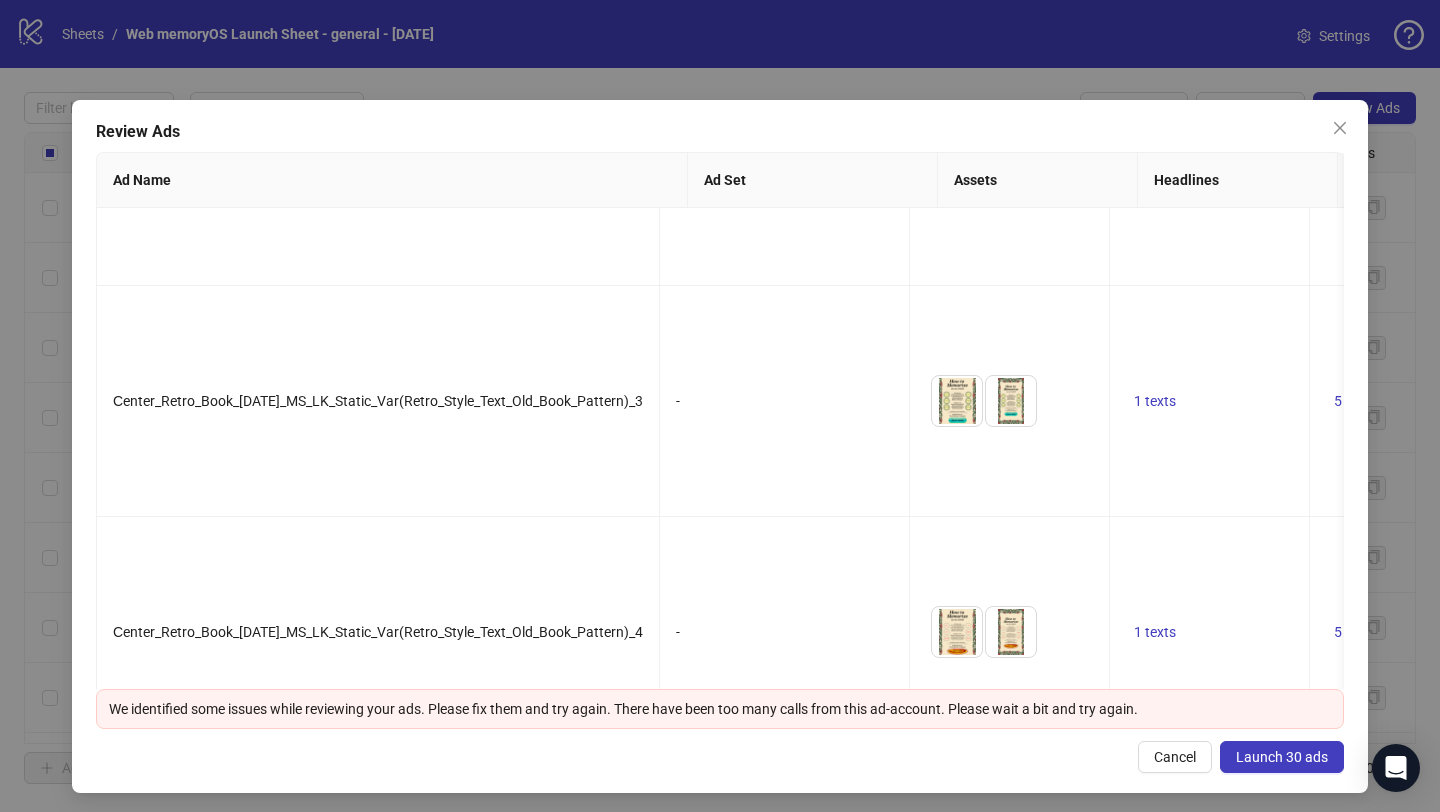 scroll, scrollTop: 476, scrollLeft: 0, axis: vertical 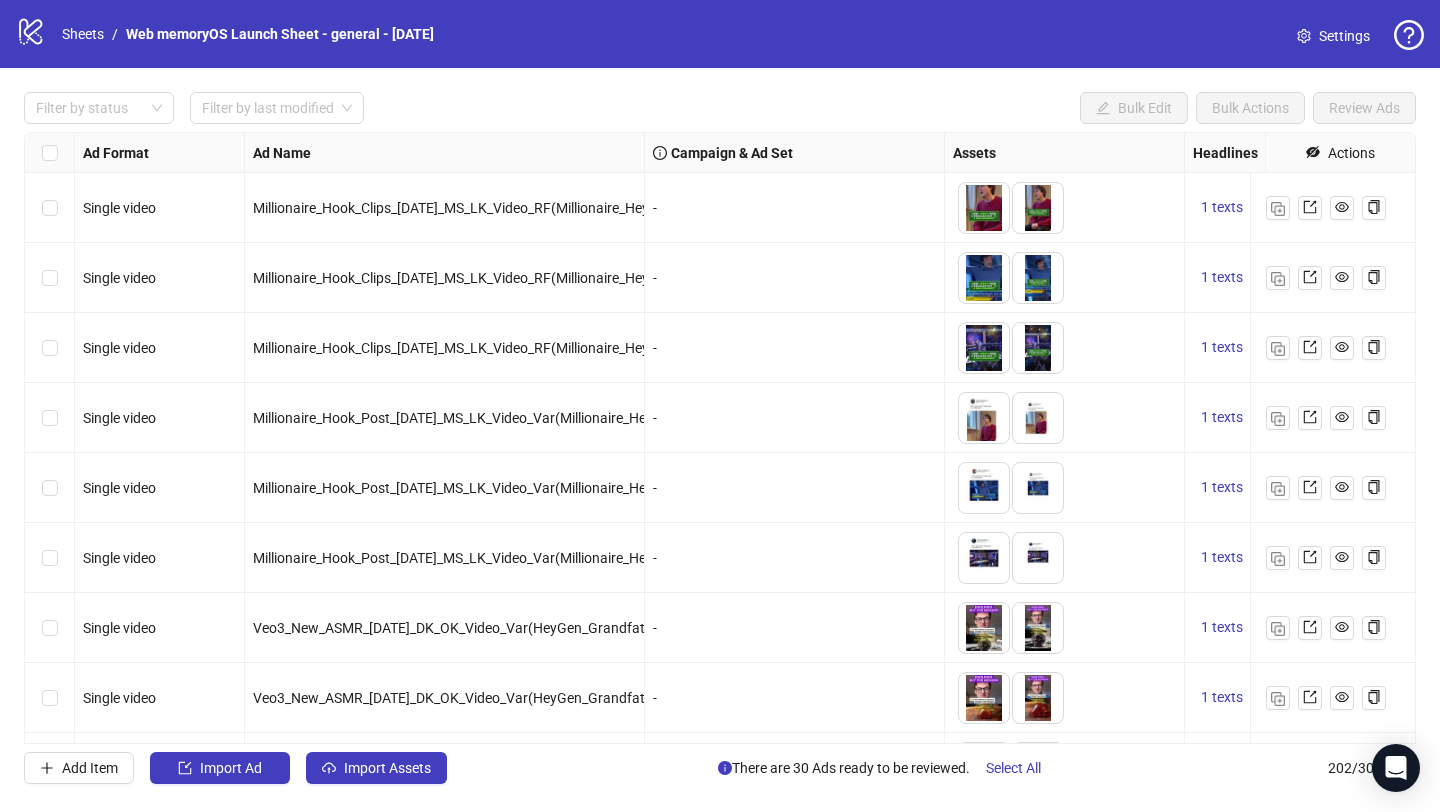 click on "logo/logo-mobile" 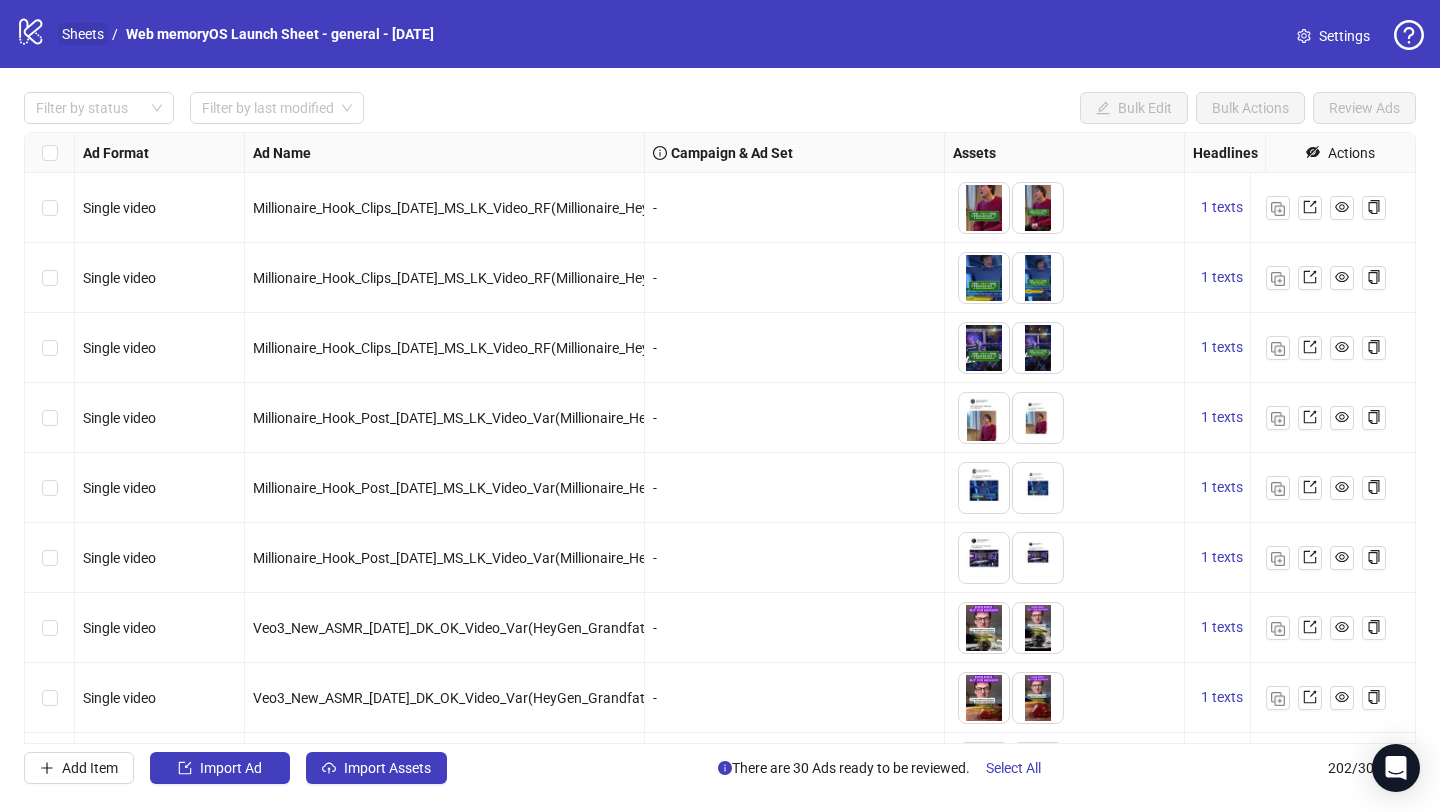click on "Sheets" at bounding box center (83, 34) 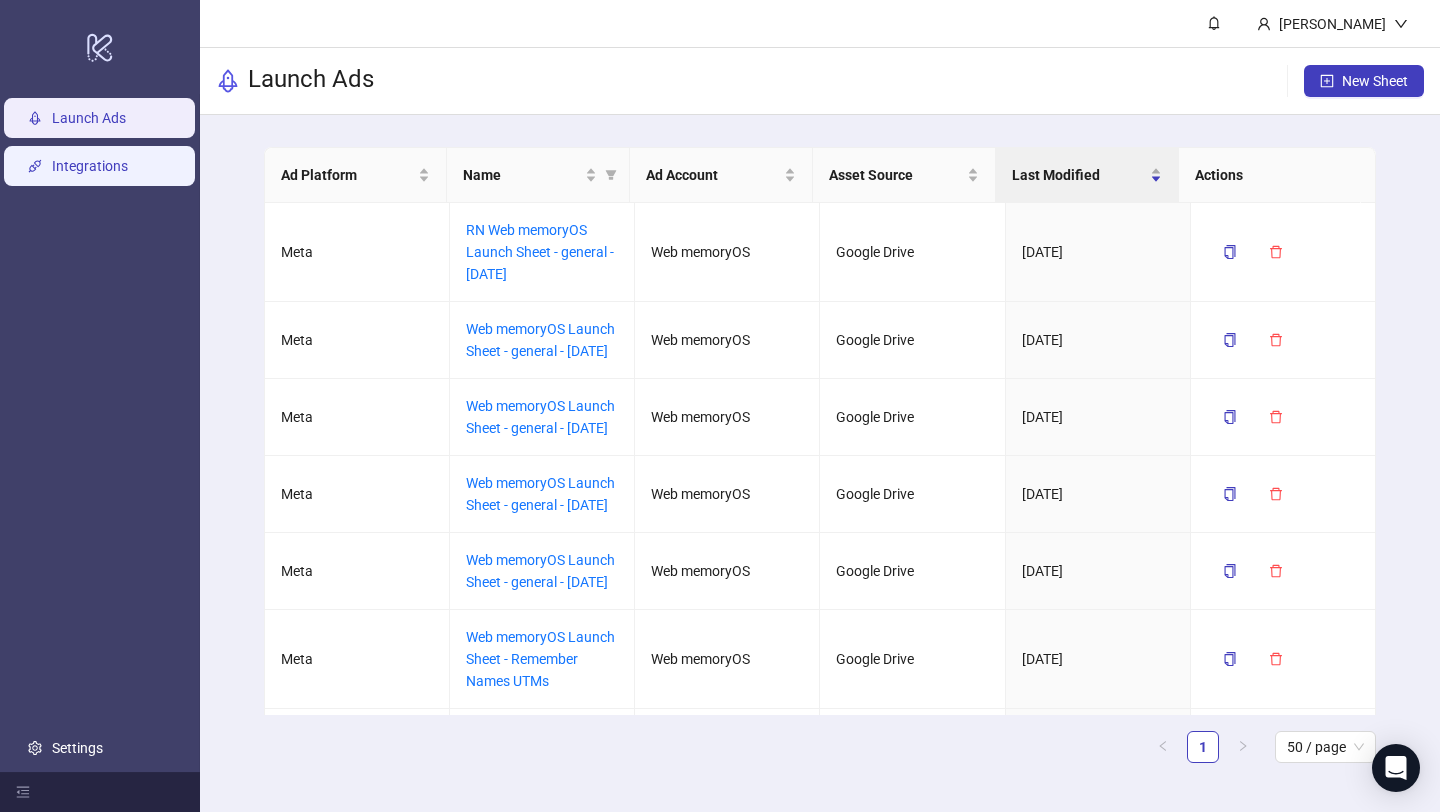 click on "Integrations" at bounding box center [90, 166] 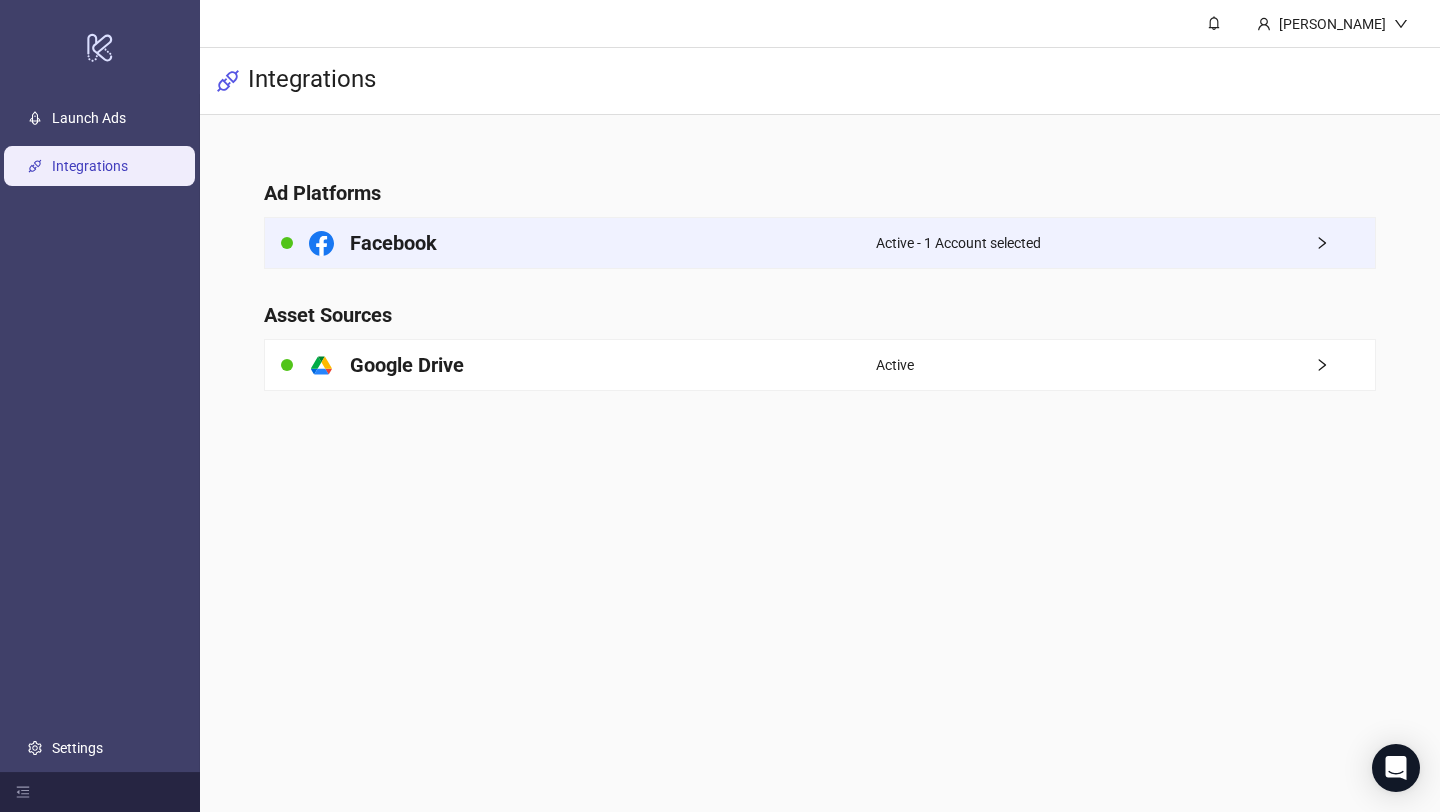 click on "Active - 1 Account selected" at bounding box center (958, 243) 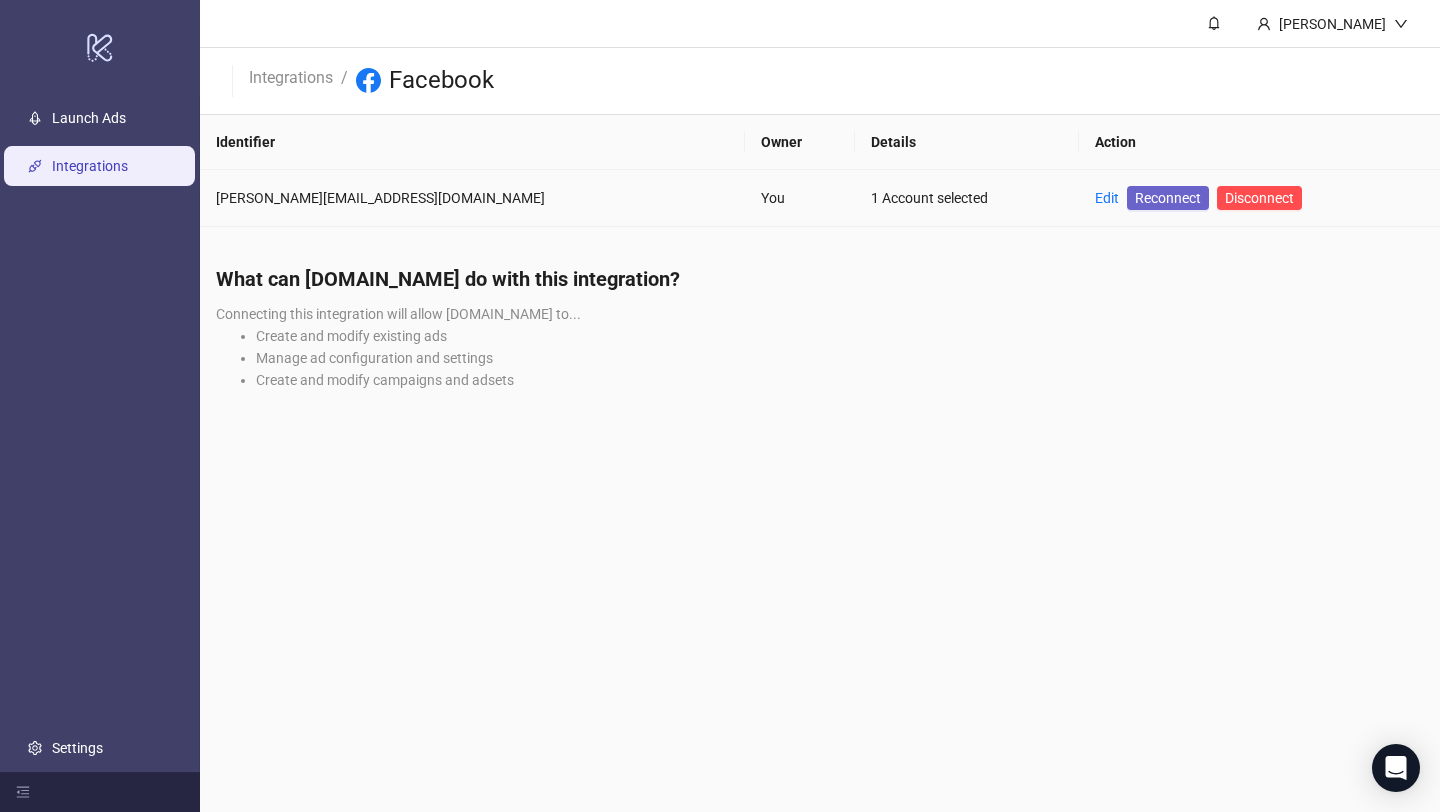 click on "Reconnect" at bounding box center [1168, 198] 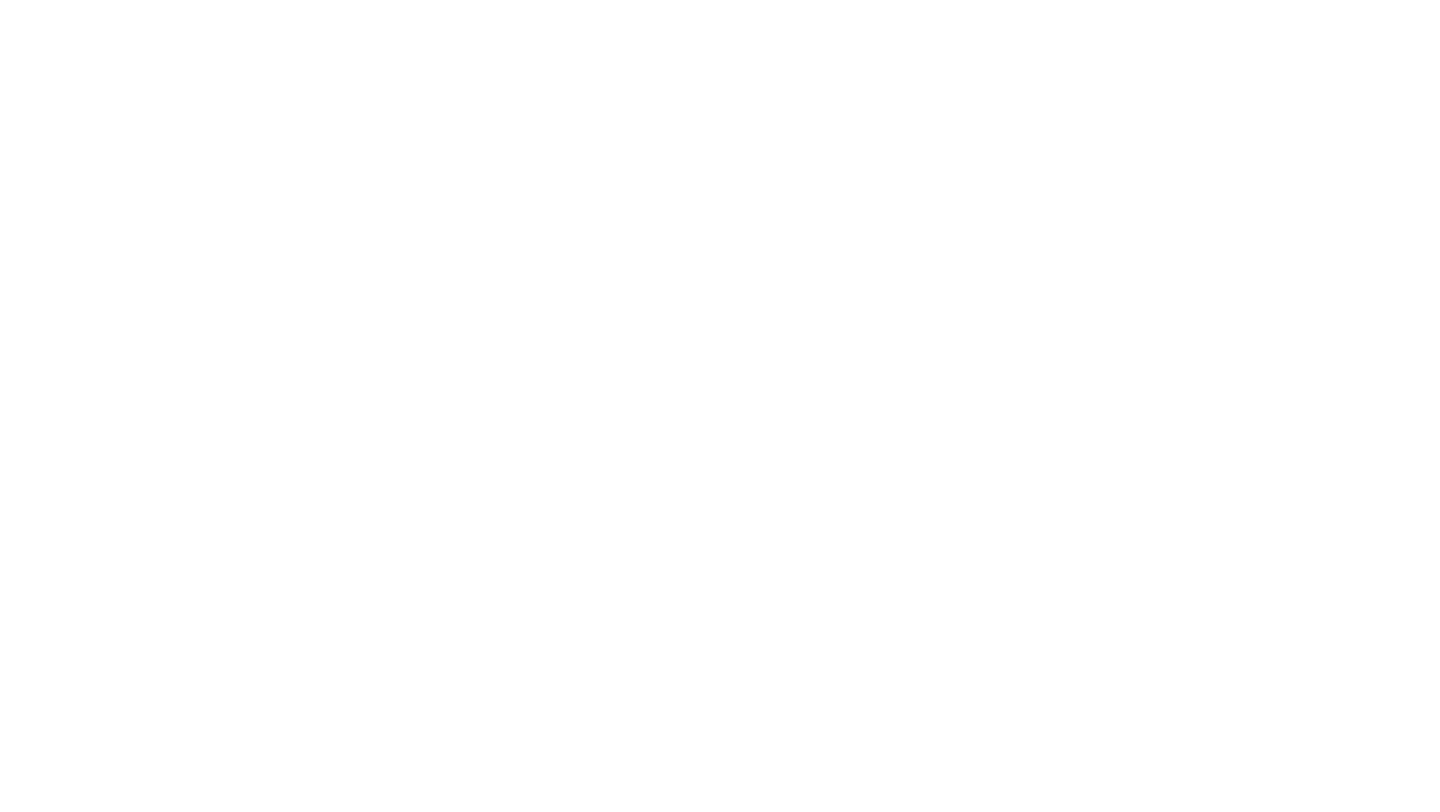 scroll, scrollTop: 0, scrollLeft: 0, axis: both 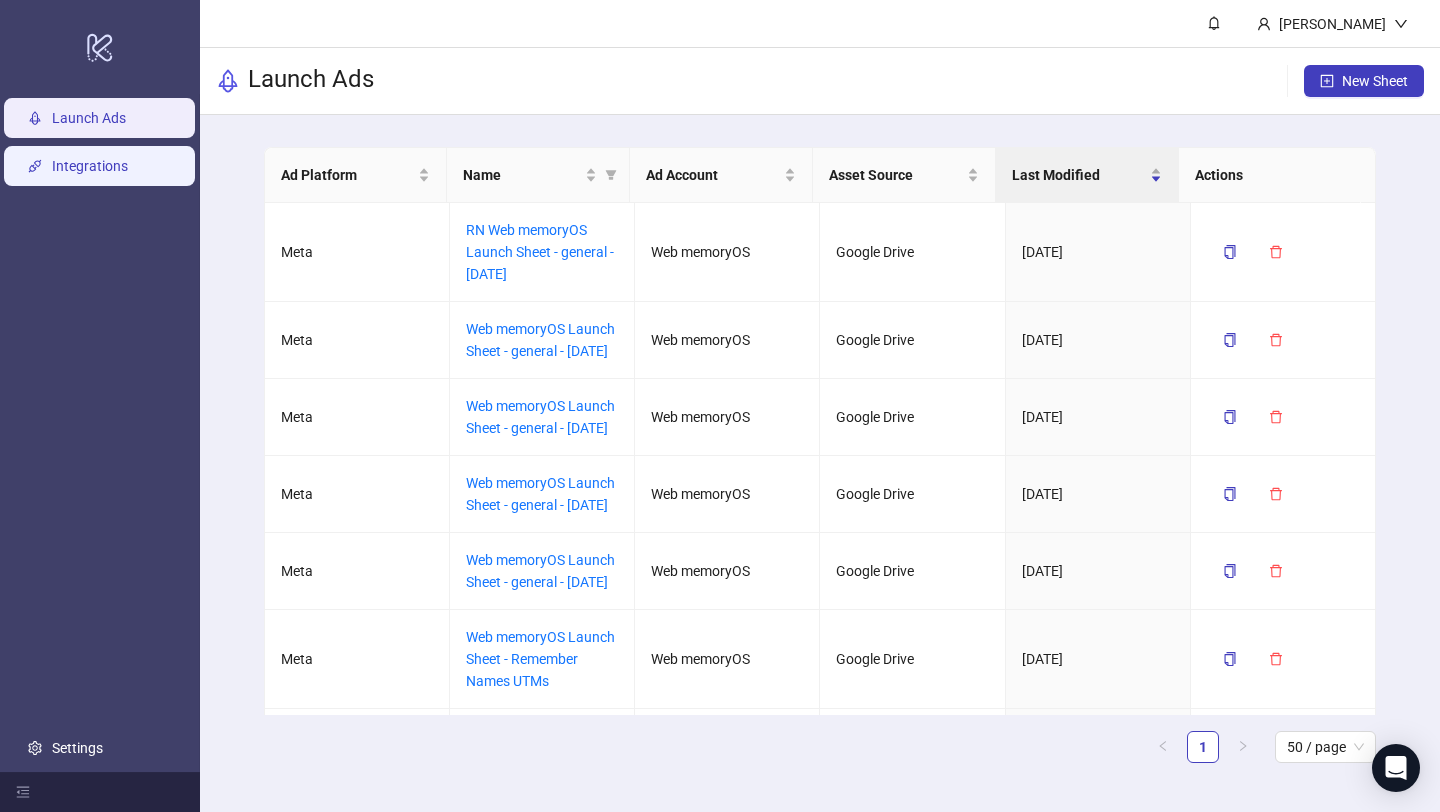 click on "Integrations" at bounding box center [90, 166] 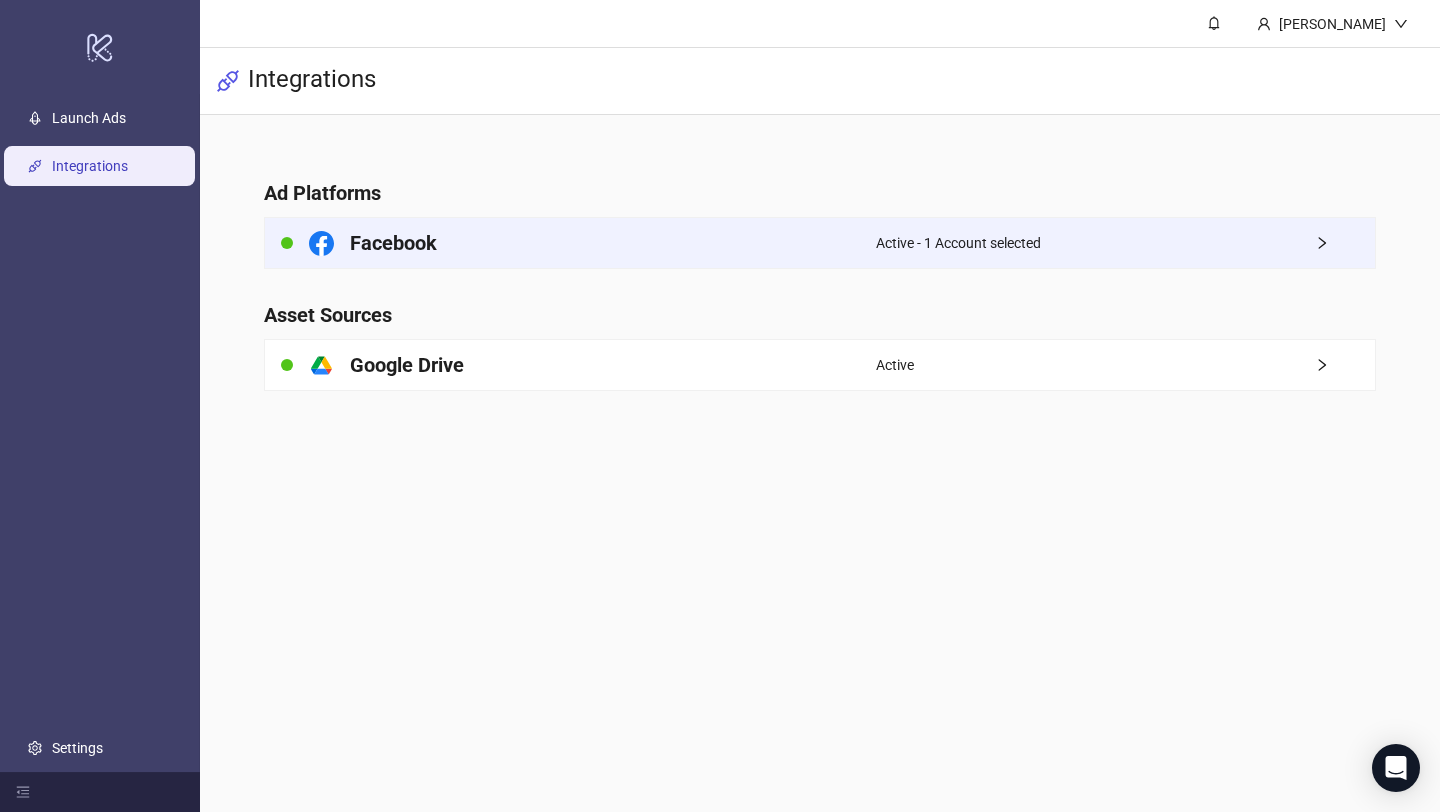 click on "Facebook" at bounding box center [570, 243] 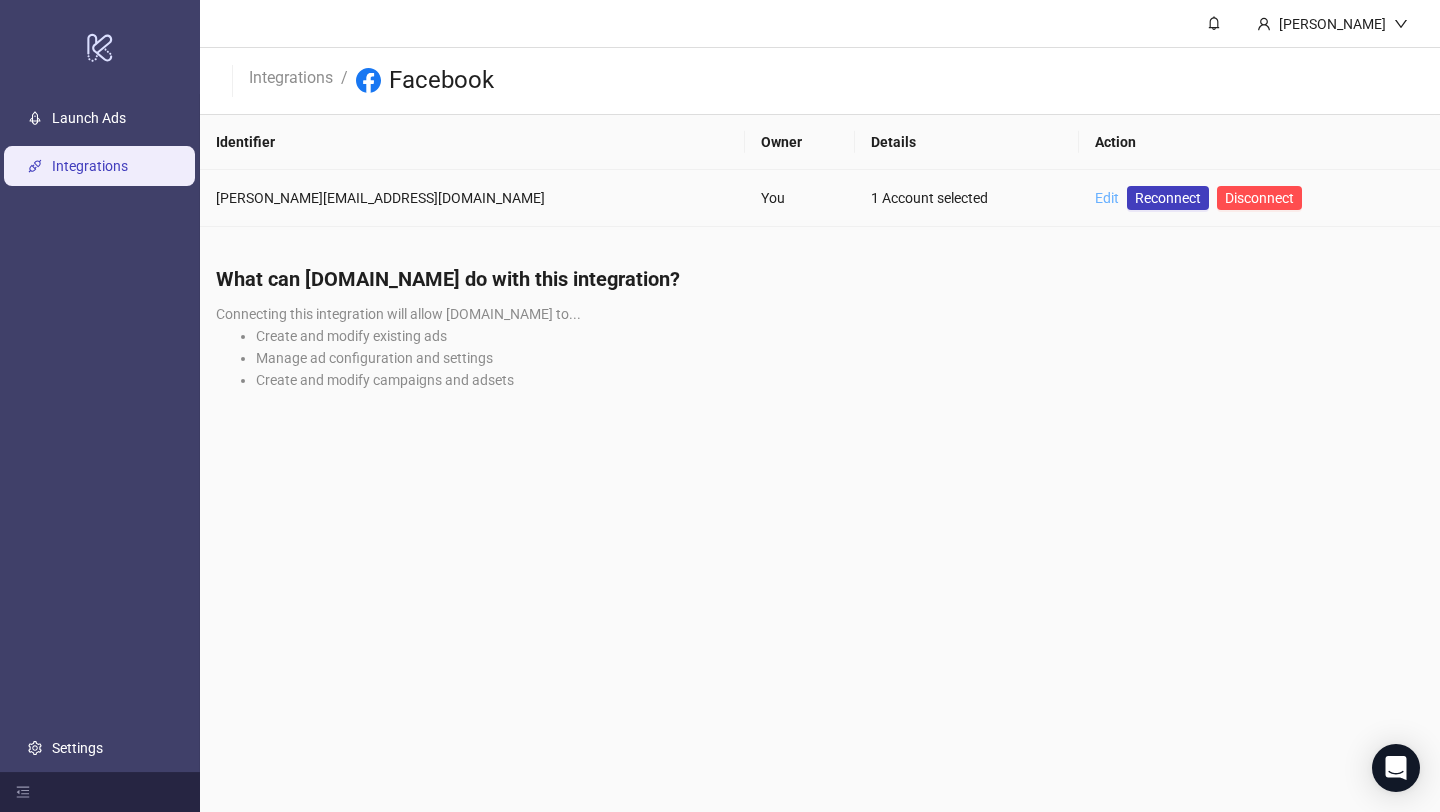 click on "Edit" at bounding box center [1107, 198] 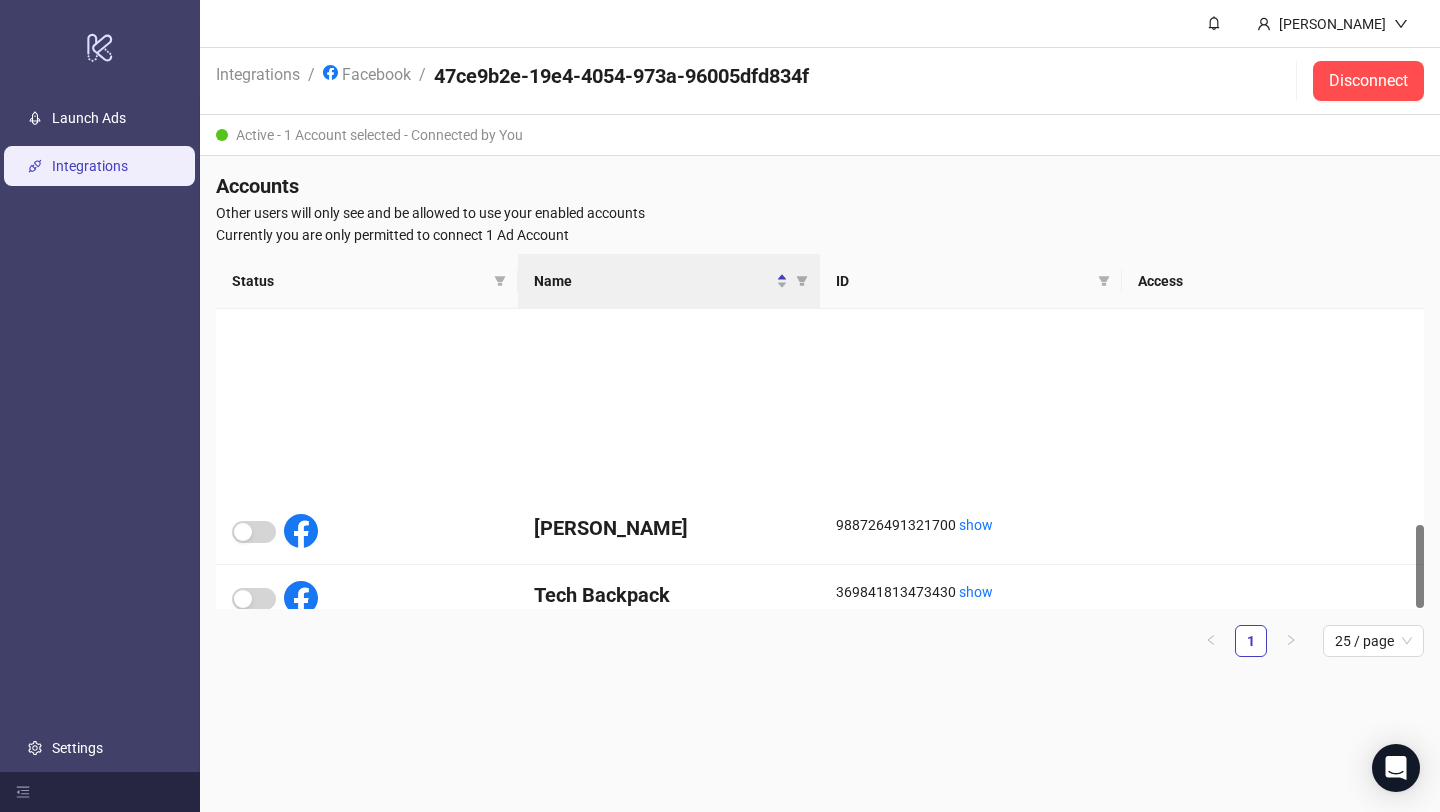 scroll, scrollTop: 772, scrollLeft: 0, axis: vertical 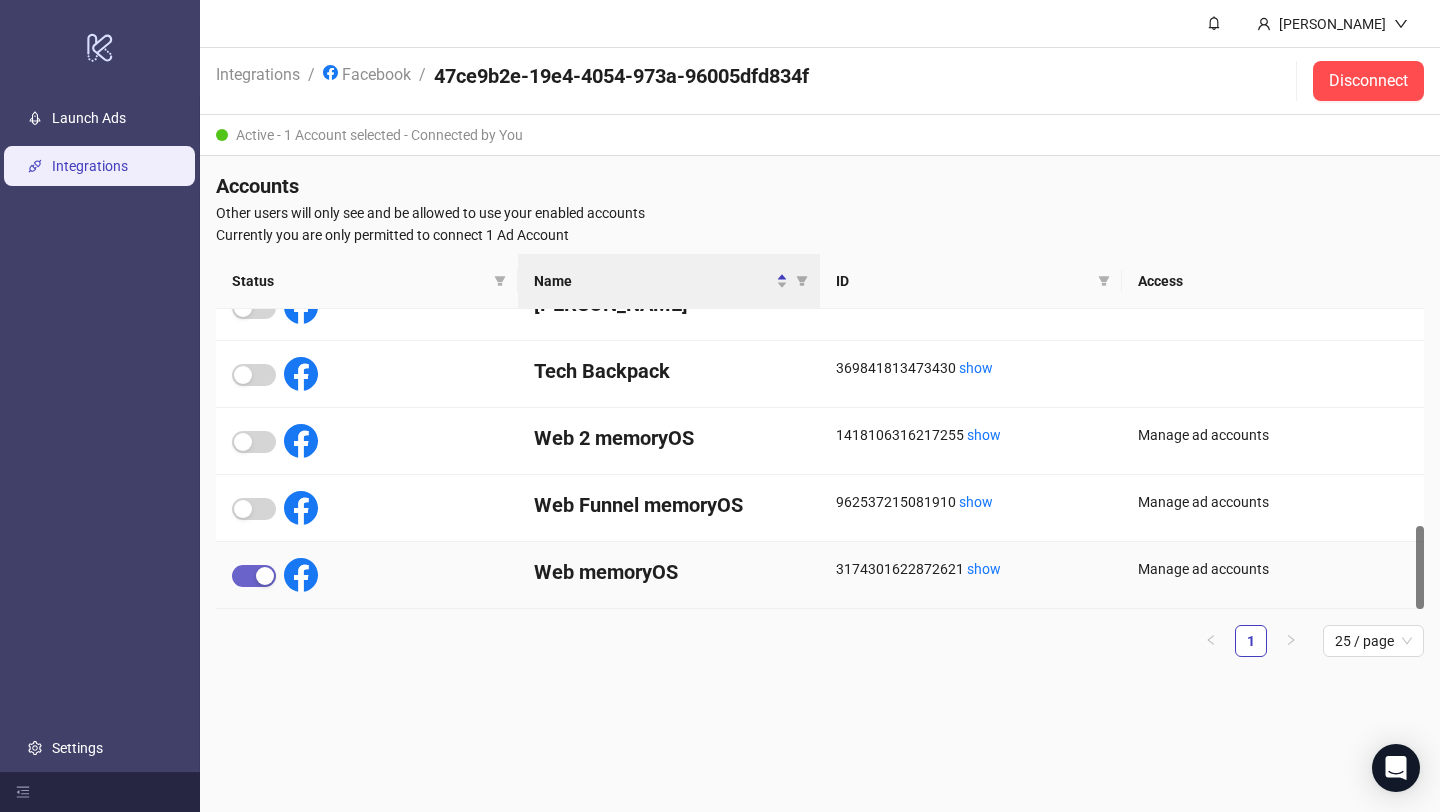 click at bounding box center [265, 576] 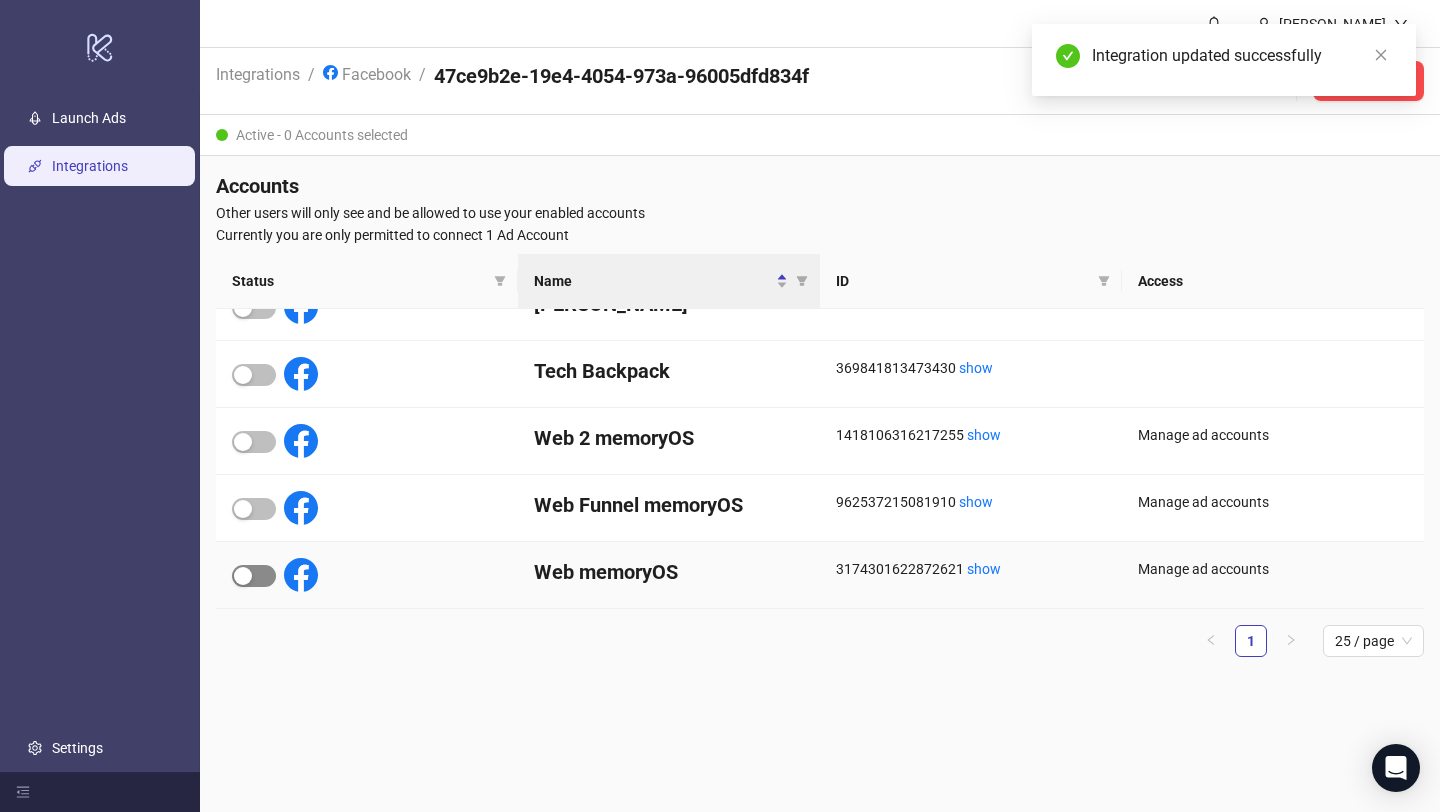 click at bounding box center (254, 576) 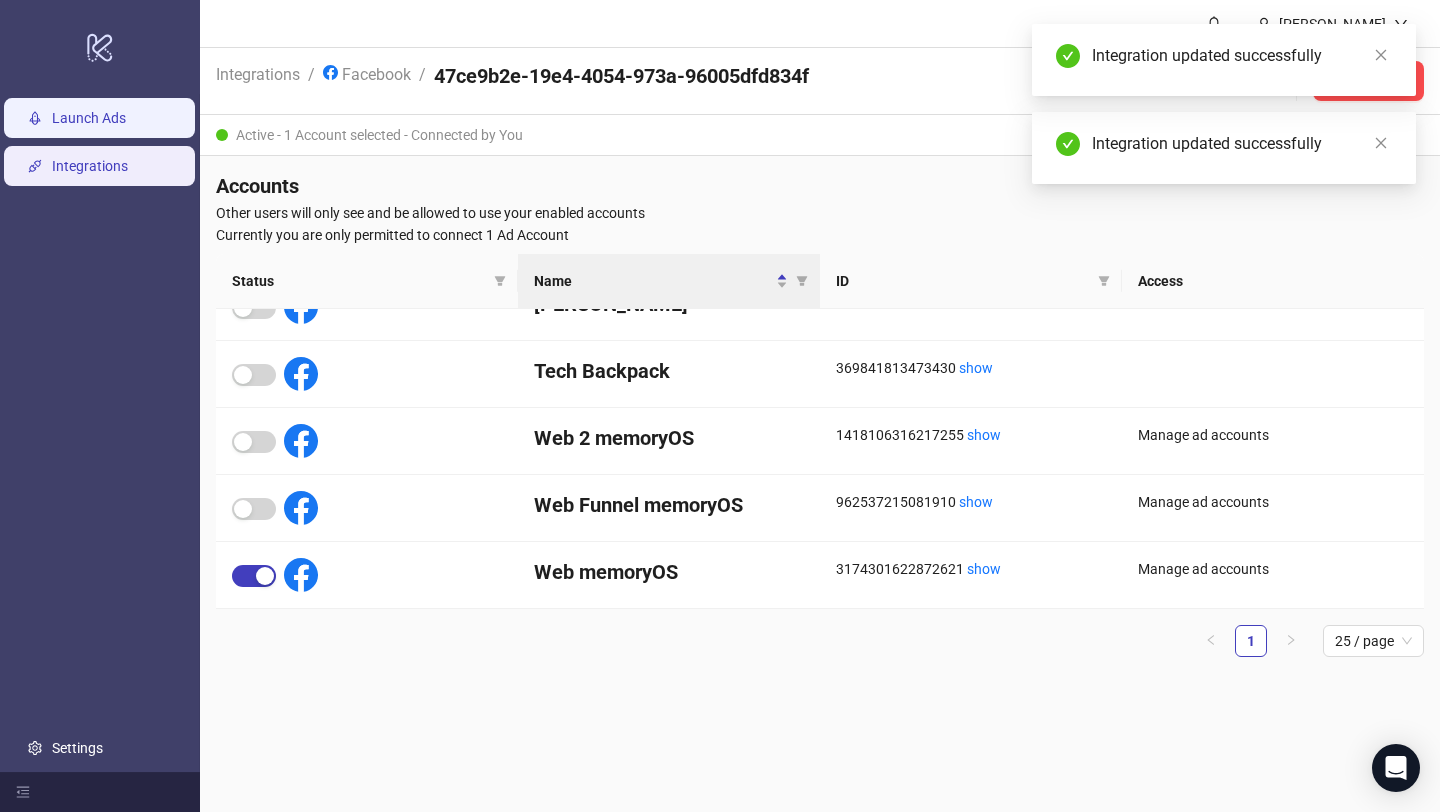 click on "Launch Ads" at bounding box center [89, 118] 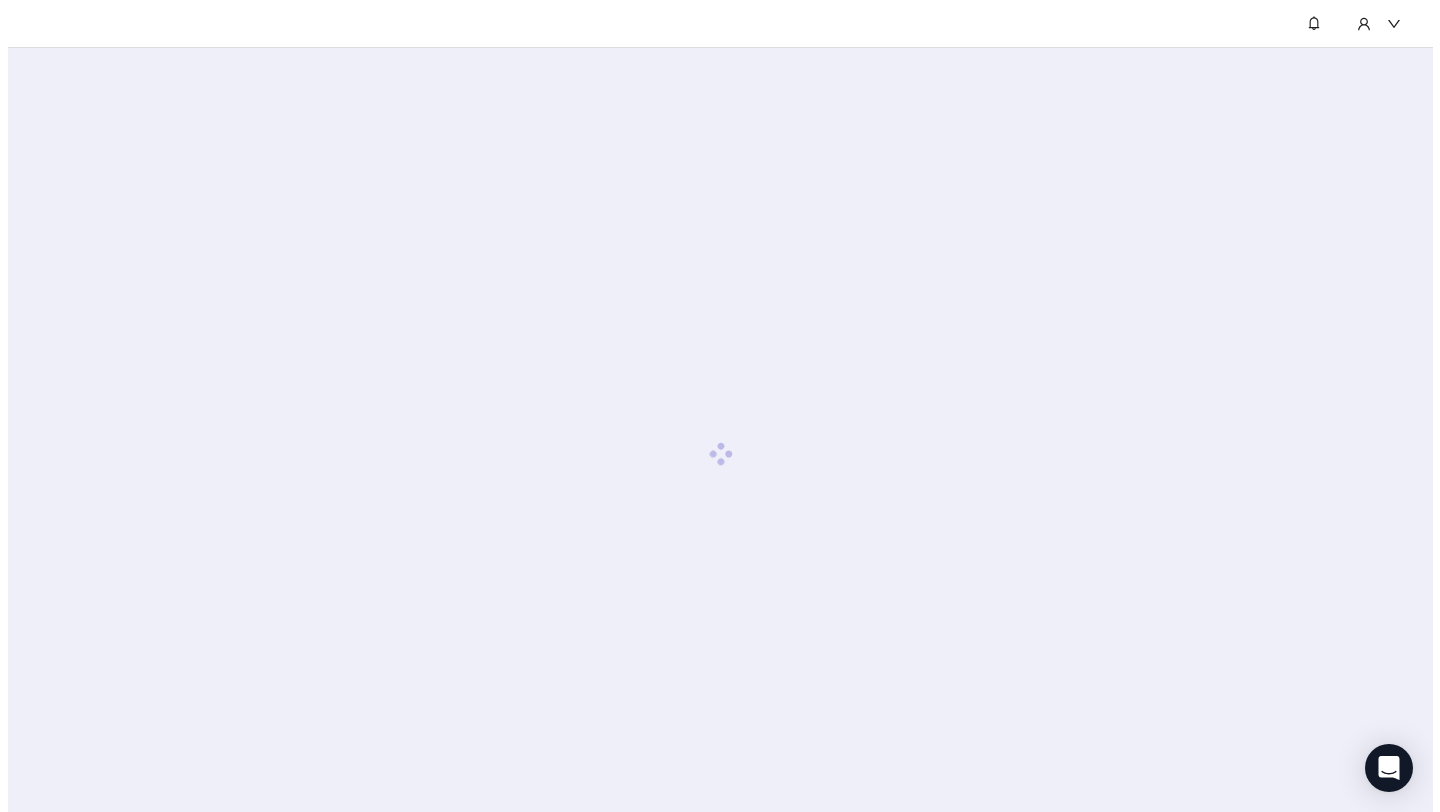 scroll, scrollTop: 0, scrollLeft: 0, axis: both 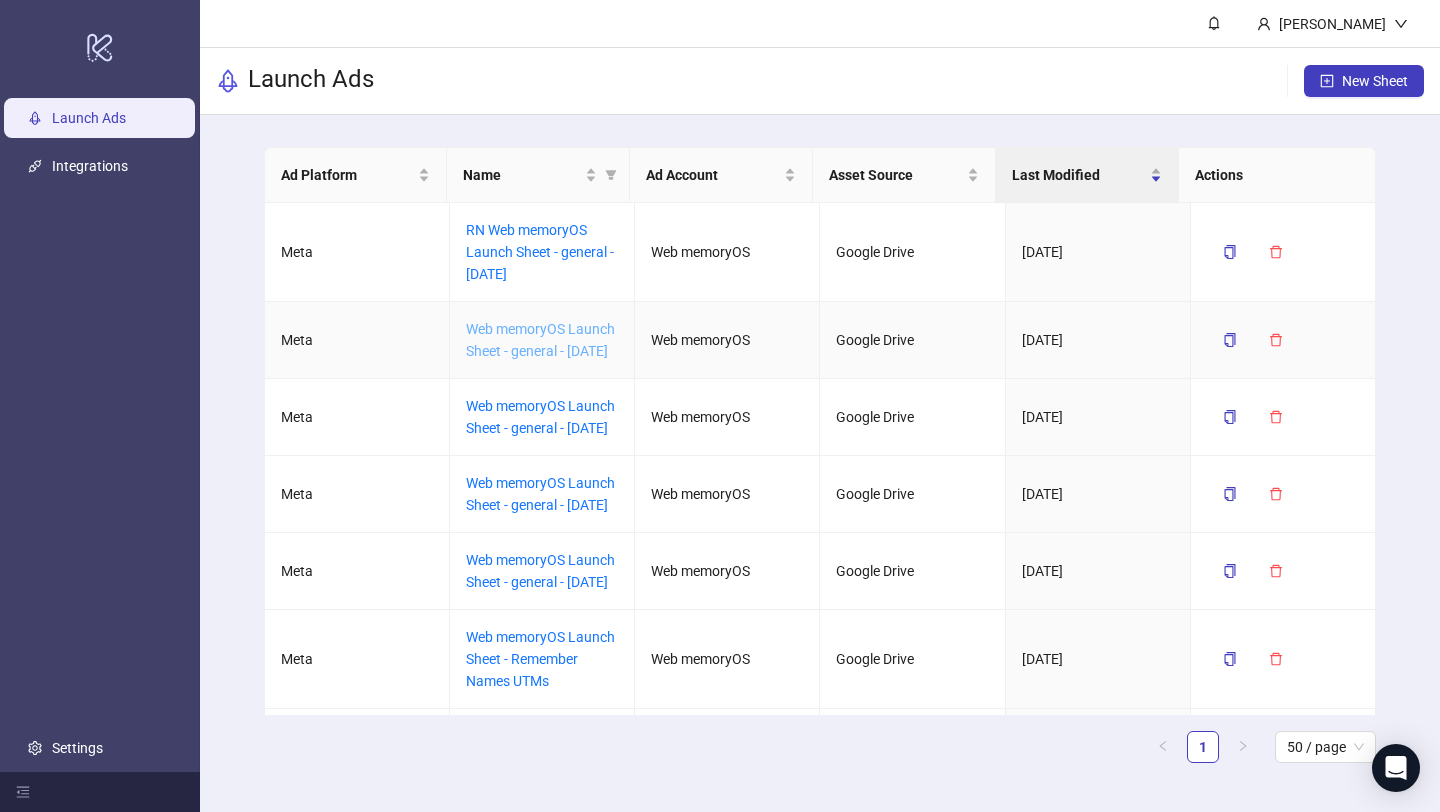 click on "Web memoryOS Launch Sheet - general - [DATE]" at bounding box center (540, 340) 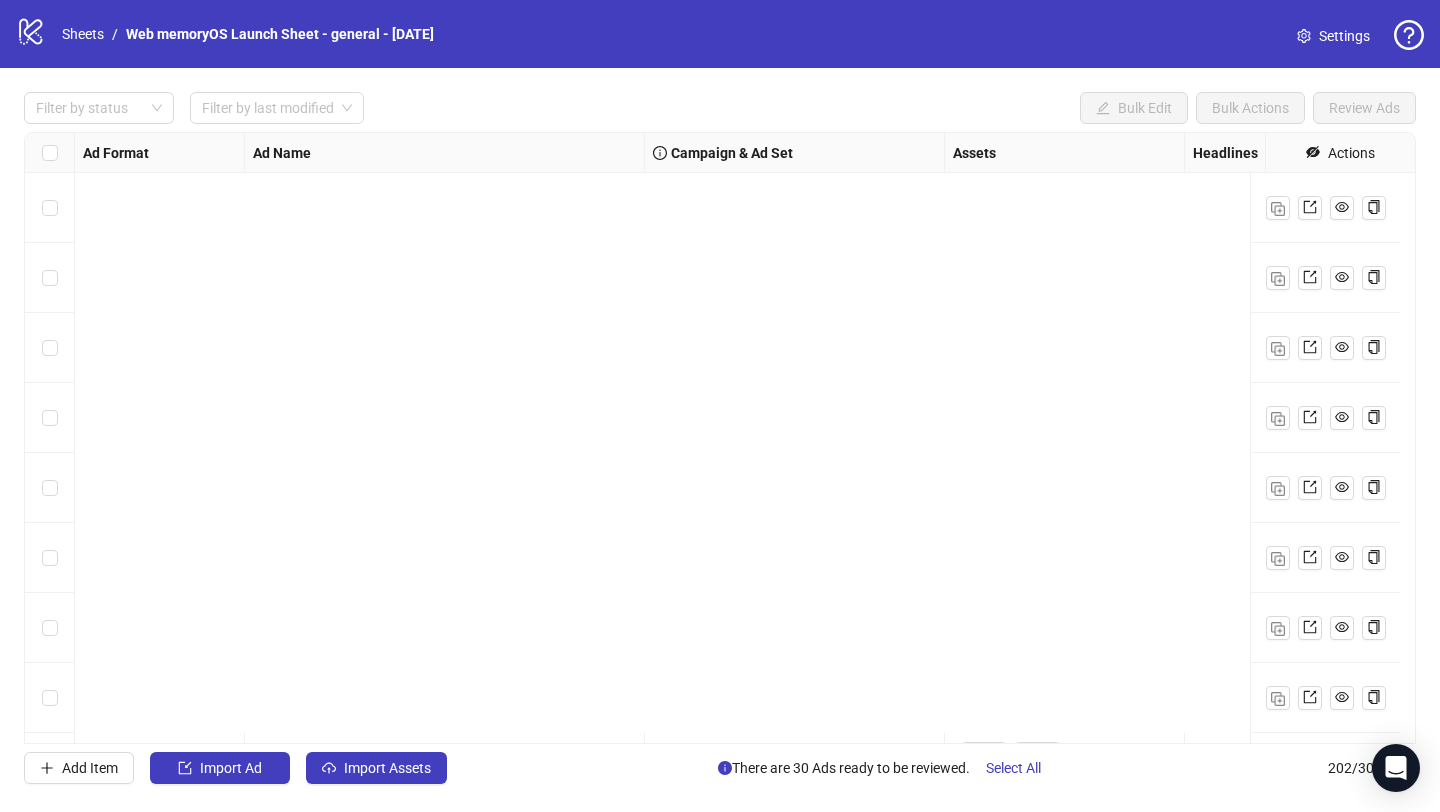 scroll, scrollTop: 684, scrollLeft: 0, axis: vertical 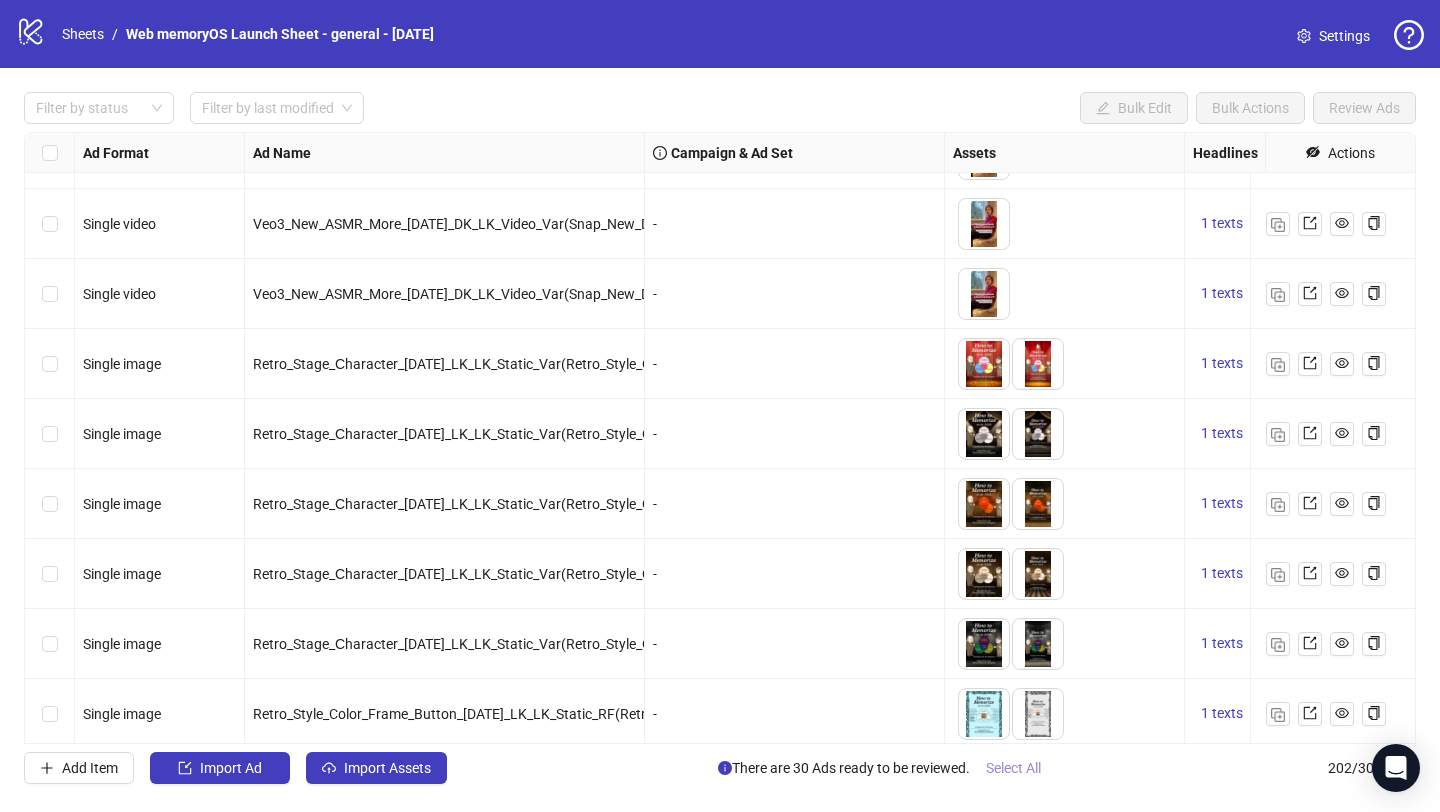click on "Select All" at bounding box center [1013, 768] 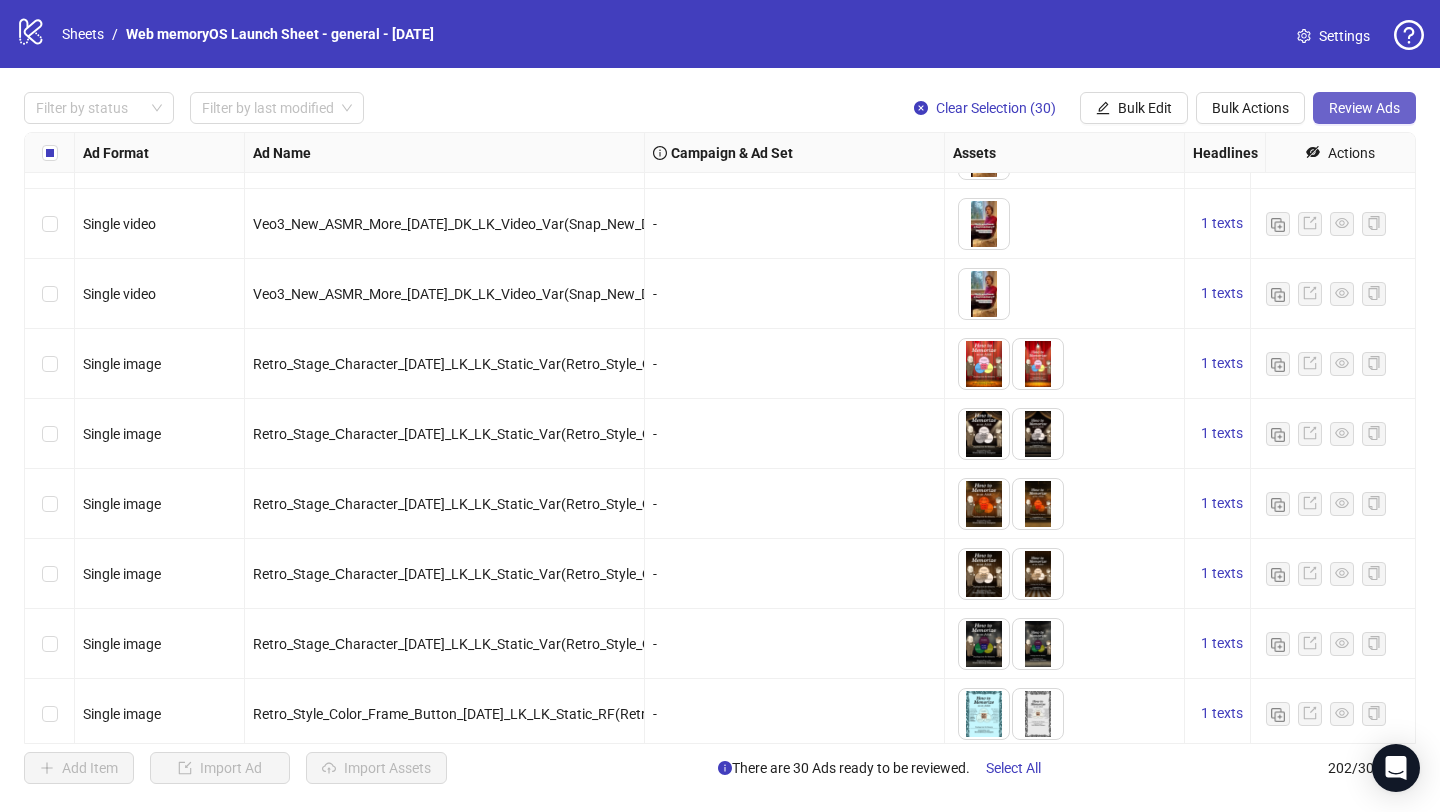 click on "Review Ads" at bounding box center (1364, 108) 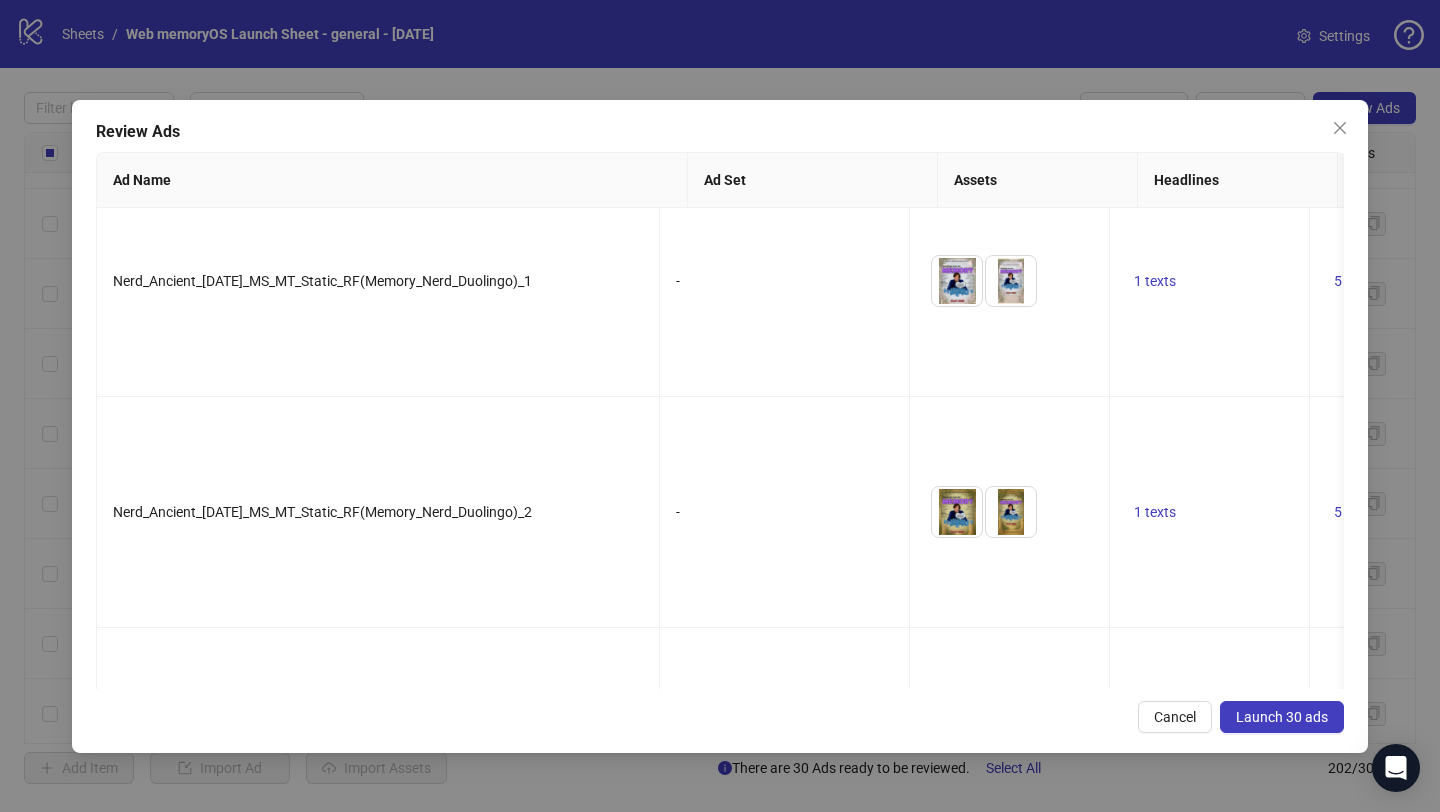 scroll, scrollTop: 6464, scrollLeft: 0, axis: vertical 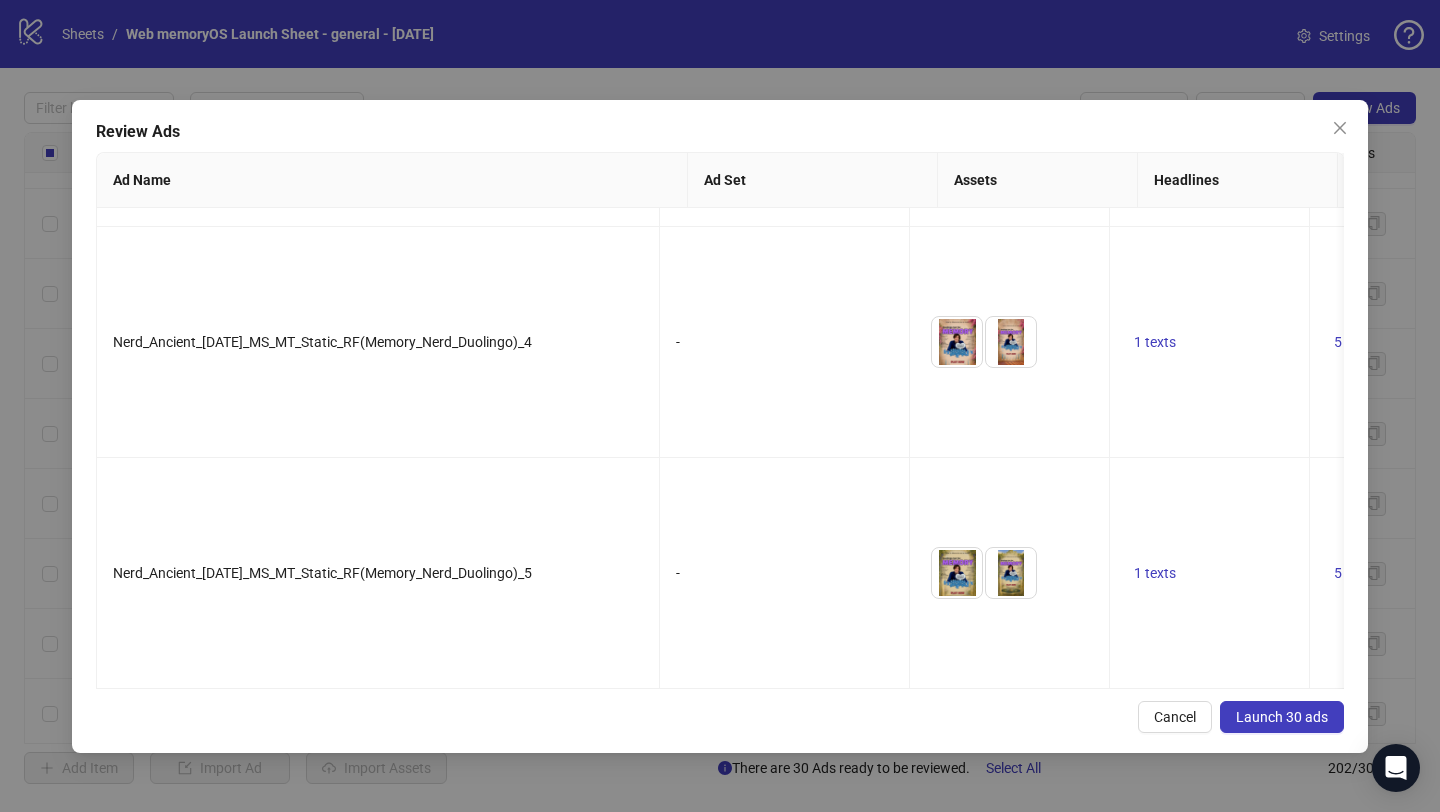 click on "Launch 30 ads" at bounding box center (1282, 717) 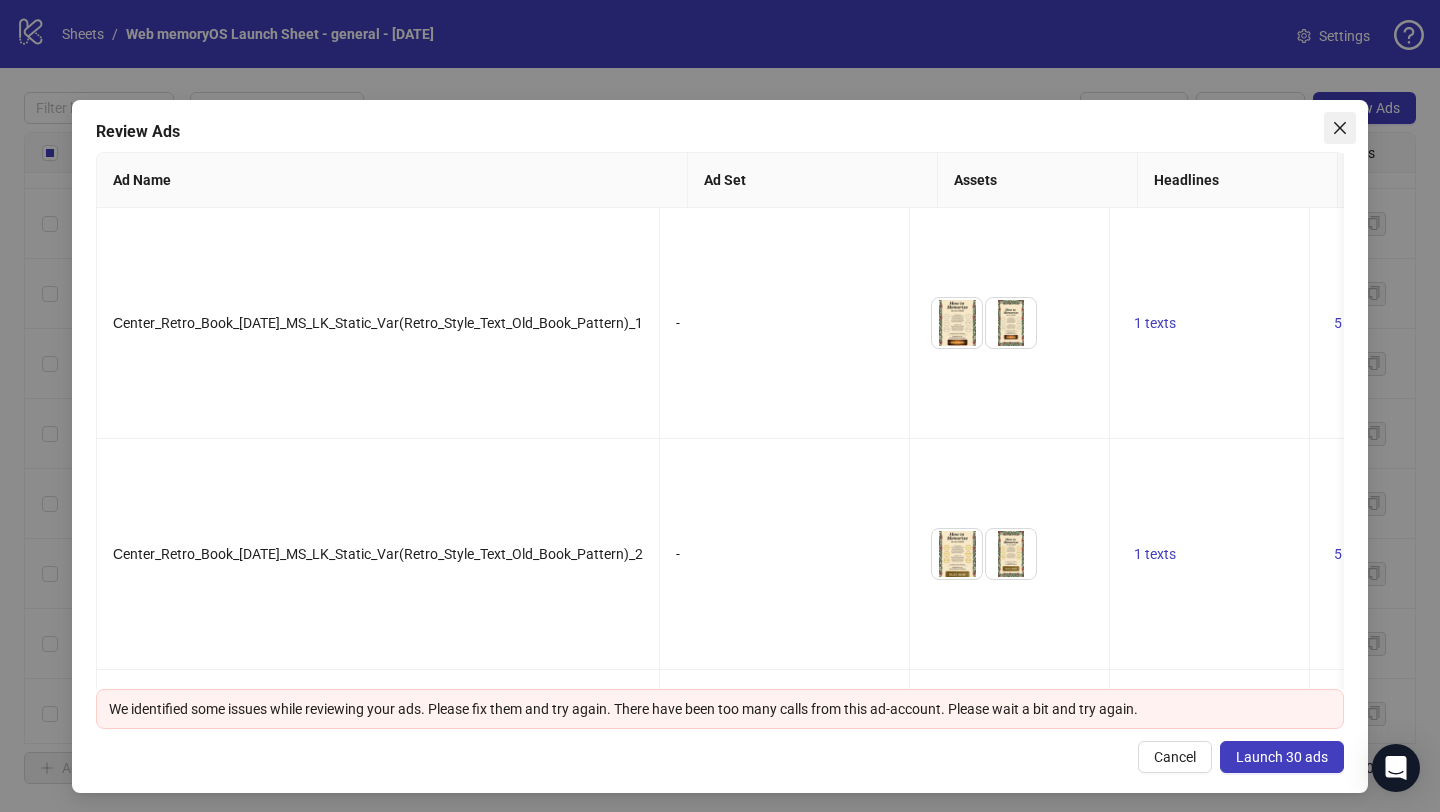 click 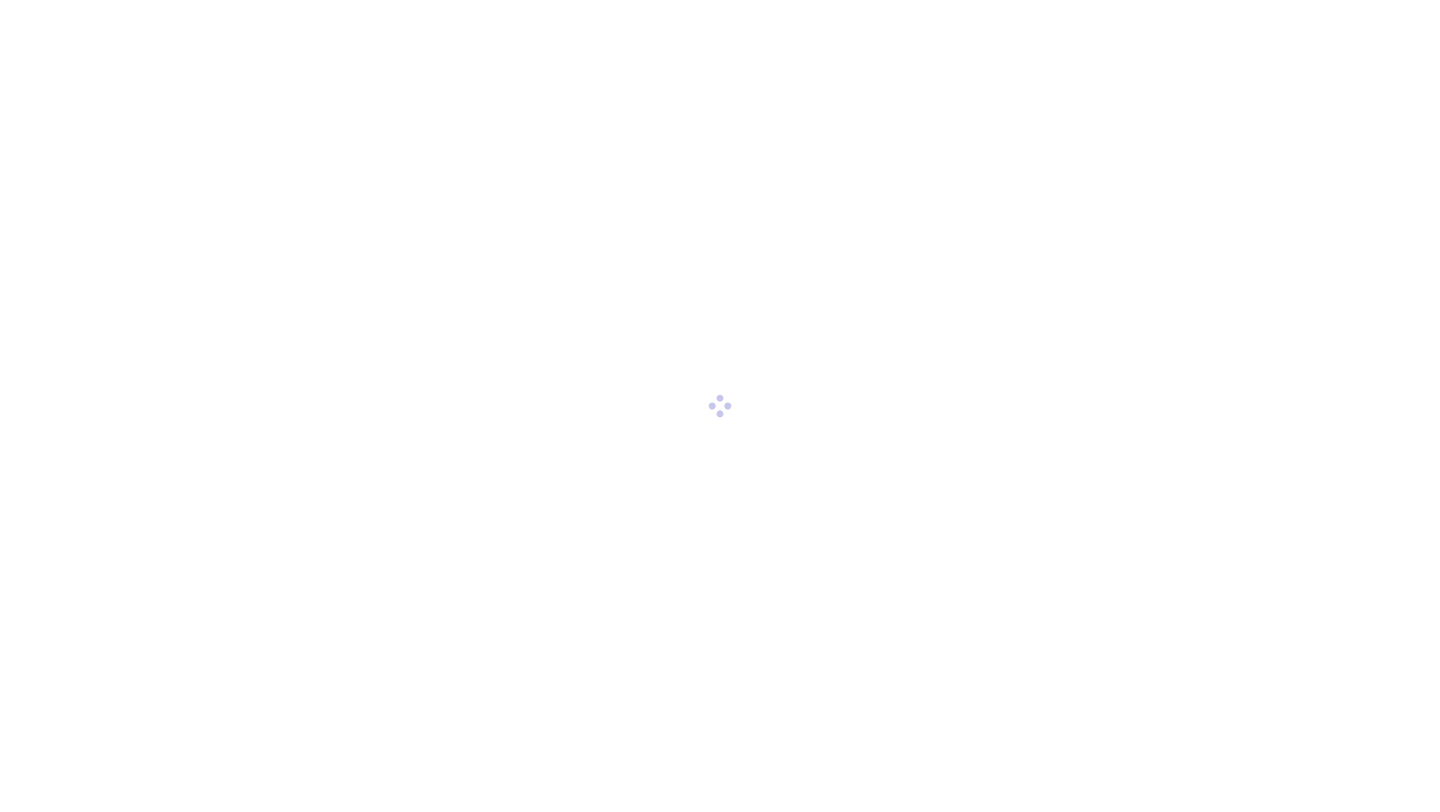 scroll, scrollTop: 0, scrollLeft: 0, axis: both 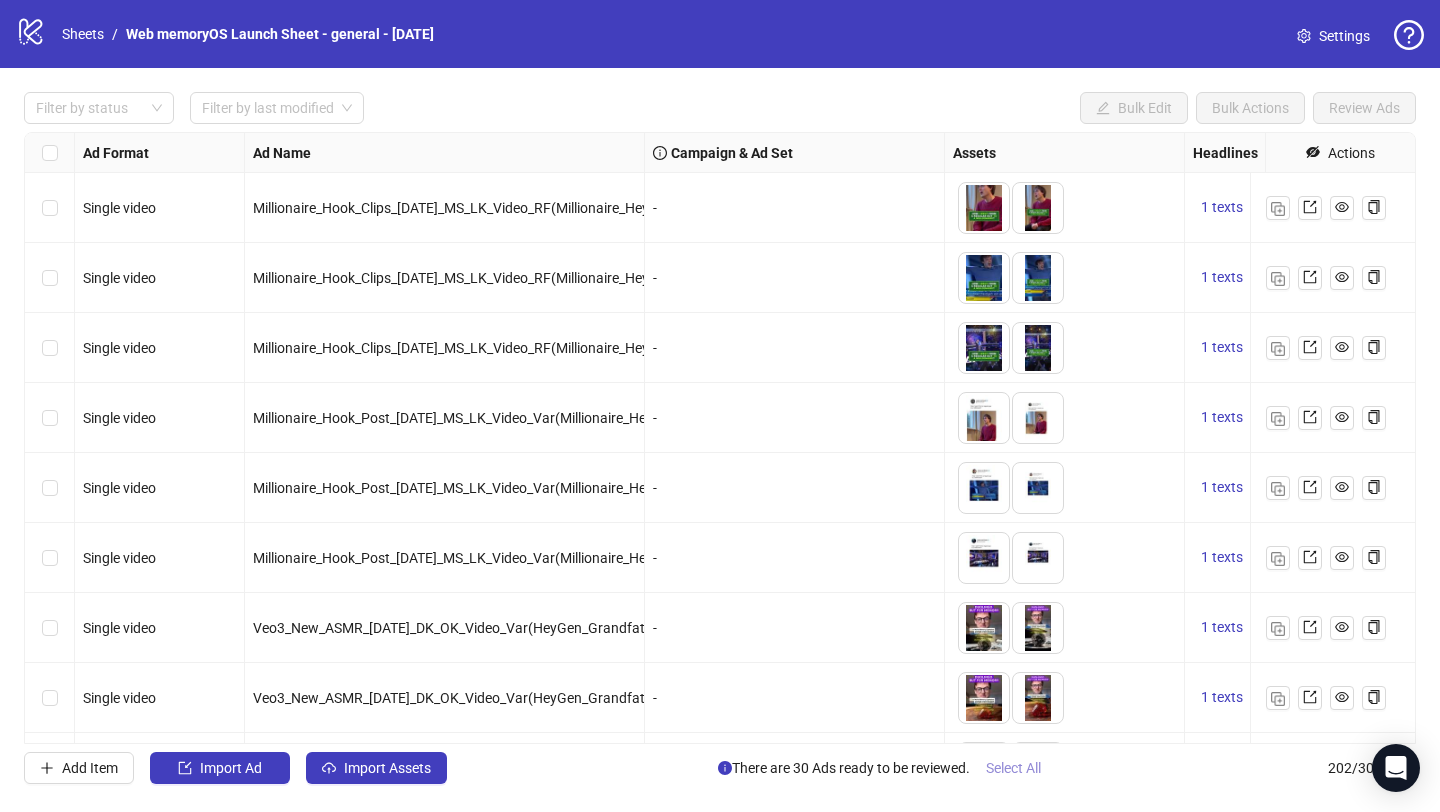 click on "Select All" at bounding box center [1013, 768] 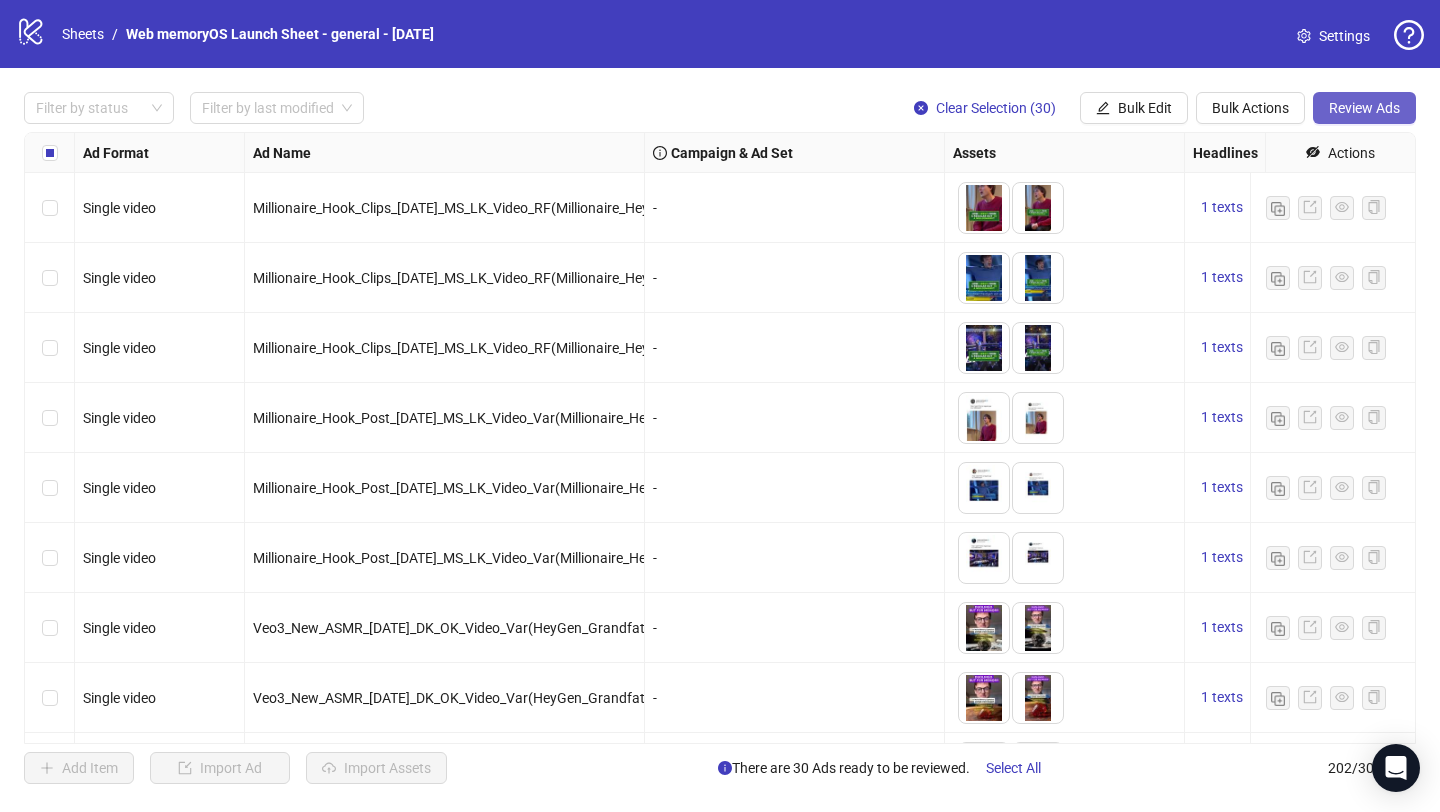 click on "Review Ads" at bounding box center [1364, 108] 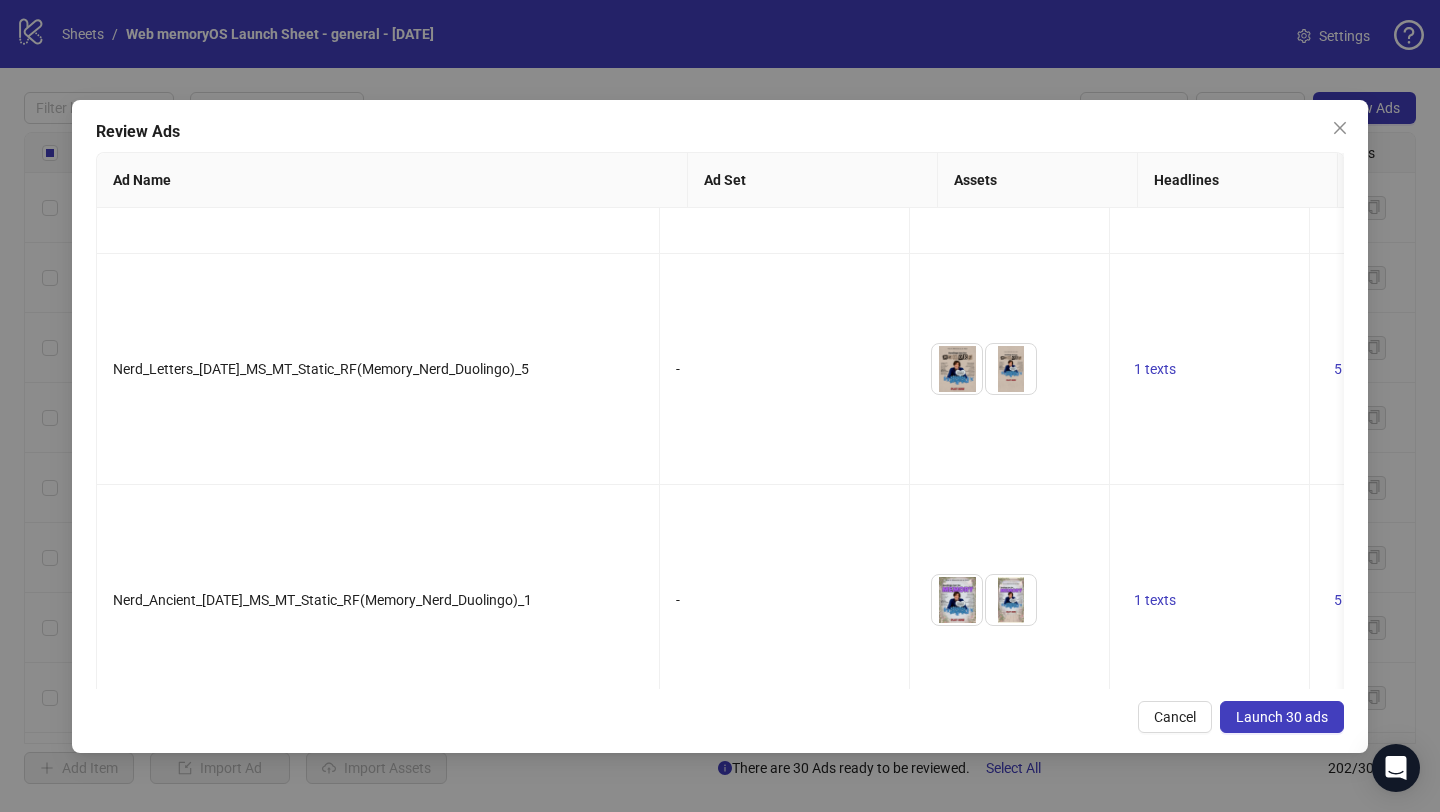 scroll, scrollTop: 5825, scrollLeft: 0, axis: vertical 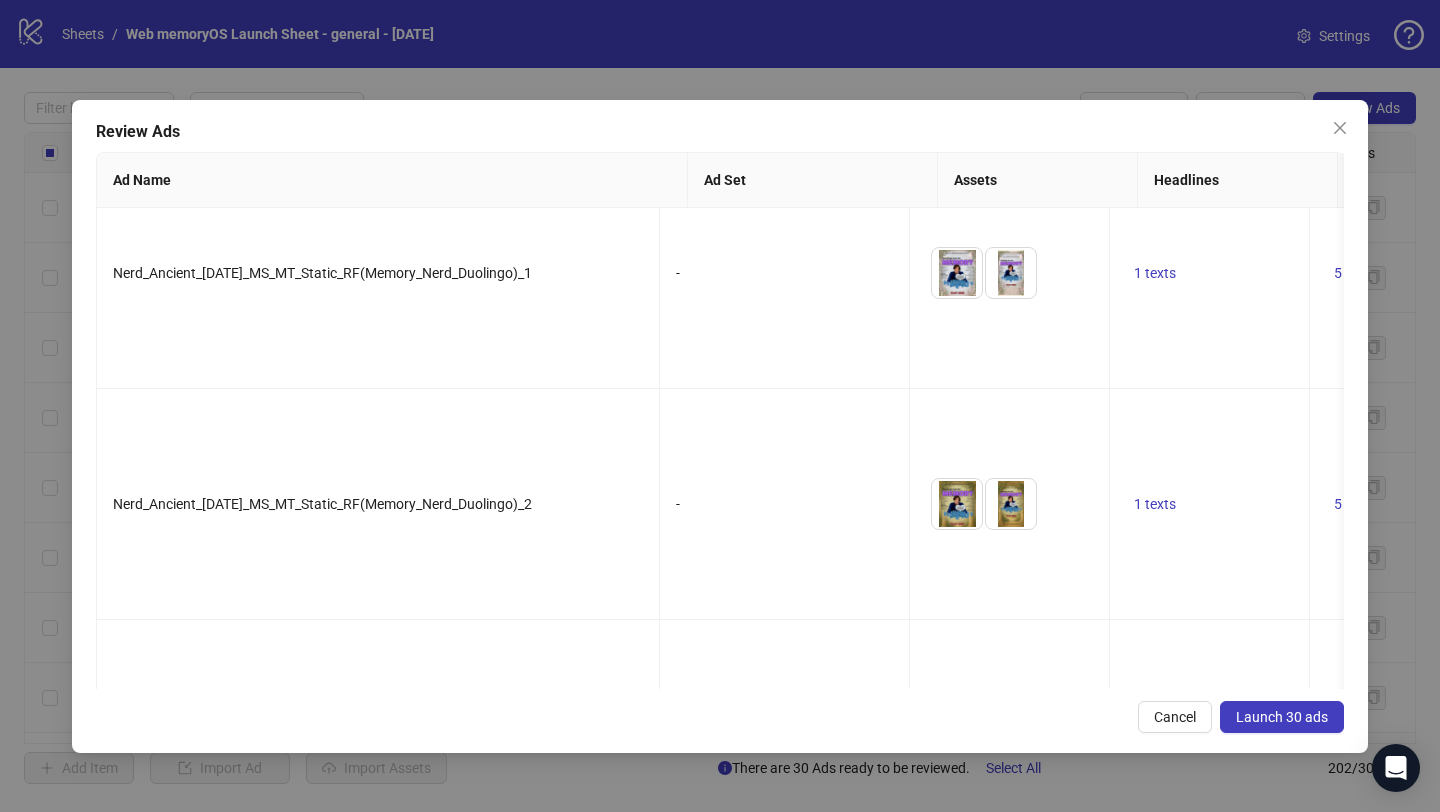 click on "Launch 30 ads" at bounding box center (1282, 717) 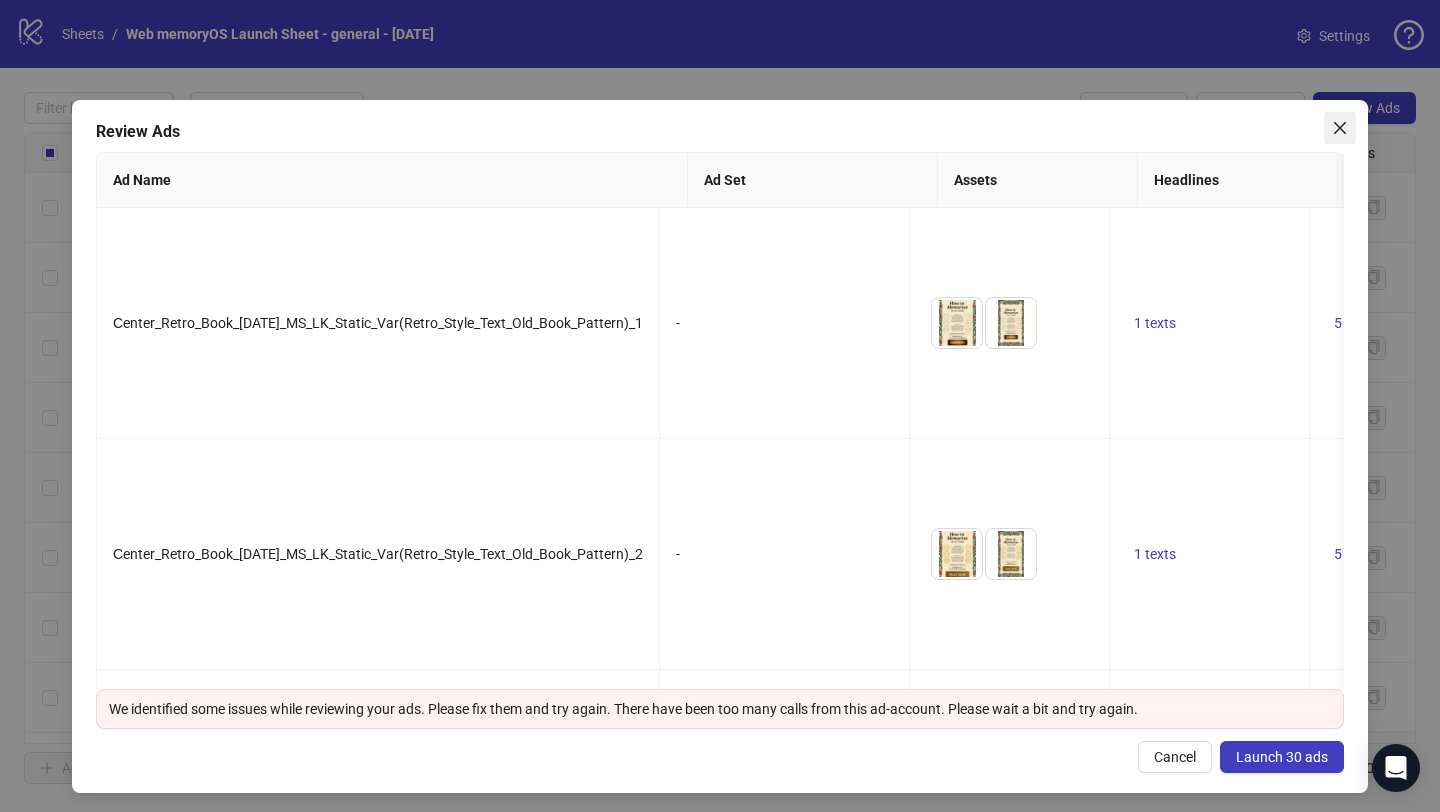 click 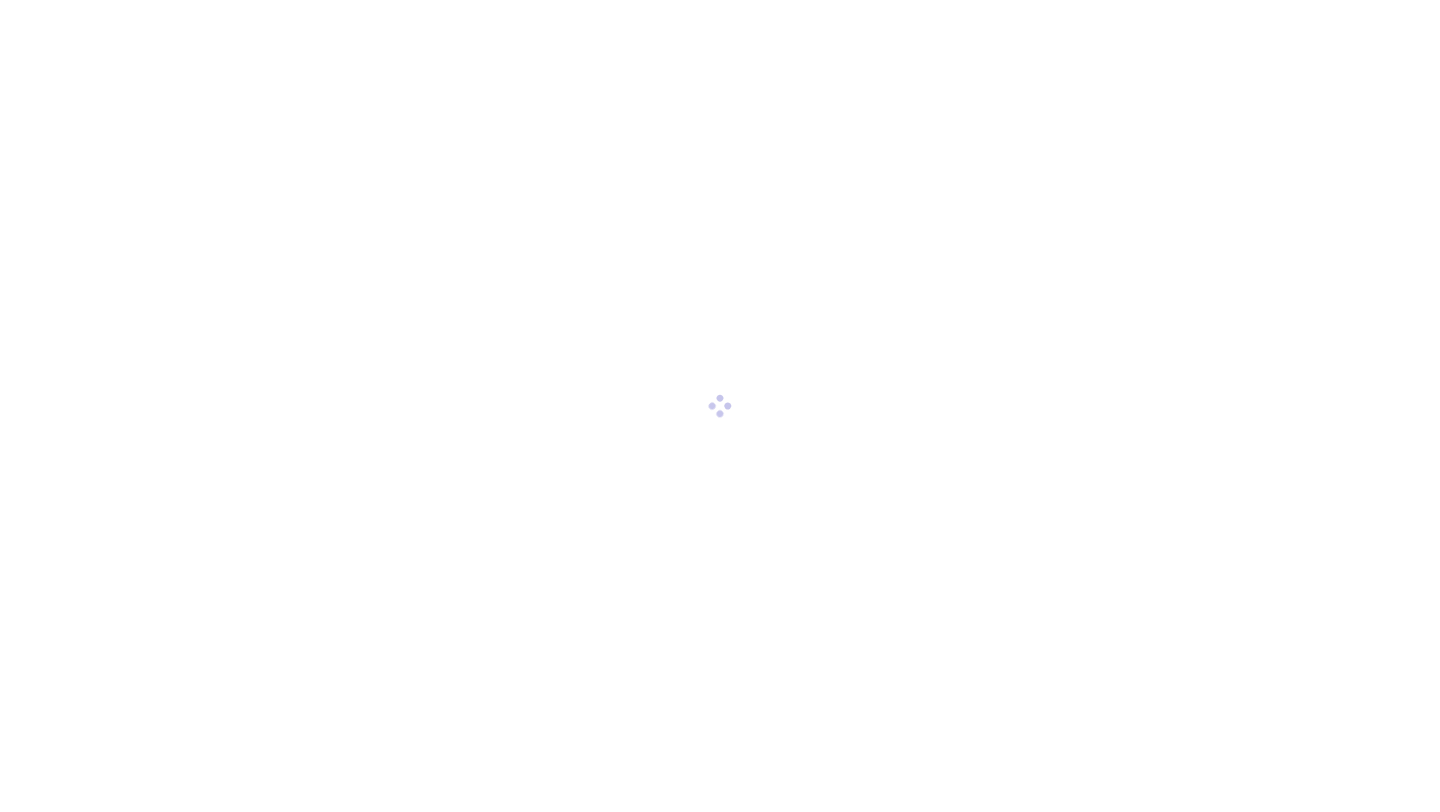 scroll, scrollTop: 0, scrollLeft: 0, axis: both 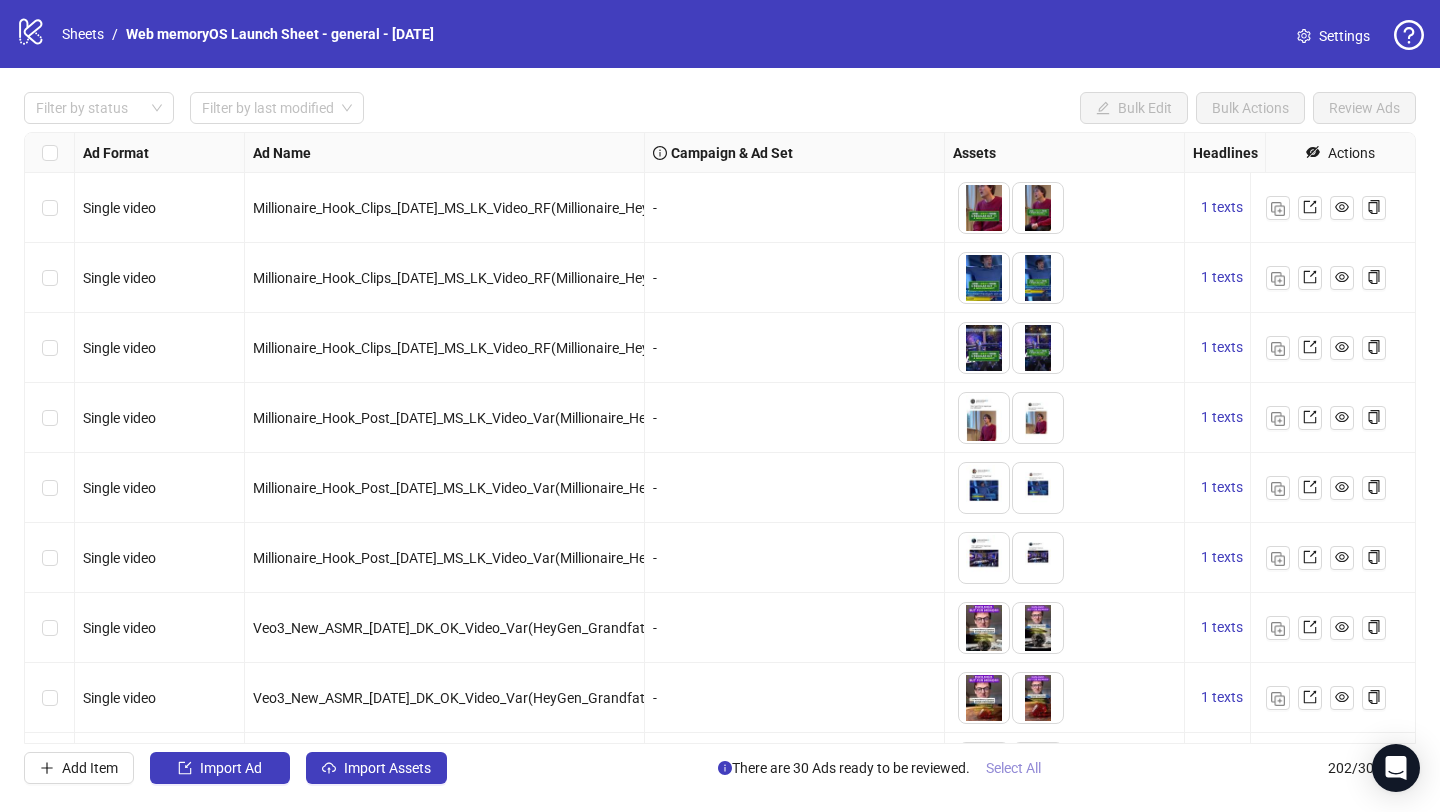 click on "Select All" at bounding box center (1013, 768) 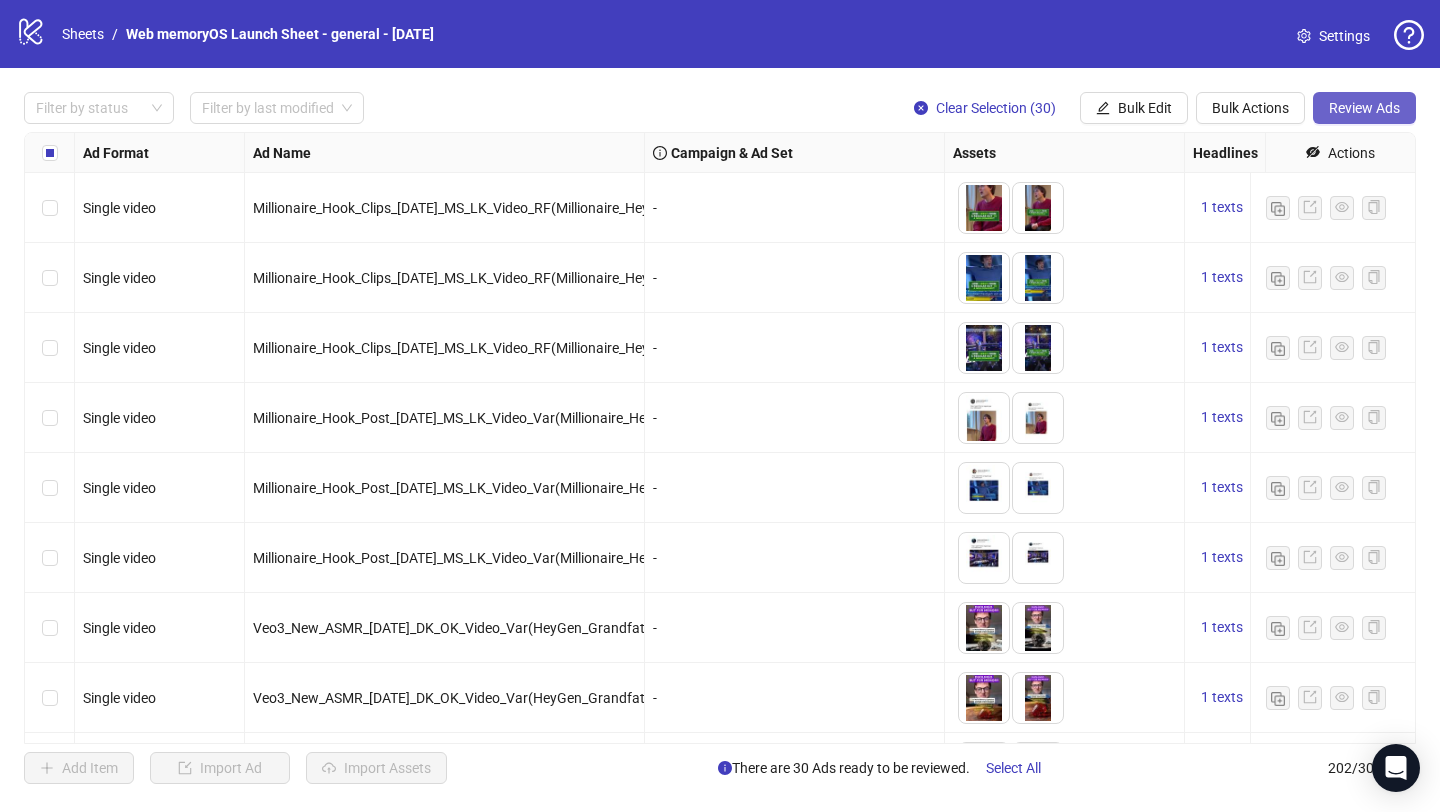 click on "Review Ads" at bounding box center (1364, 108) 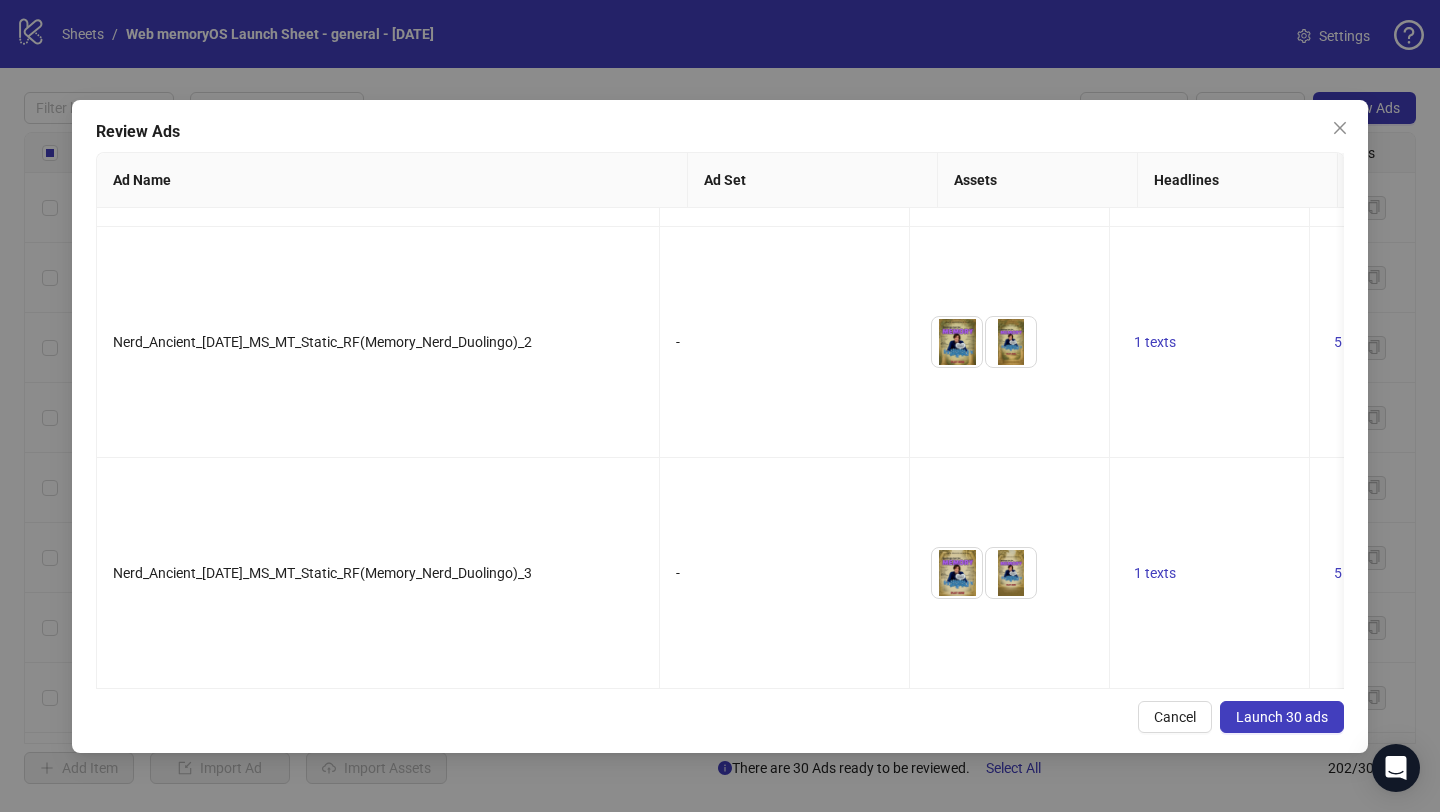 scroll, scrollTop: 6464, scrollLeft: 0, axis: vertical 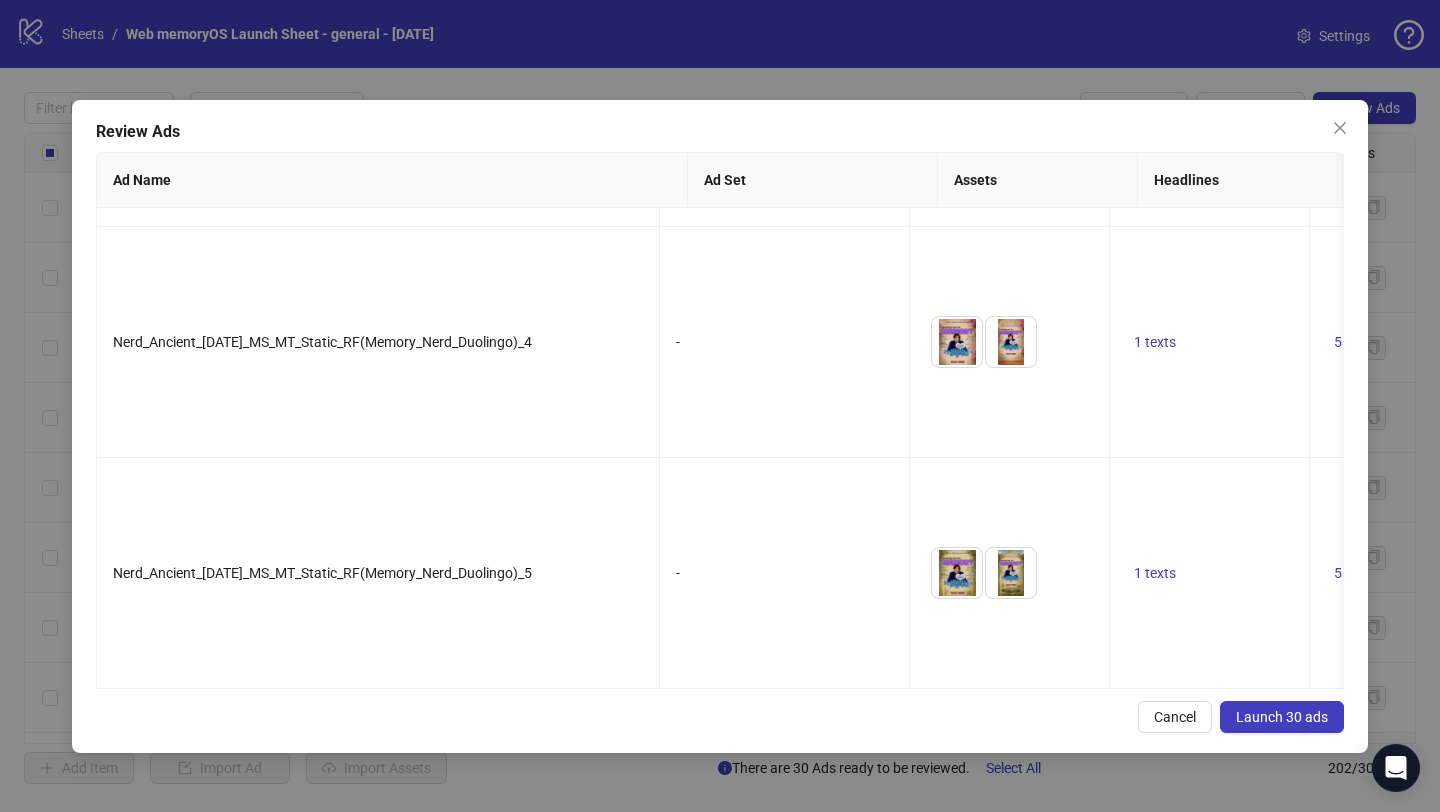 click on "Launch 30 ads" at bounding box center (1282, 717) 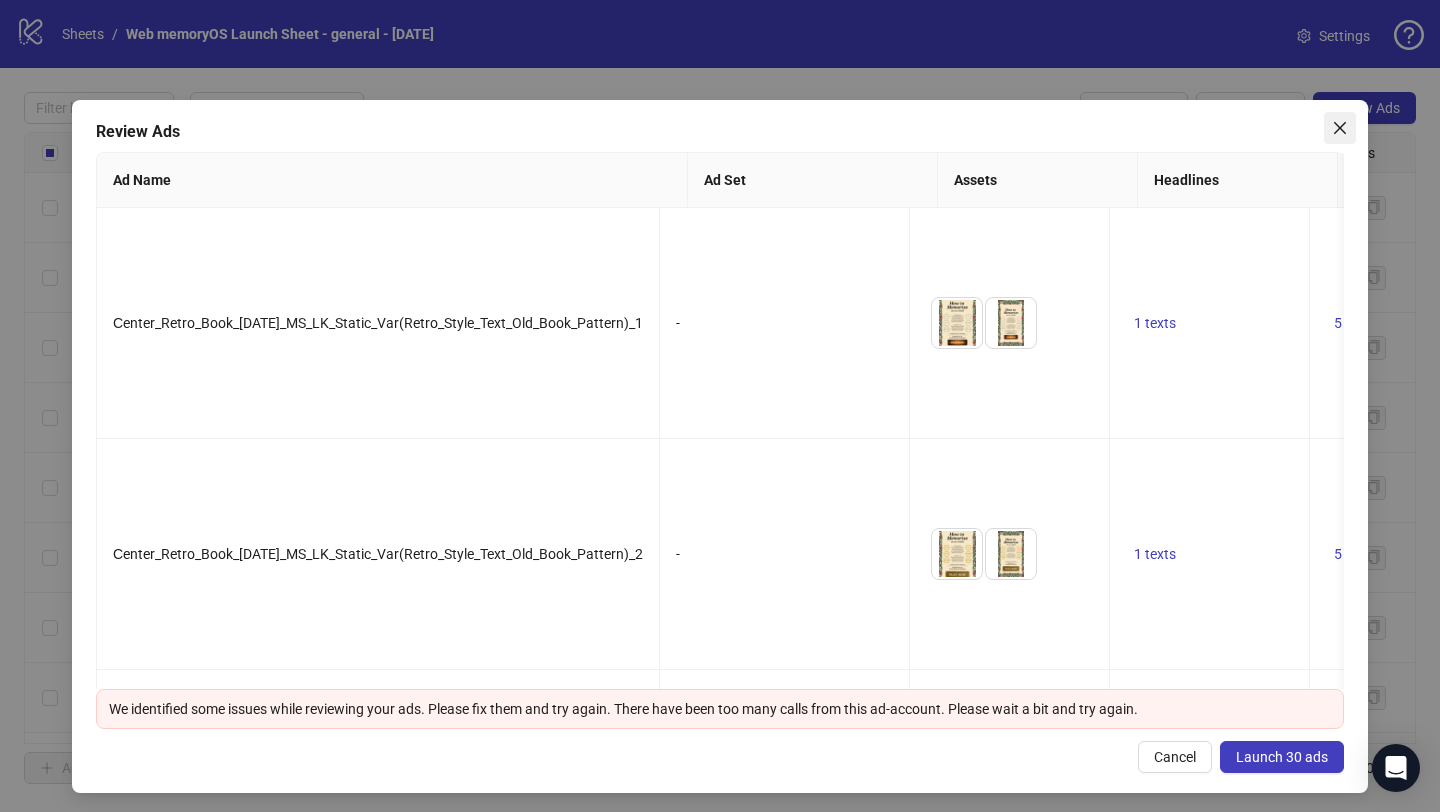 click 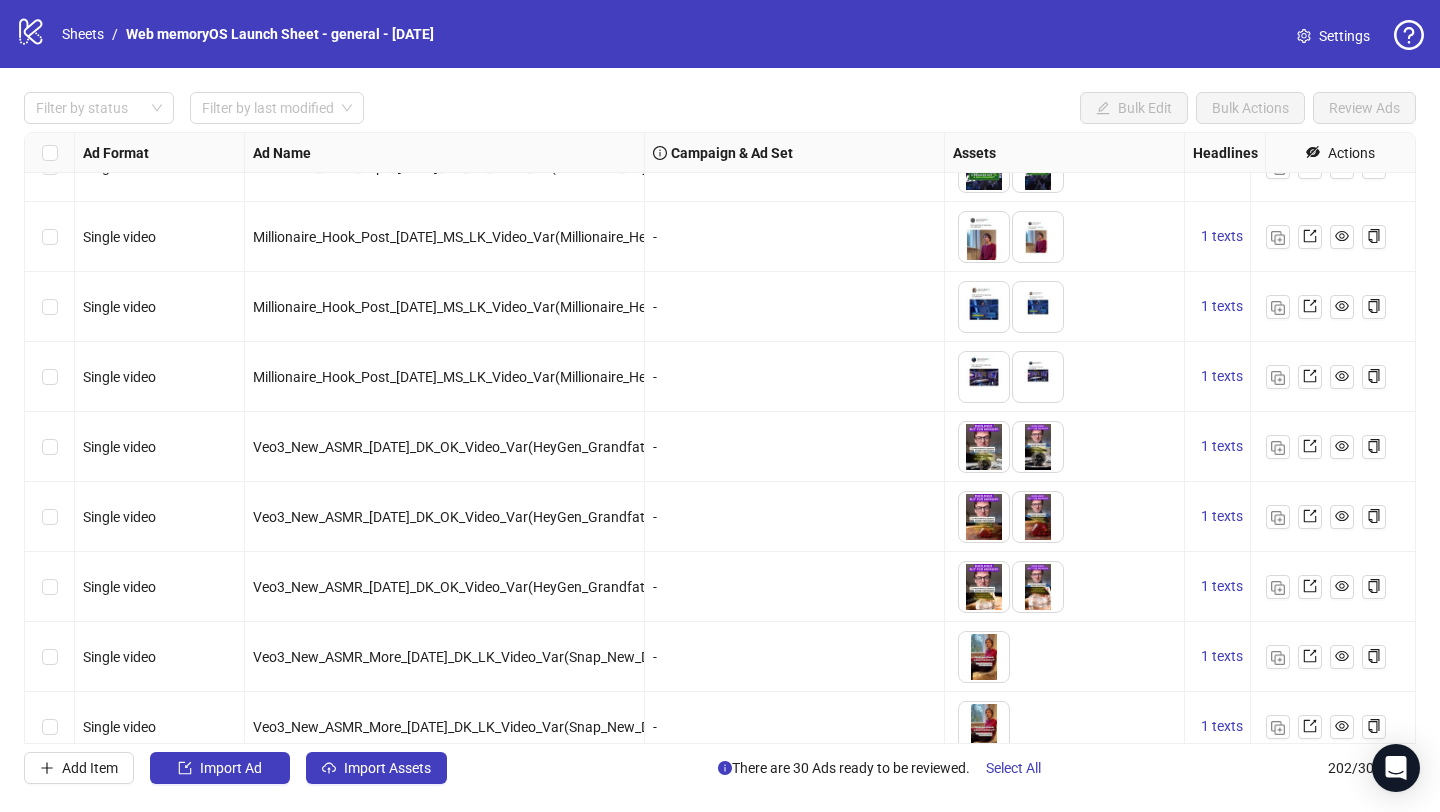 scroll, scrollTop: 0, scrollLeft: 0, axis: both 